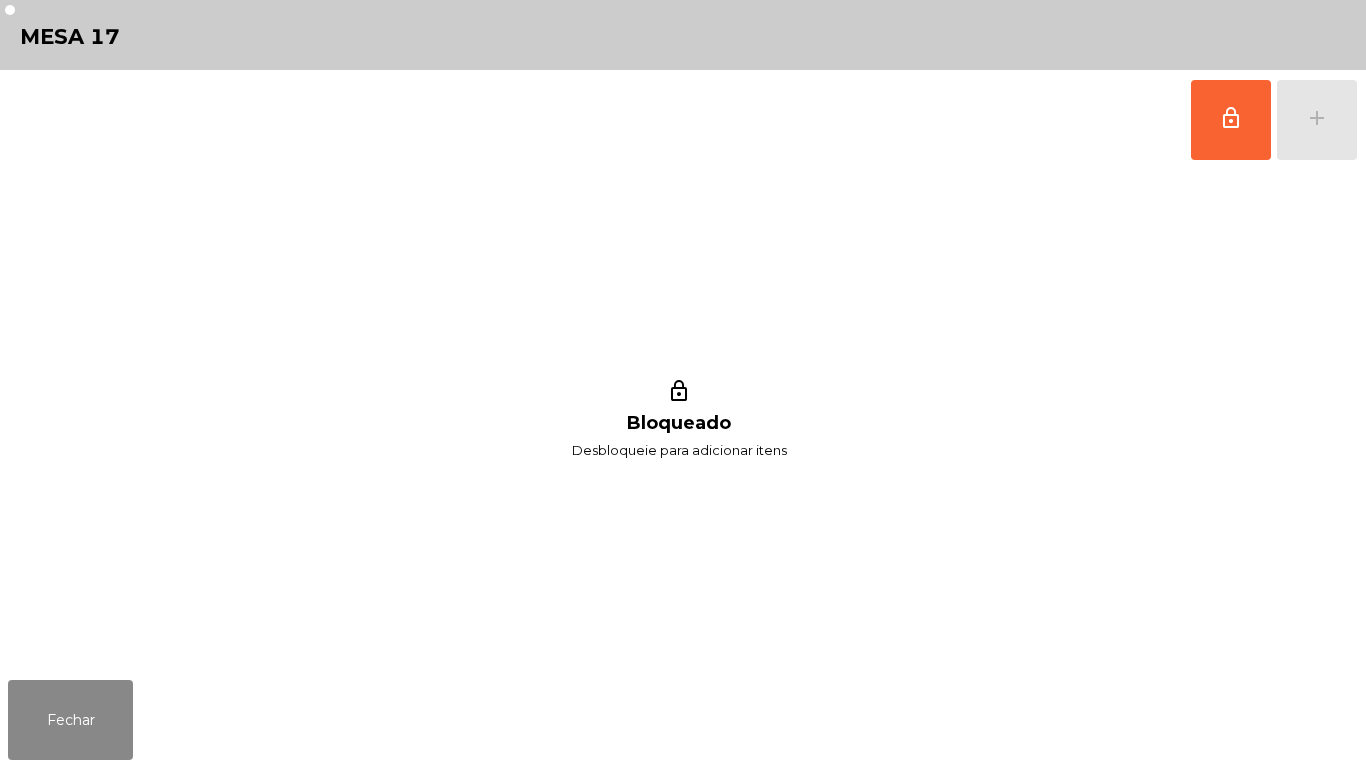 scroll, scrollTop: 0, scrollLeft: 0, axis: both 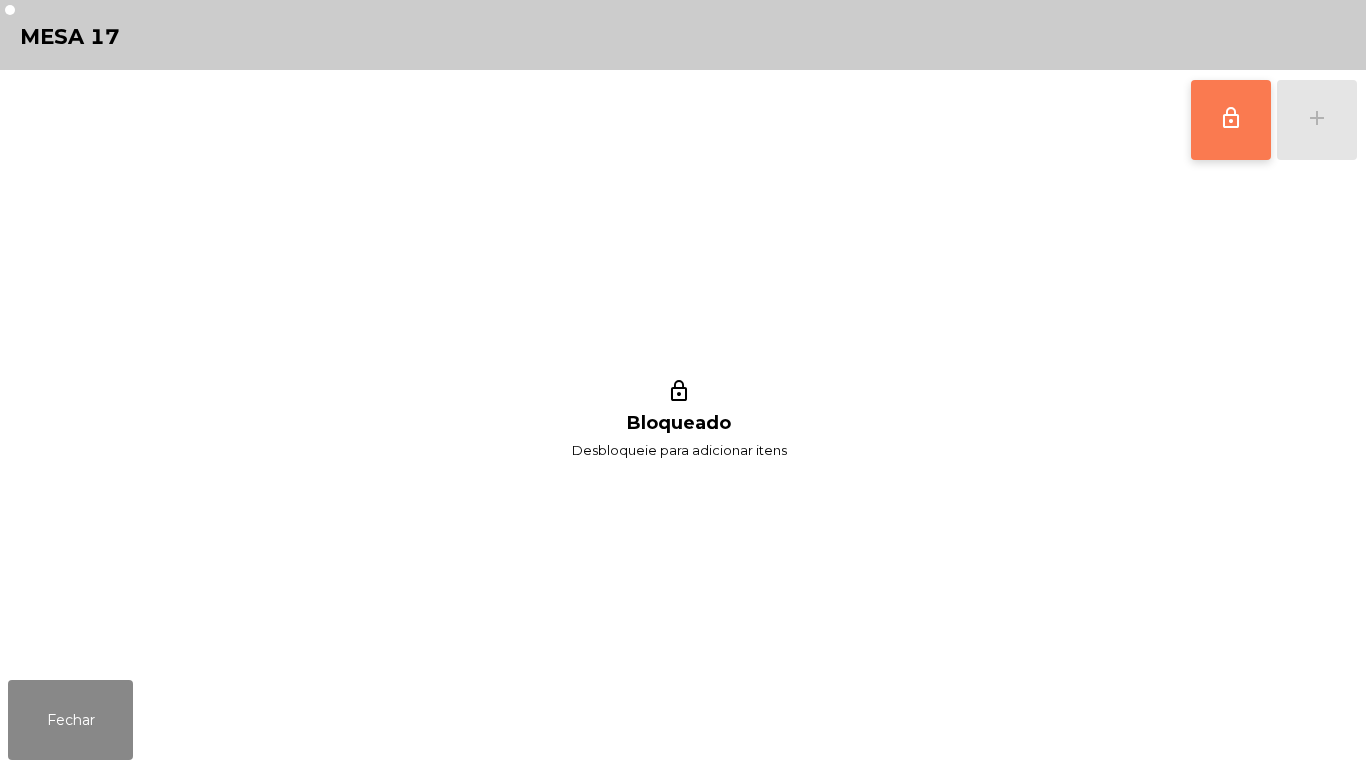 click on "lock_outline" 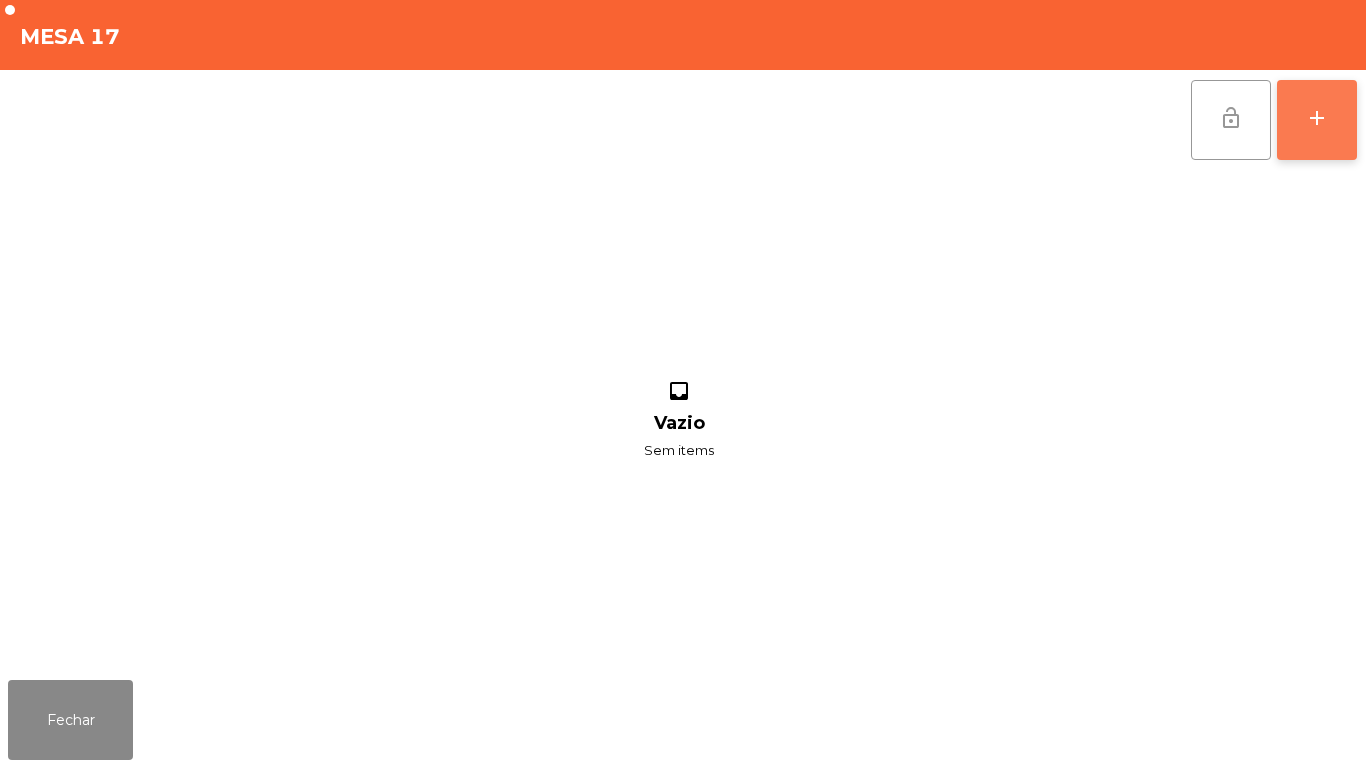 click on "add" 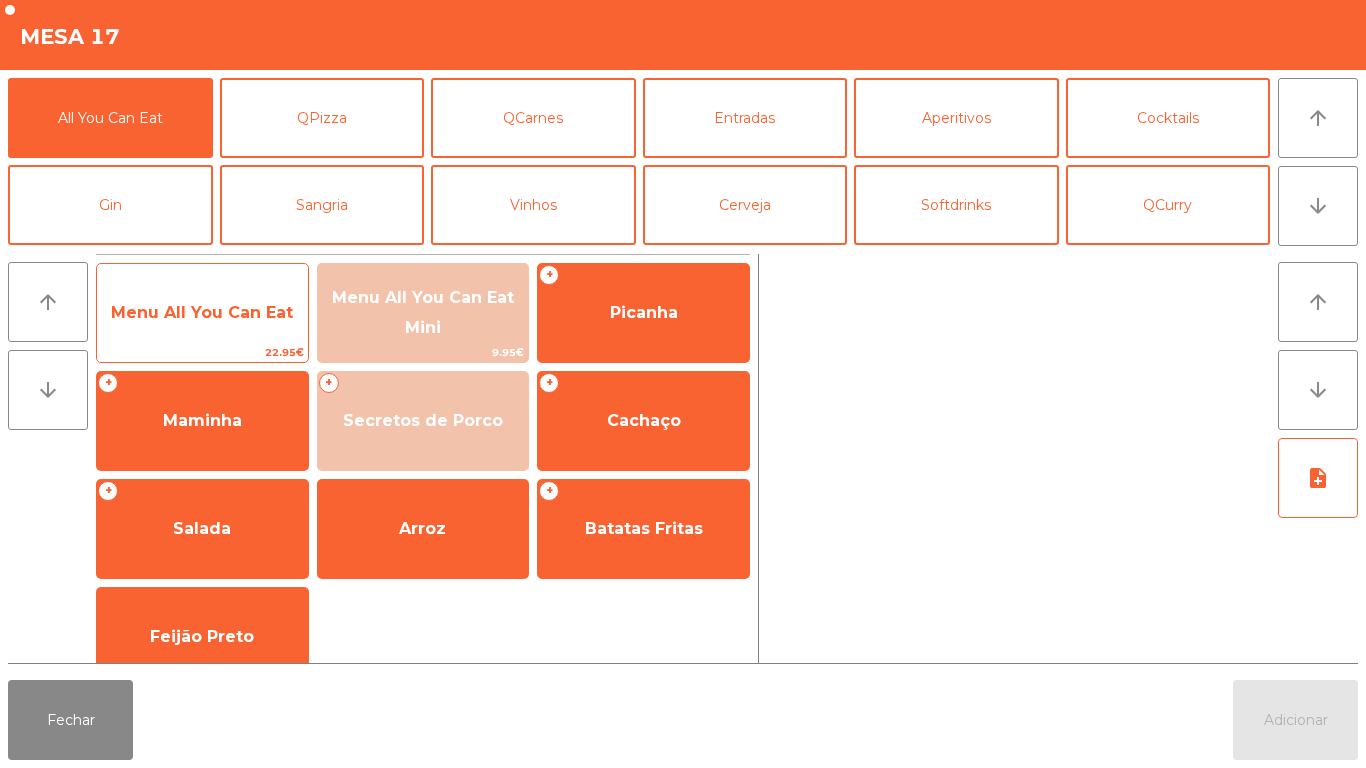 click on "Menu All You Can Eat" 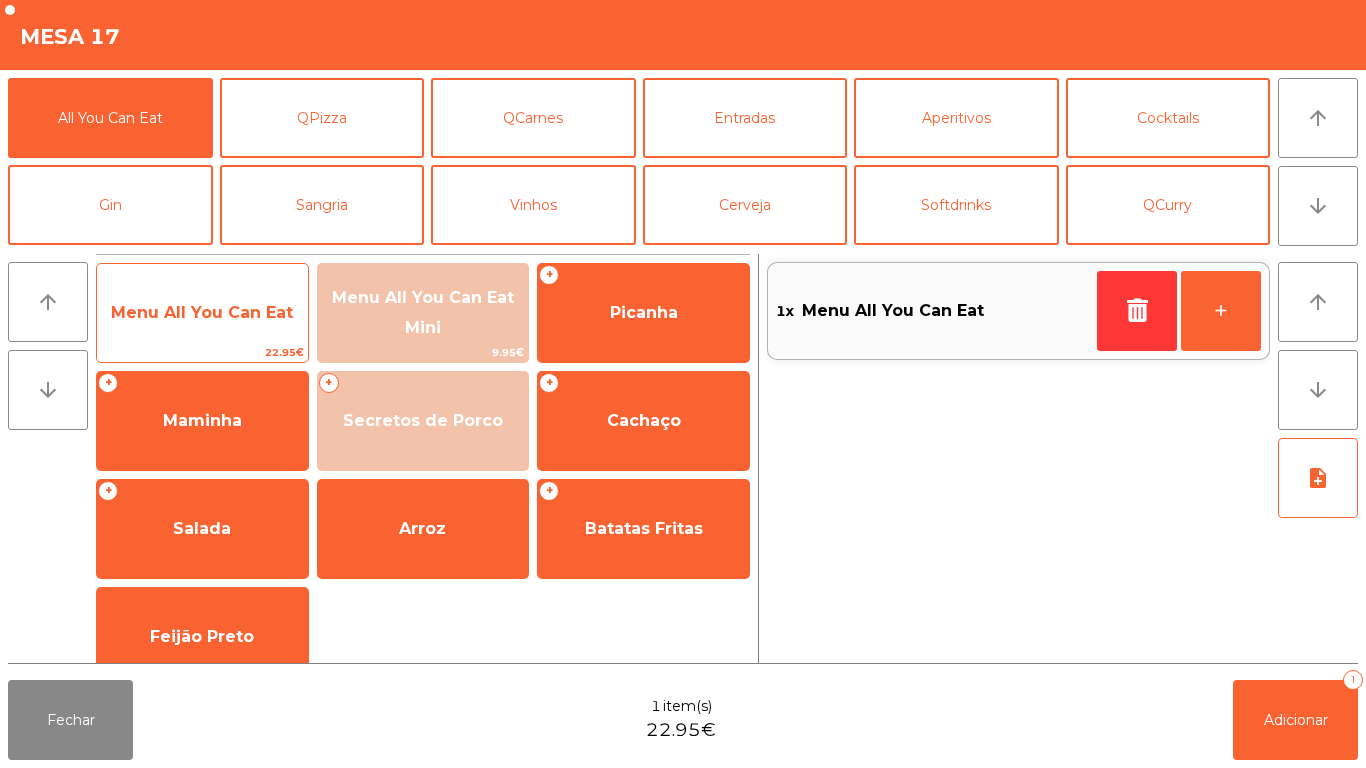 click on "Menu All You Can Eat" 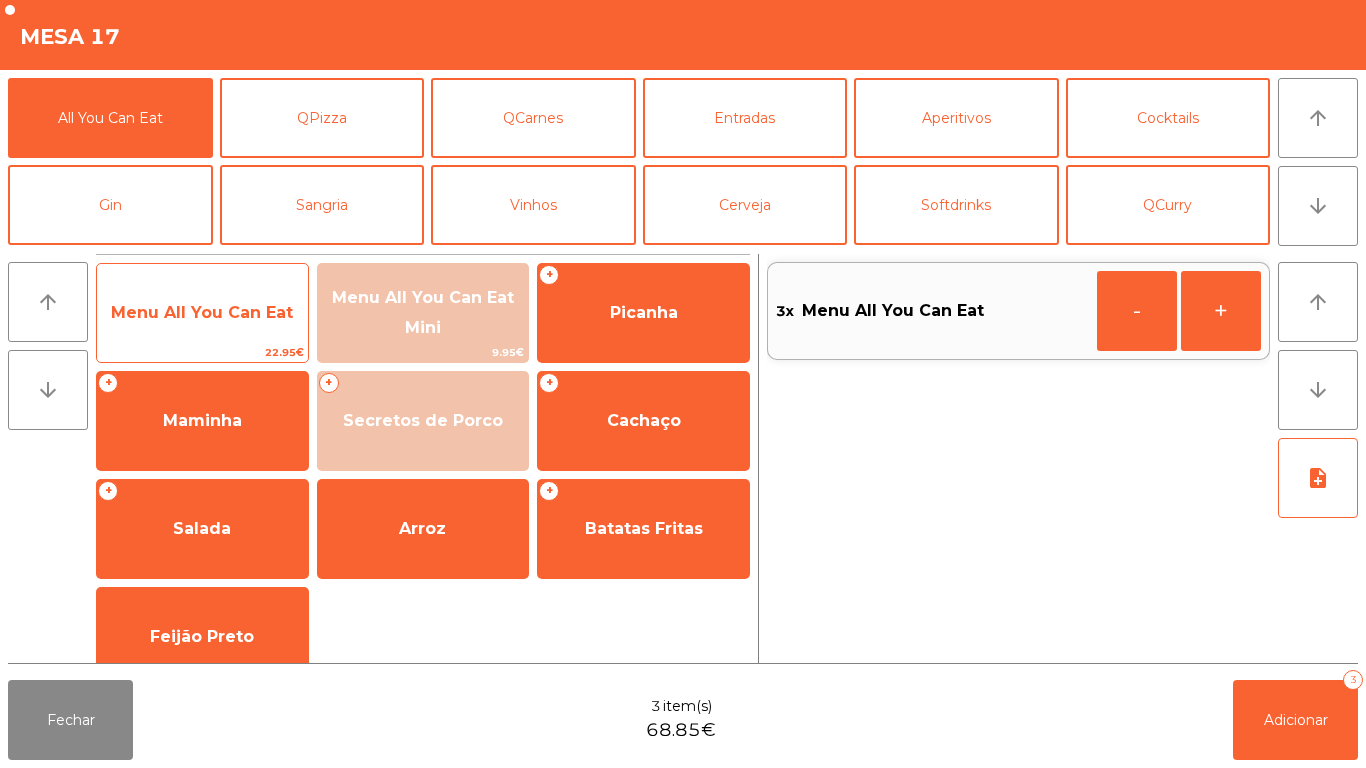 click on "Menu All You Can Eat" 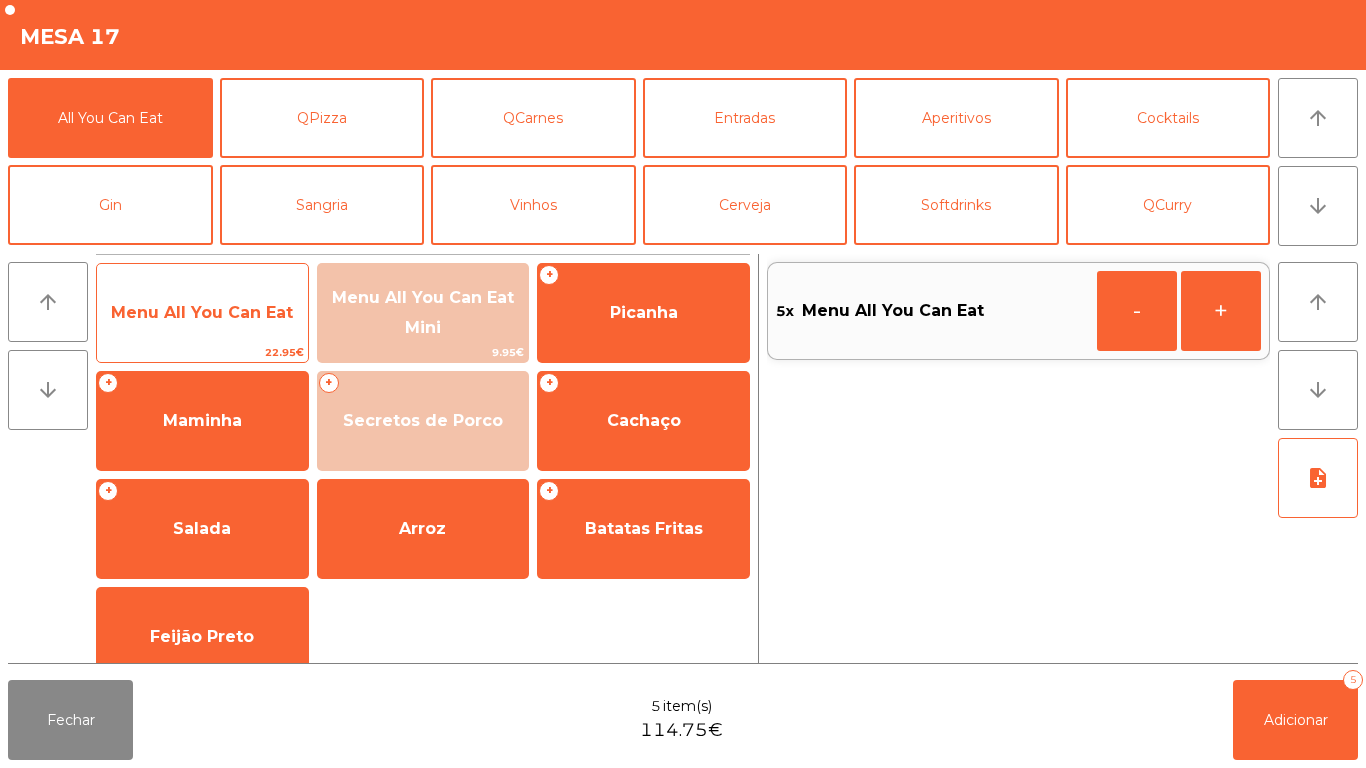 click on "Menu All You Can Eat" 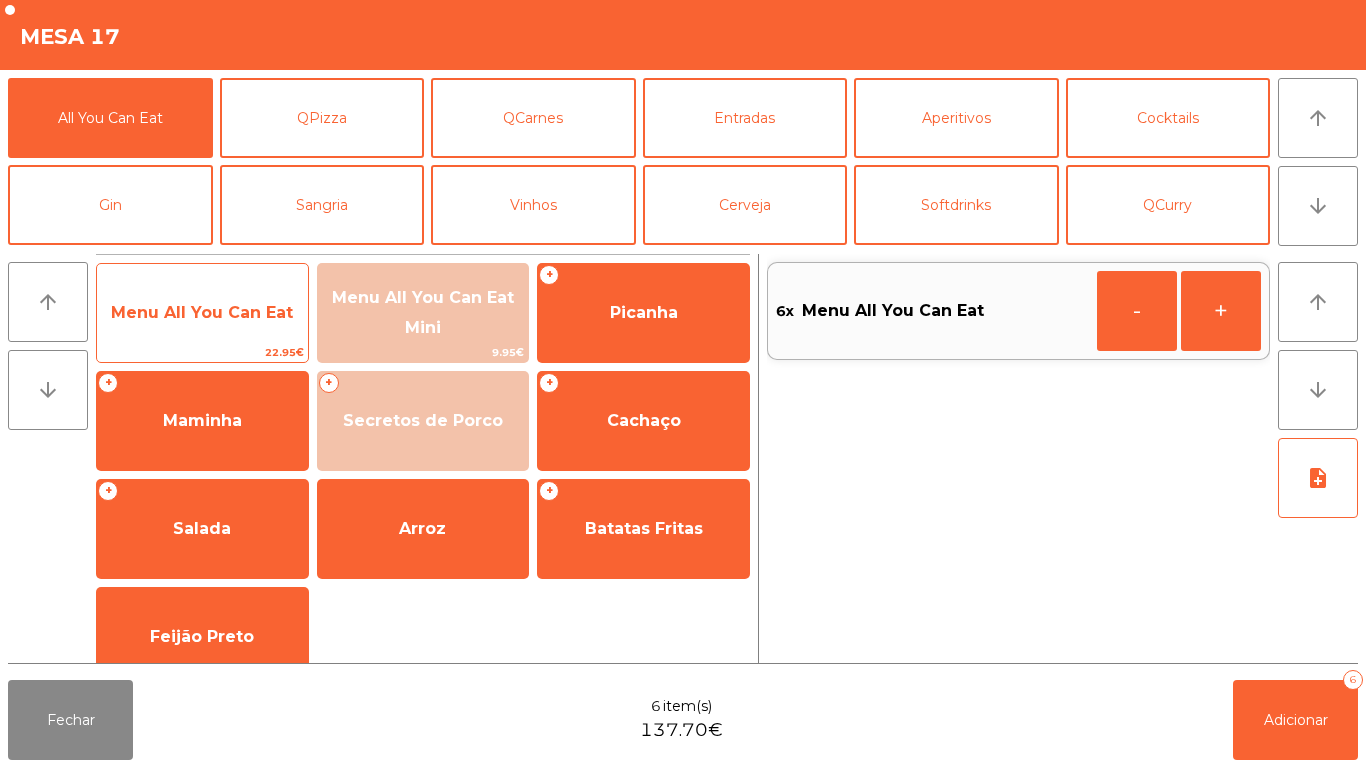click on "Menu All You Can Eat" 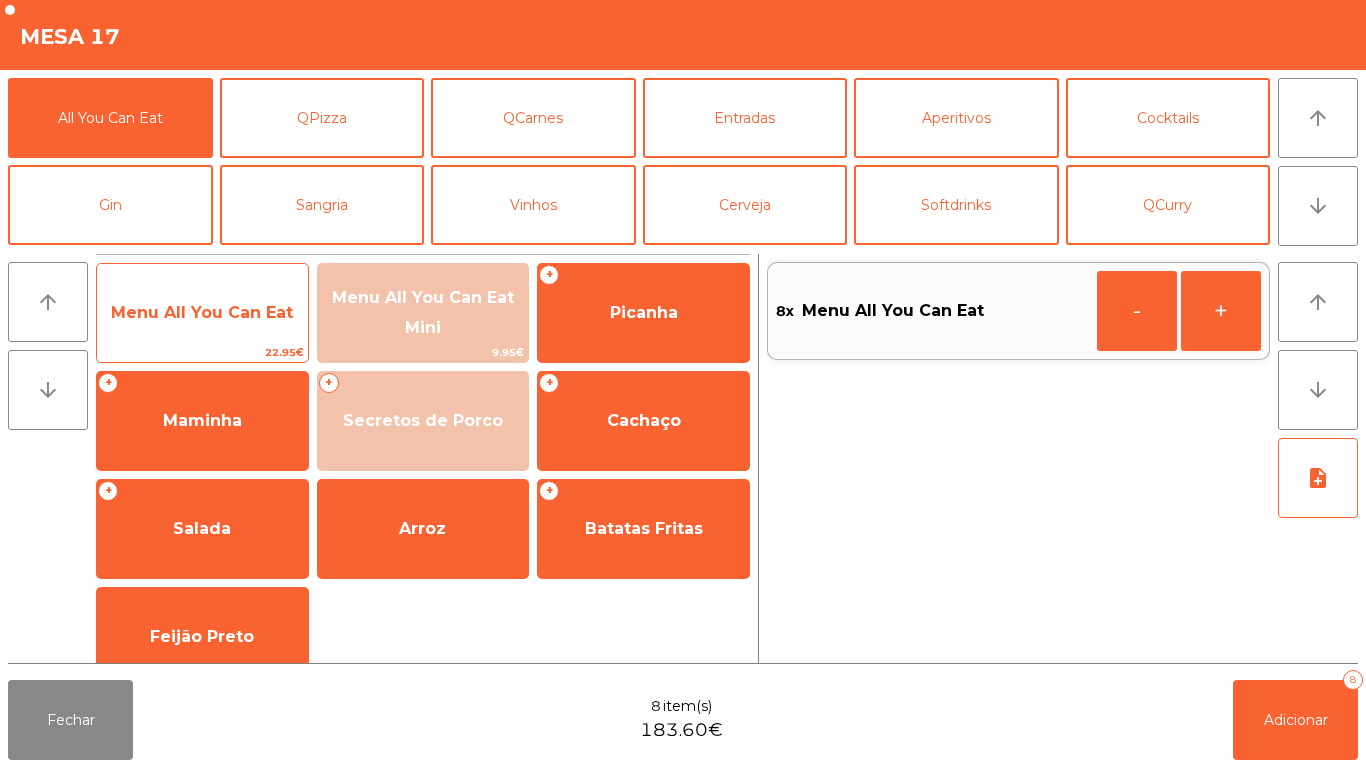 click on "Menu All You Can Eat" 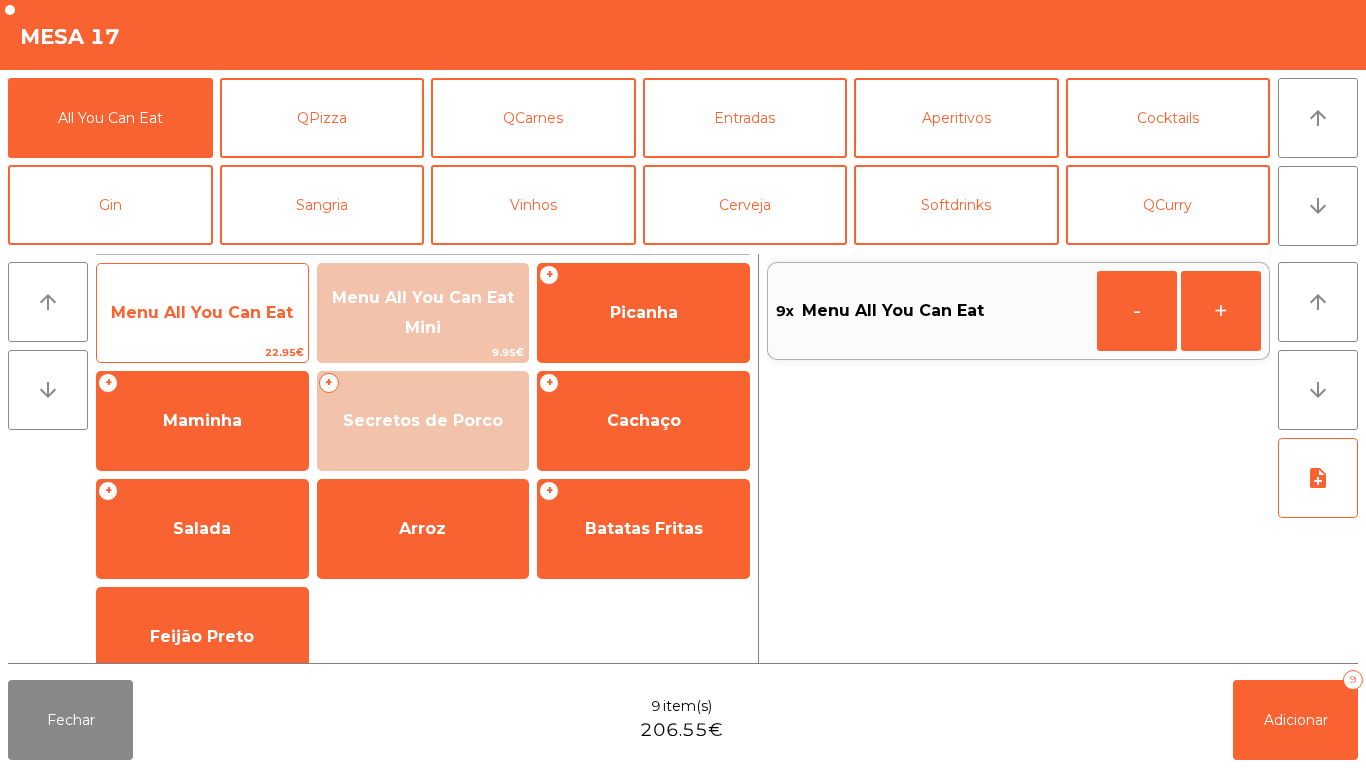 click on "Menu All You Can Eat" 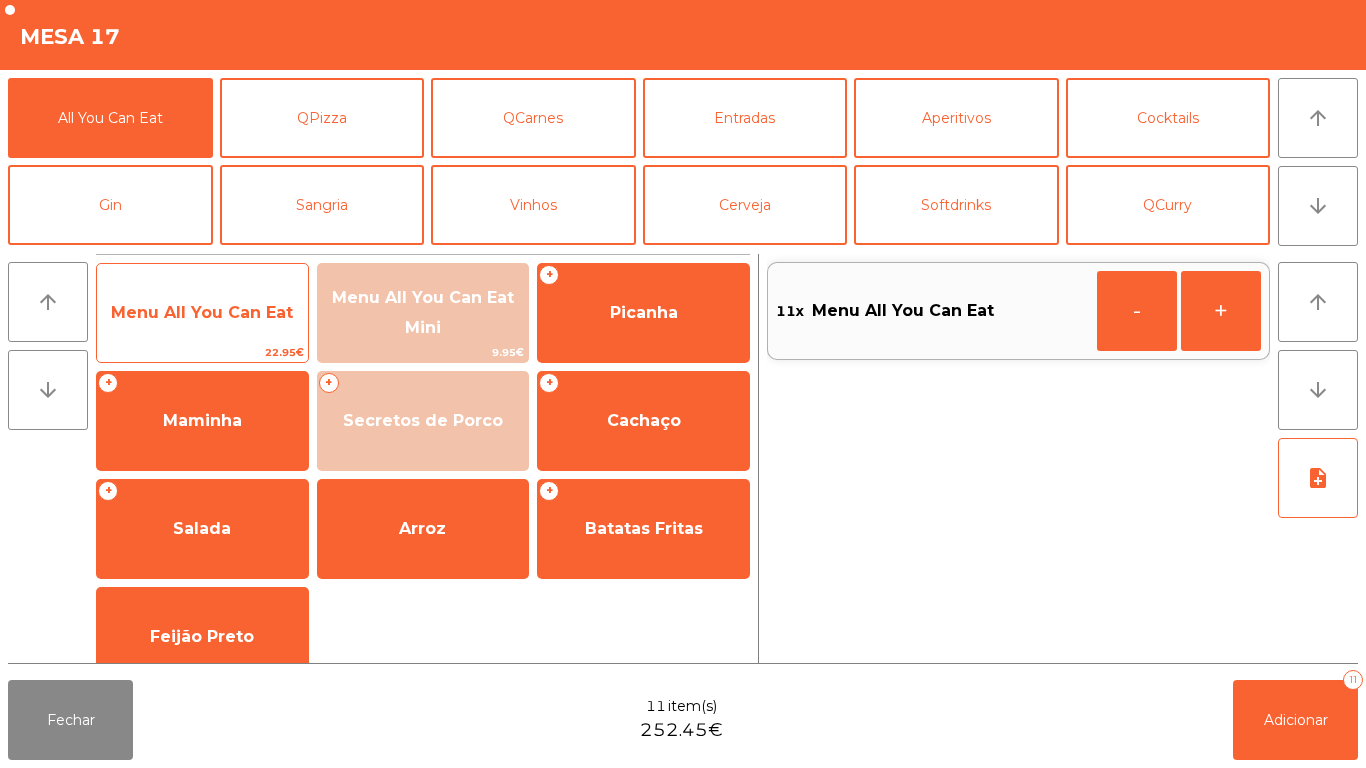 click on "Menu All You Can Eat   22.95€" 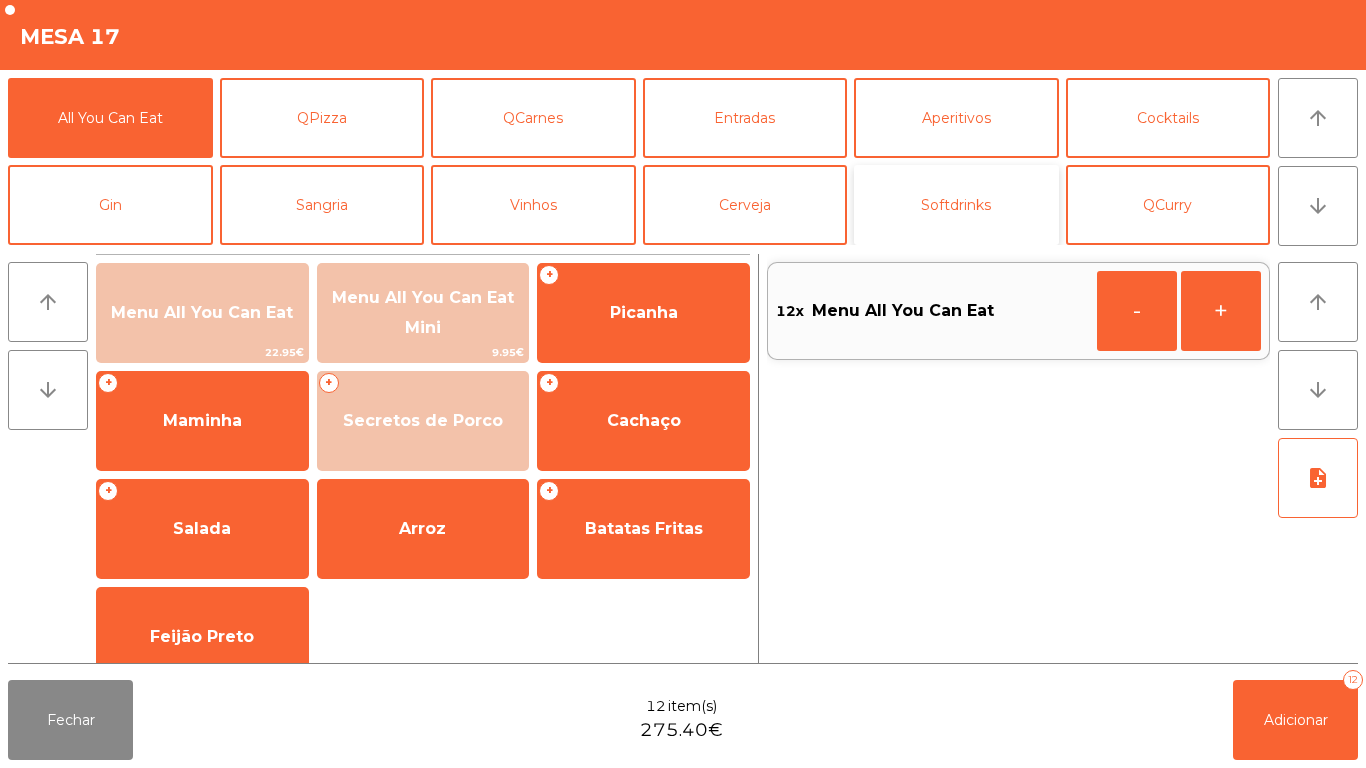click on "Softdrinks" 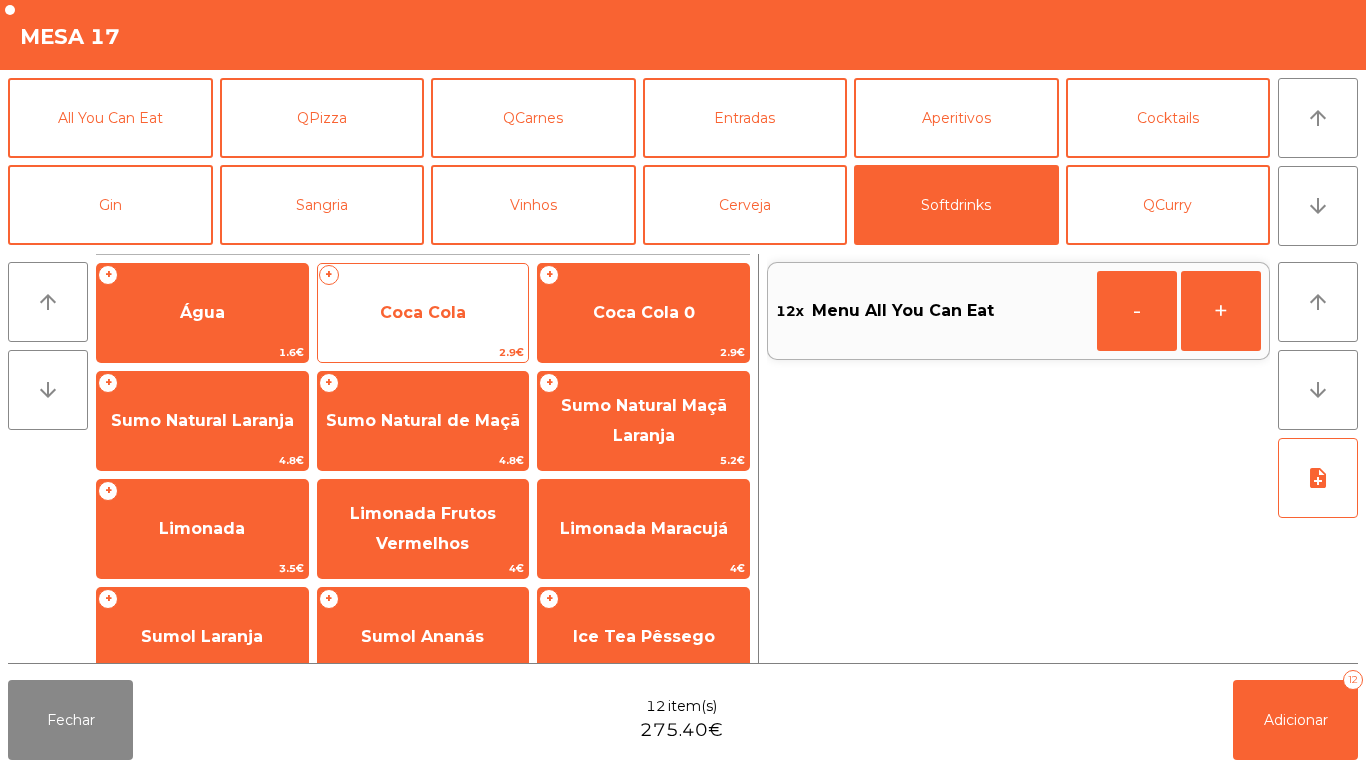 click on "Coca Cola" 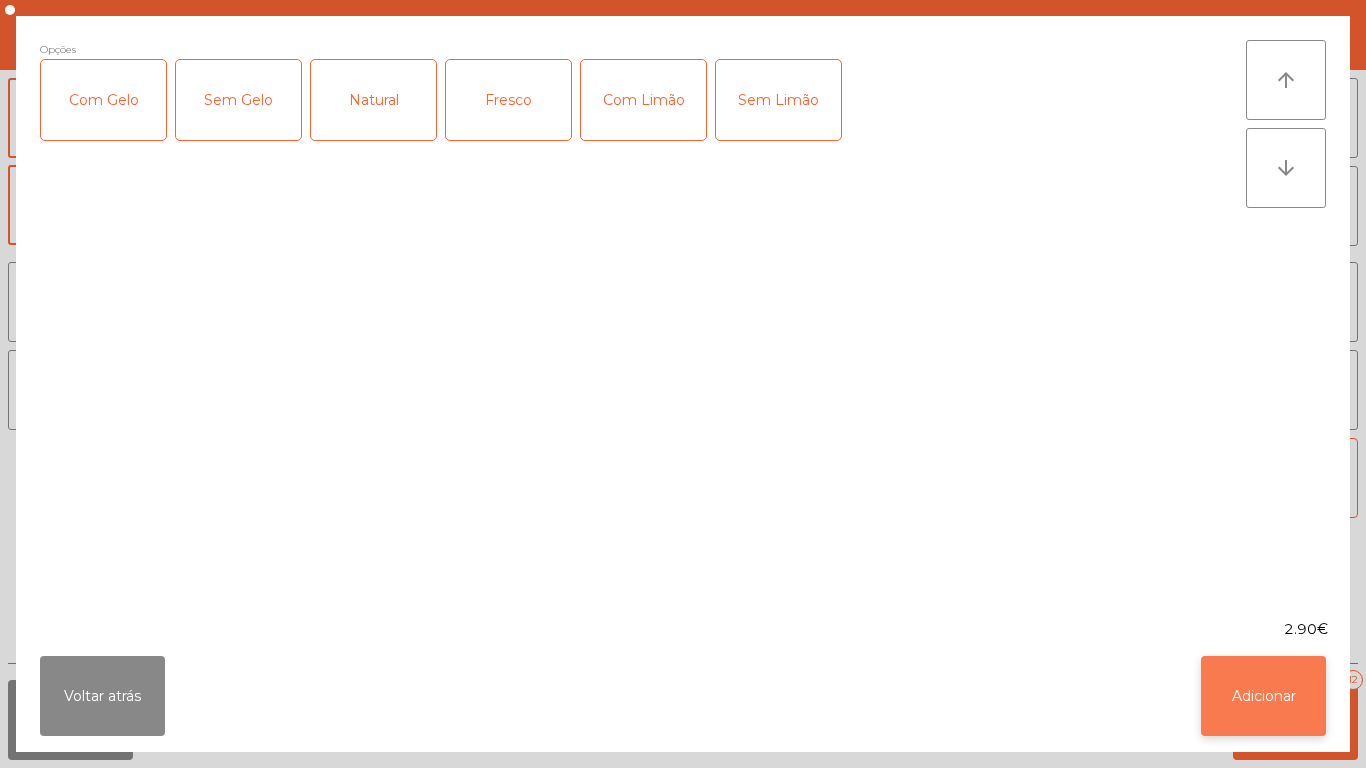 click on "Adicionar" 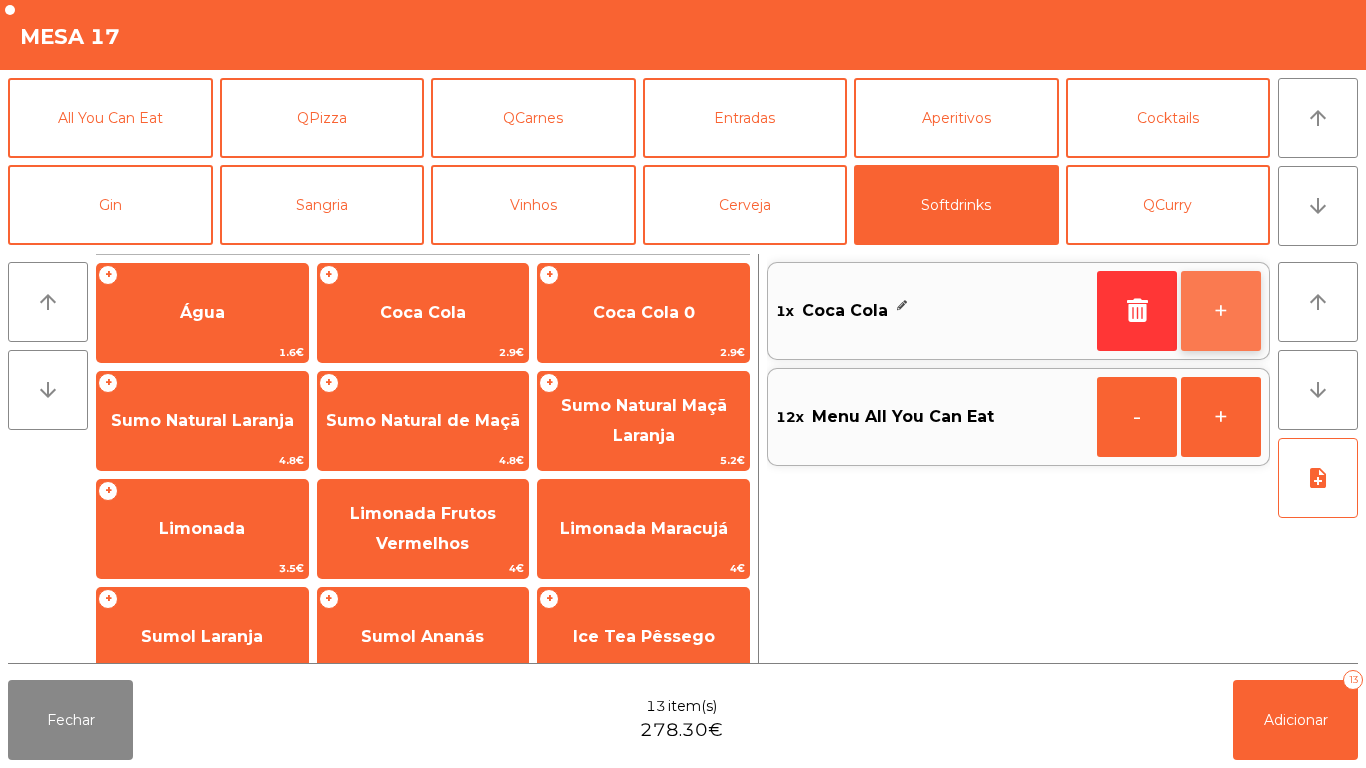 click on "+" 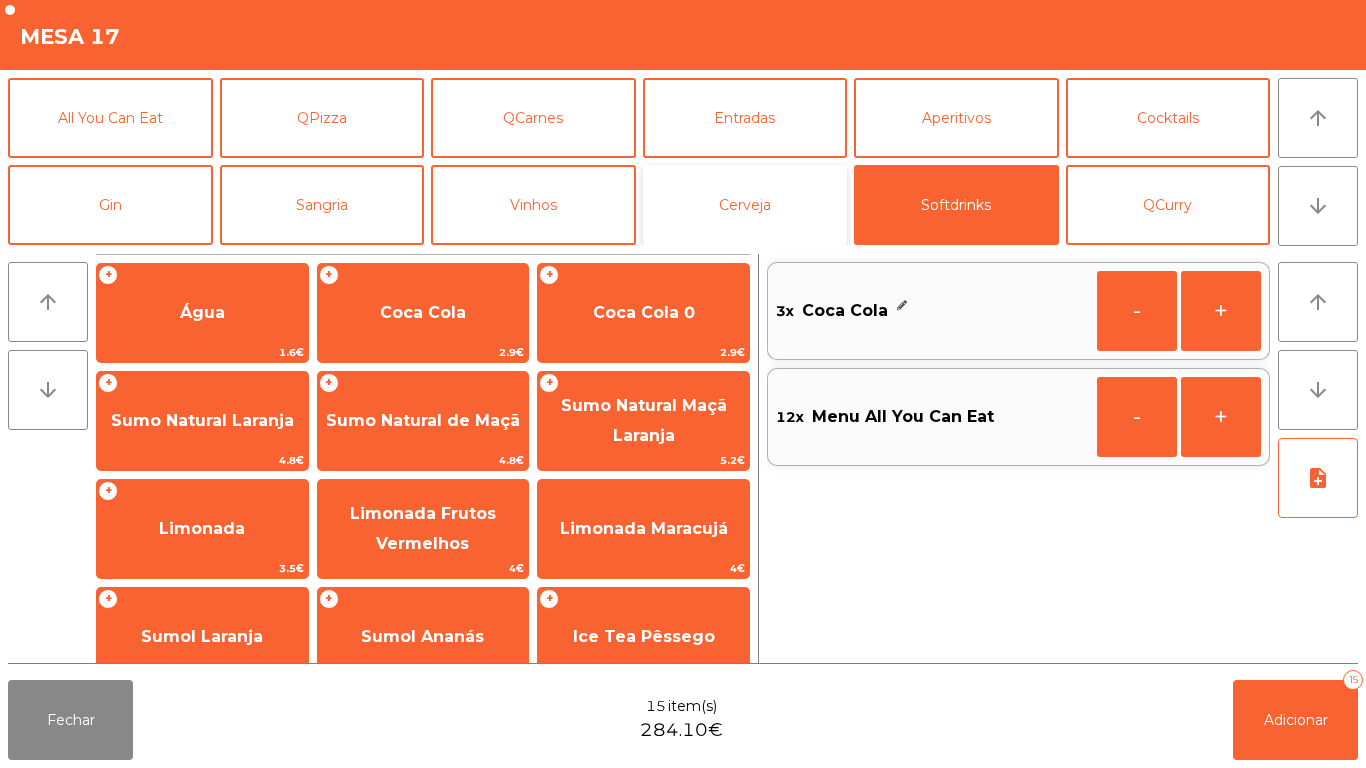 click on "Cerveja" 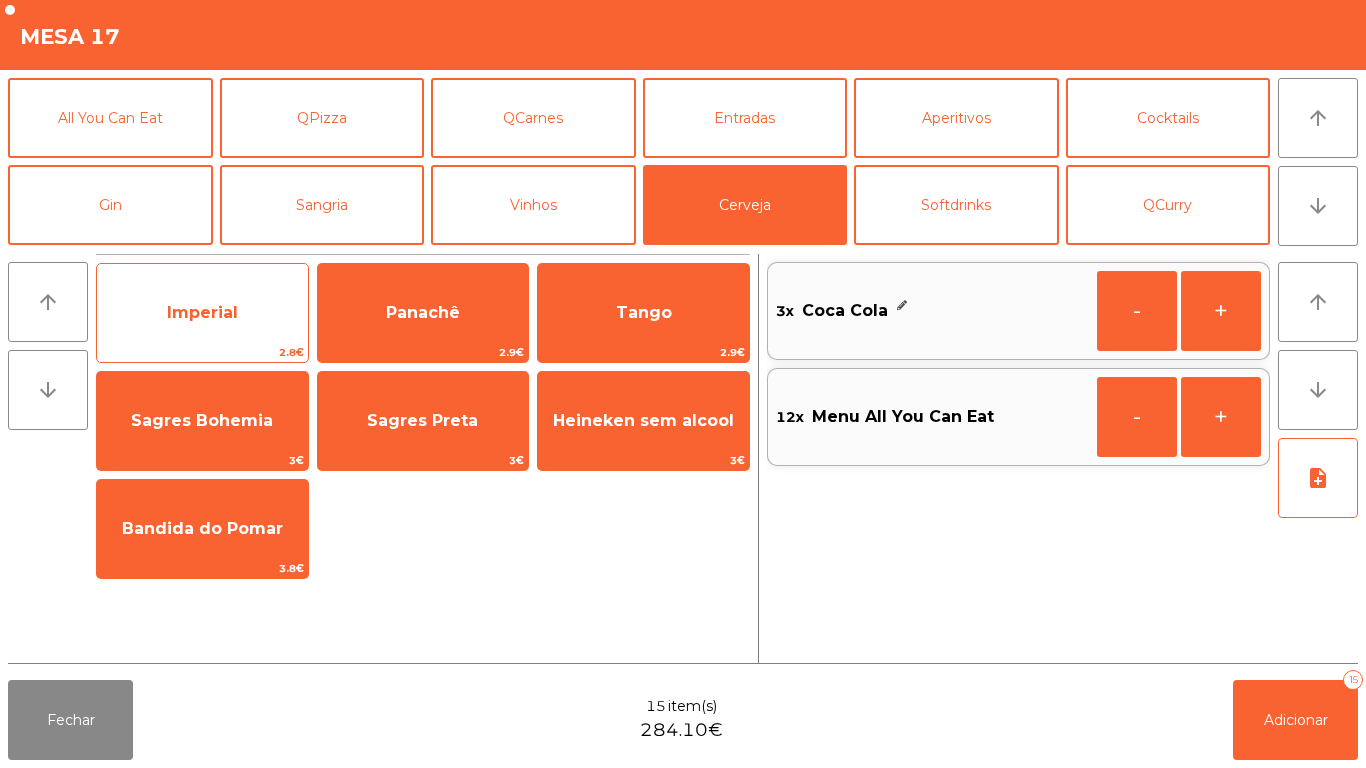 click on "Imperial" 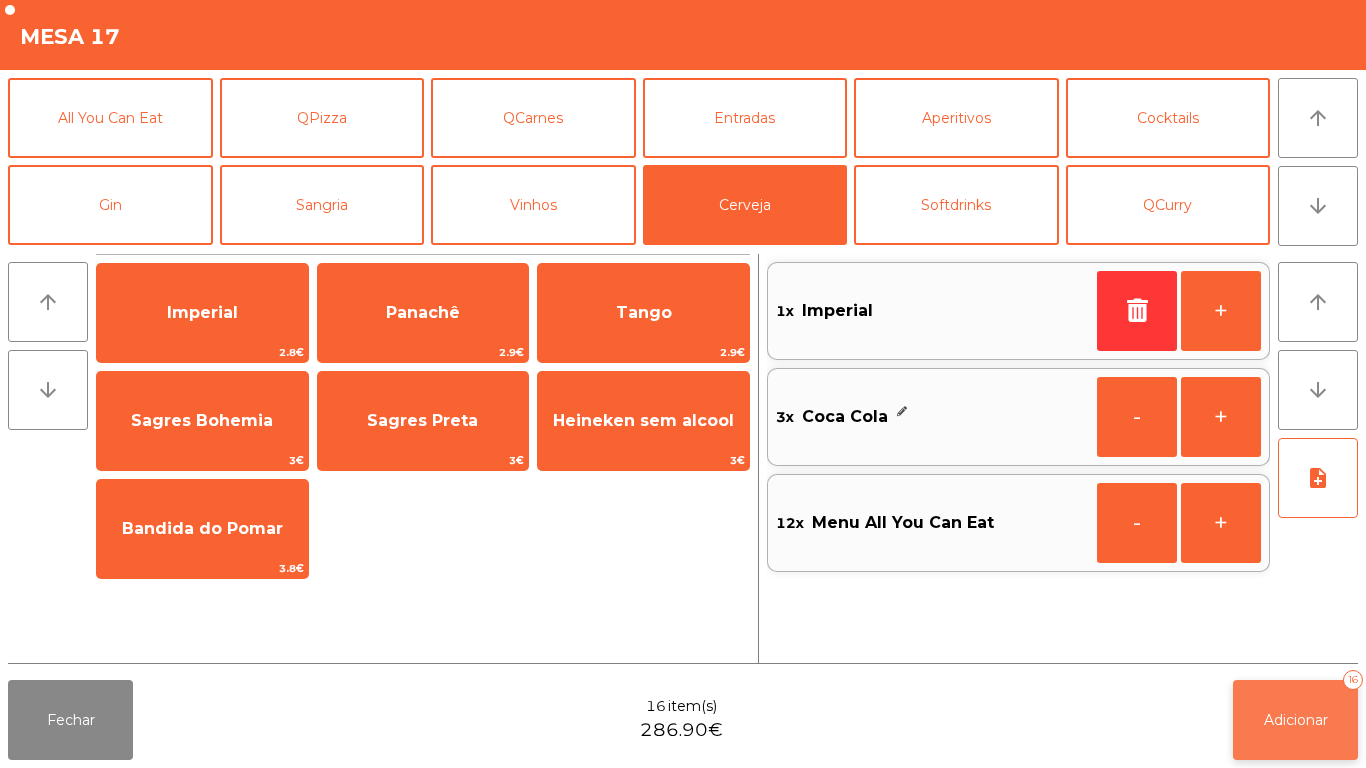 click on "Adicionar" 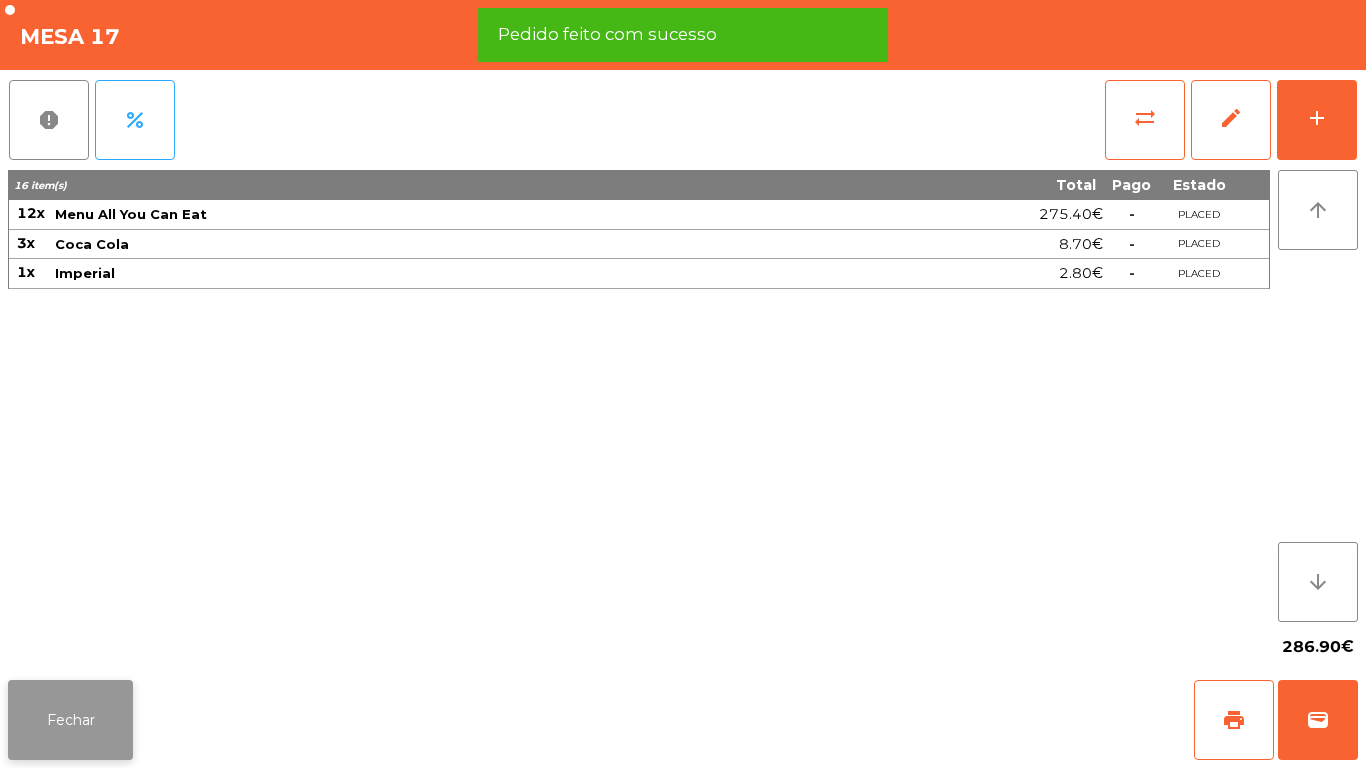 click on "Fechar" 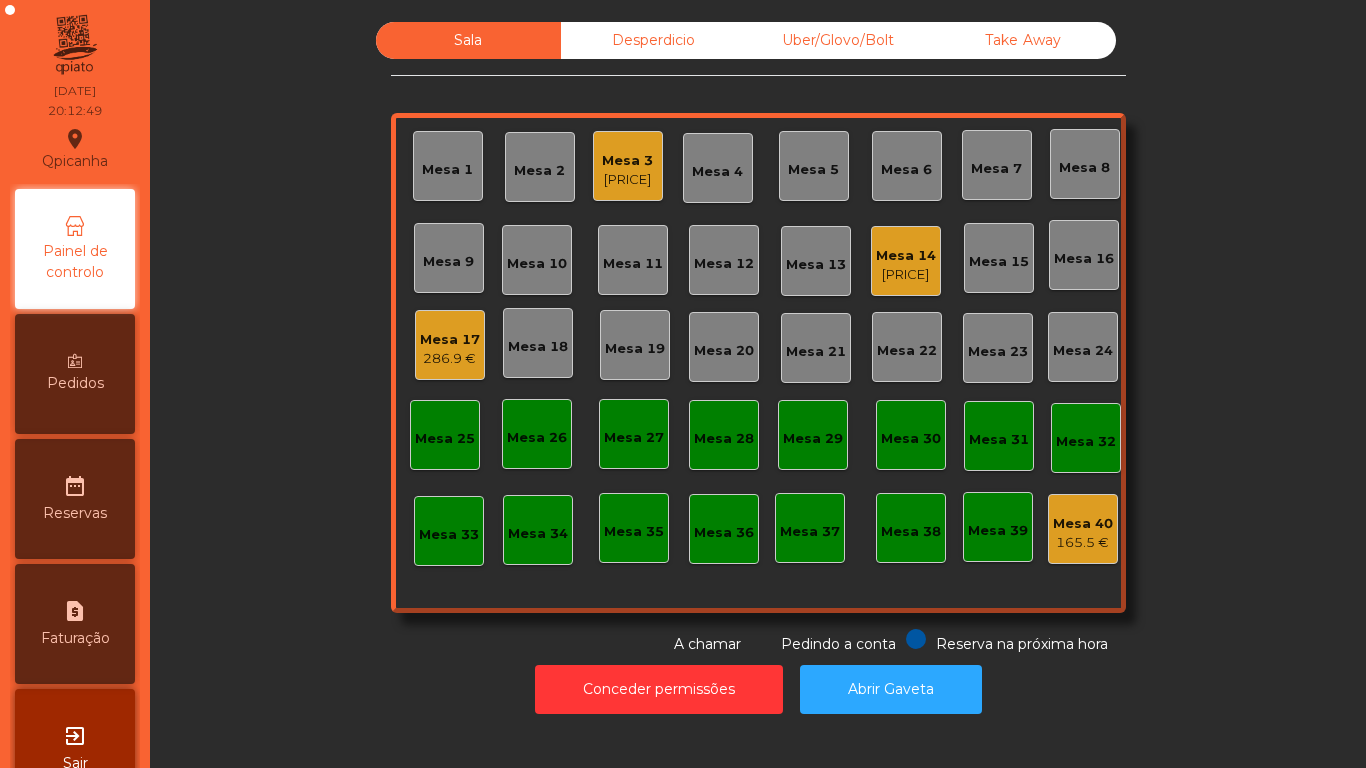 click on "286.9 €" 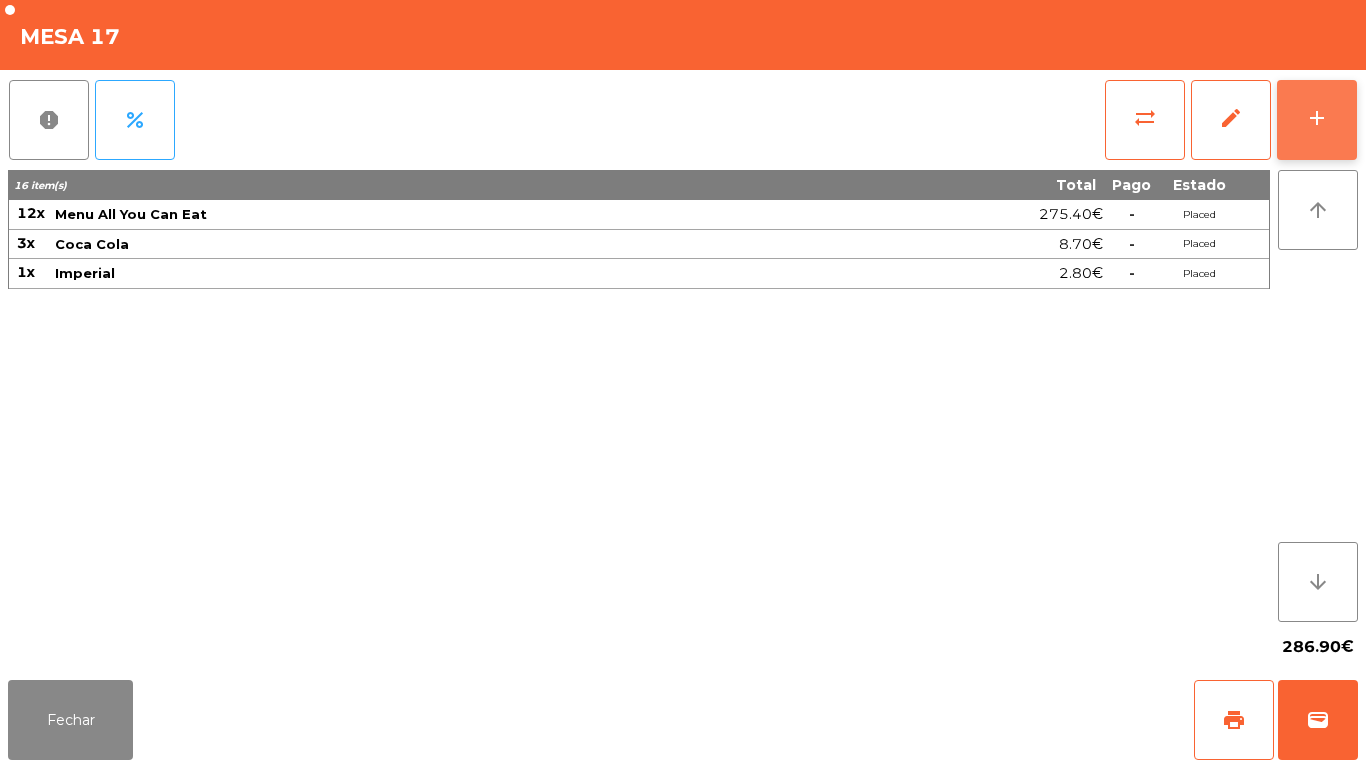 click on "add" 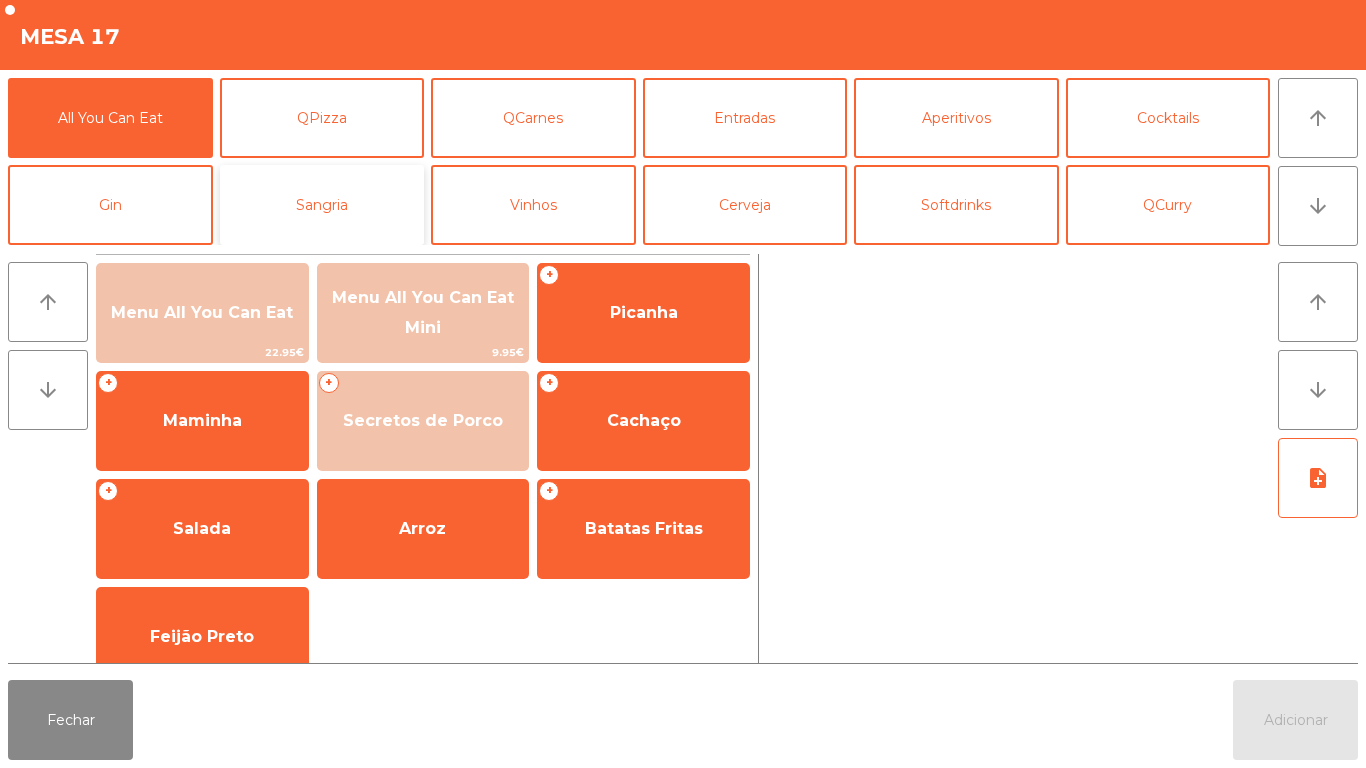 click on "Sangria" 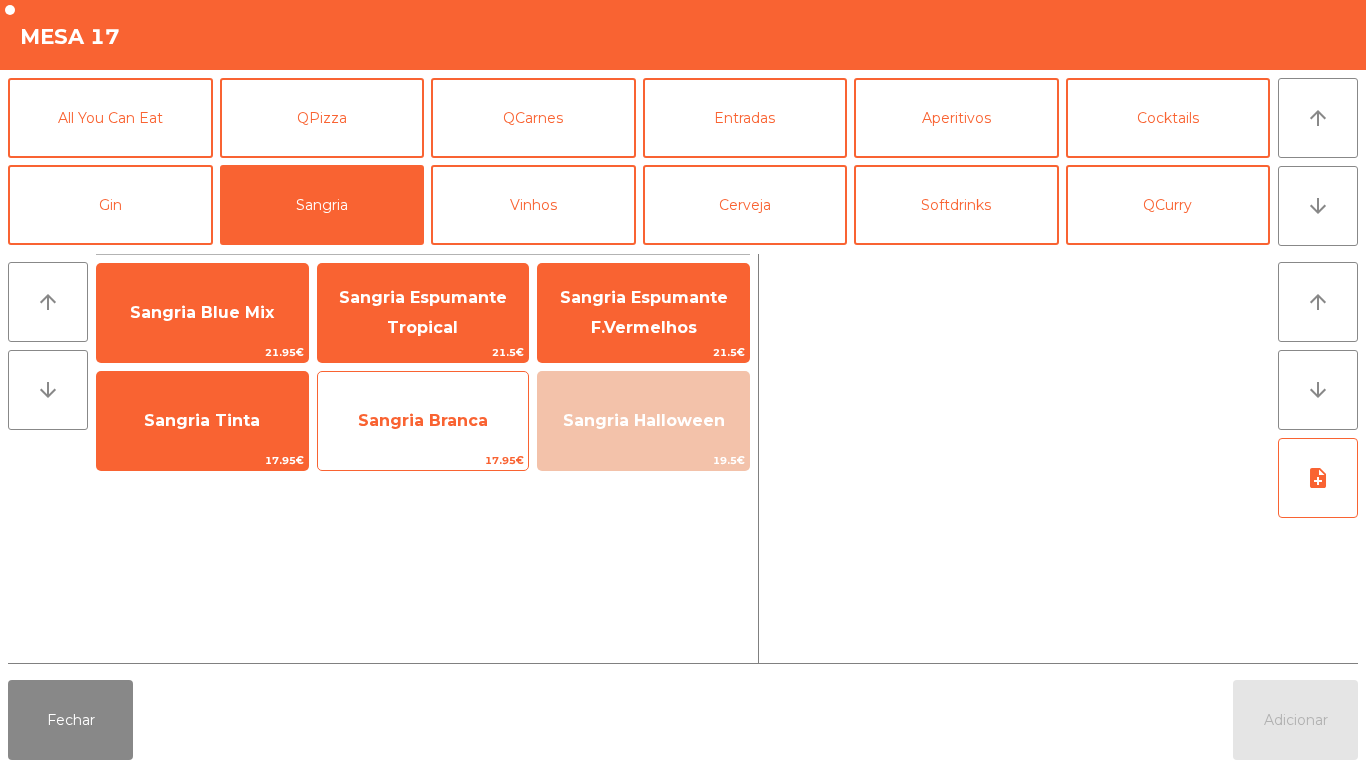 click on "Sangria Branca" 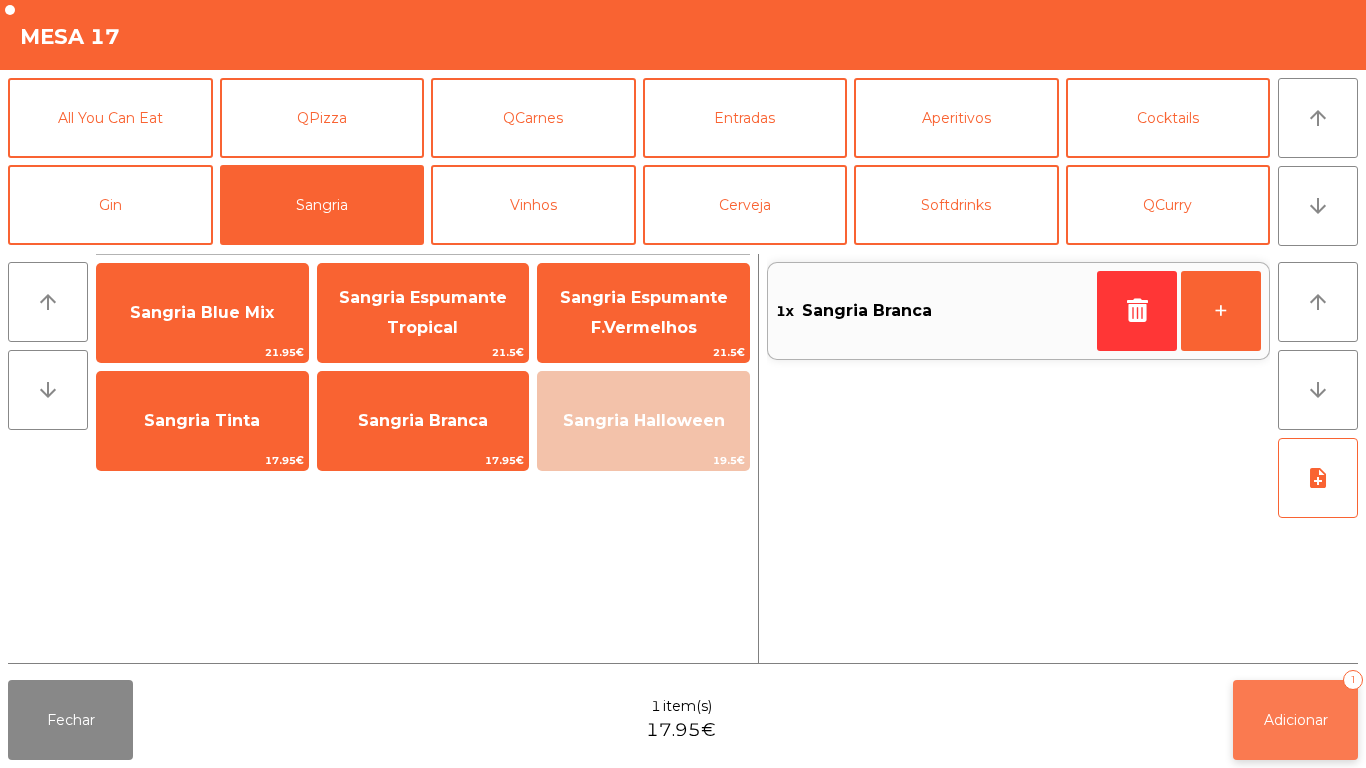 click on "Adicionar" 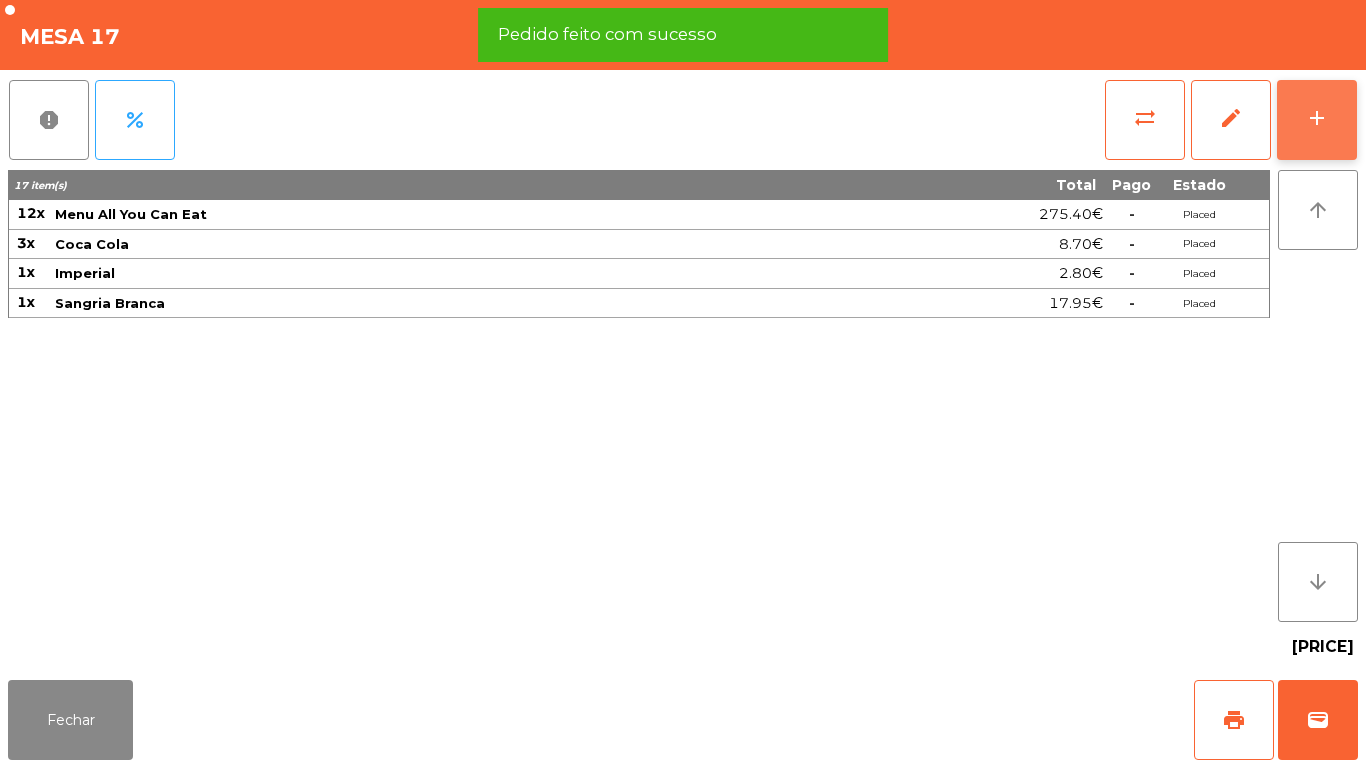 click on "add" 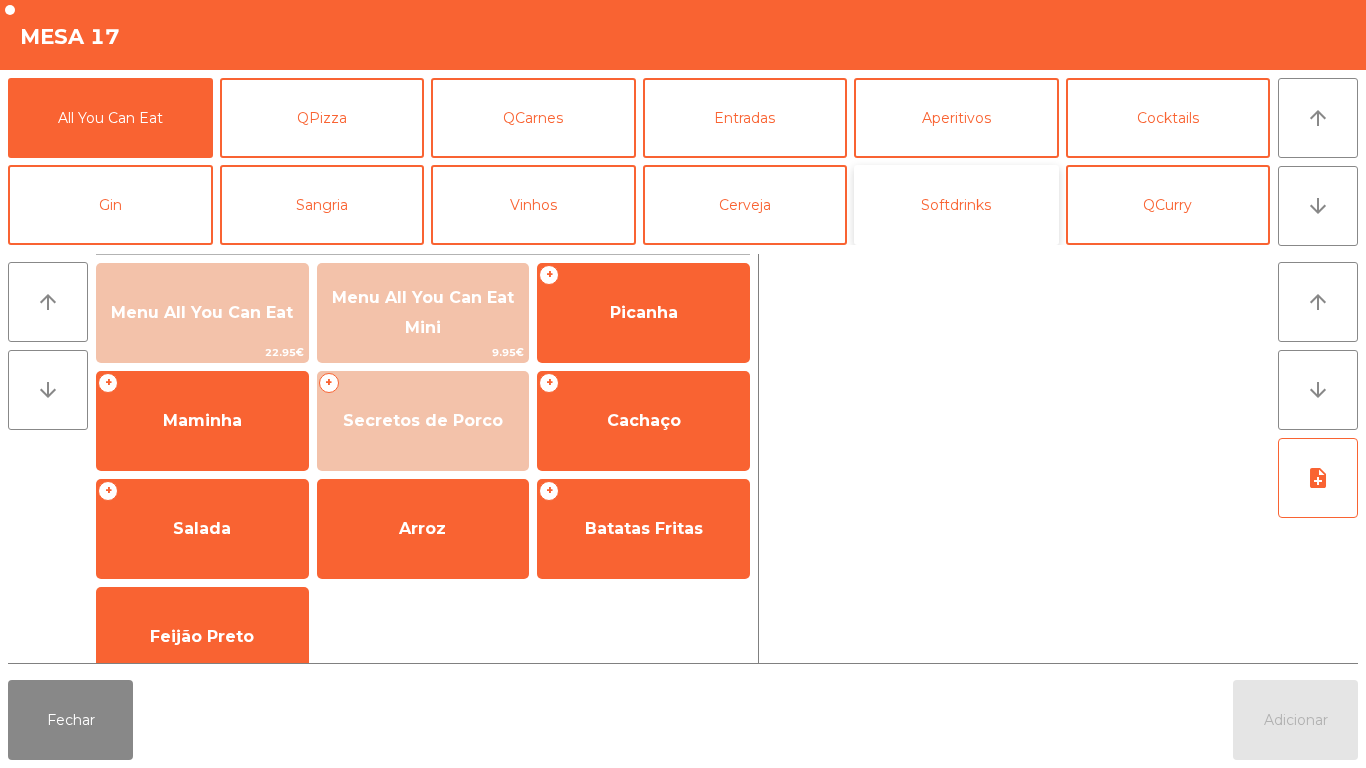 click on "Softdrinks" 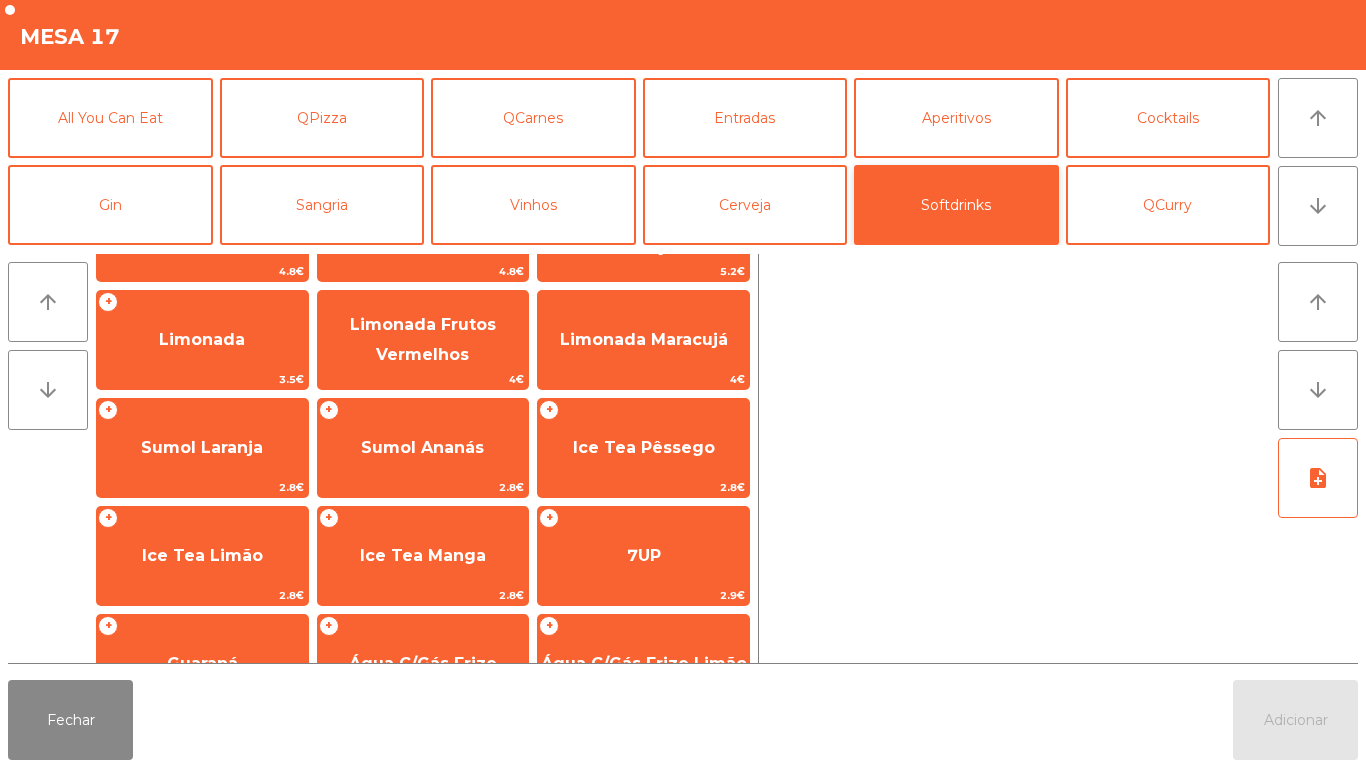 scroll, scrollTop: 306, scrollLeft: 0, axis: vertical 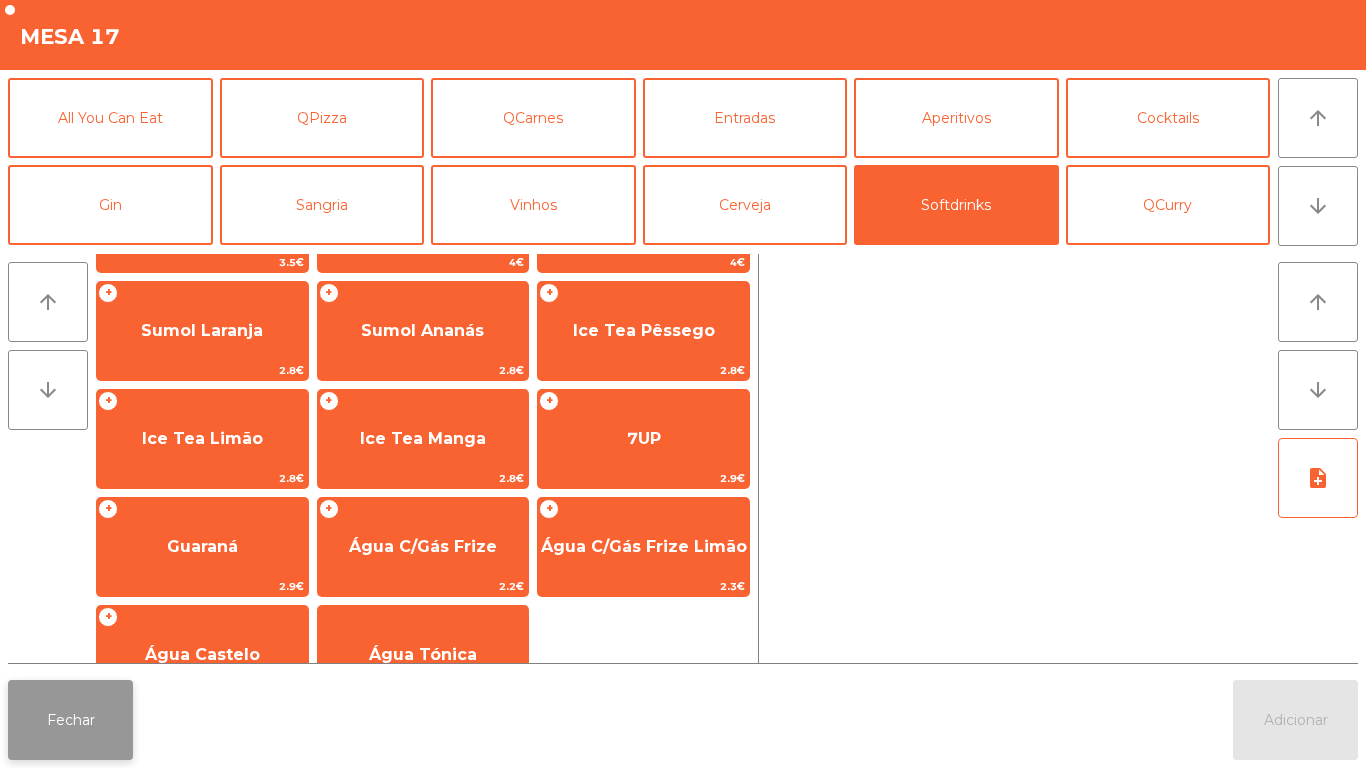 click on "Fechar" 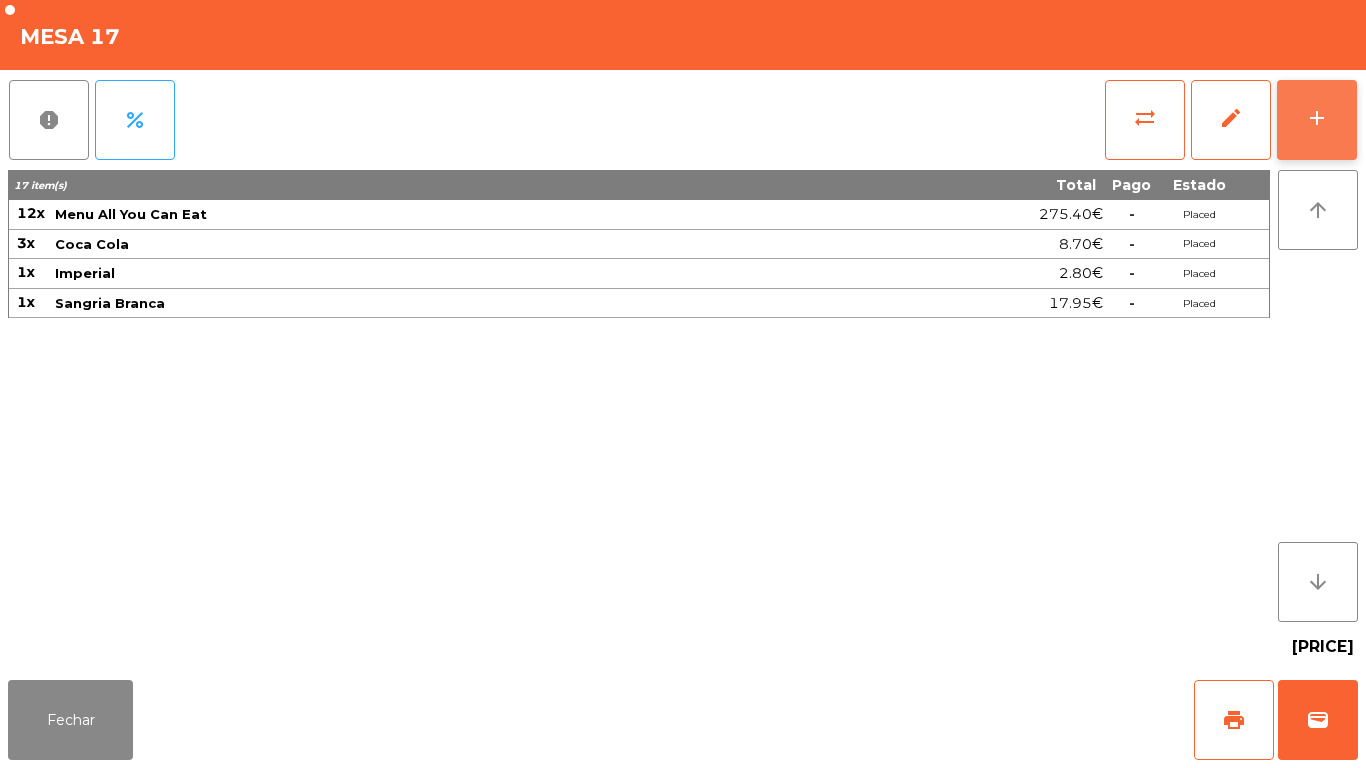 click on "add" 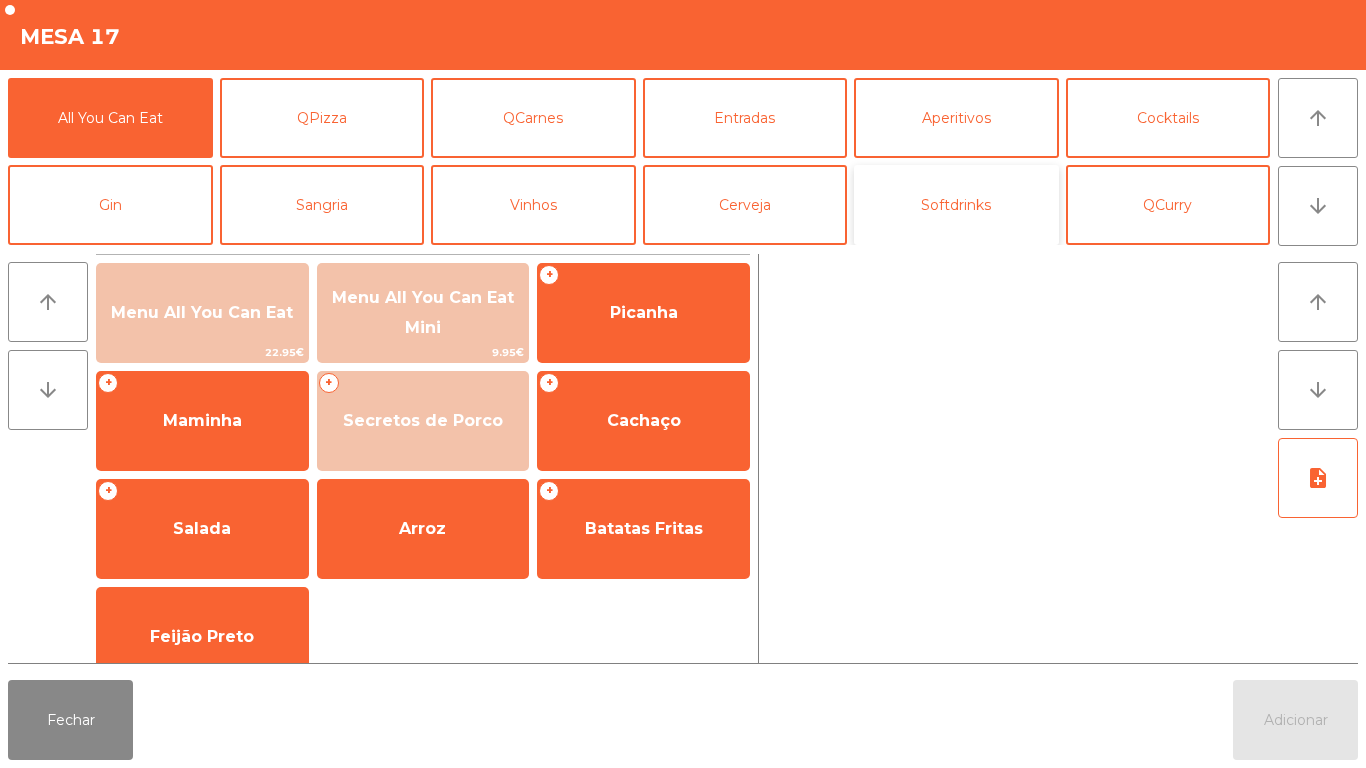 click on "Softdrinks" 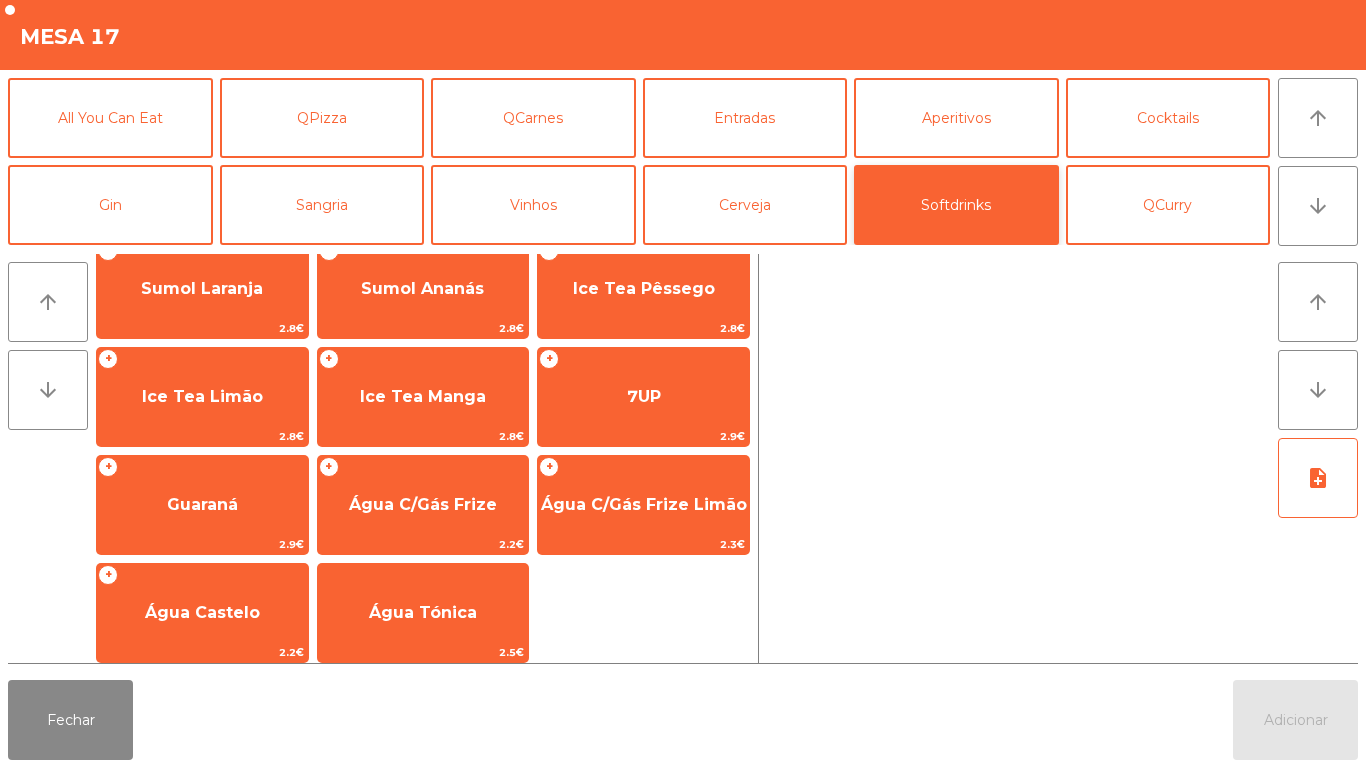 scroll, scrollTop: 356, scrollLeft: 0, axis: vertical 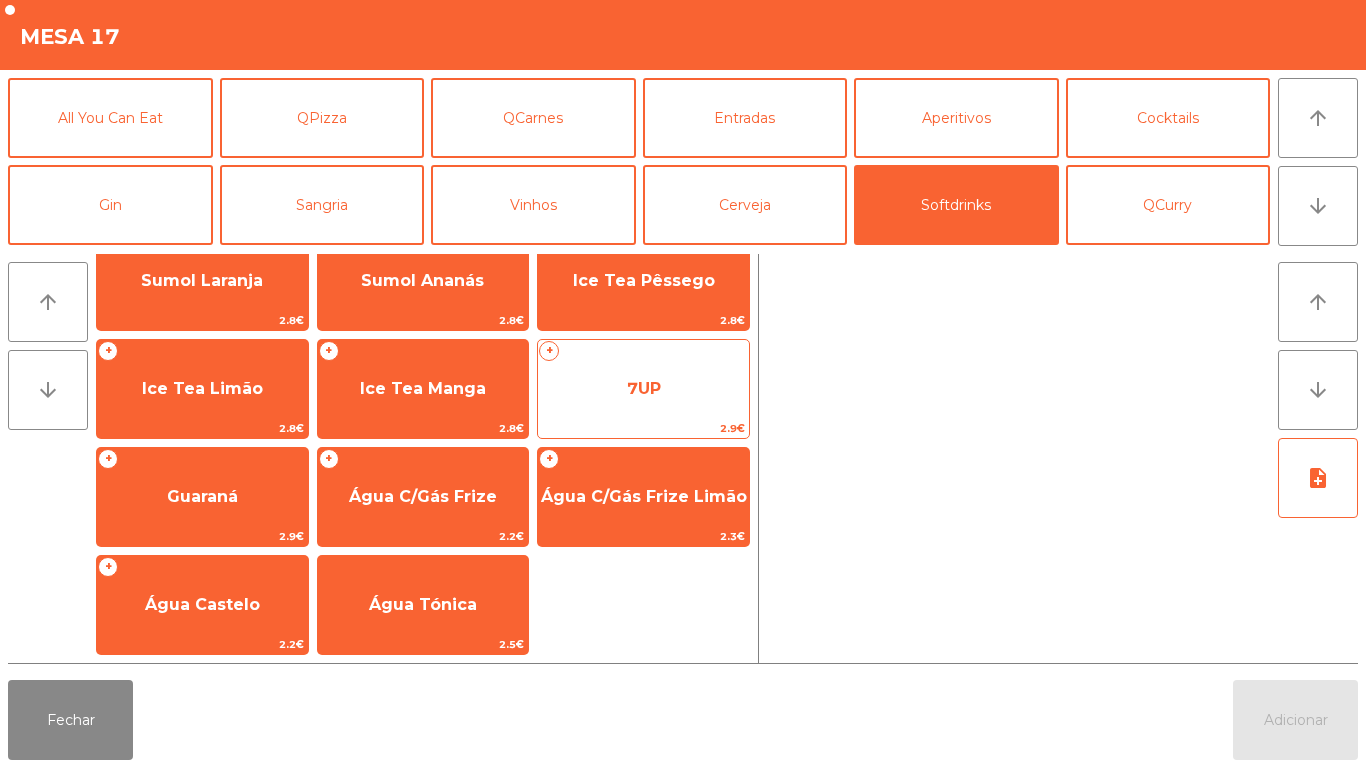 click on "7UP" 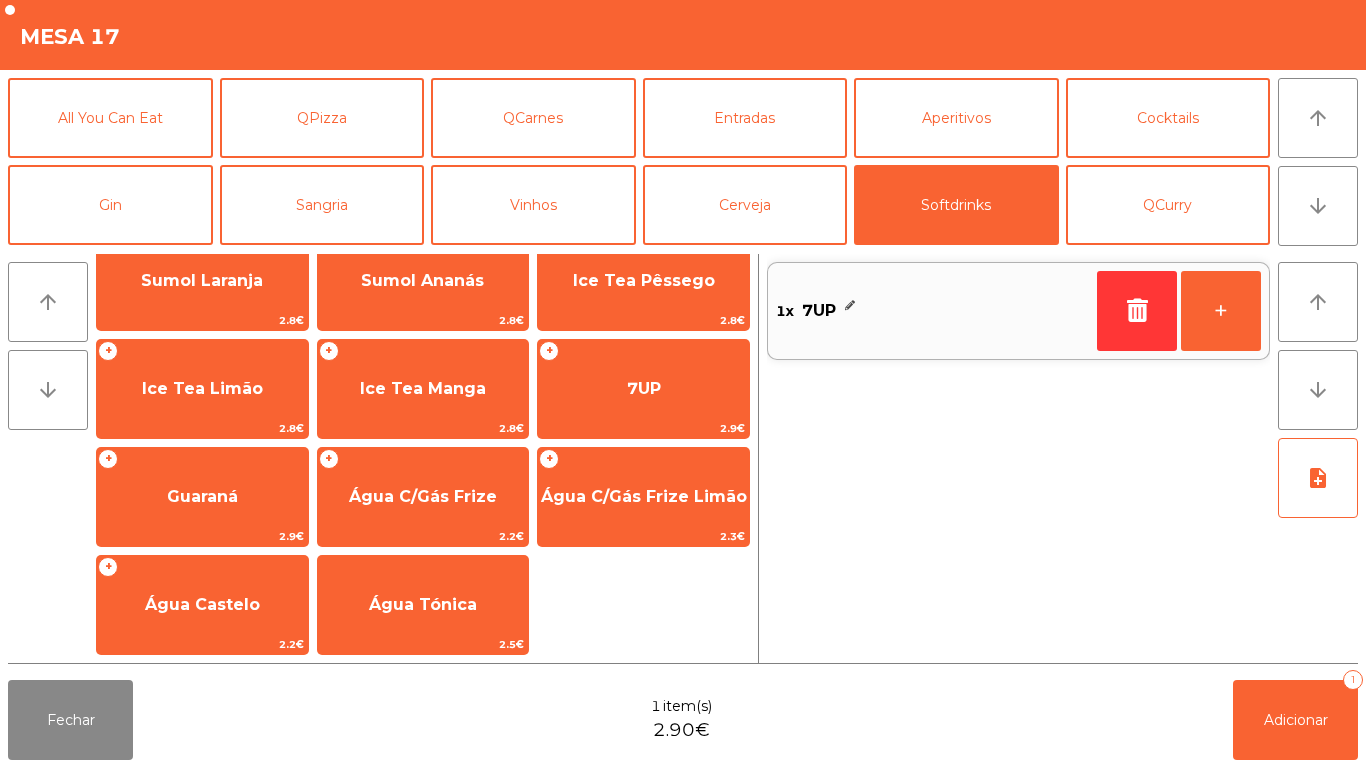 scroll, scrollTop: 352, scrollLeft: 0, axis: vertical 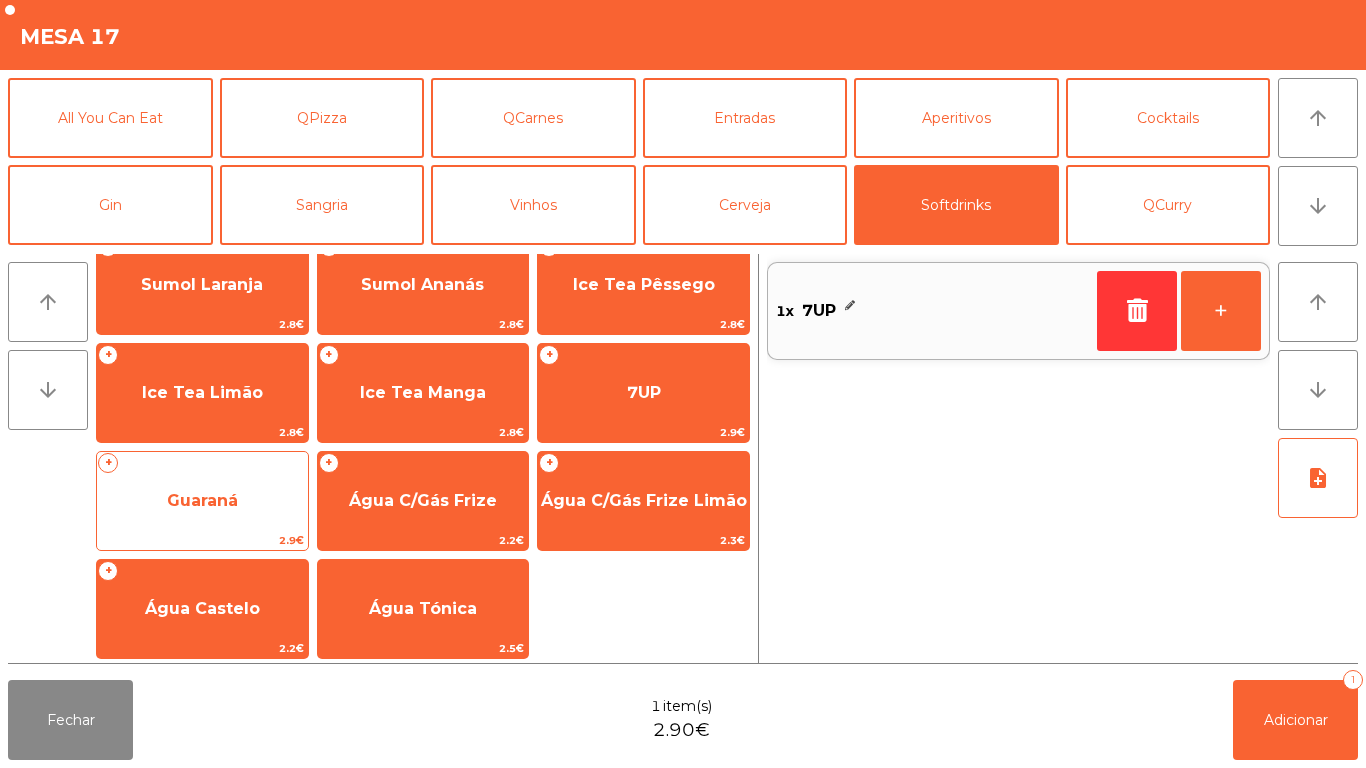 click on "Guaraná" 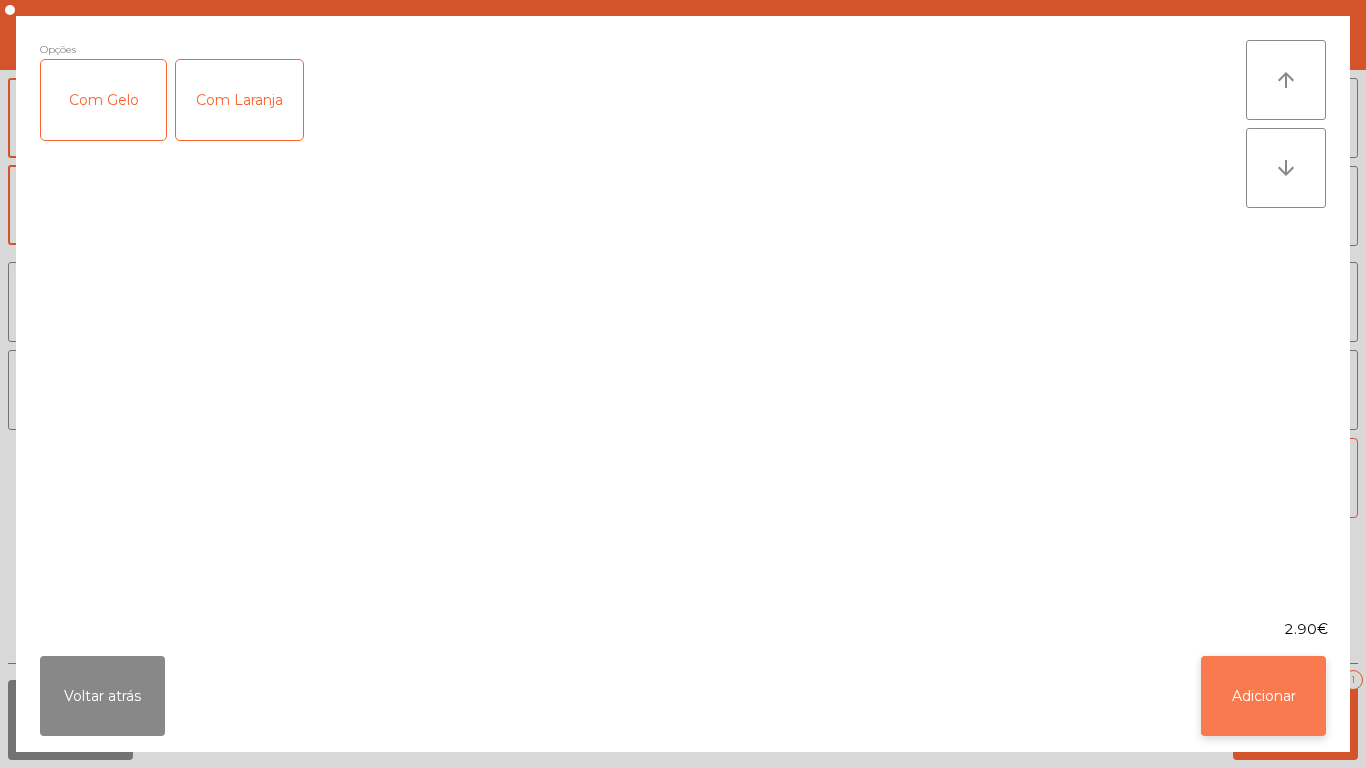 click on "Adicionar" 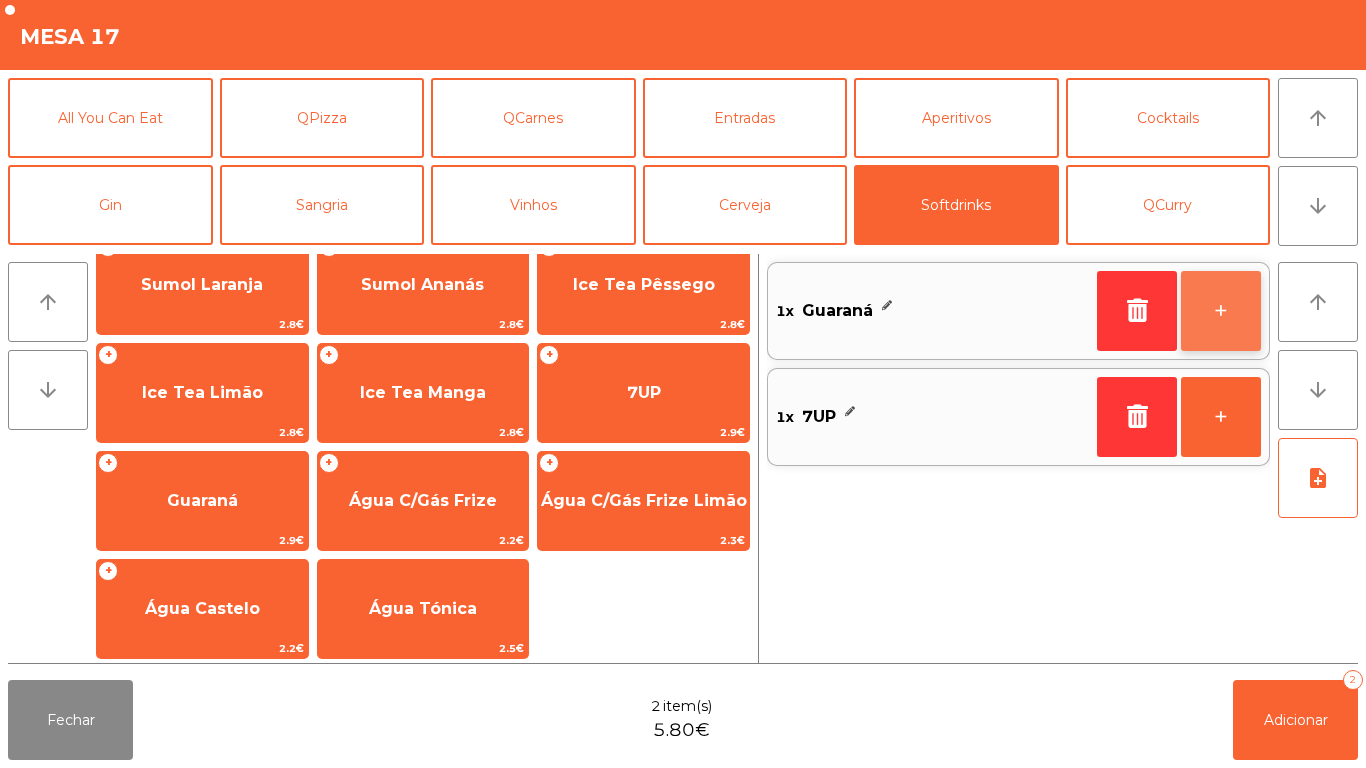 click on "+" 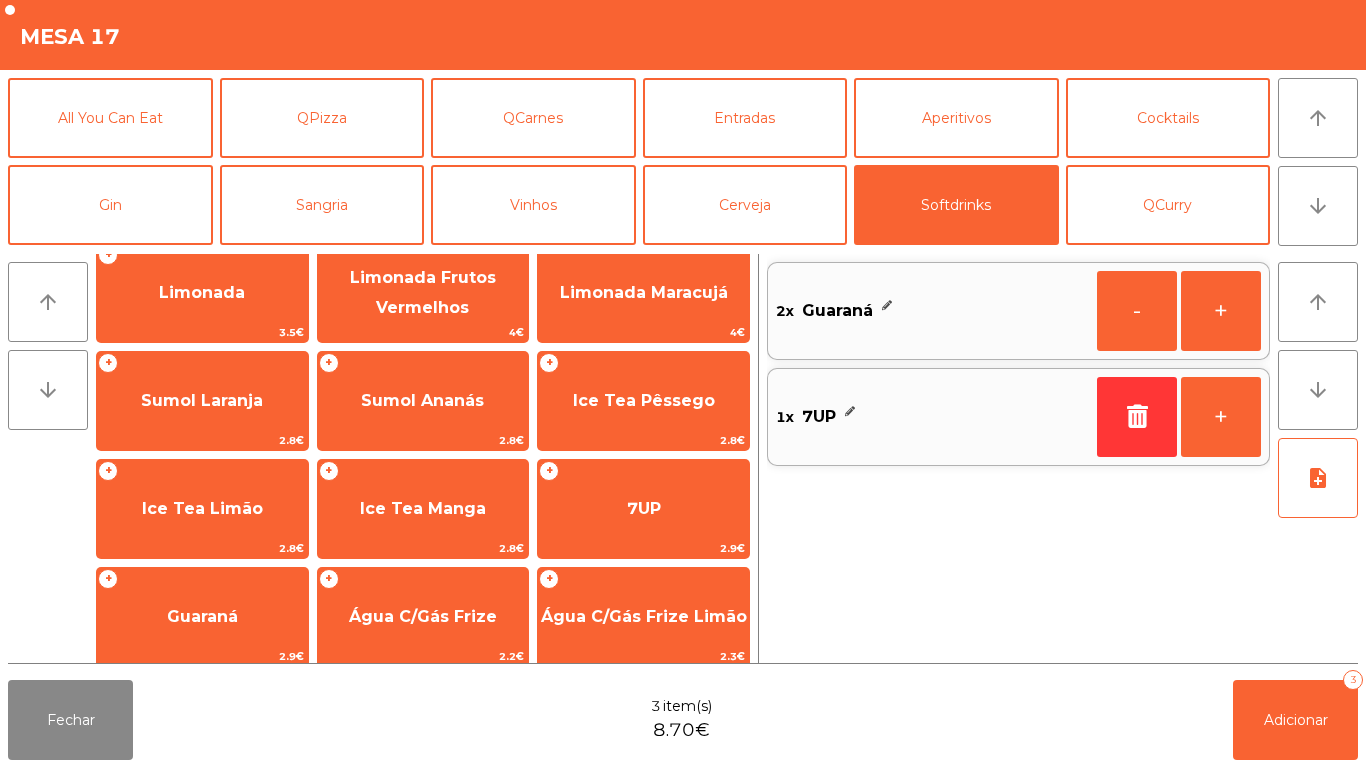 scroll, scrollTop: 203, scrollLeft: 0, axis: vertical 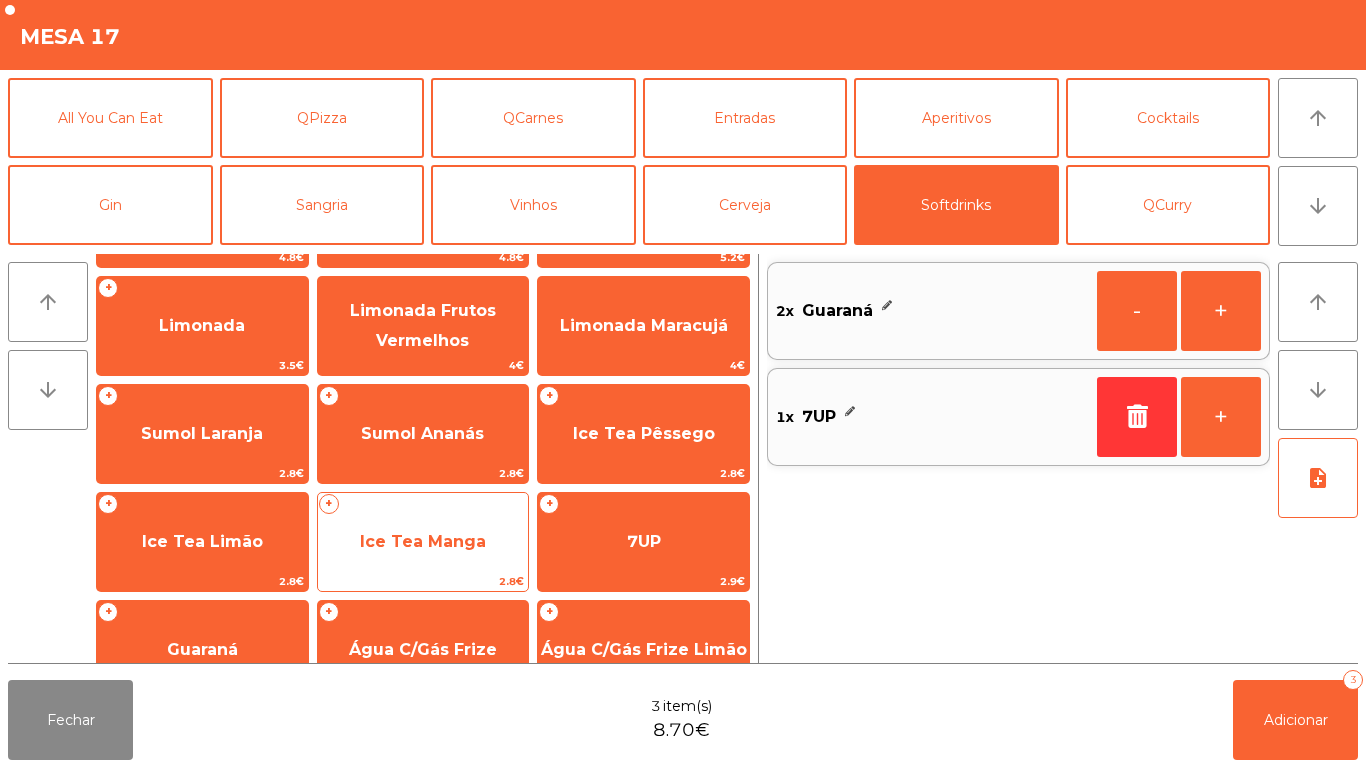 click on "Ice Tea Manga" 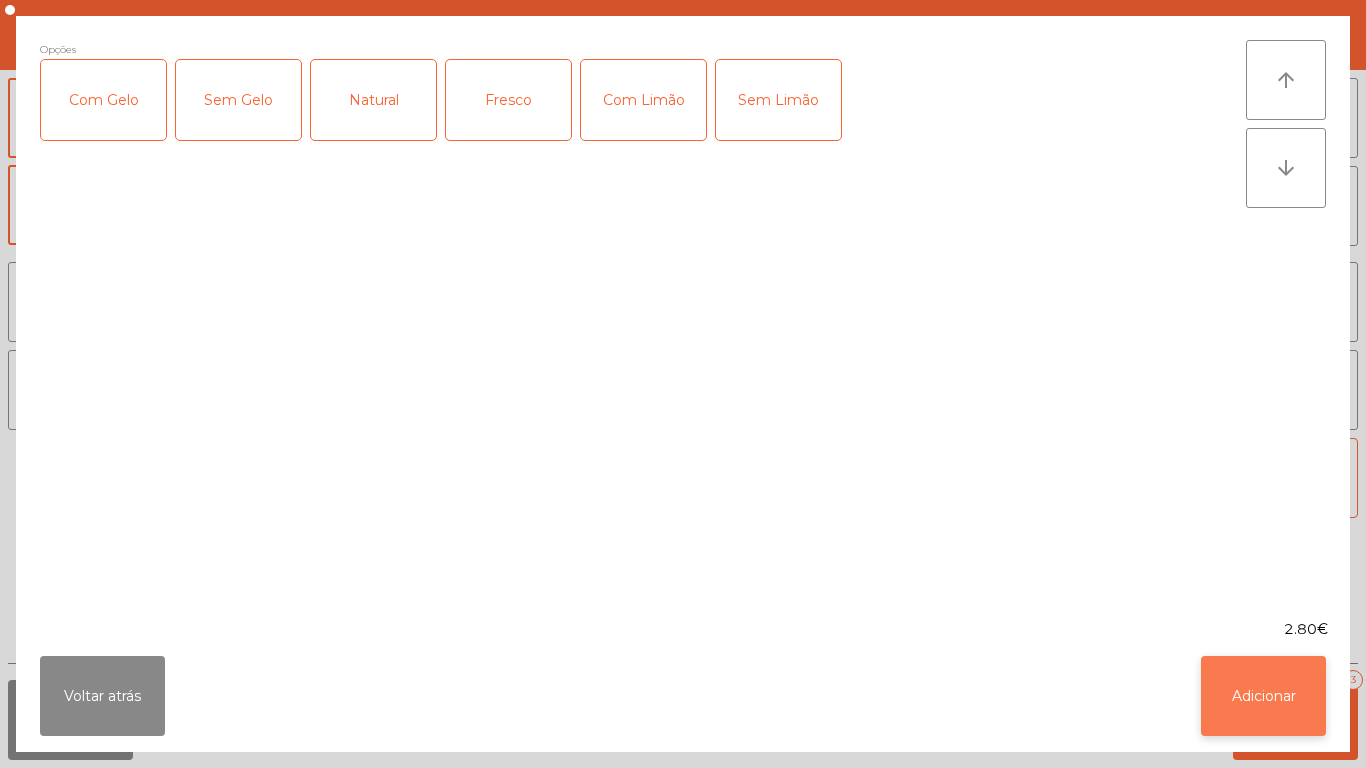 click on "Adicionar" 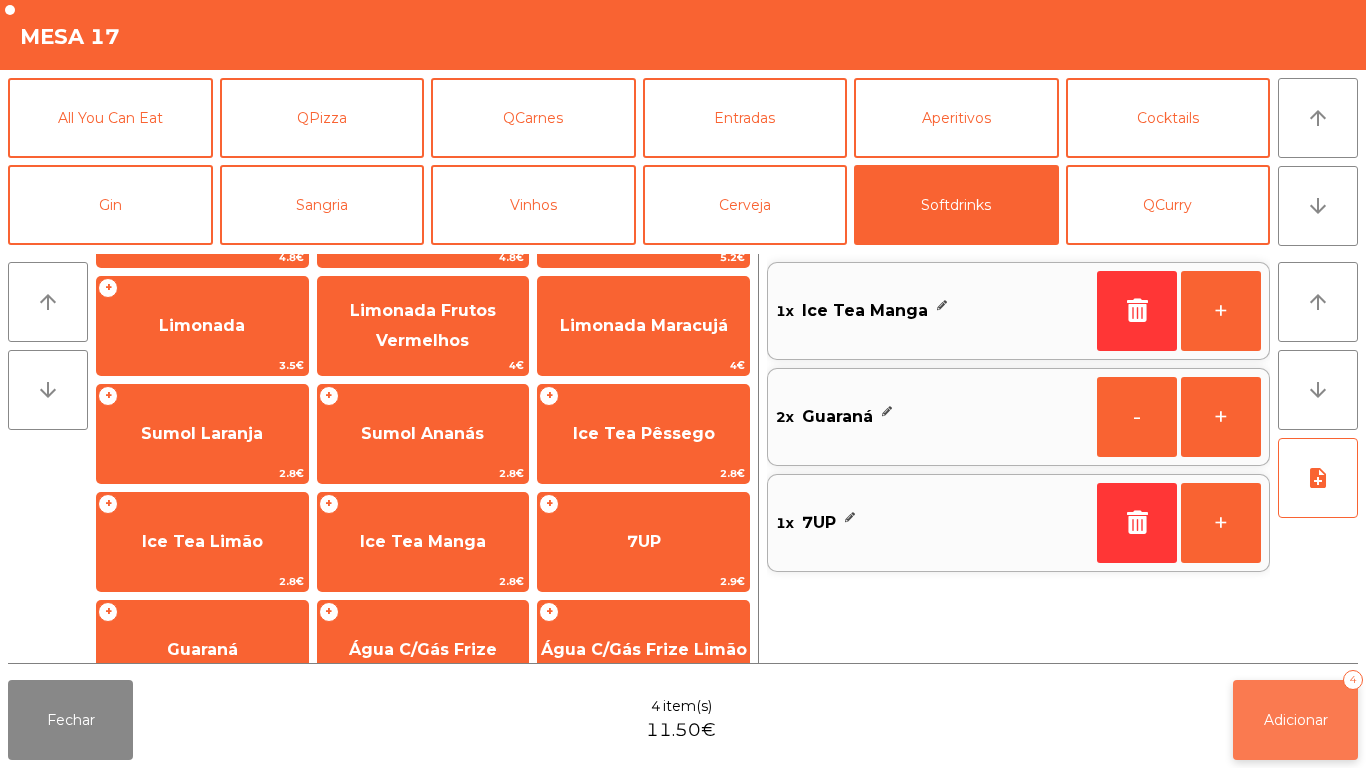 click on "Adicionar" 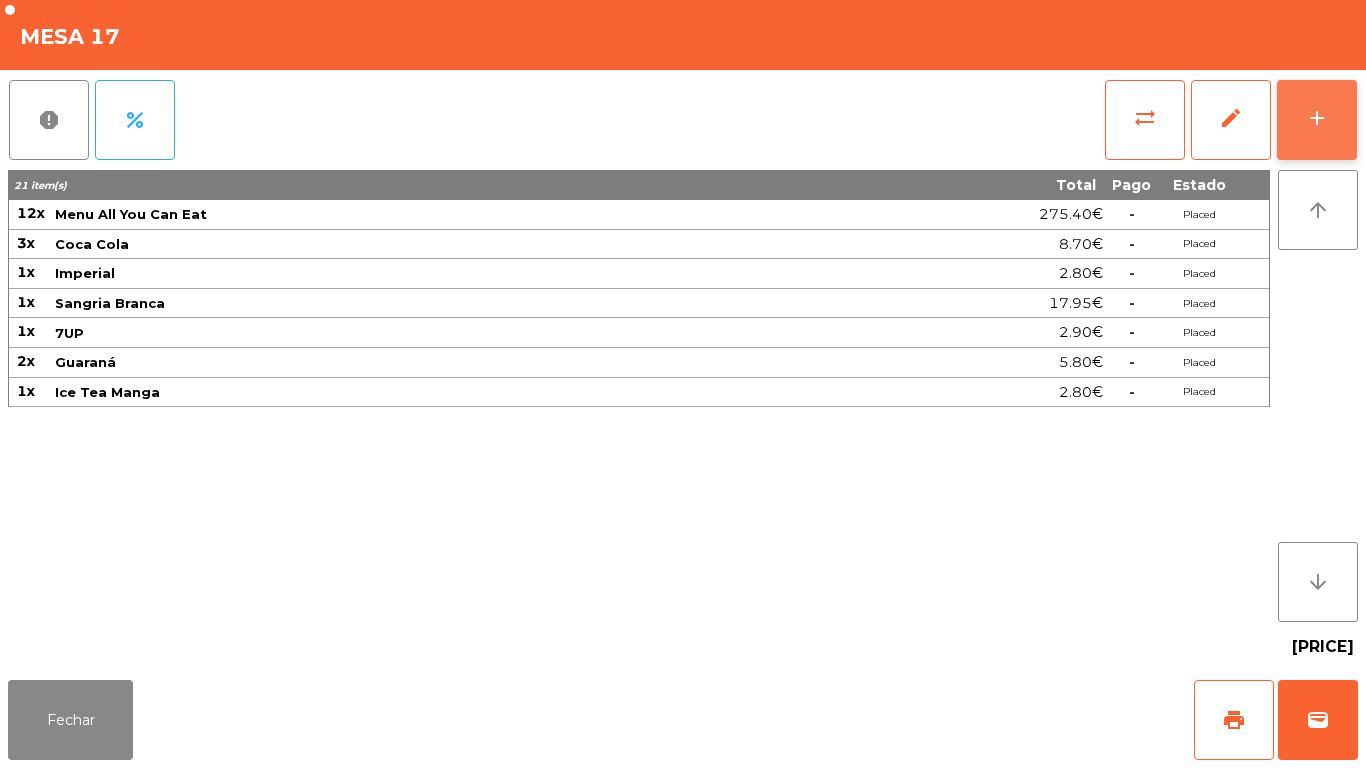 click on "add" 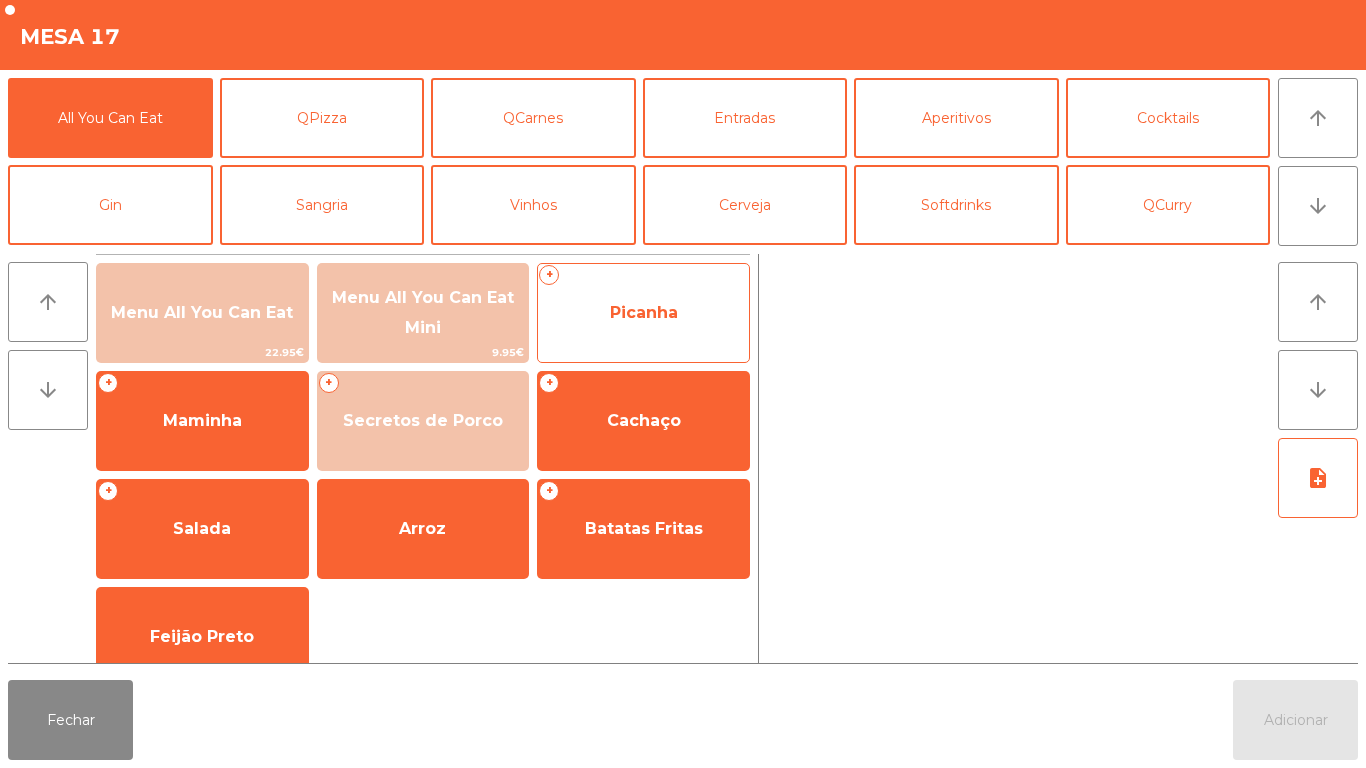 click on "Picanha" 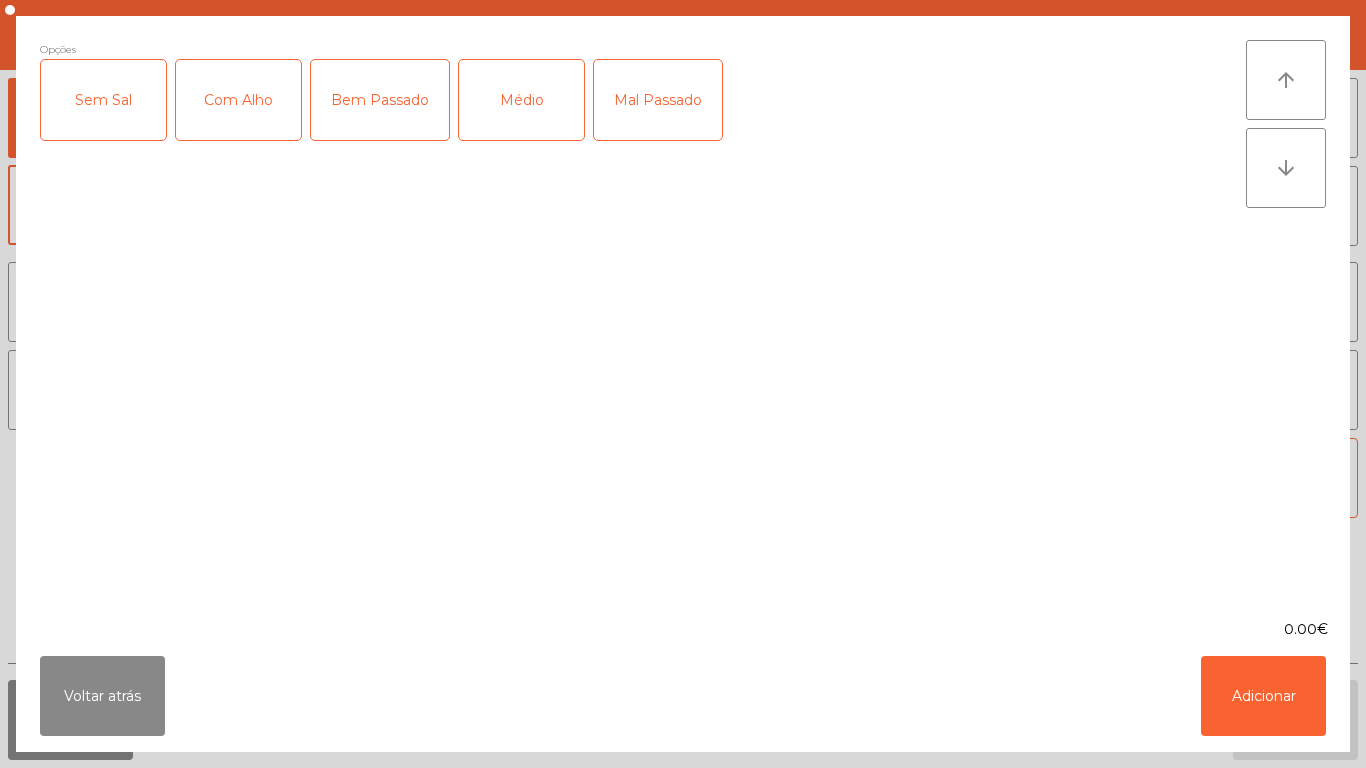 click on "Médio" 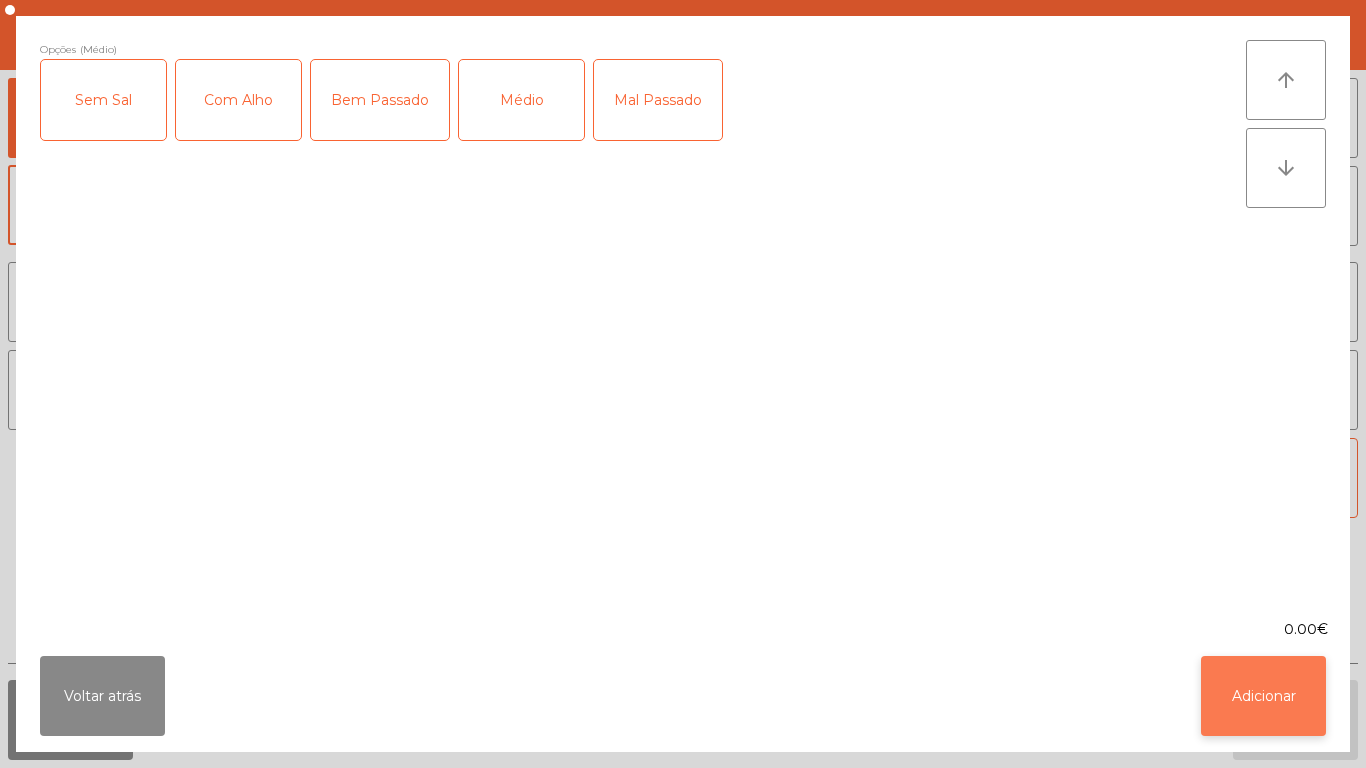 click on "Adicionar" 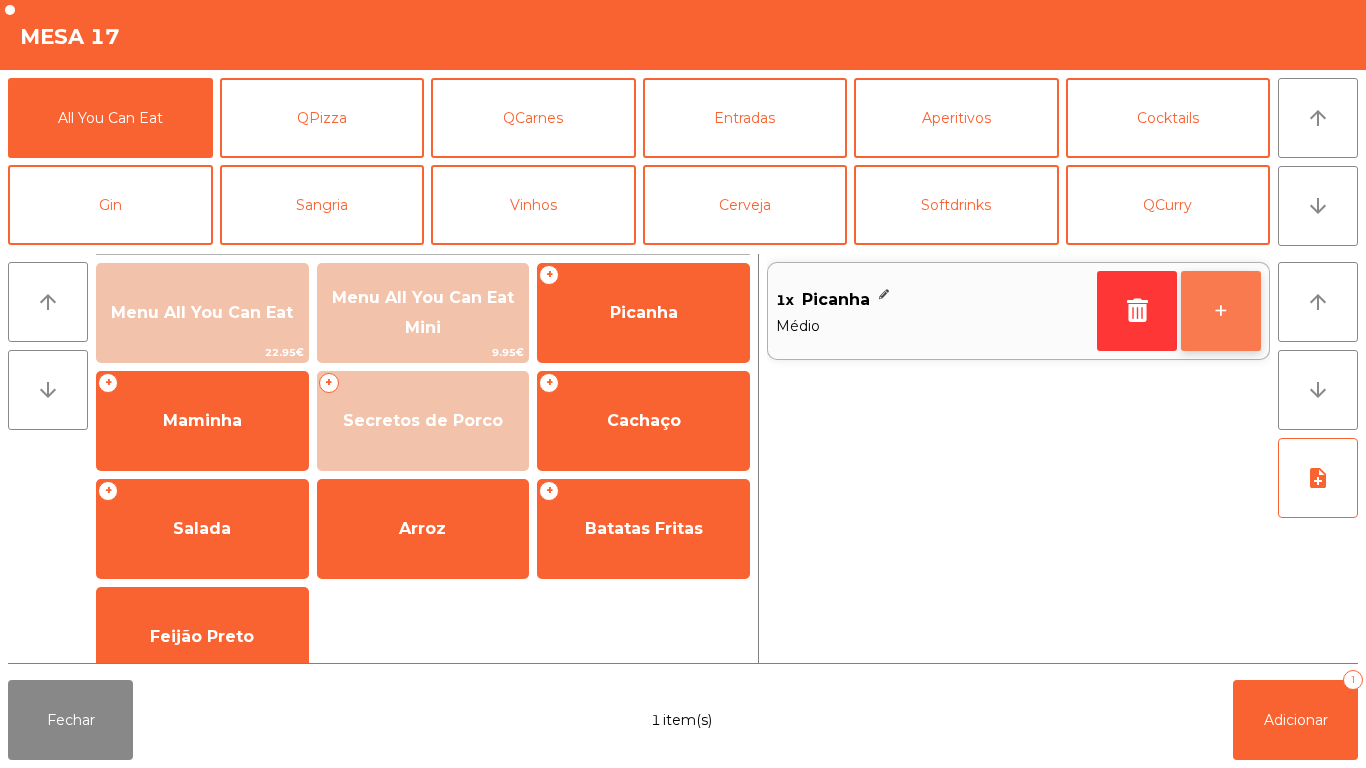click on "+" 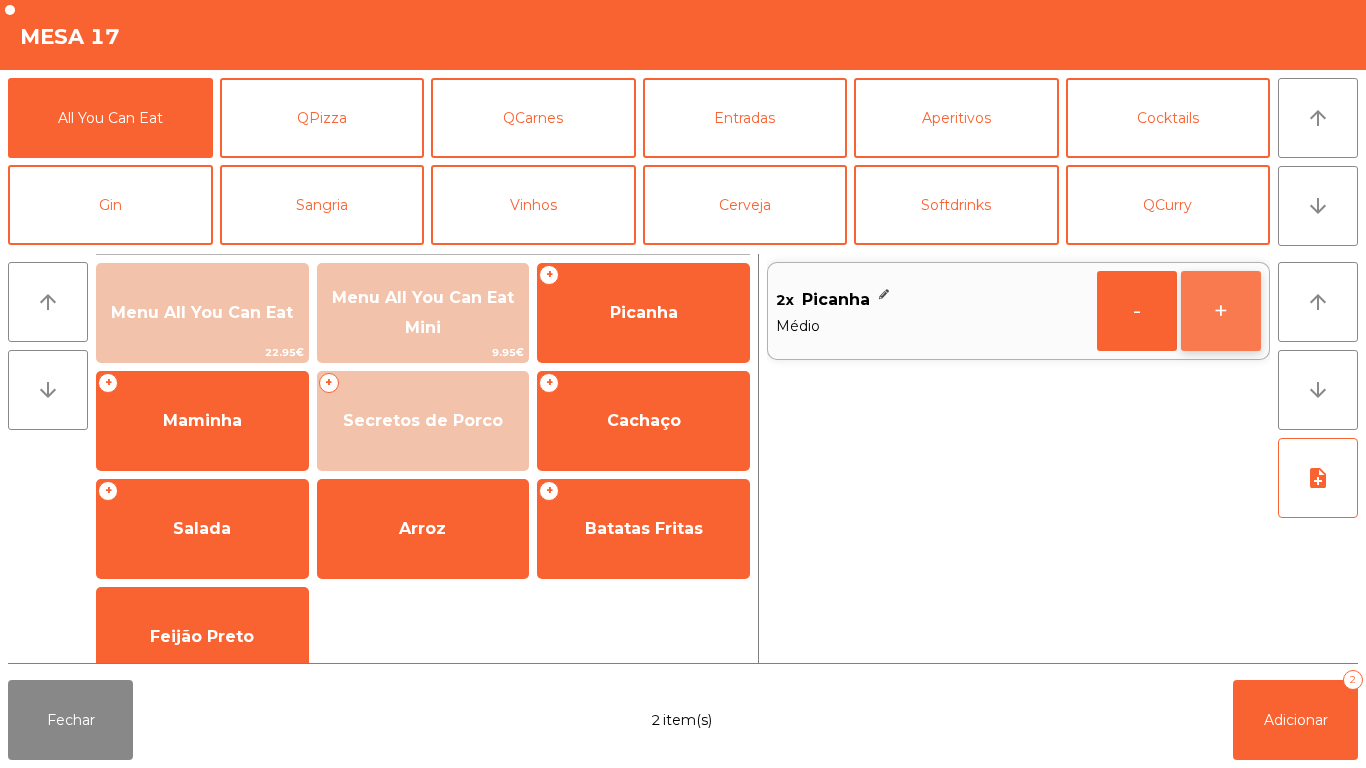 click on "+" 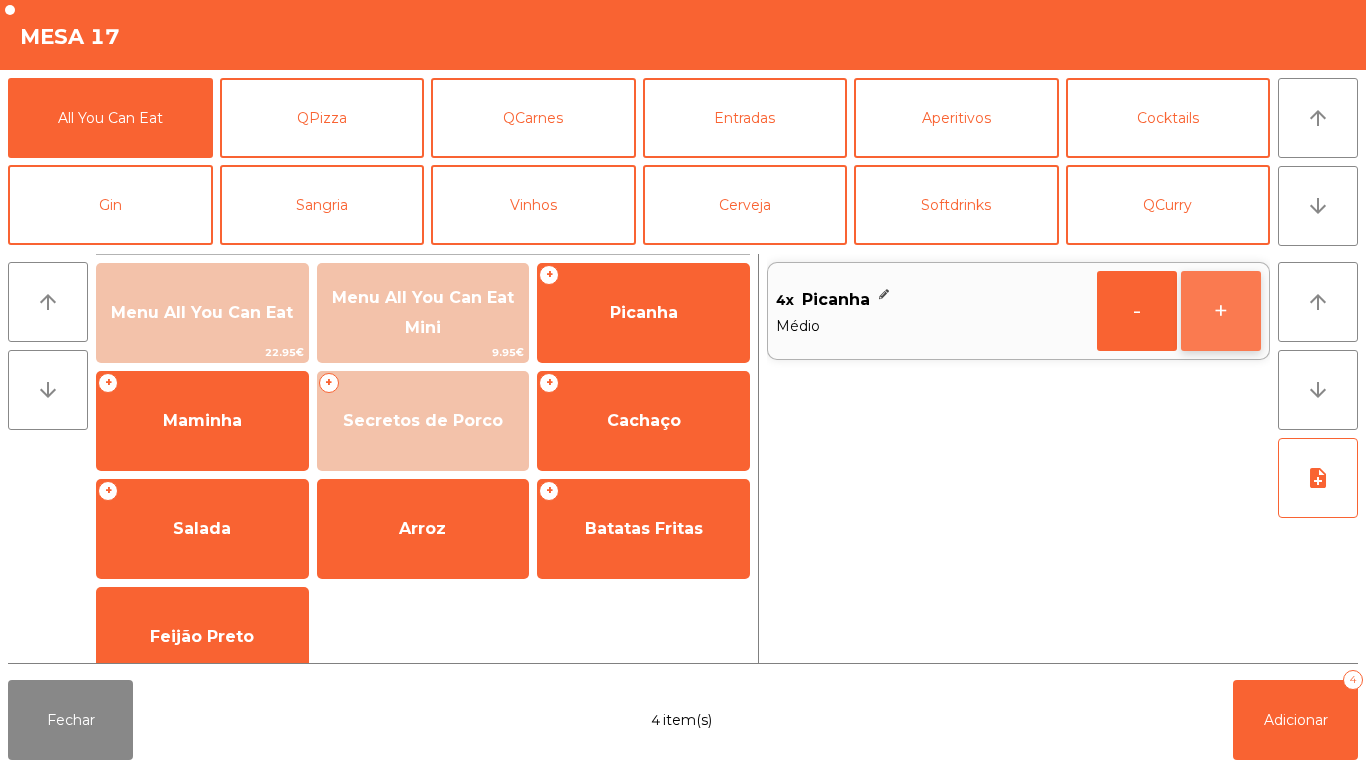 click on "+" 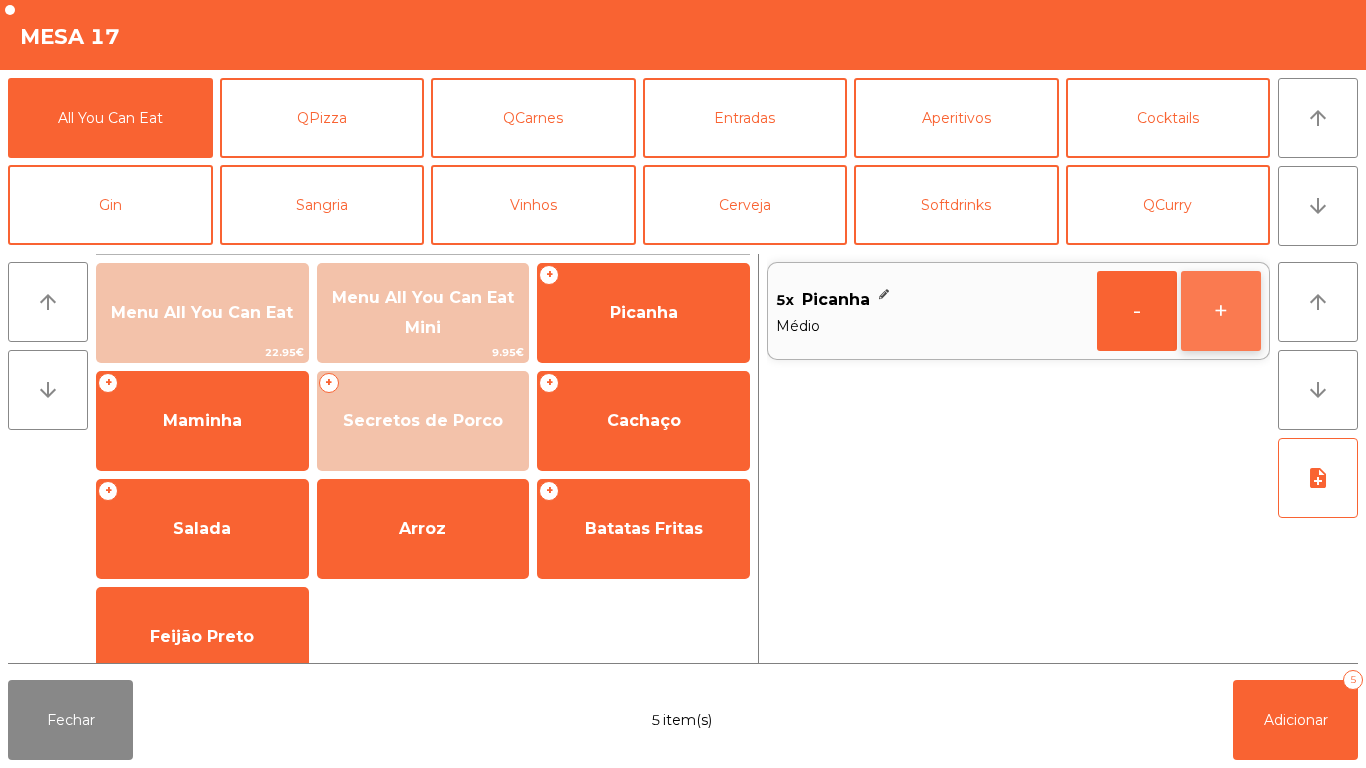 click on "+" 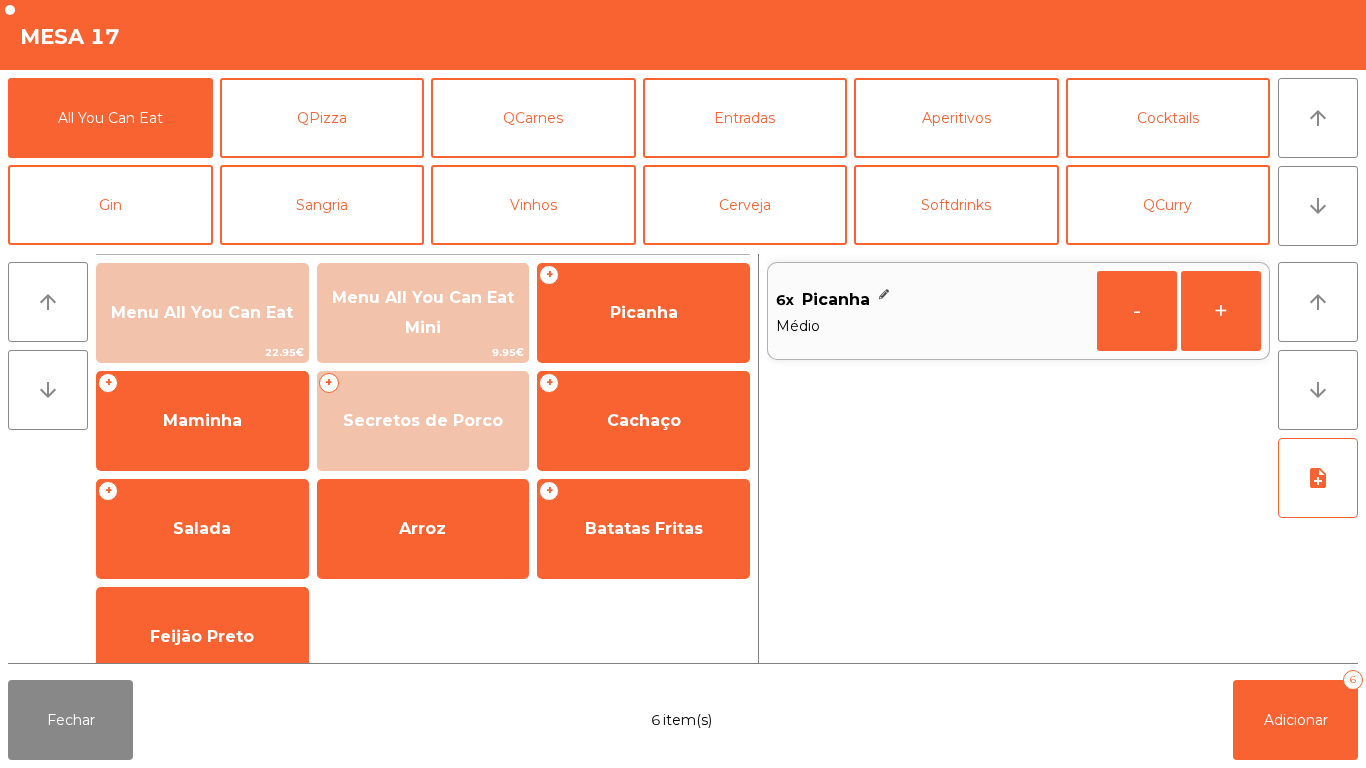 click on "Médio" 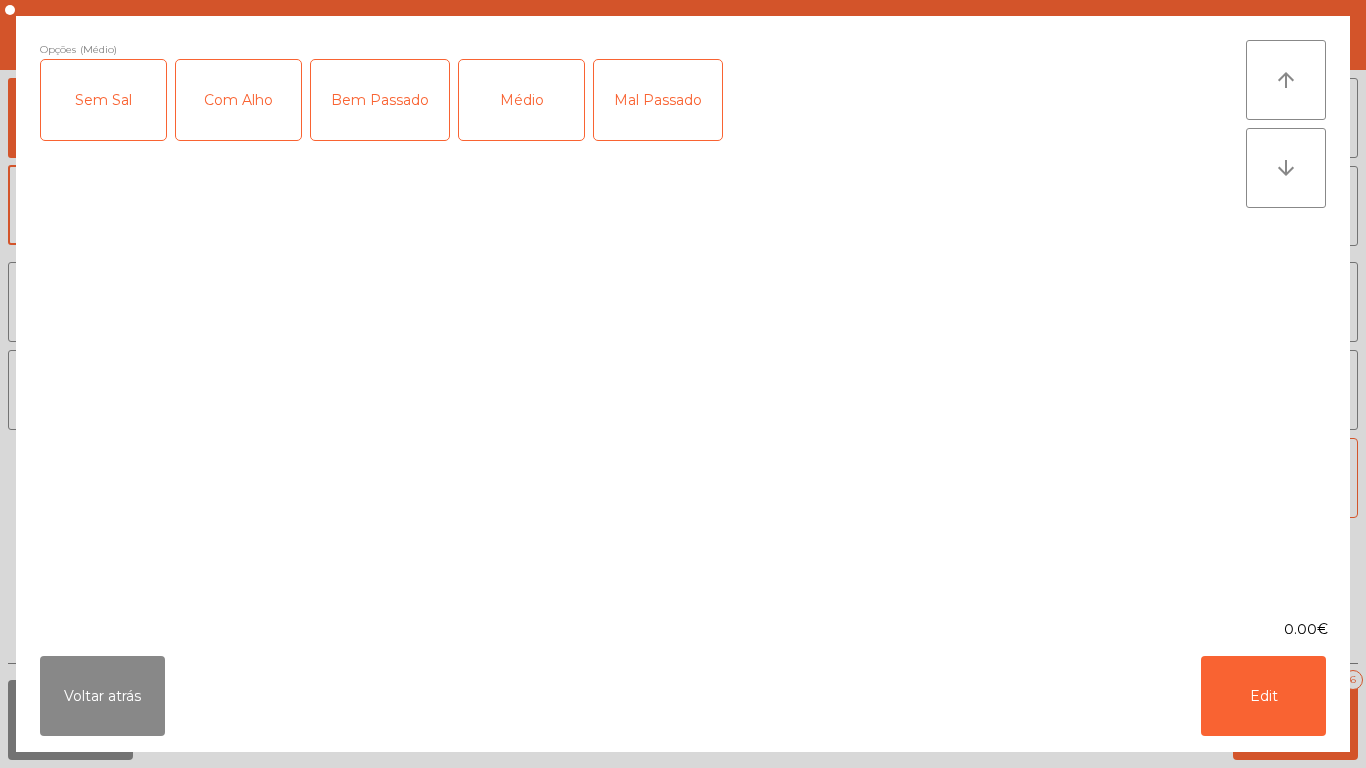 click on "Bem Passado" 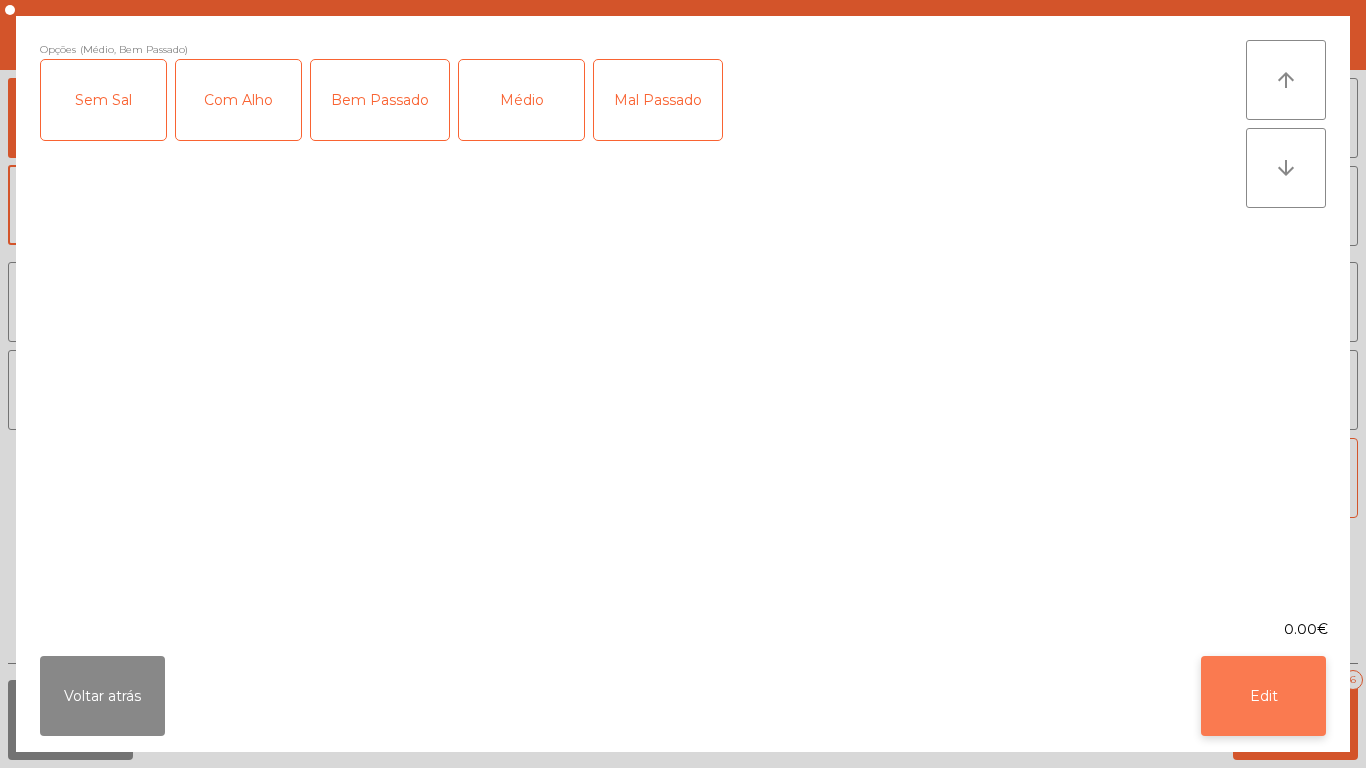 click on "Edit" 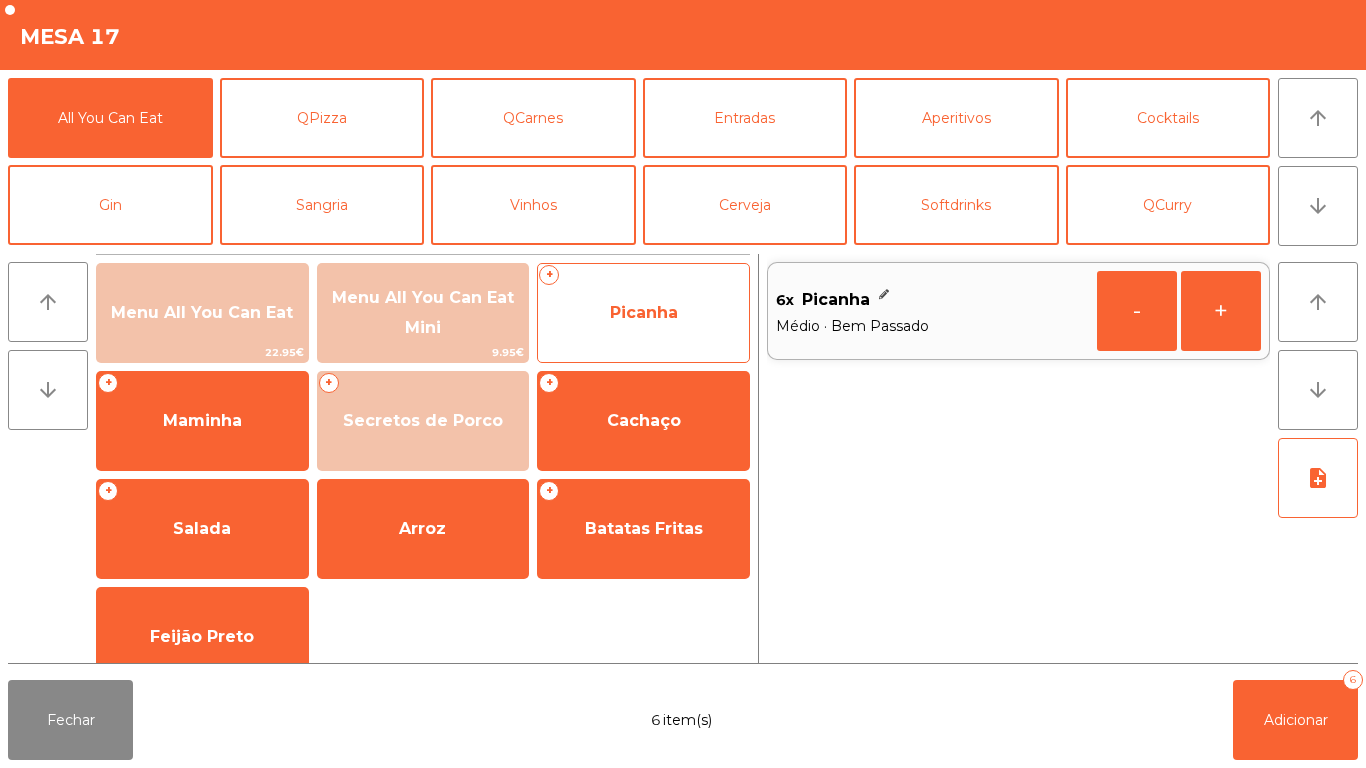 click on "Picanha" 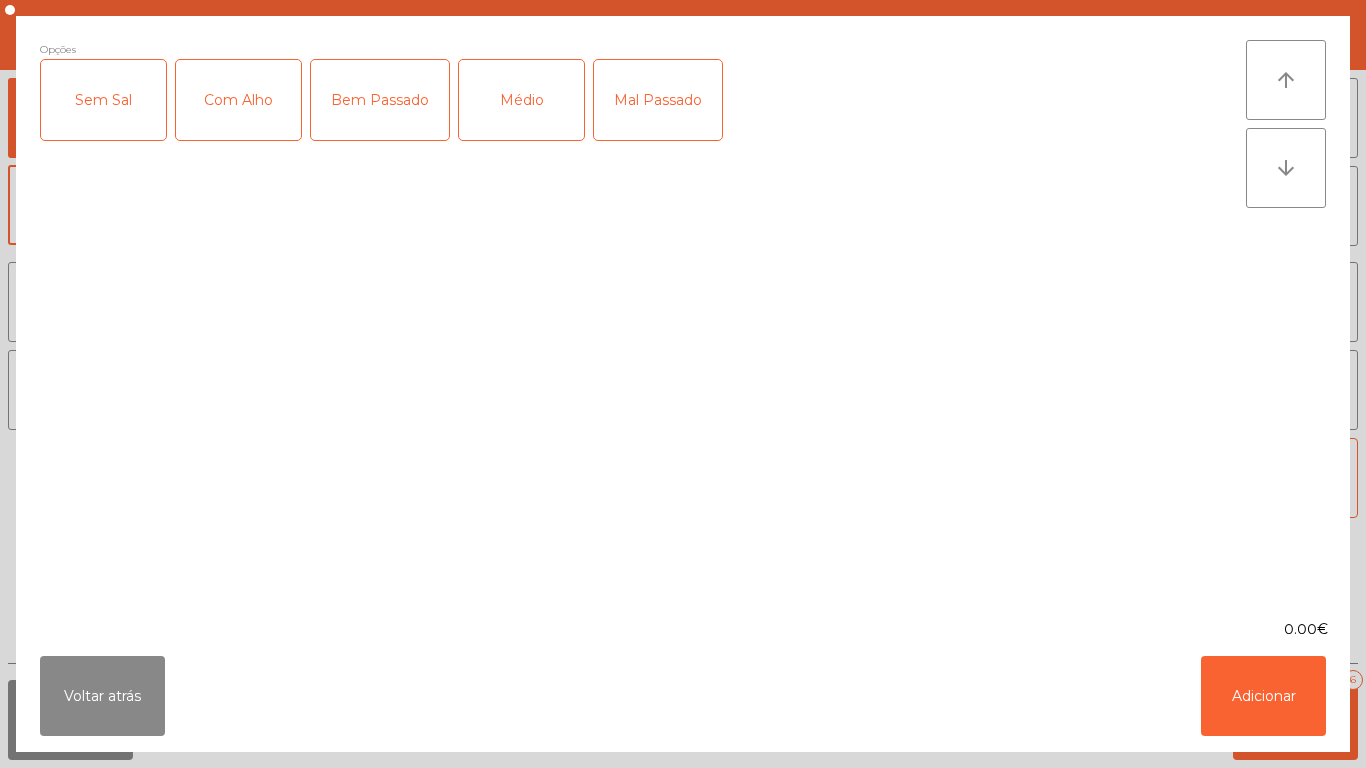 click on "Mal Passado" 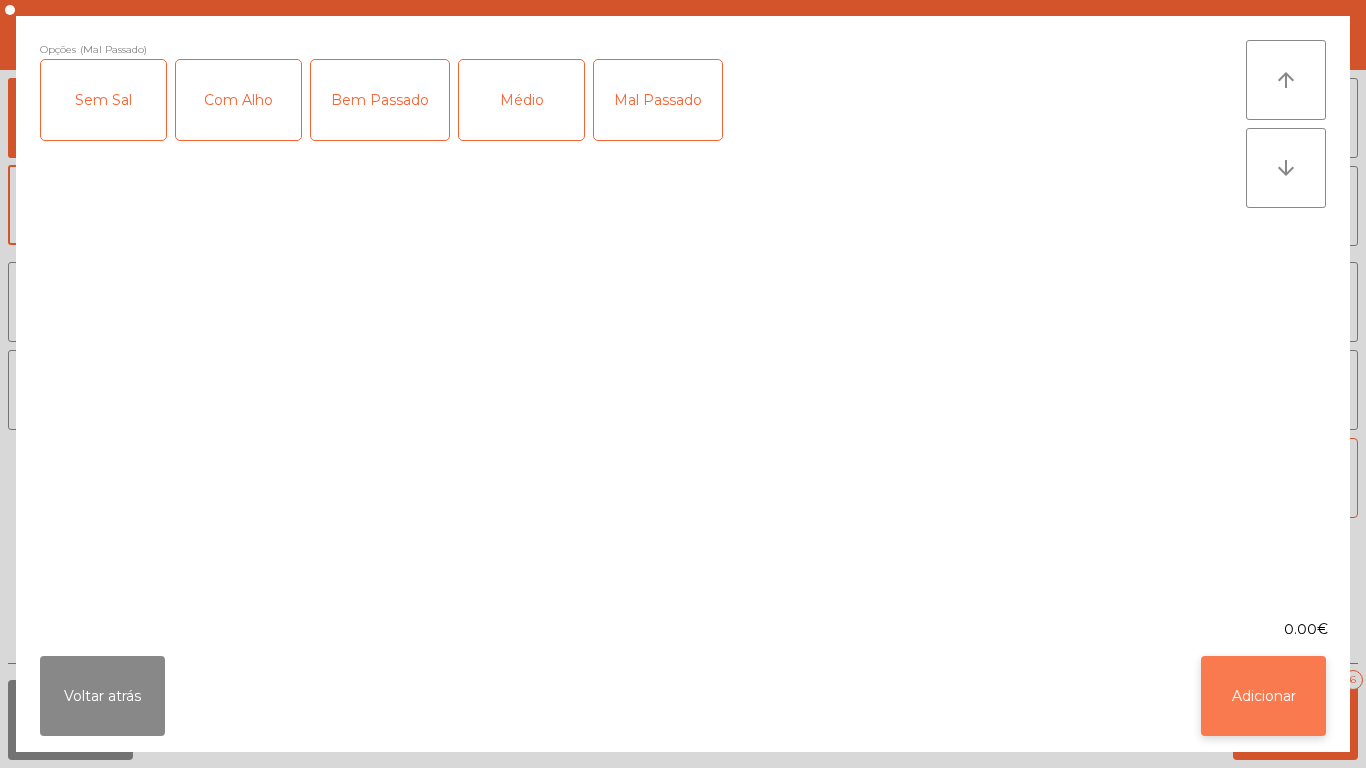 click on "Adicionar" 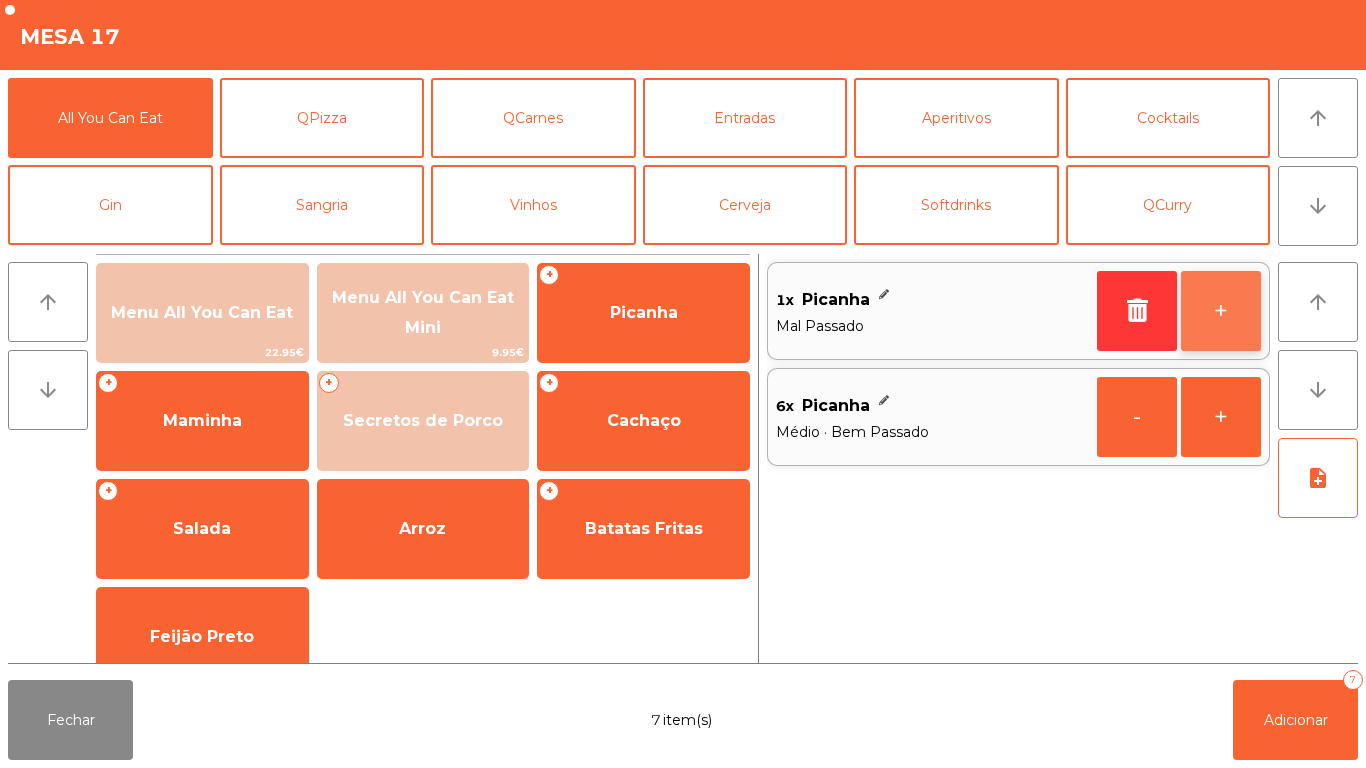 click on "+" 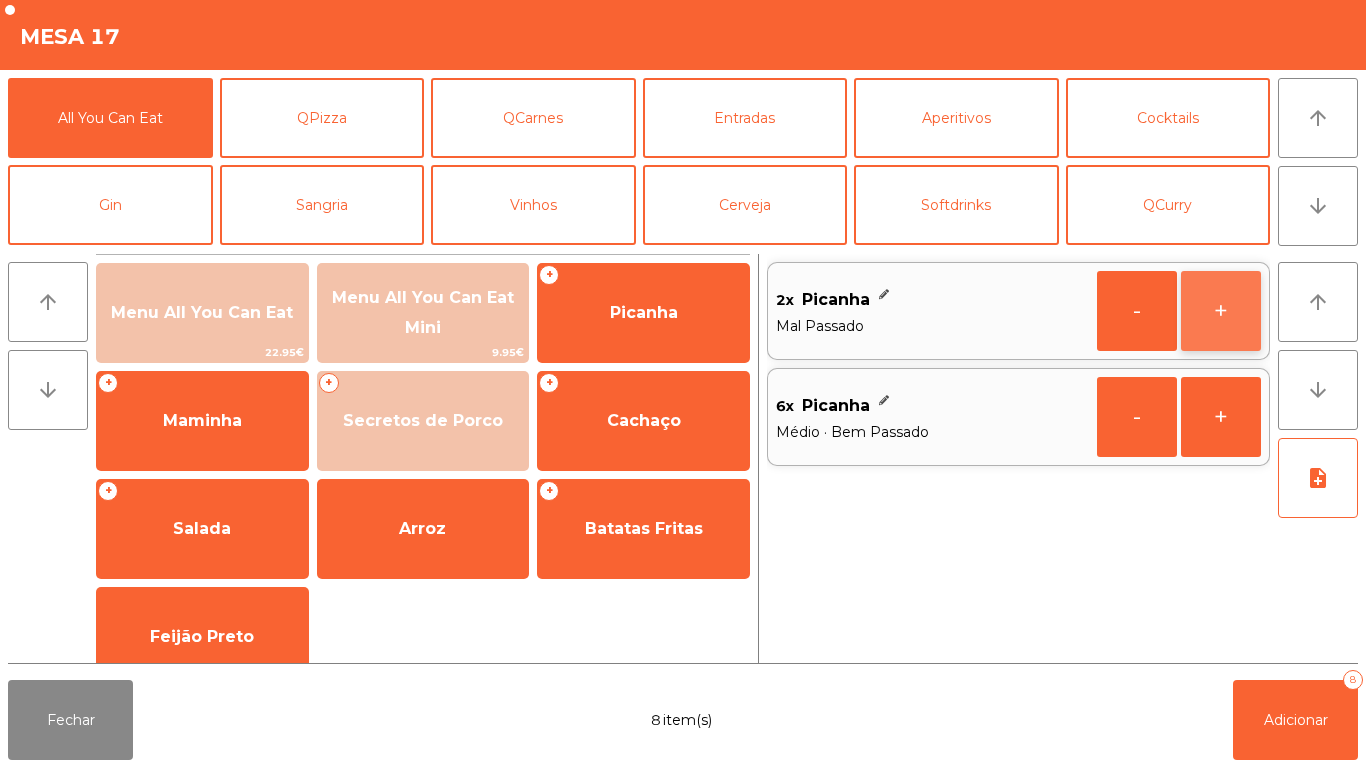 click on "+" 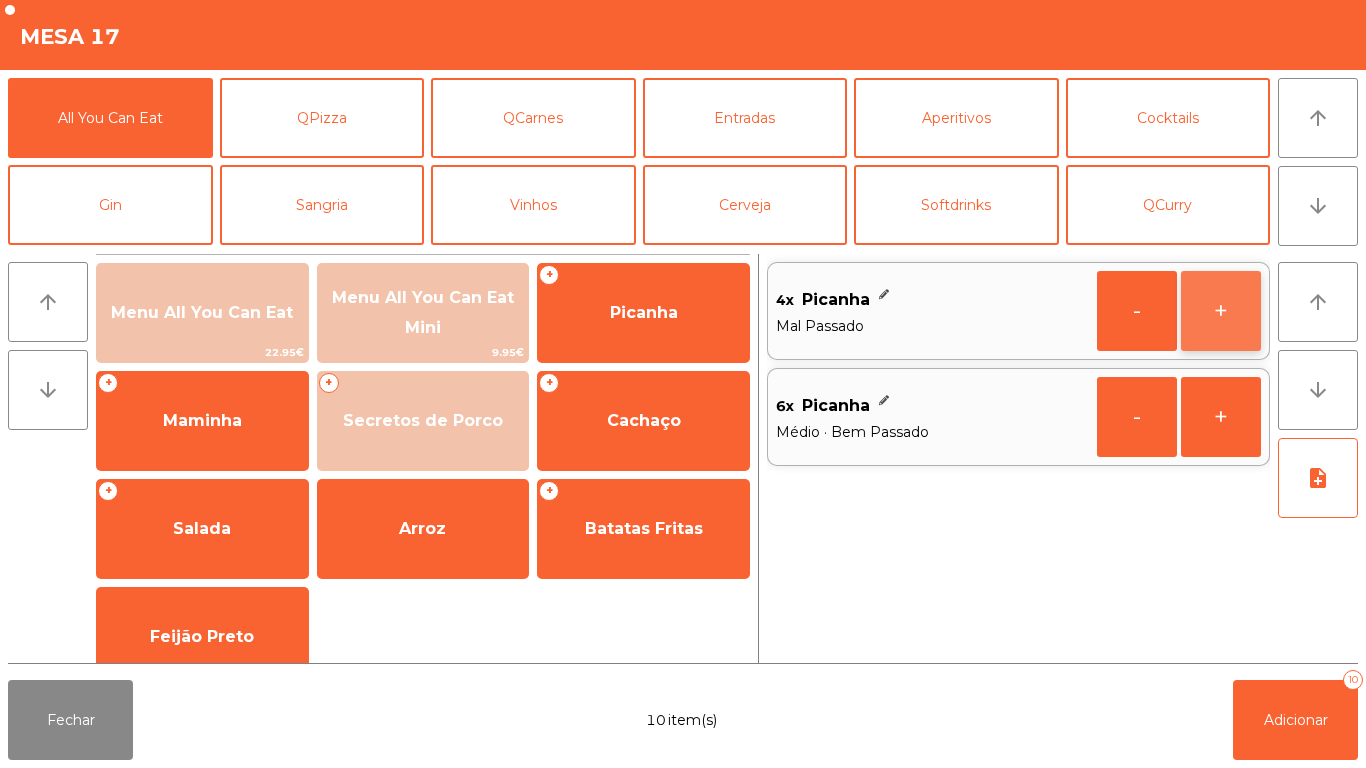 click on "+" 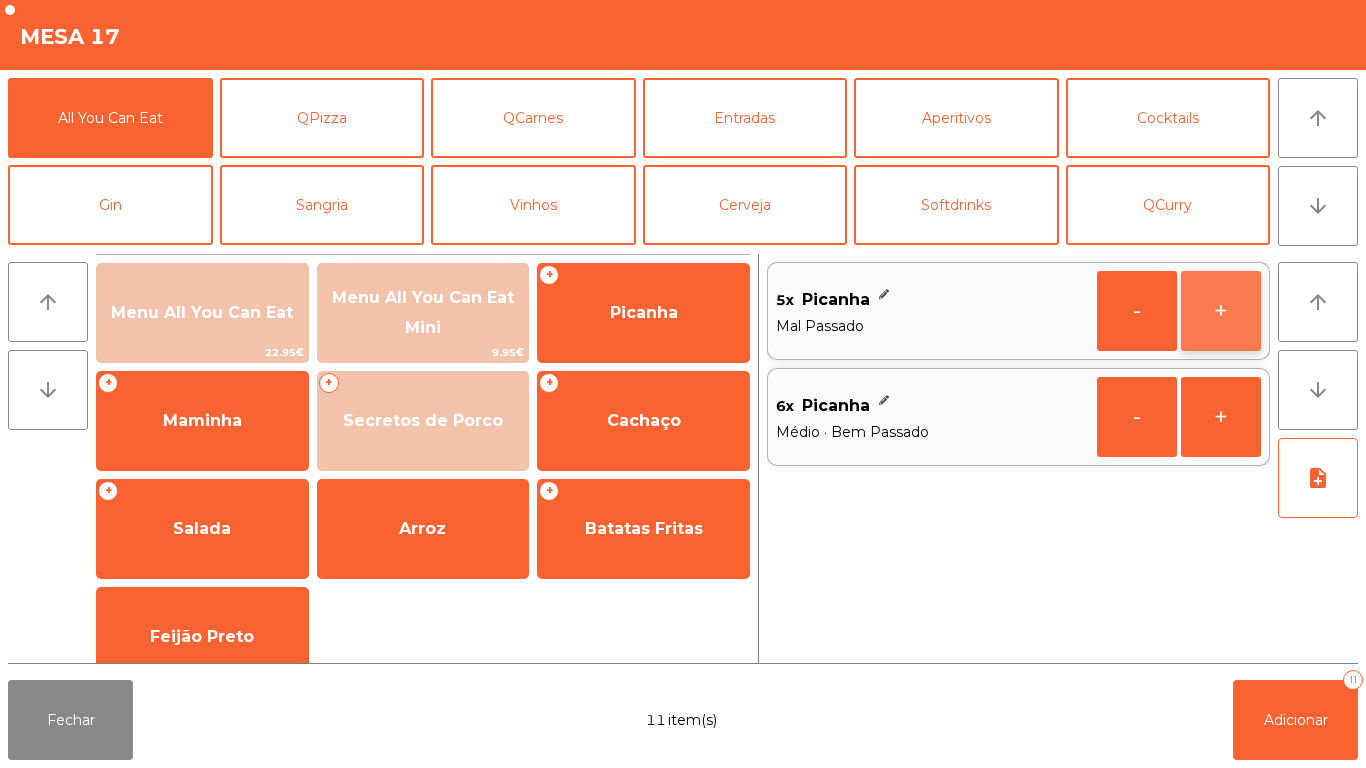 click on "+" 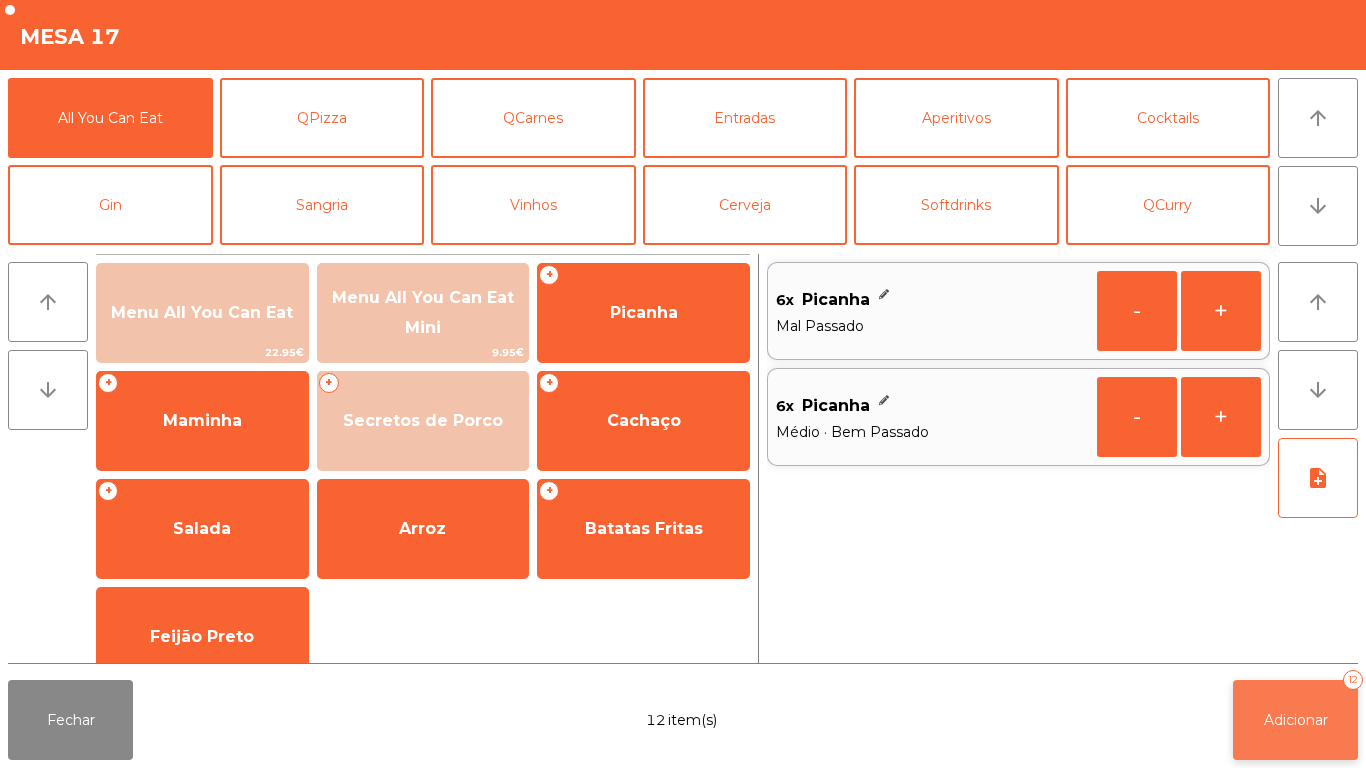 click on "Adicionar" 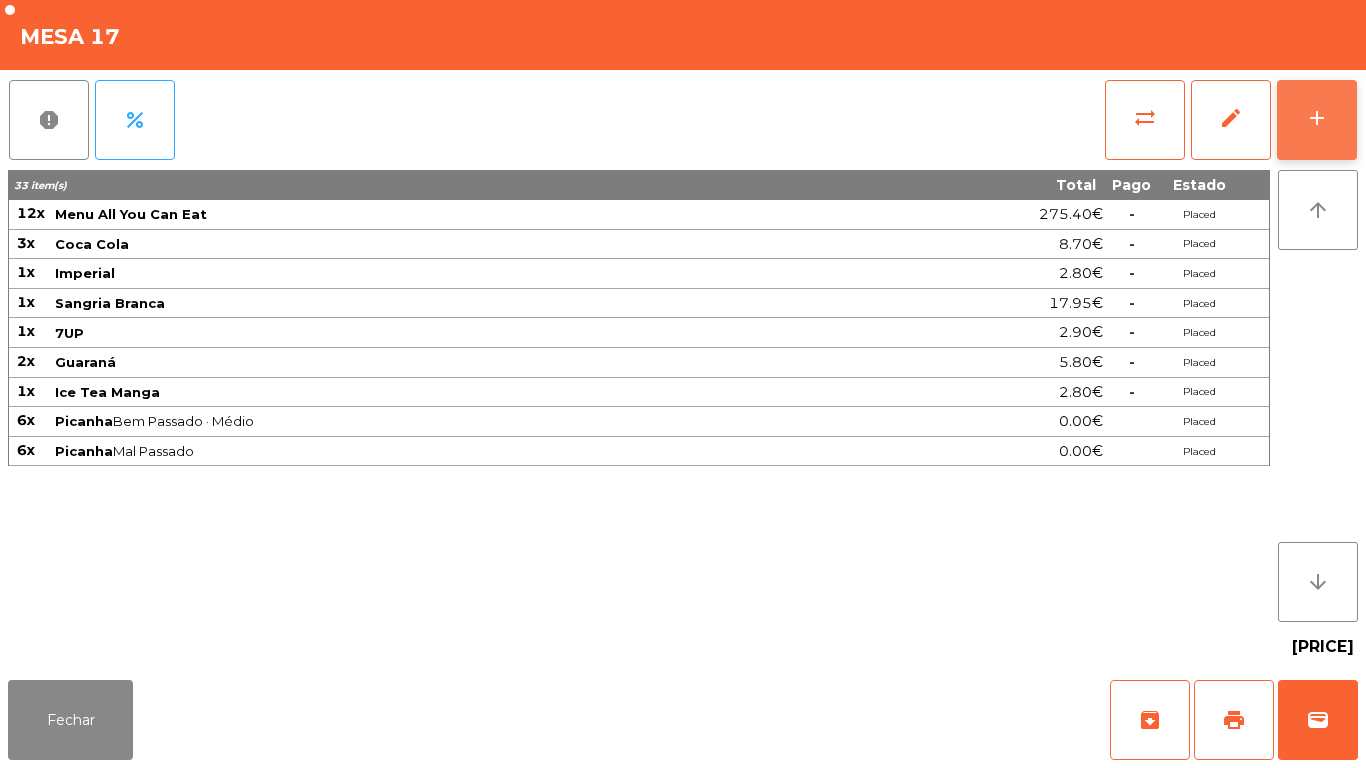 click on "add" 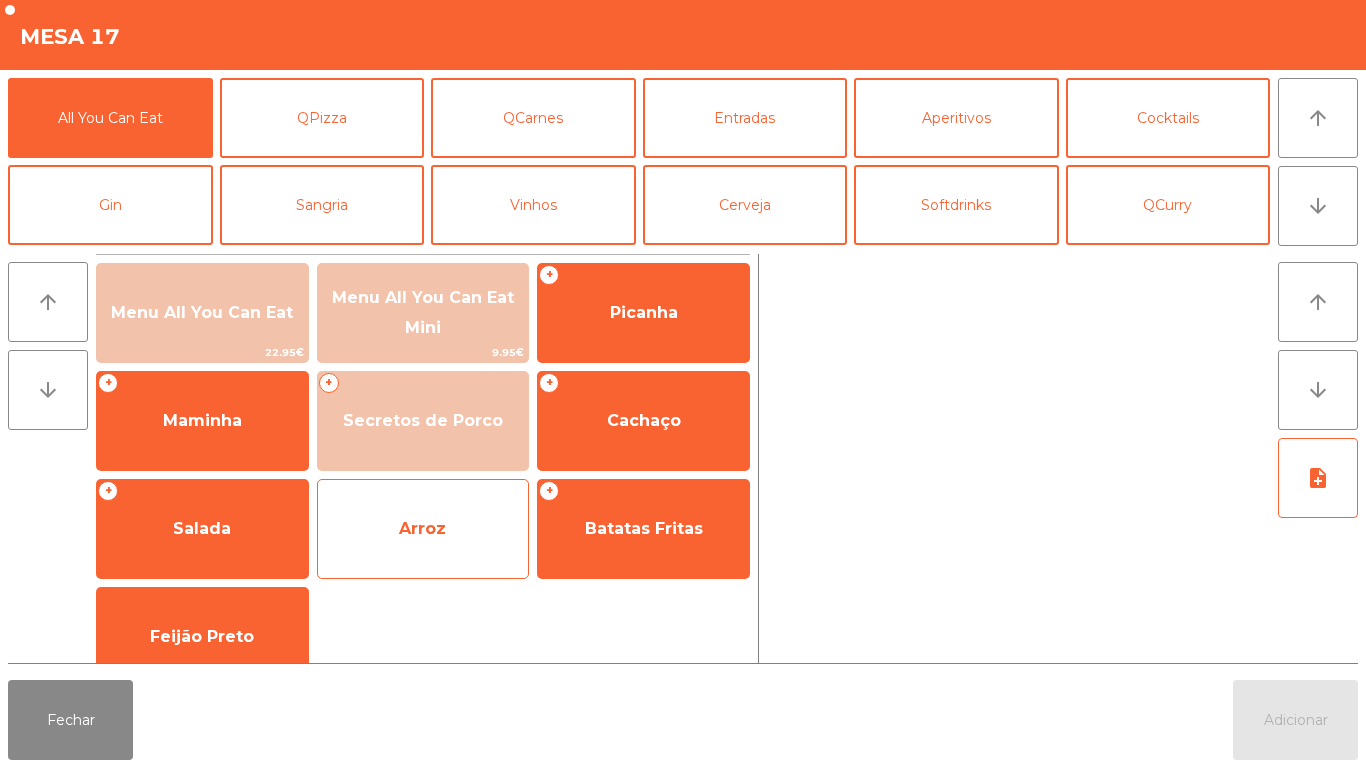 click on "Arroz" 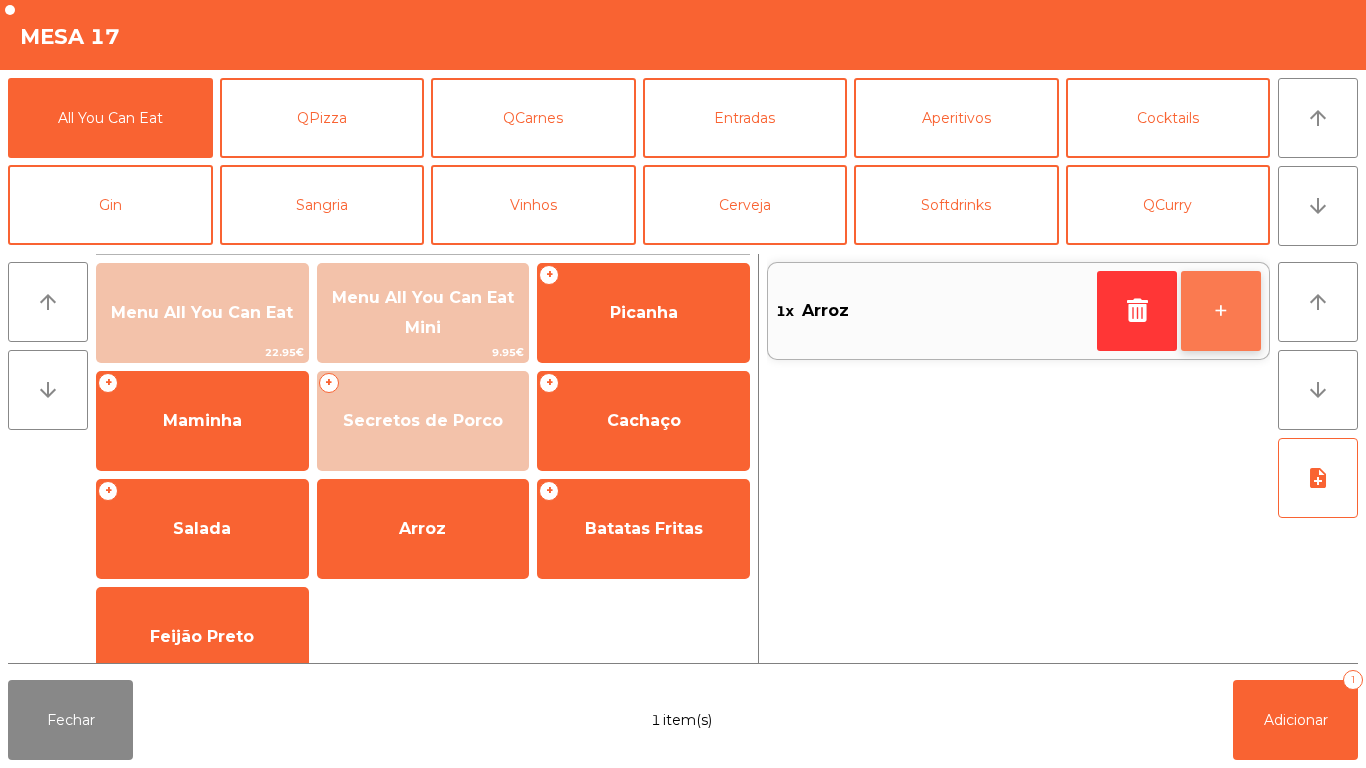 click on "+" 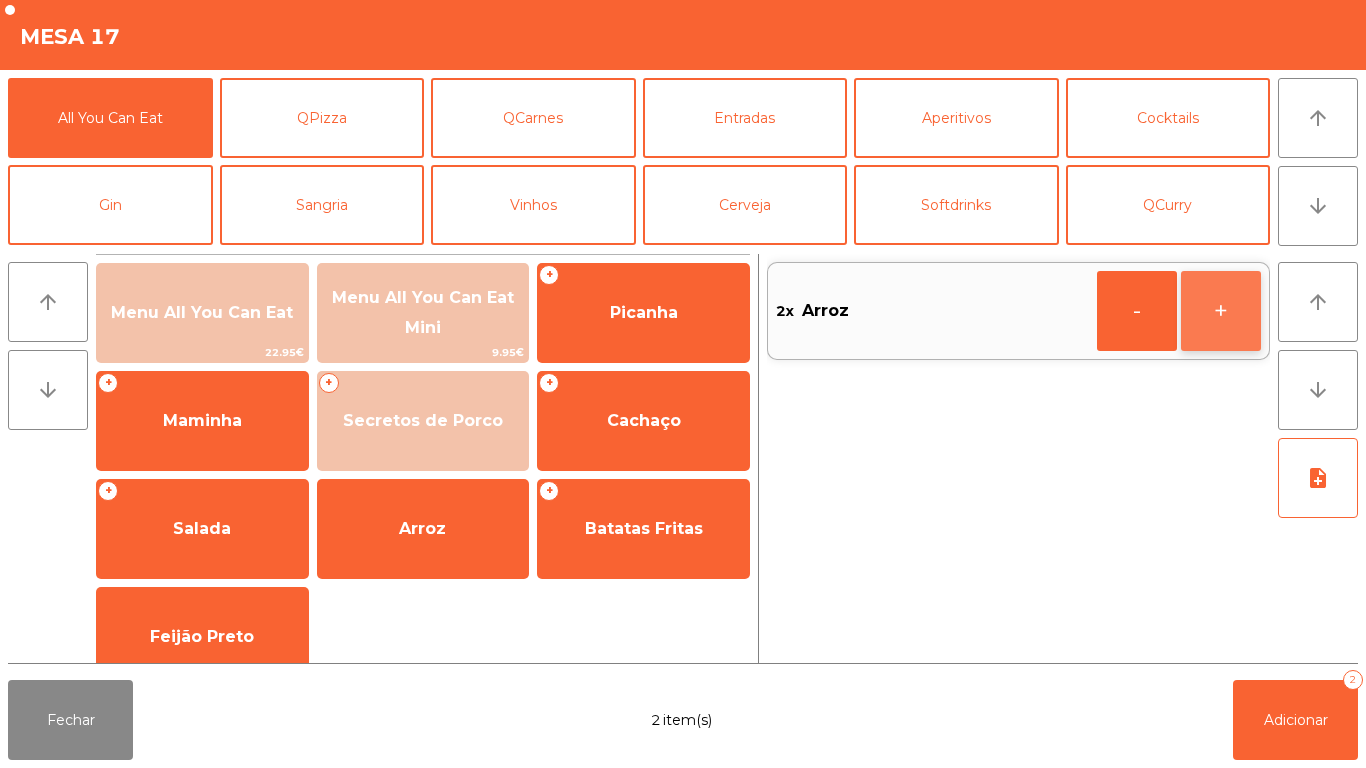 click on "+" 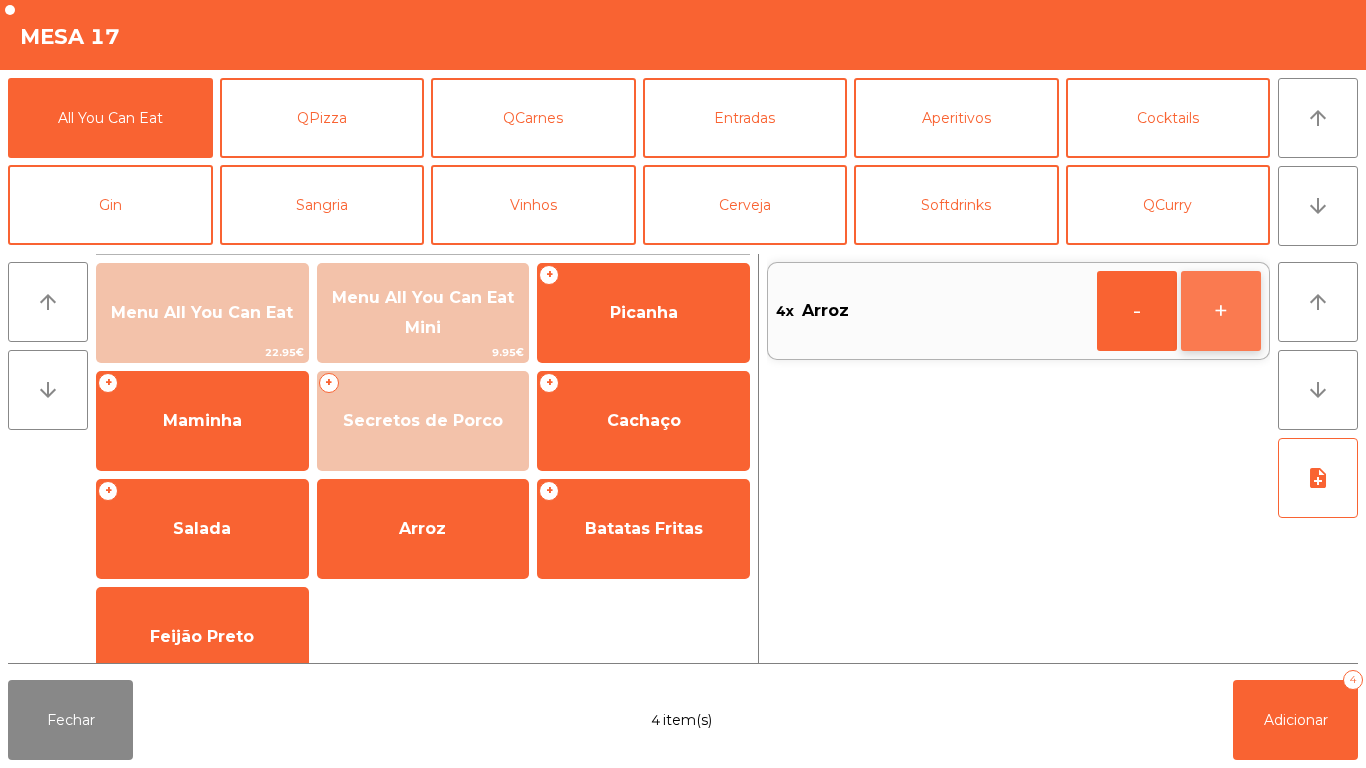 click on "+" 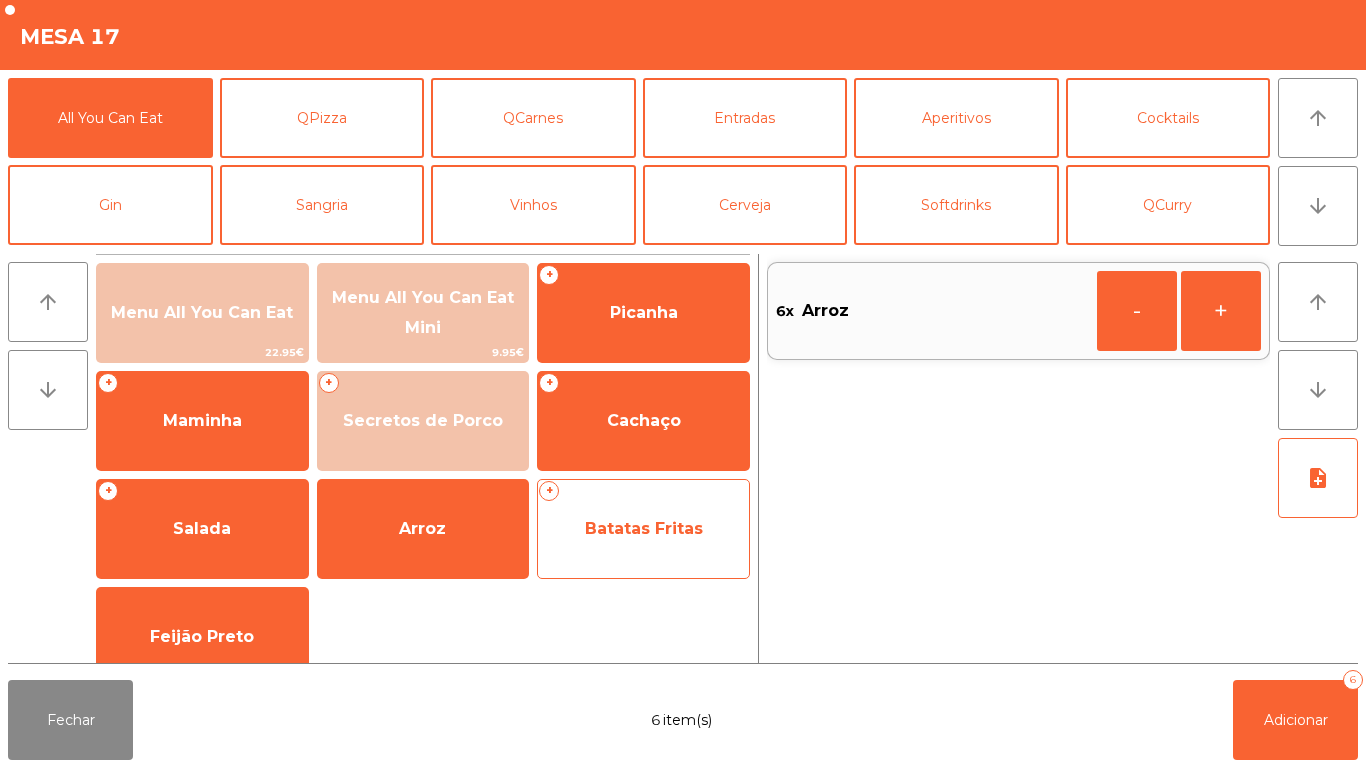 click on "Batatas Fritas" 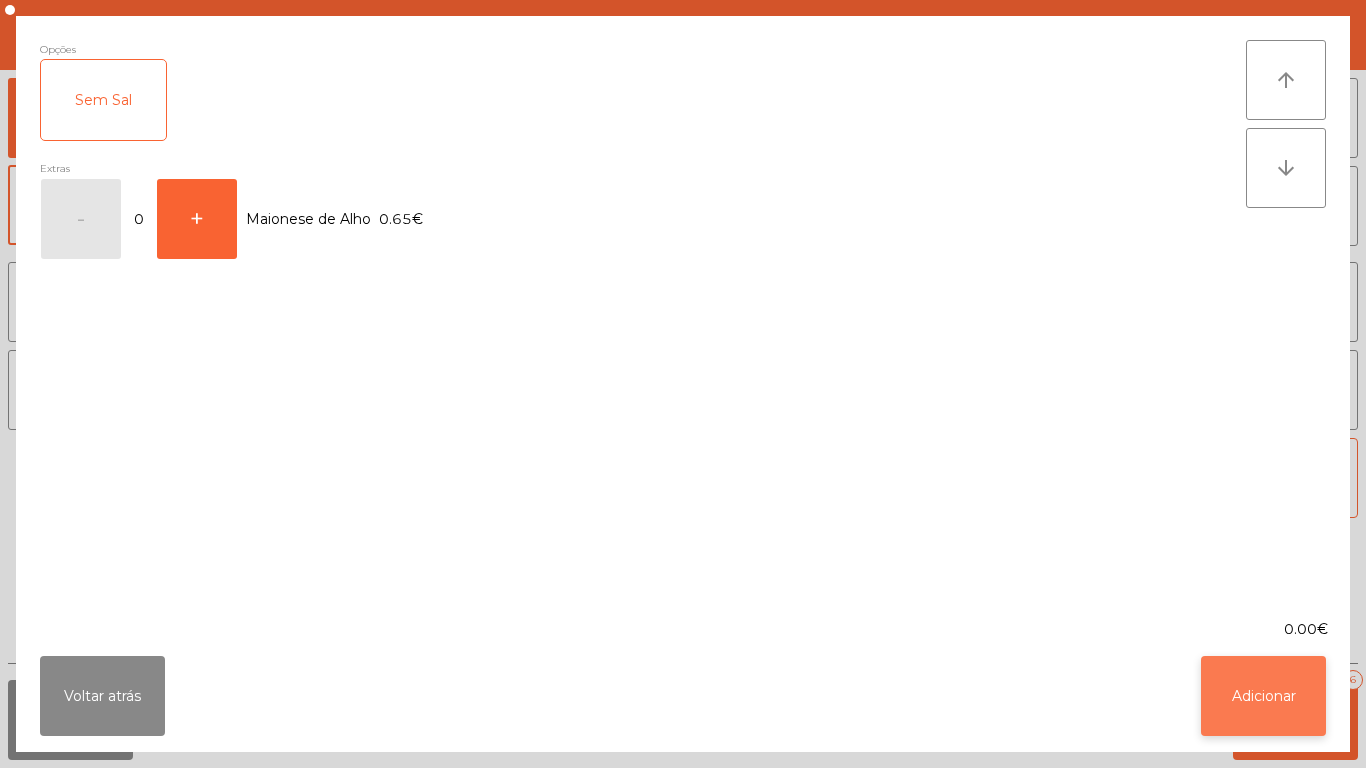 click on "Adicionar" 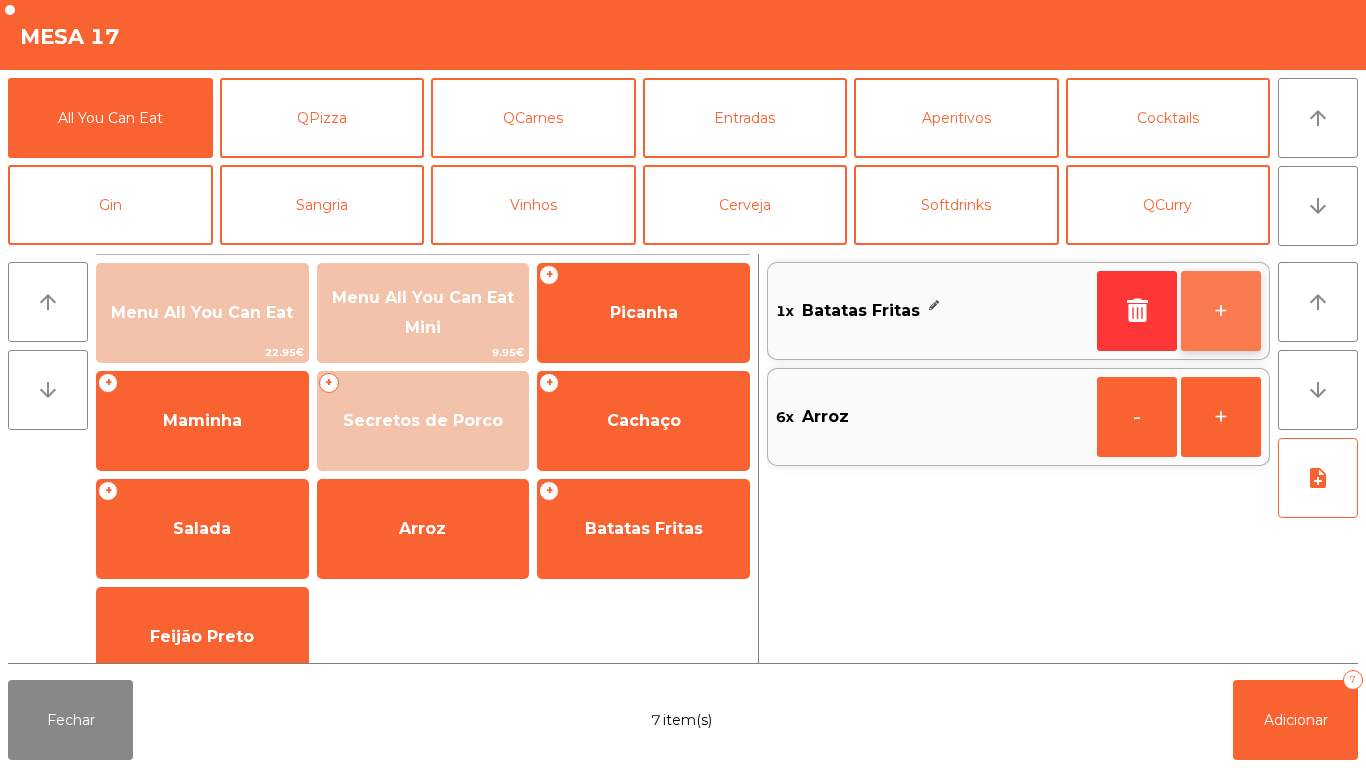 click on "+" 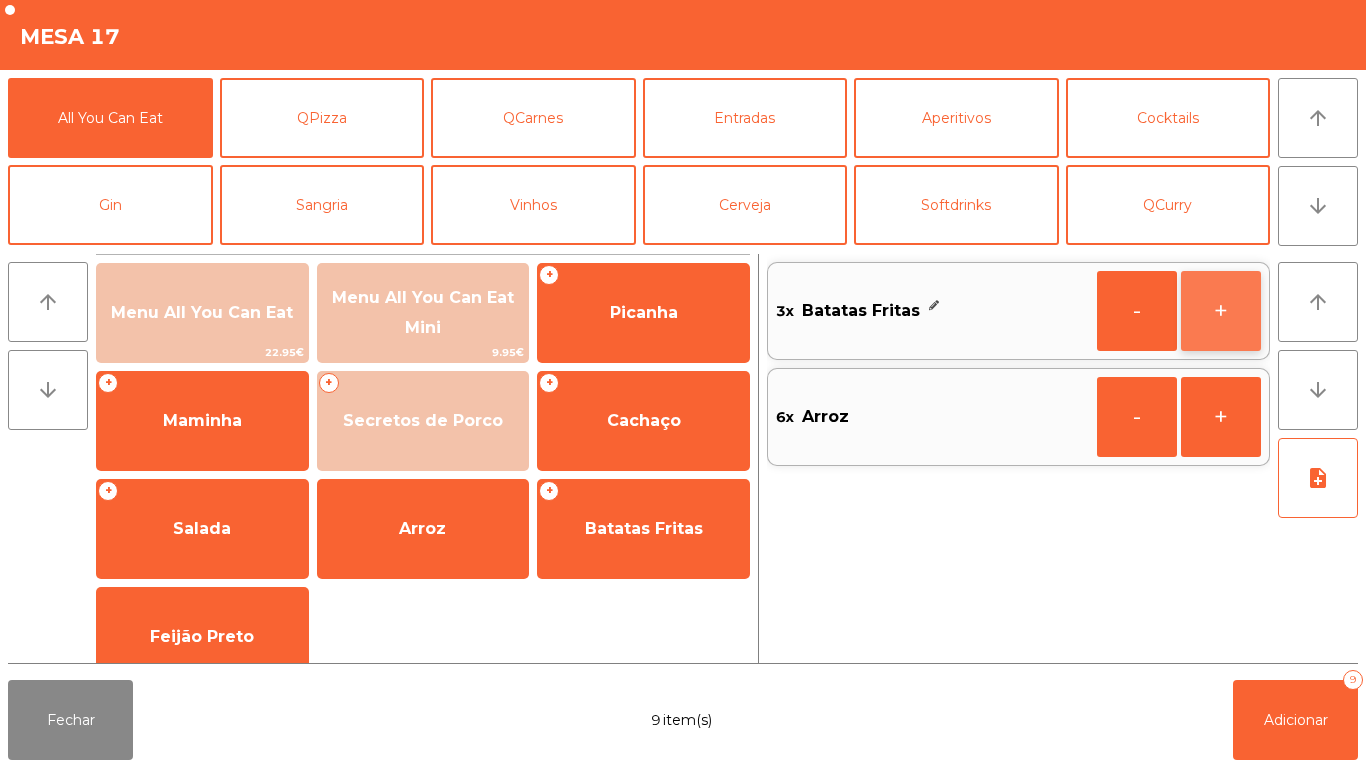 click on "+" 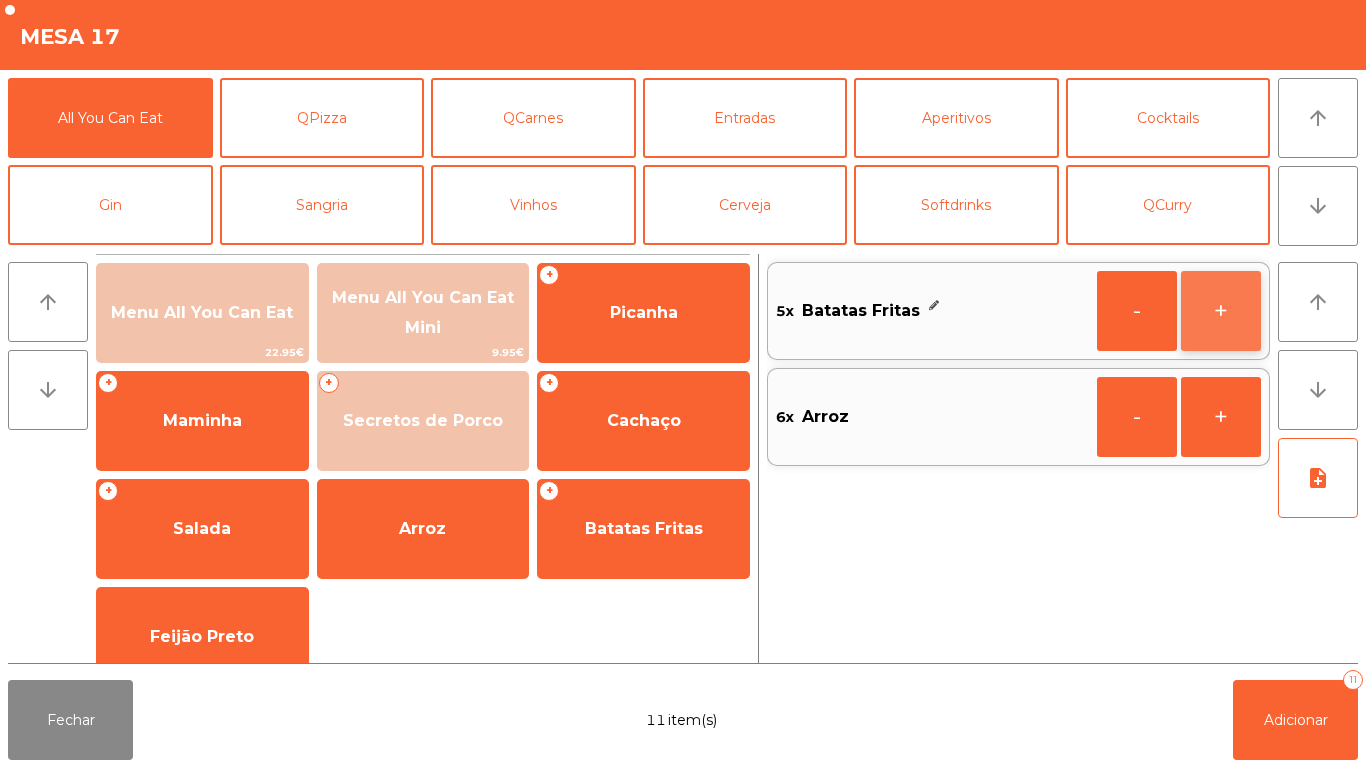 click on "+" 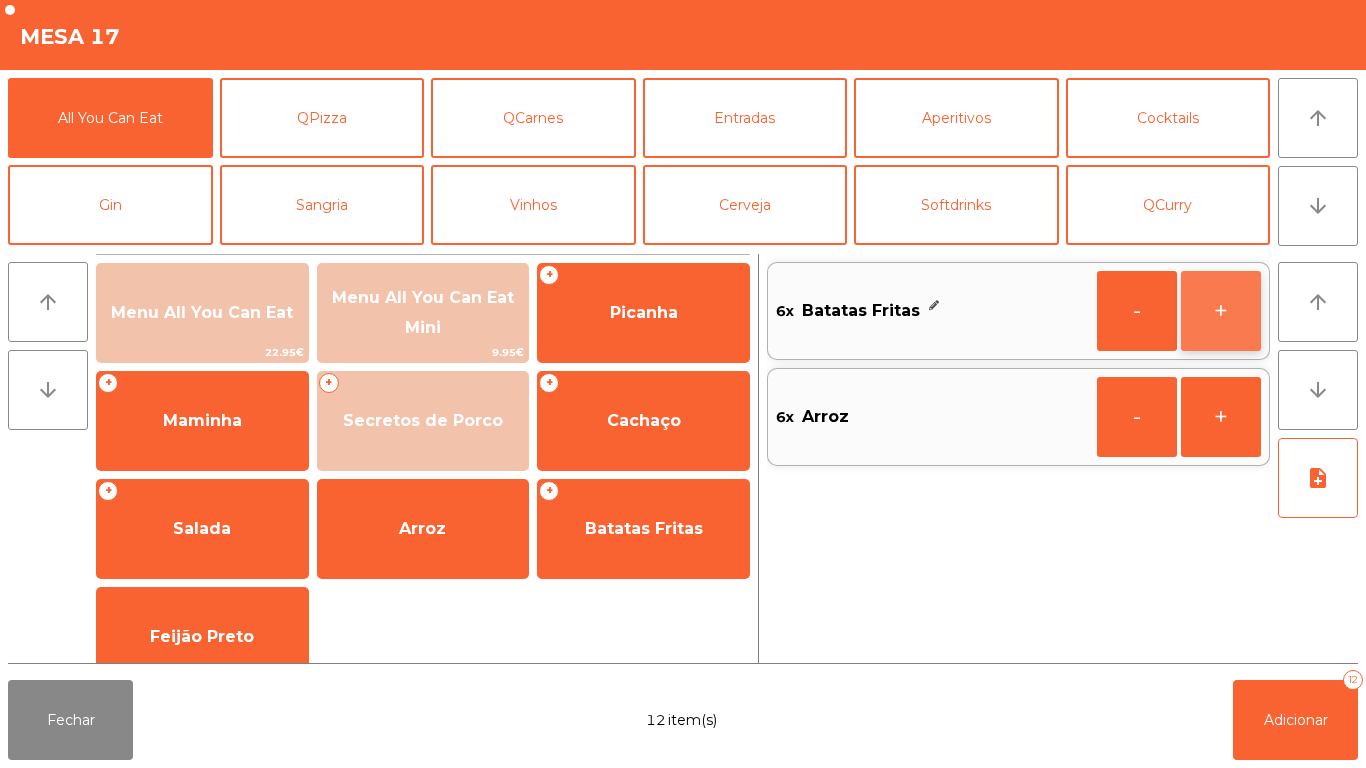 click on "+" 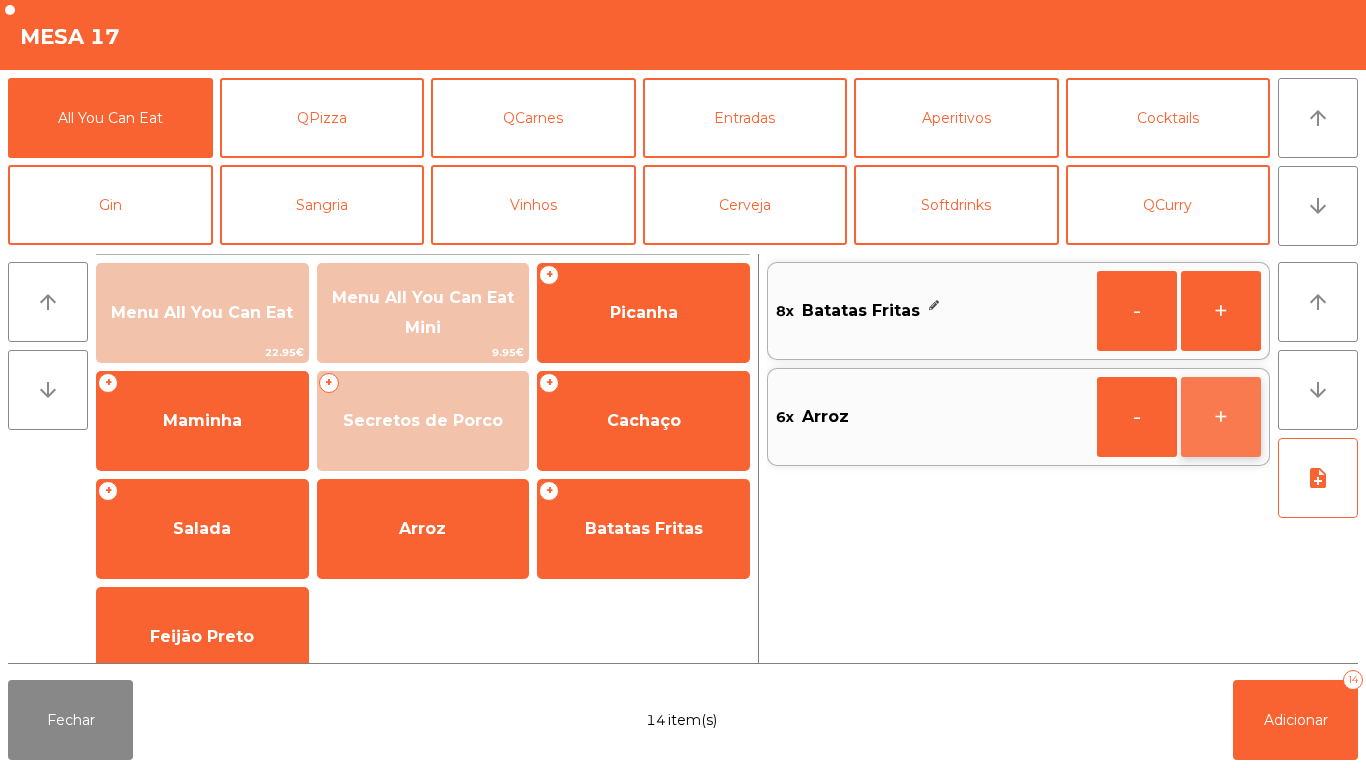 click on "+" 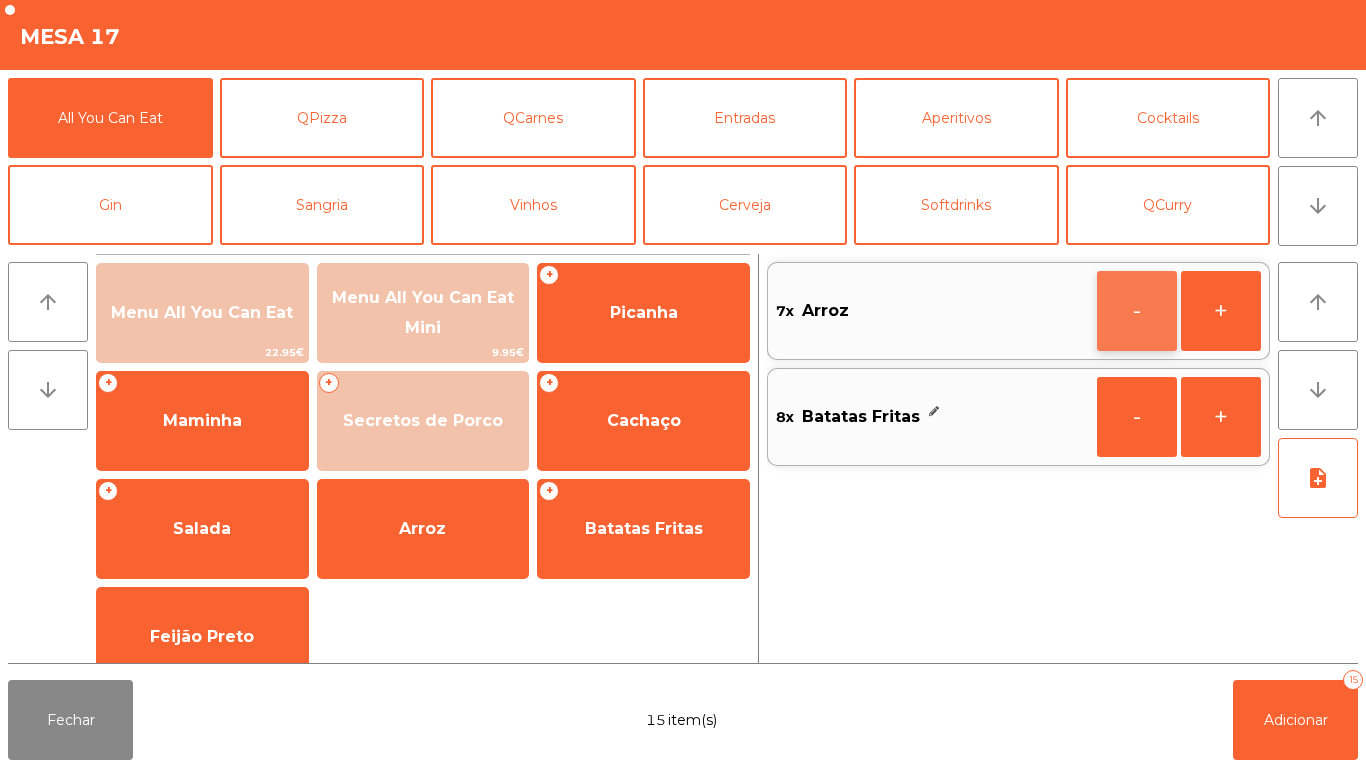 click on "-" 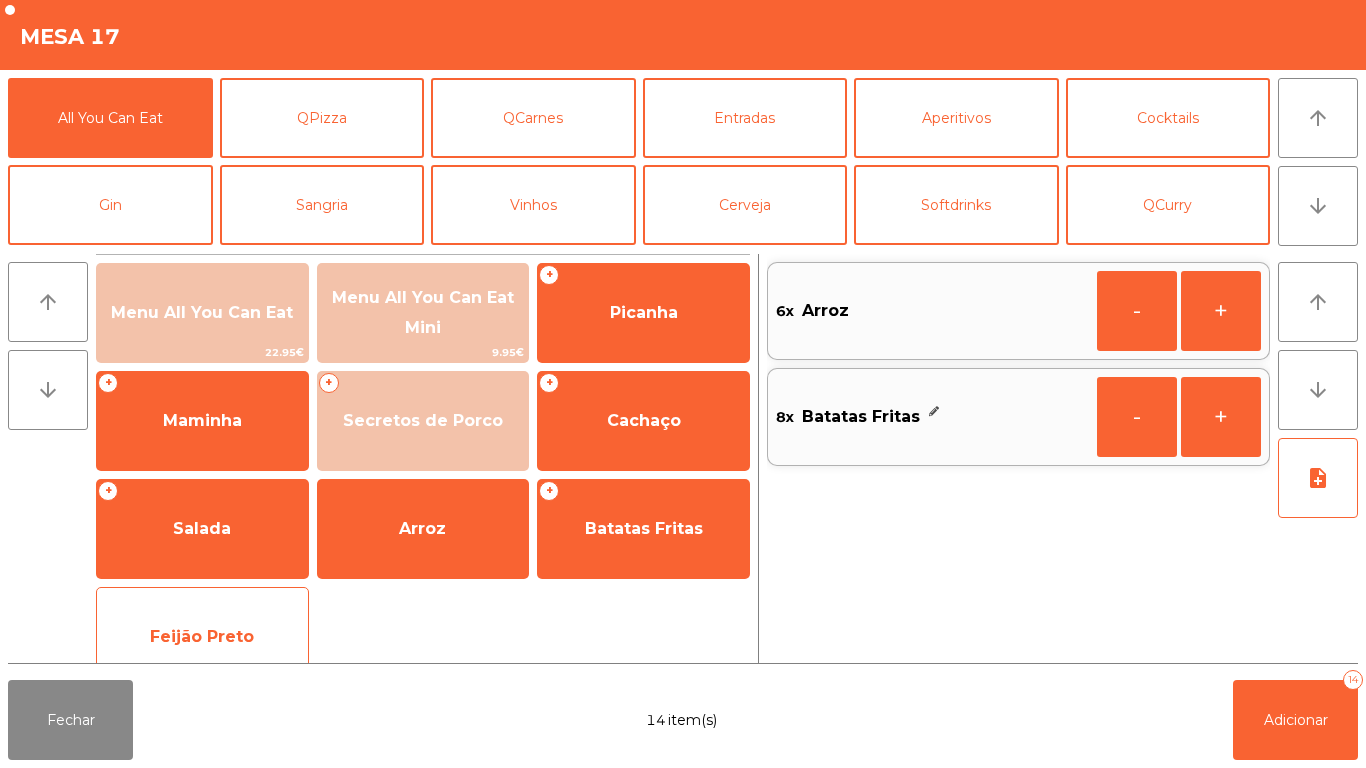 click on "Feijão Preto" 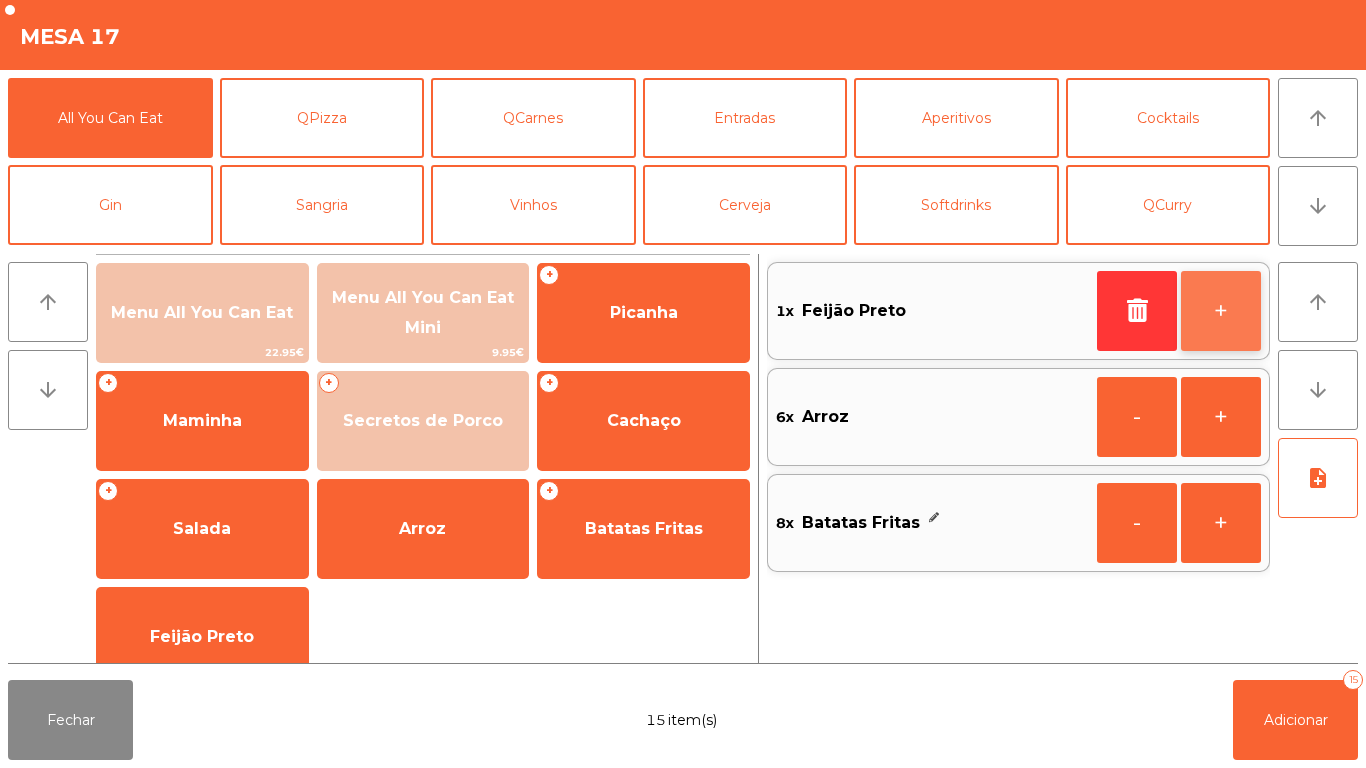 click on "+" 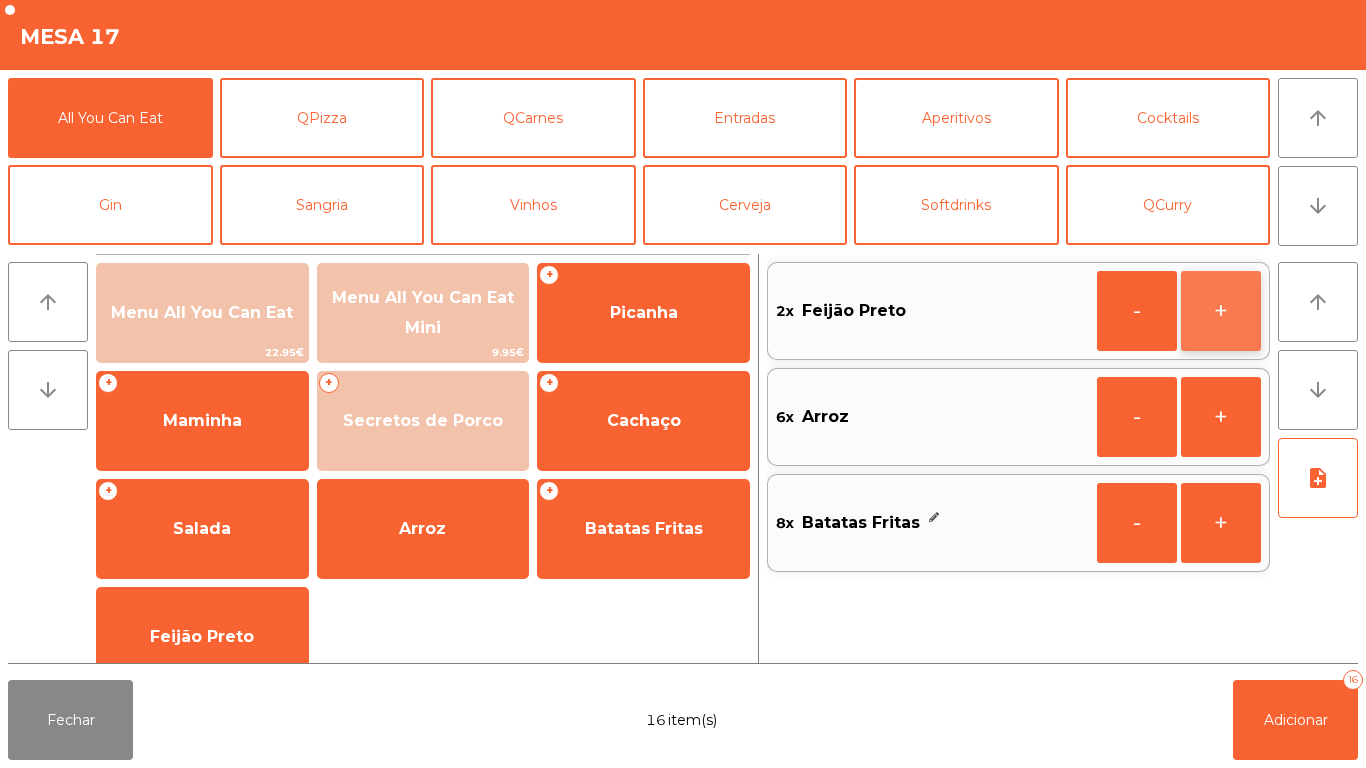 click on "+" 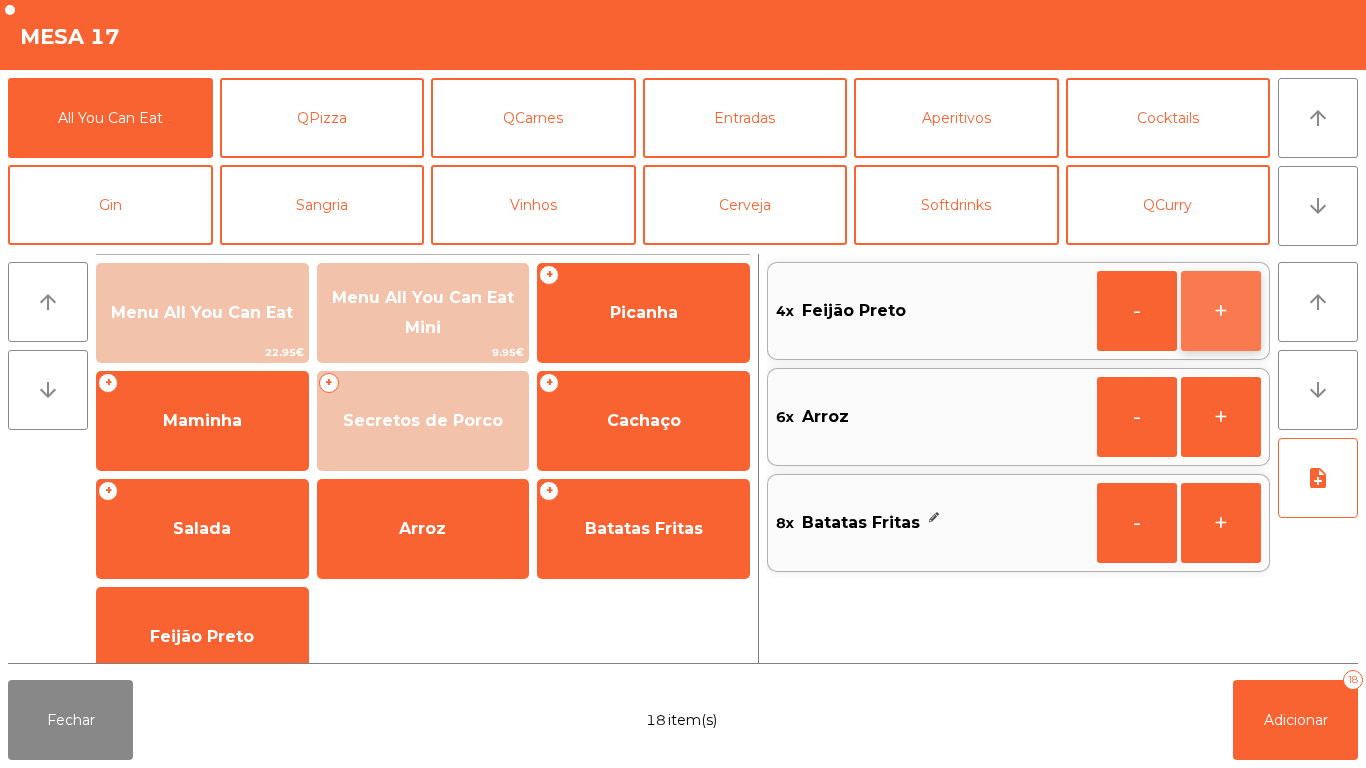 click on "+" 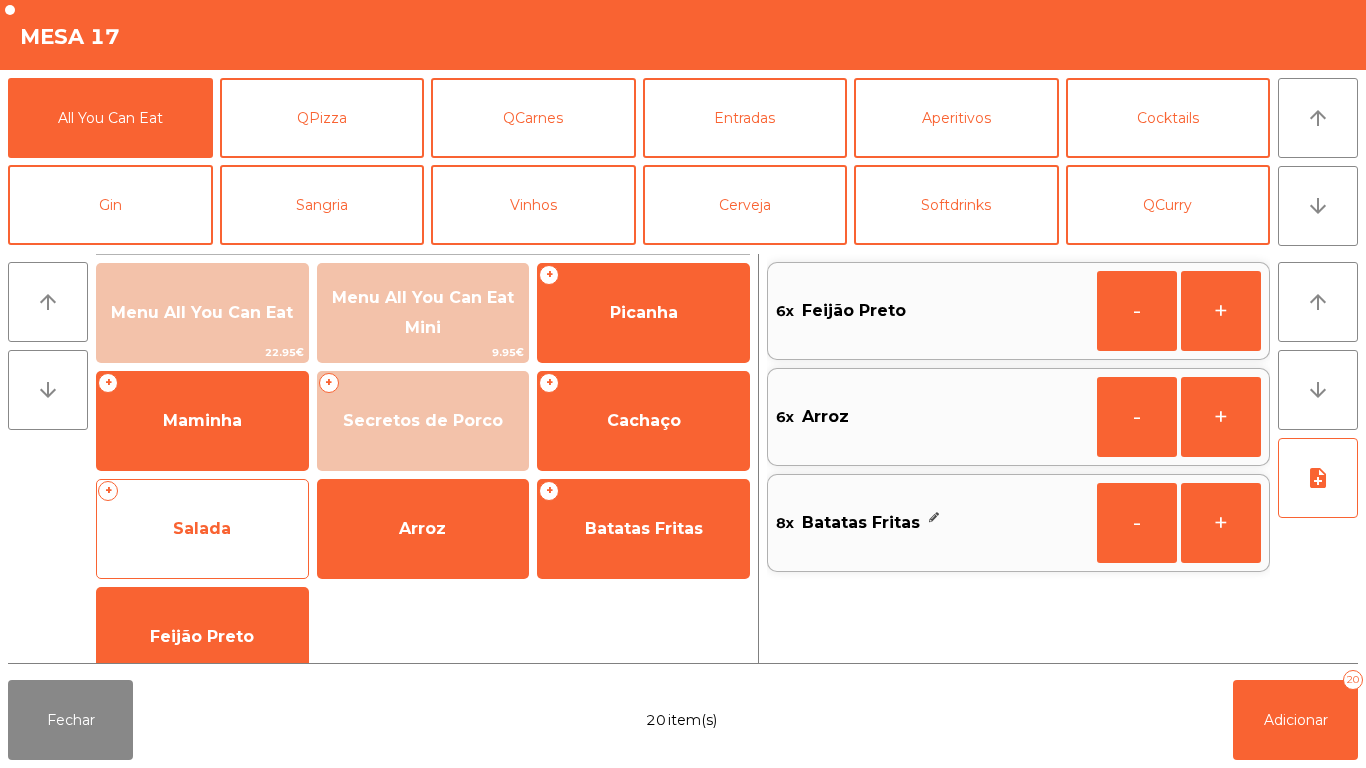 click on "Salada" 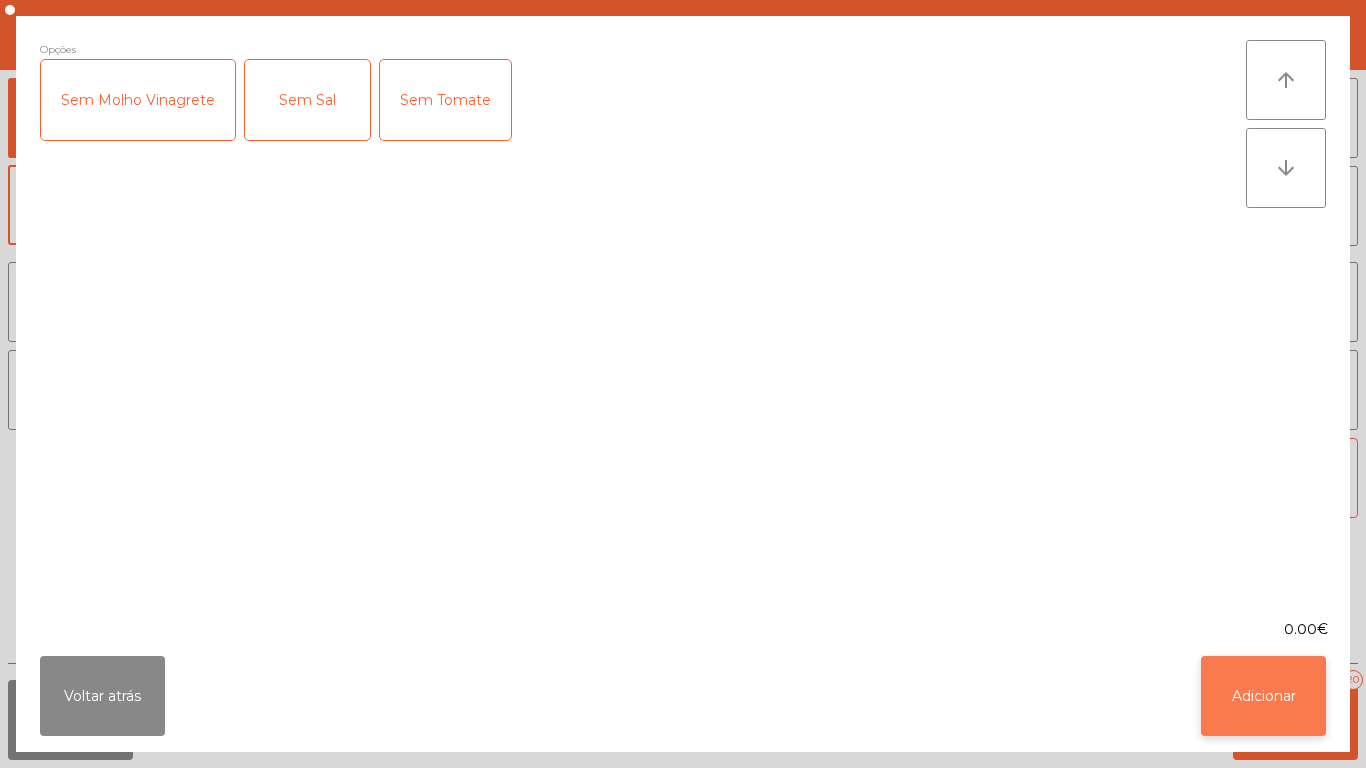 click on "Adicionar" 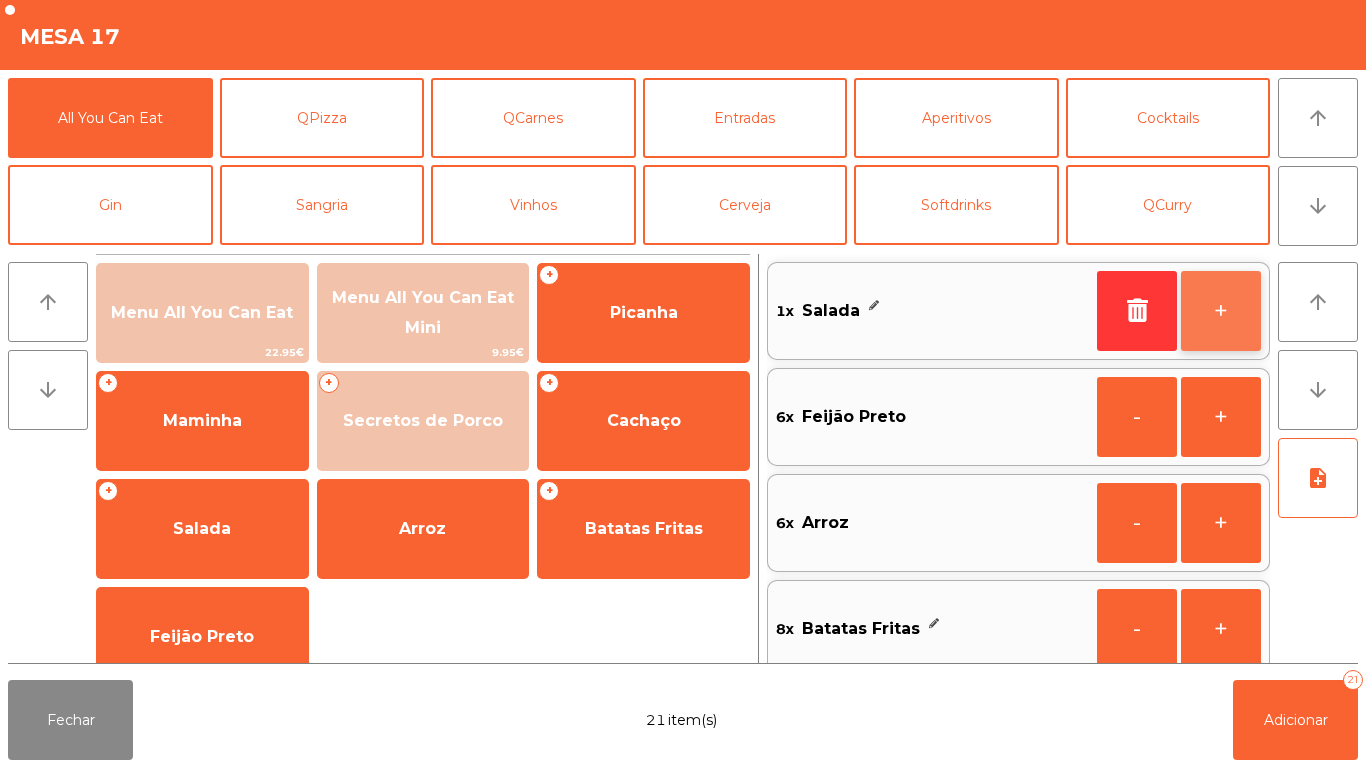 click on "+" 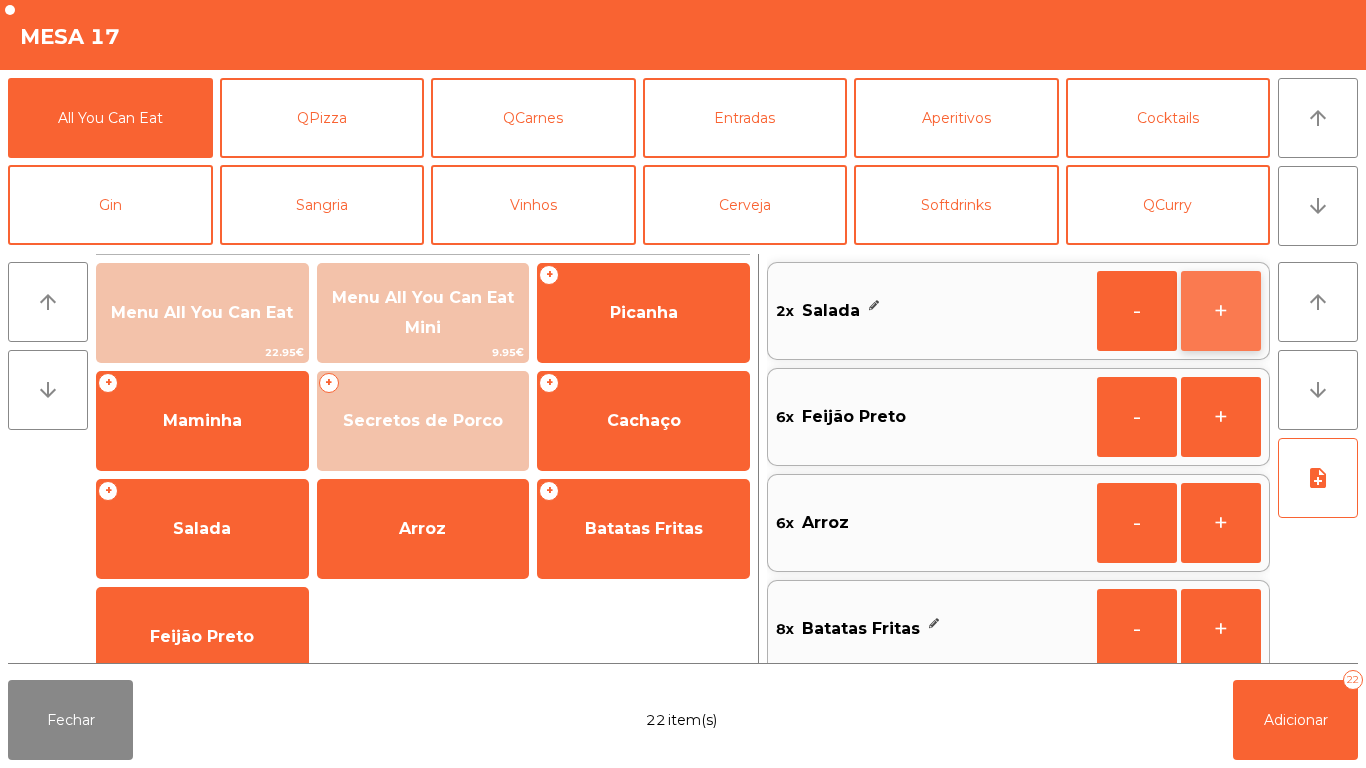 click on "+" 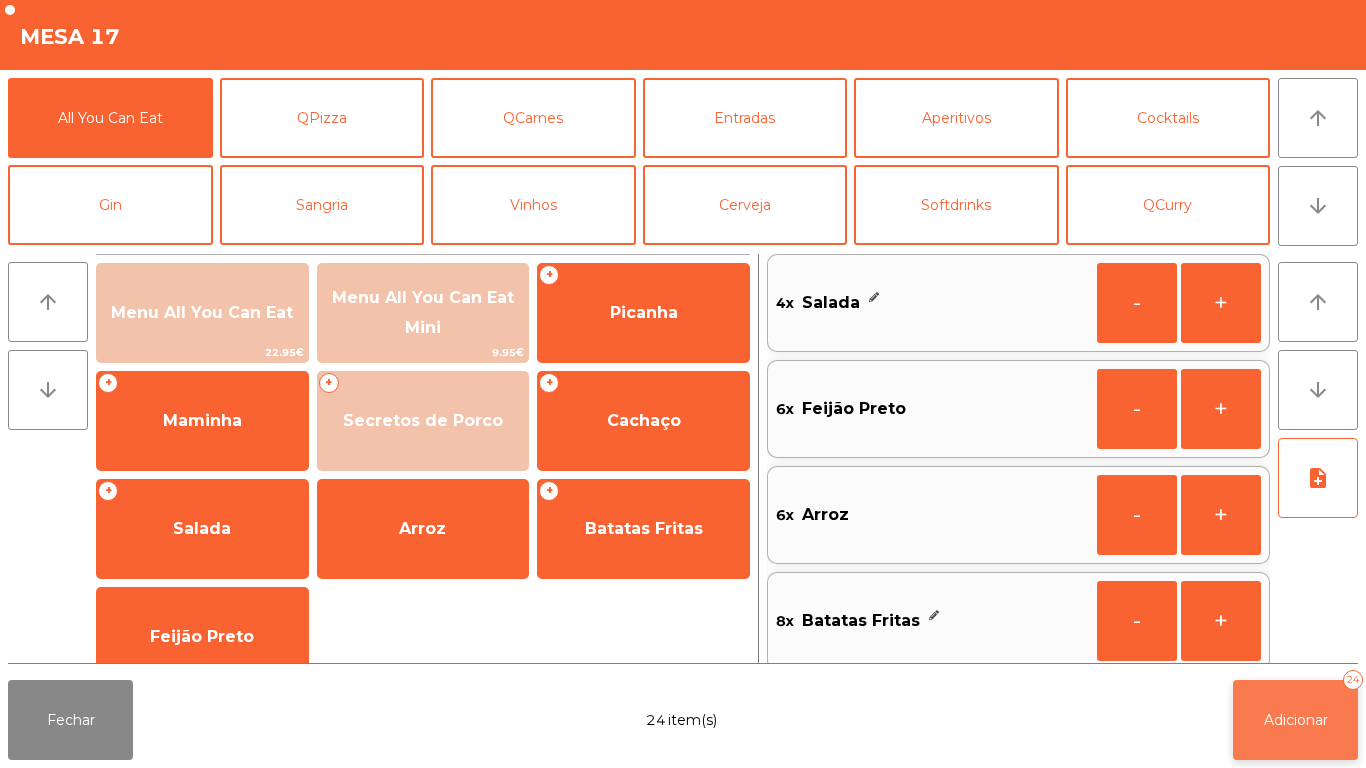 click on "Adicionar" 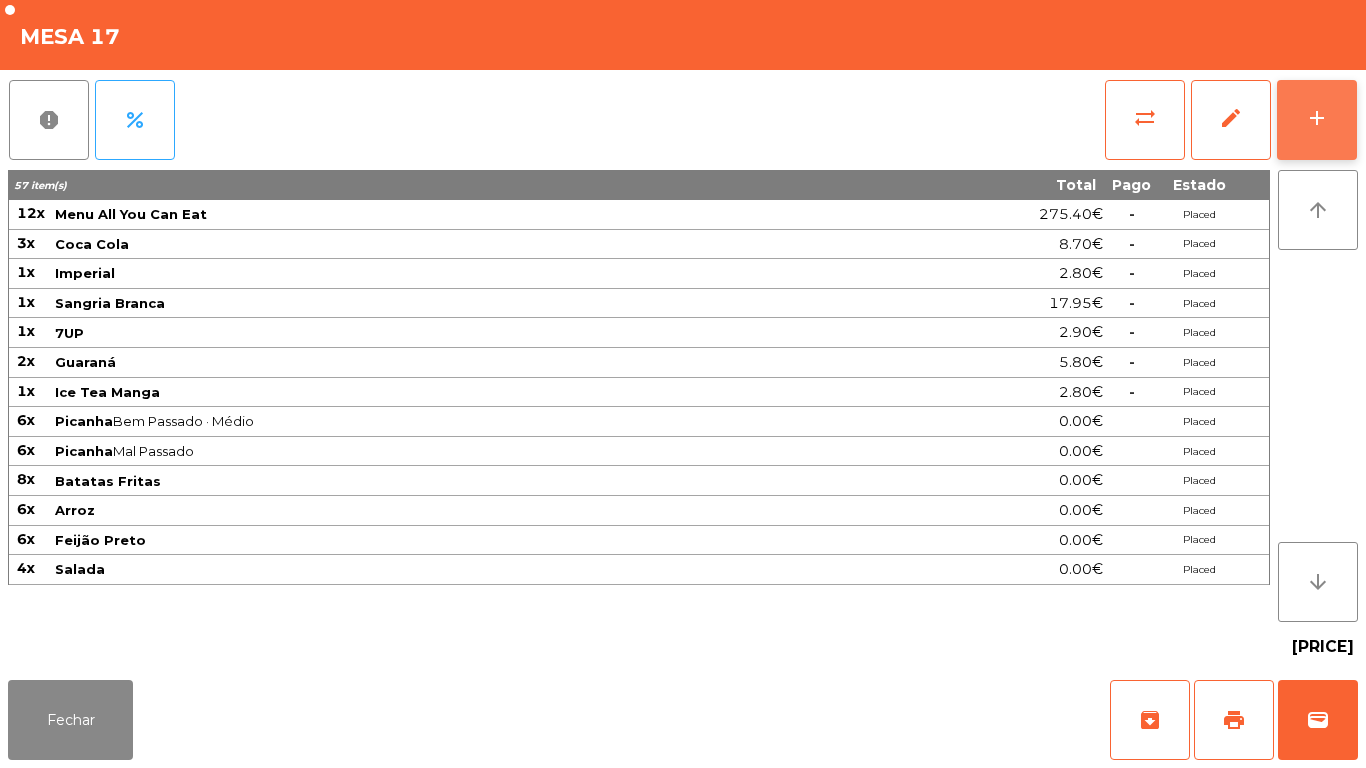 click on "add" 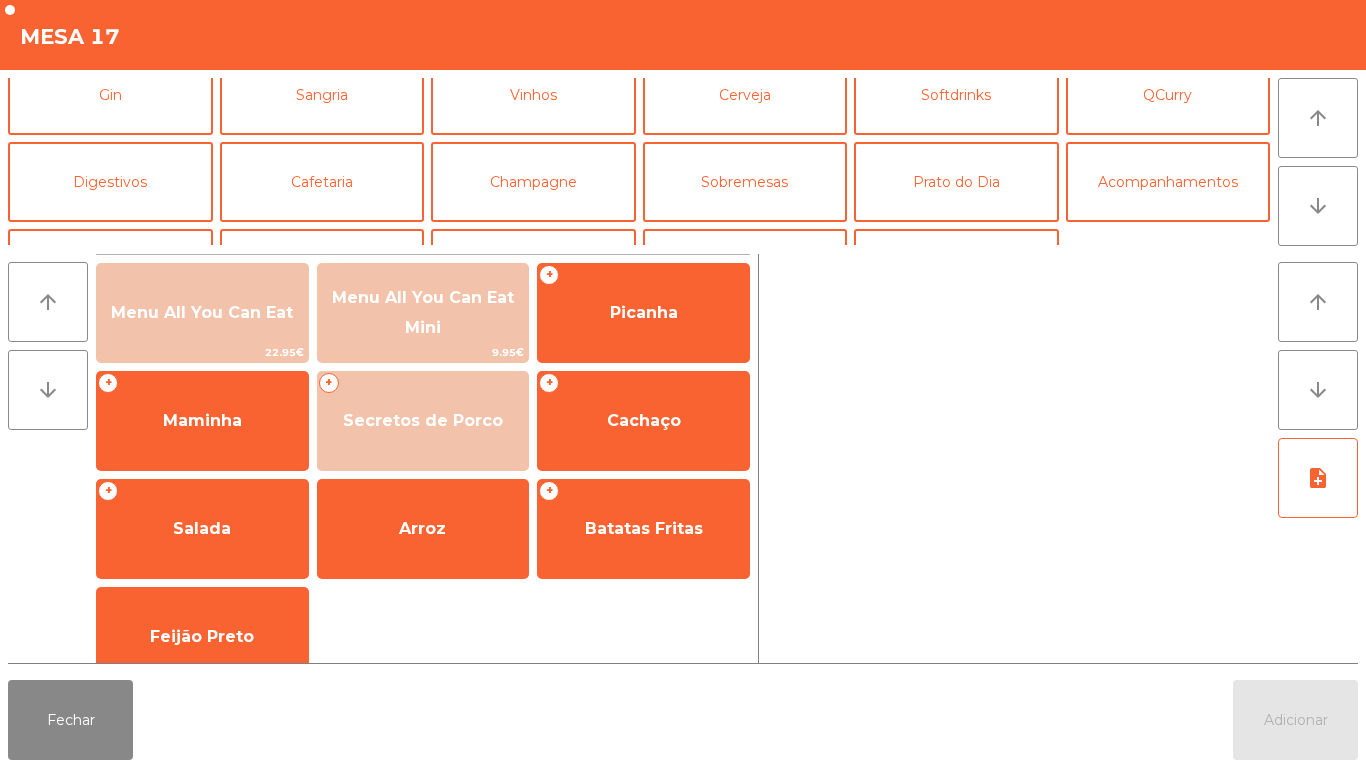 scroll, scrollTop: 110, scrollLeft: 0, axis: vertical 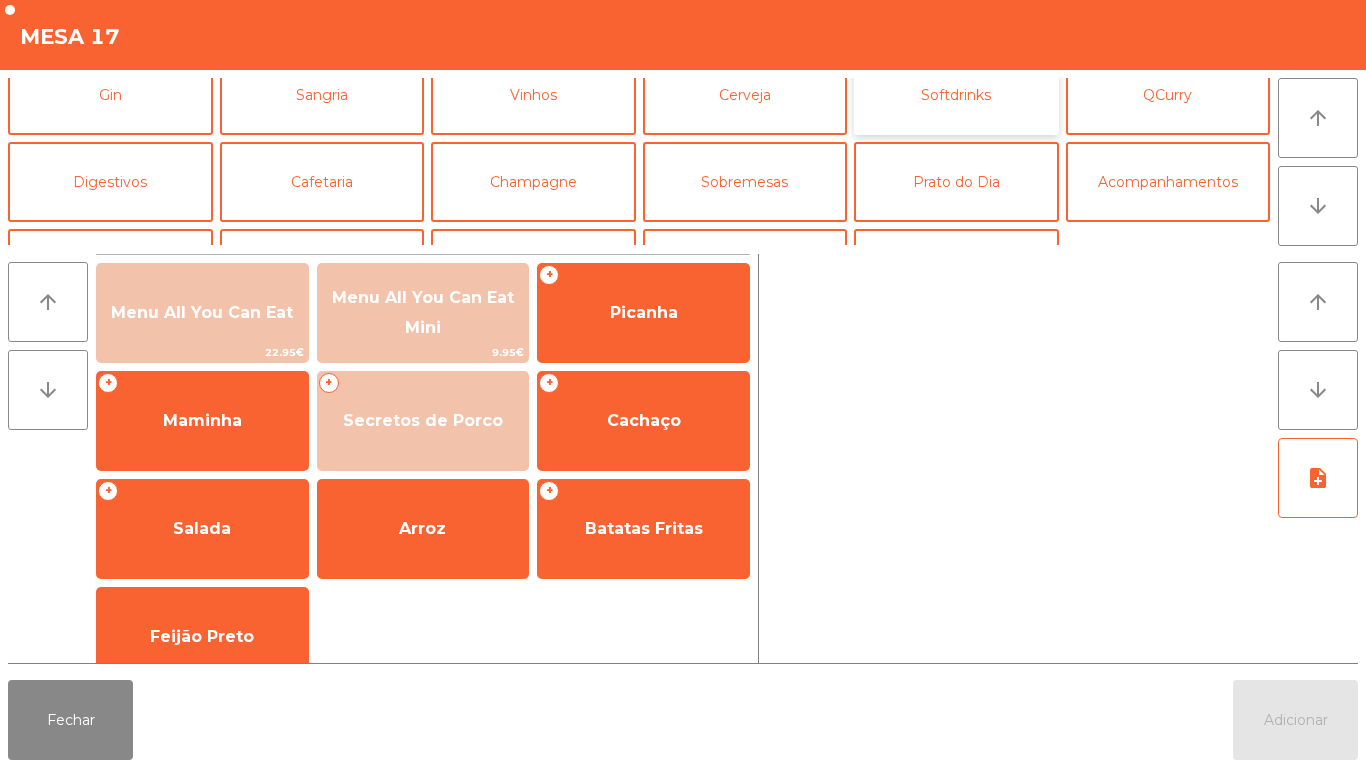 click on "Softdrinks" 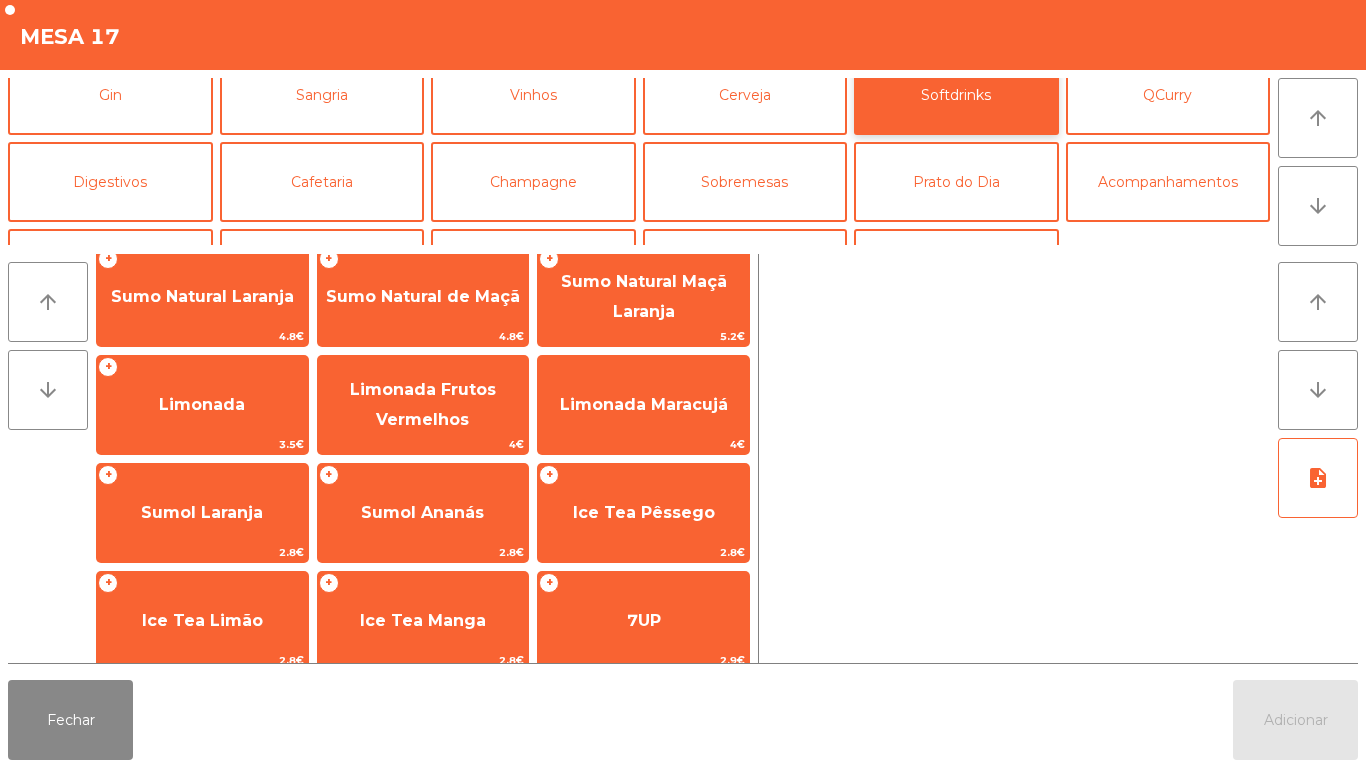 scroll, scrollTop: 168, scrollLeft: 0, axis: vertical 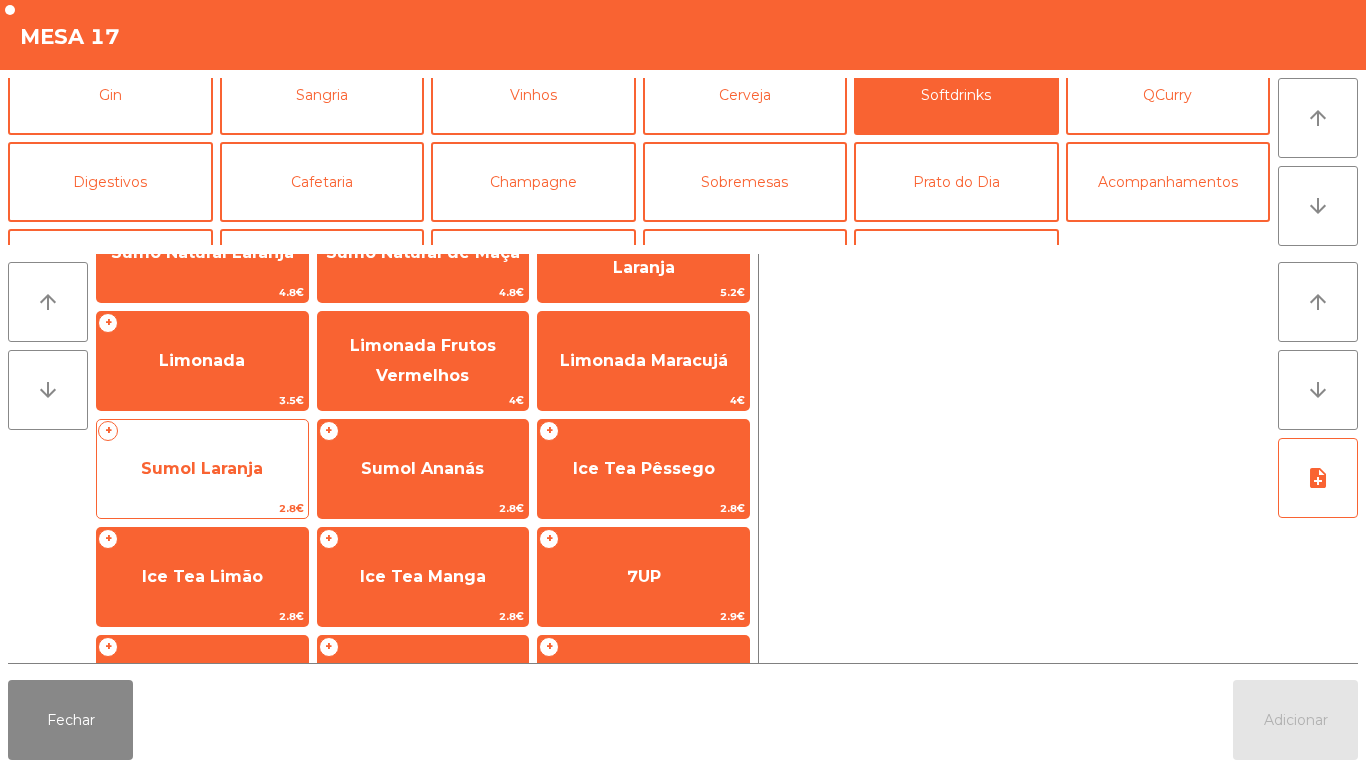 click on "Sumol Laranja" 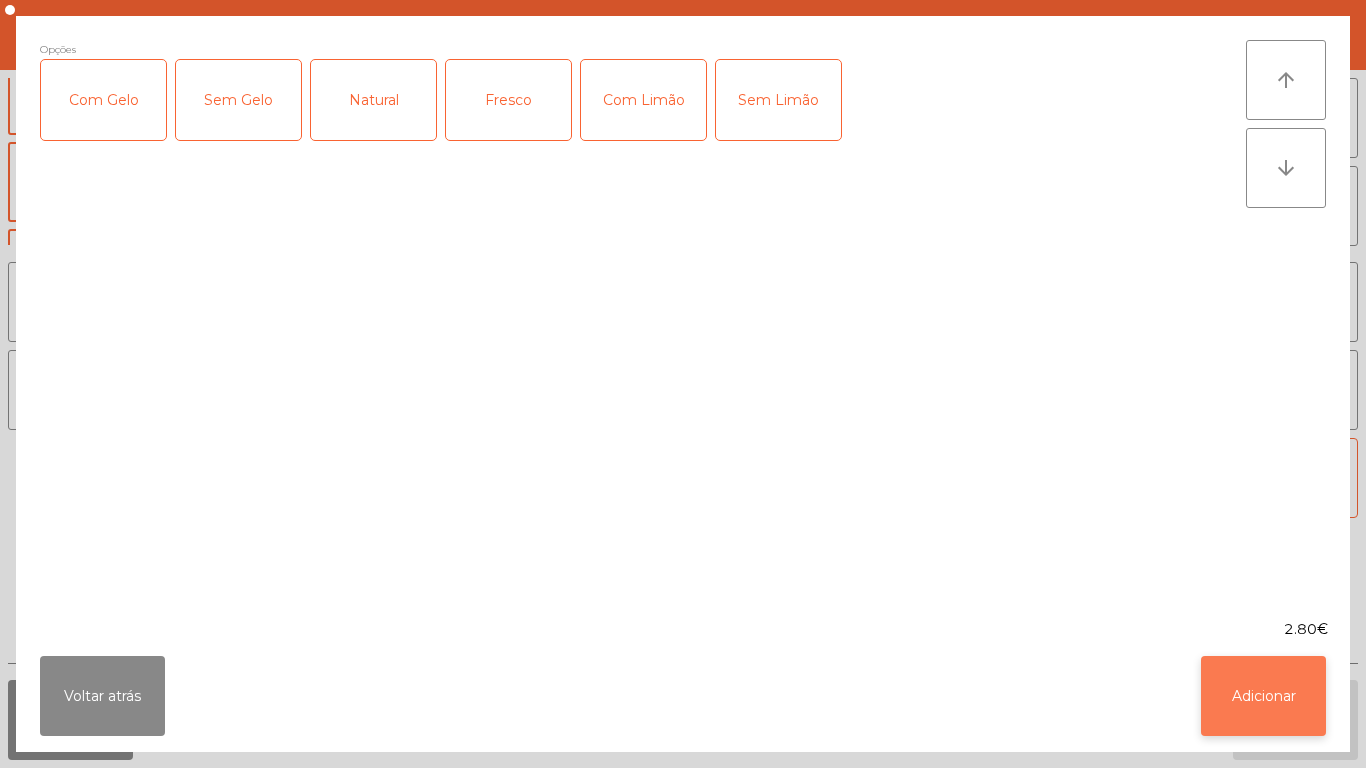 click on "Adicionar" 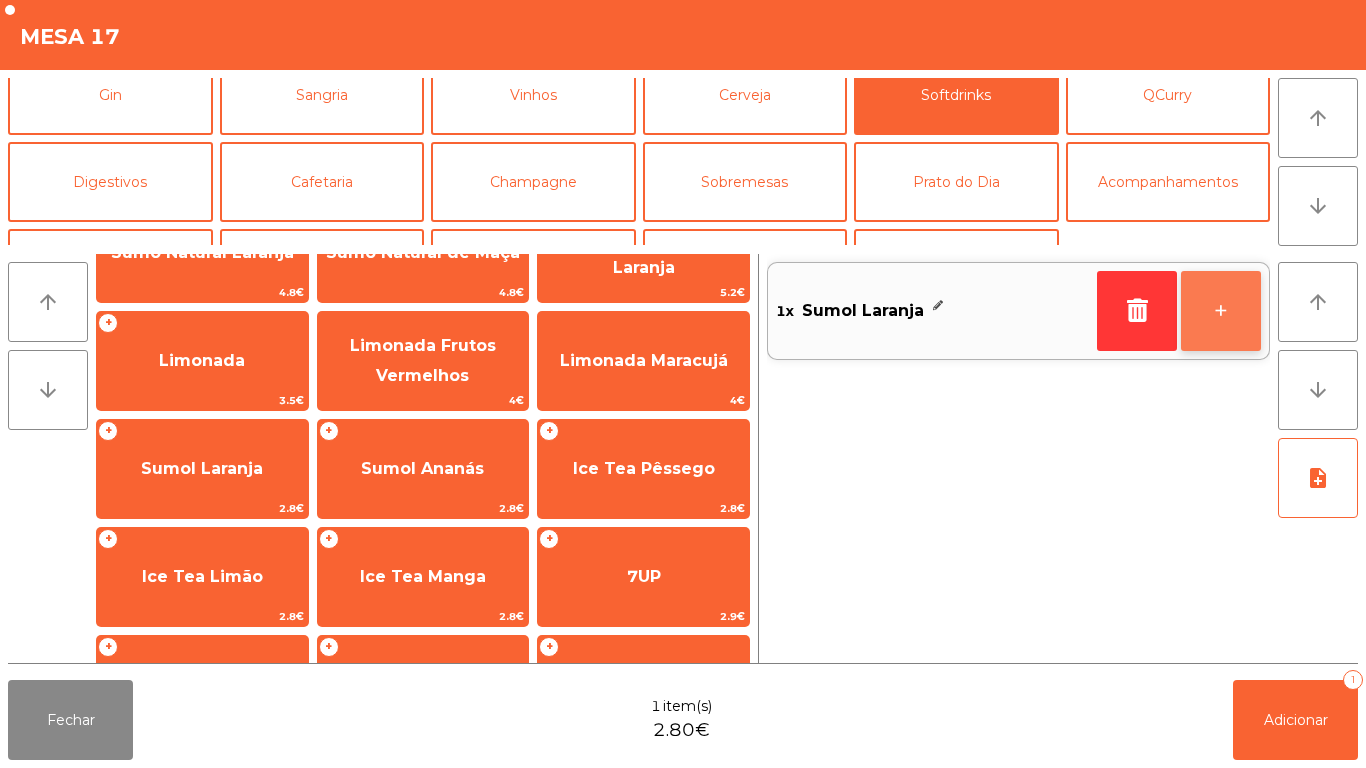 click on "+" 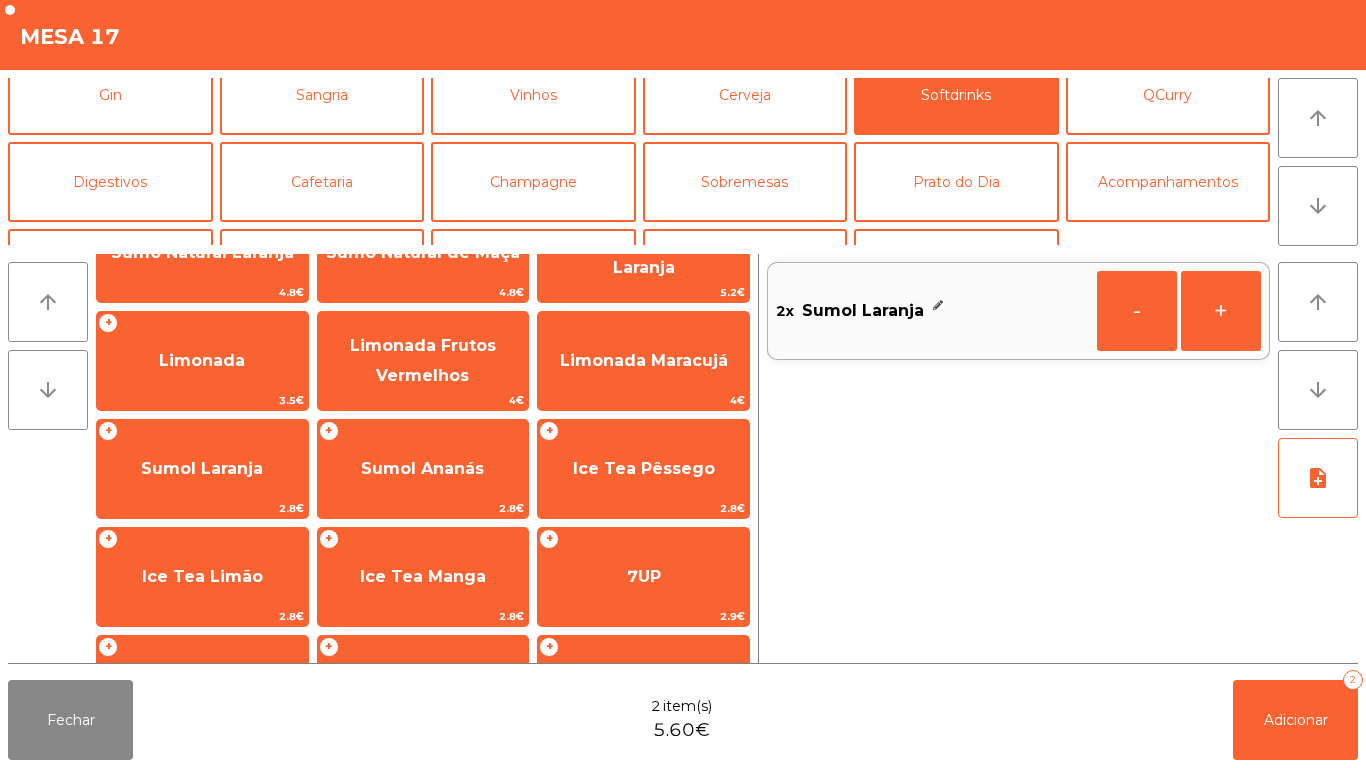scroll, scrollTop: 0, scrollLeft: 0, axis: both 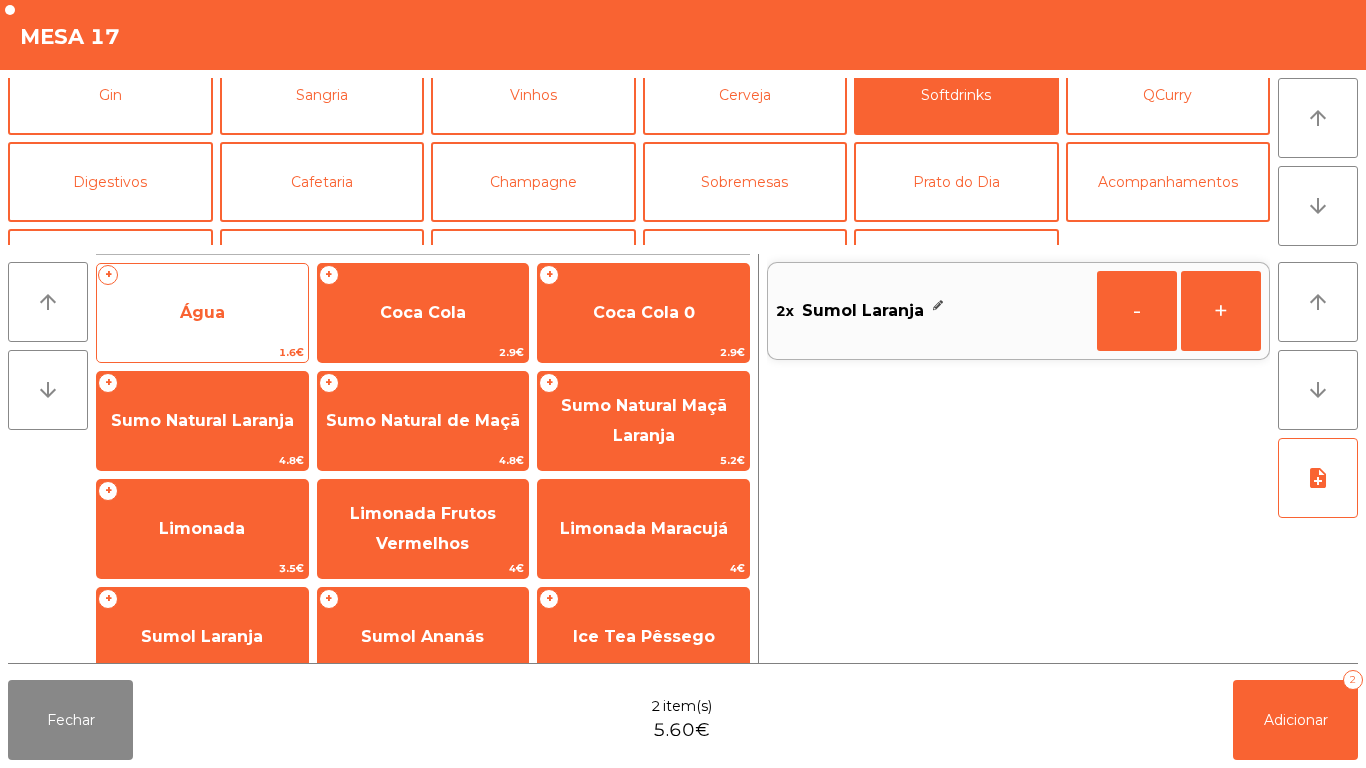 click on "Água" 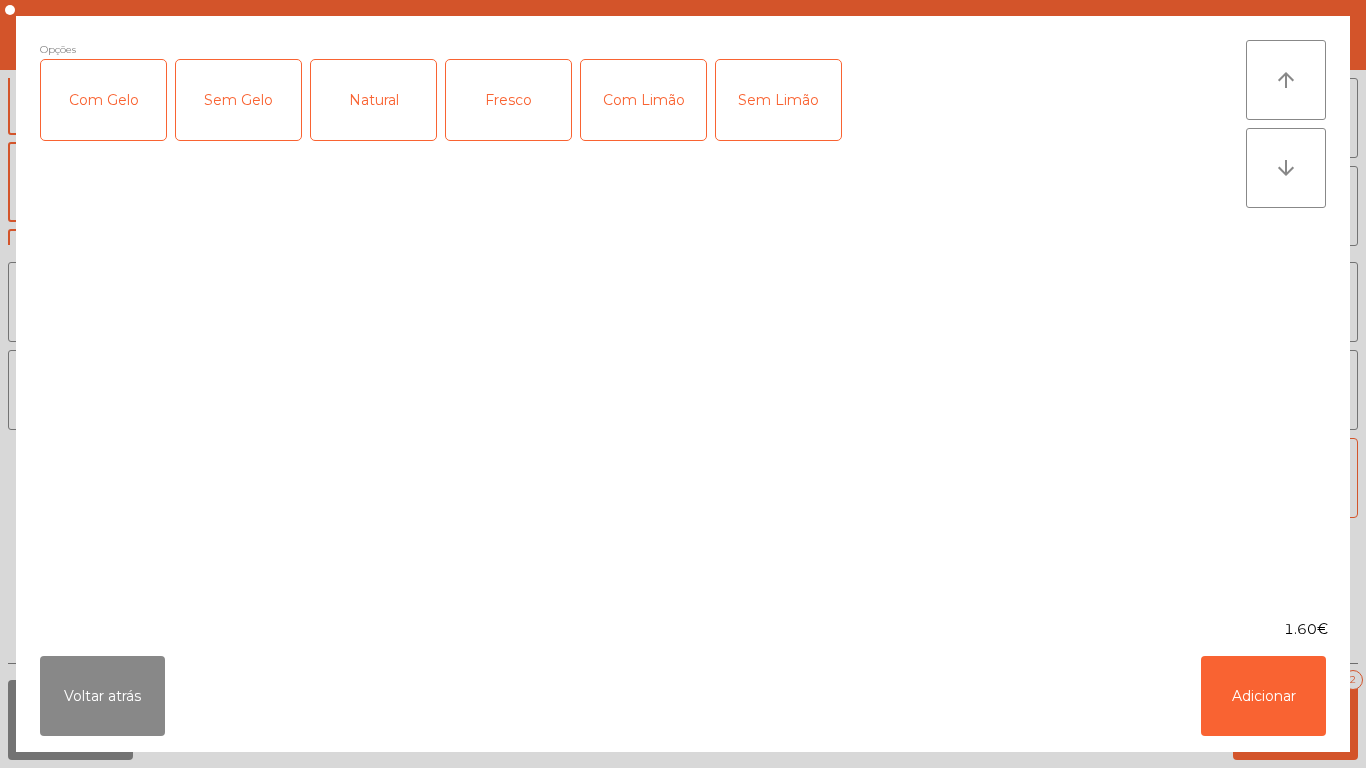 click on "Fresco" 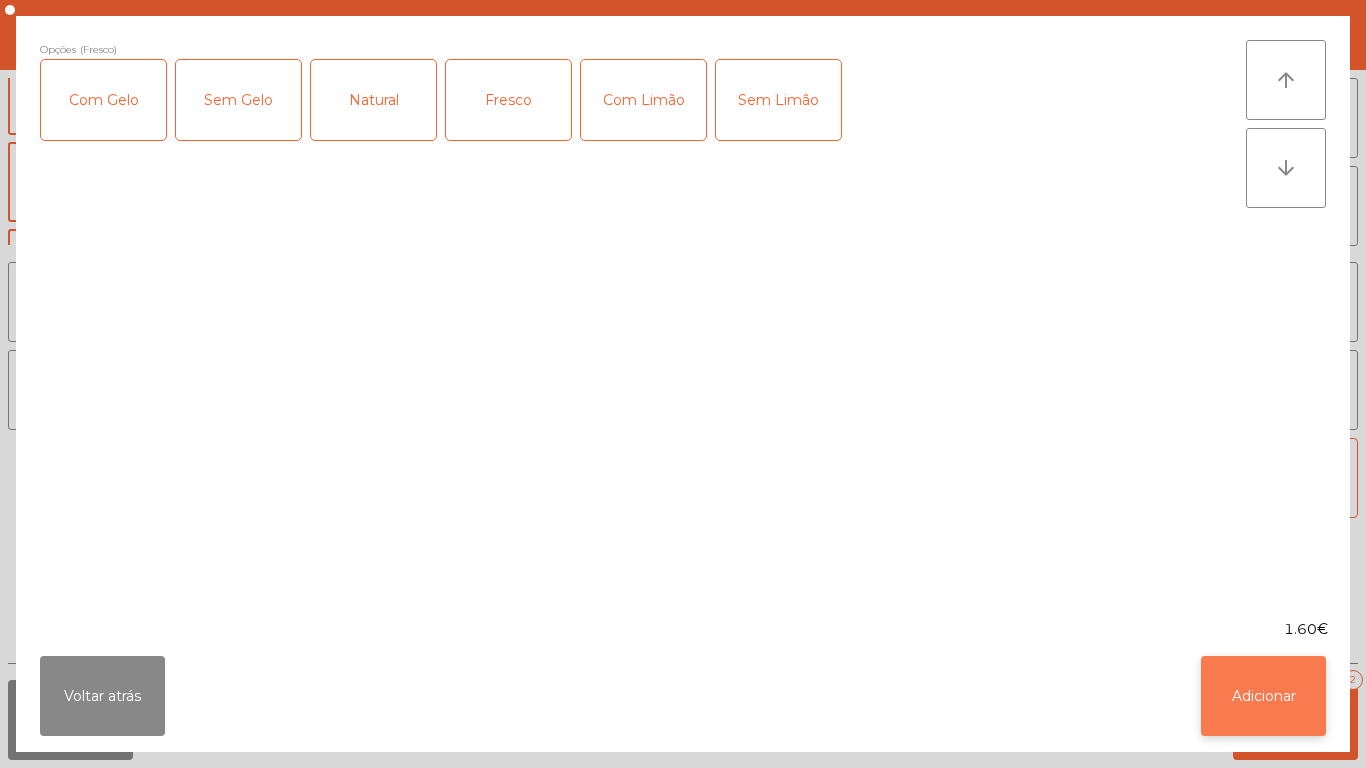 click on "Adicionar" 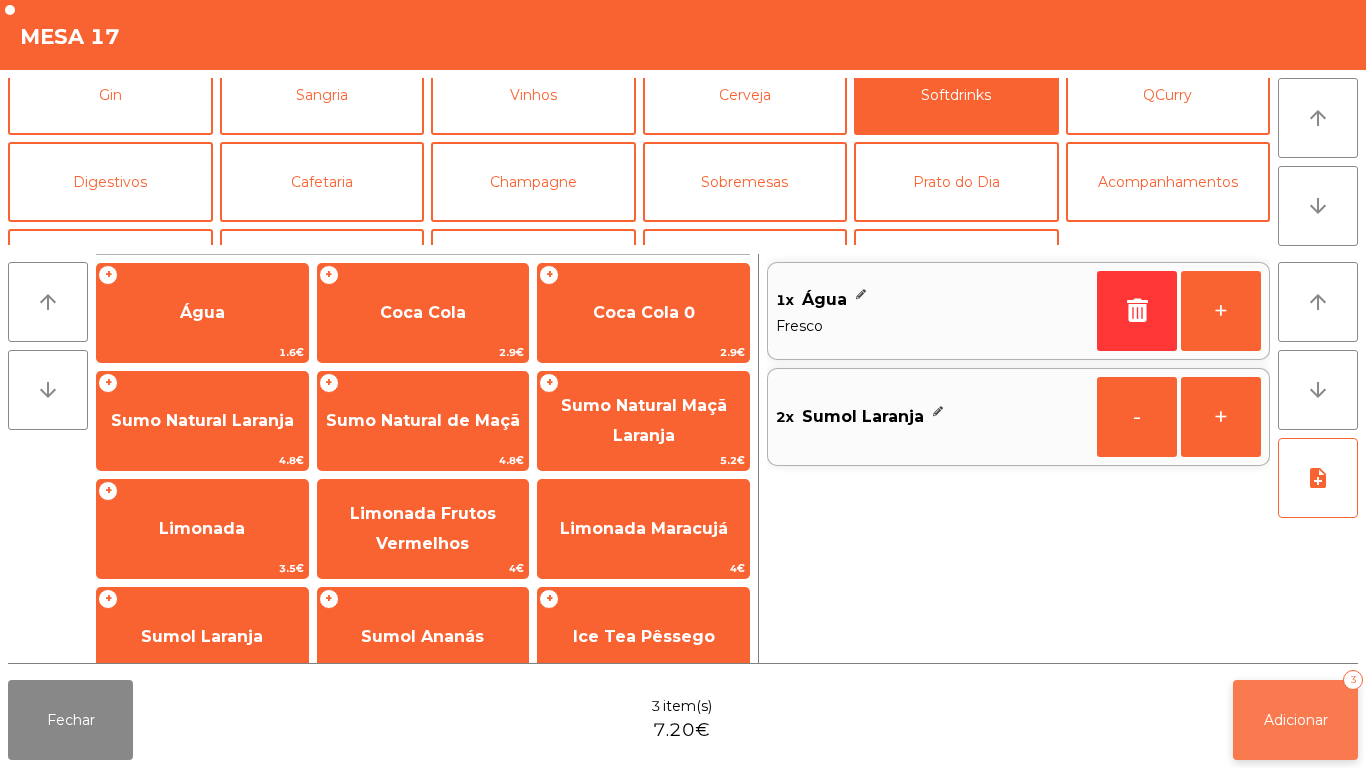 click on "Adicionar   3" 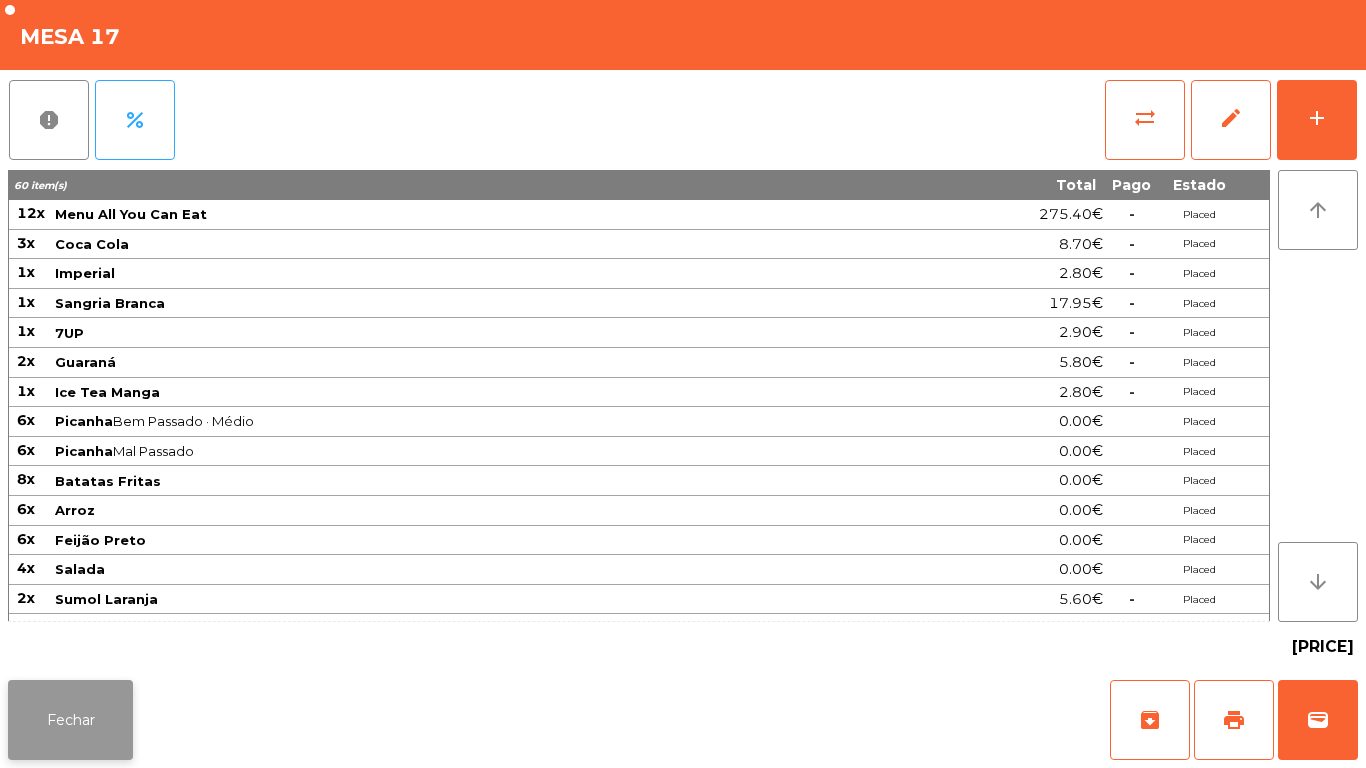 click on "Fechar" 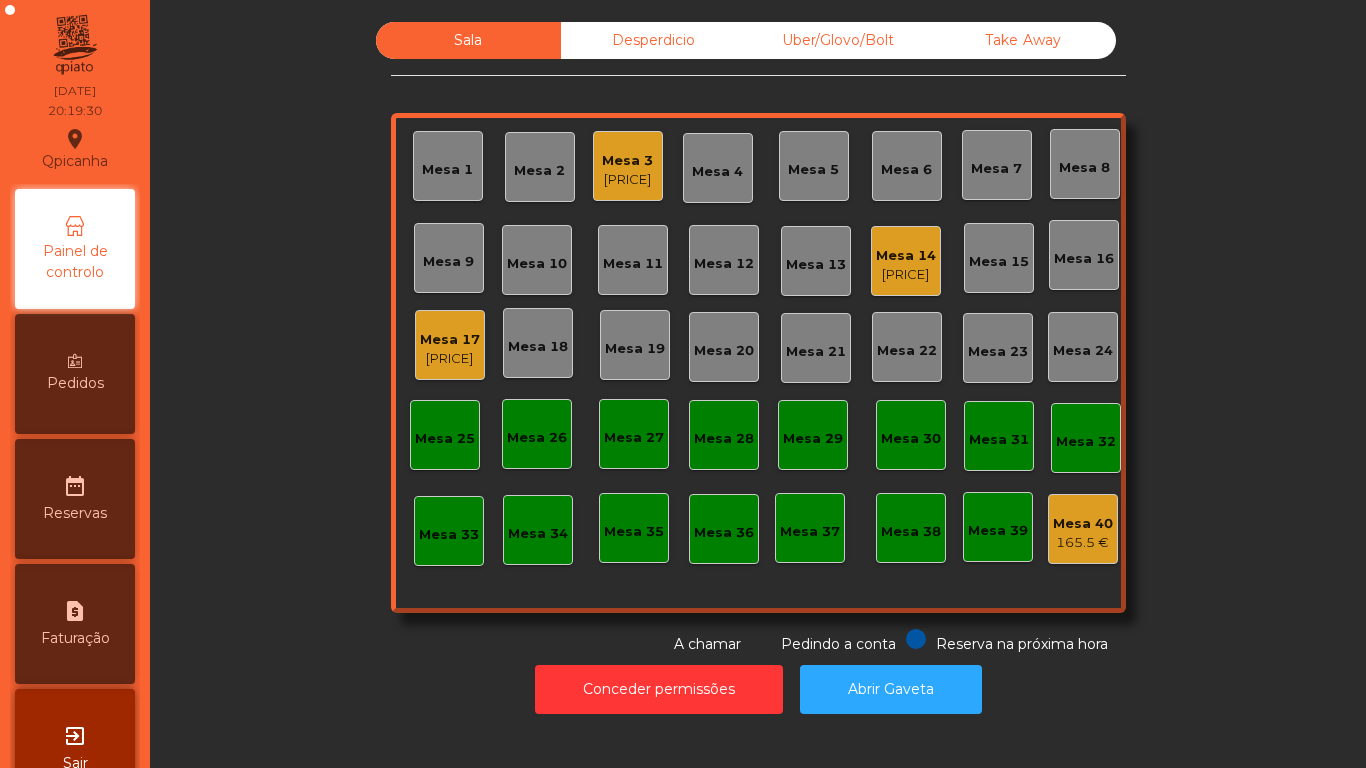 click on "Mesa 1" 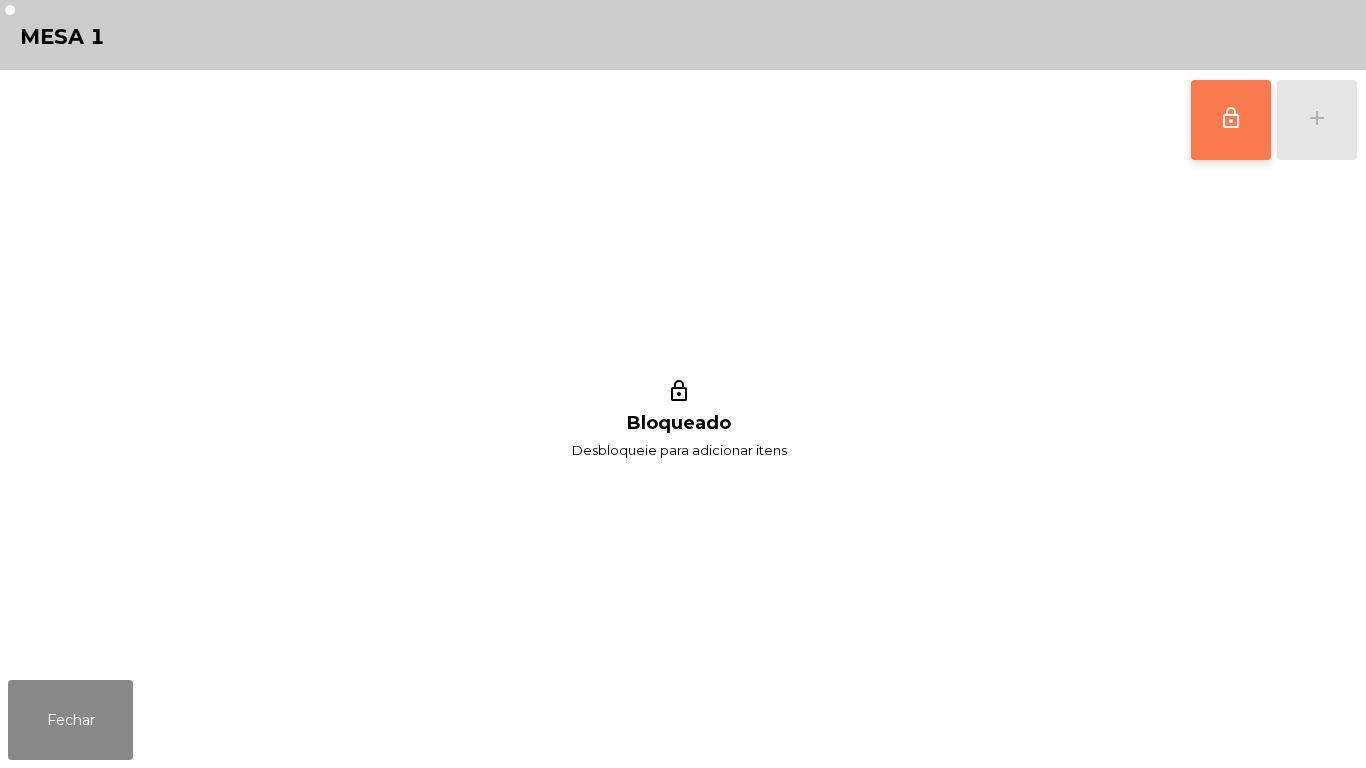 click on "lock_outline" 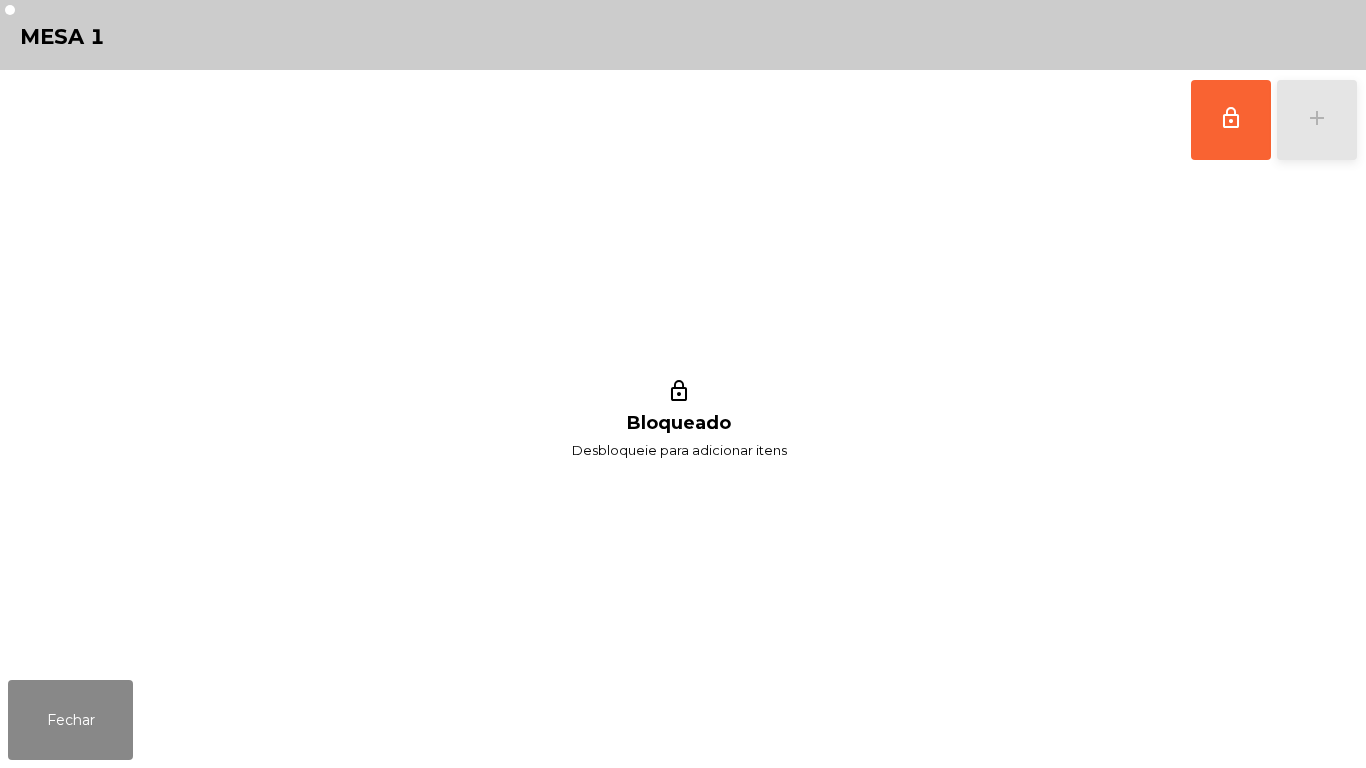 click on "add" 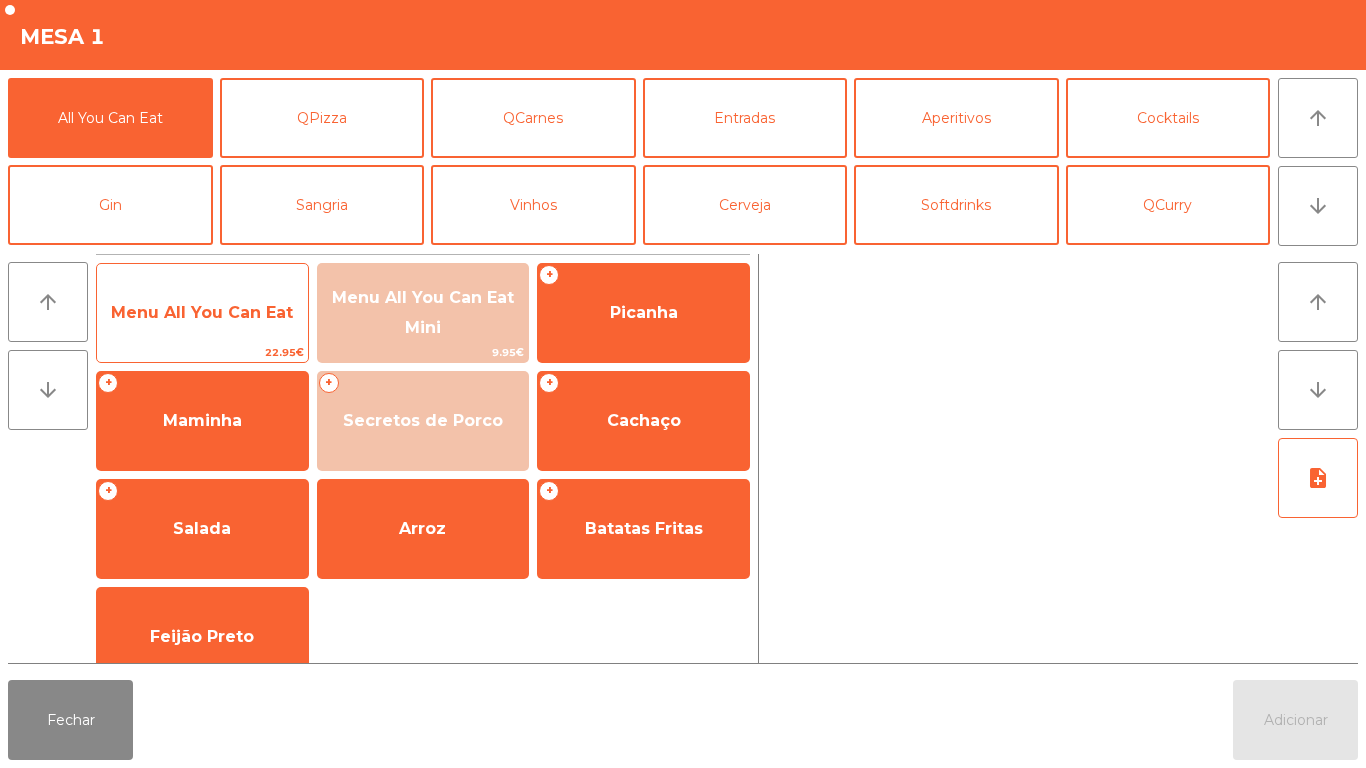 click on "Menu All You Can Eat" 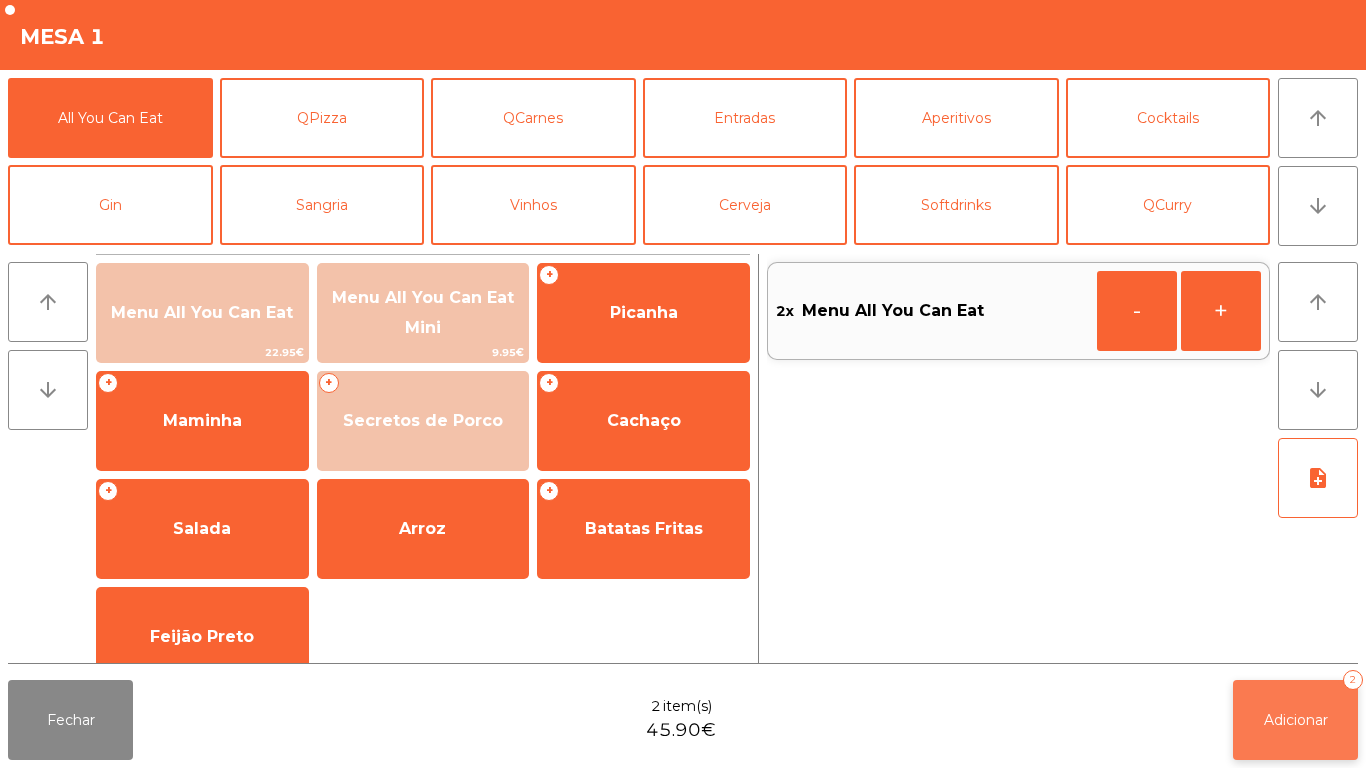 click on "Adicionar   2" 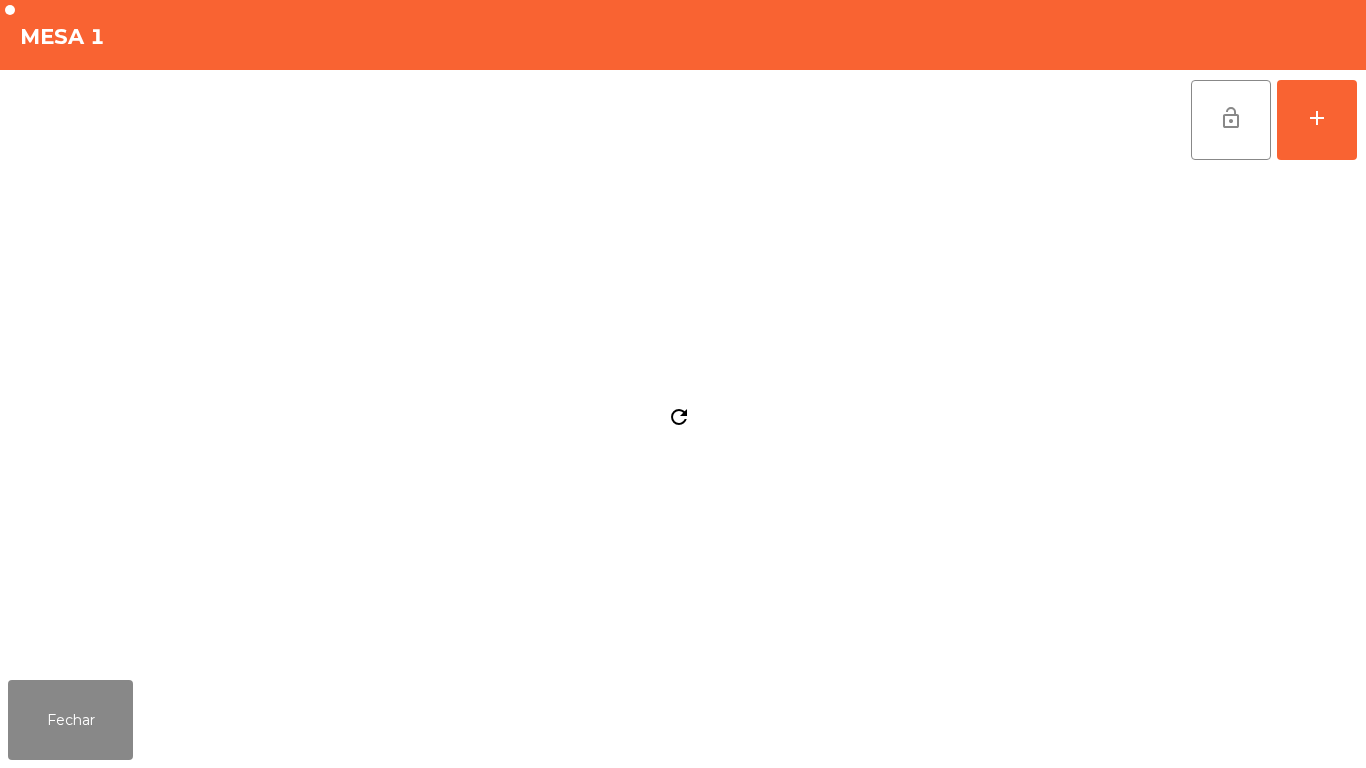 click on "Fechar" 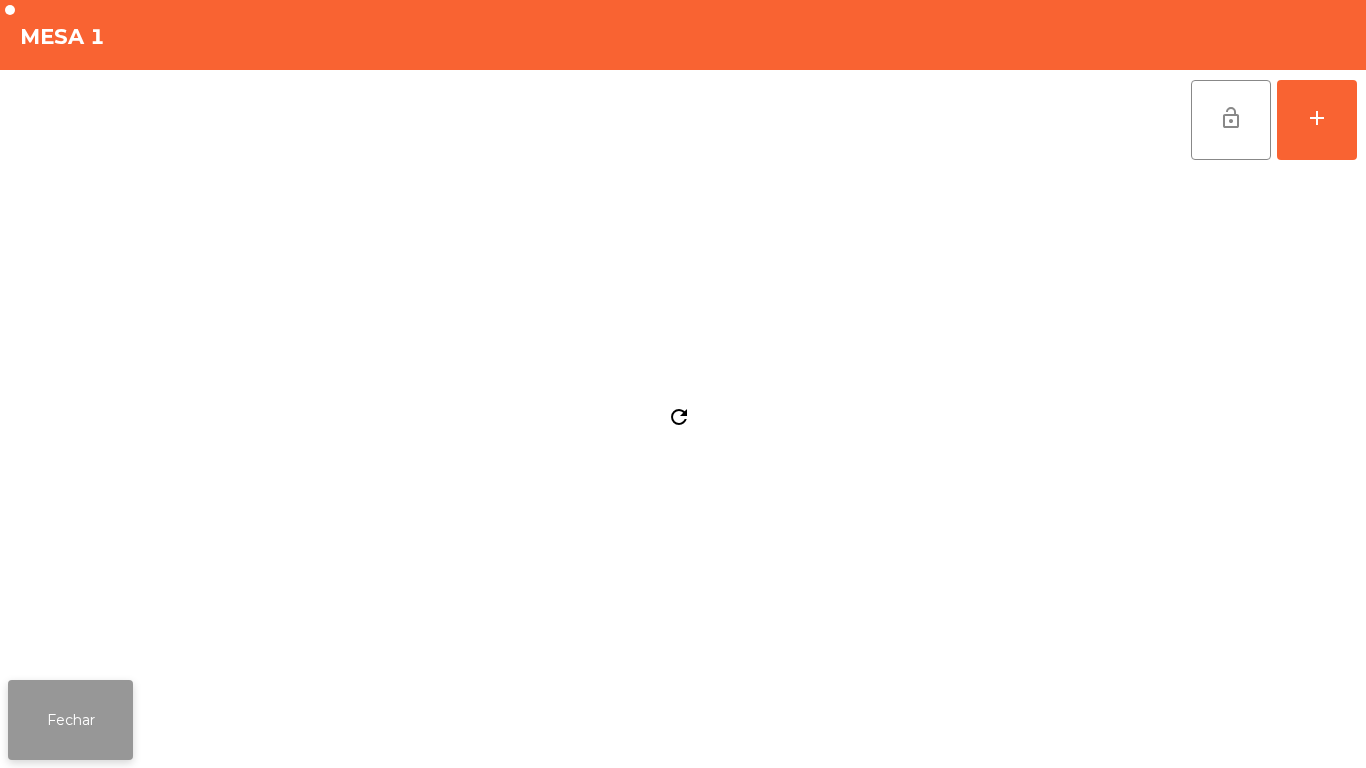 click on "Fechar" 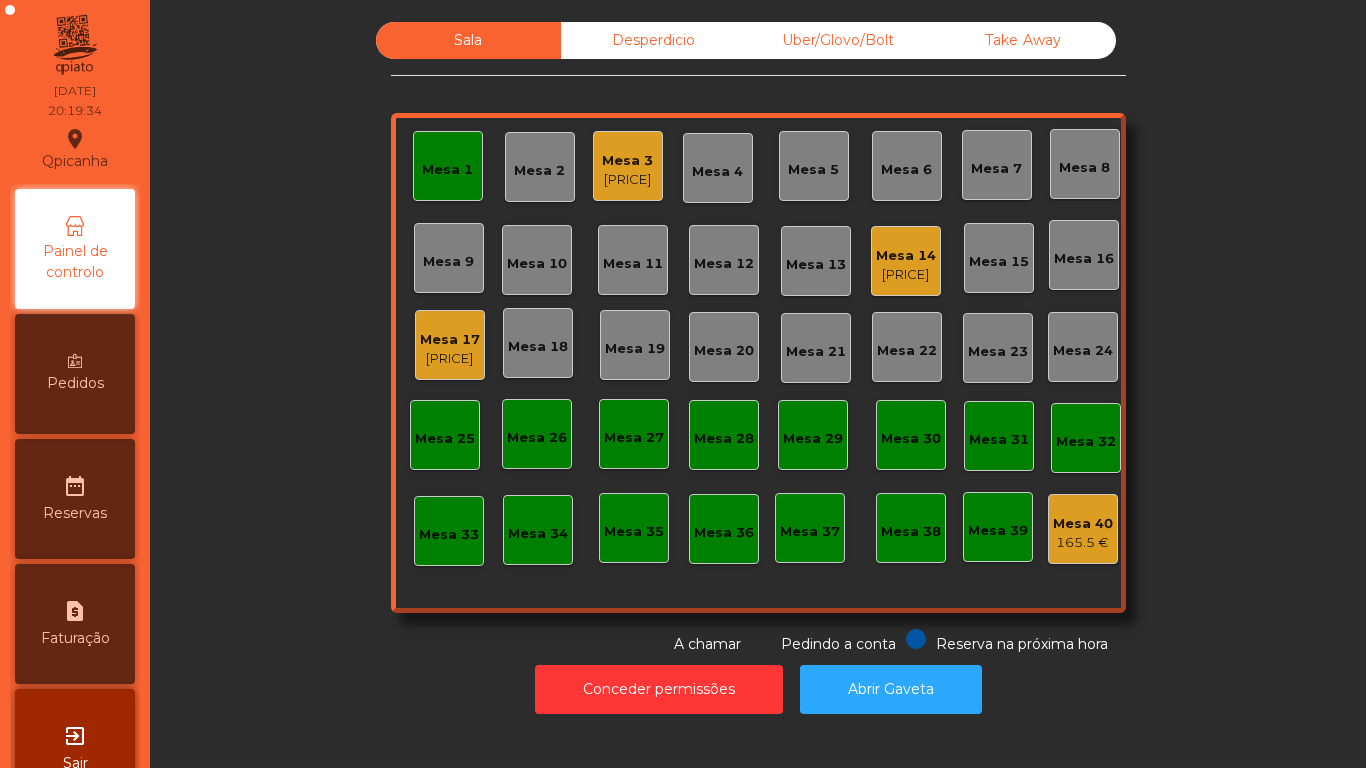 click on "Sala   Desperdicio   Uber/Glovo/Bolt   Take Away   Mesa 1   Mesa 2   Mesa 3   [PRICE]   Mesa 4   Mesa 5   Mesa 6   Mesa 7   Mesa 8   Mesa 9   Mesa 10   Mesa 11   Mesa 12   Mesa 13   Mesa 14   [PRICE]   Mesa 15   Mesa 16   Mesa 17   [PRICE]   Mesa 18   Mesa 19   Mesa 20   Mesa 21   Mesa 22   Mesa 23   Mesa 24   Mesa 25   Mesa 26   Mesa 27   Mesa 28   Mesa 29   Mesa 30   Mesa 31   Mesa 32   Mesa 33   Mesa 34   Mesa 35   Mesa 36   Mesa 37   Mesa 38   Mesa 39   Mesa 40   [PRICE]  Reserva na próxima hora Pedindo a conta A chamar" 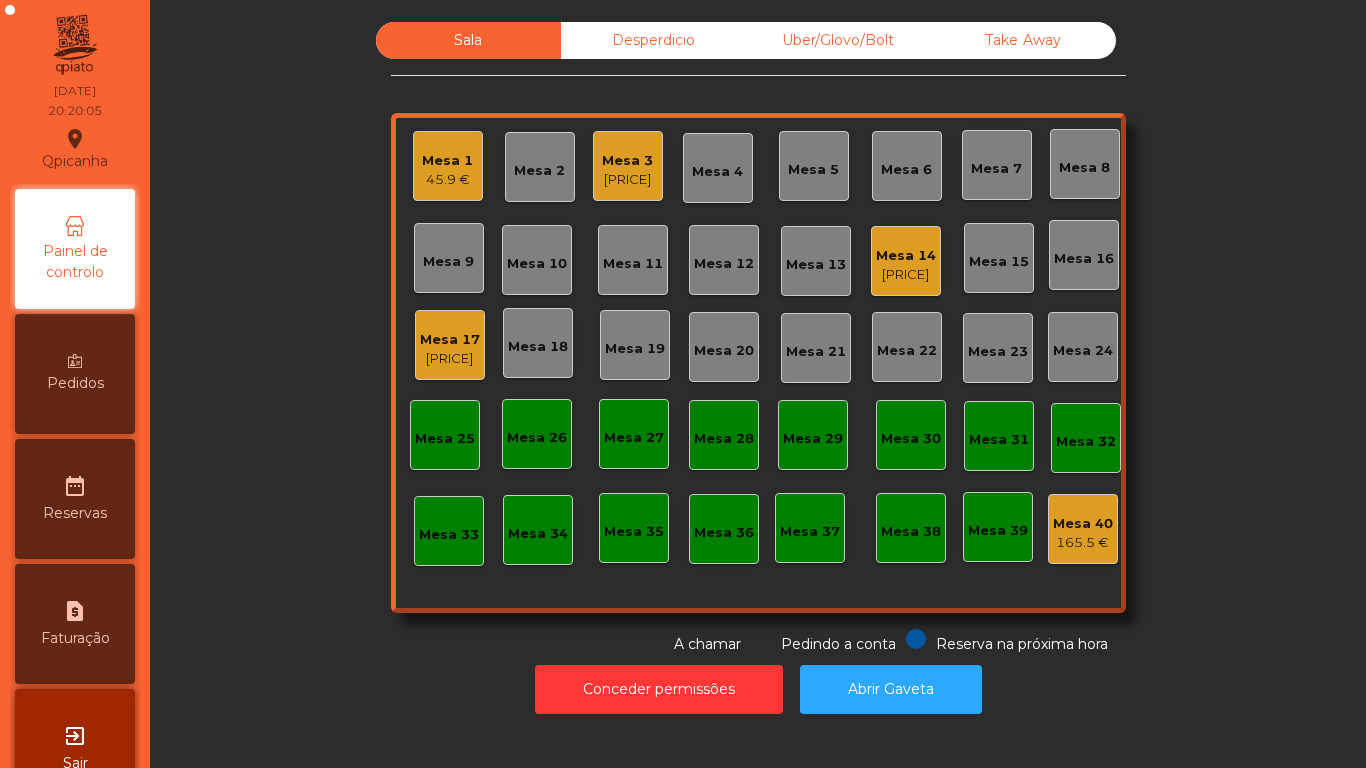 click on "45.9 €" 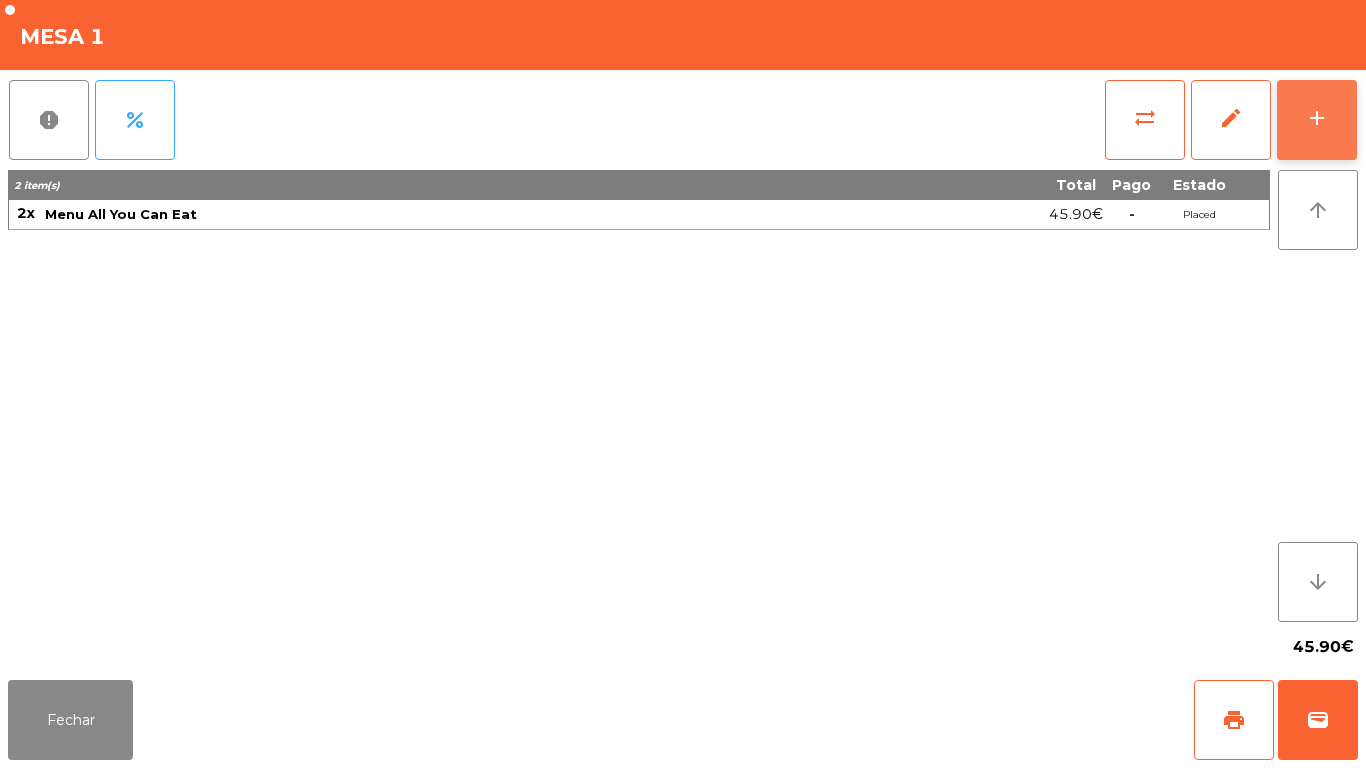 click on "add" 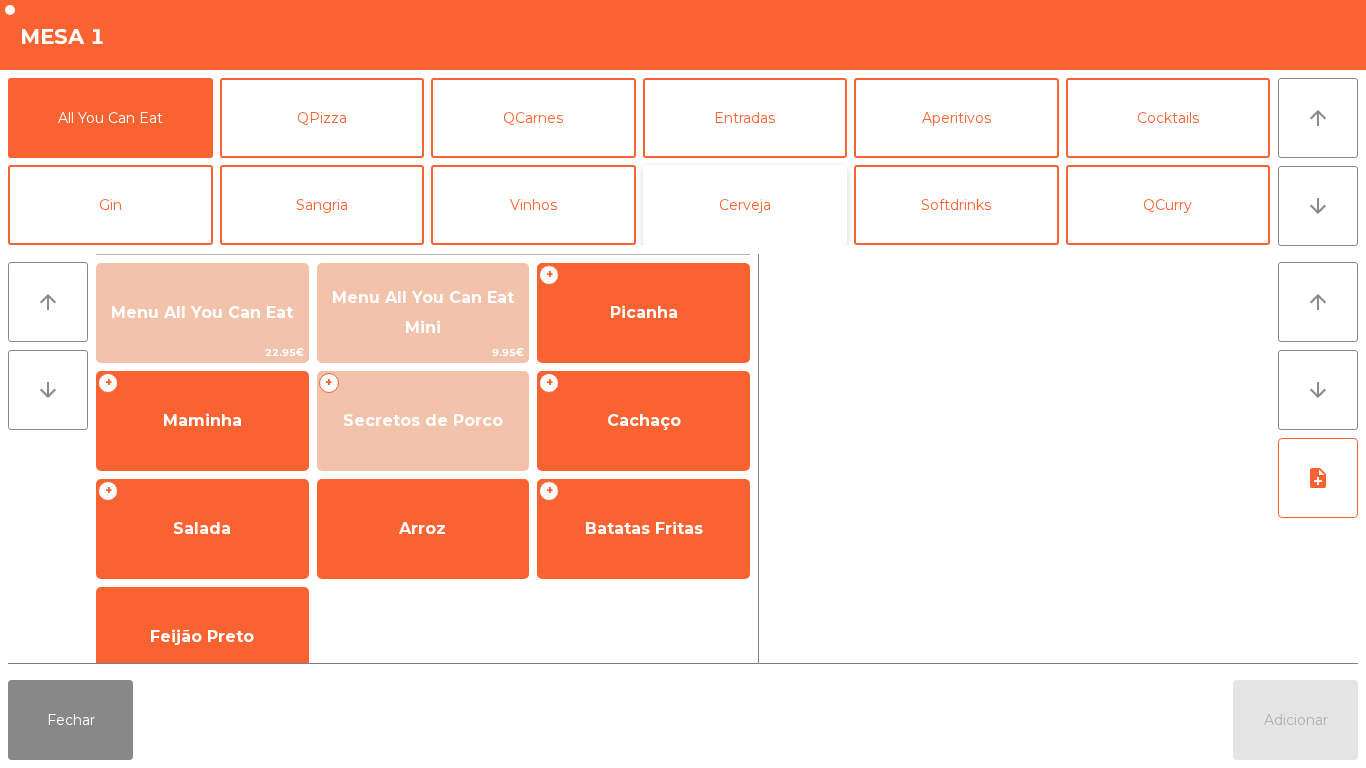 click on "Cerveja" 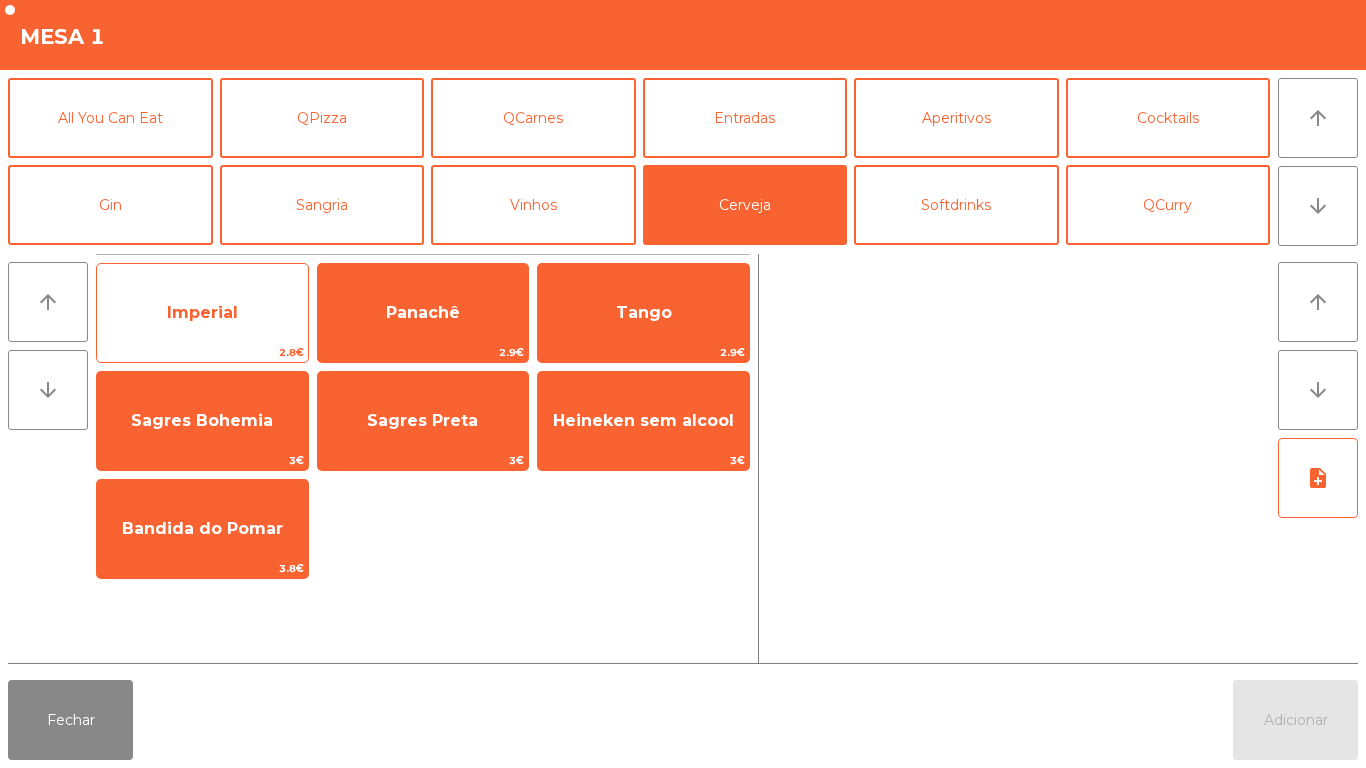 click on "Imperial" 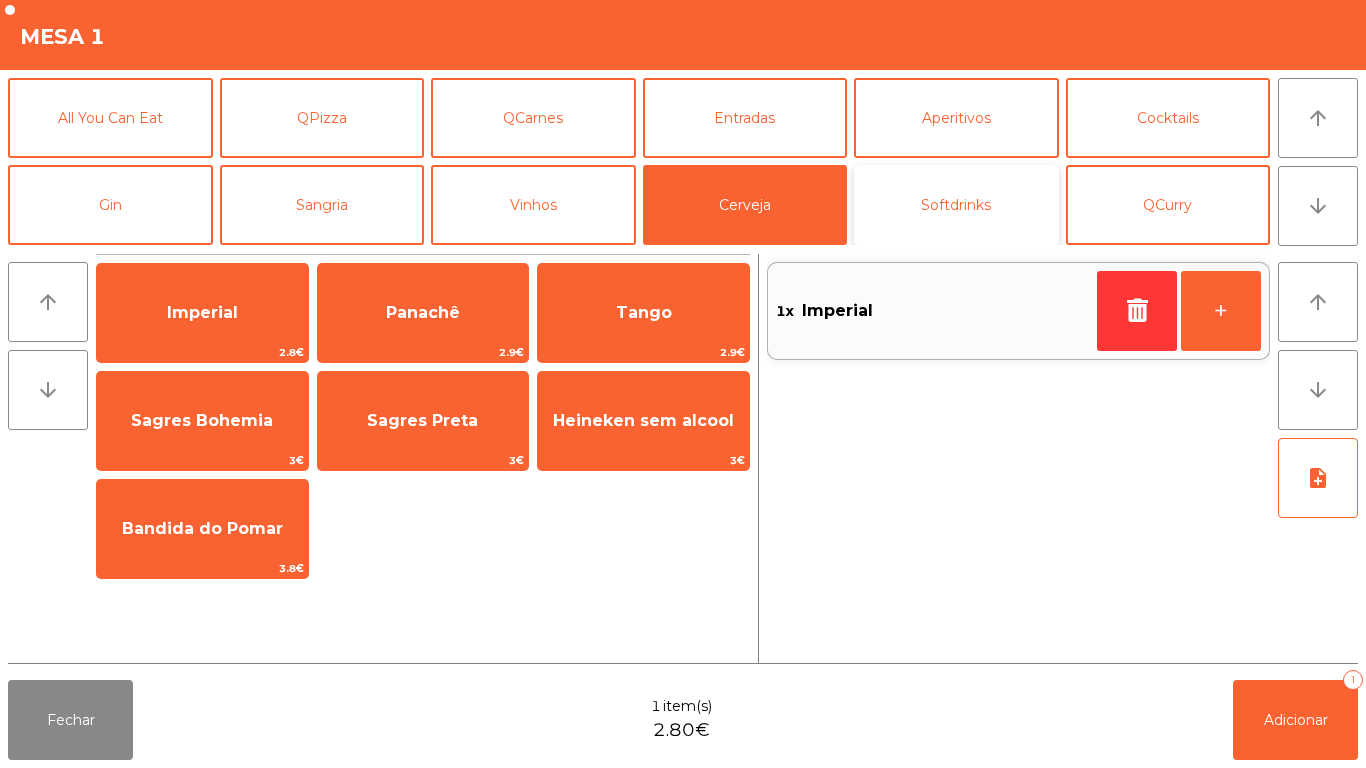click on "Softdrinks" 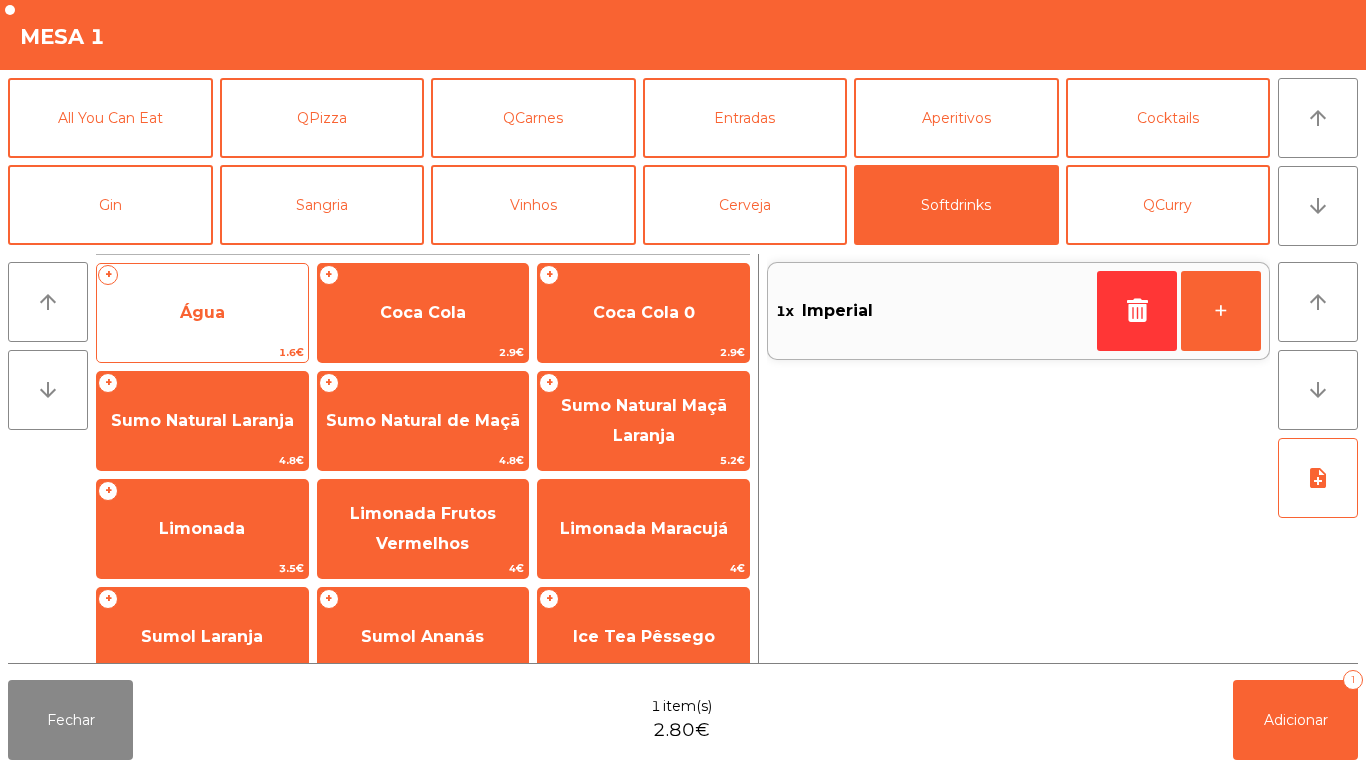 click on "Água" 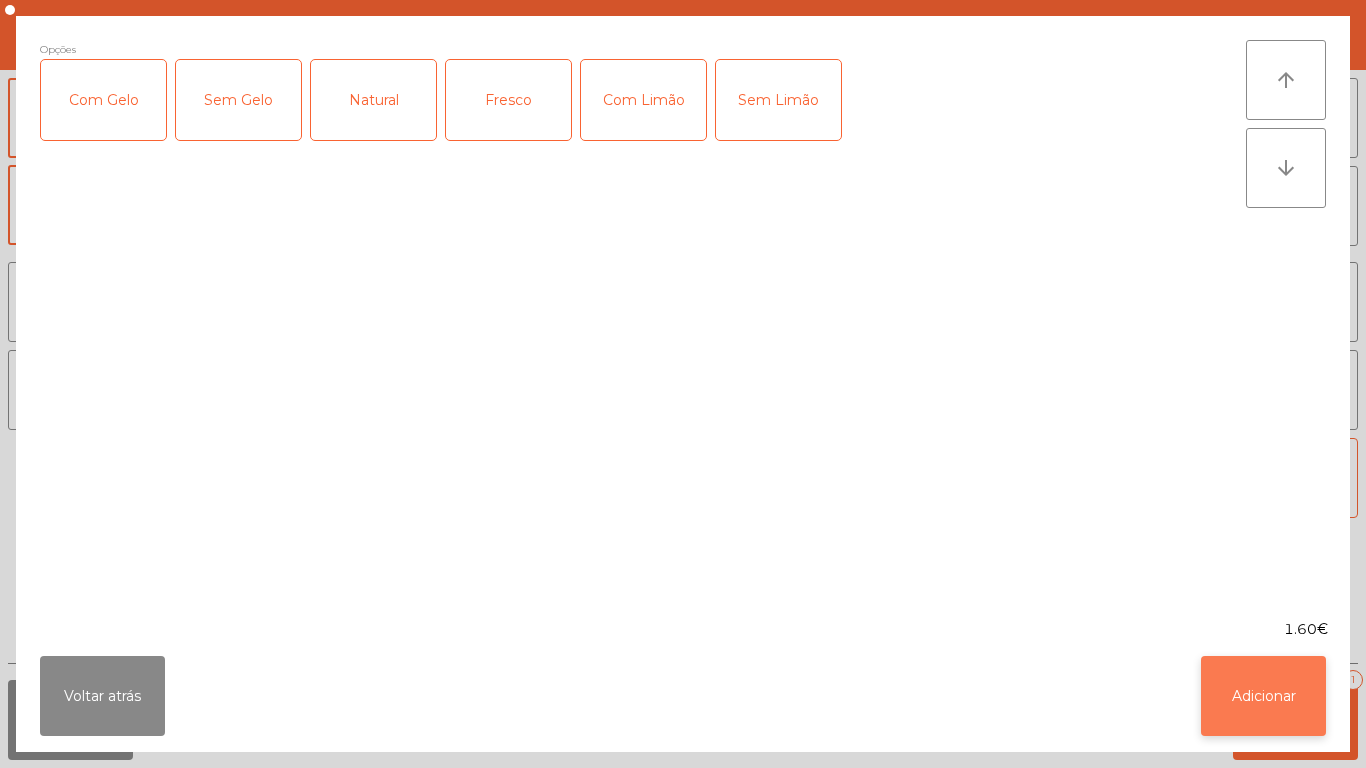 click on "Adicionar" 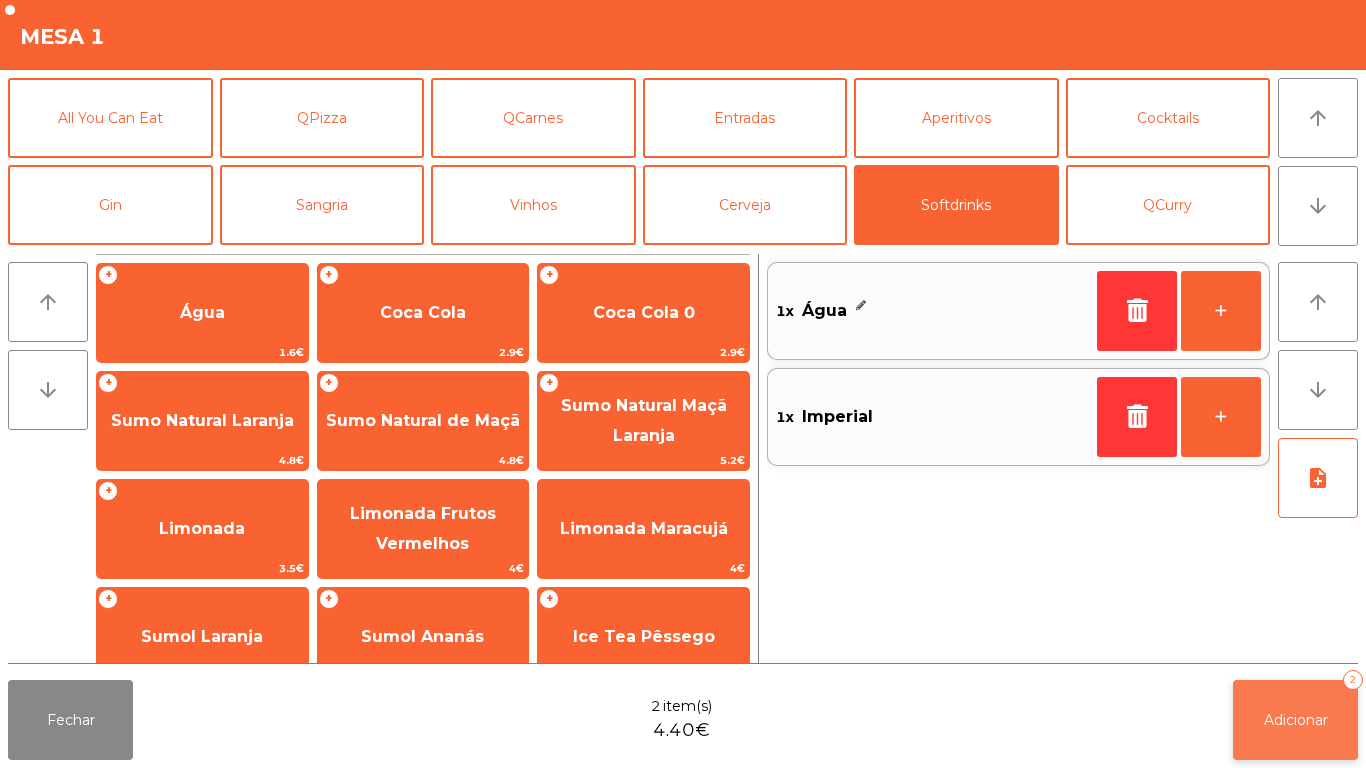 click on "Adicionar   2" 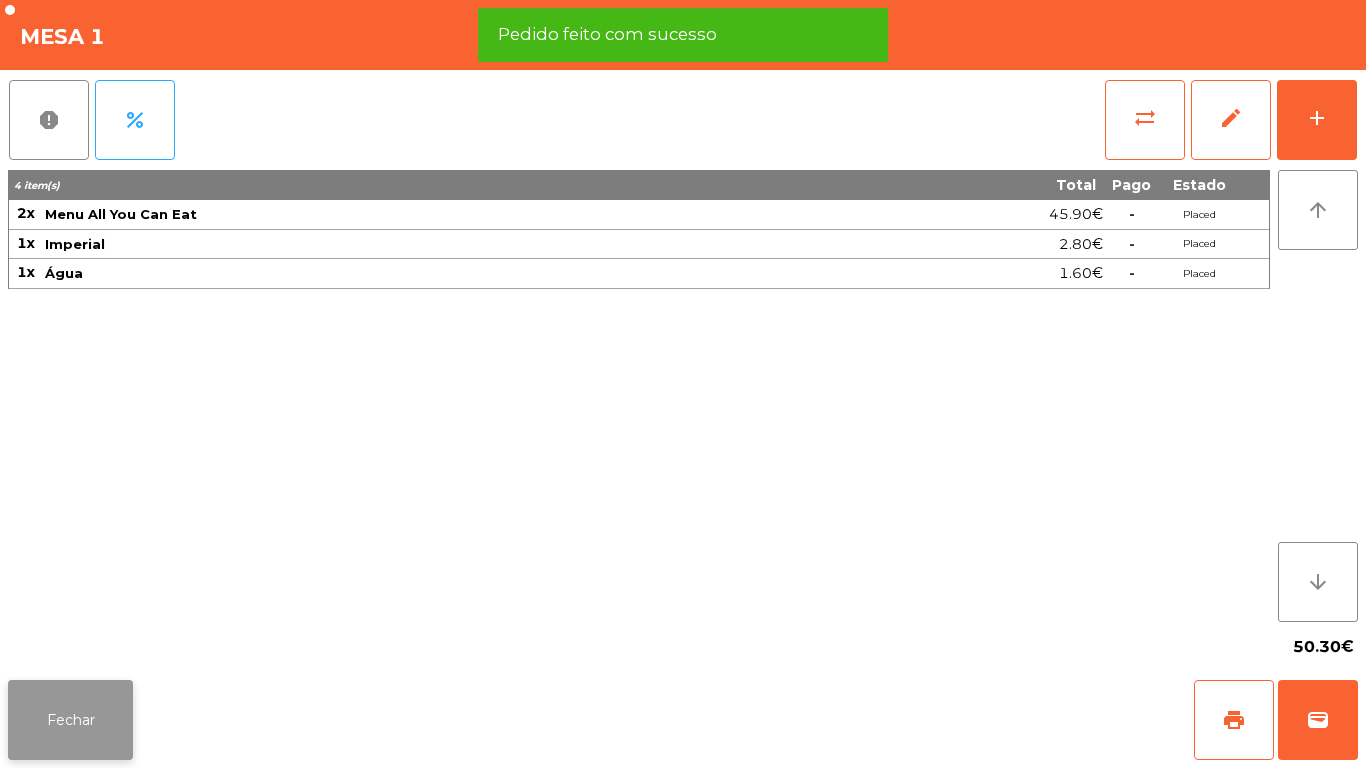 click on "Fechar" 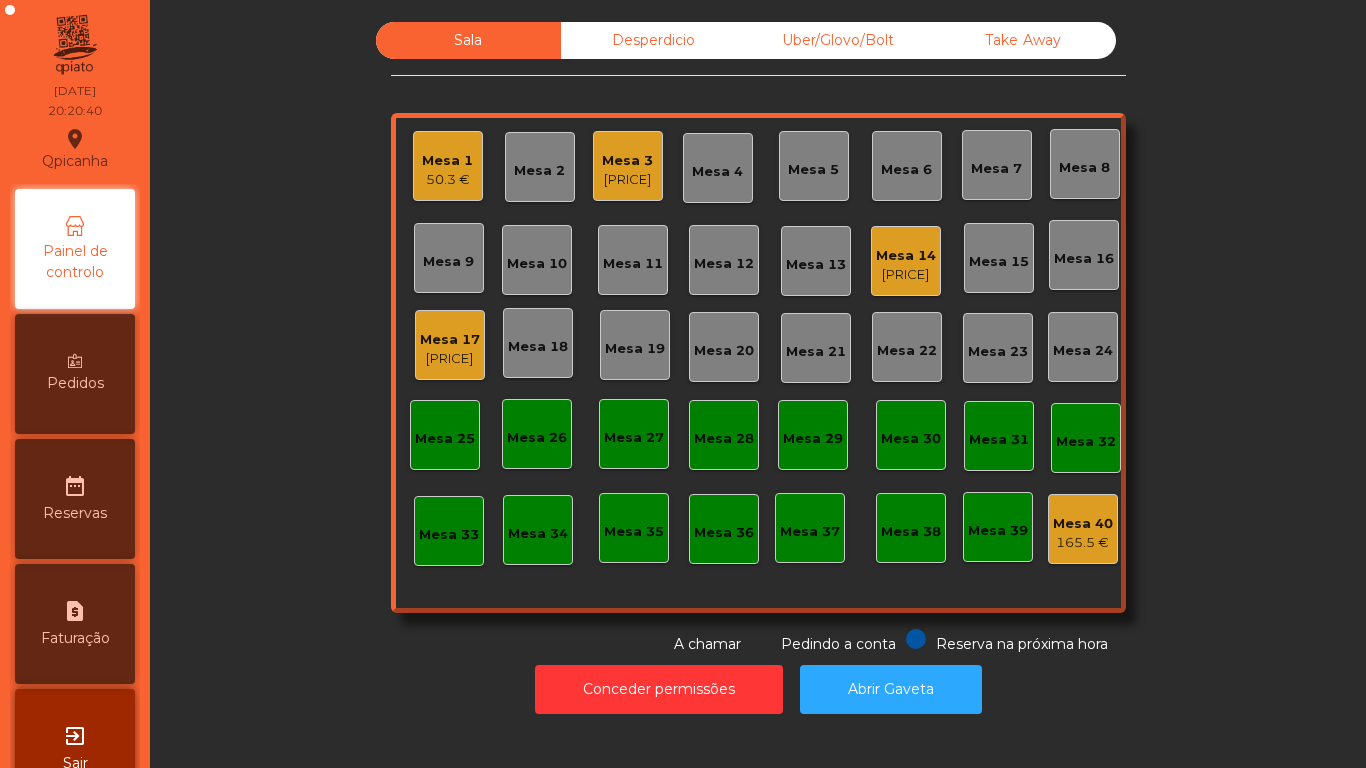 click on "Mesa 17" 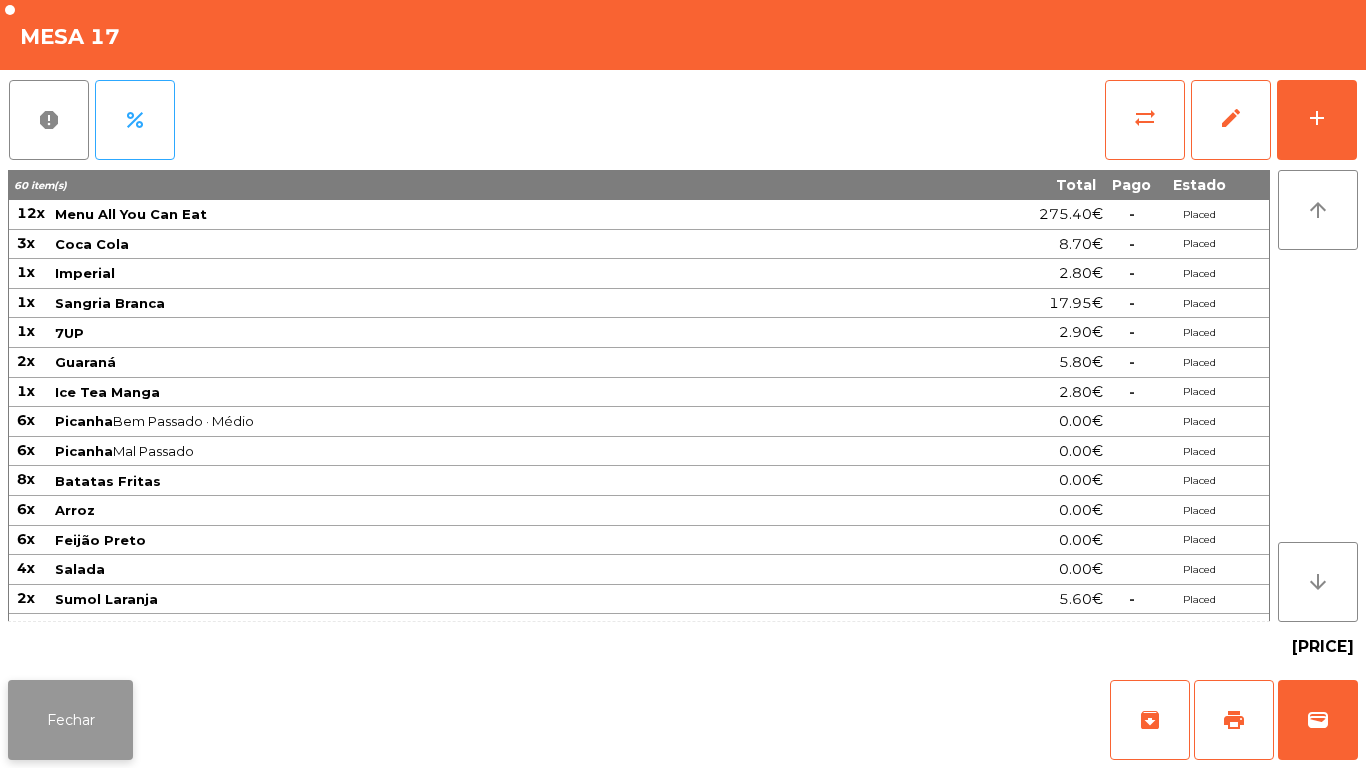 click on "Fechar" 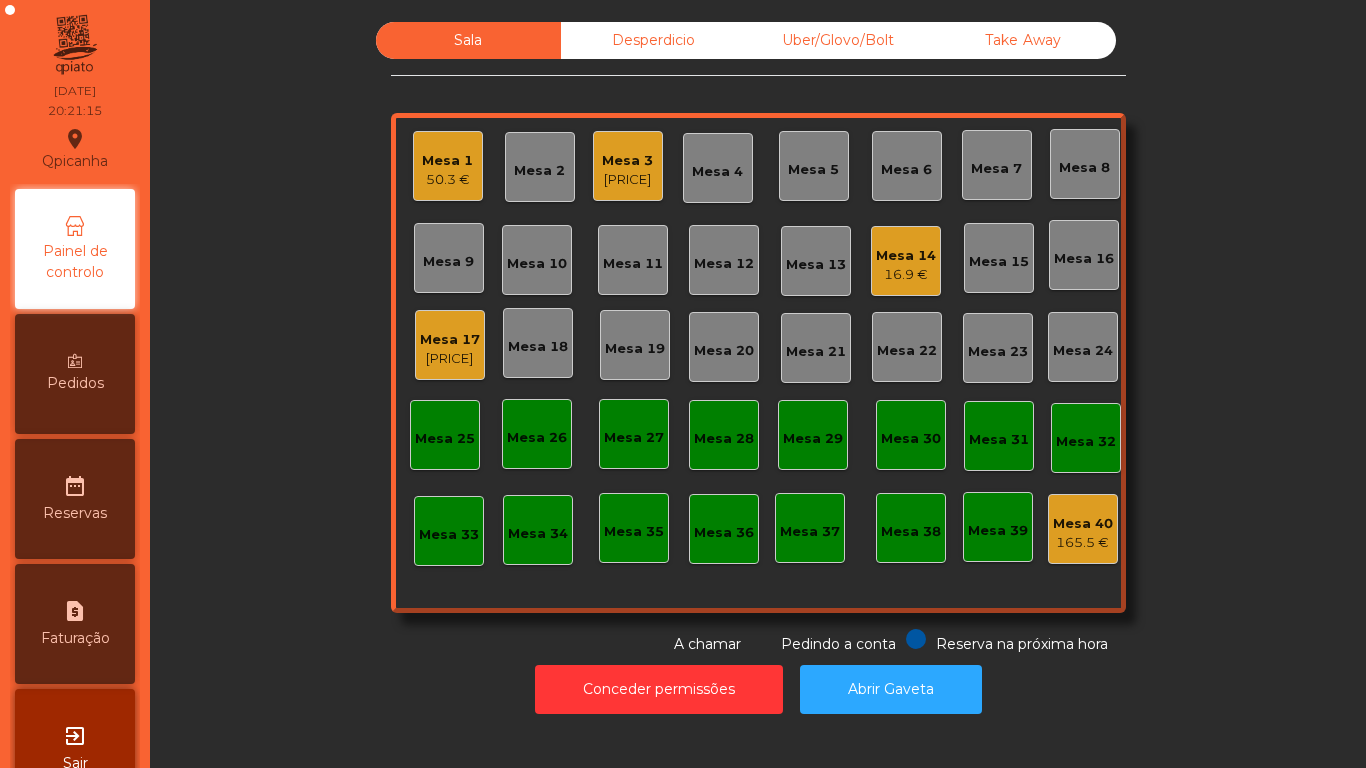 click on "50.3 €" 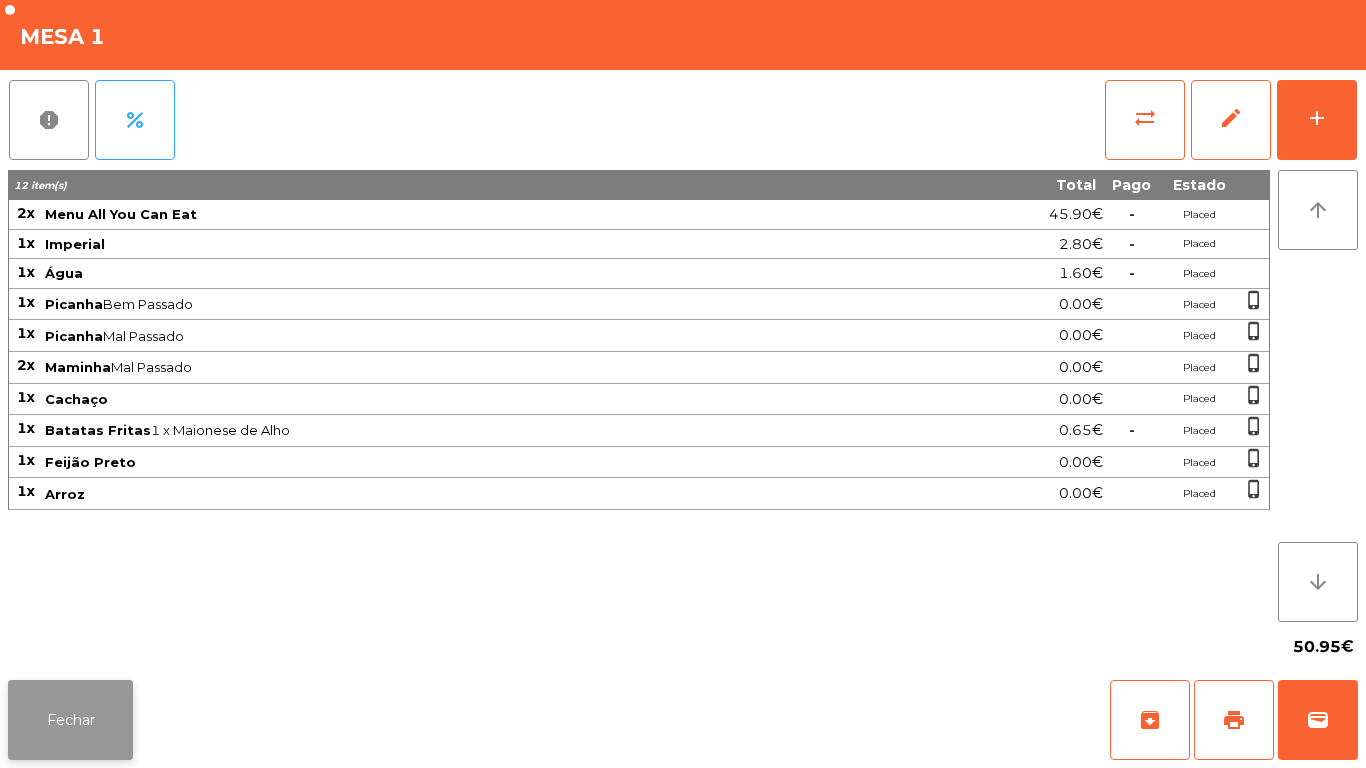 click on "Fechar" 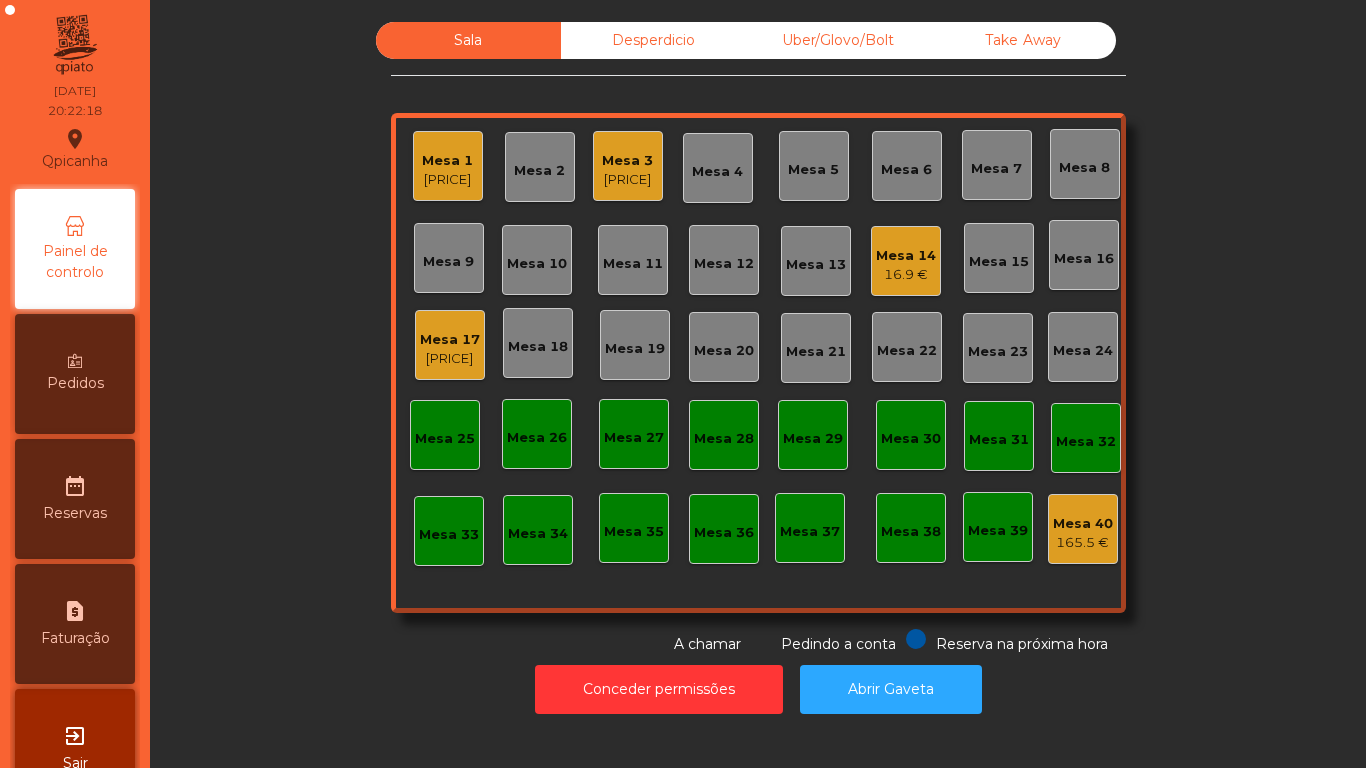 click on "Mesa 3" 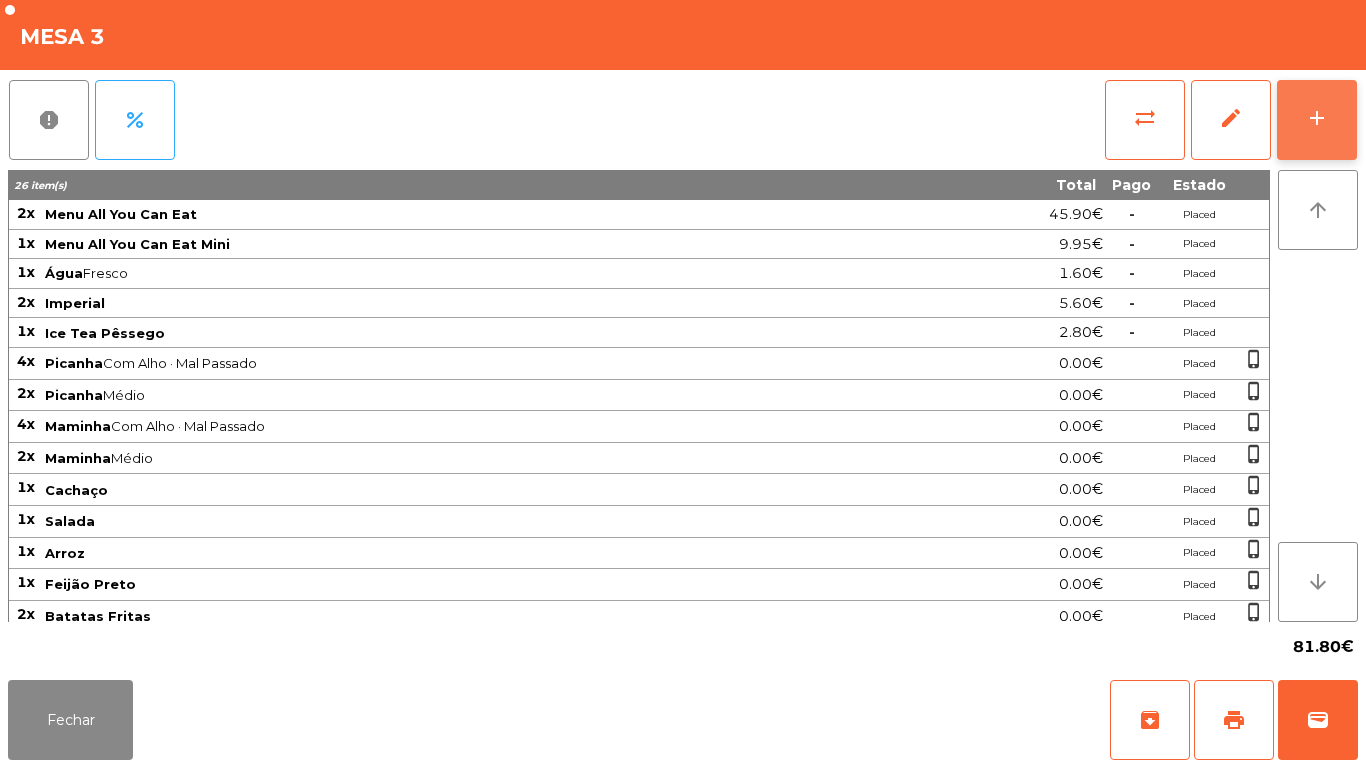 click on "add" 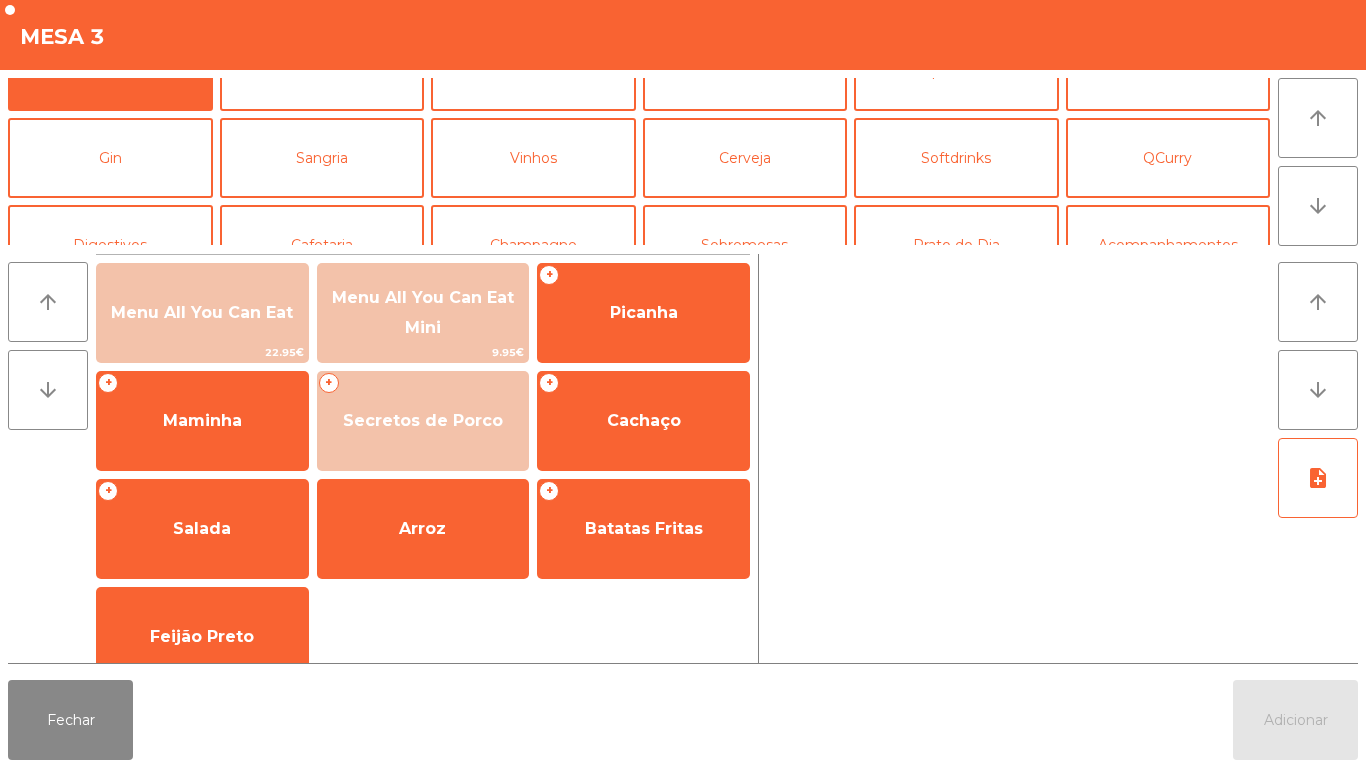 scroll, scrollTop: 137, scrollLeft: 0, axis: vertical 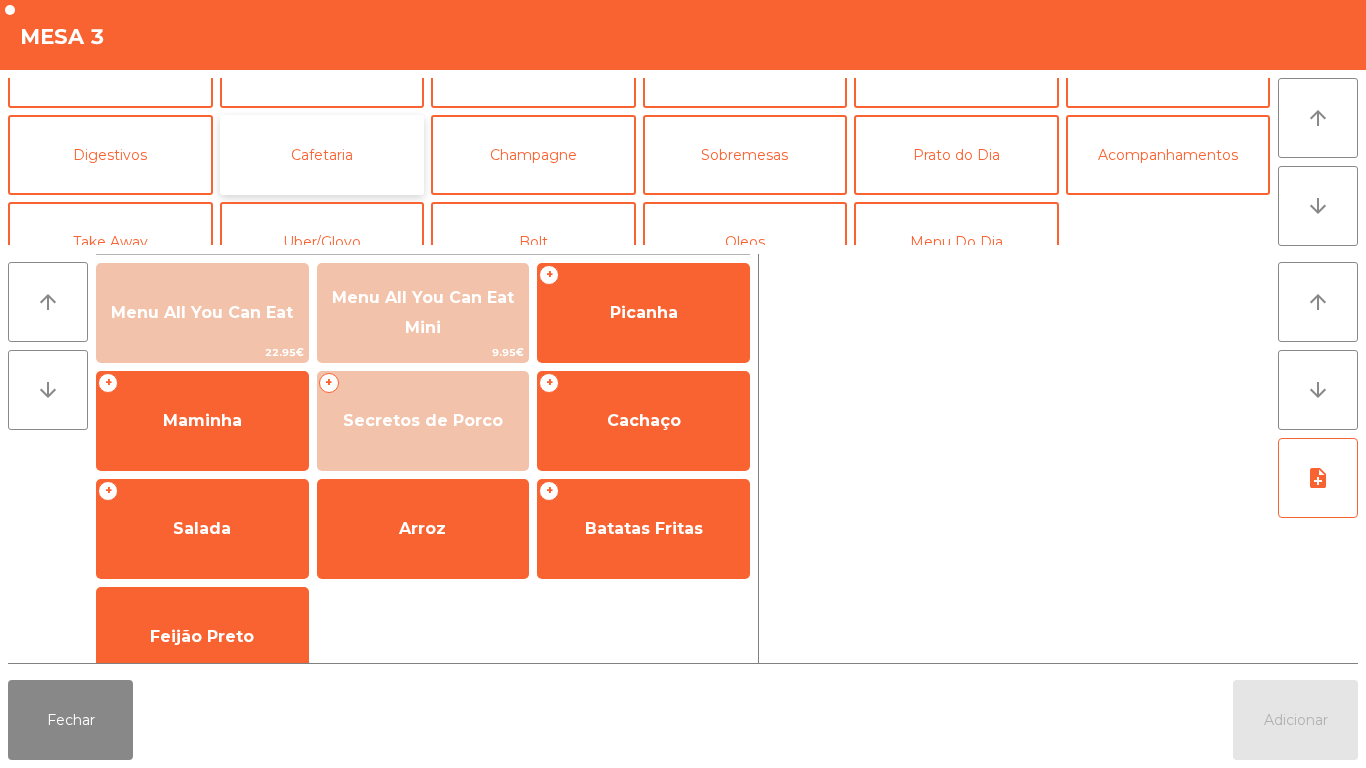 click on "Cafetaria" 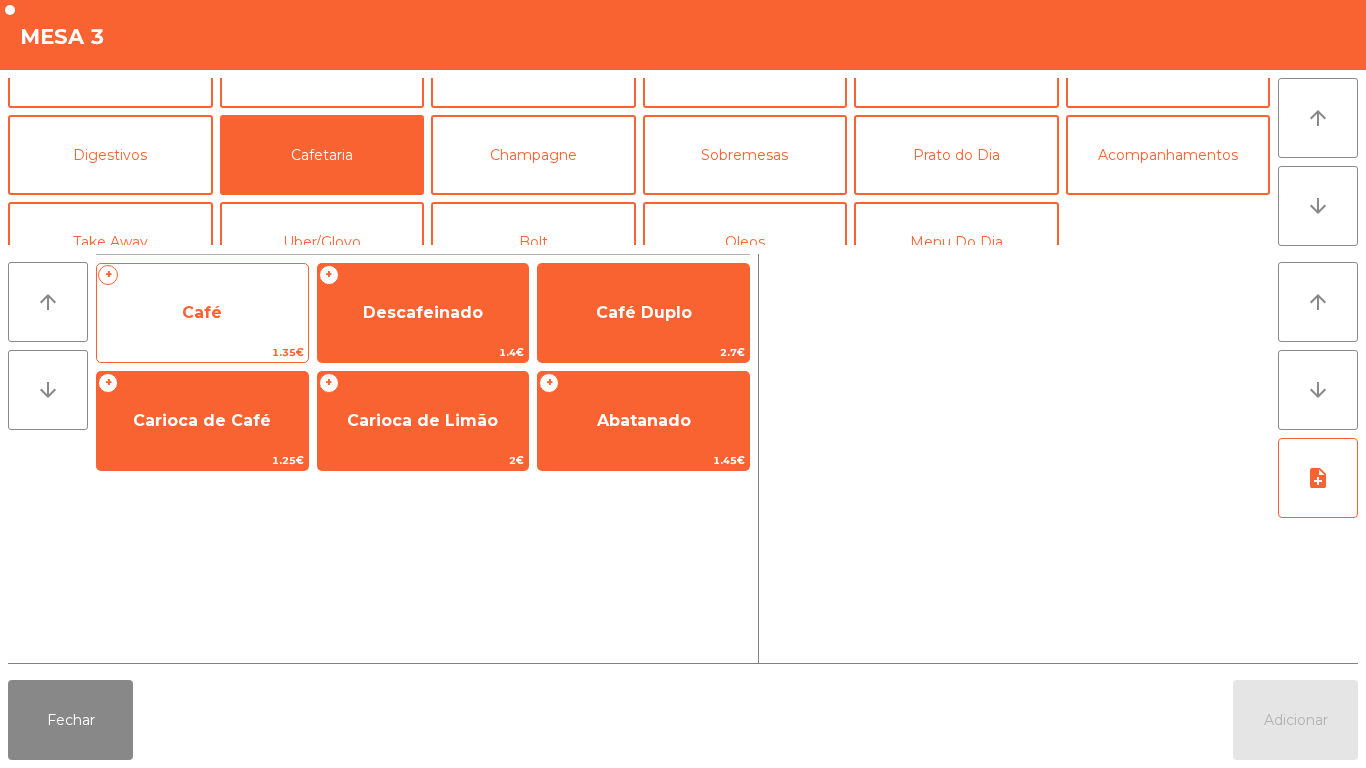 click on "1.35€" 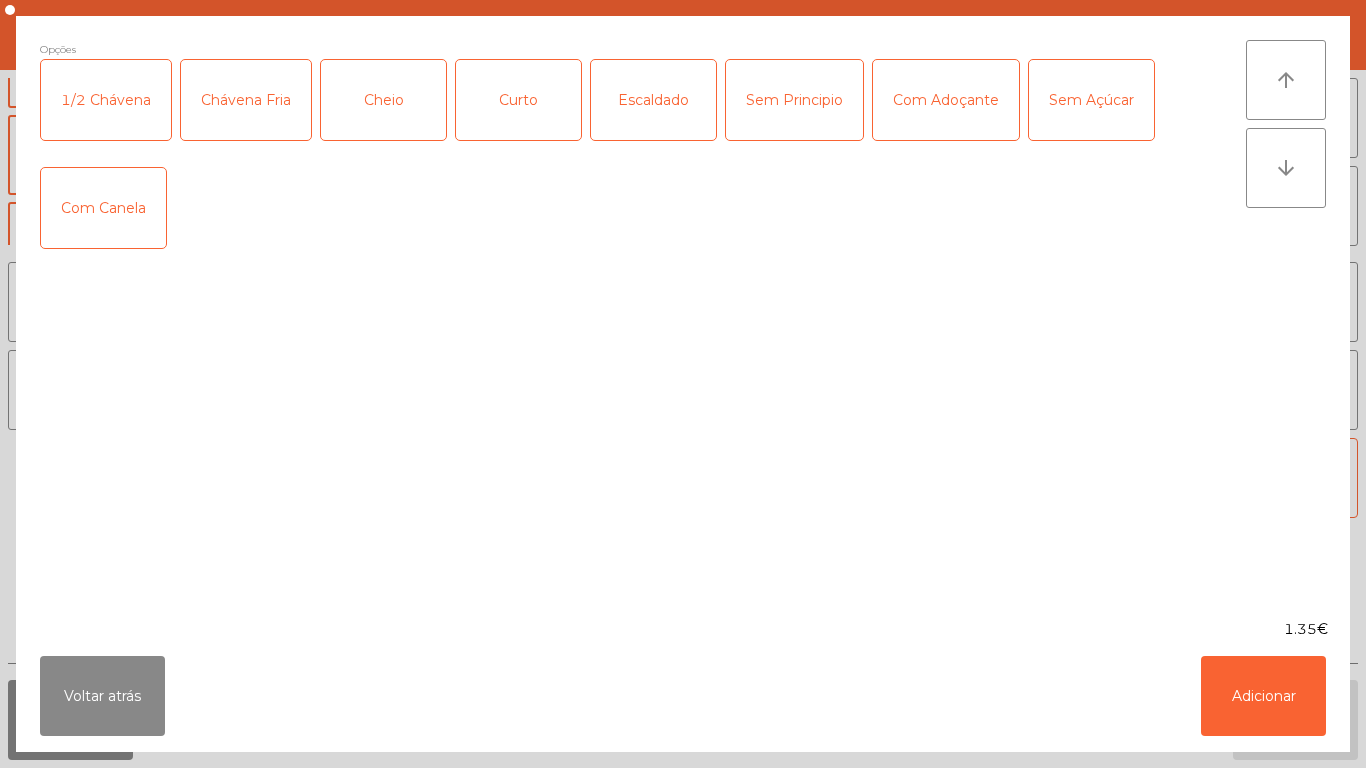 click on "1/2 Chávena" 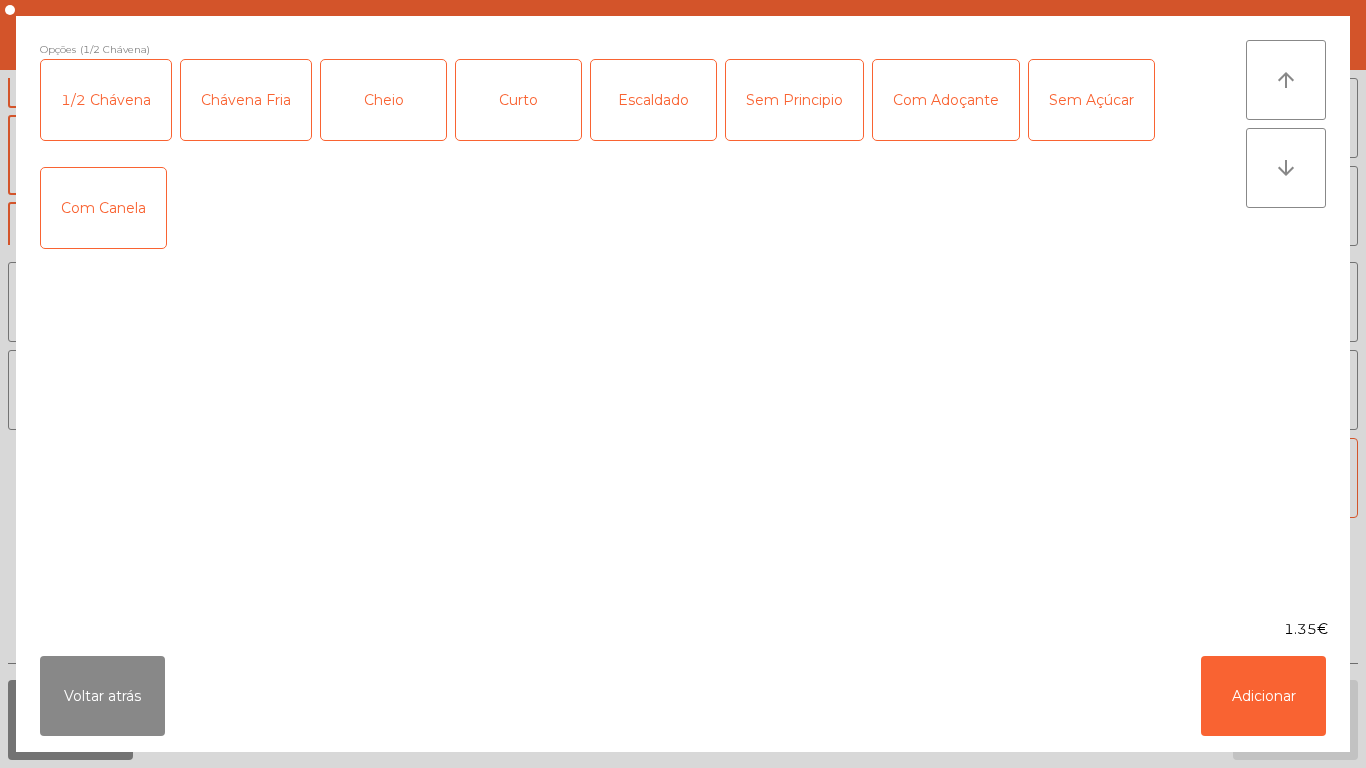 click on "1/2 Chávena" 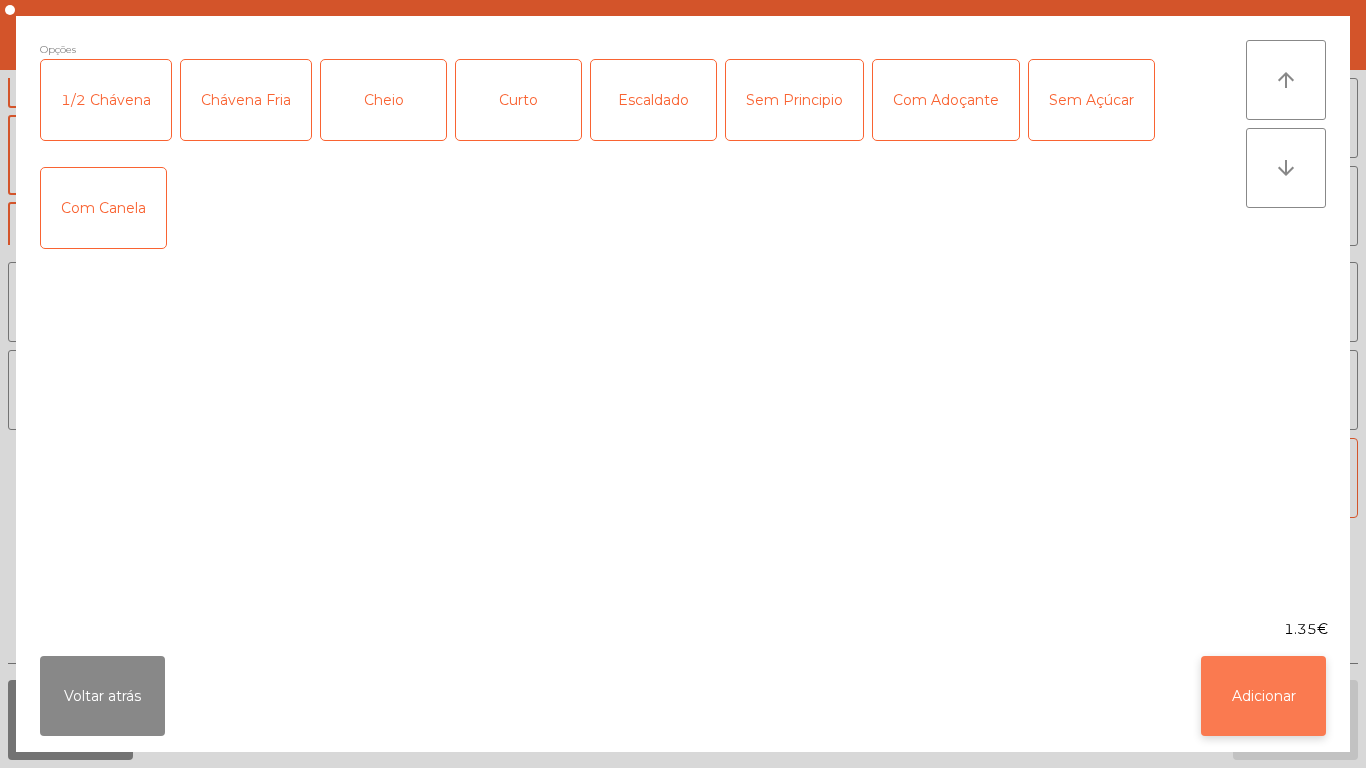 click on "Adicionar" 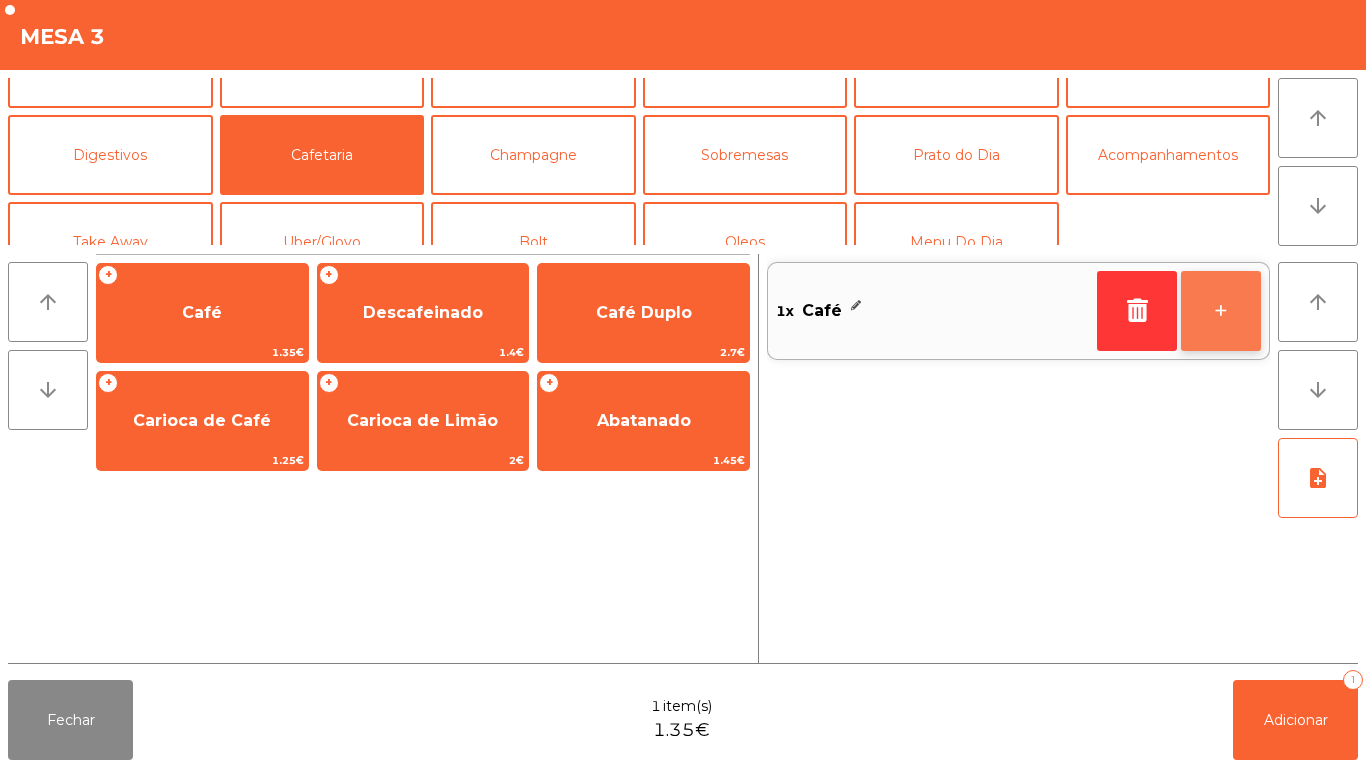 click on "+" 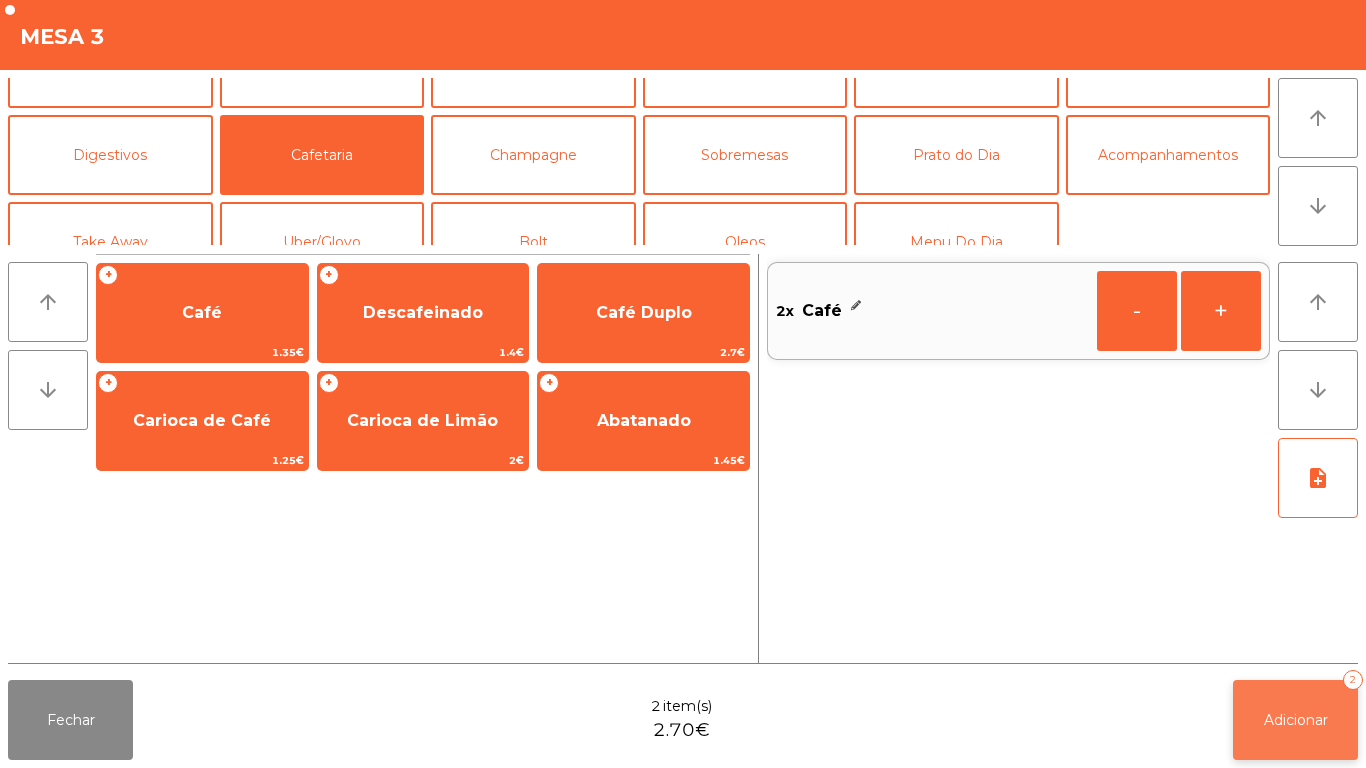 click on "Adicionar   2" 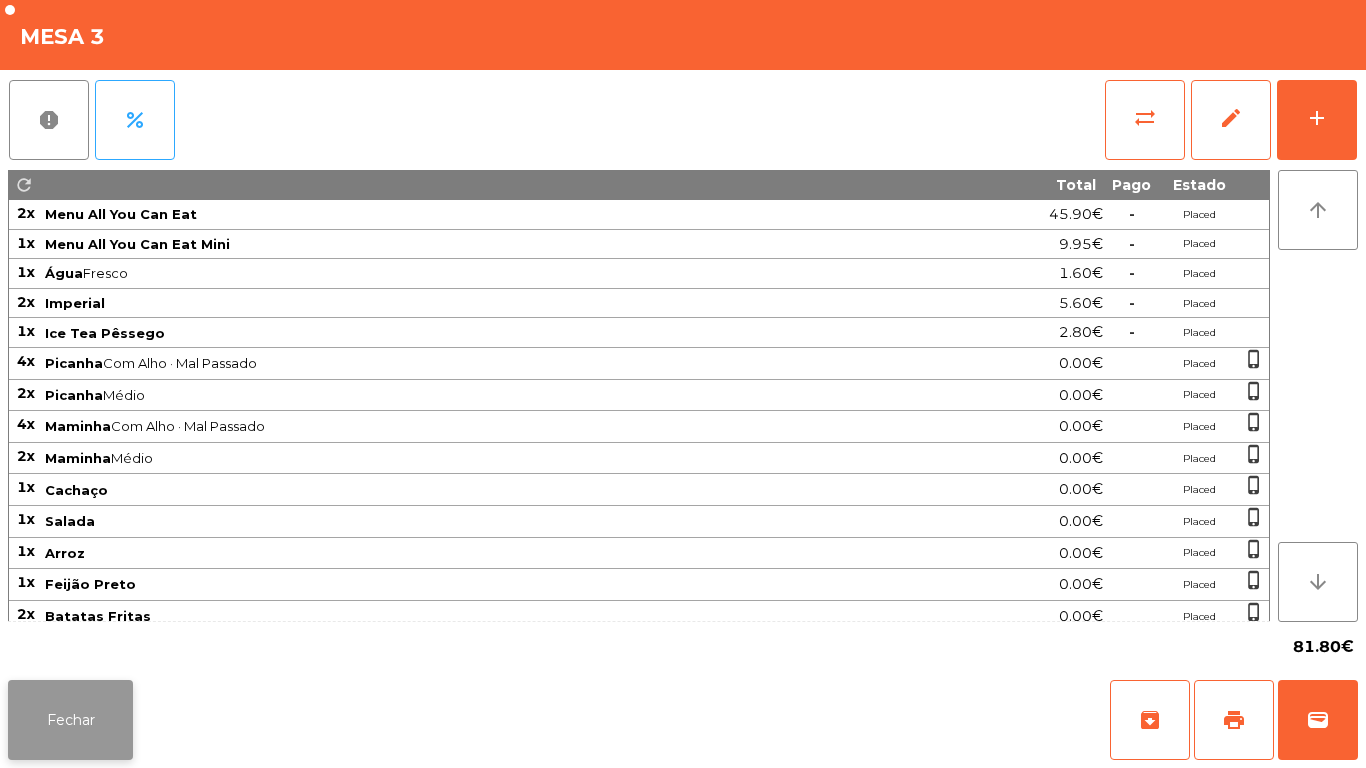 click on "Fechar" 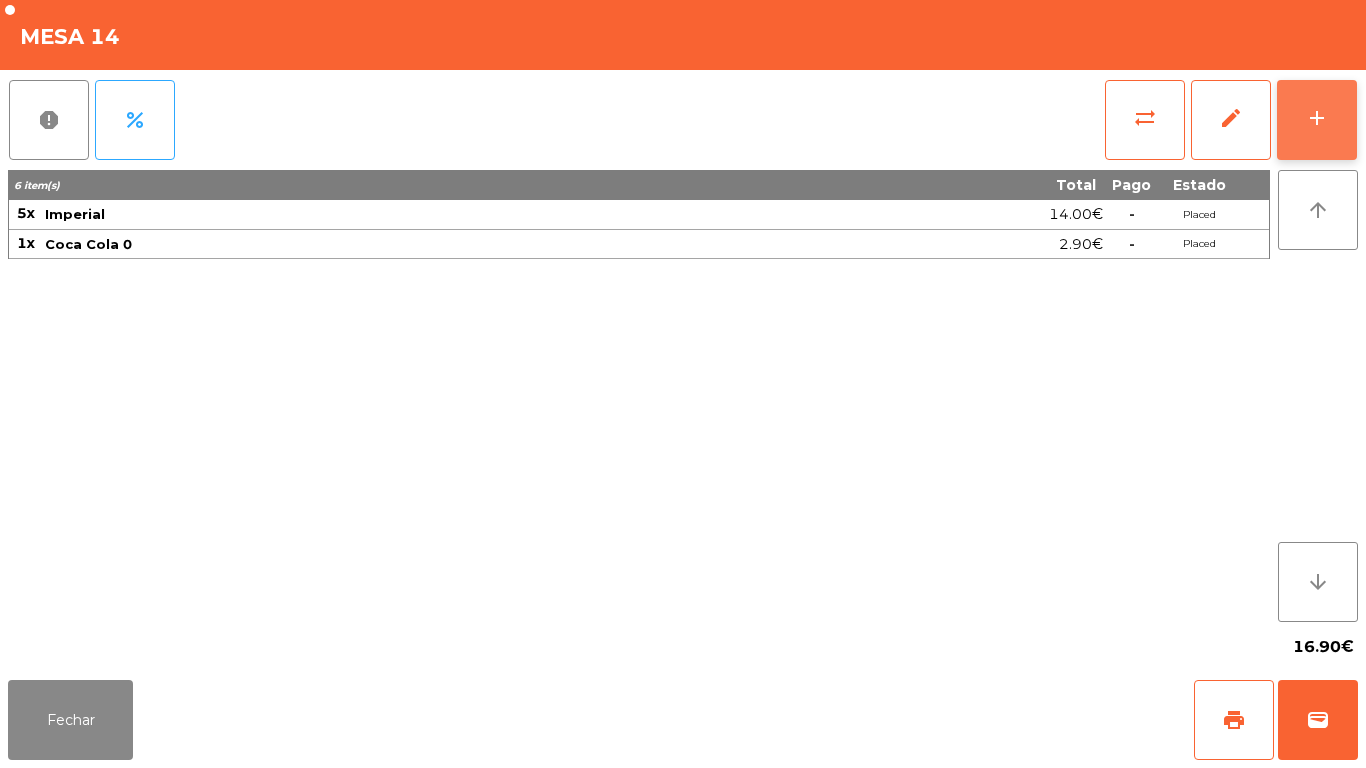 click on "add" 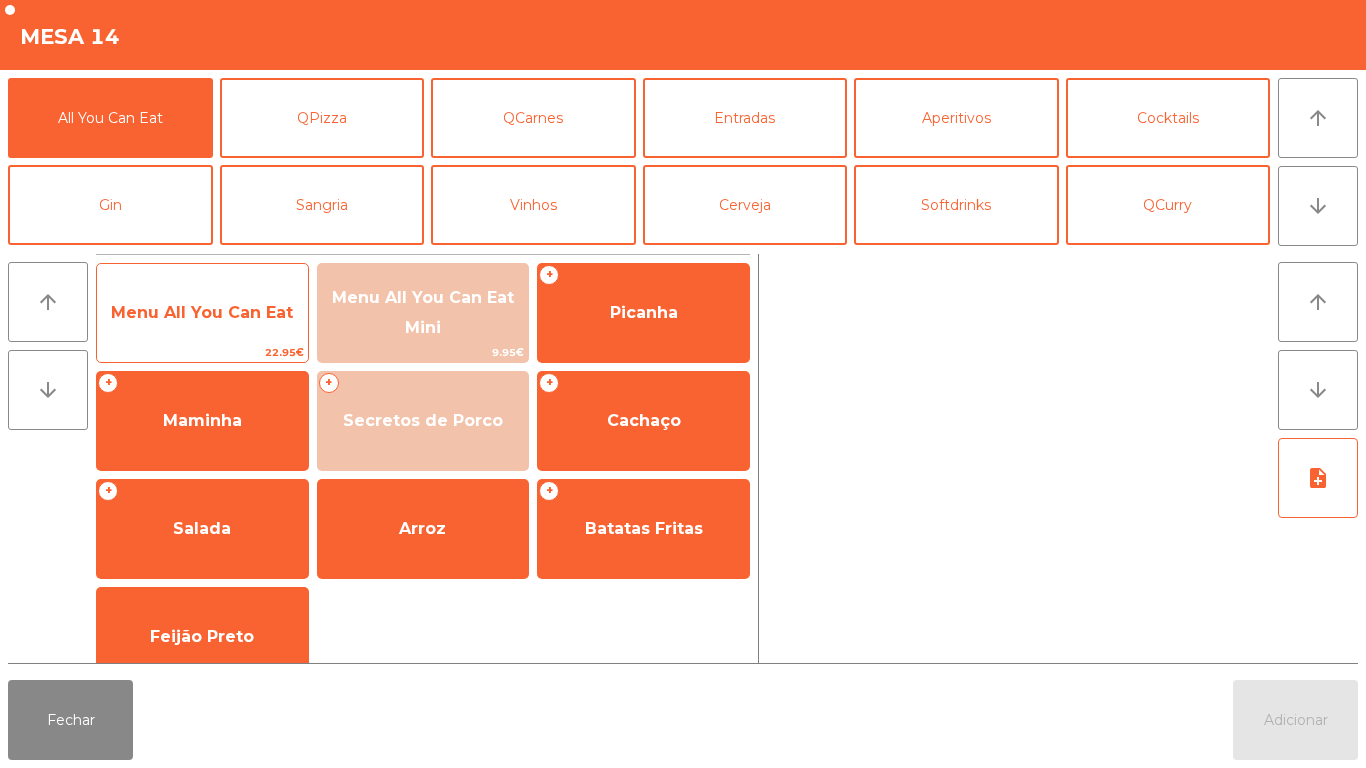 click on "Menu All You Can Eat" 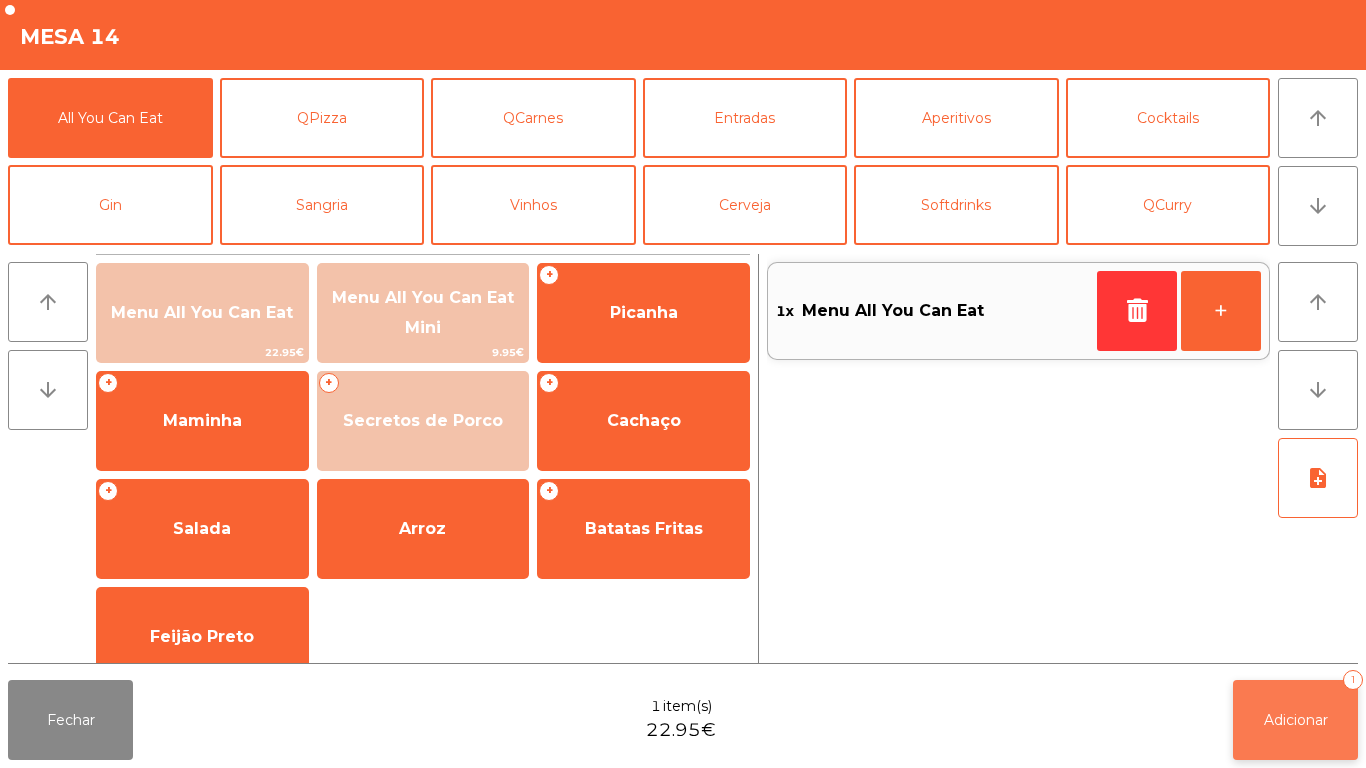 click on "Adicionar   1" 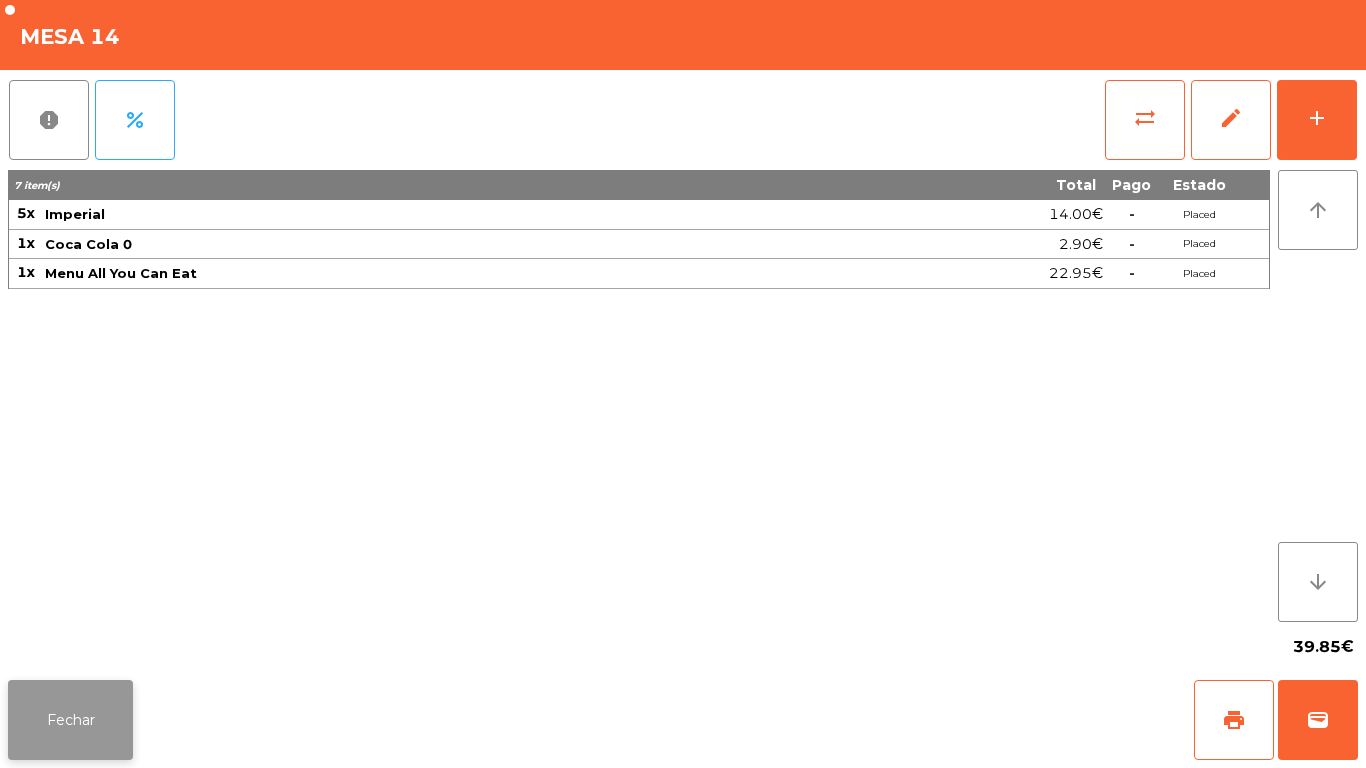 click on "Fechar" 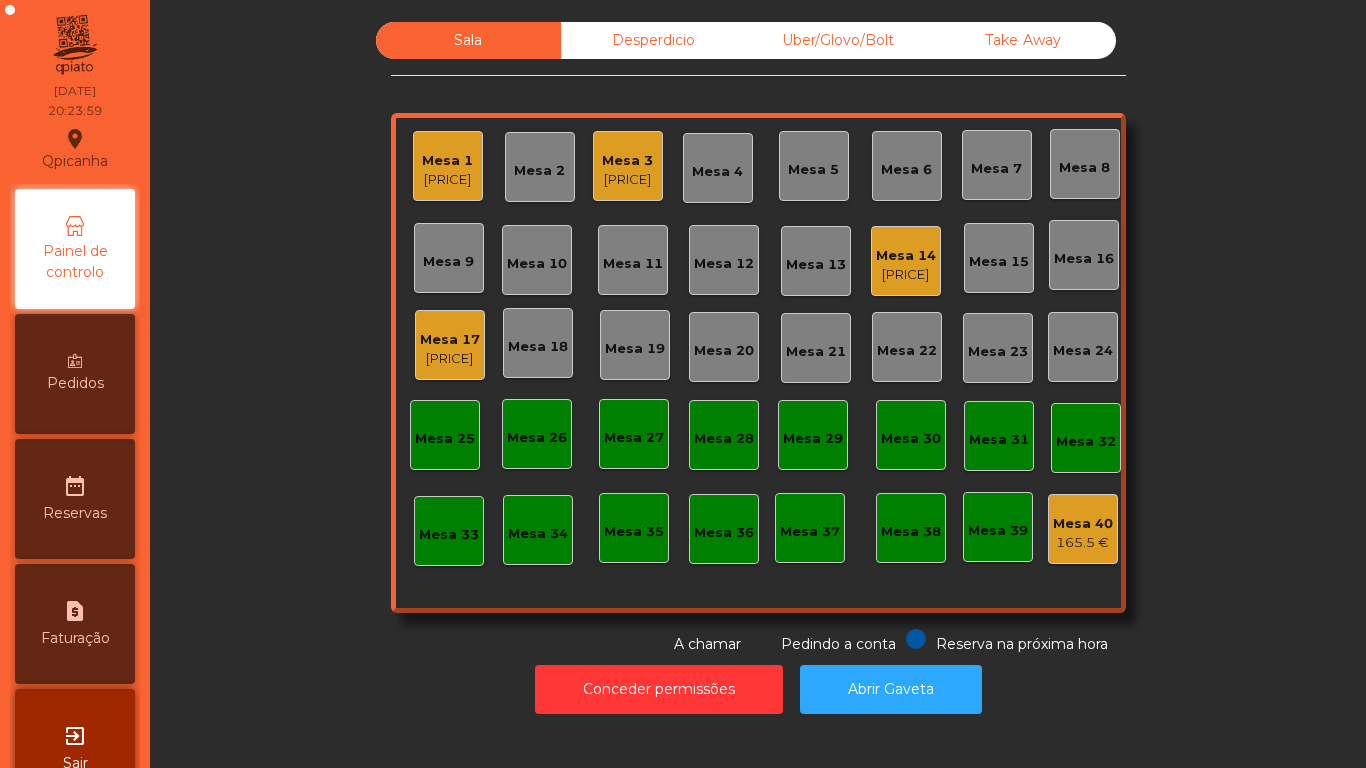 click on "Mesa 10" 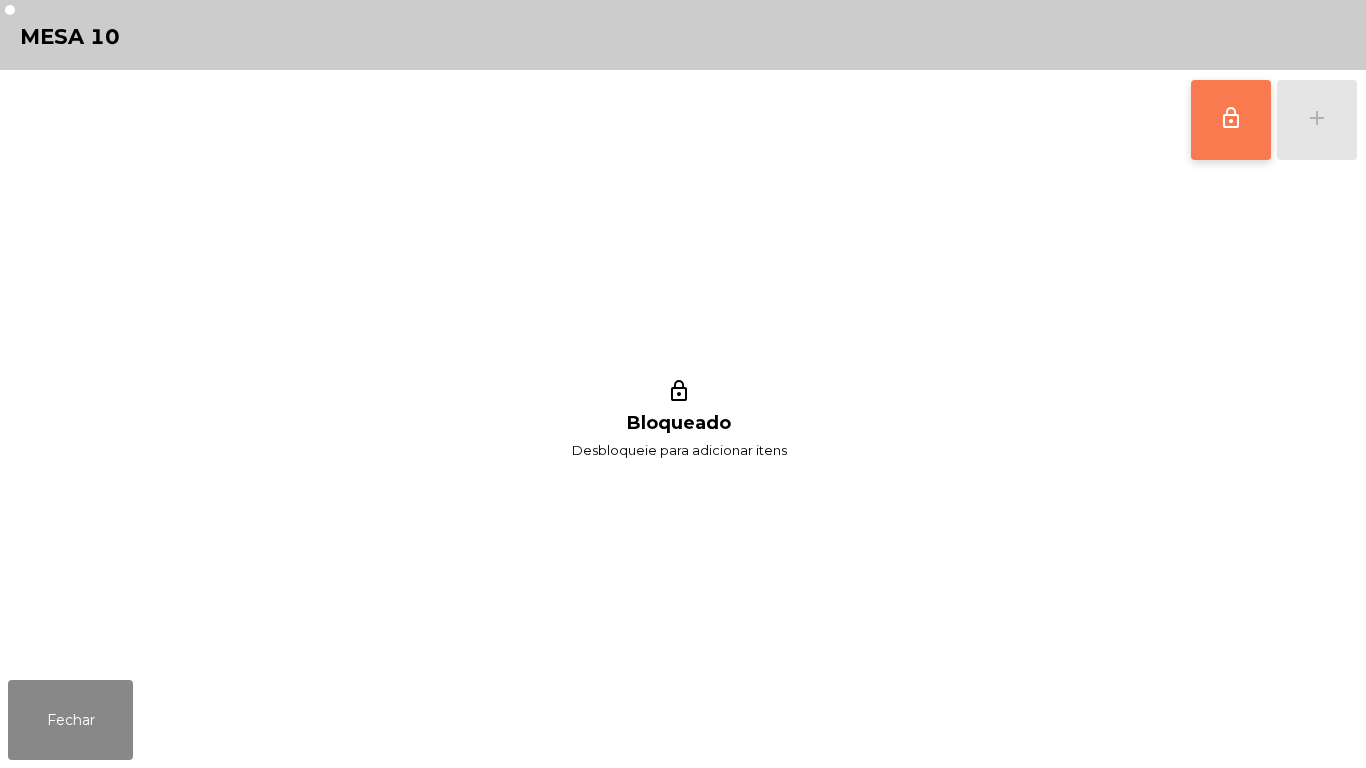 click on "lock_outline" 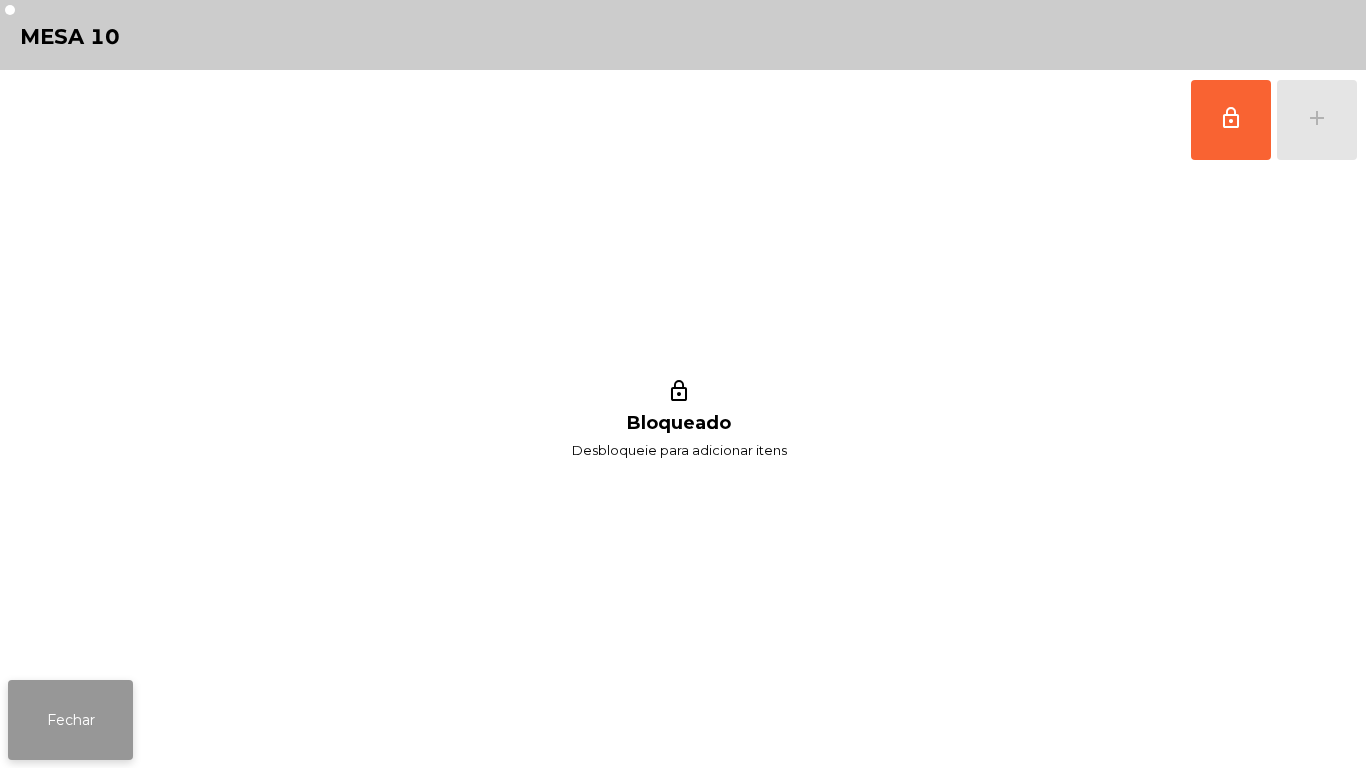click on "Fechar" 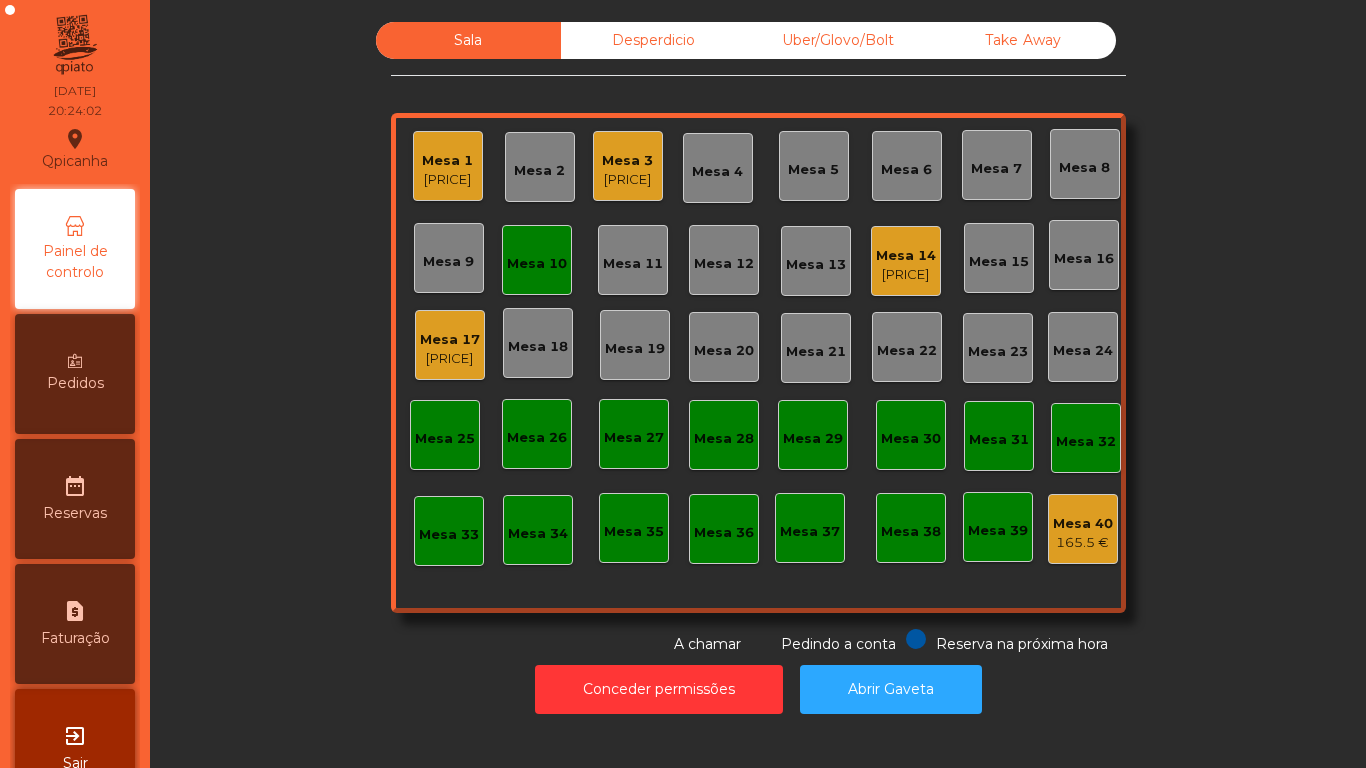 click on "Mesa 14" 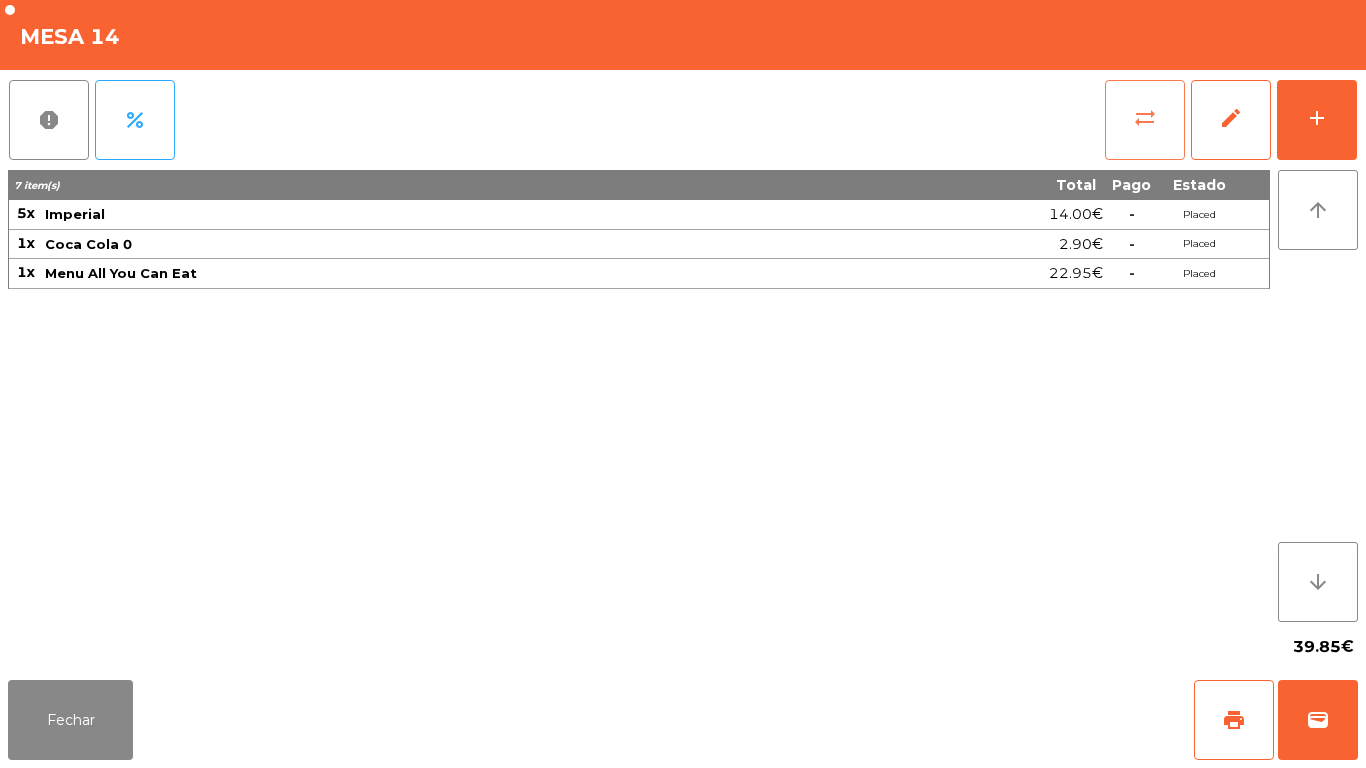 click on "sync_alt" 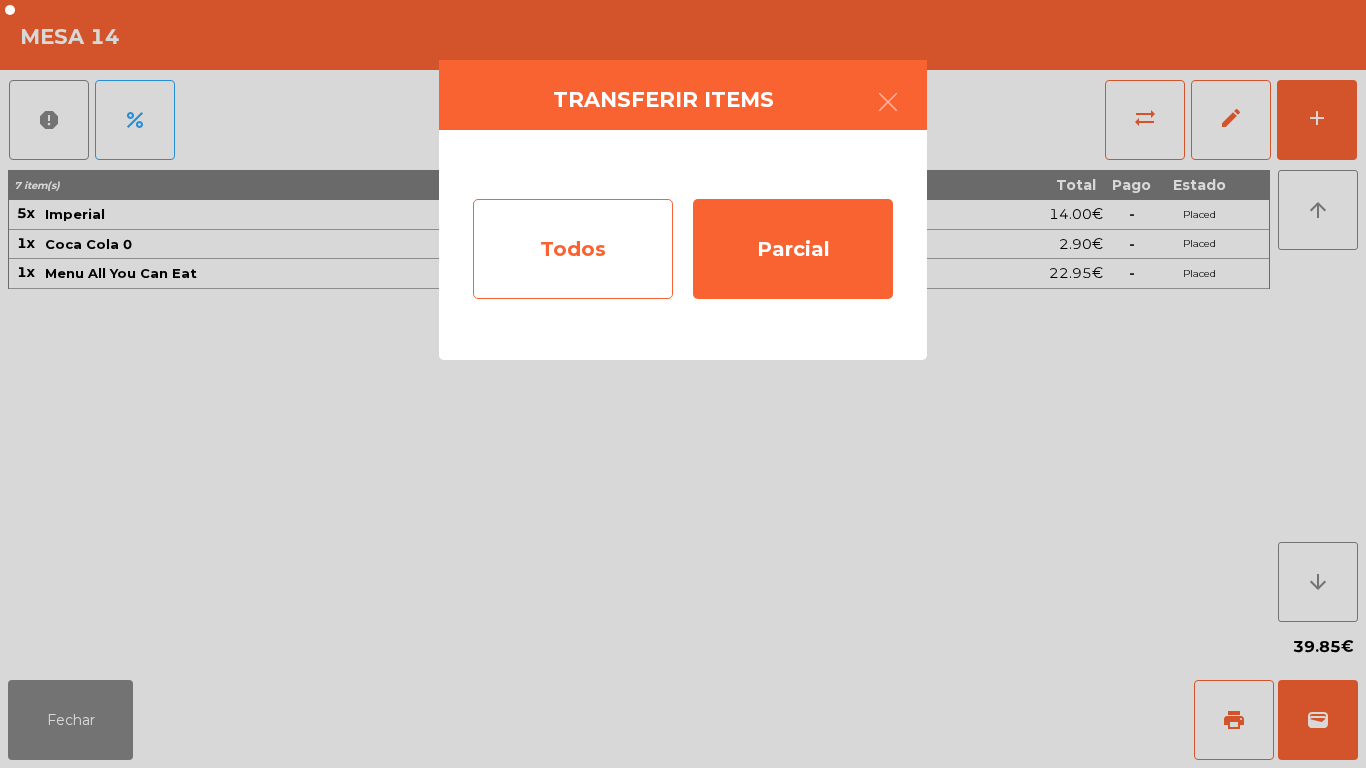 click on "Todos" 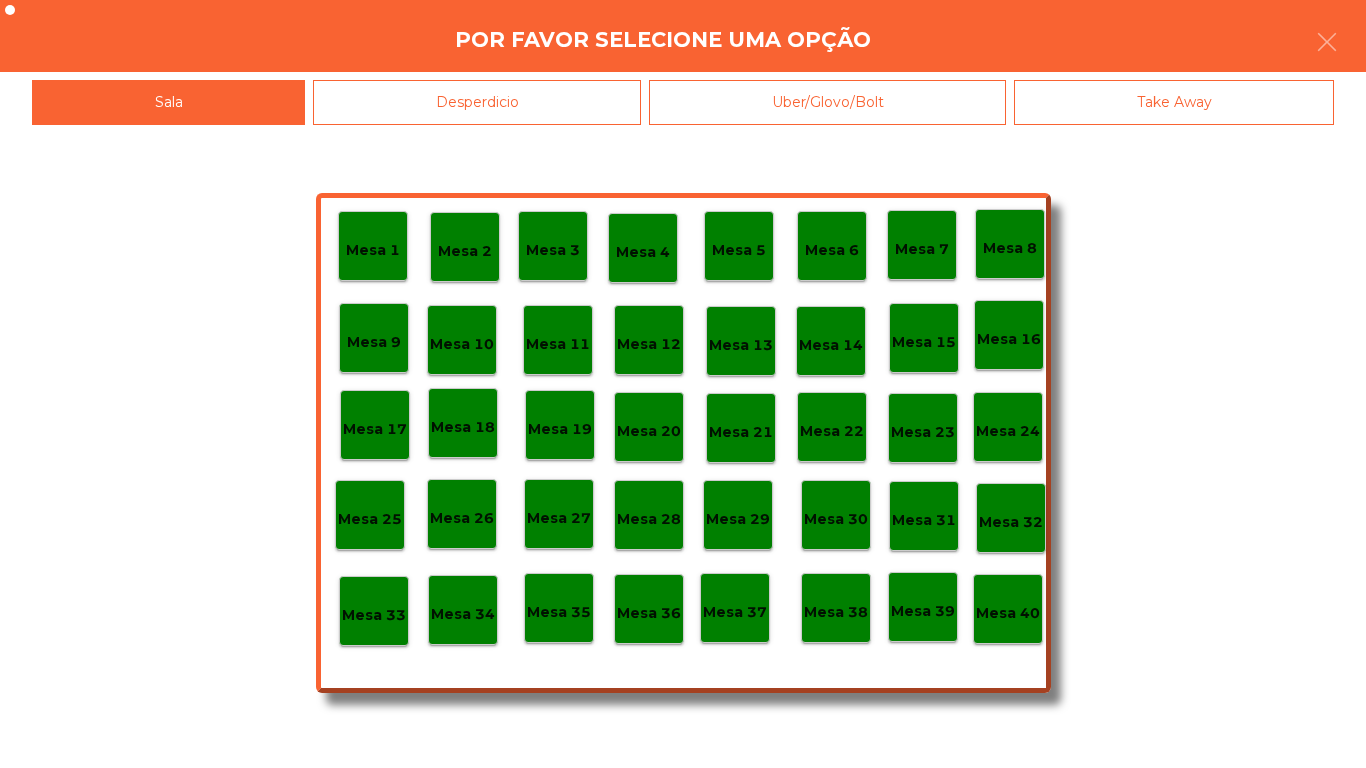 click on "Mesa 10" 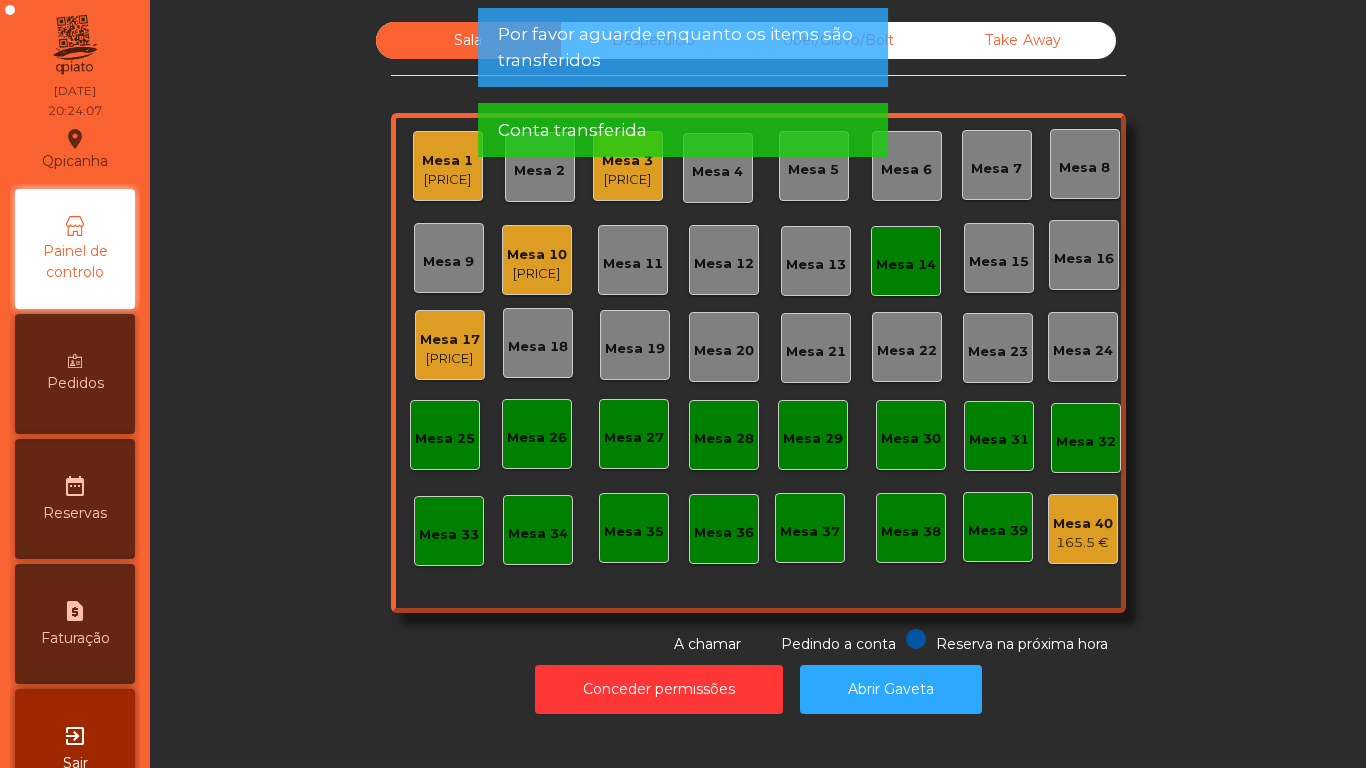 click on "Mesa 10" 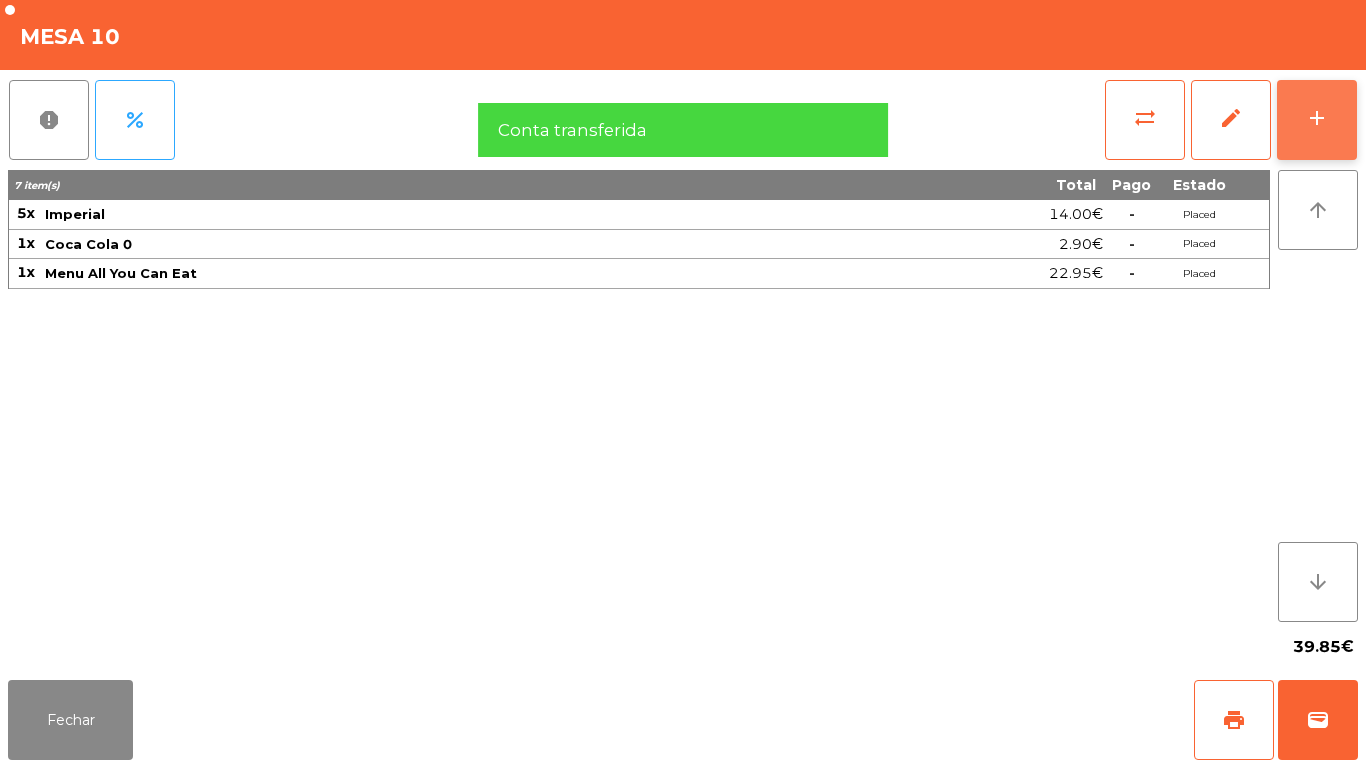 click on "add" 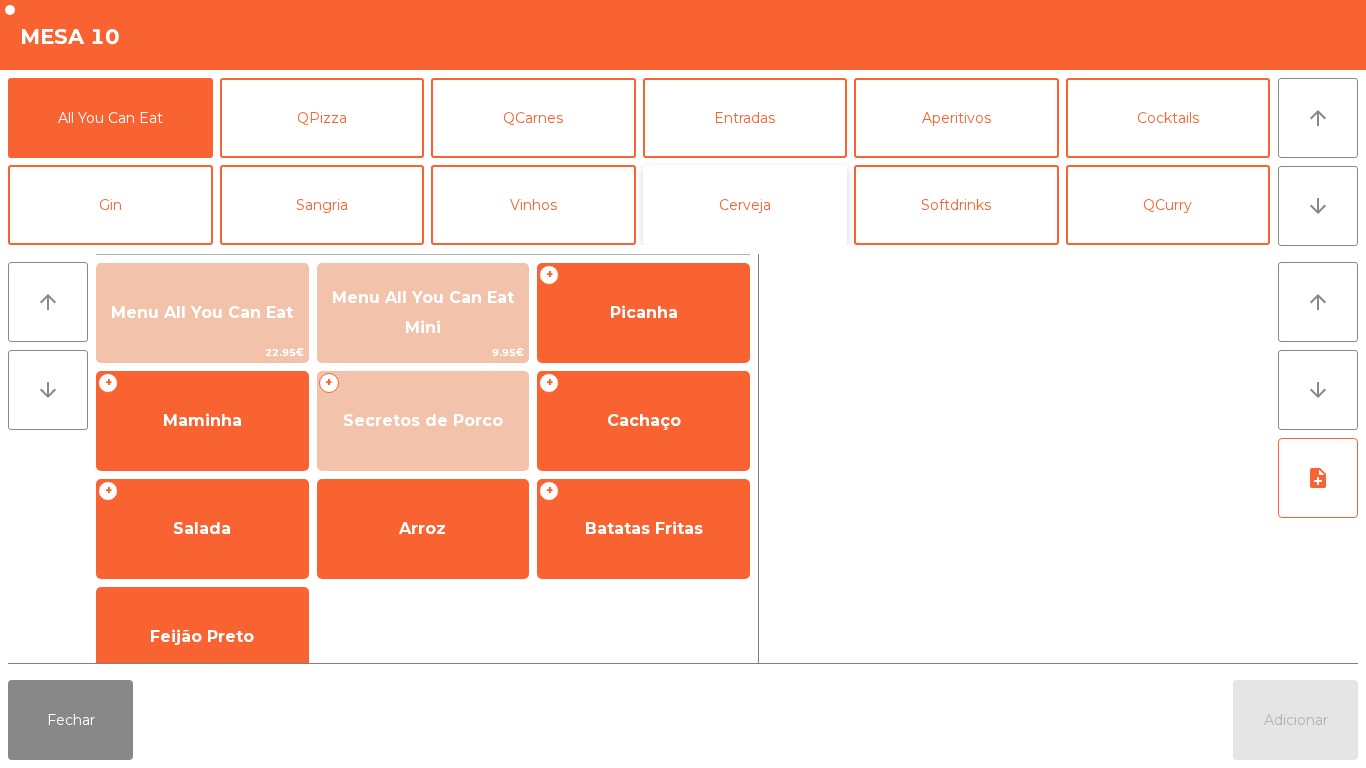 click on "Cerveja" 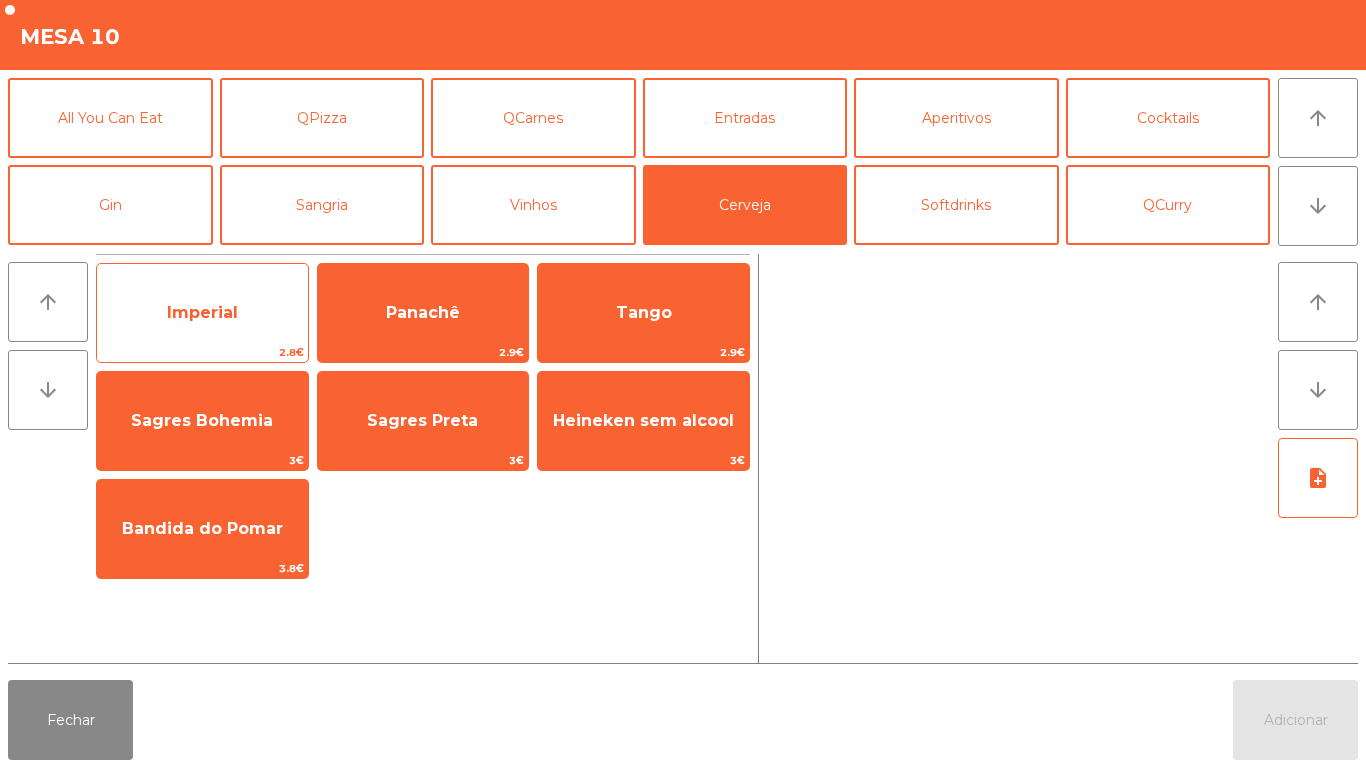 click on "Imperial" 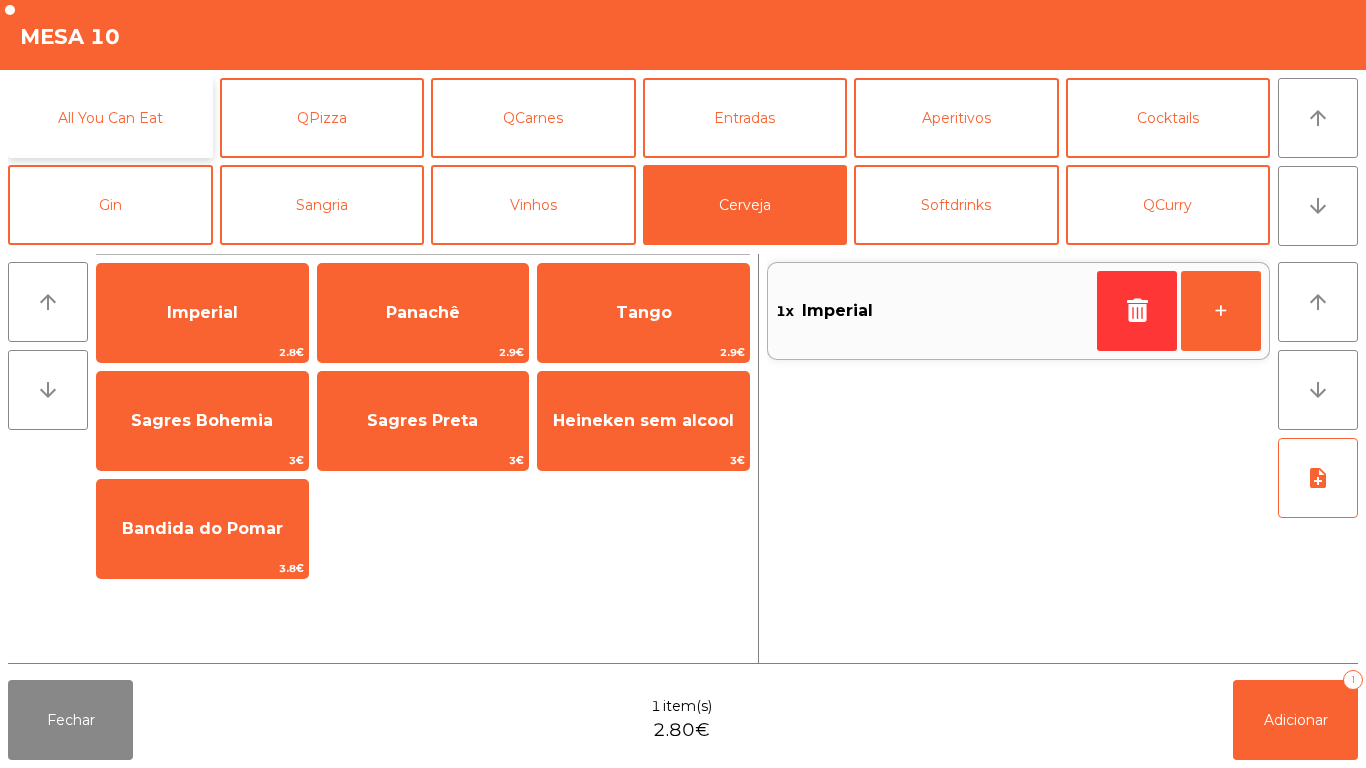 click on "All You Can Eat" 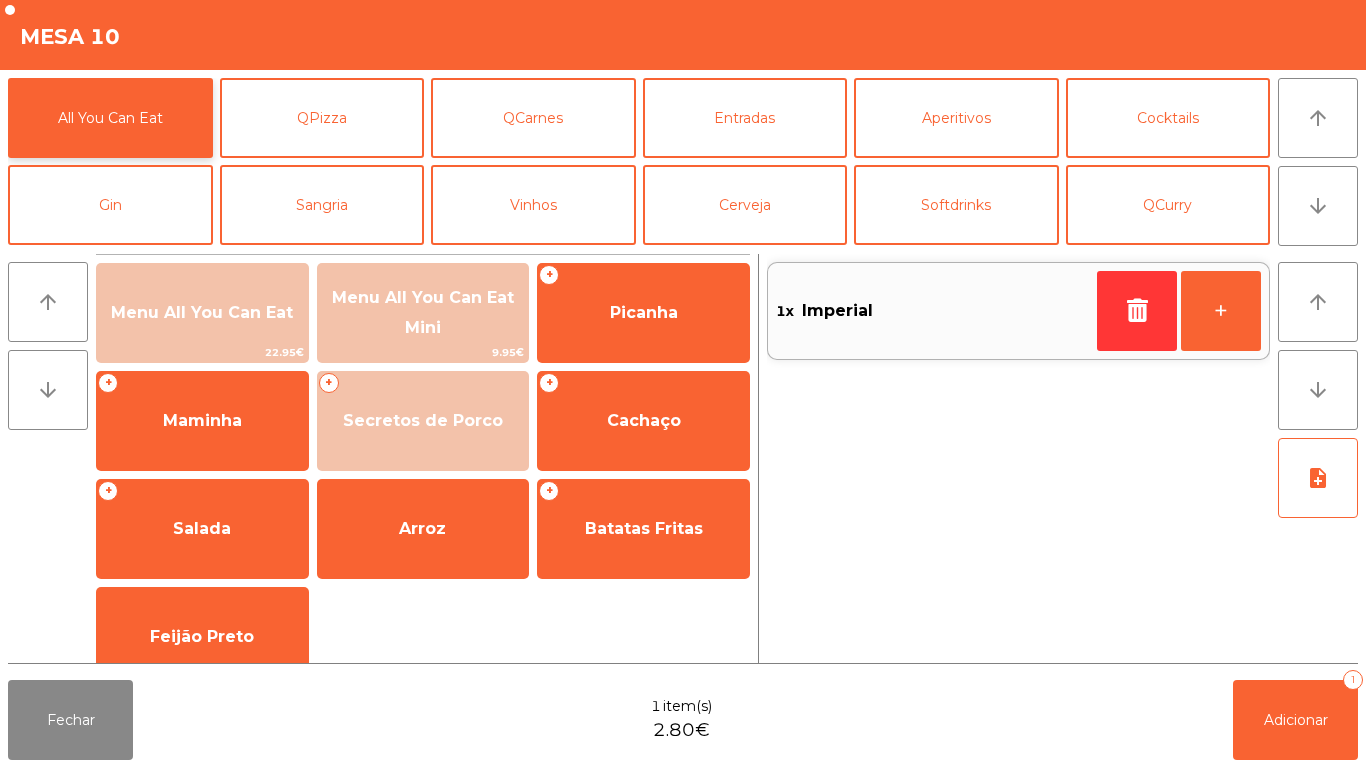 click on "All You Can Eat" 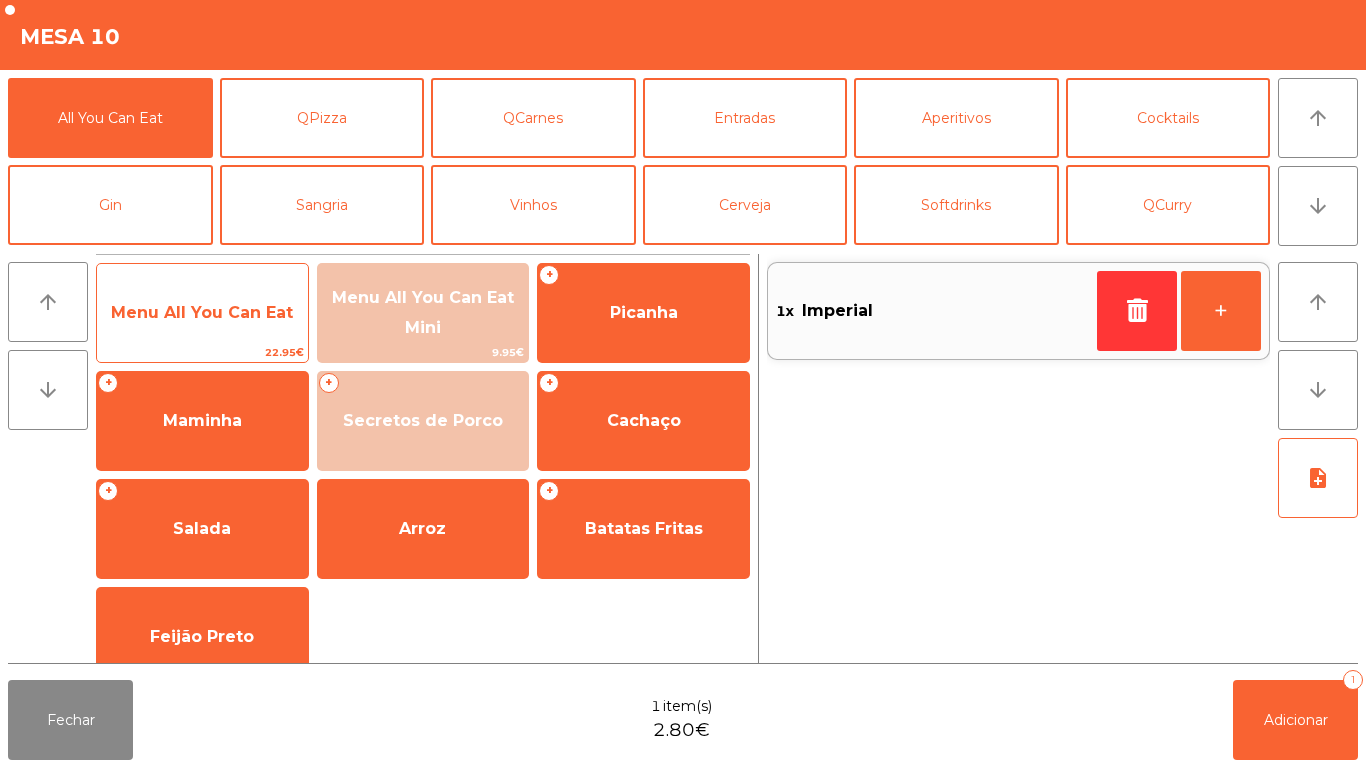 click on "Menu All You Can Eat" 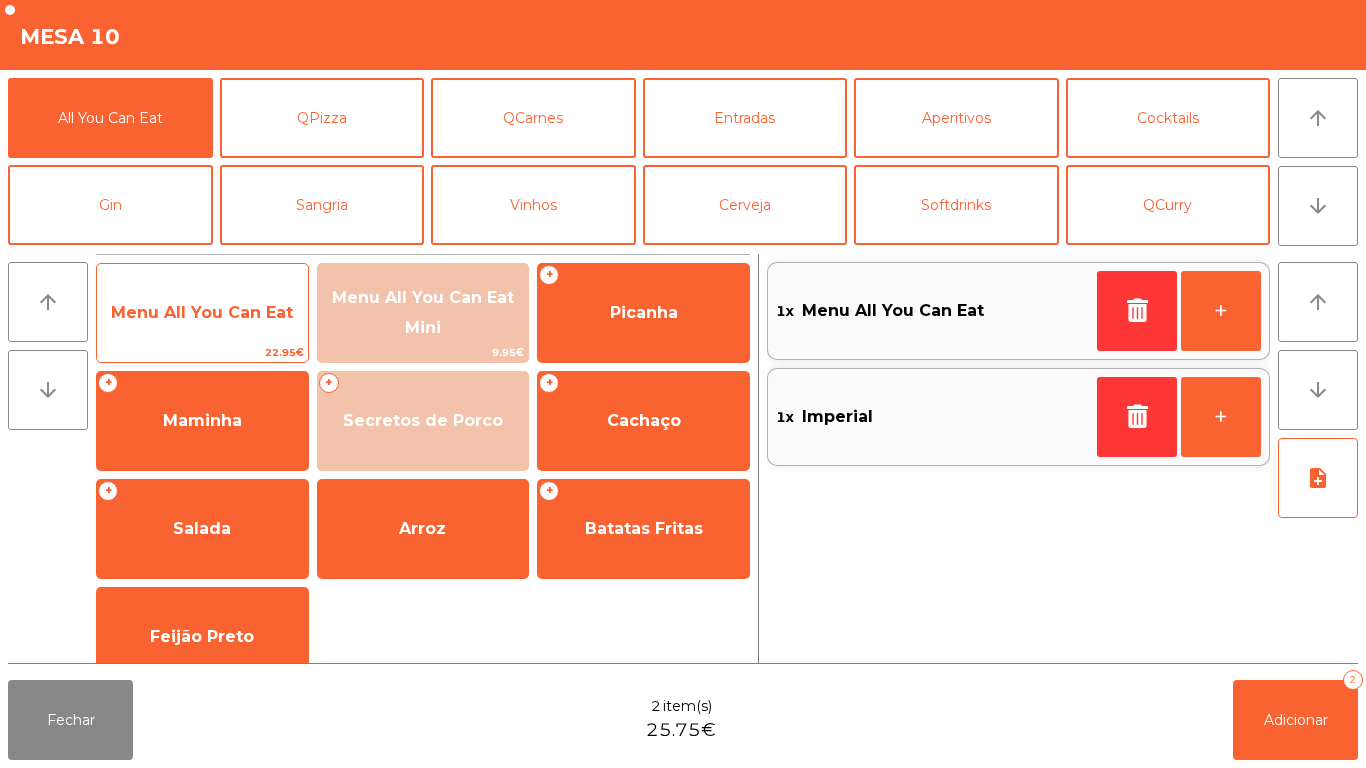 click on "Menu All You Can Eat" 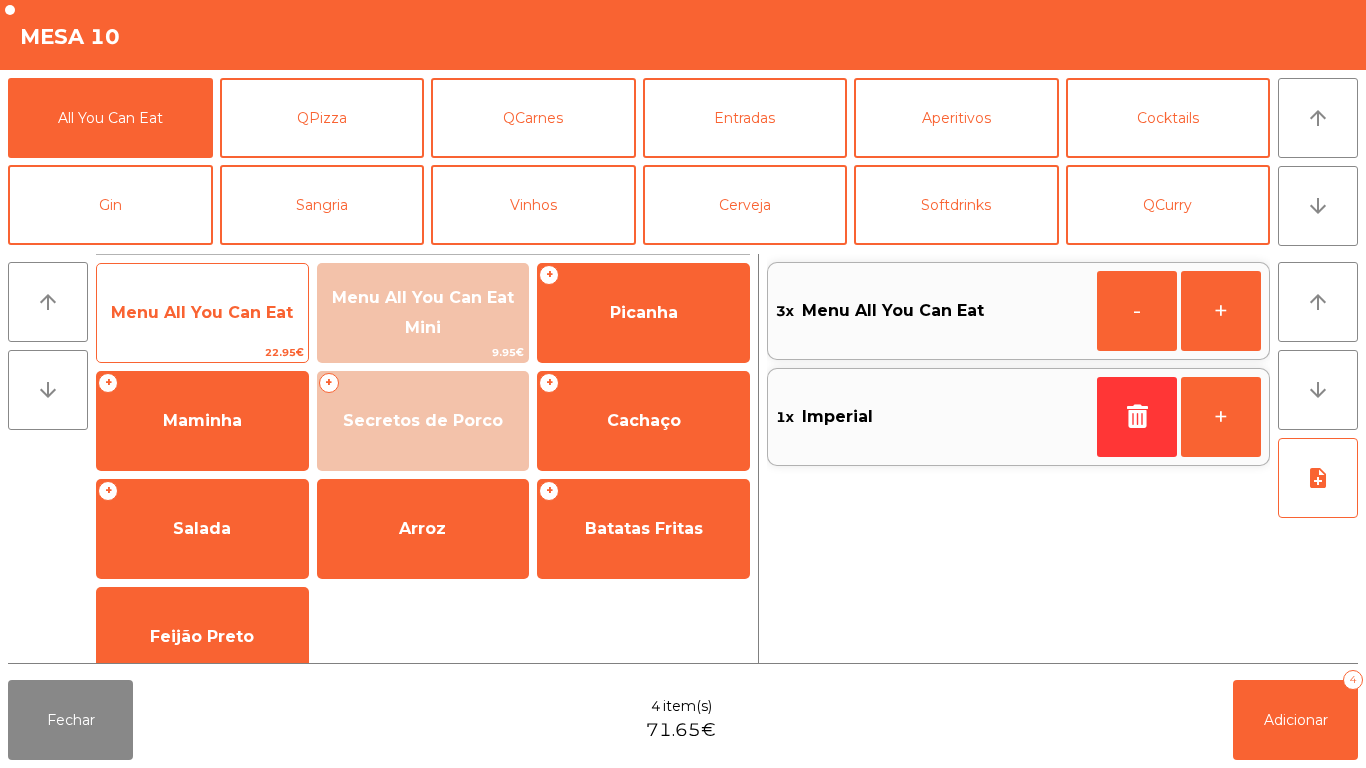 click on "Menu All You Can Eat" 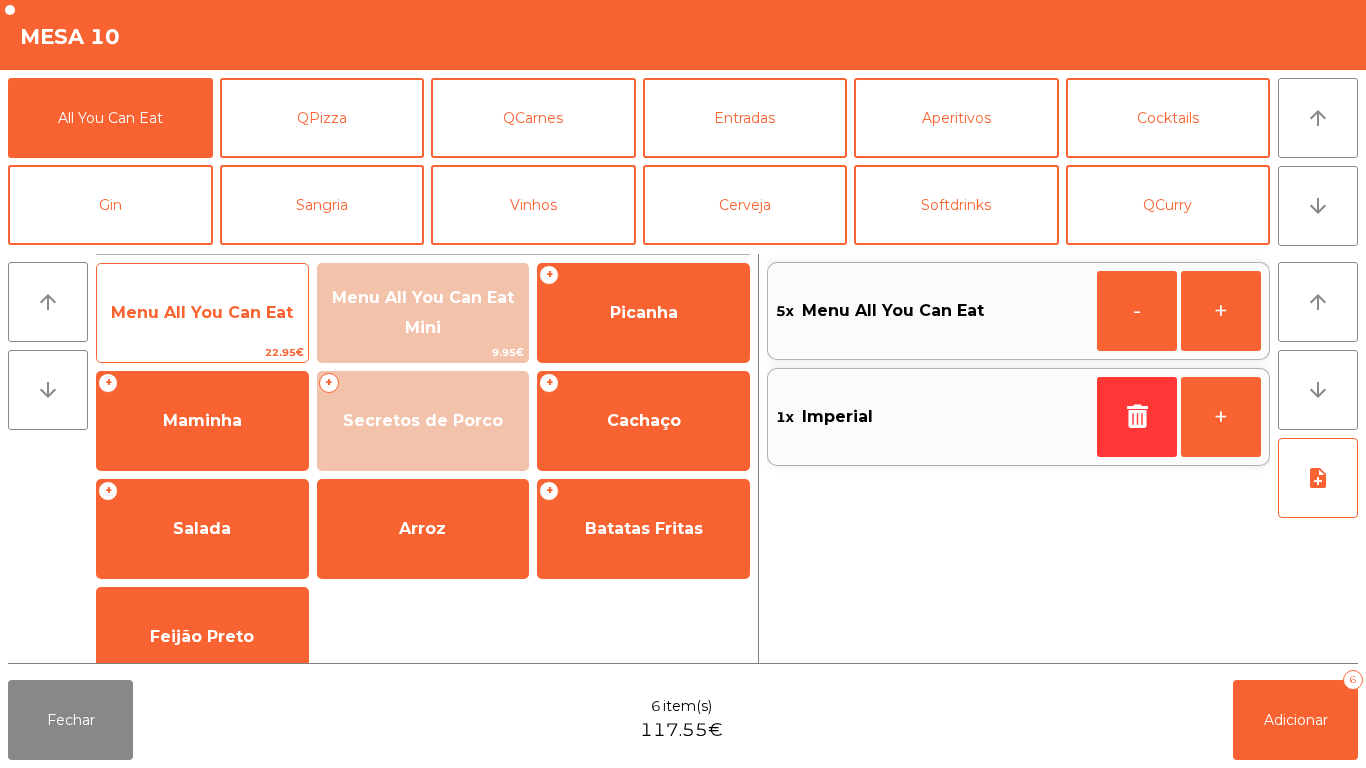 click on "Menu All You Can Eat" 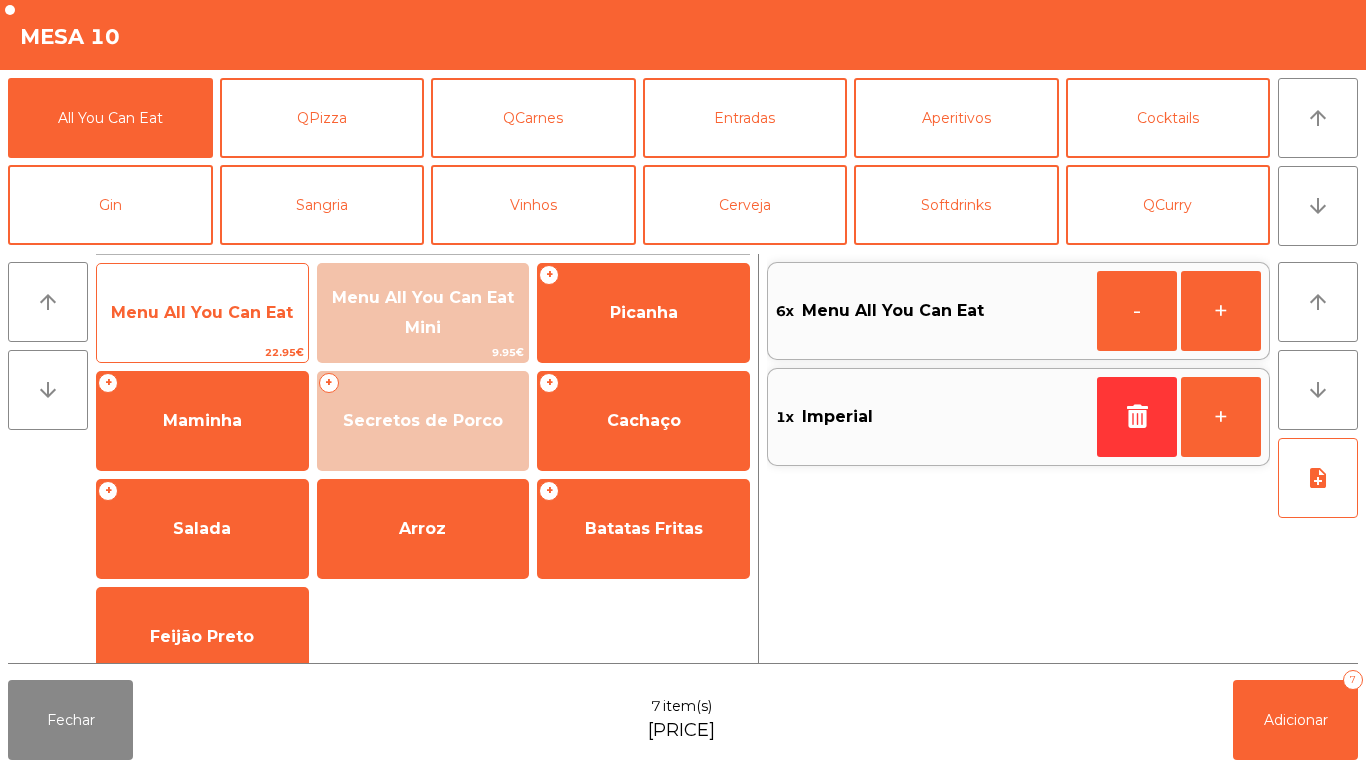 click on "Menu All You Can Eat" 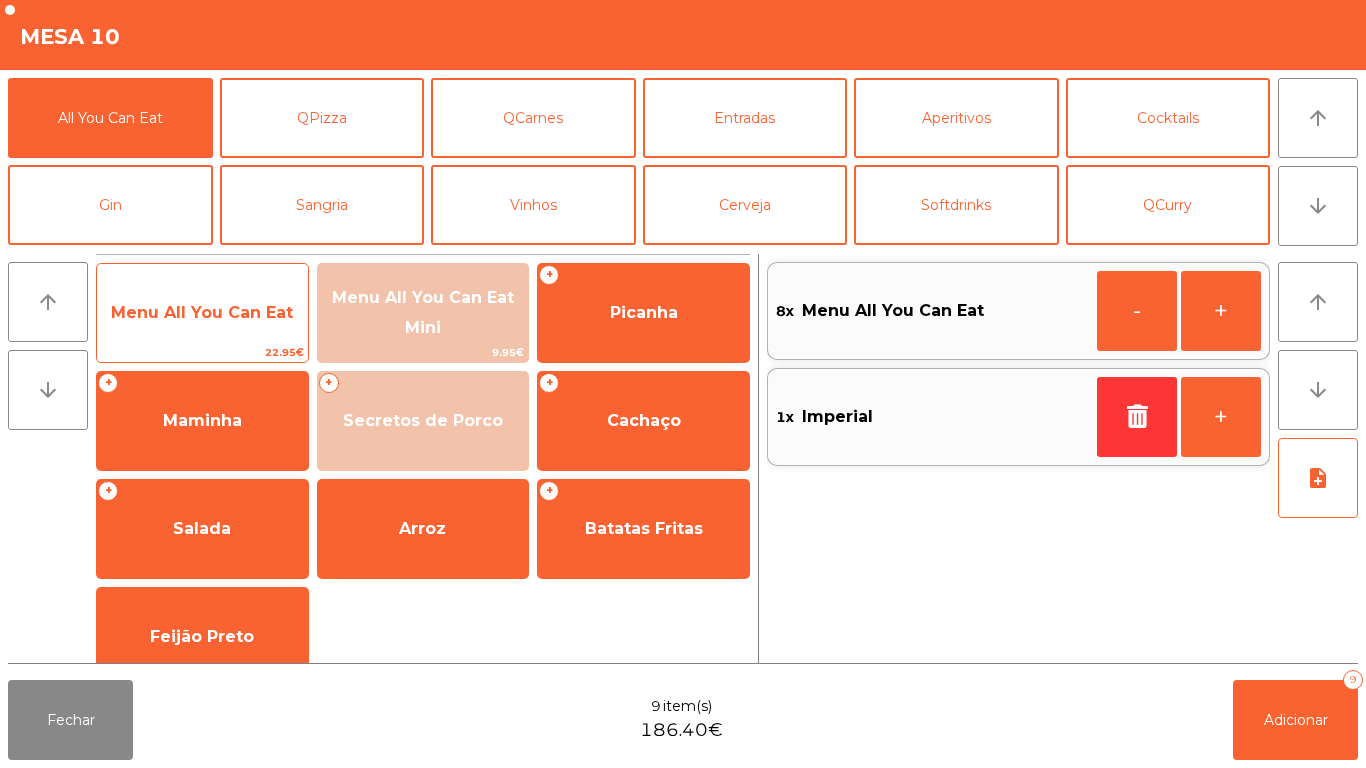 click on "Menu All You Can Eat" 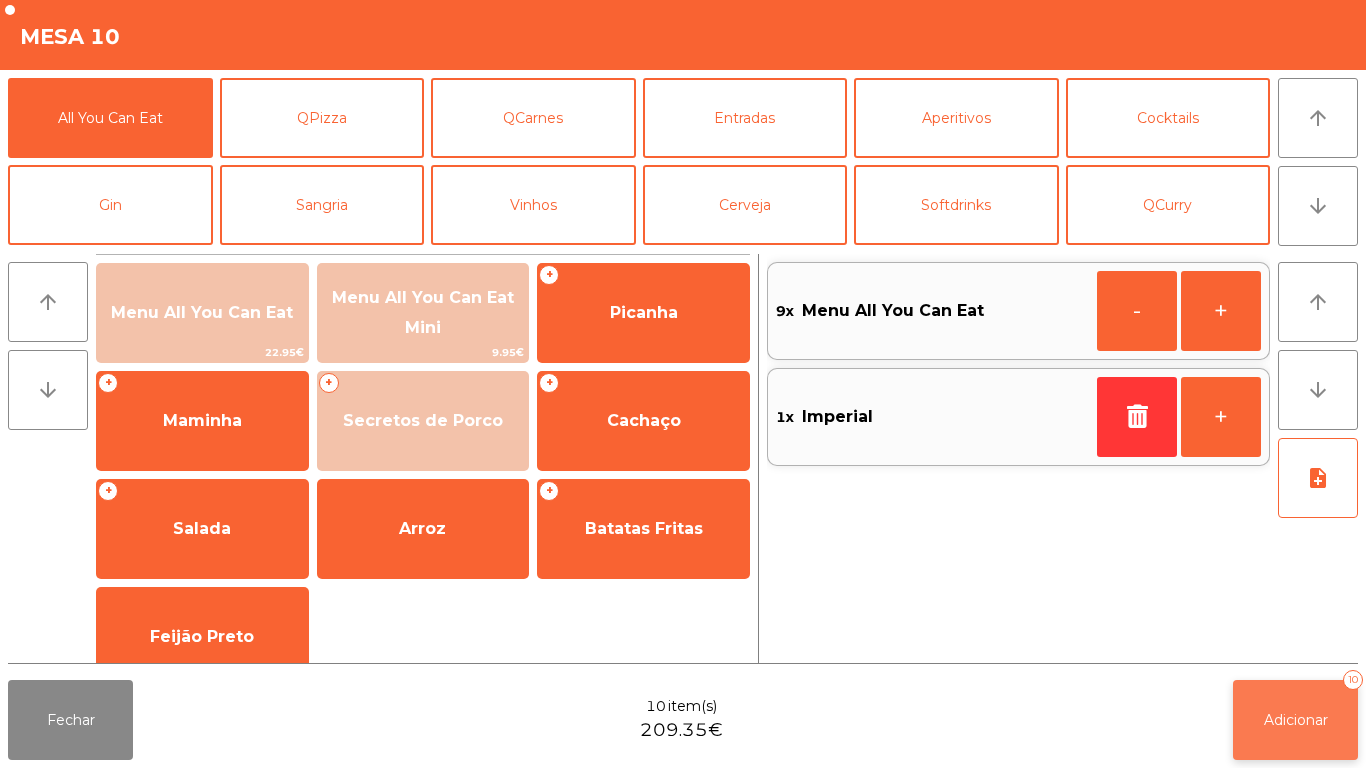 click on "Adicionar   10" 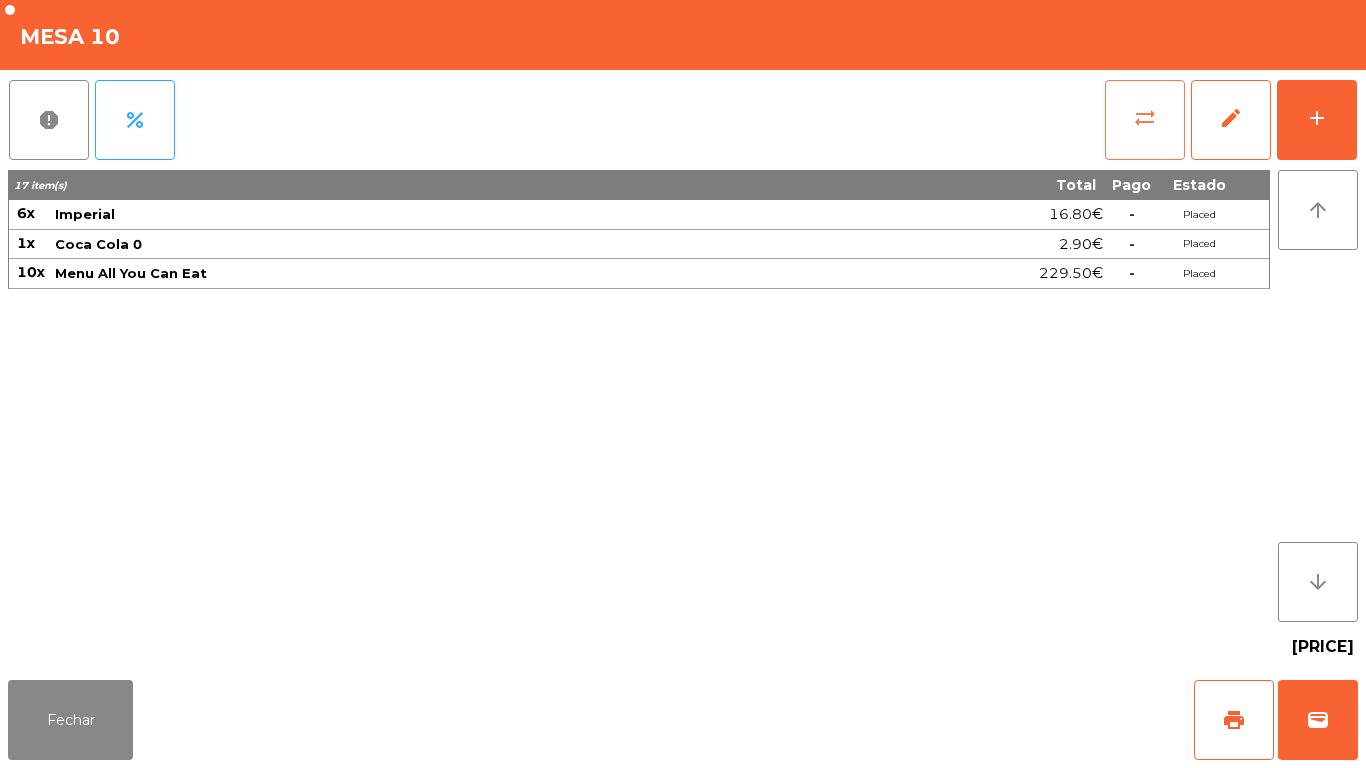 click on "sync_alt" 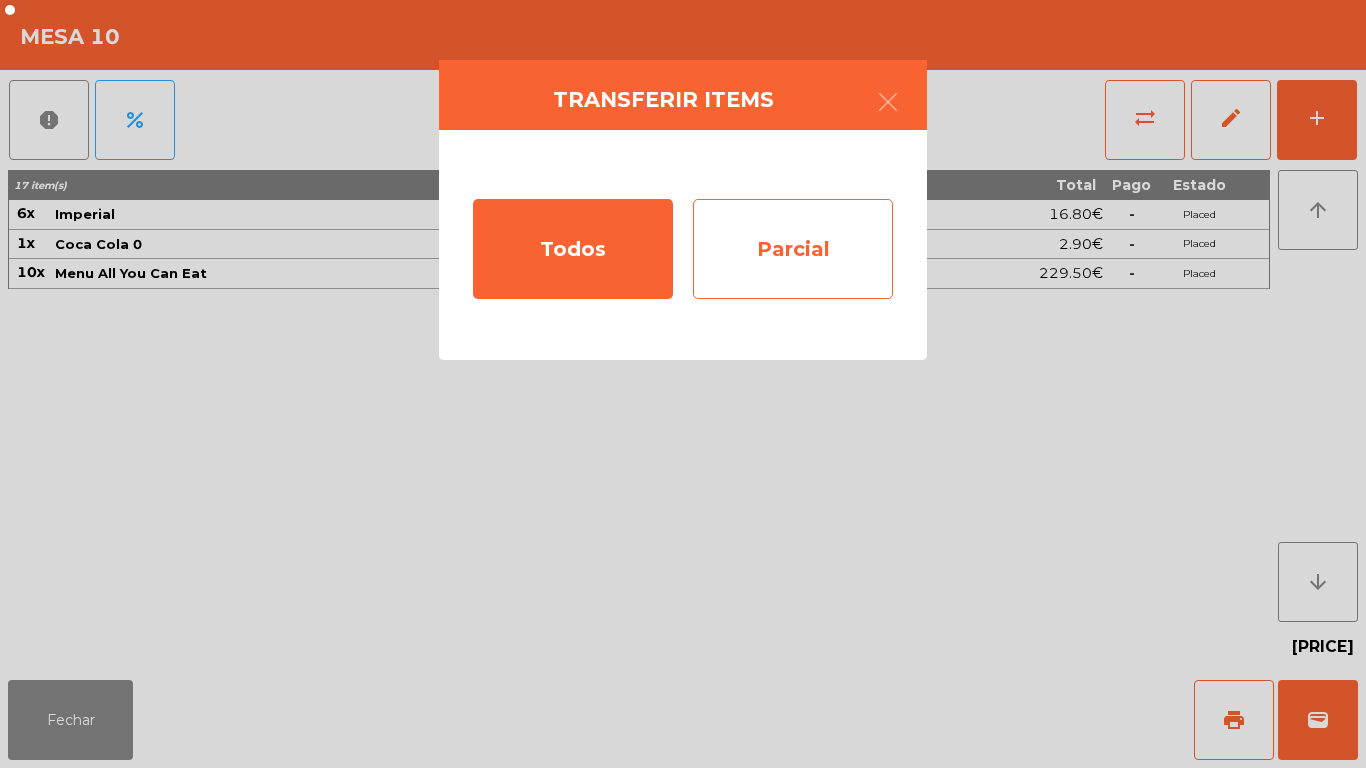 click on "Parcial" 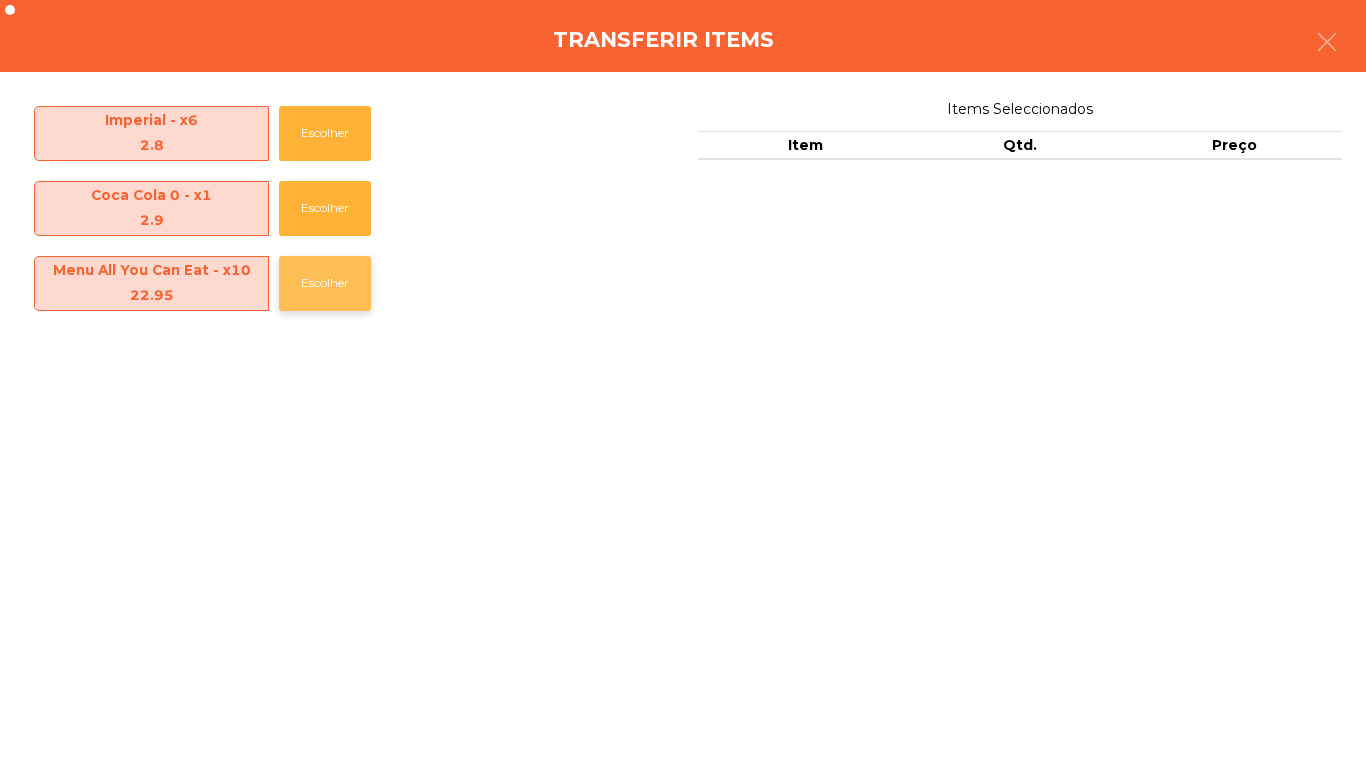 click on "Escolher" 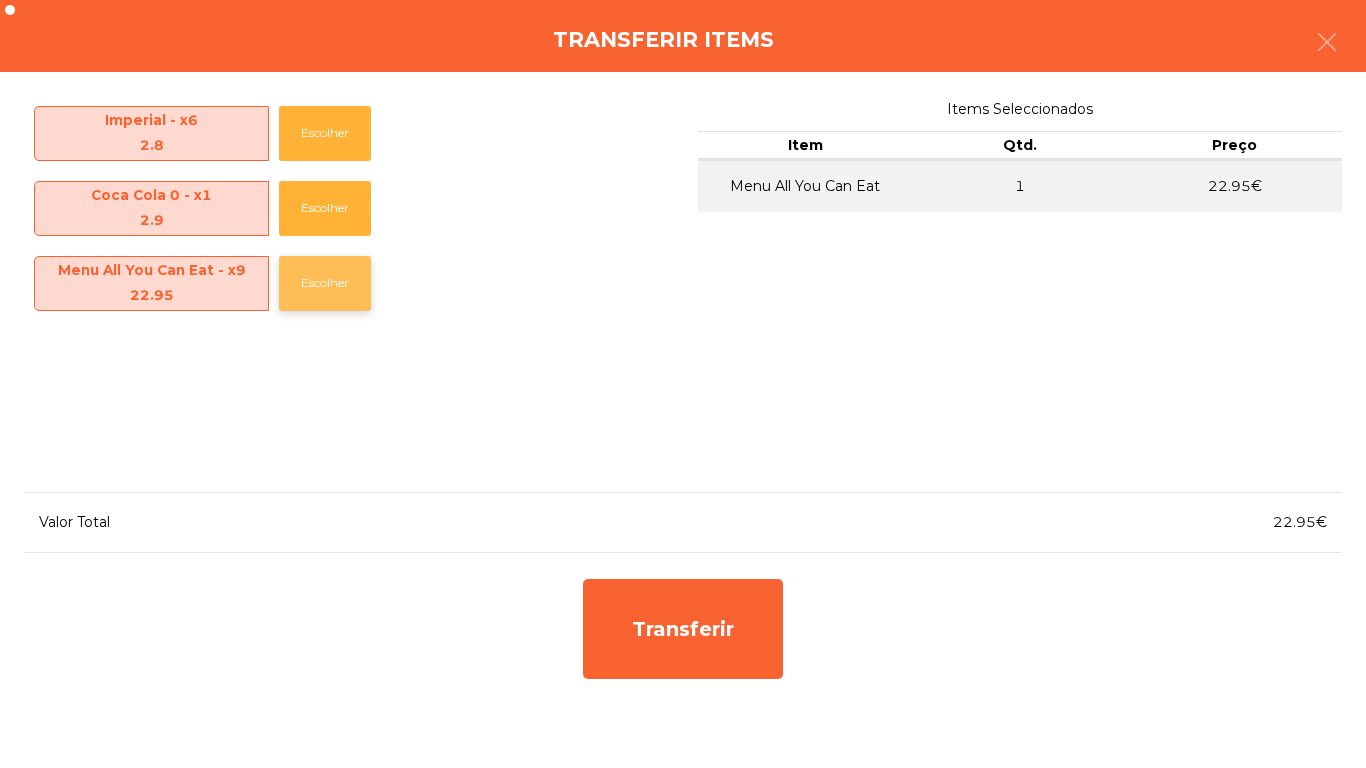 click on "Escolher" 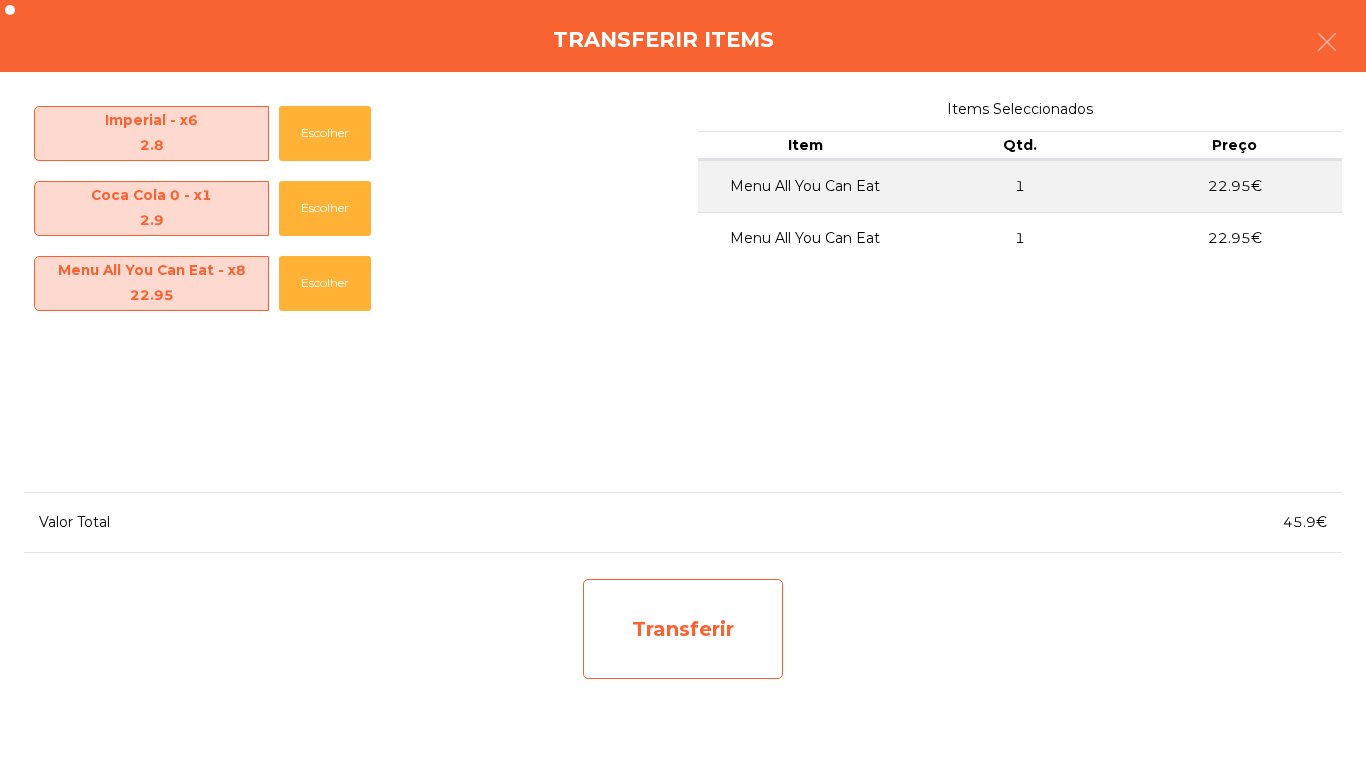 click on "Transferir" 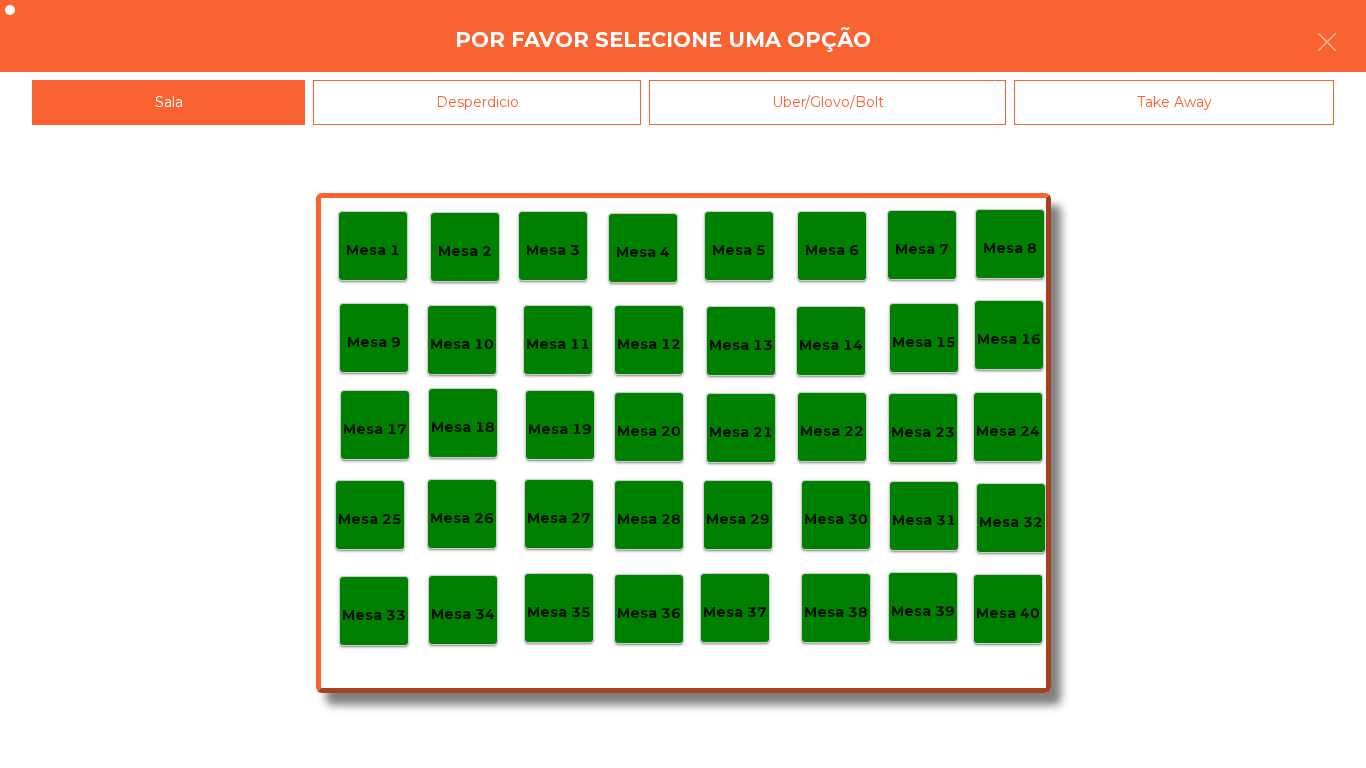 click on "Mesa 25" 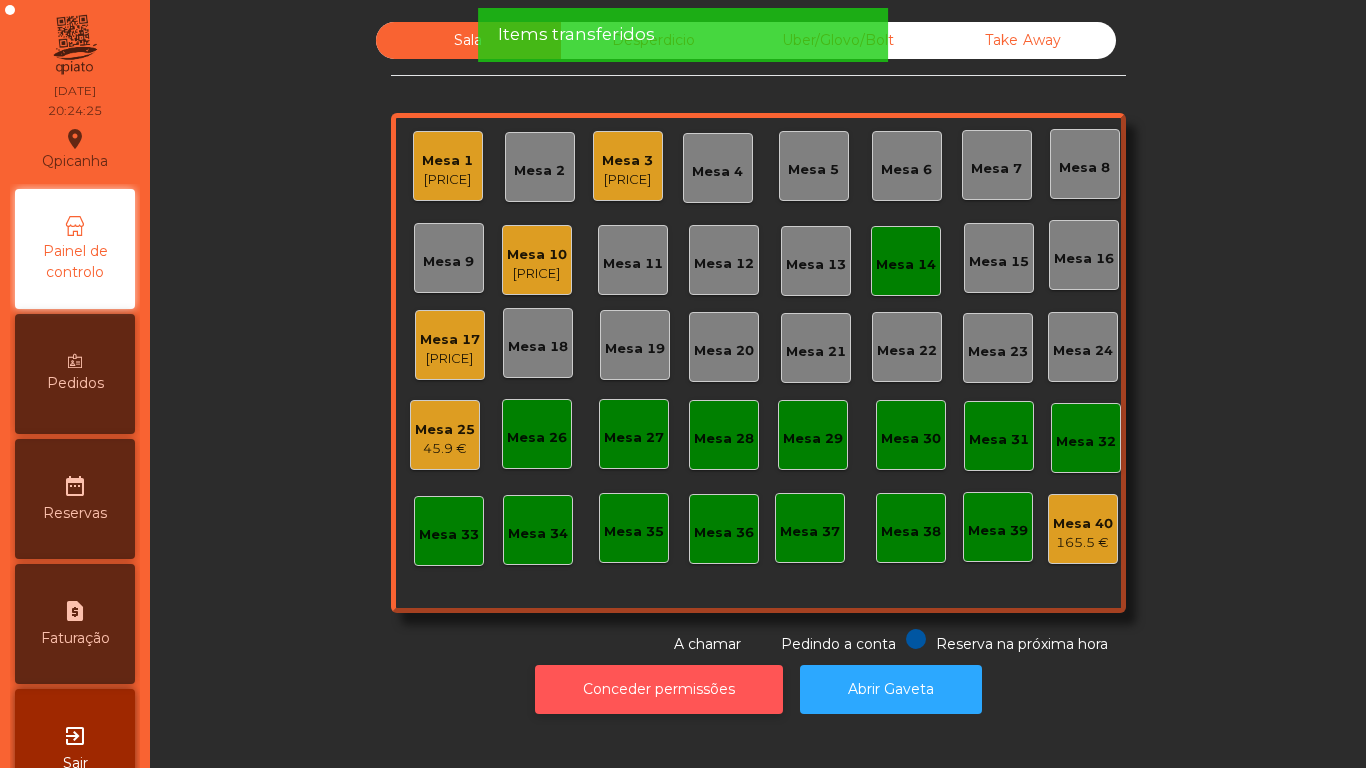 click on "Conceder permissões" 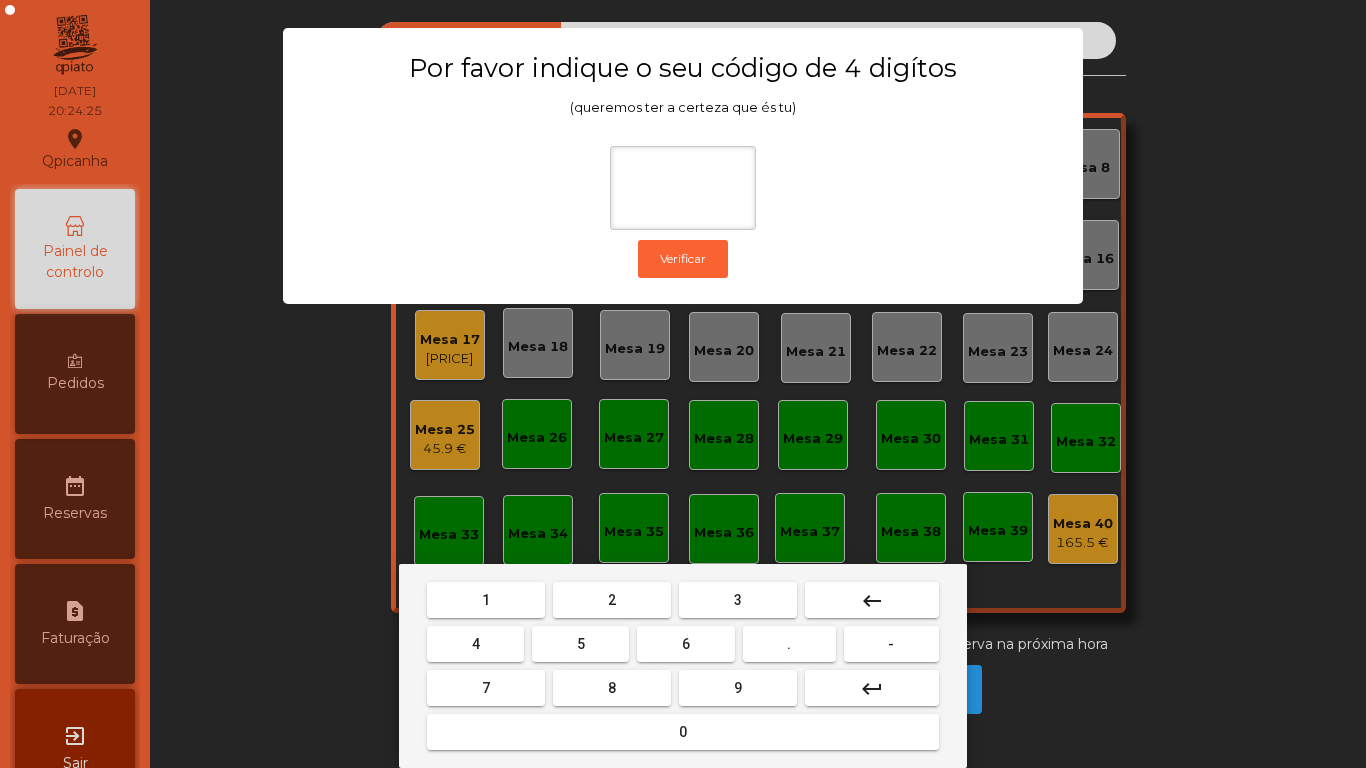 click on "1" at bounding box center [486, 600] 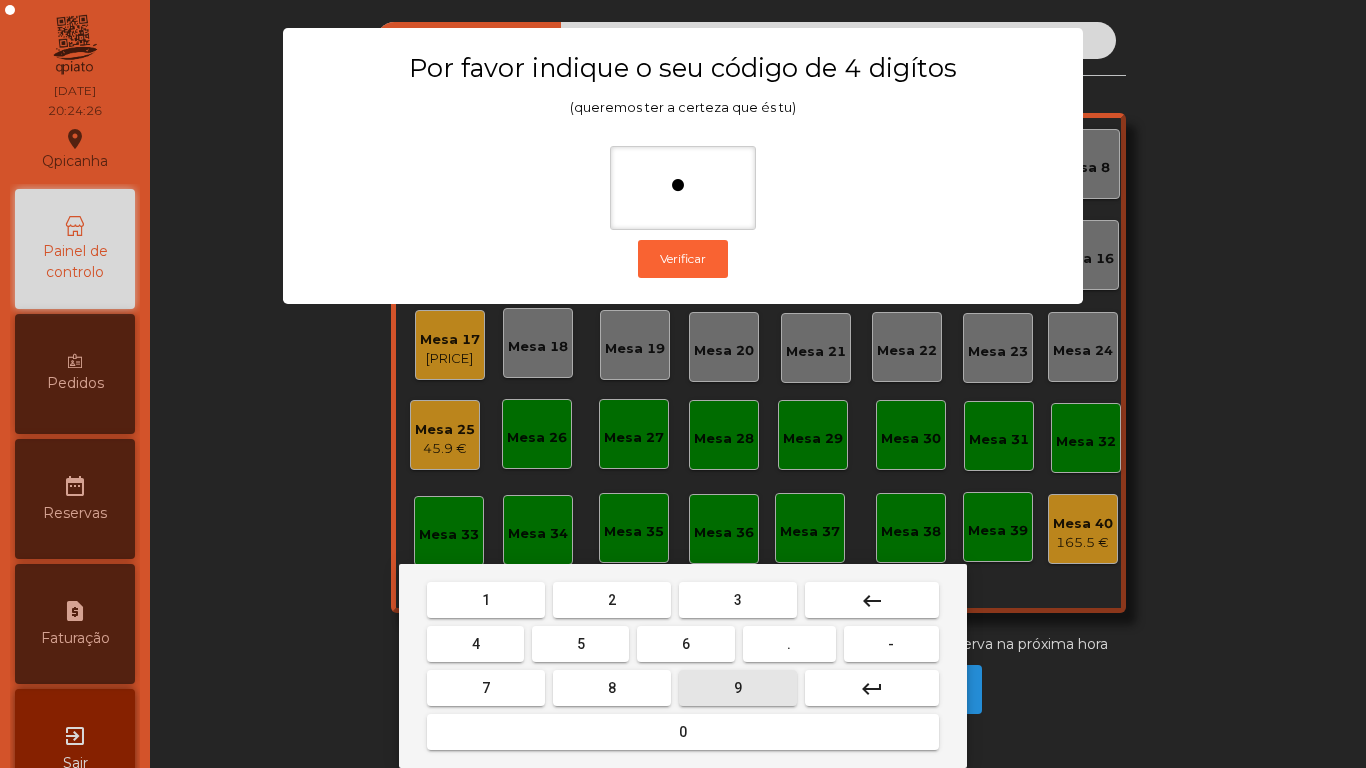 click on "9" at bounding box center [738, 688] 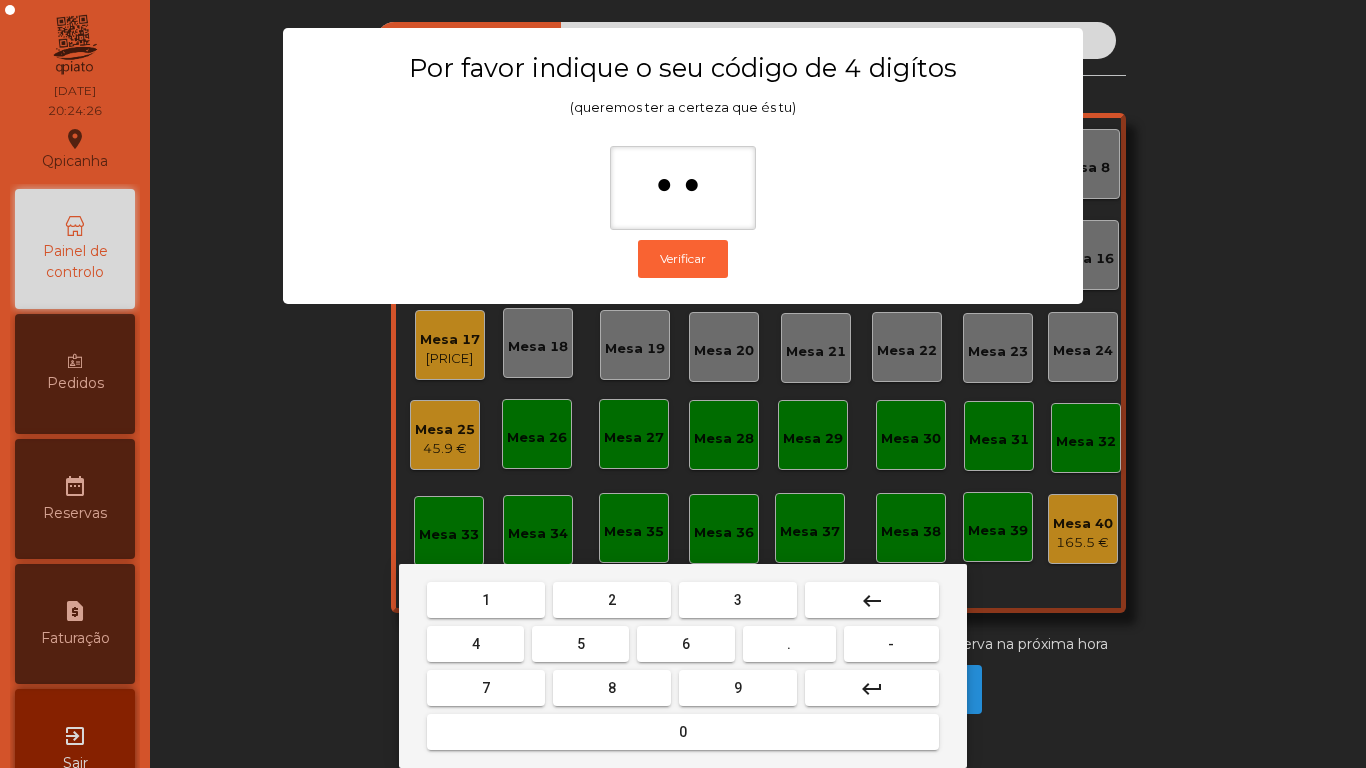 click on "4" at bounding box center [476, 644] 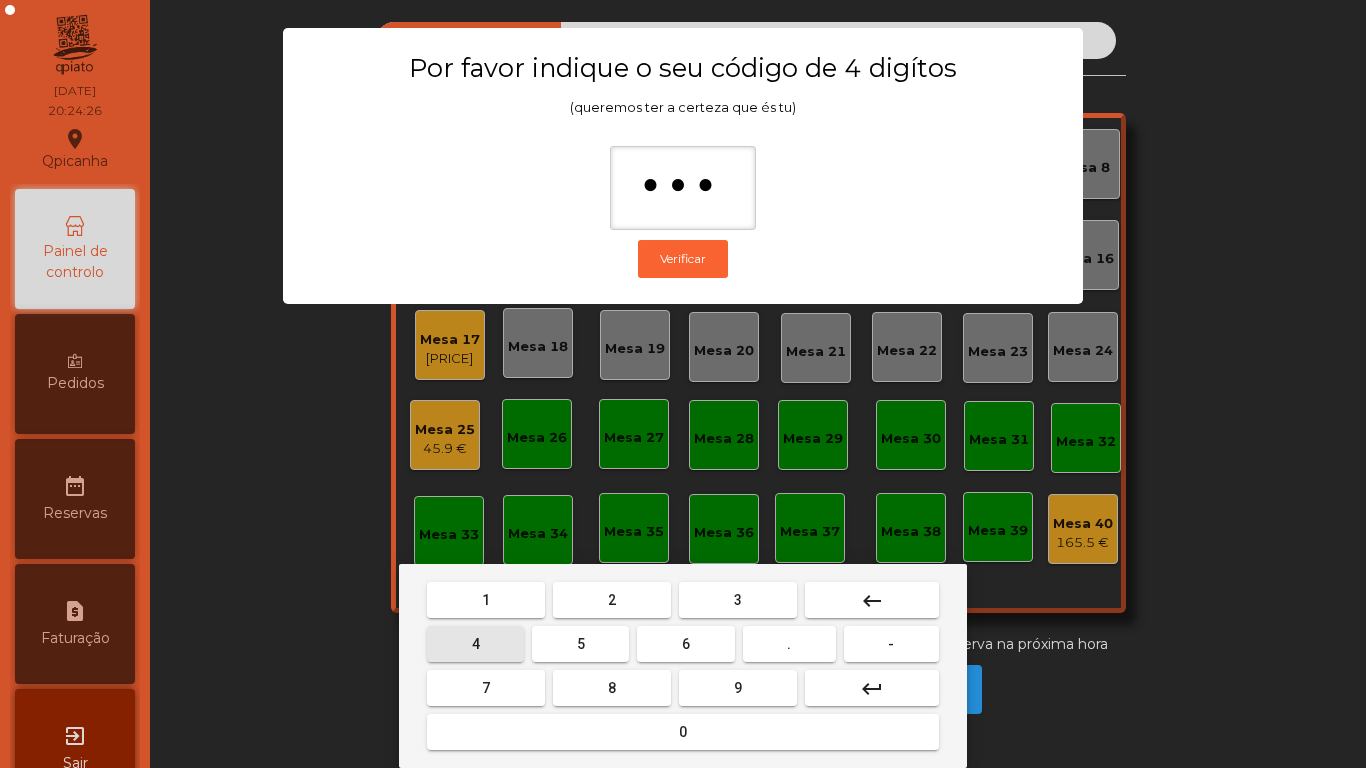 click on "1 2 3 keyboard_backspace 4 5 6 . - 7 8 9 keyboard_return 0" at bounding box center [683, 666] 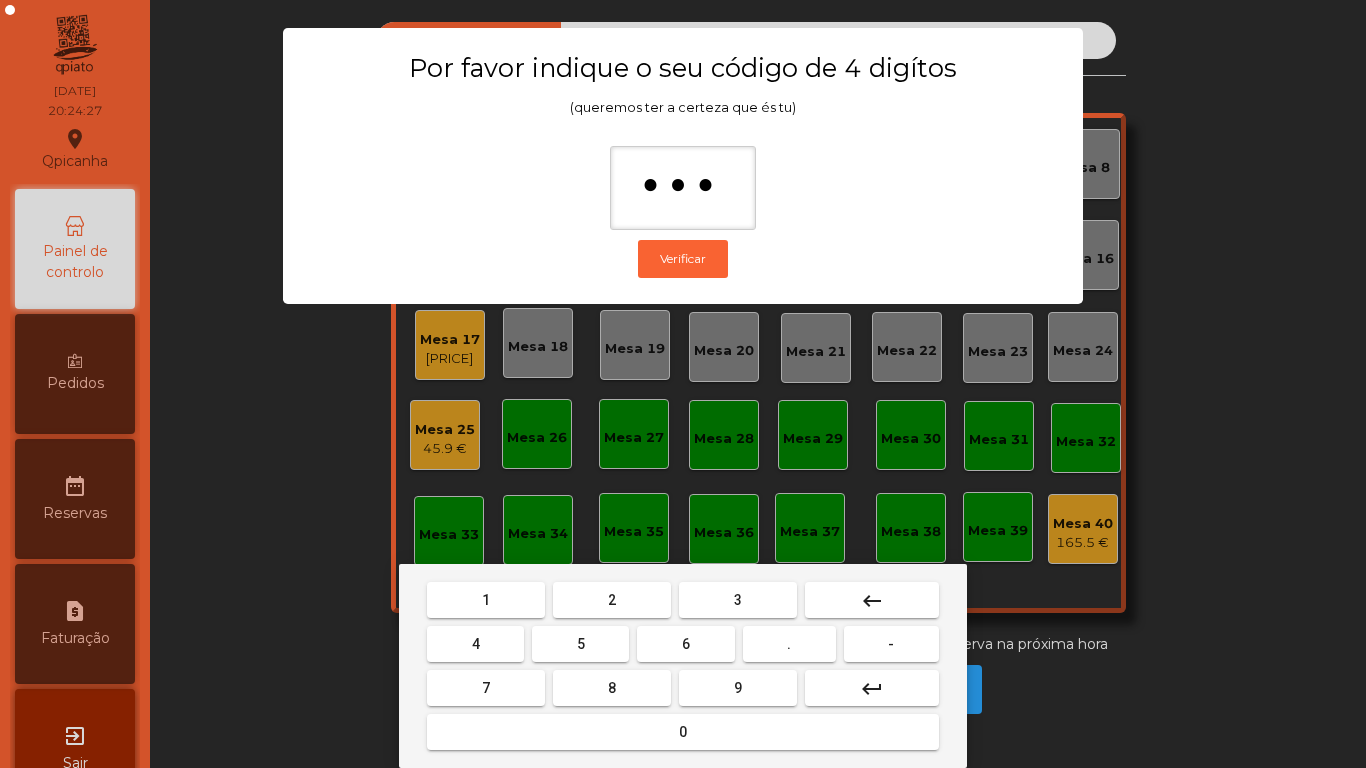 click on "0" at bounding box center (683, 732) 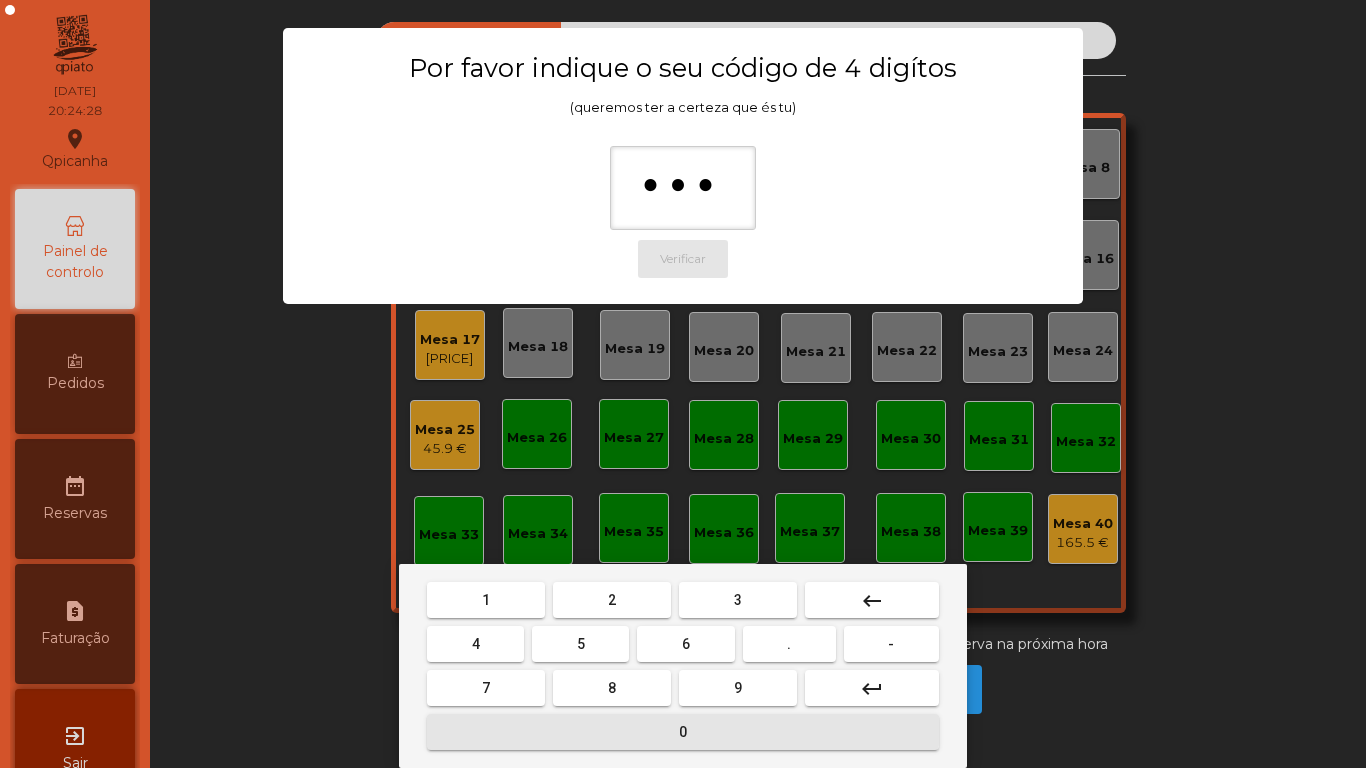 type on "****" 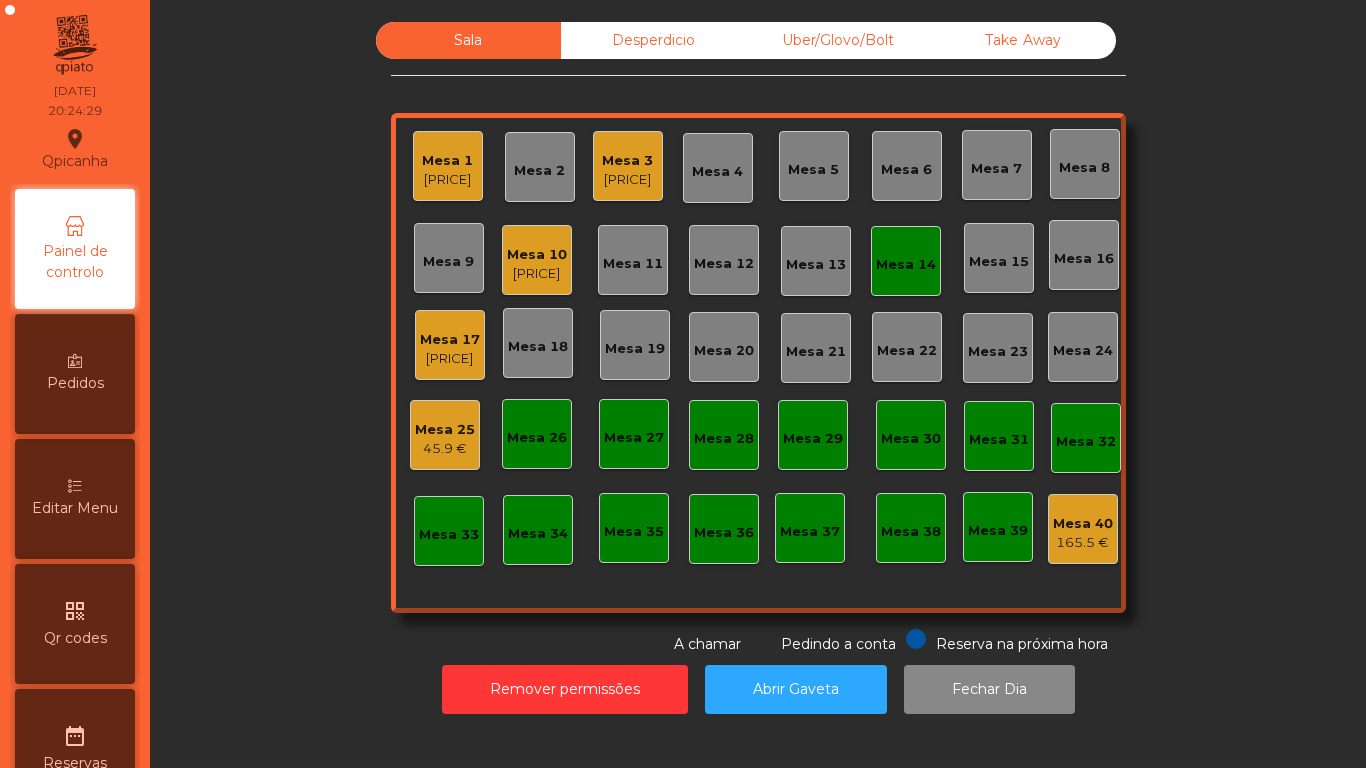 click on "Desperdicio" 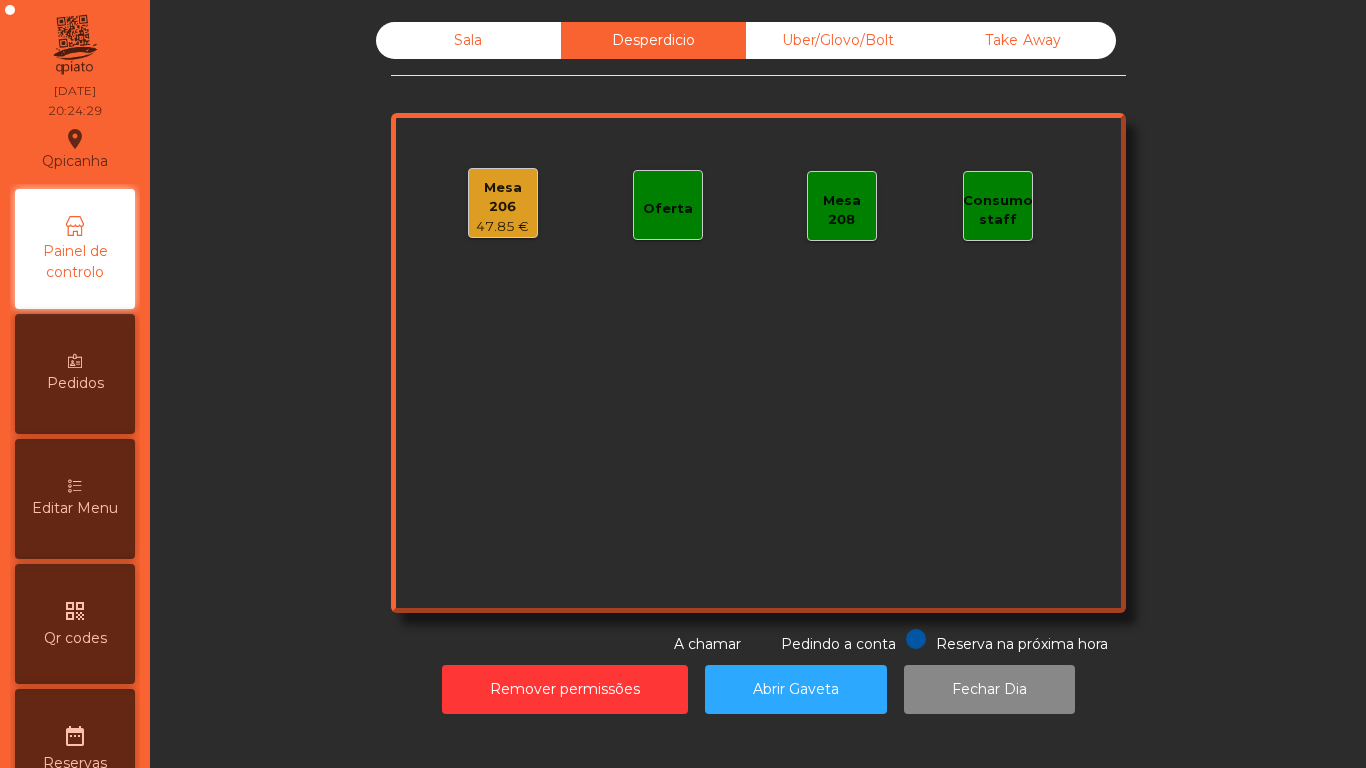 click on "Mesa 206" 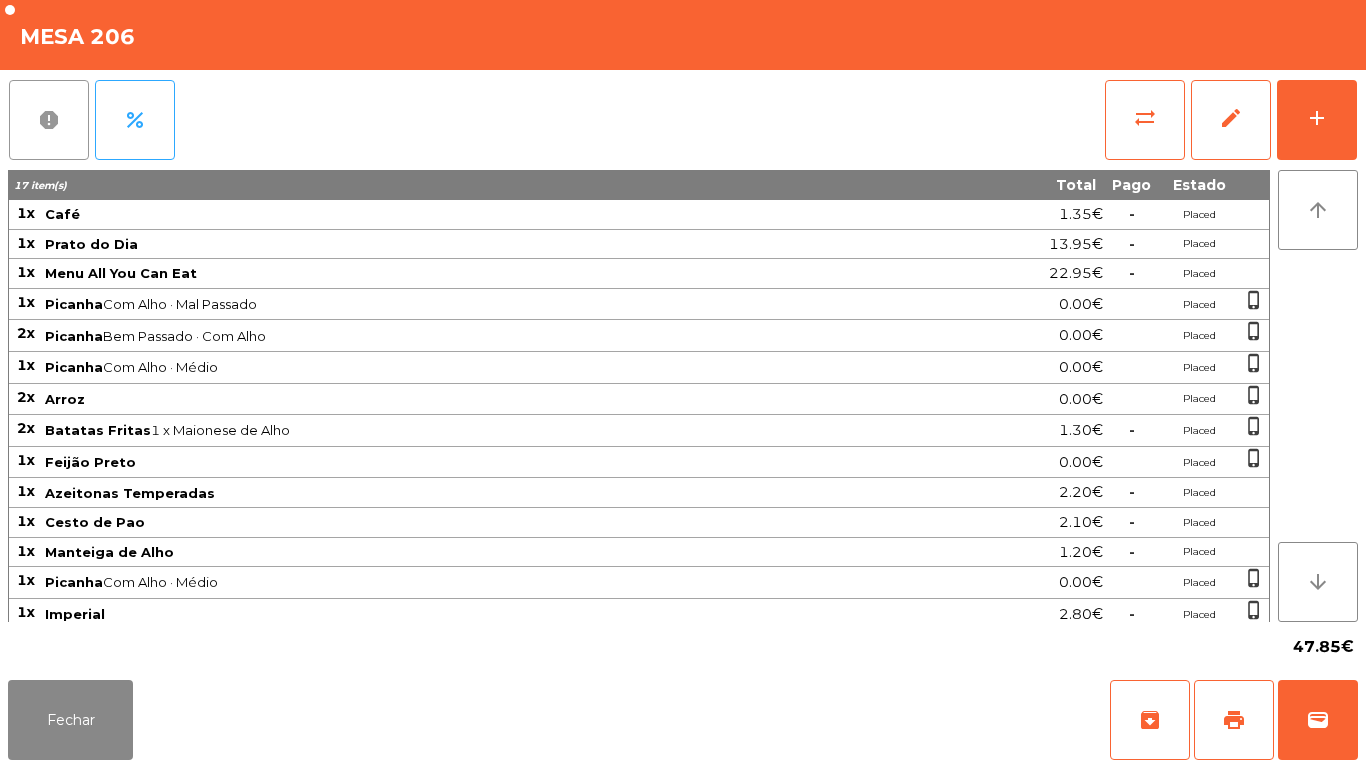 click on "report" 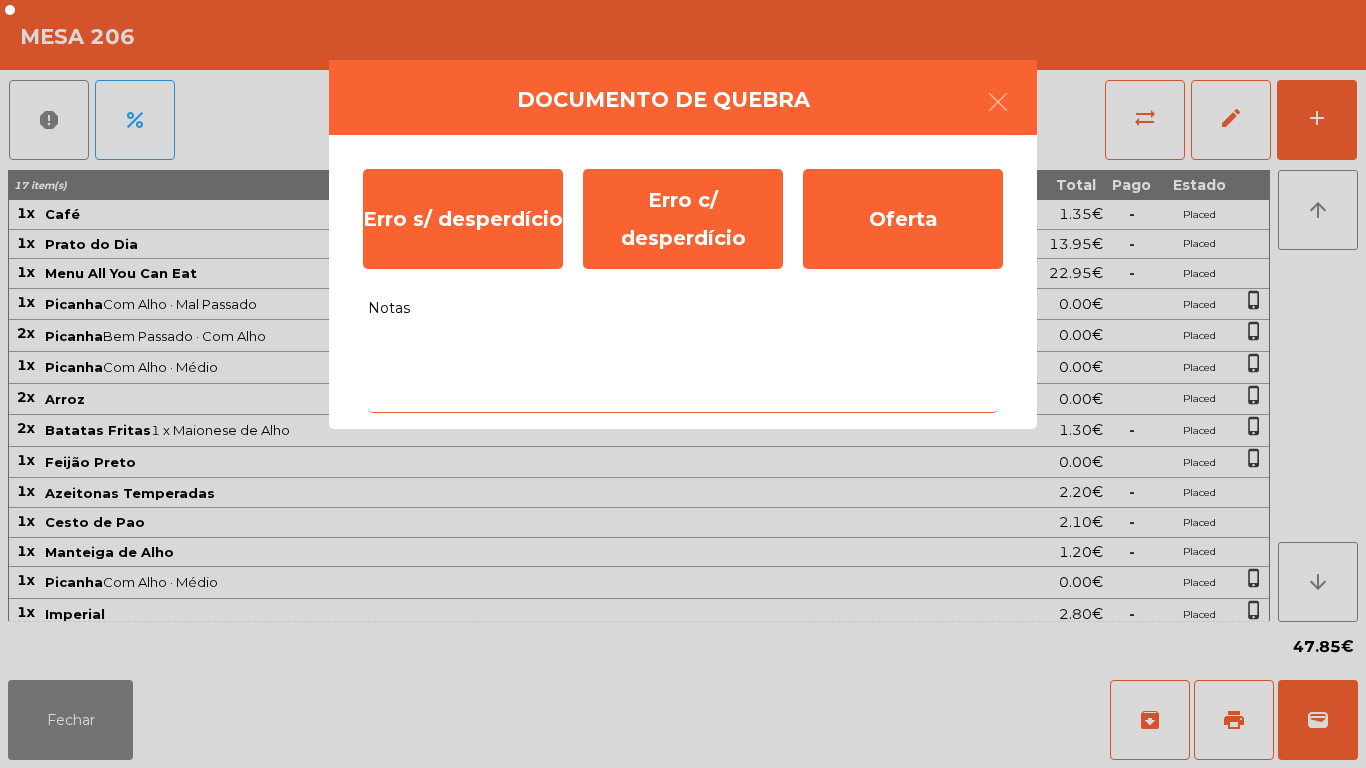 click on "Notas" at bounding box center [683, 371] 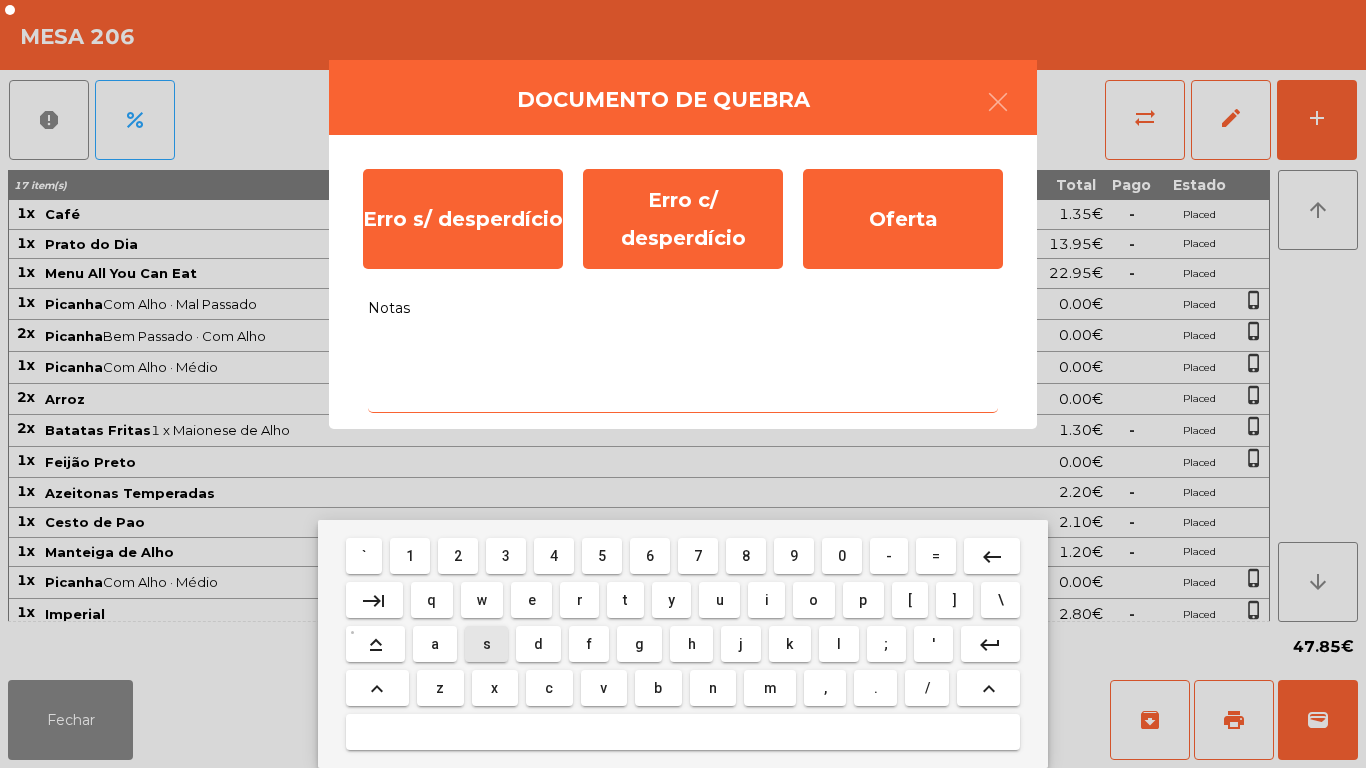 click on "s" at bounding box center [487, 644] 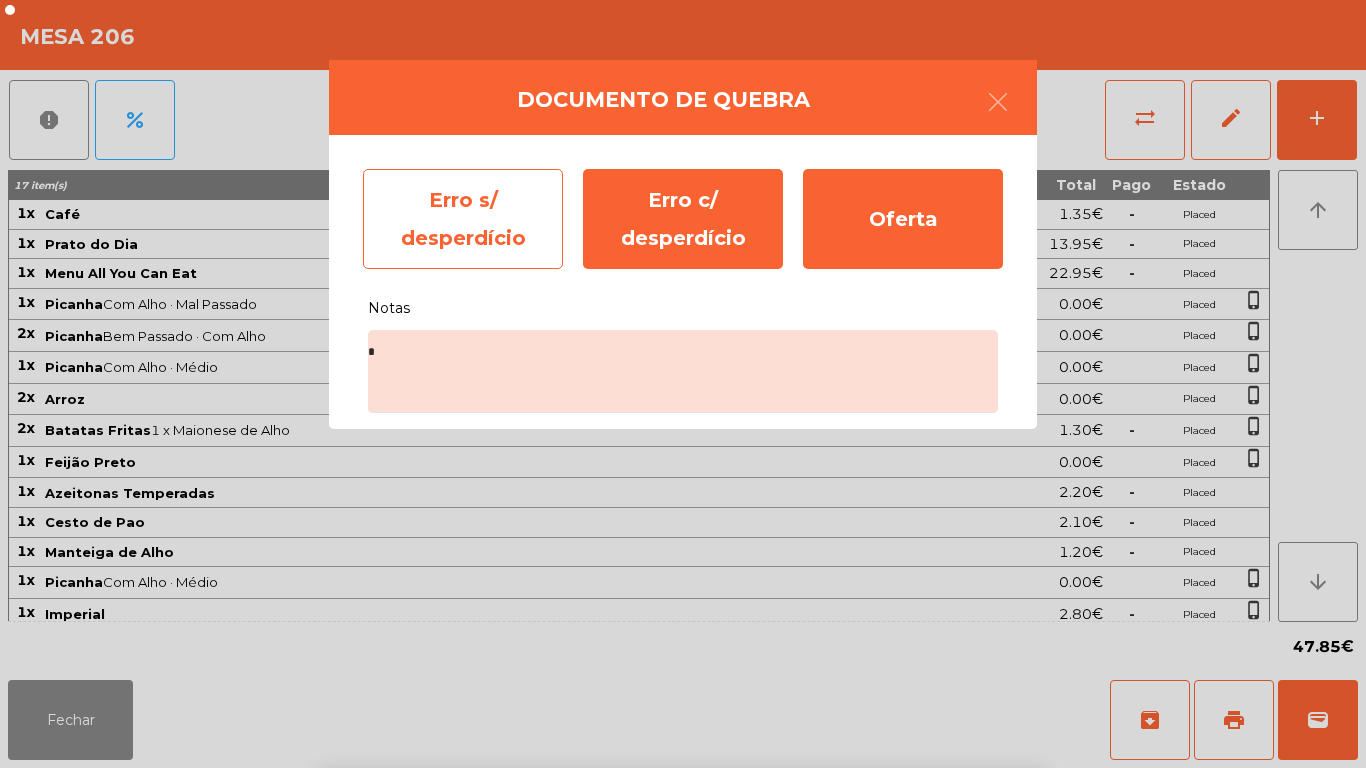 click on "Erro s/ desperdício" 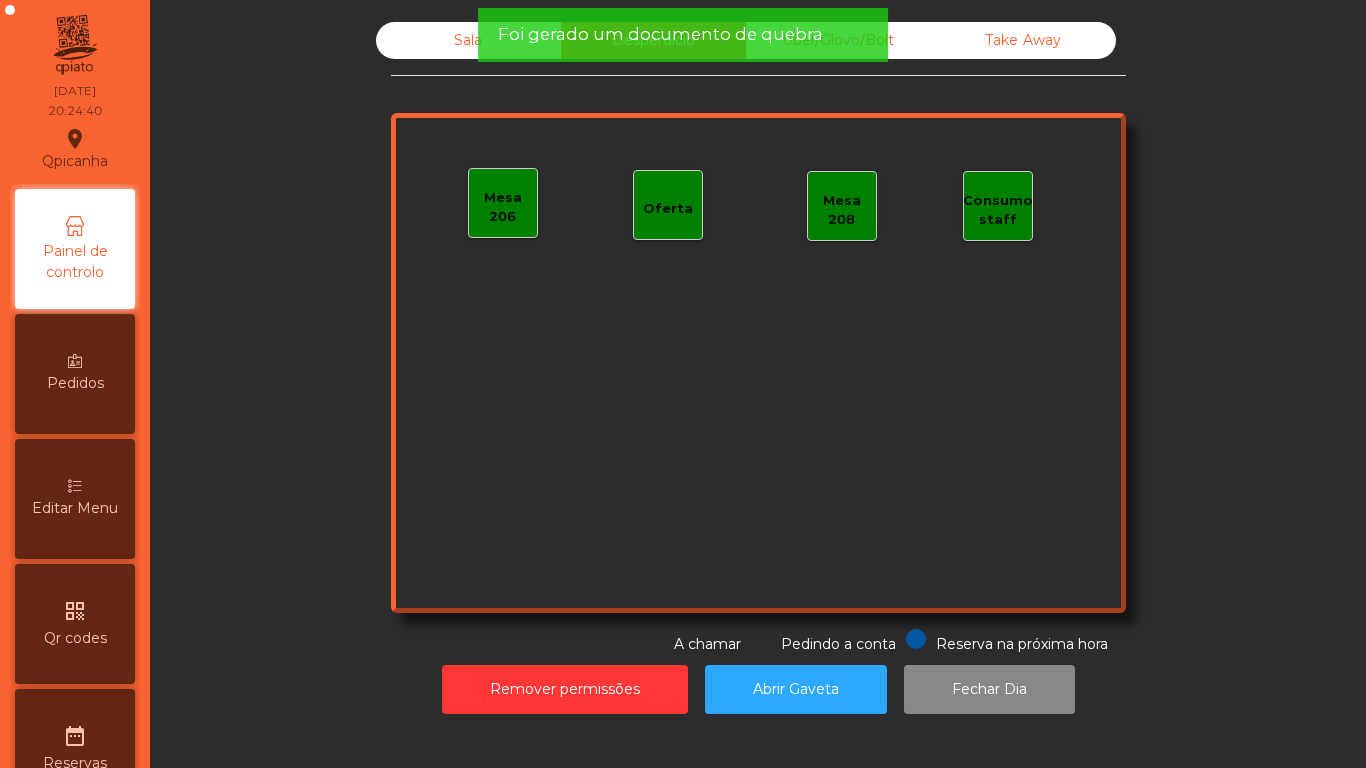 click on "Sala" 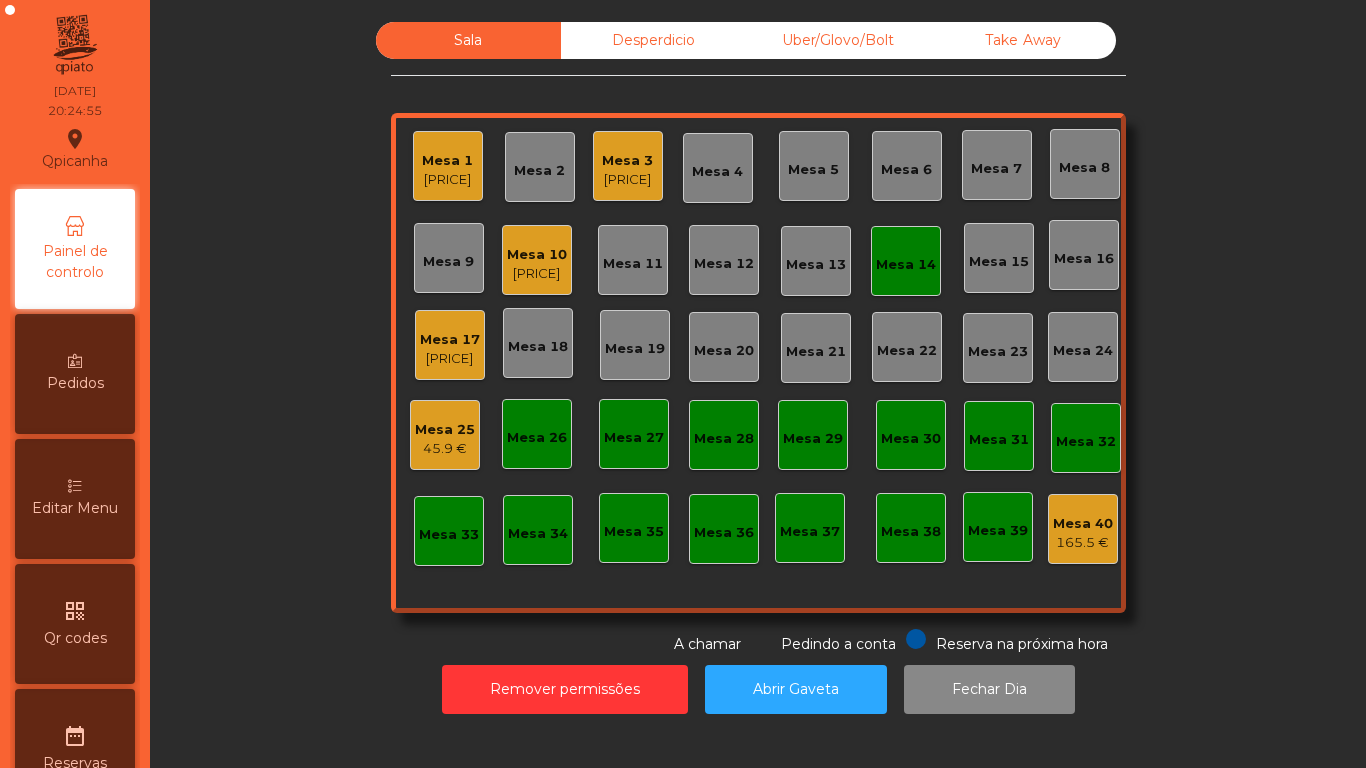 click on "Mesa 17" 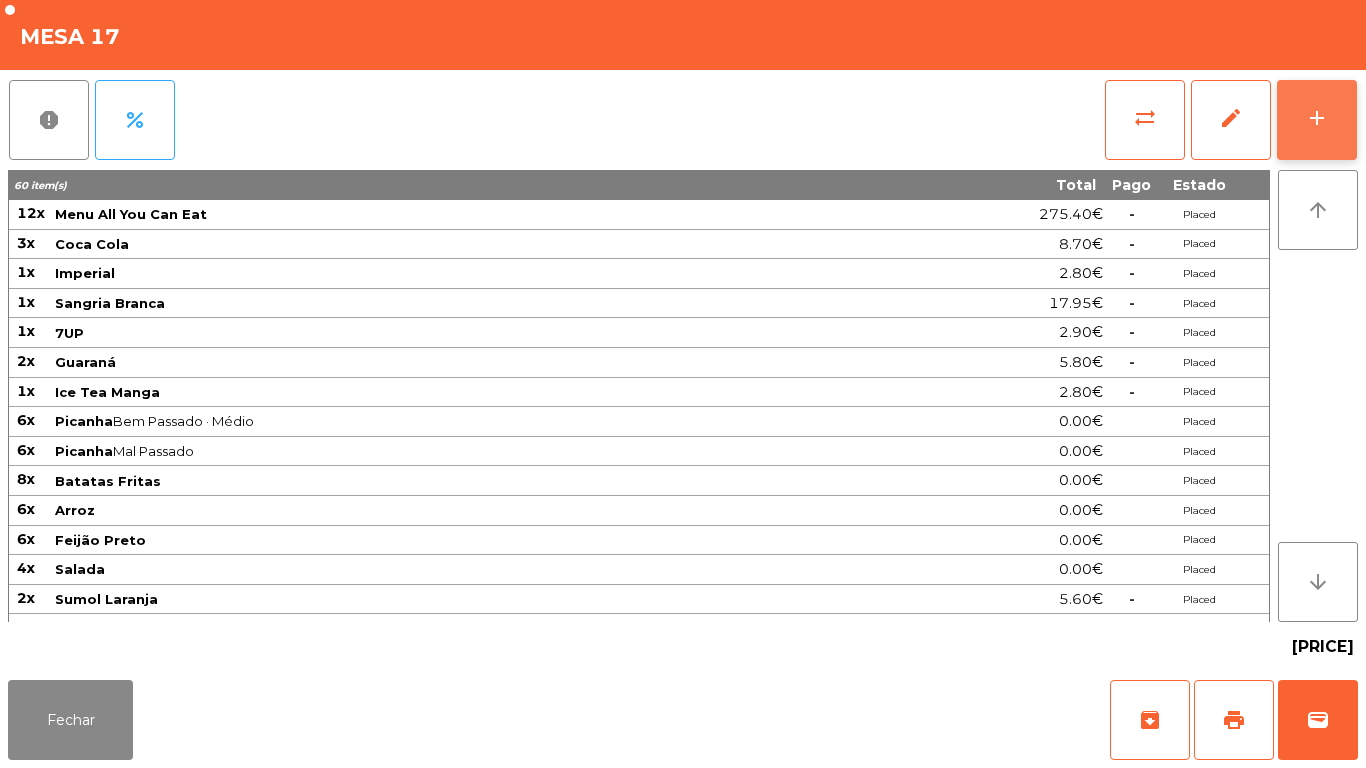 click on "add" 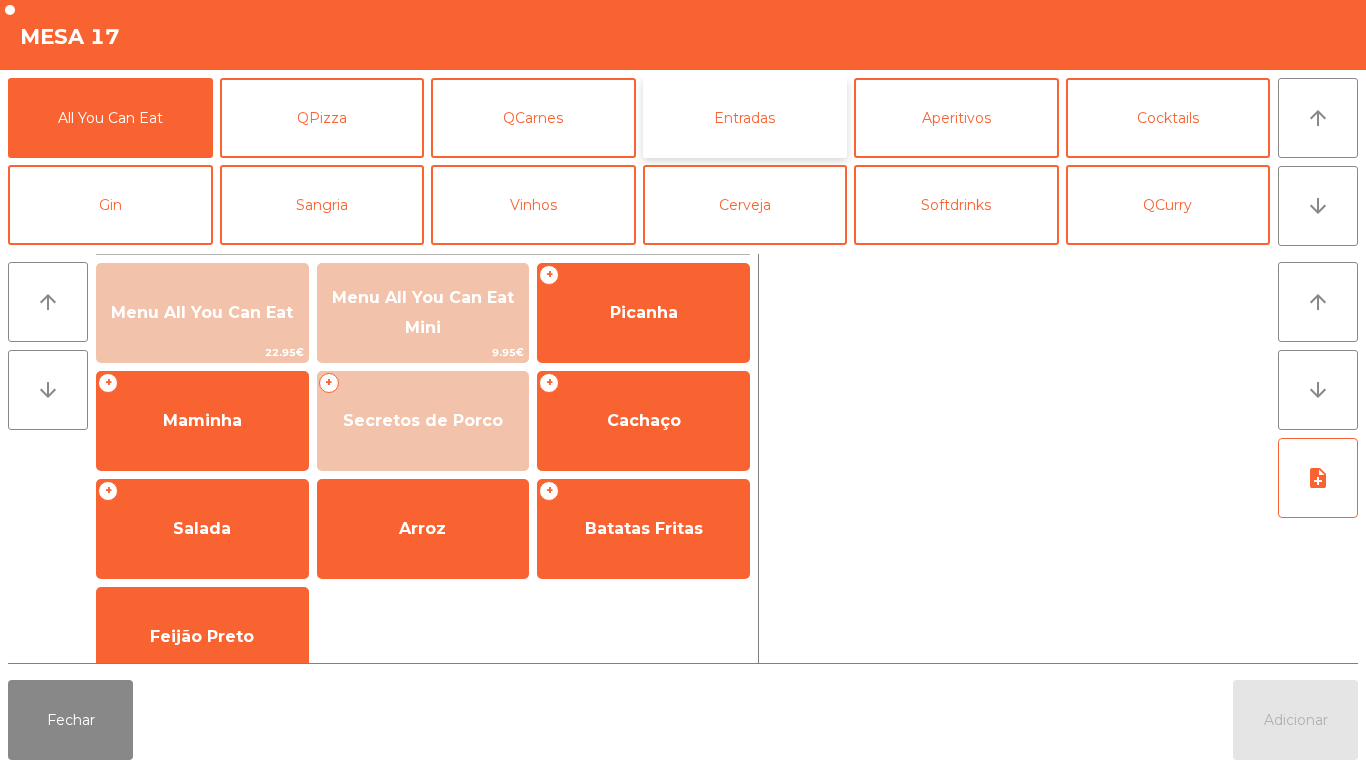 click on "Entradas" 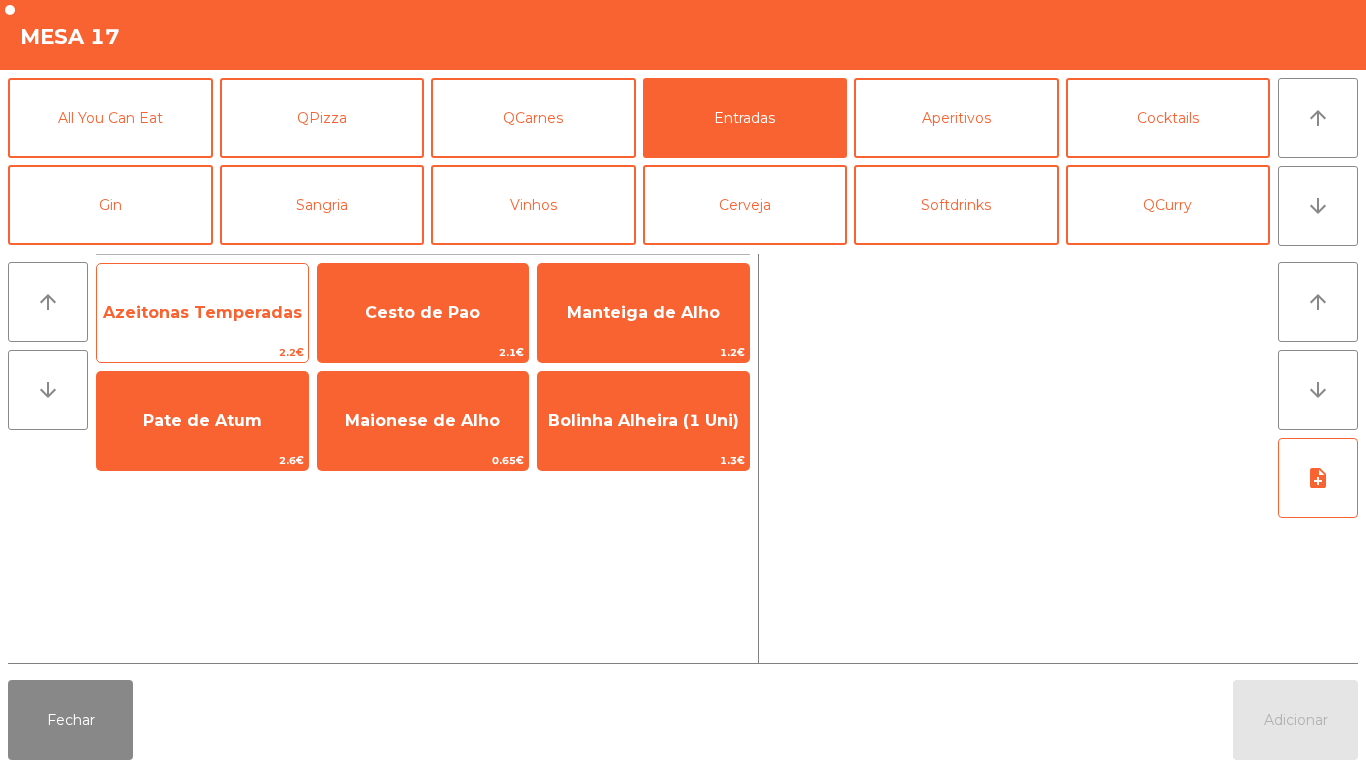 click on "Azeitonas Temperadas" 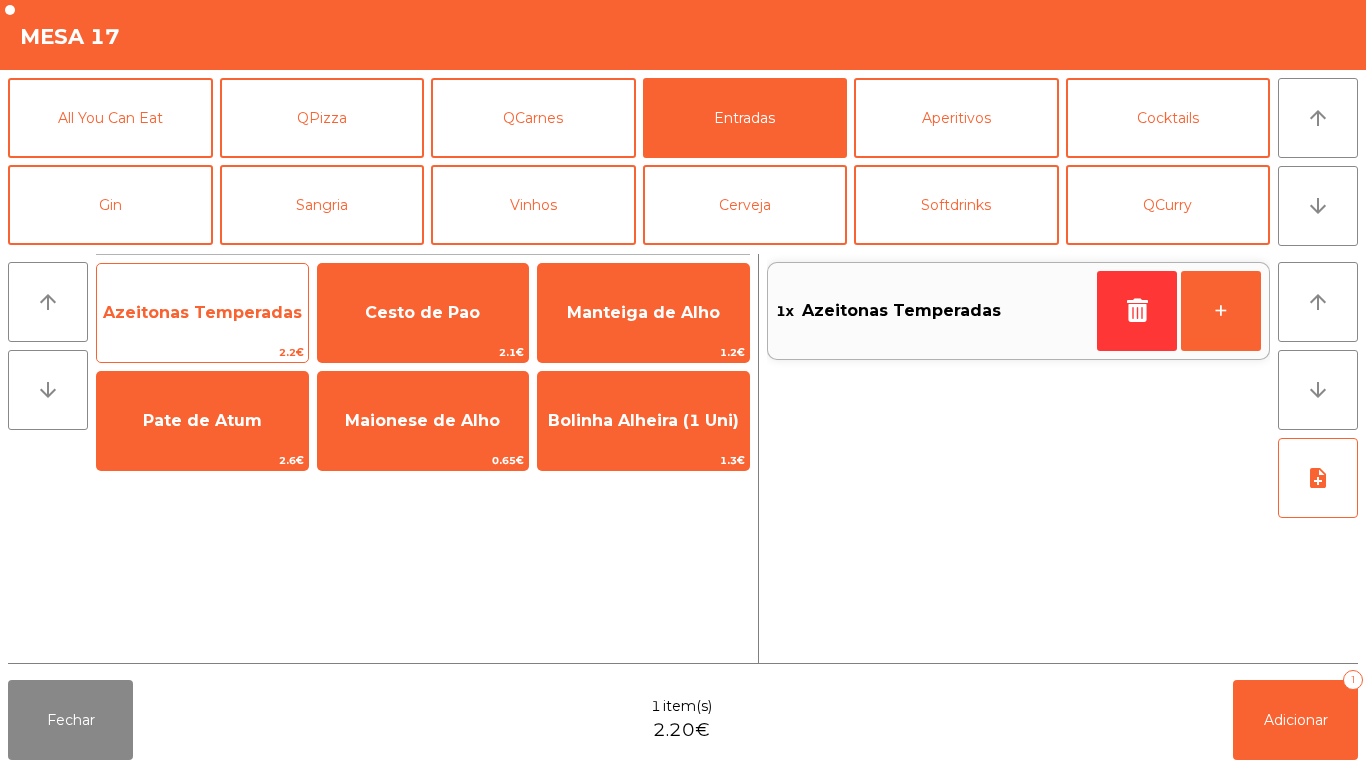 click on "Azeitonas Temperadas" 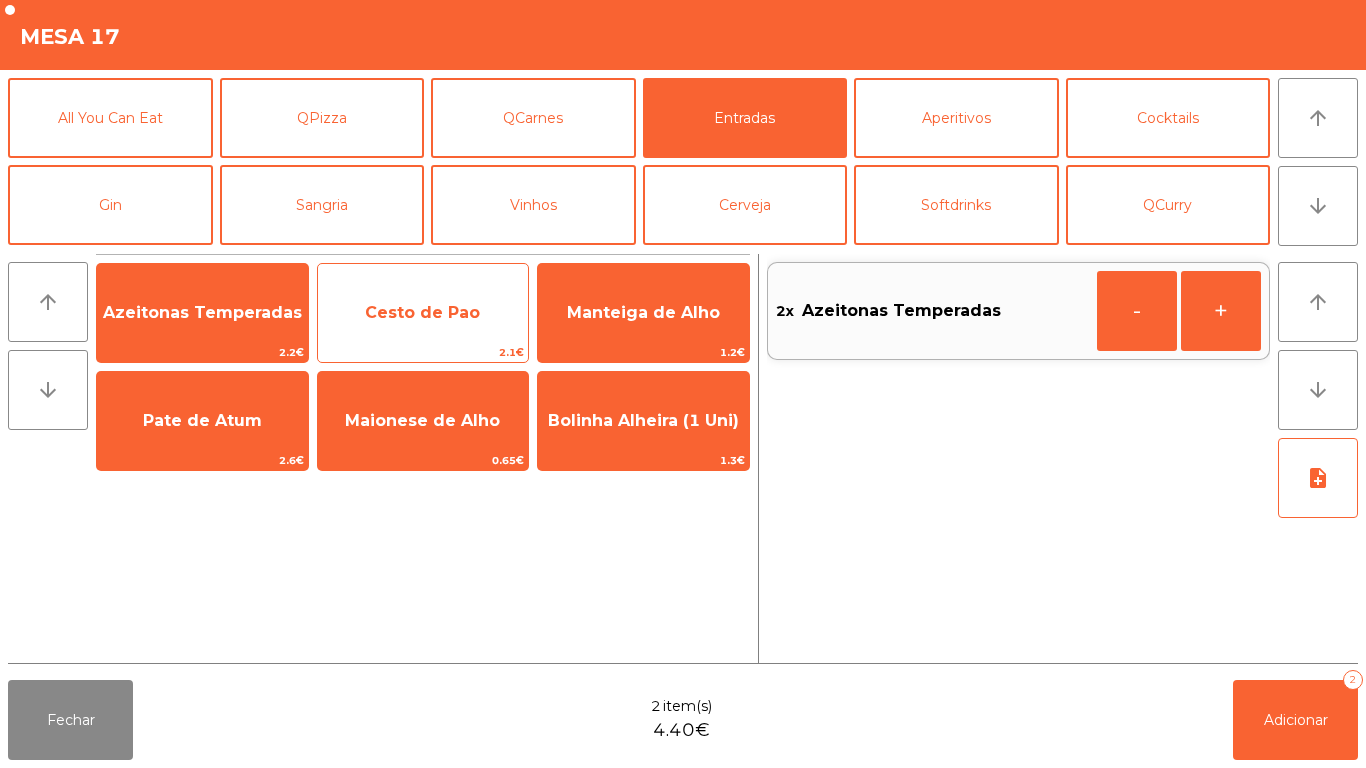 click on "Cesto de Pao" 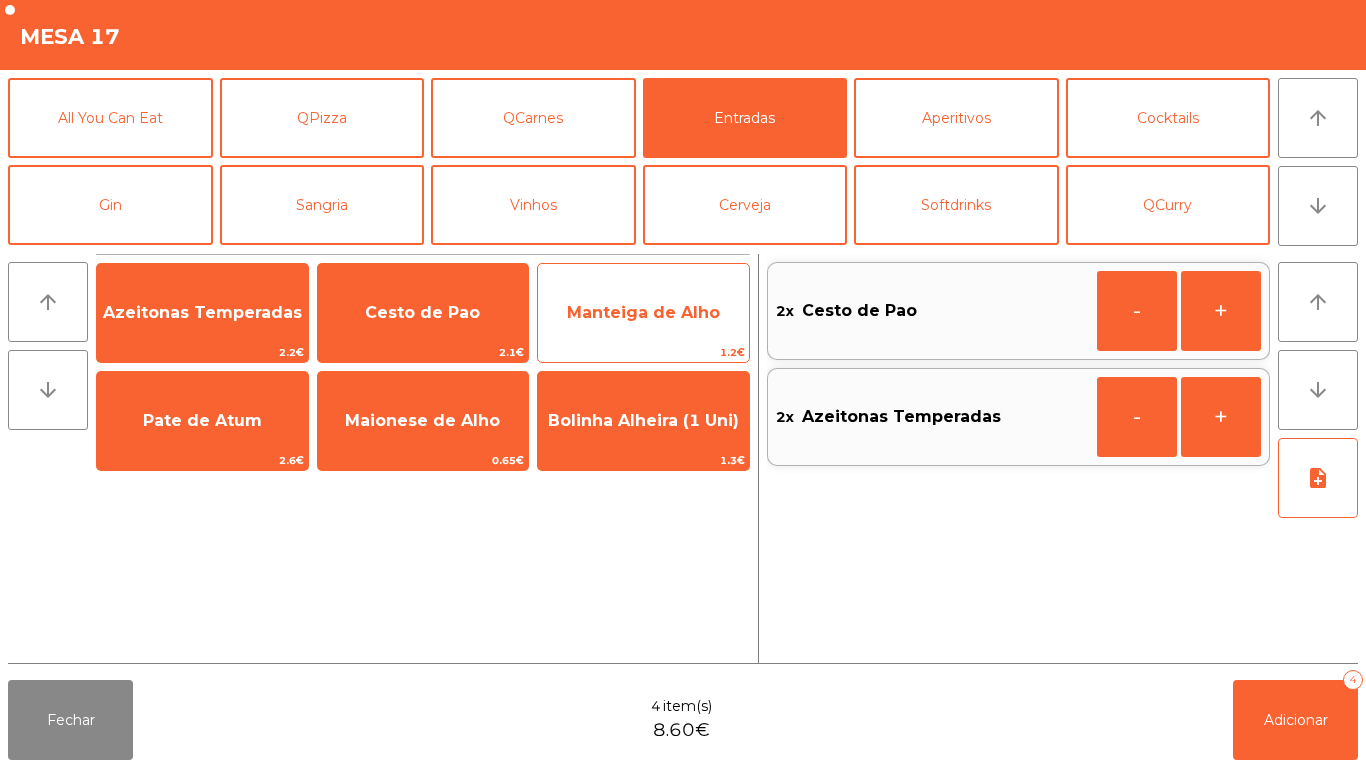 click on "Manteiga de Alho" 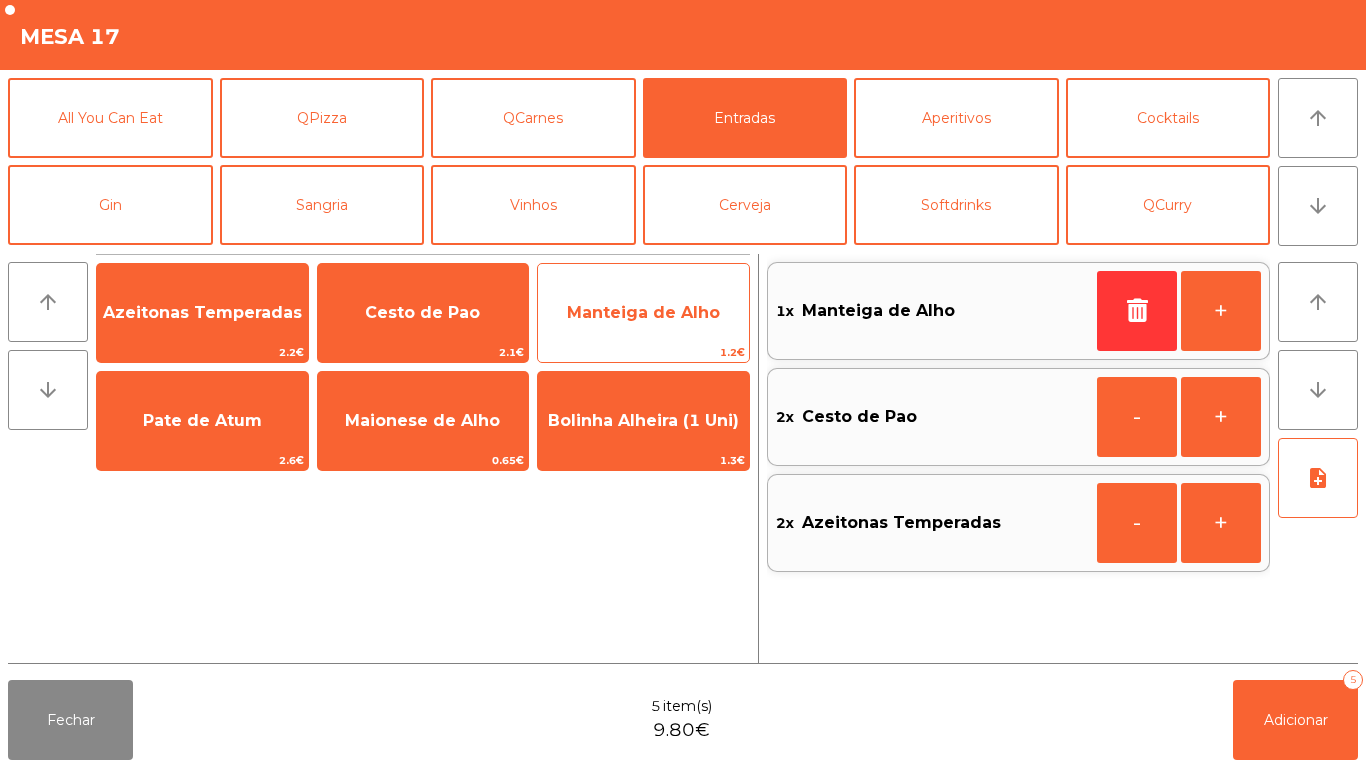 click on "Manteiga de Alho" 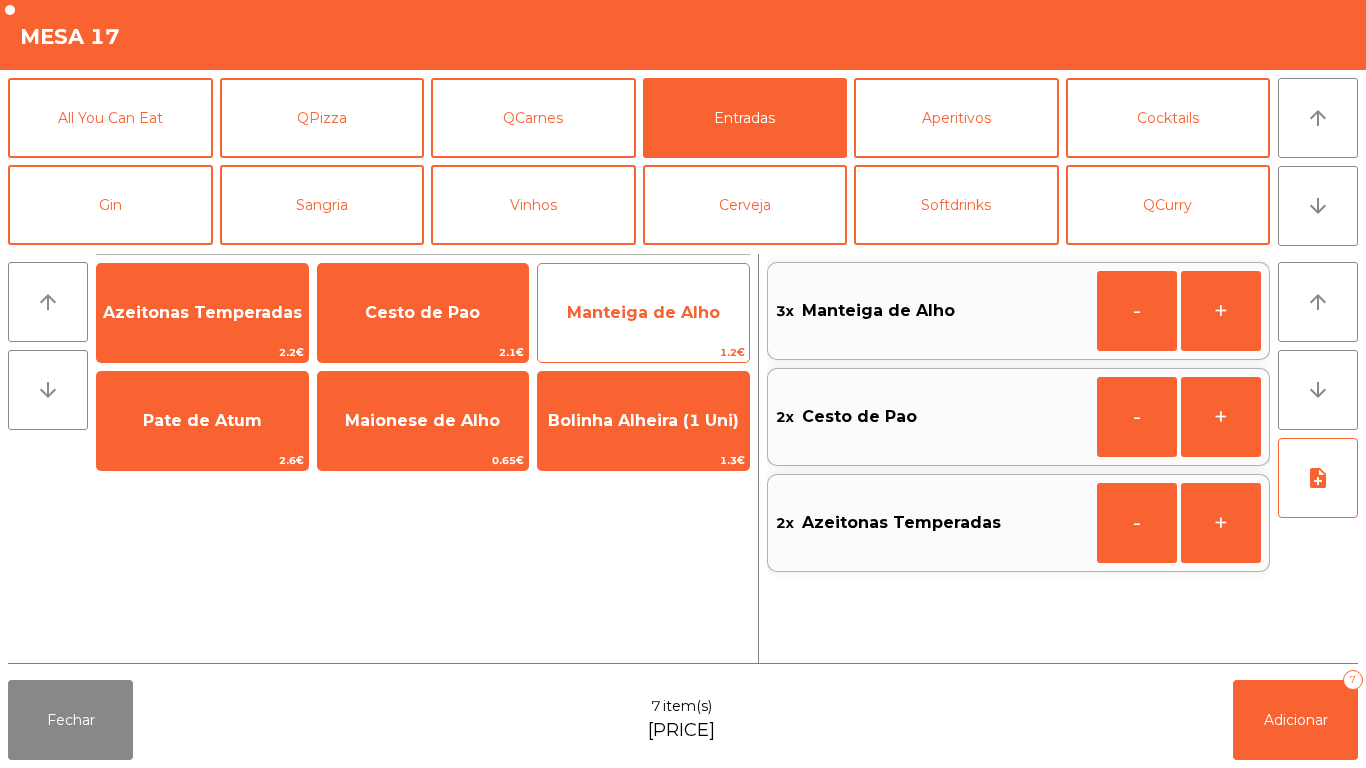 click on "Manteiga de Alho" 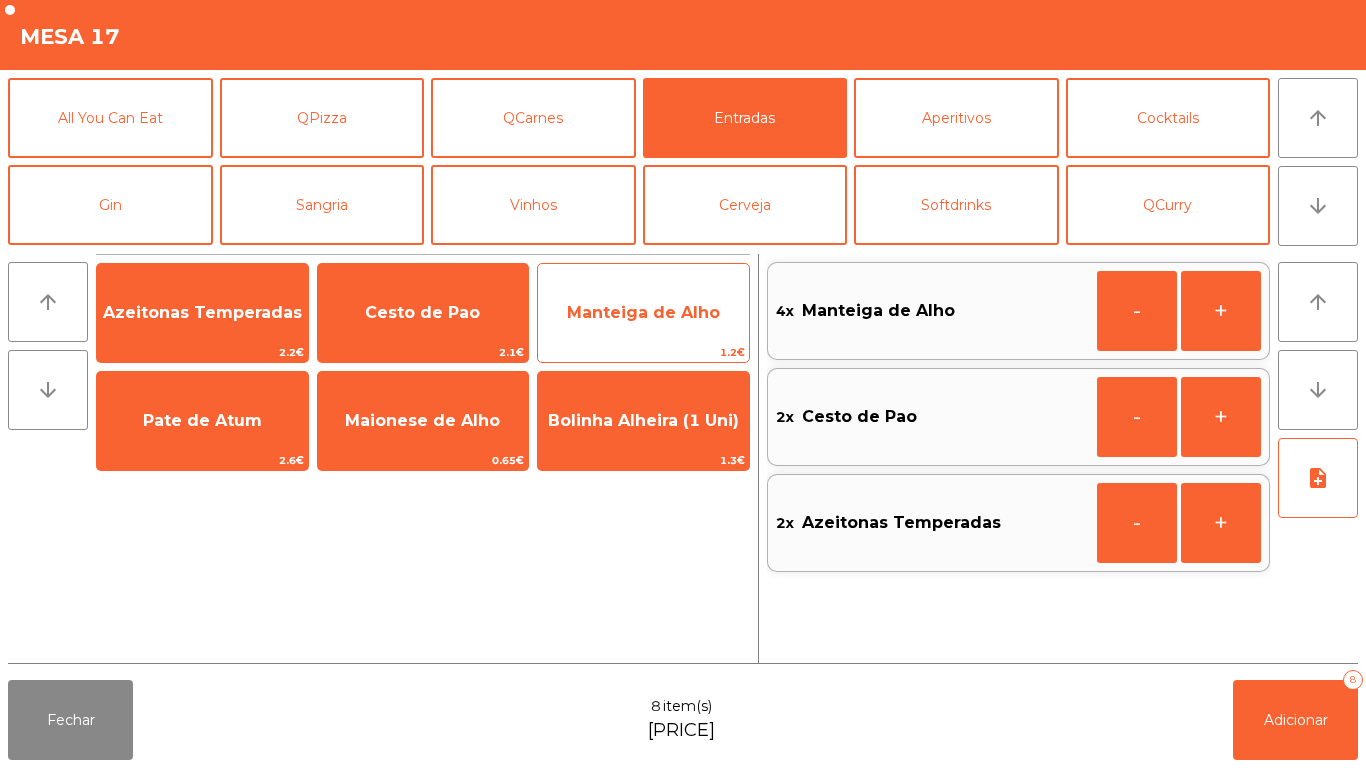 click on "Manteiga de Alho" 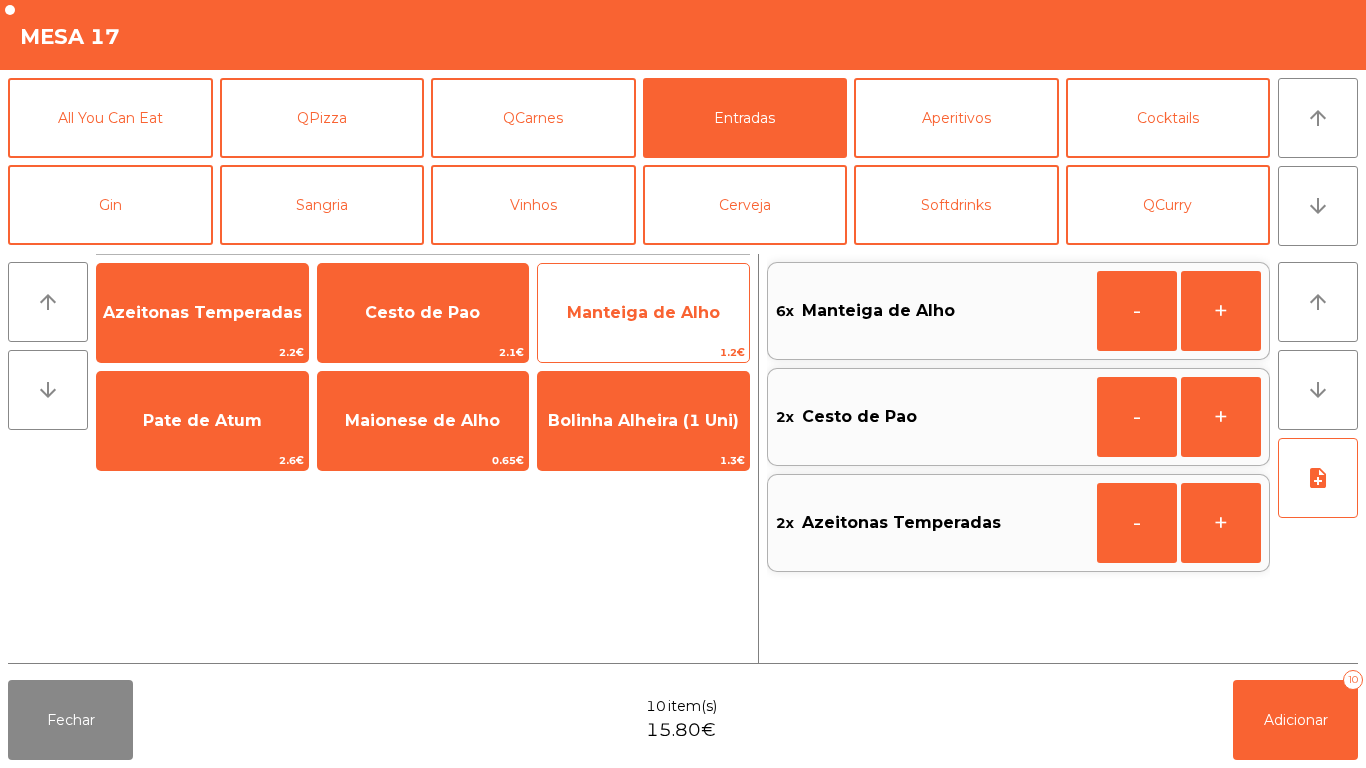 click on "Manteiga de Alho" 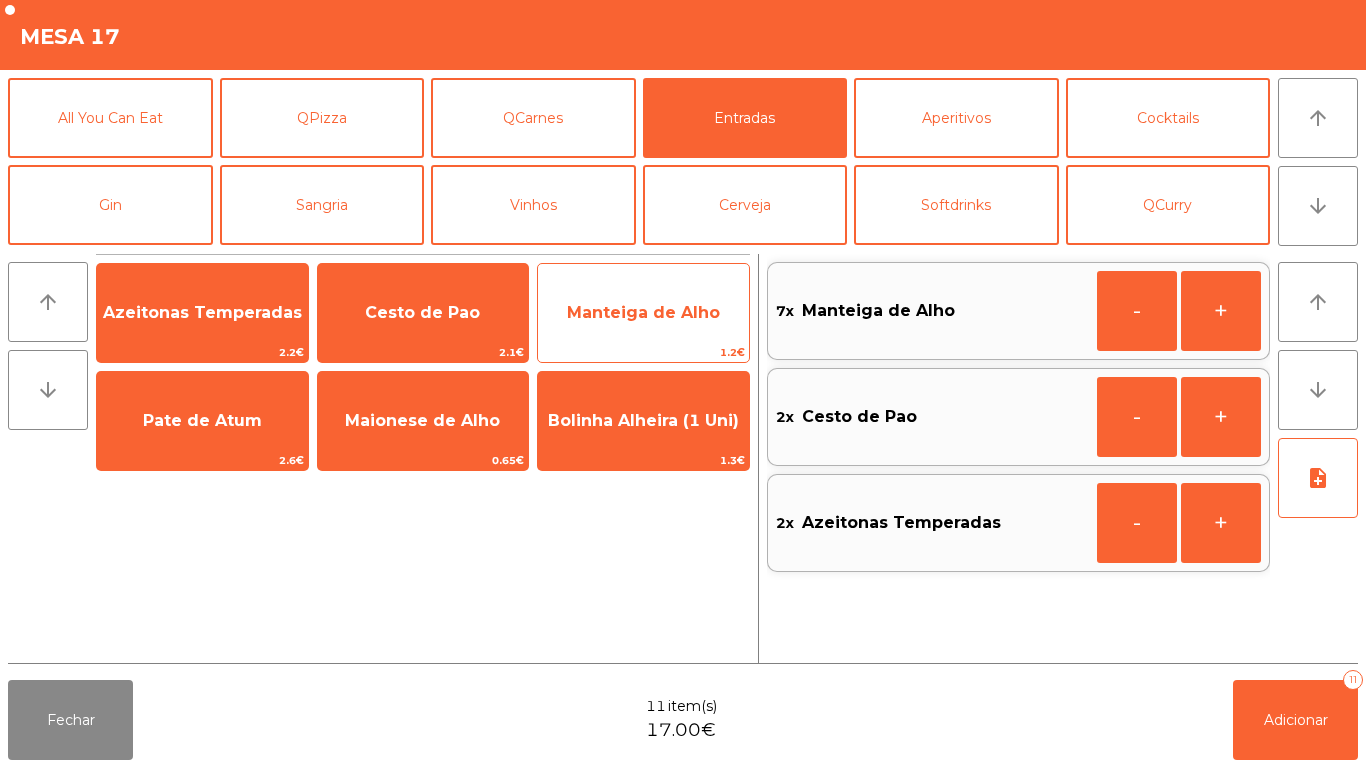 click on "Manteiga de Alho" 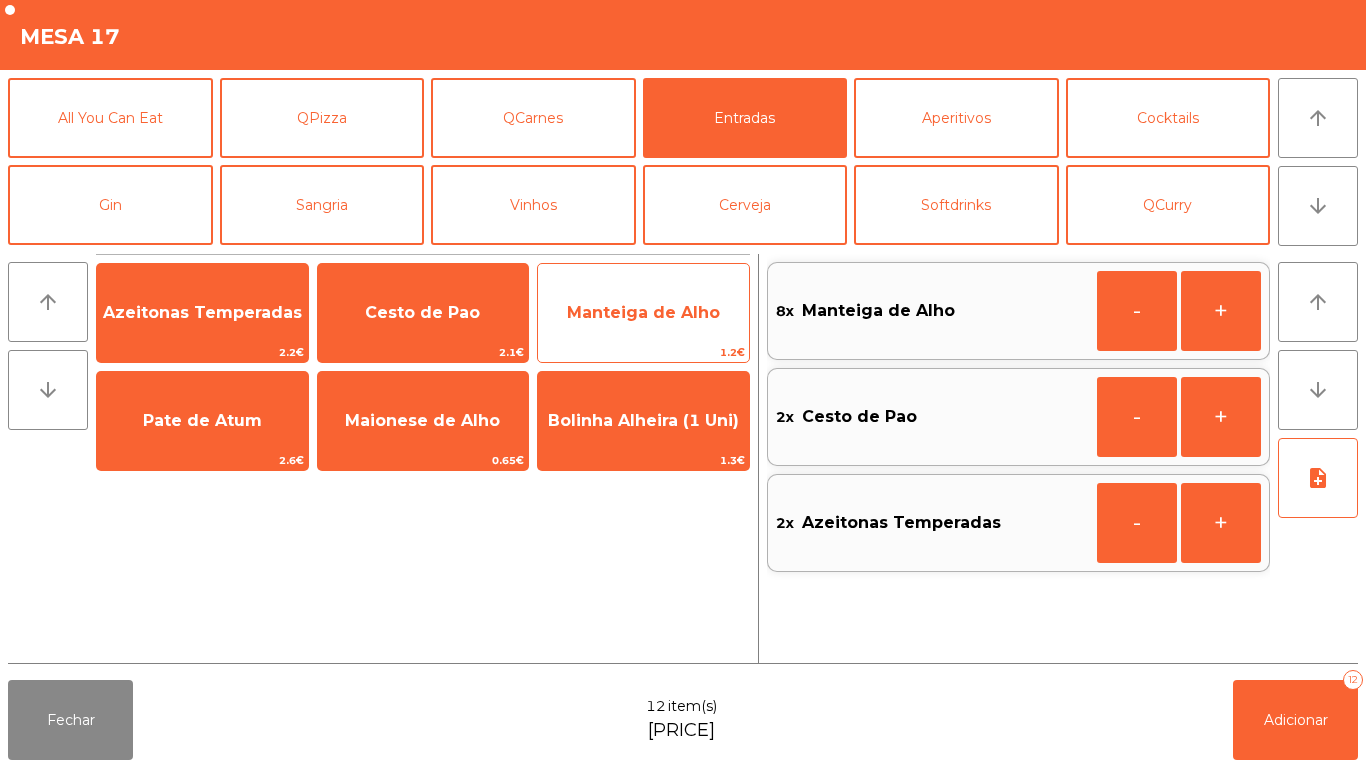click on "Manteiga de Alho" 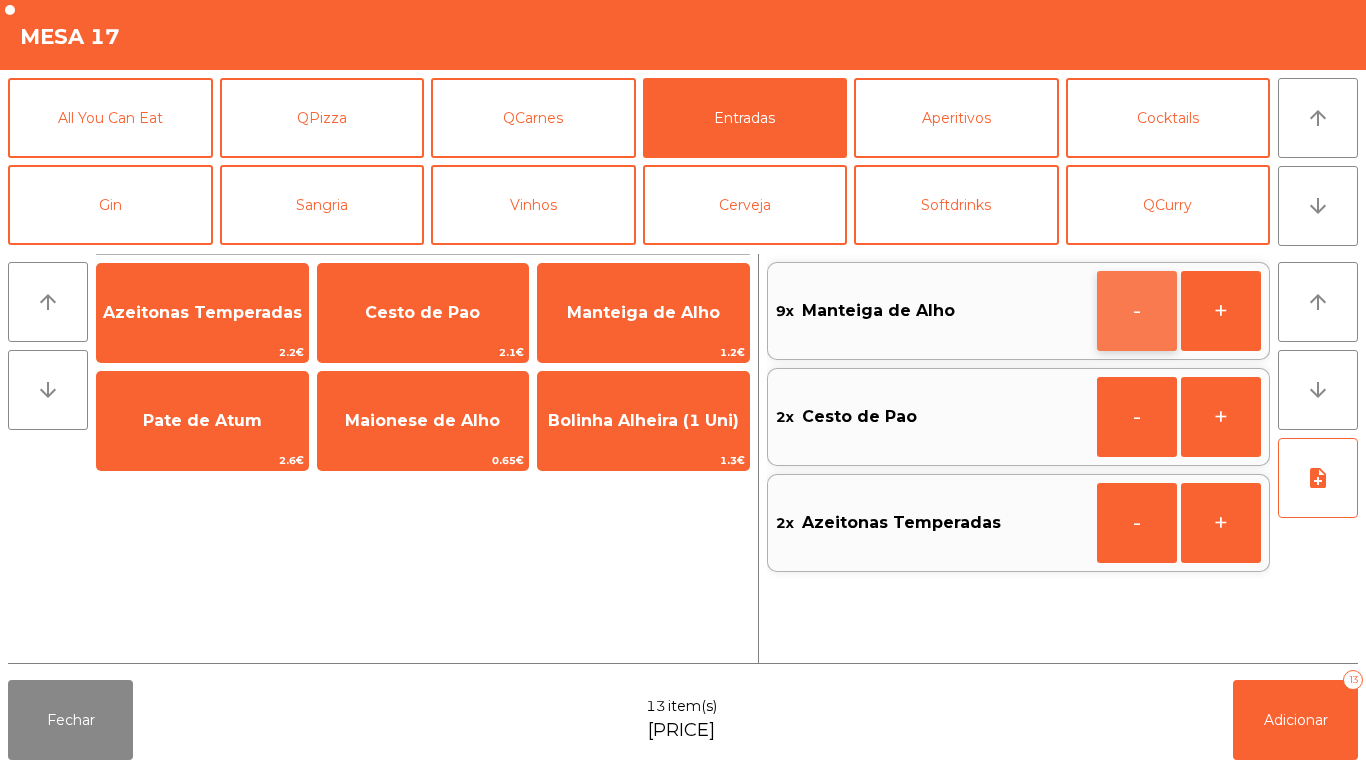click on "-" 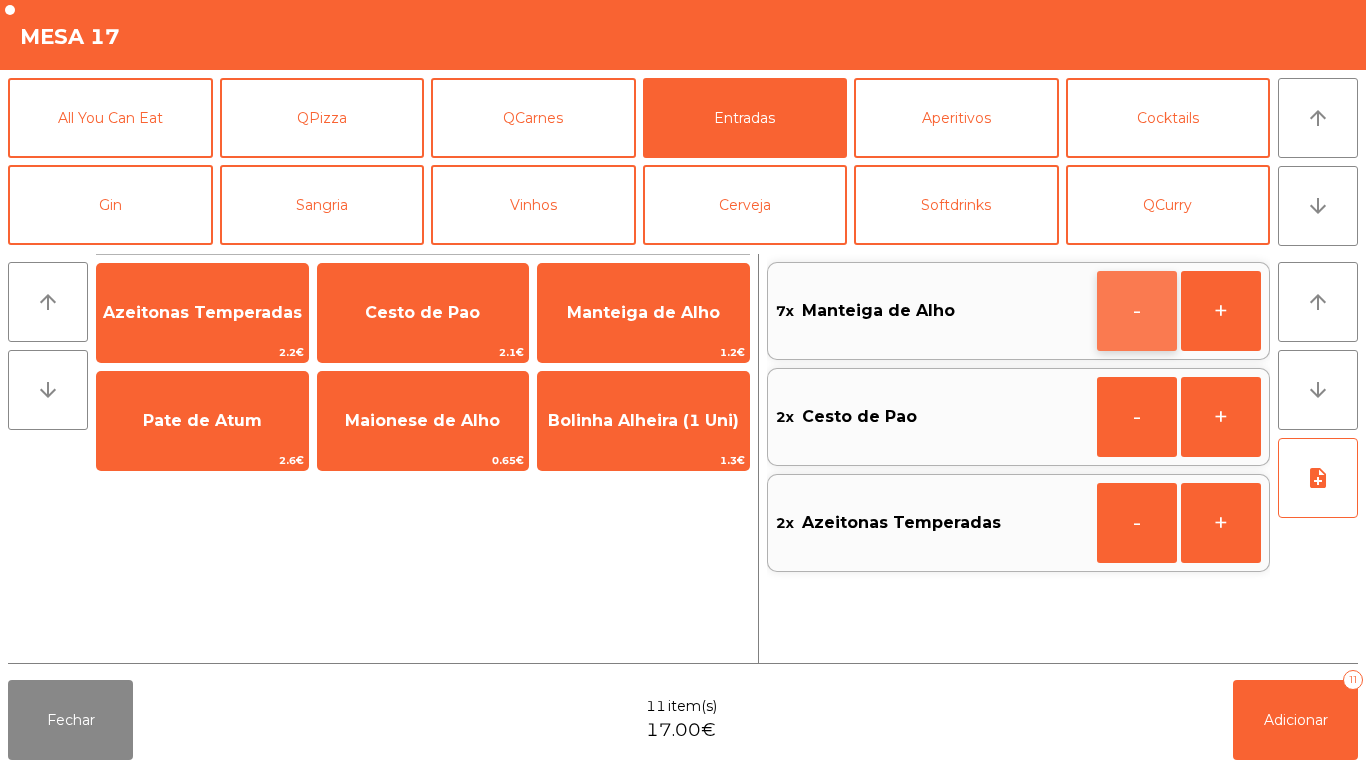 click on "-" 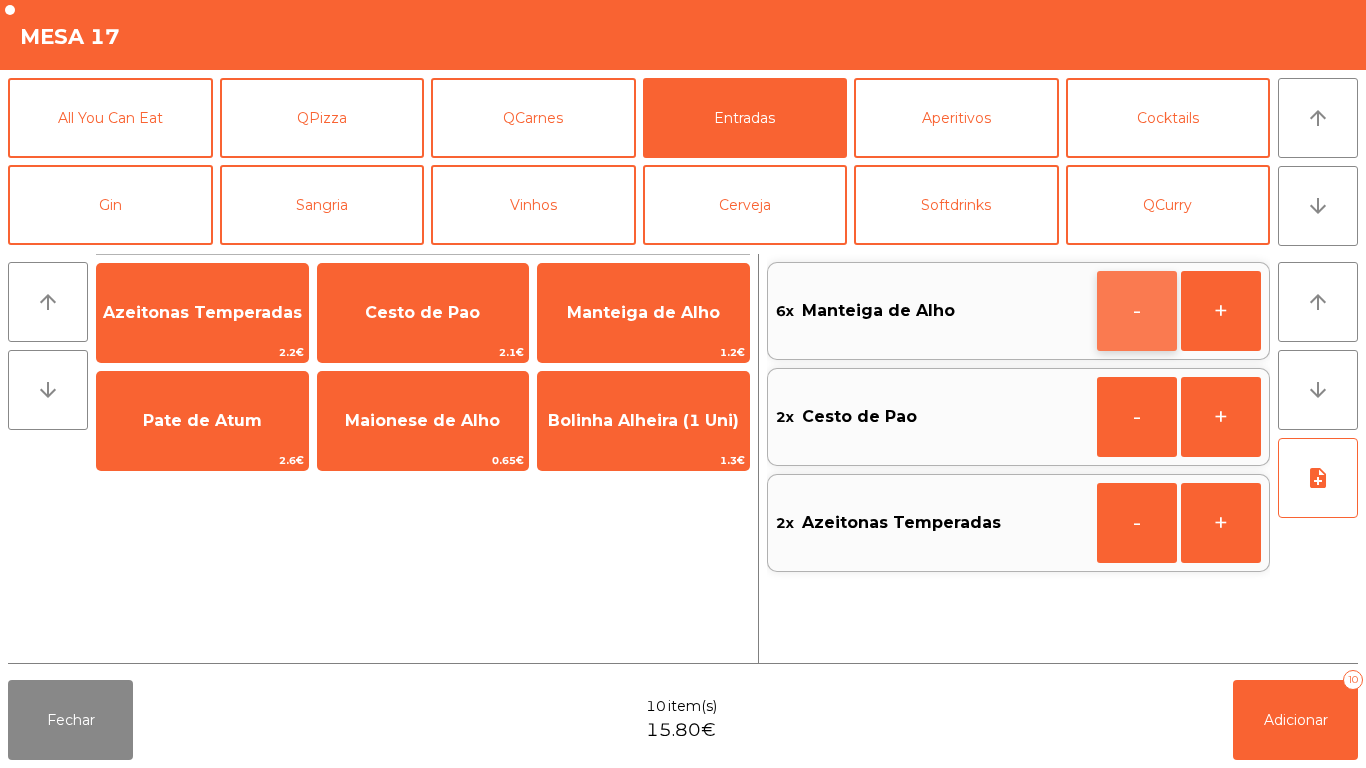 click on "-" 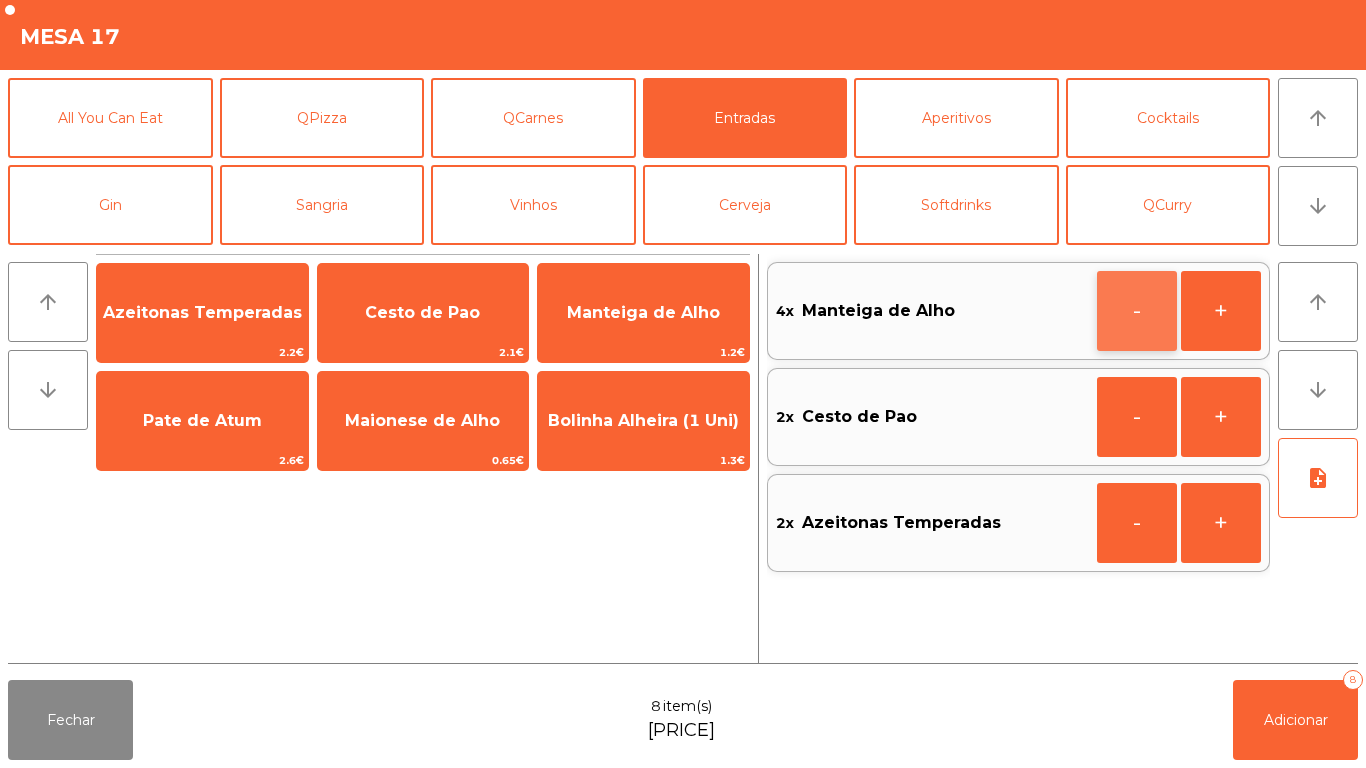 click on "-" 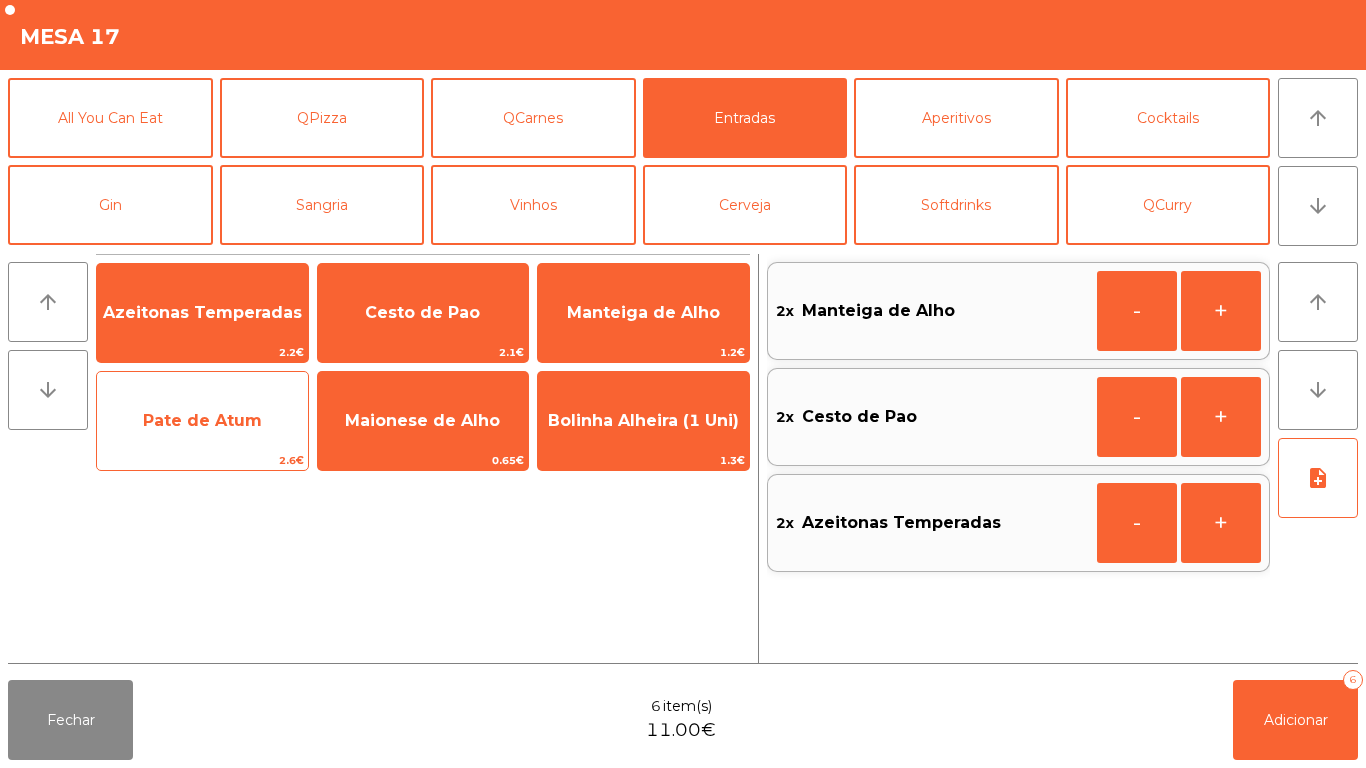 click on "Pate de Atum" 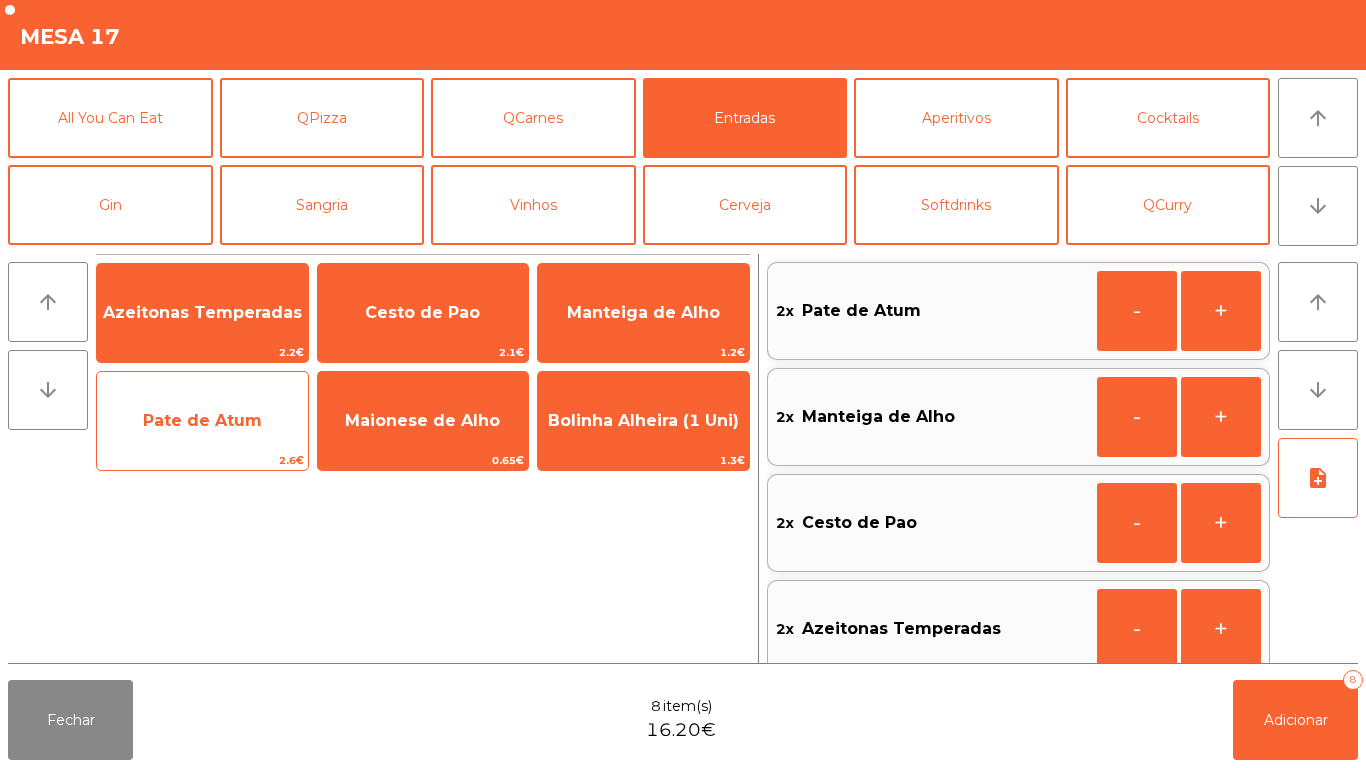 scroll, scrollTop: 8, scrollLeft: 0, axis: vertical 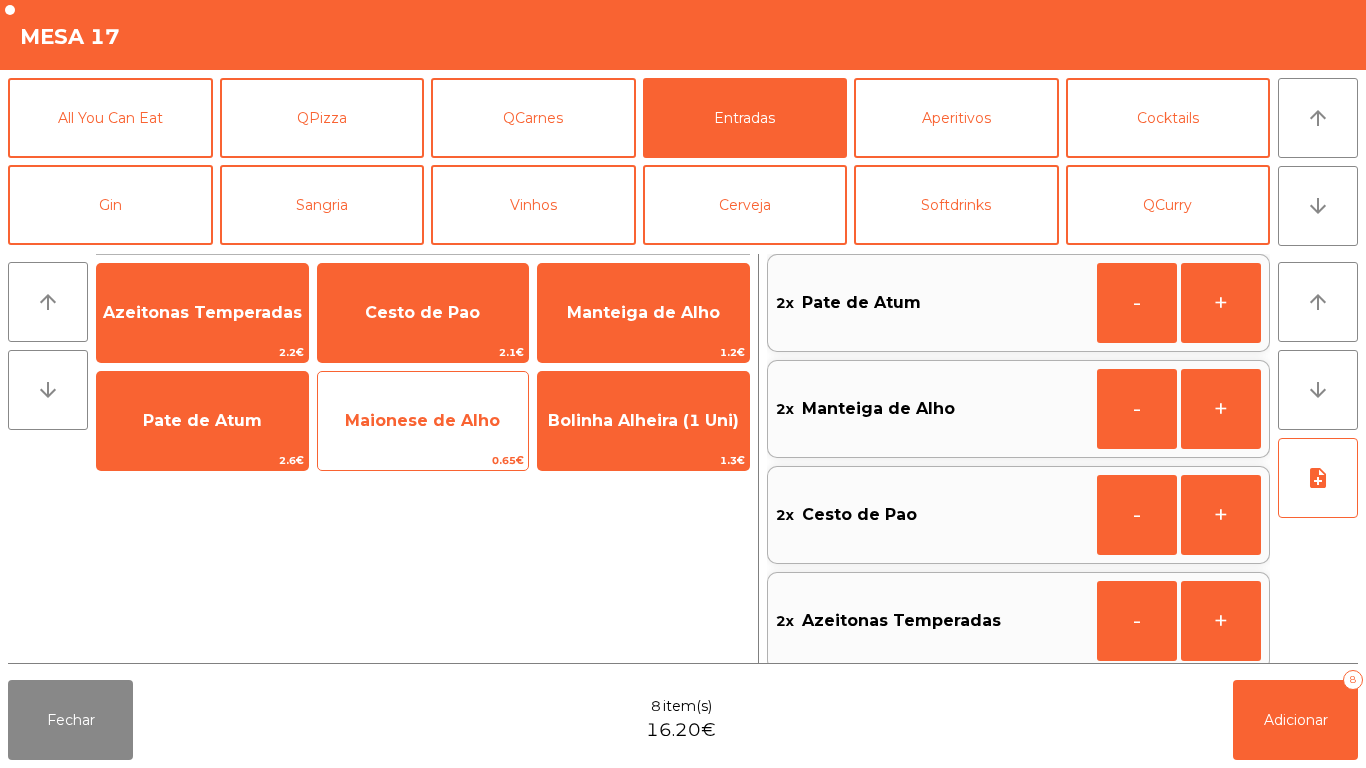 click on "Maionese de Alho" 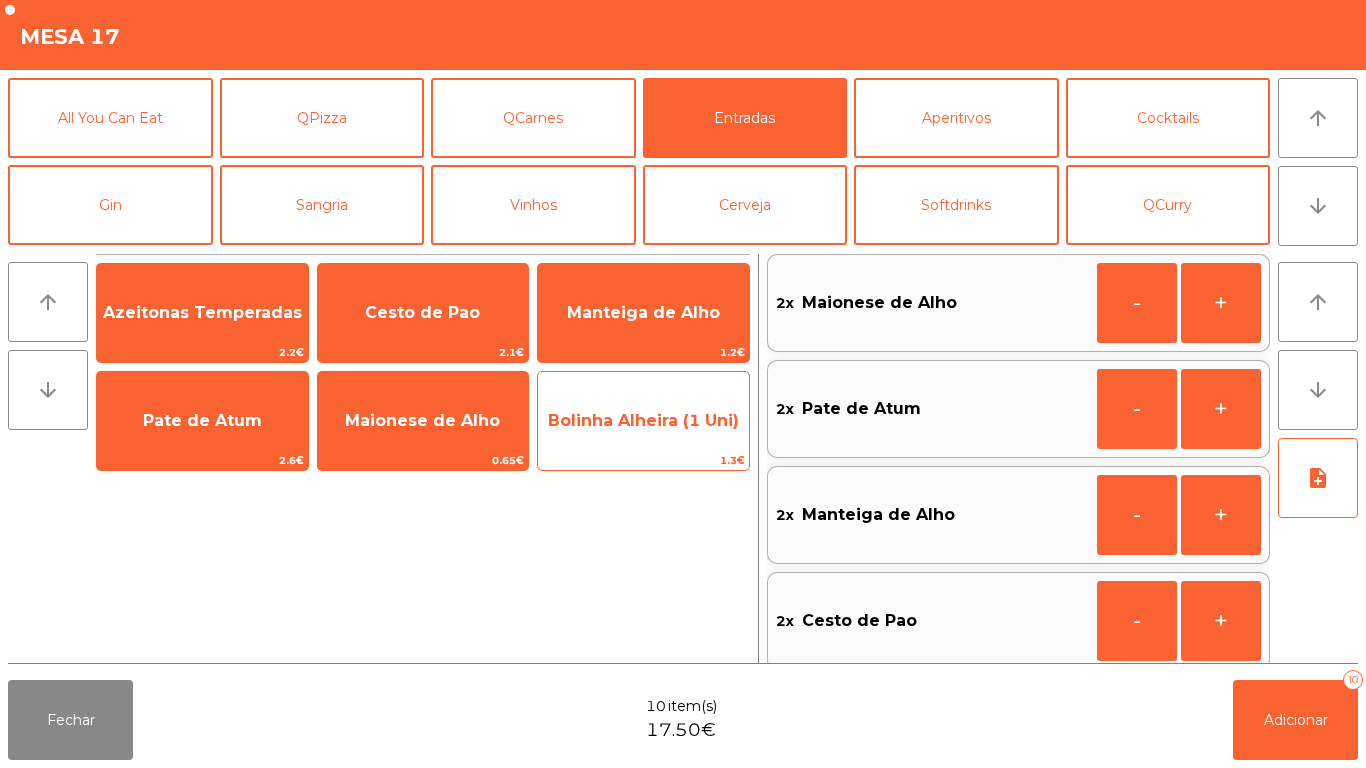 click on "Bolinha Alheira (1 Uni)" 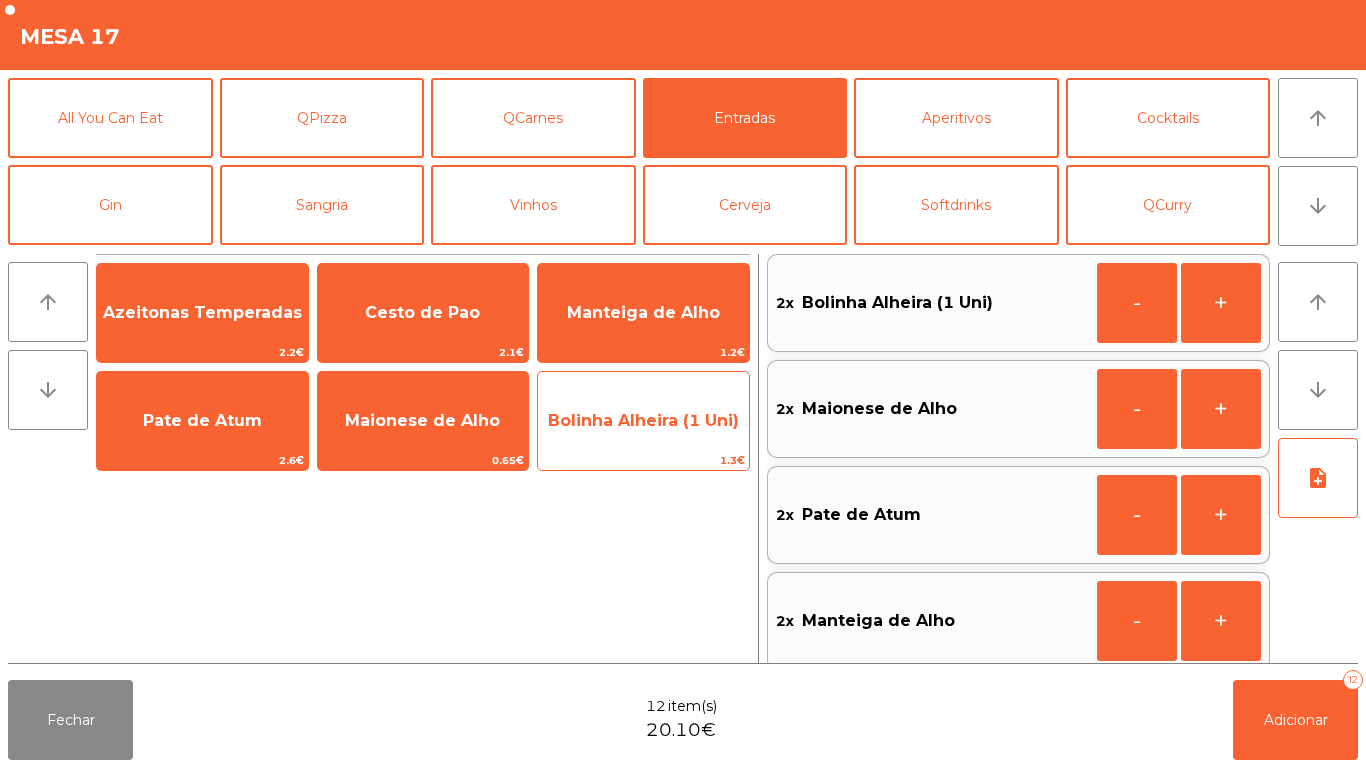 click on "Bolinha Alheira (1 Uni)" 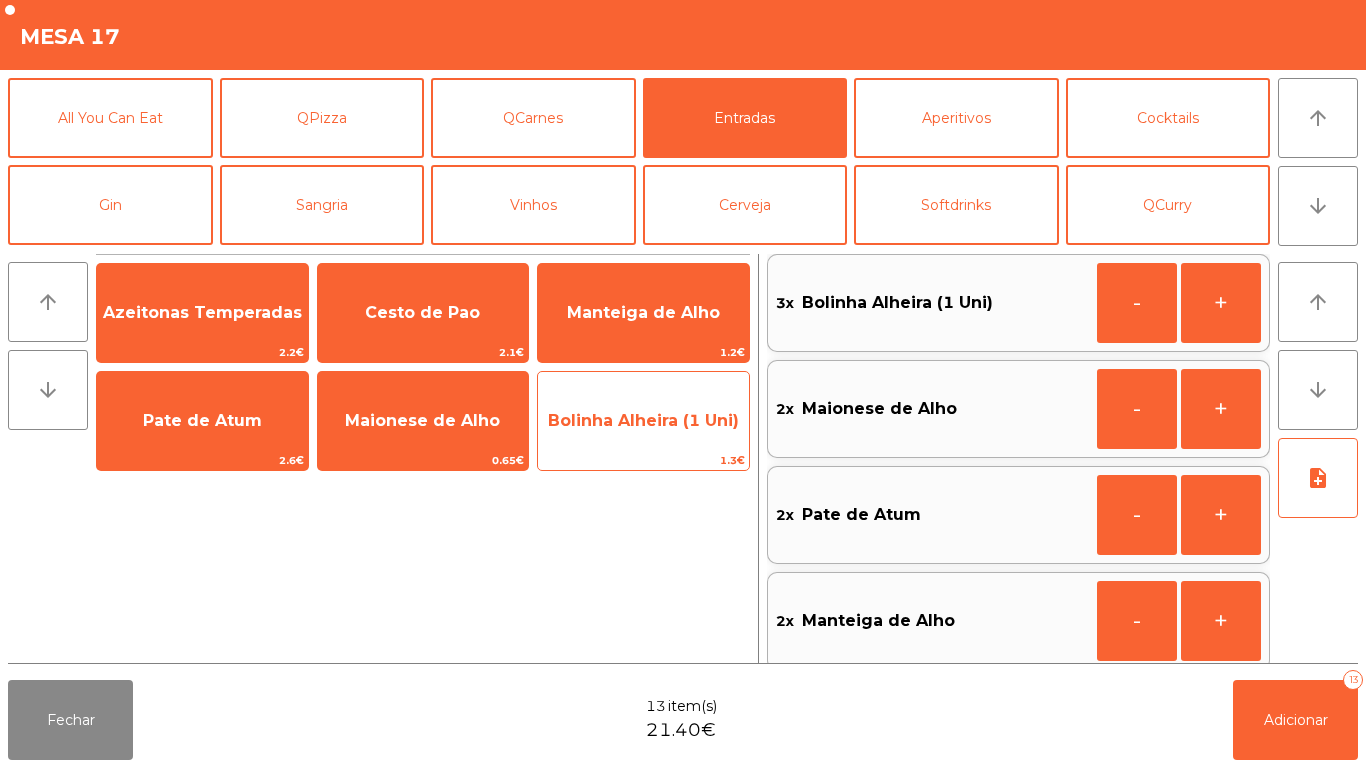click on "1.3€" 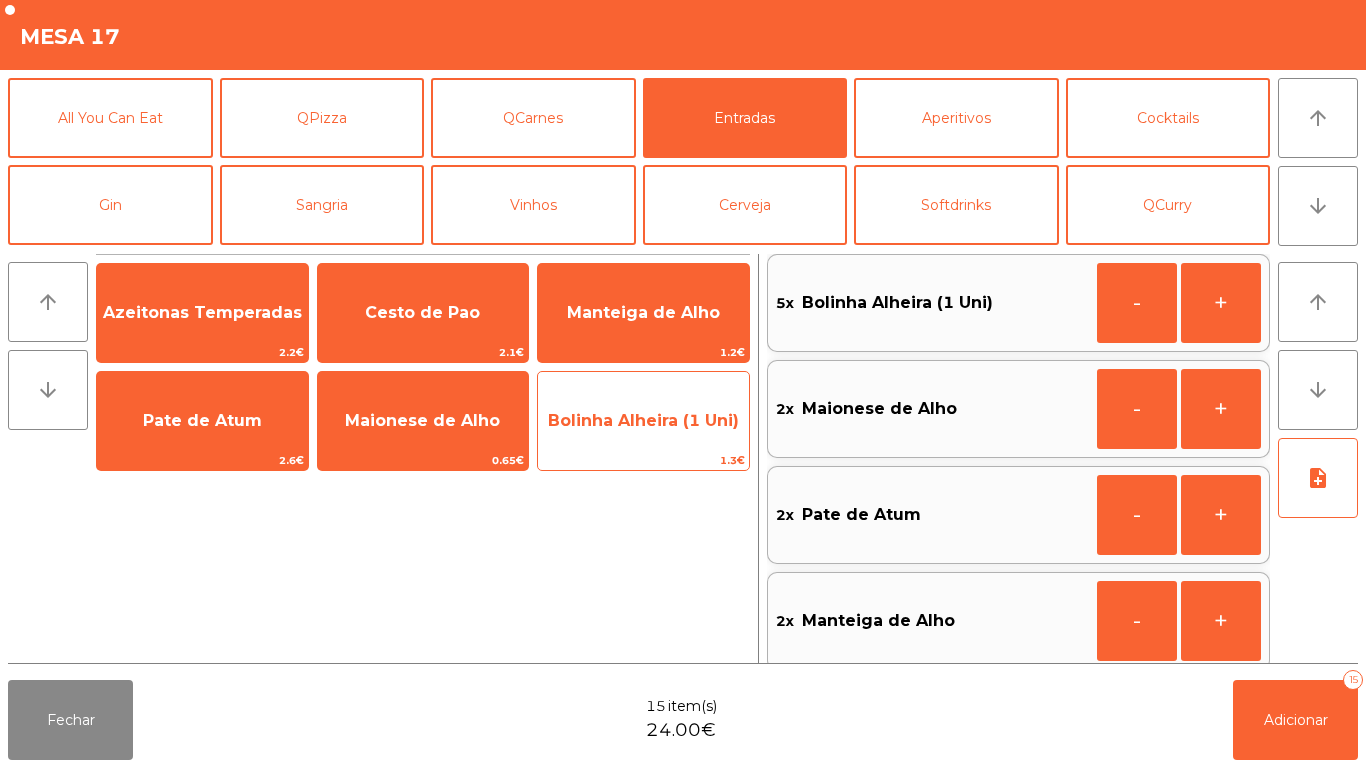 click on "Bolinha Alheira (1 Uni)" 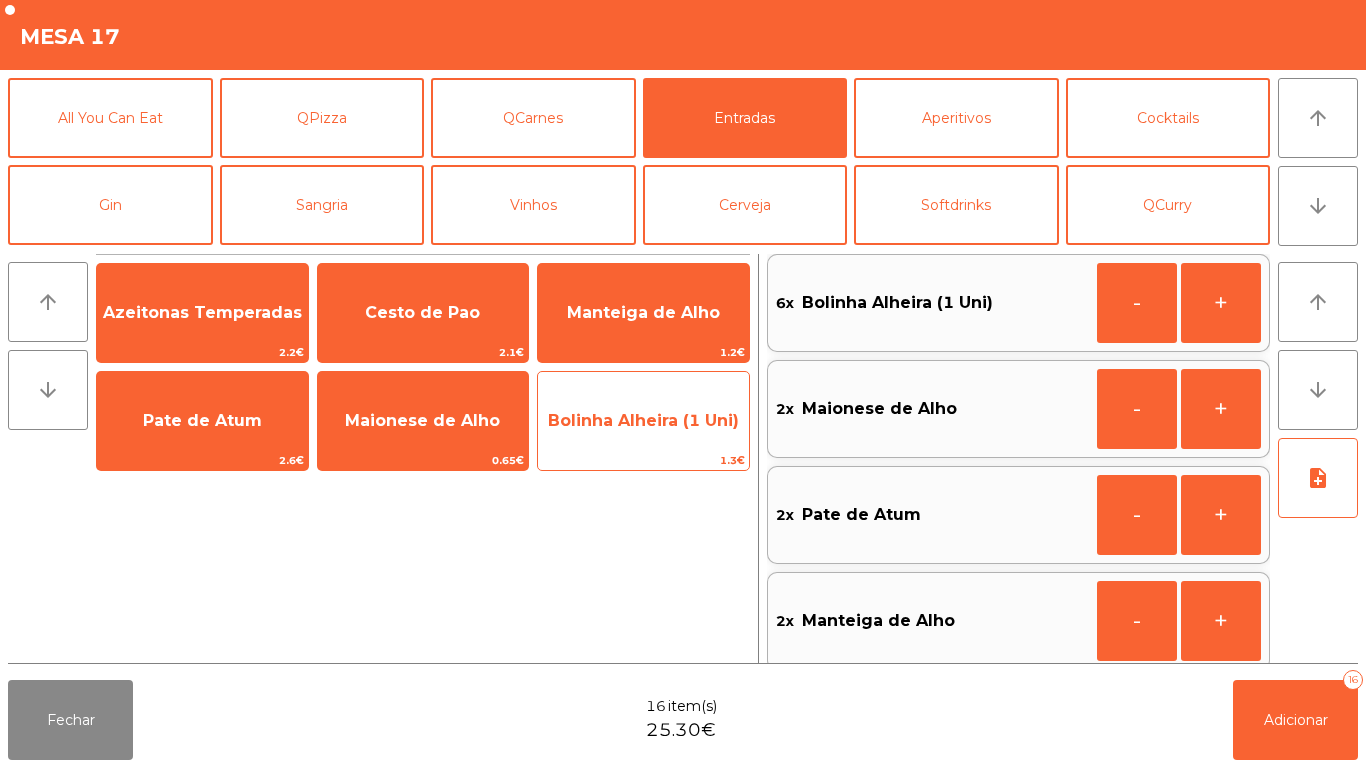 click on "Bolinha Alheira (1 Uni)" 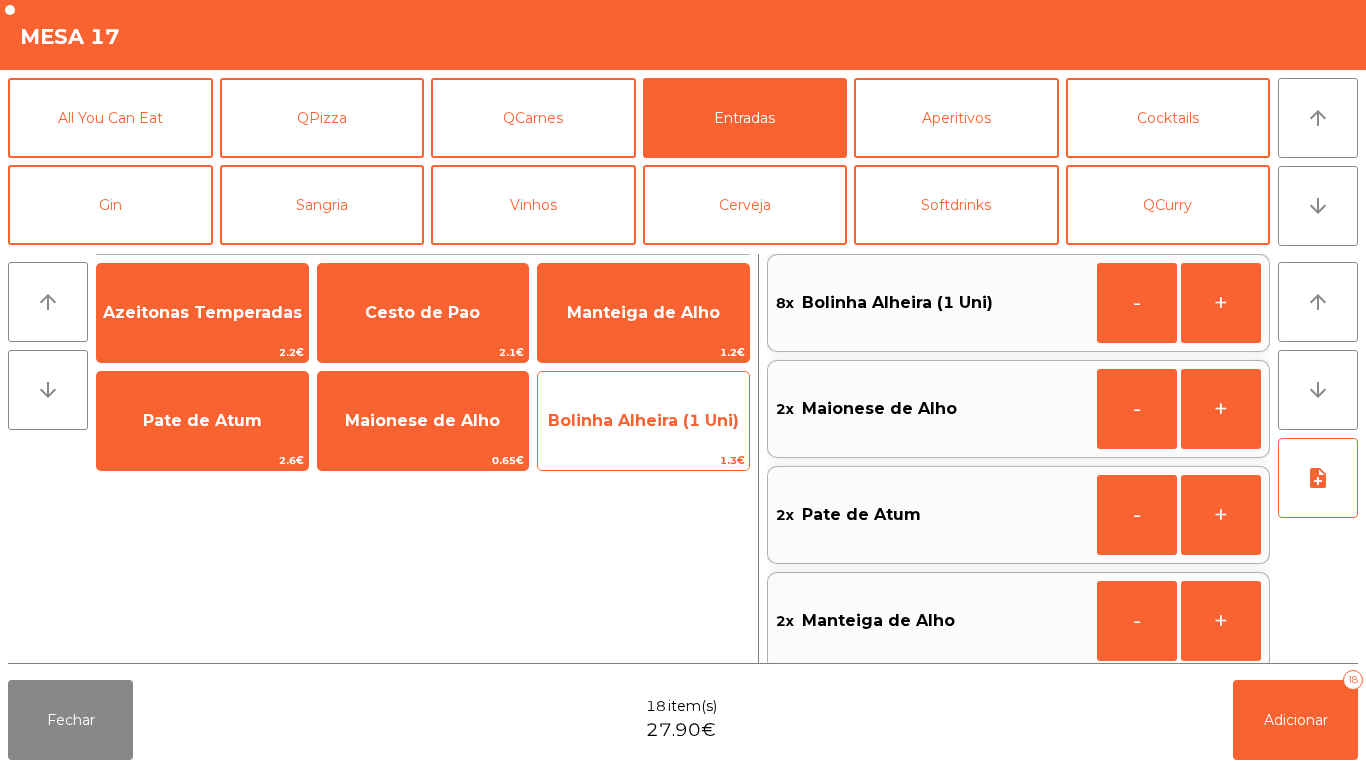 click on "Bolinha Alheira (1 Uni)" 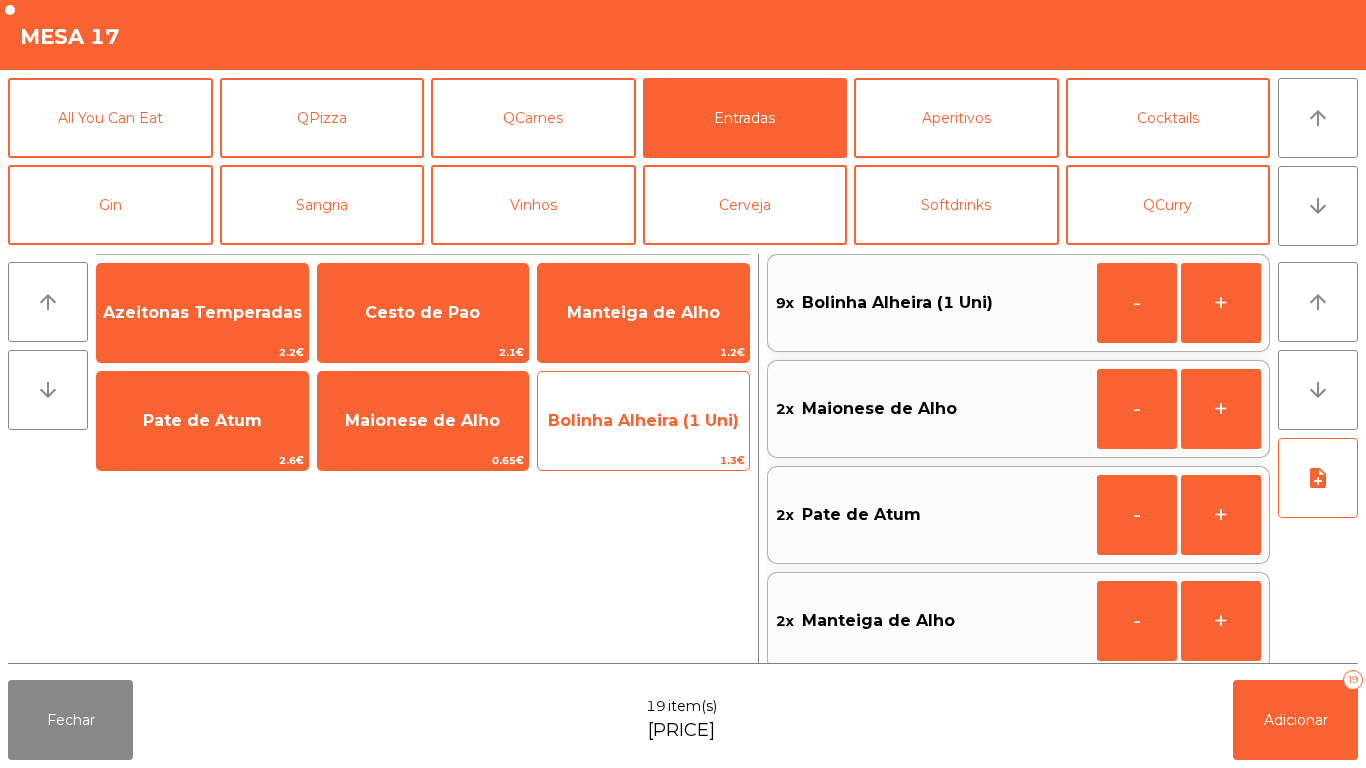 click on "Bolinha Alheira (1 Uni)" 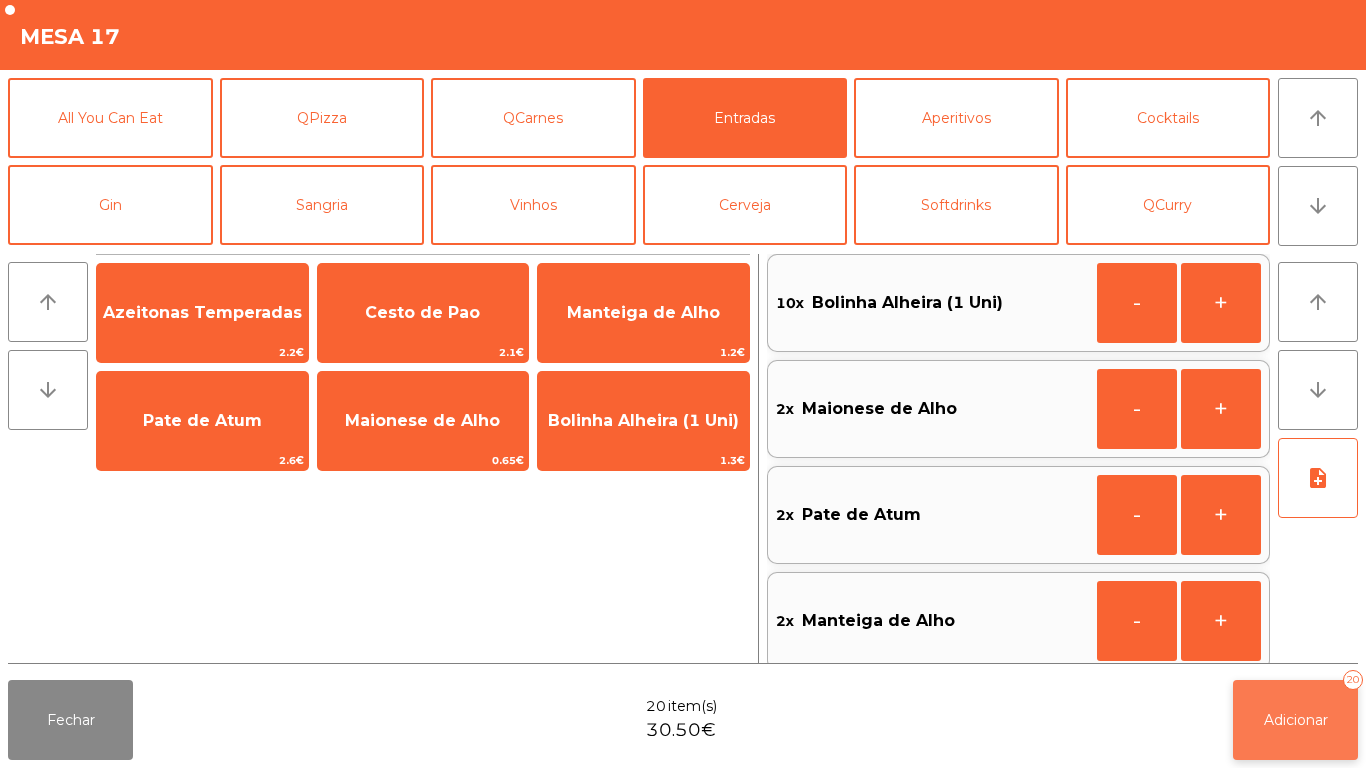 click on "Adicionar" 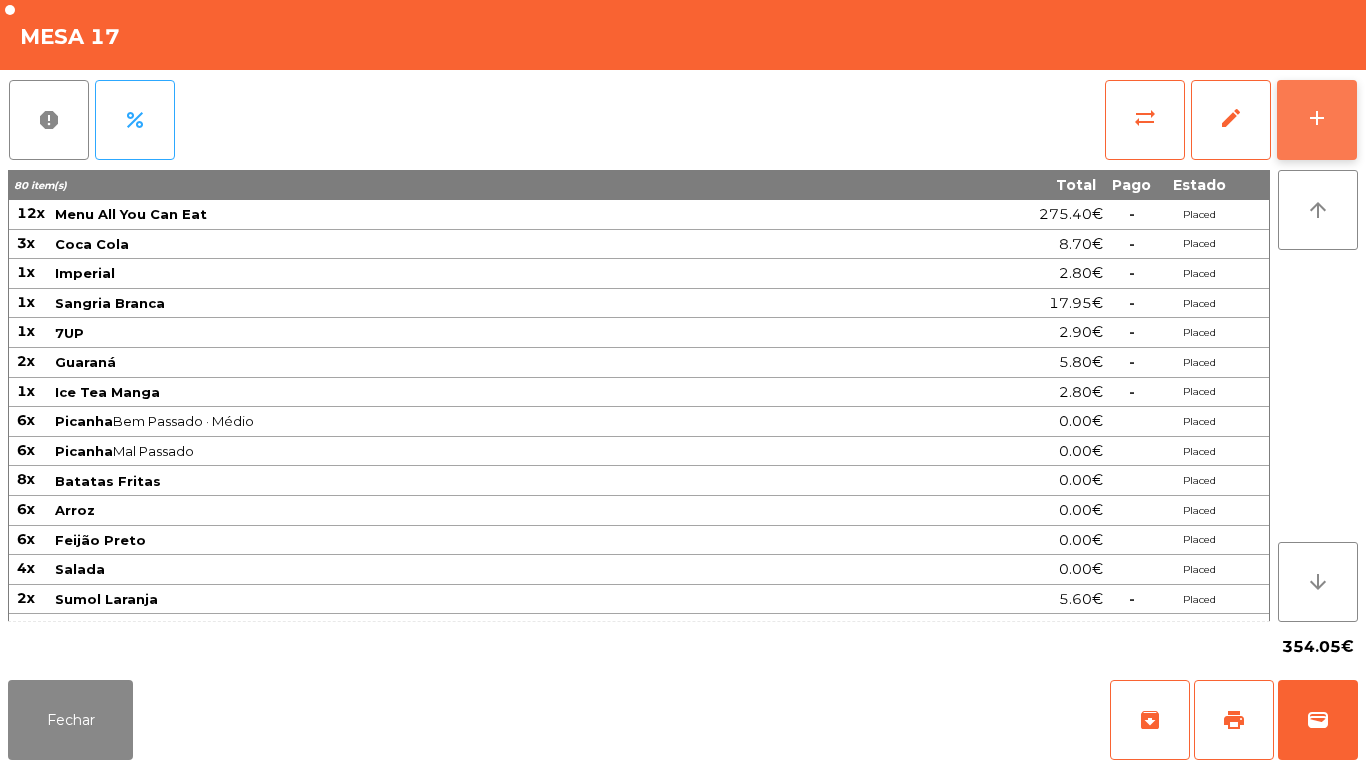 click on "add" 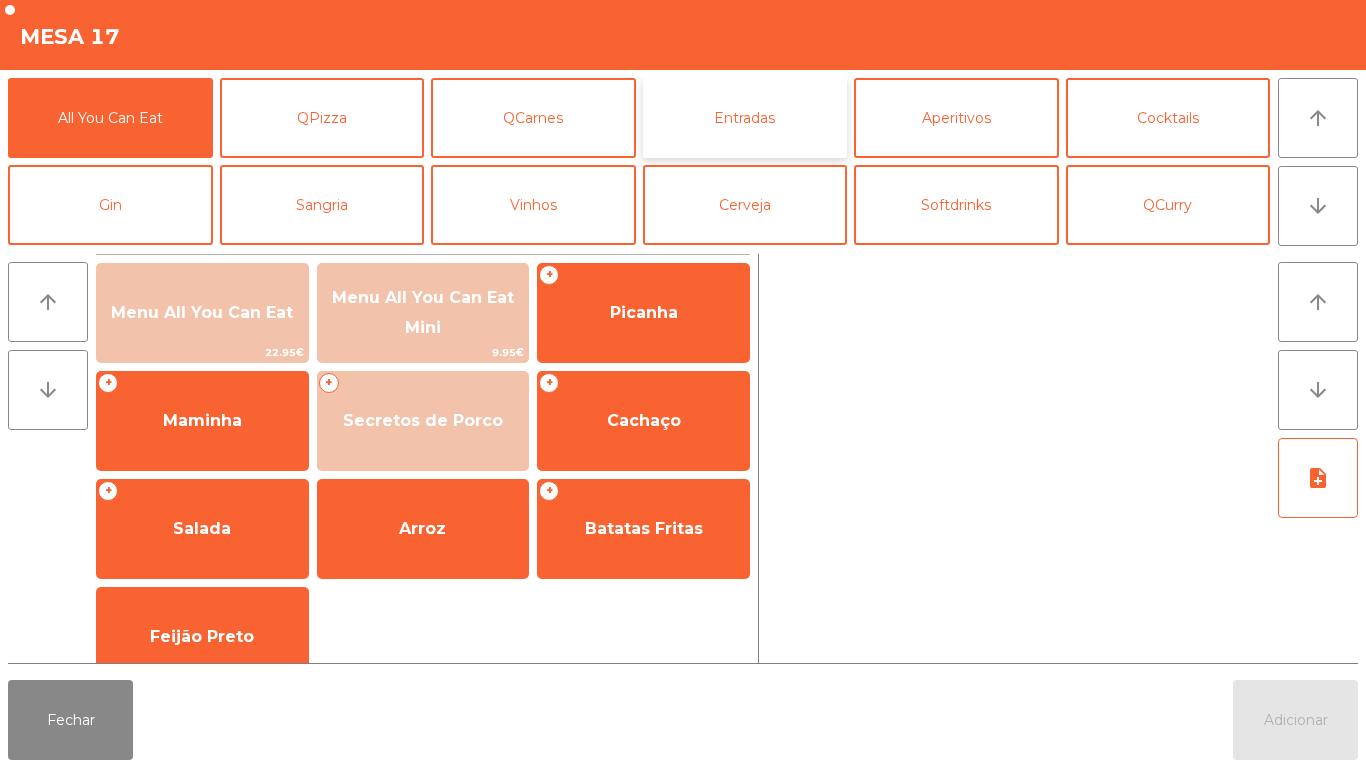 click on "Entradas" 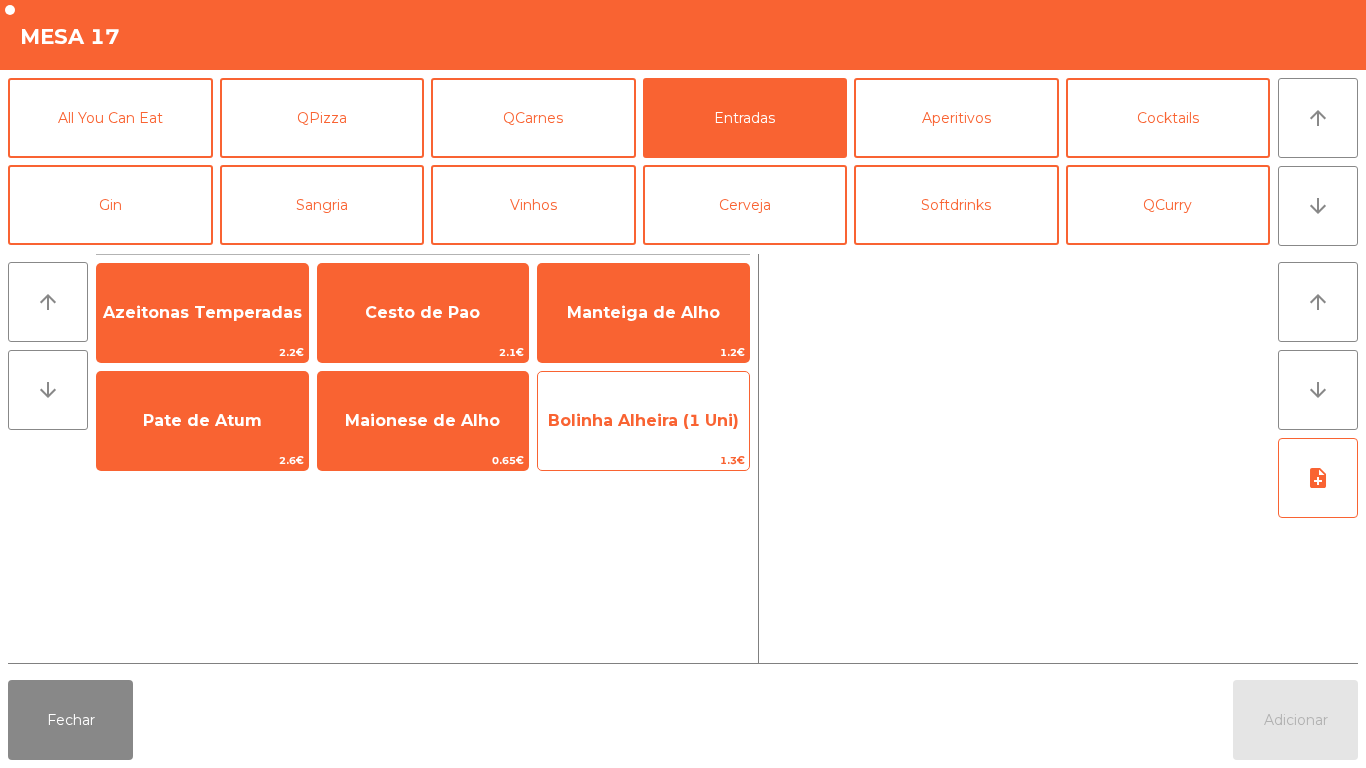 click on "Bolinha Alheira (1 Uni)" 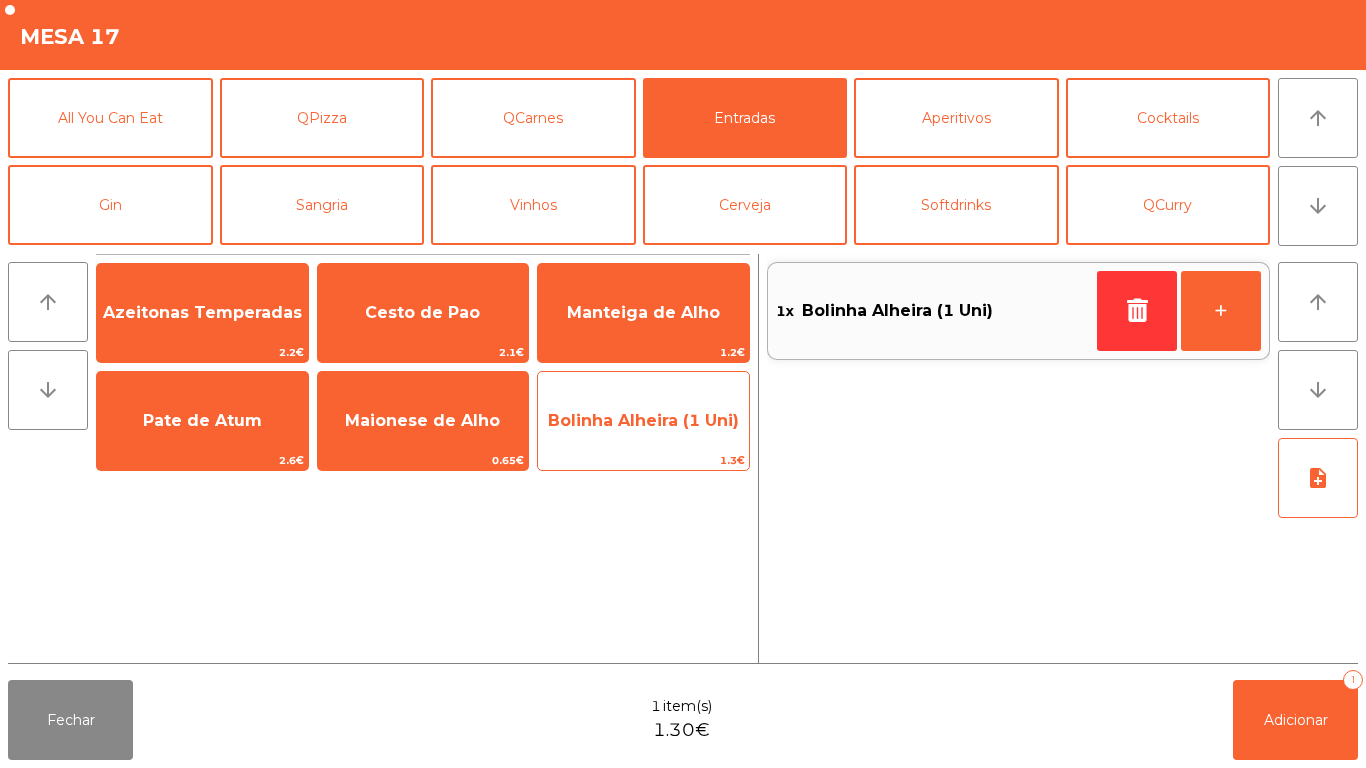 click on "Bolinha Alheira (1 Uni)" 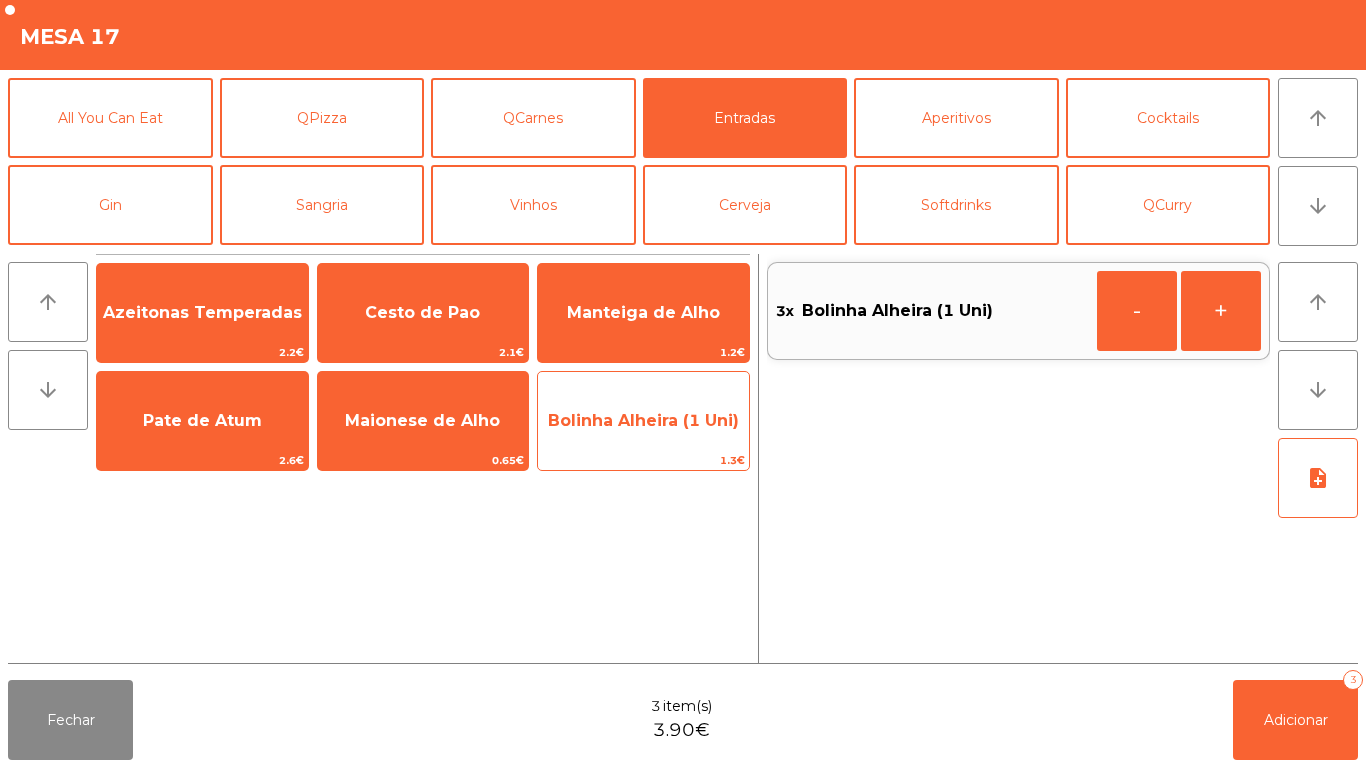click on "Bolinha Alheira (1 Uni)" 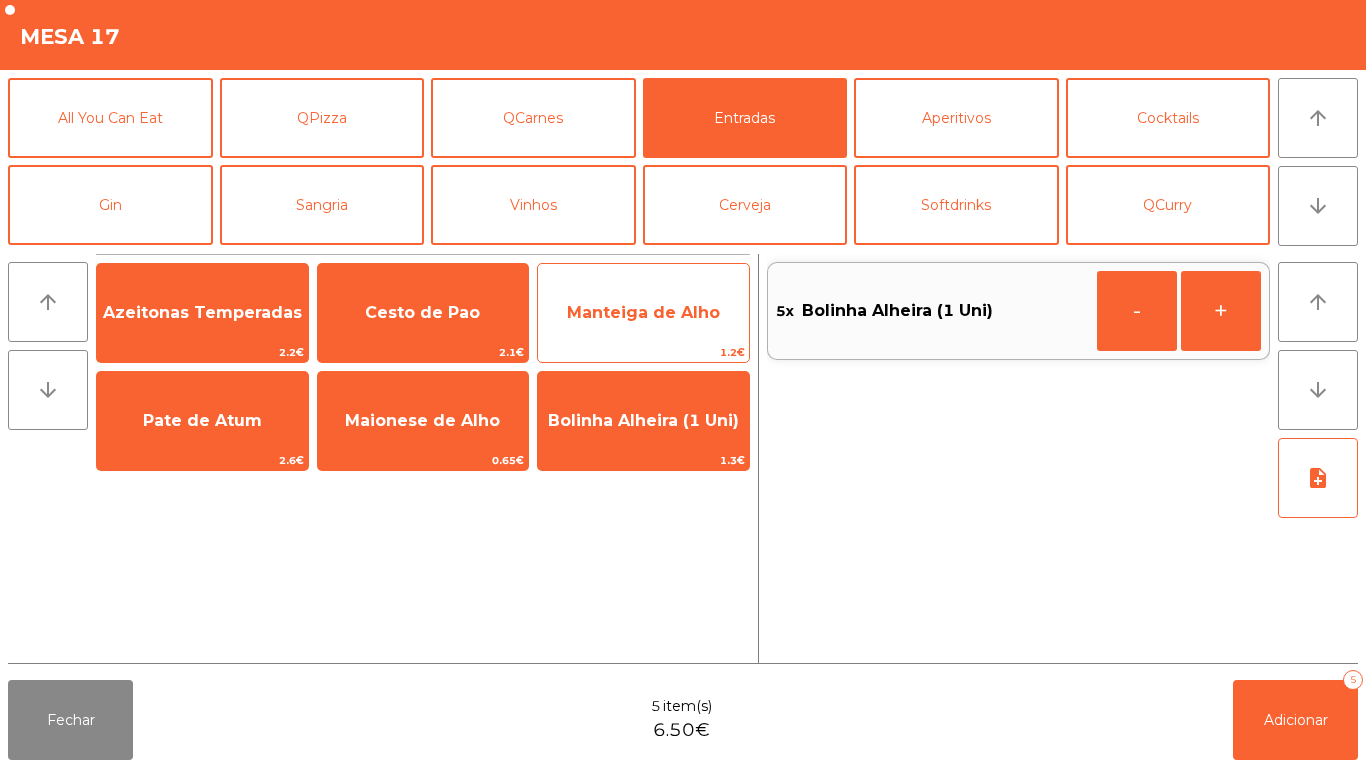 click on "Manteiga de Alho" 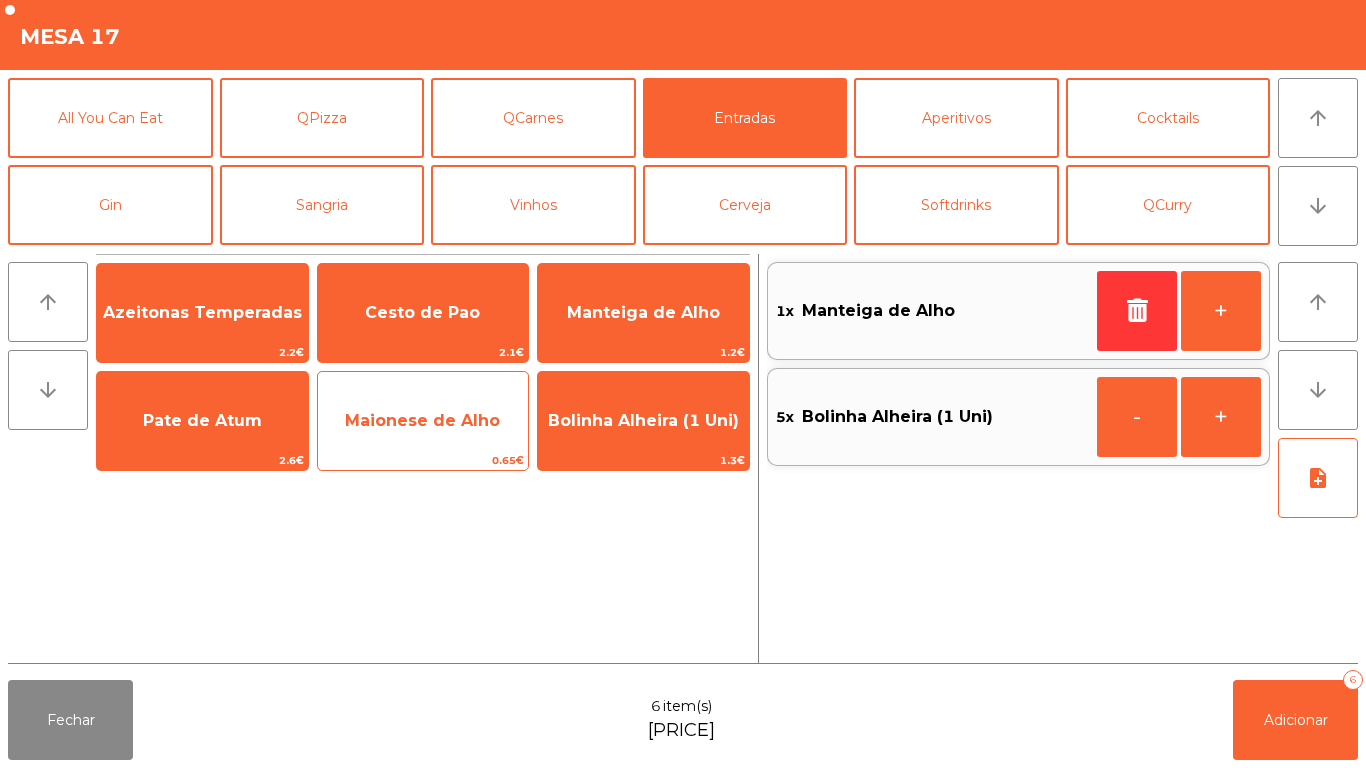 click on "Maionese de Alho" 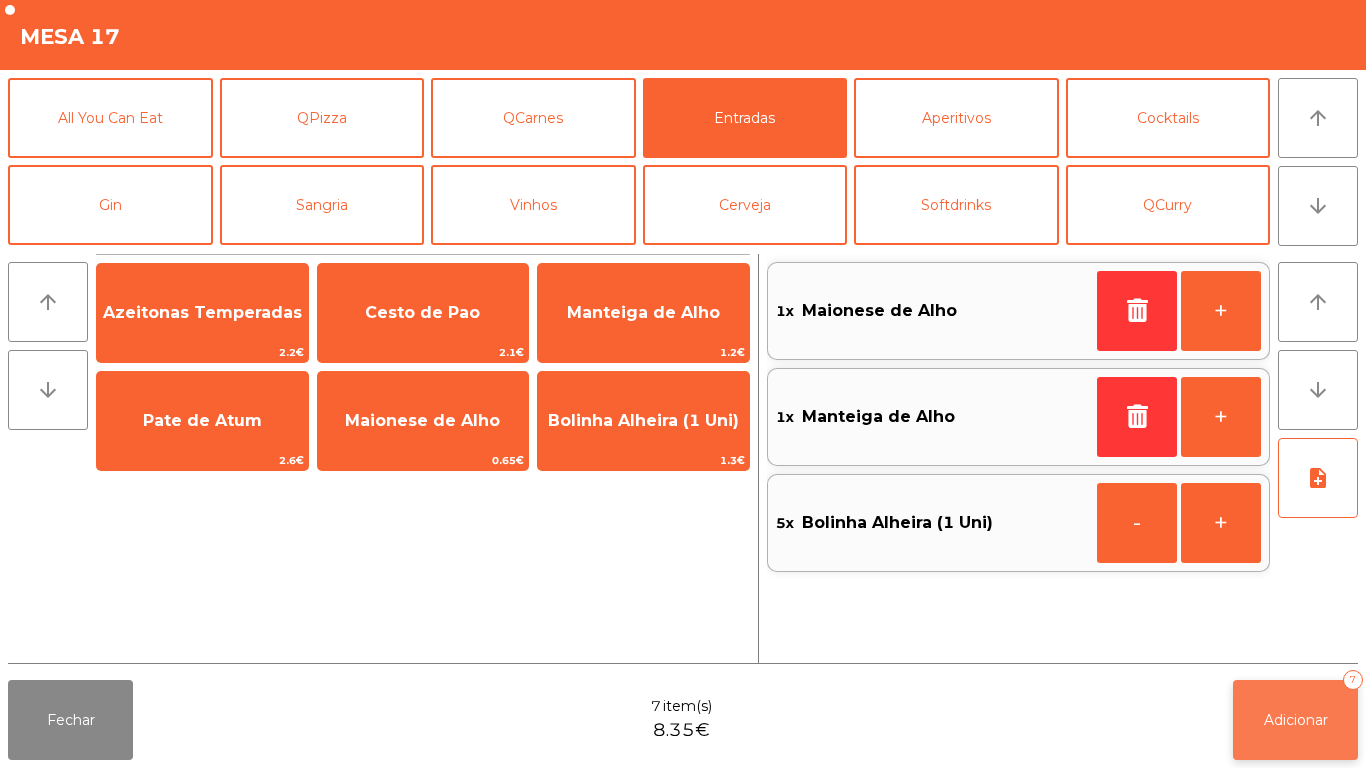 click on "Adicionar" 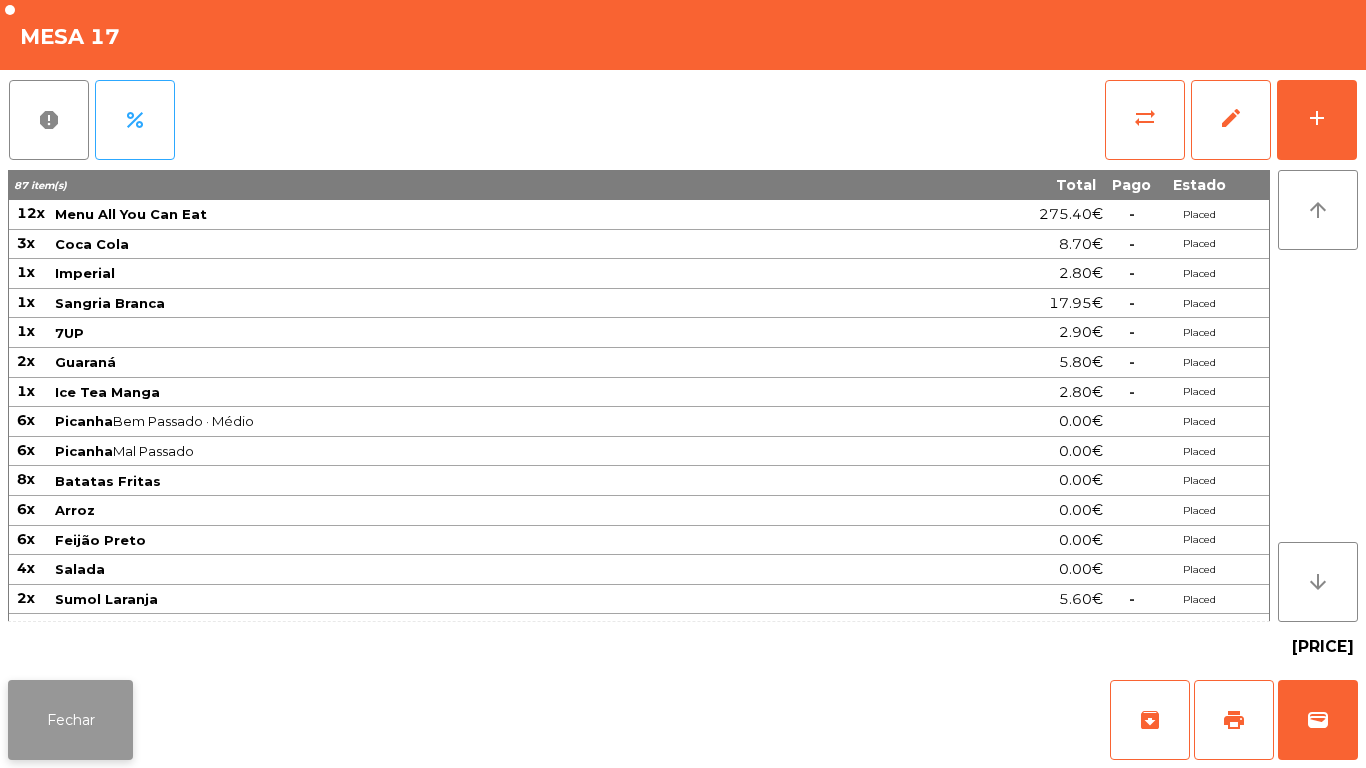 click on "Fechar" 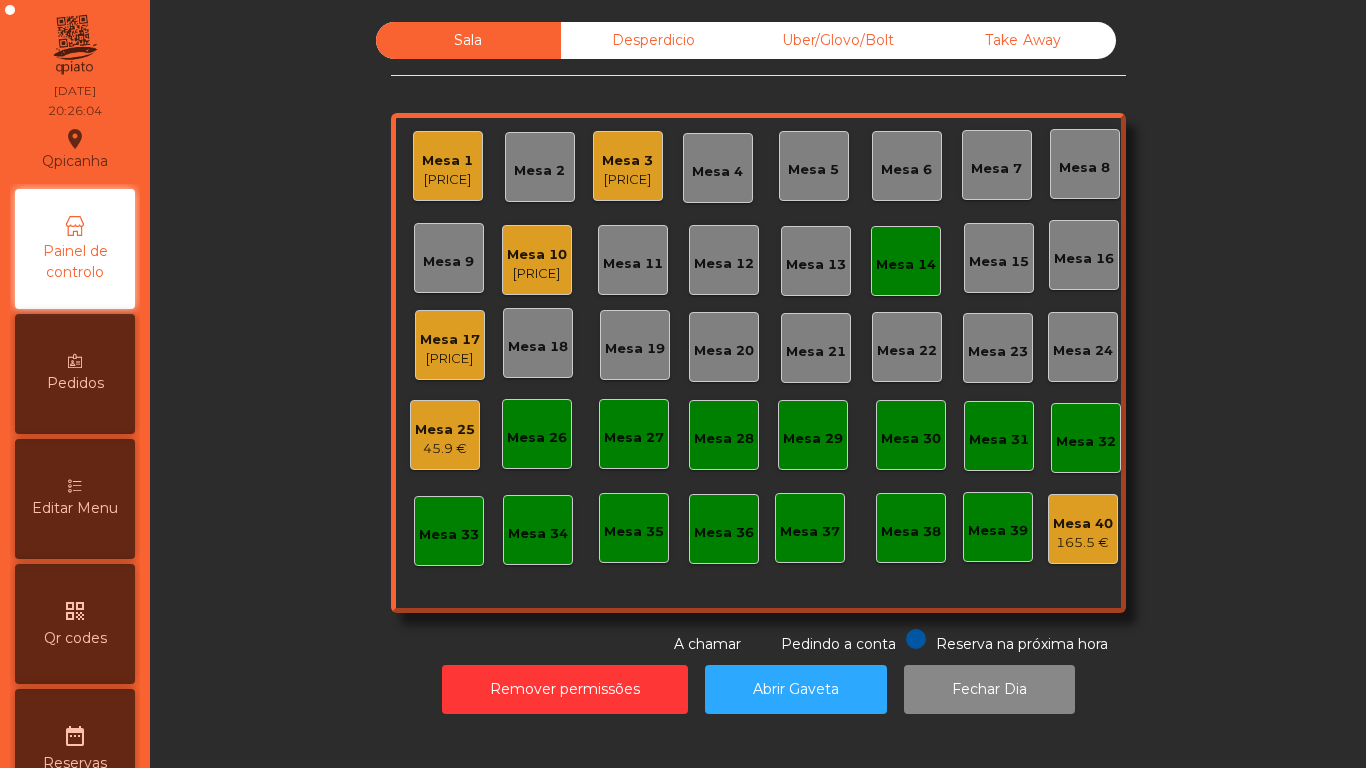 click on "Mesa 1" 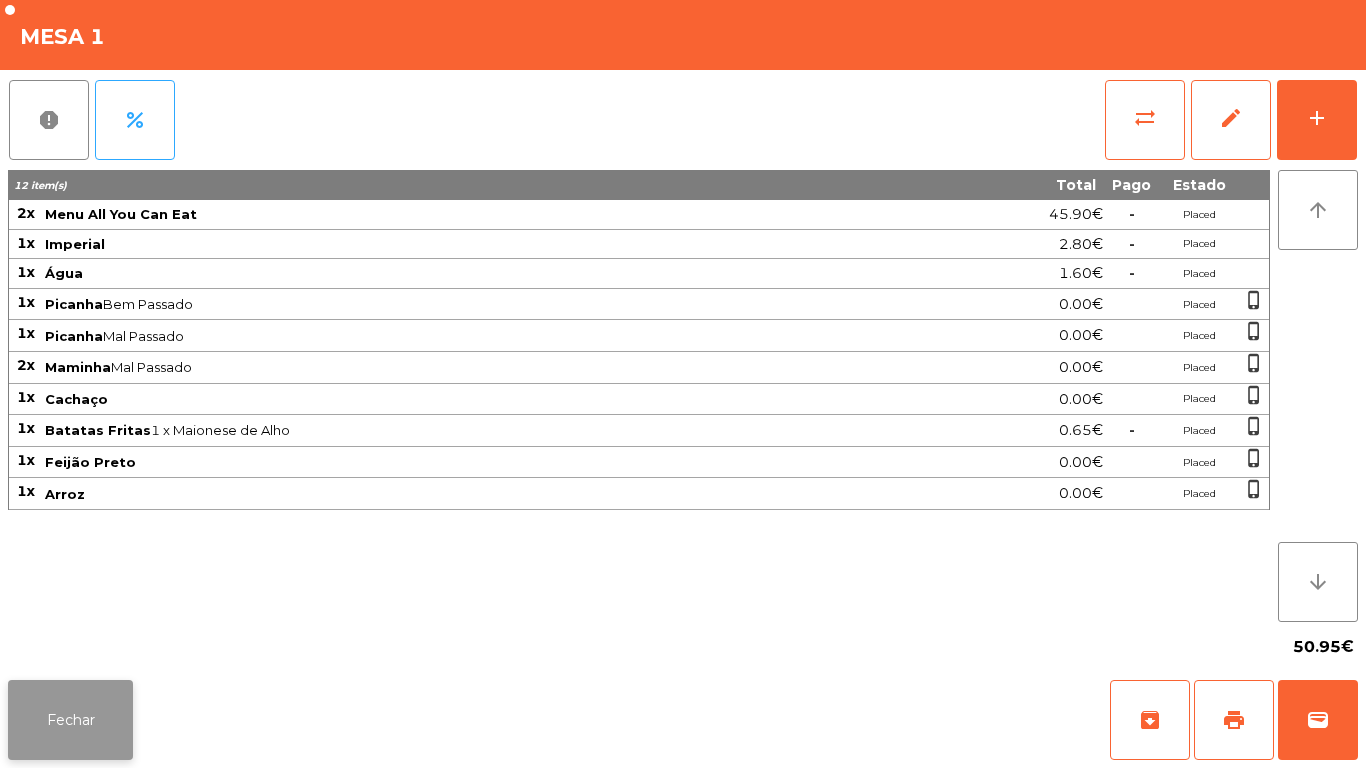 click on "Fechar" 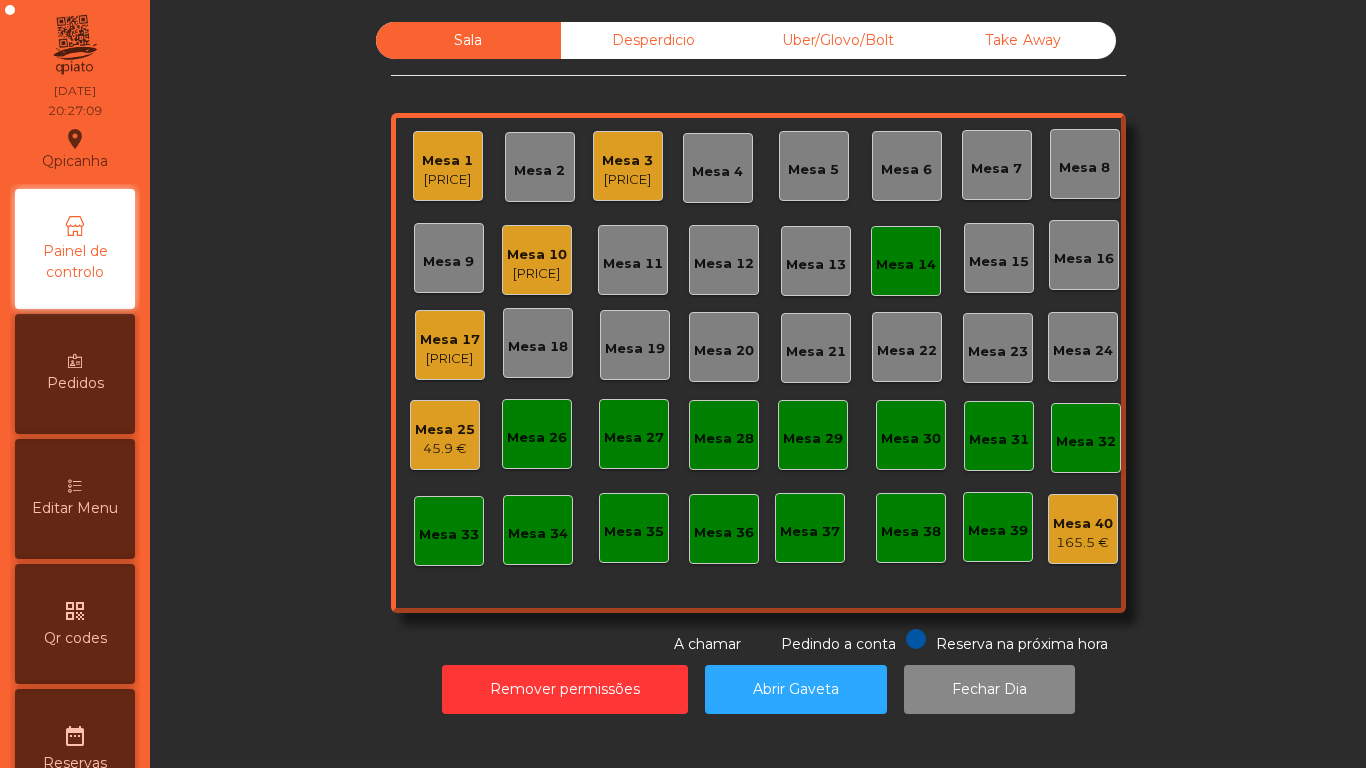 click on "Mesa 14" 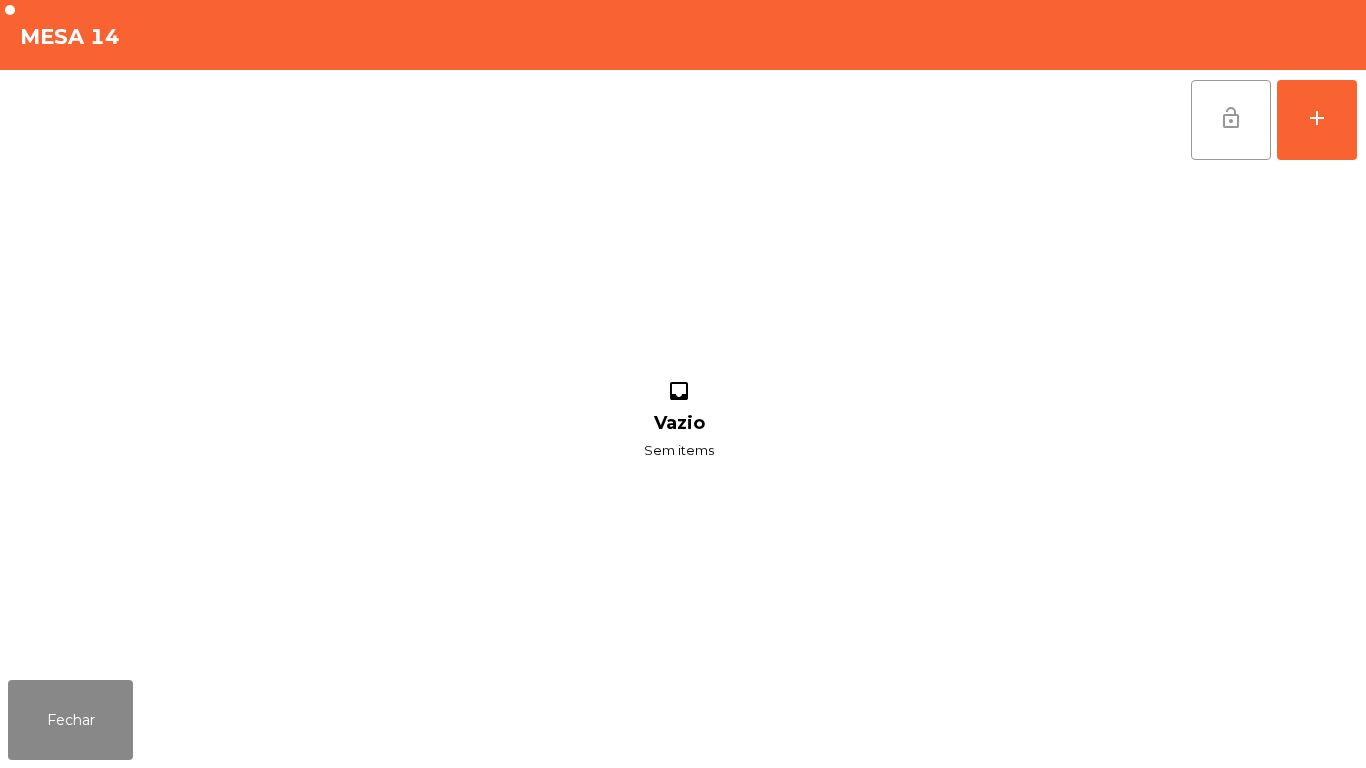 click on "lock_open" 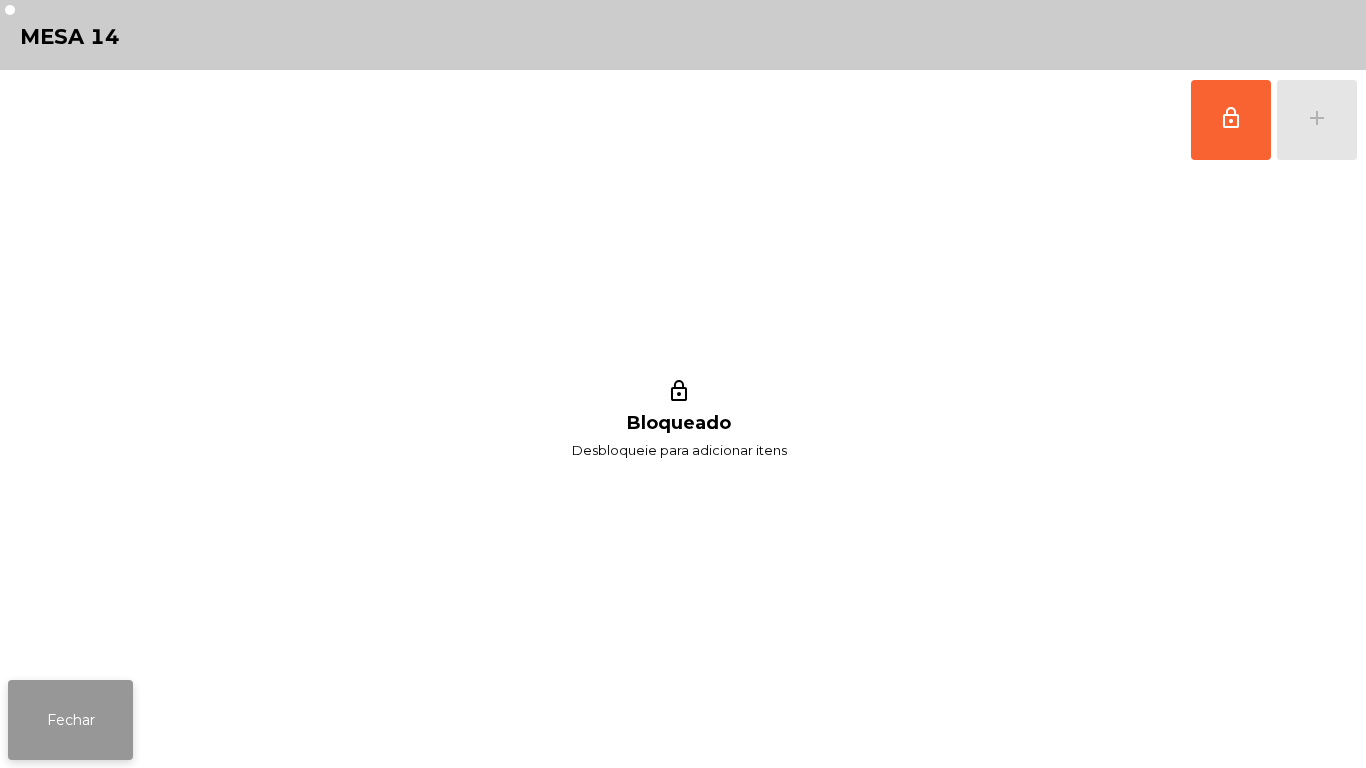 click on "Fechar" 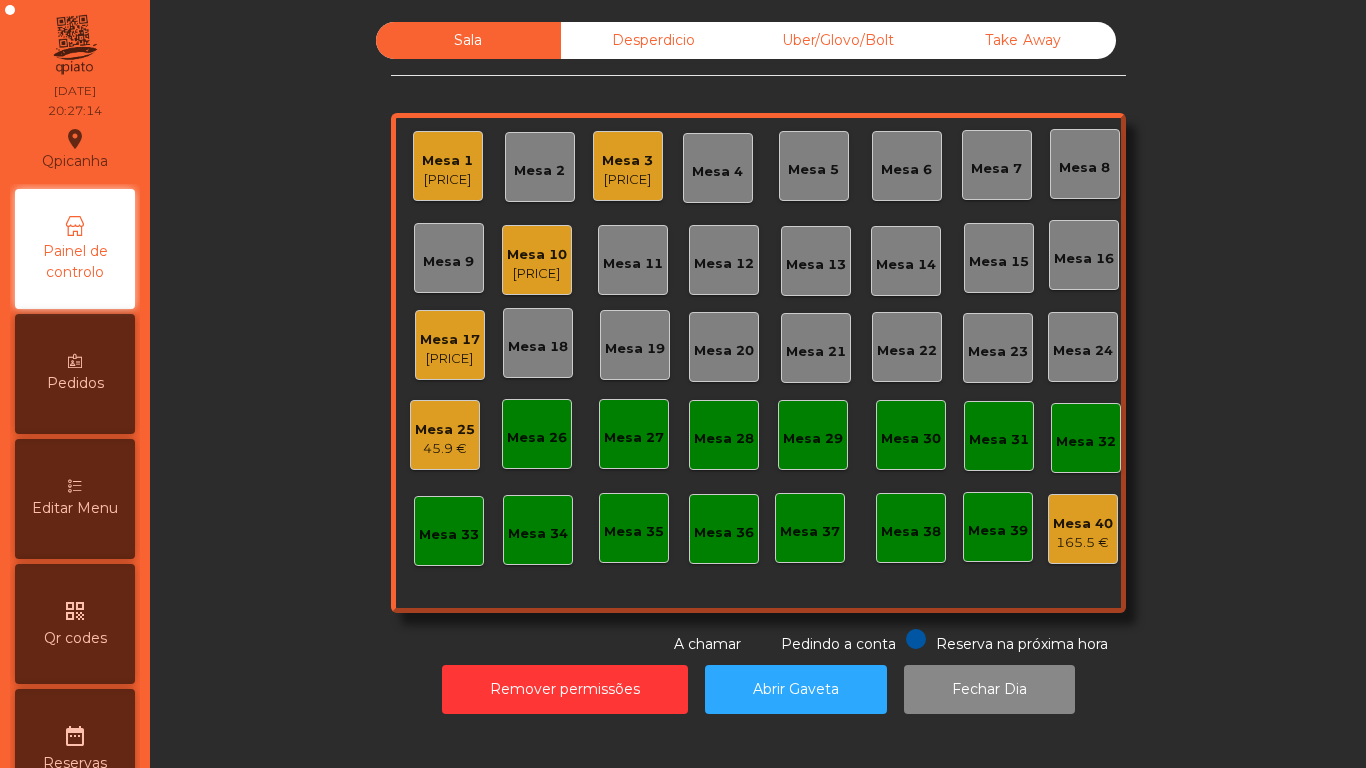 click on "[PRICE]" 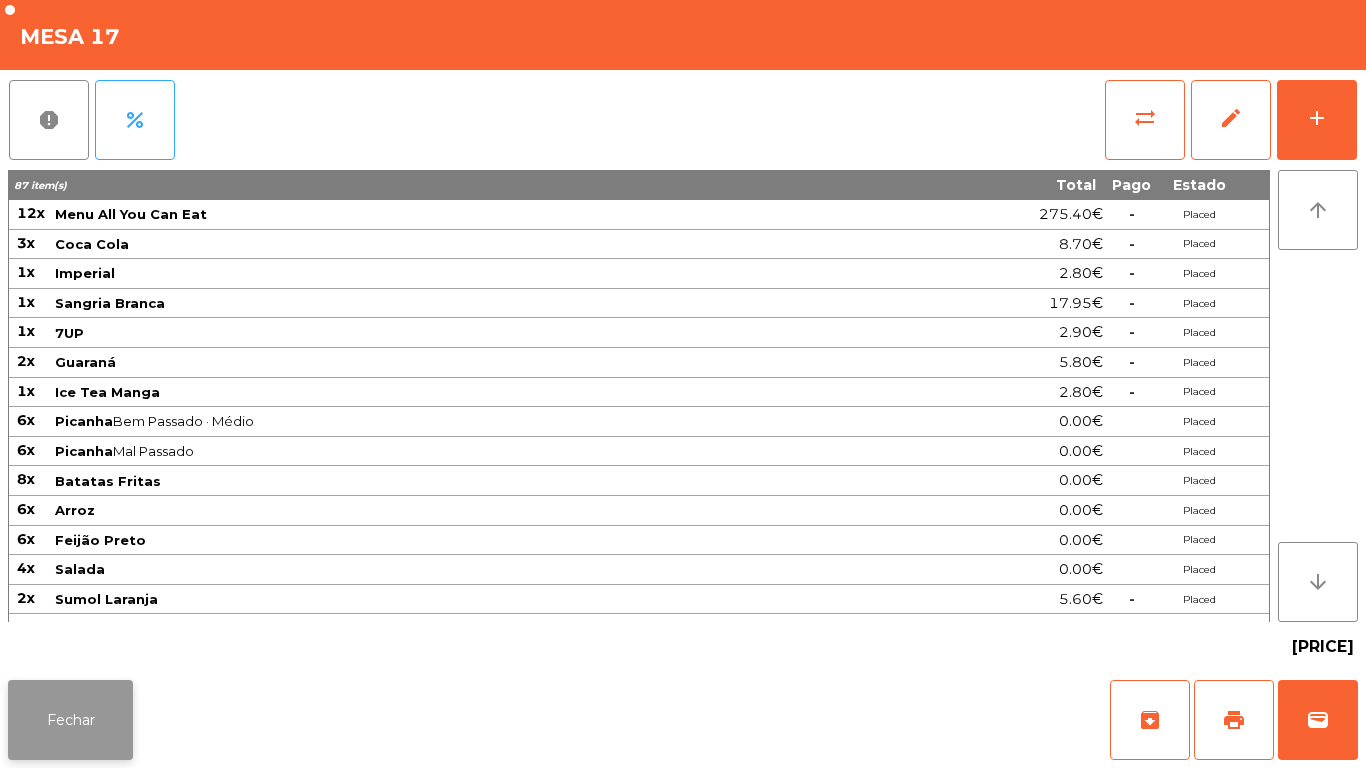 click on "Fechar" 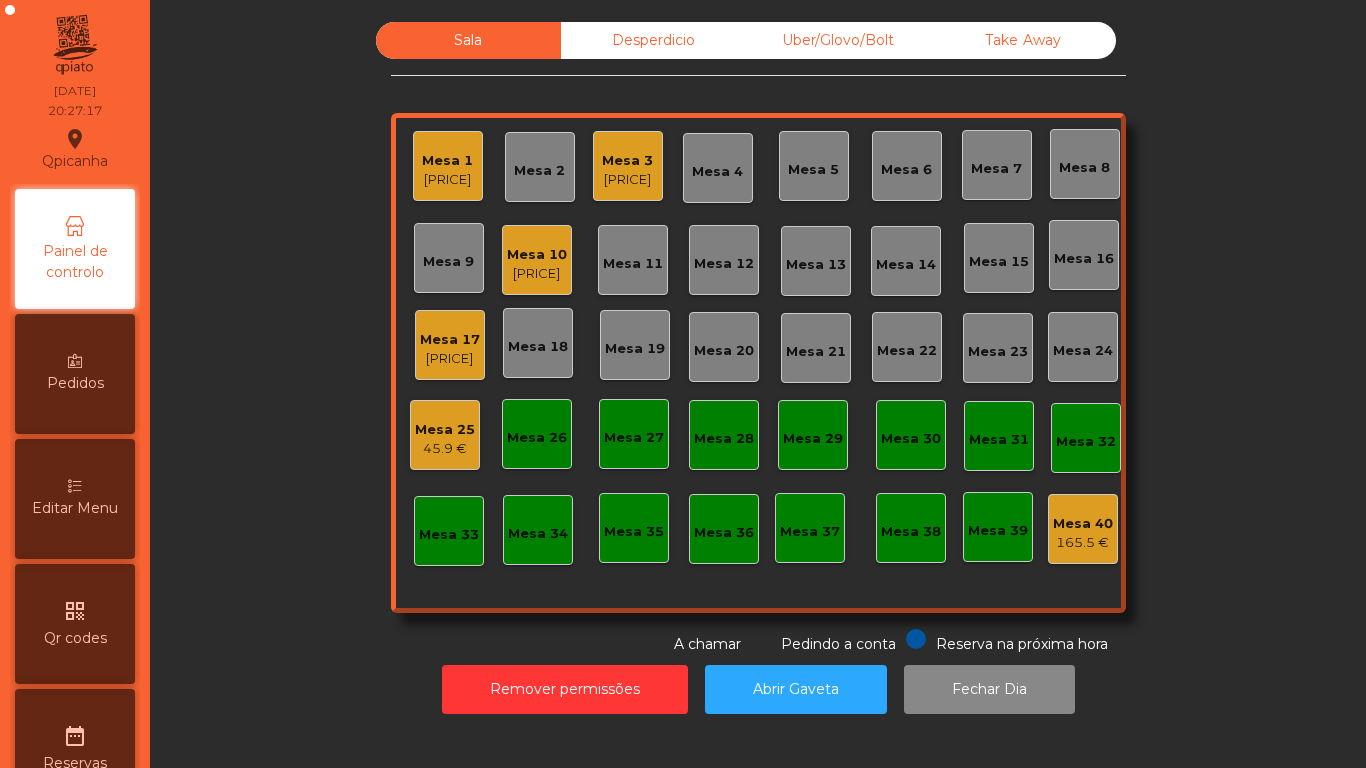 click on "[PRICE]" 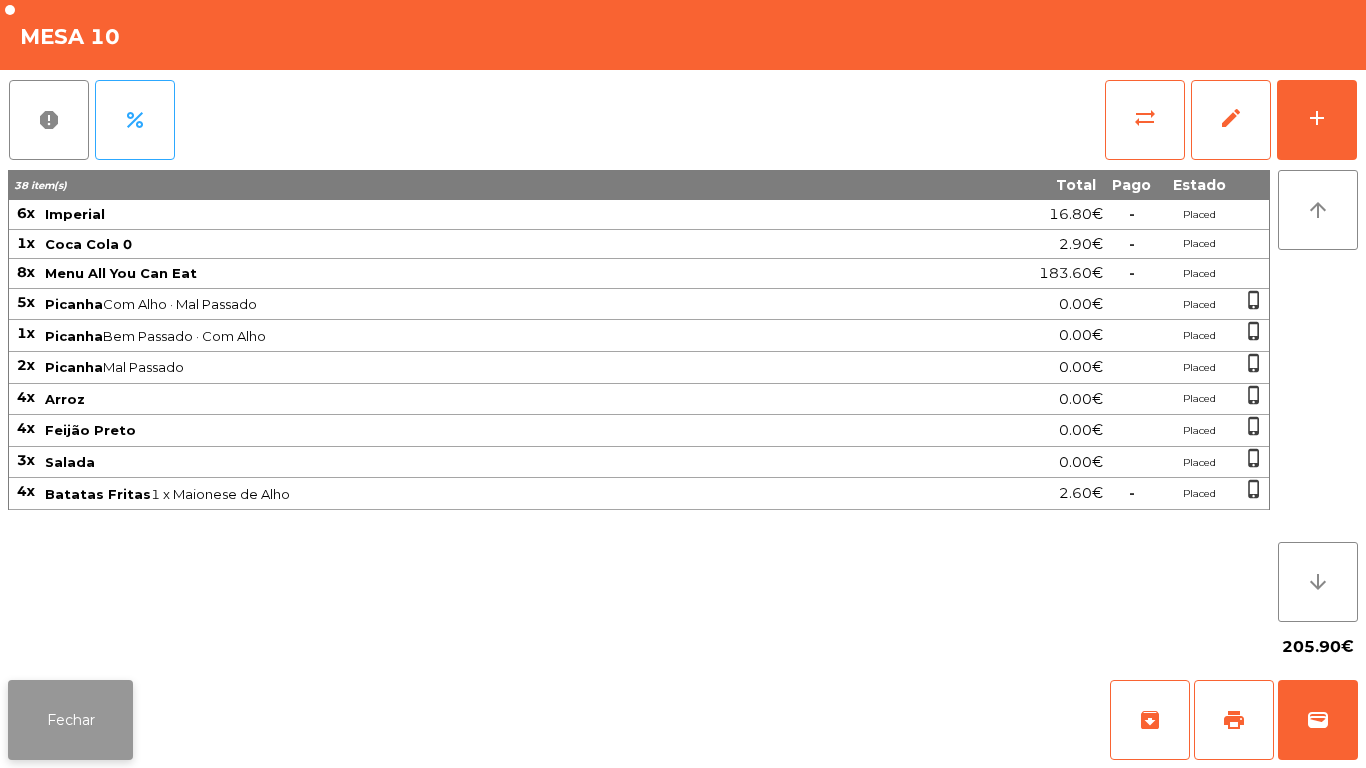 click on "Fechar" 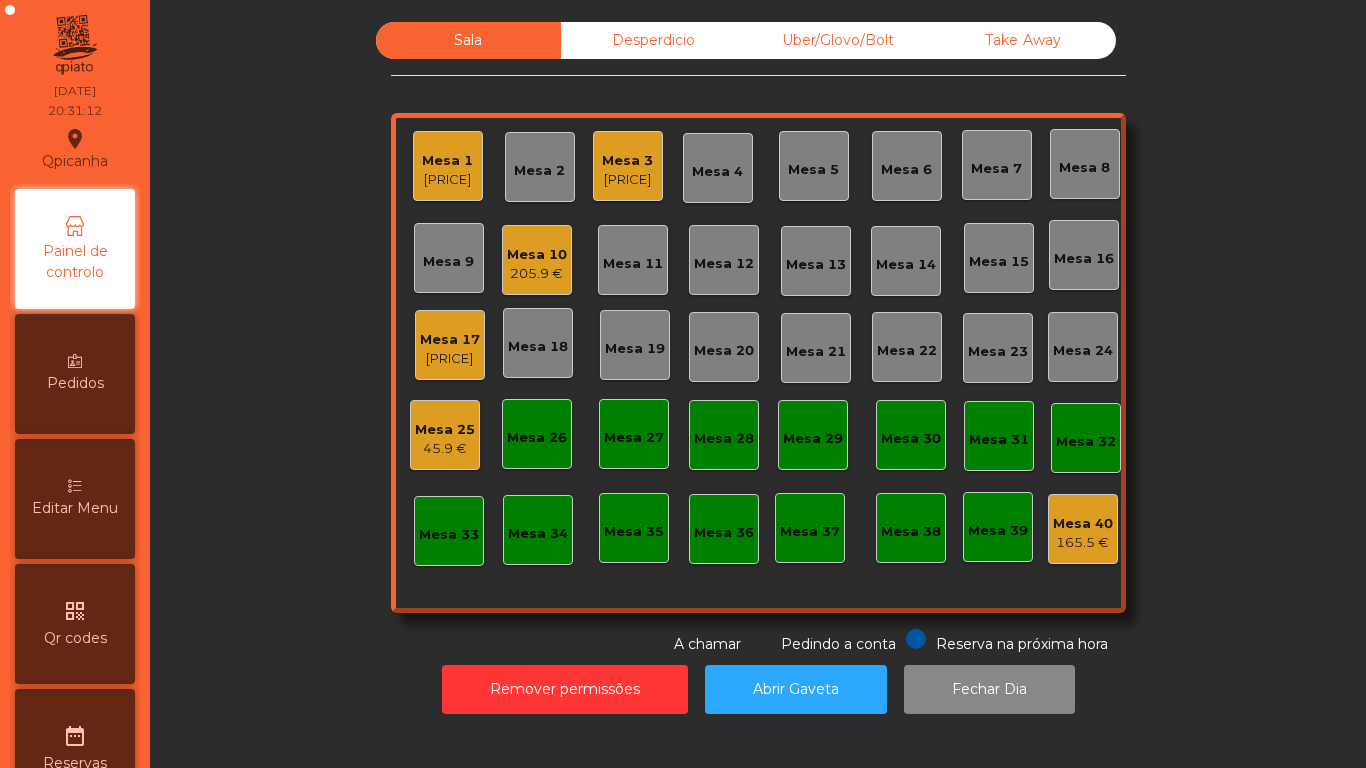 click on "Mesa 17   [PRICE]" 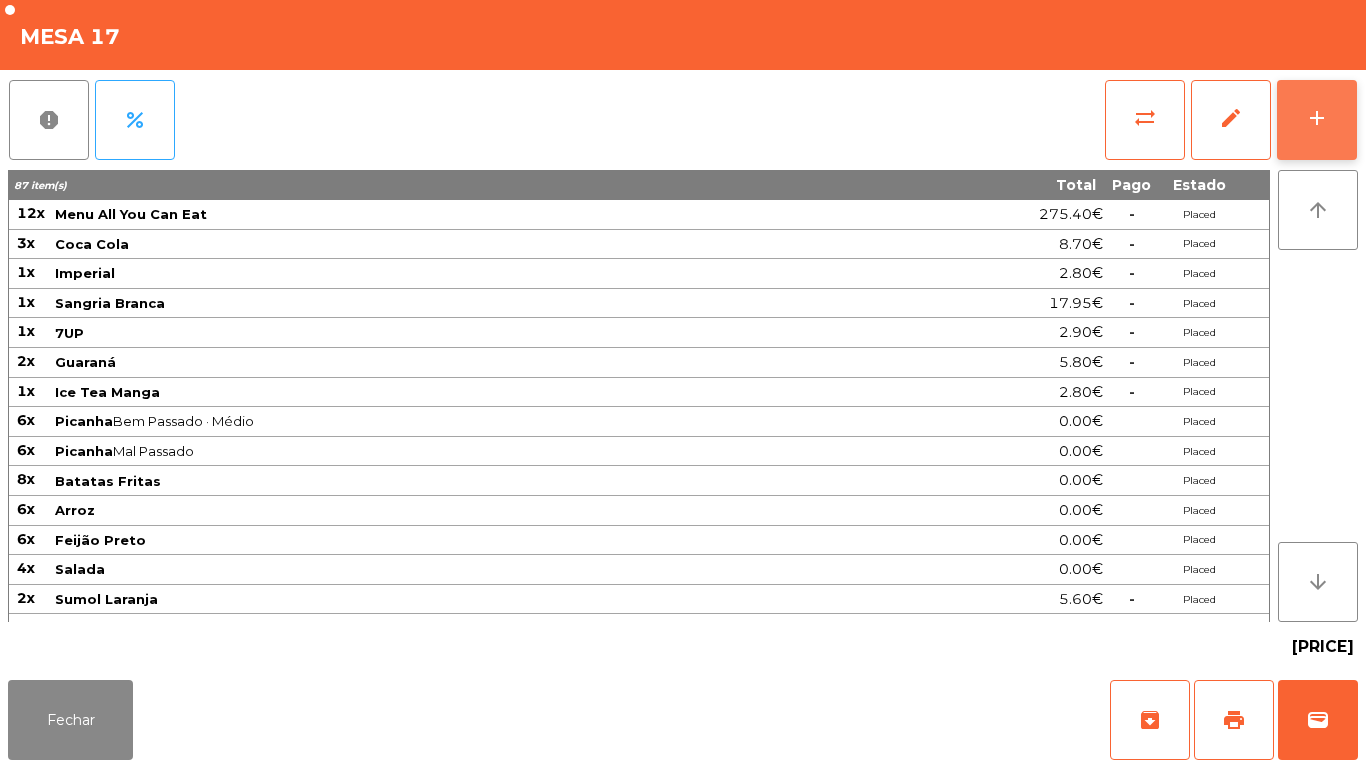click on "add" 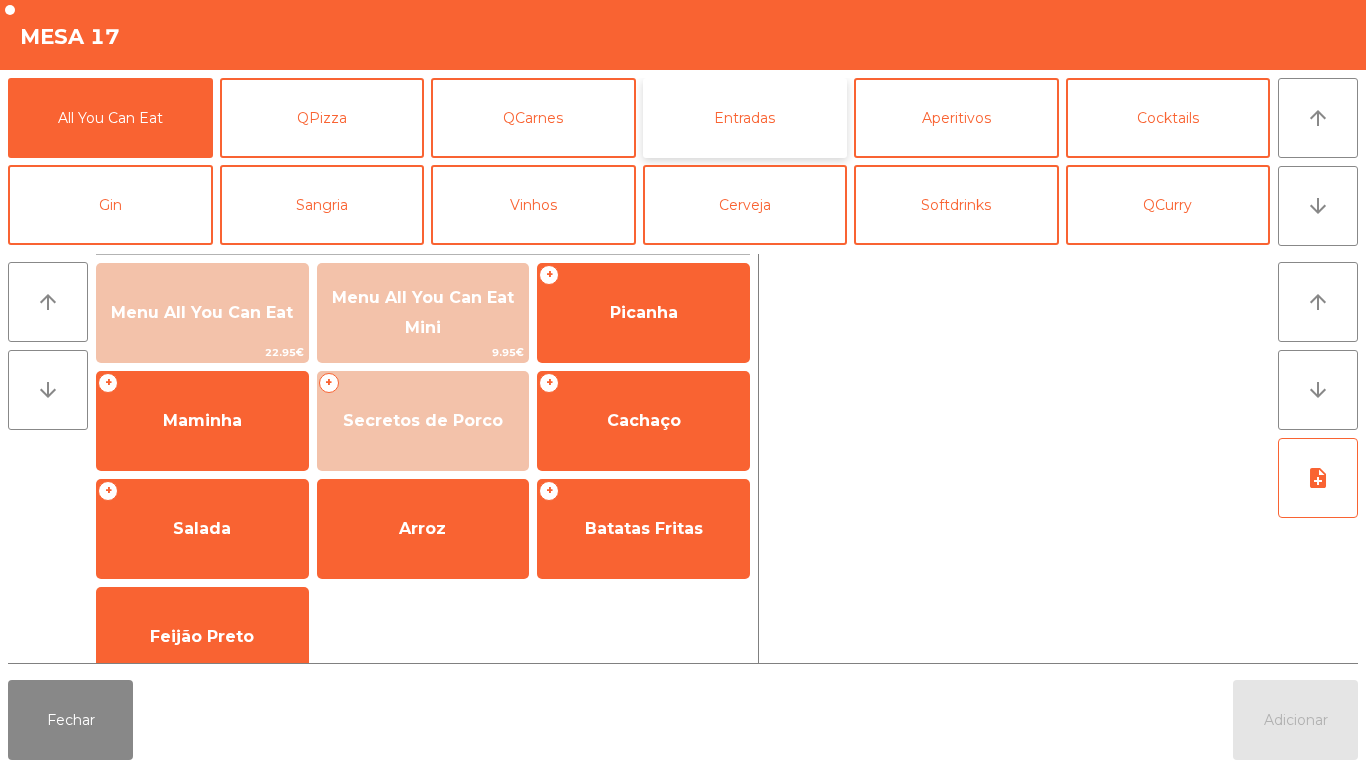 click on "Entradas" 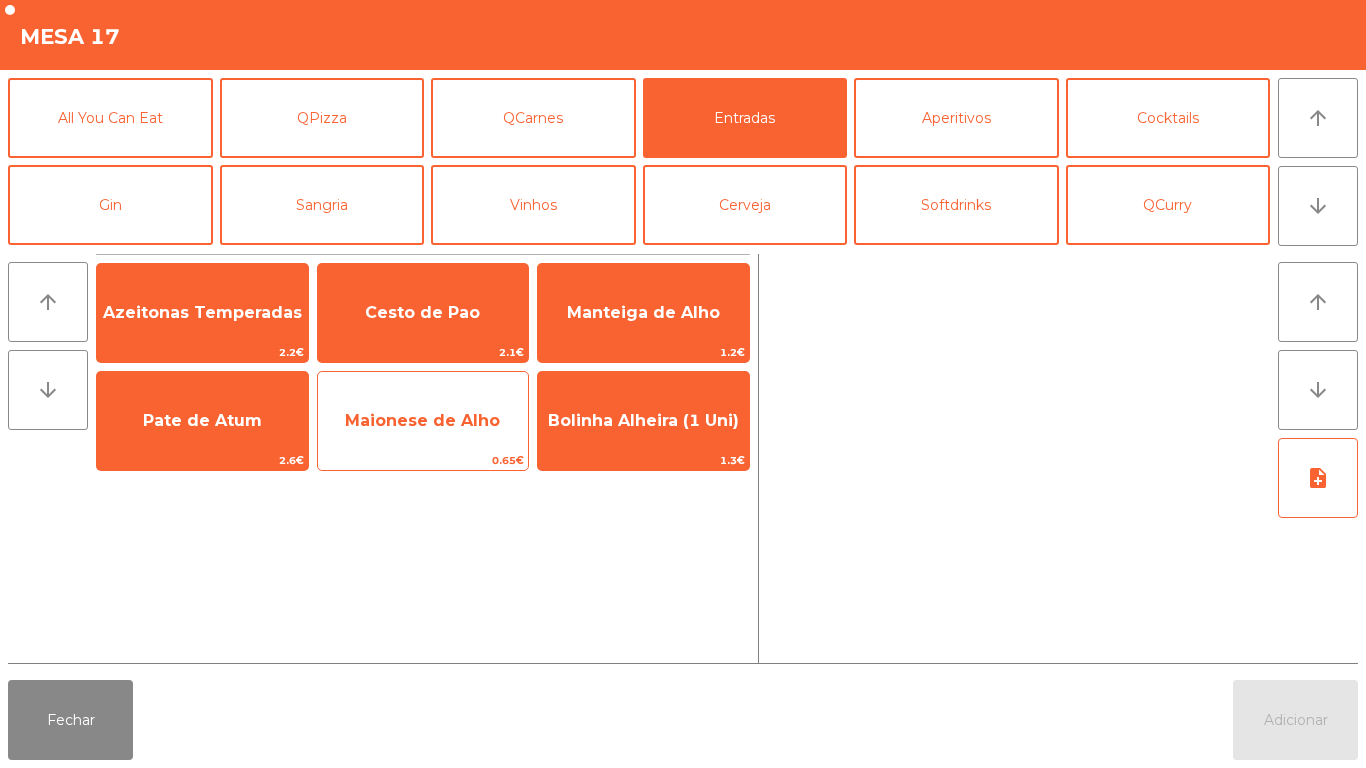 click on "Maionese de Alho" 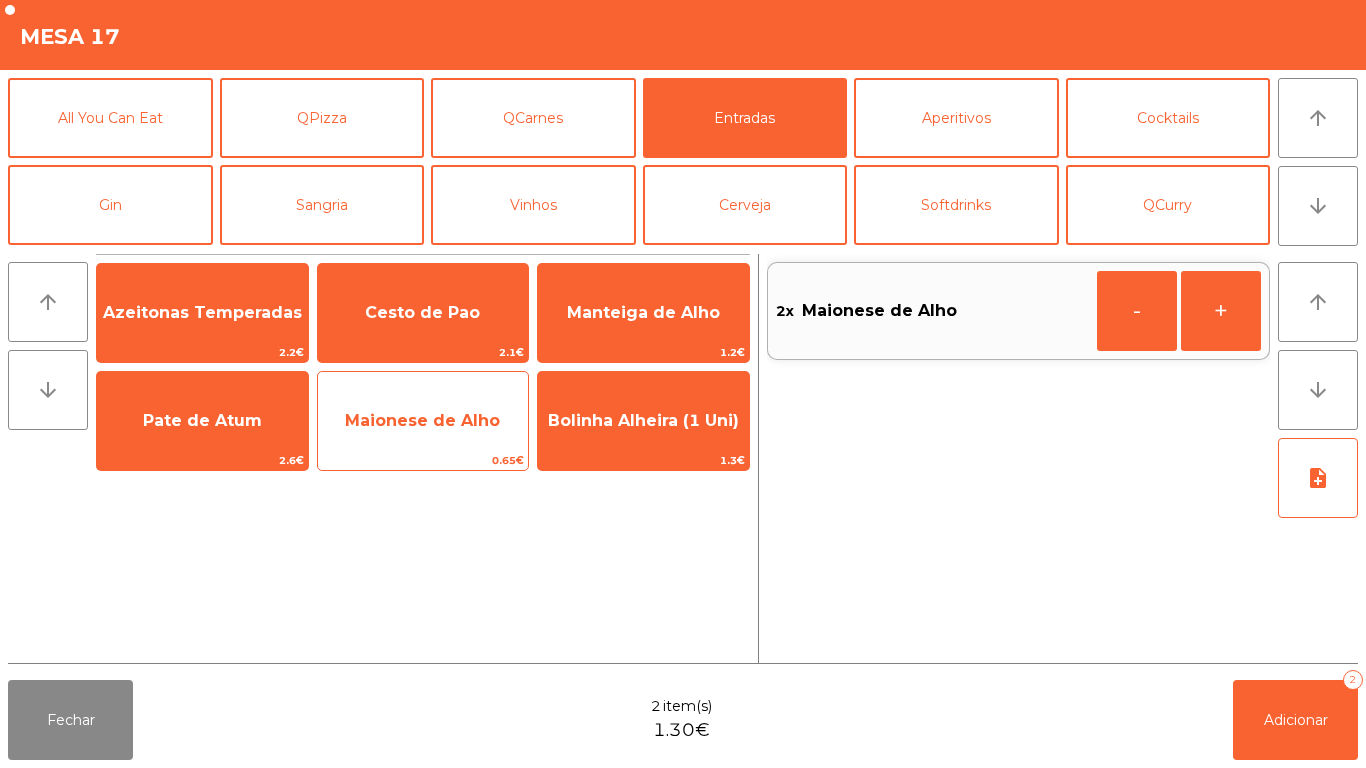 click on "Maionese de Alho" 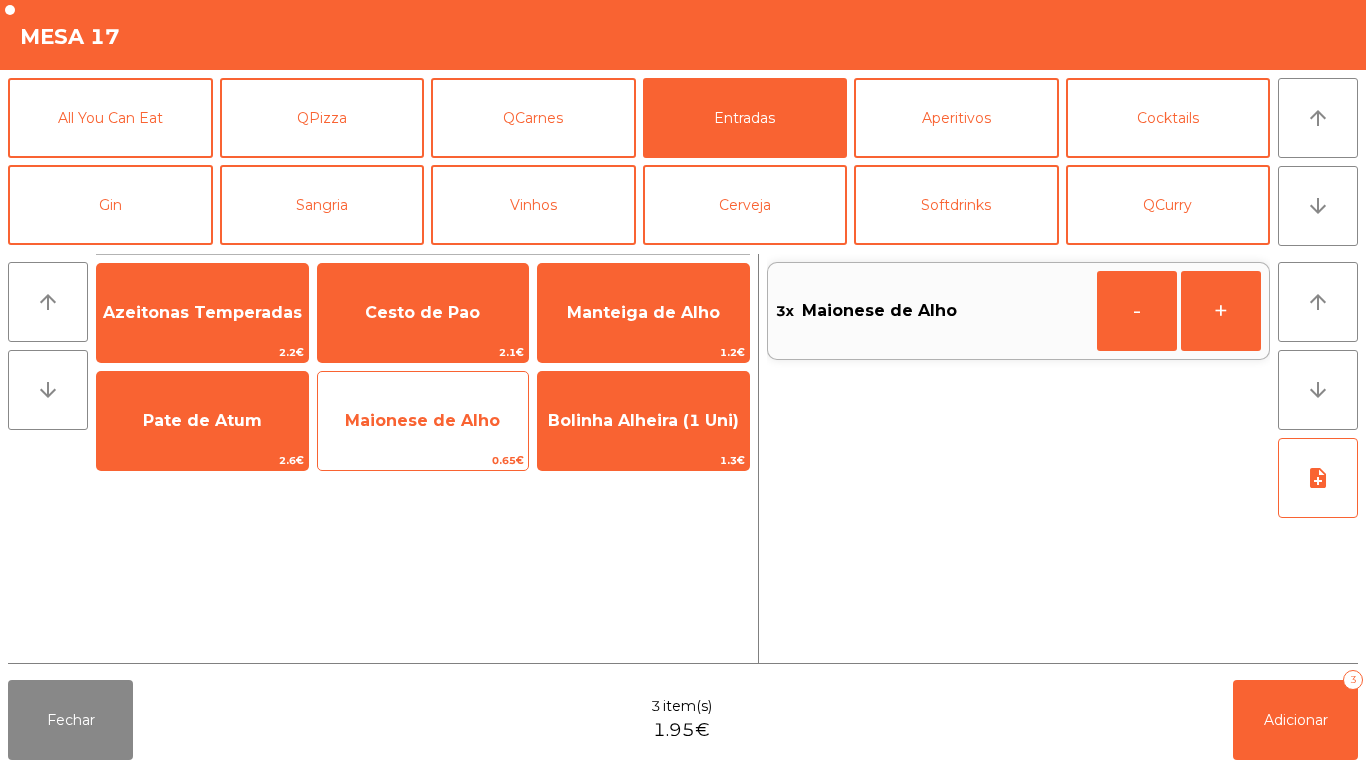 click on "Maionese de Alho" 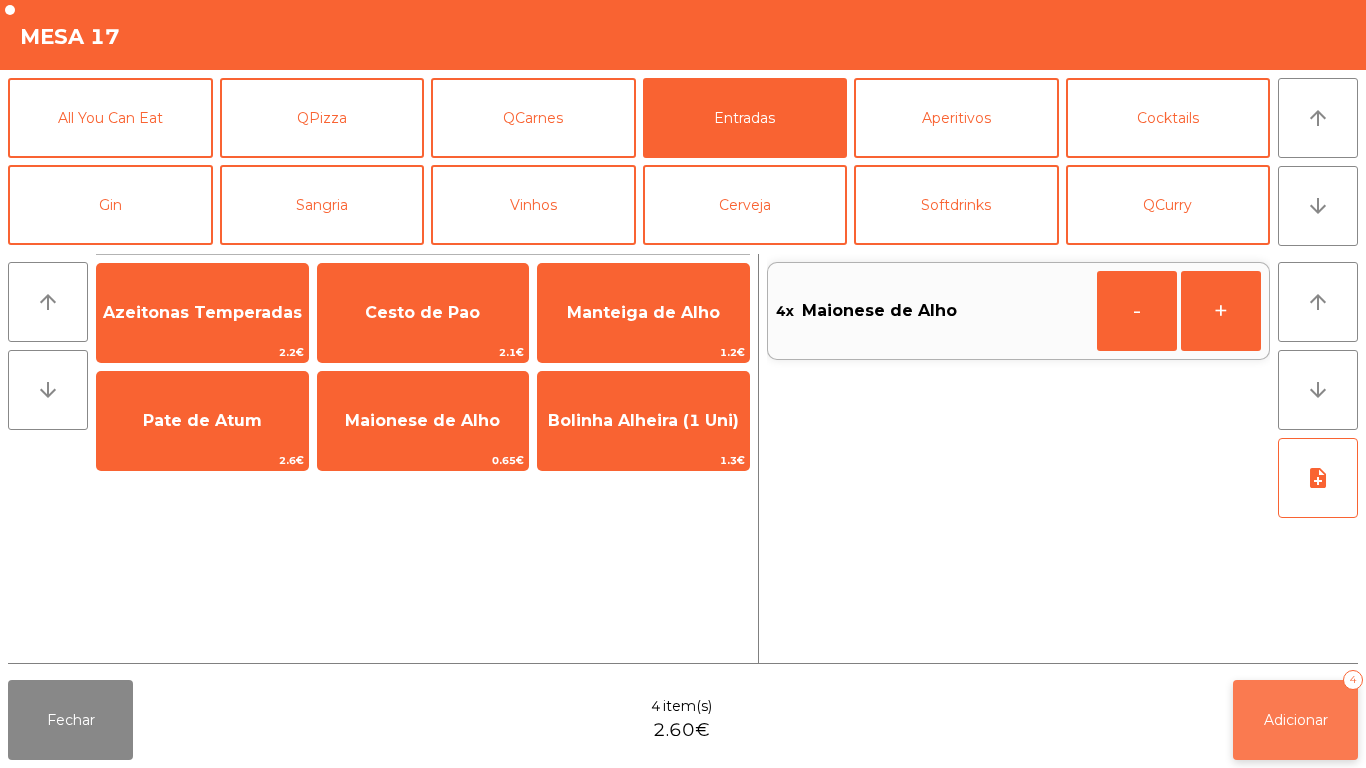 click on "Adicionar   4" 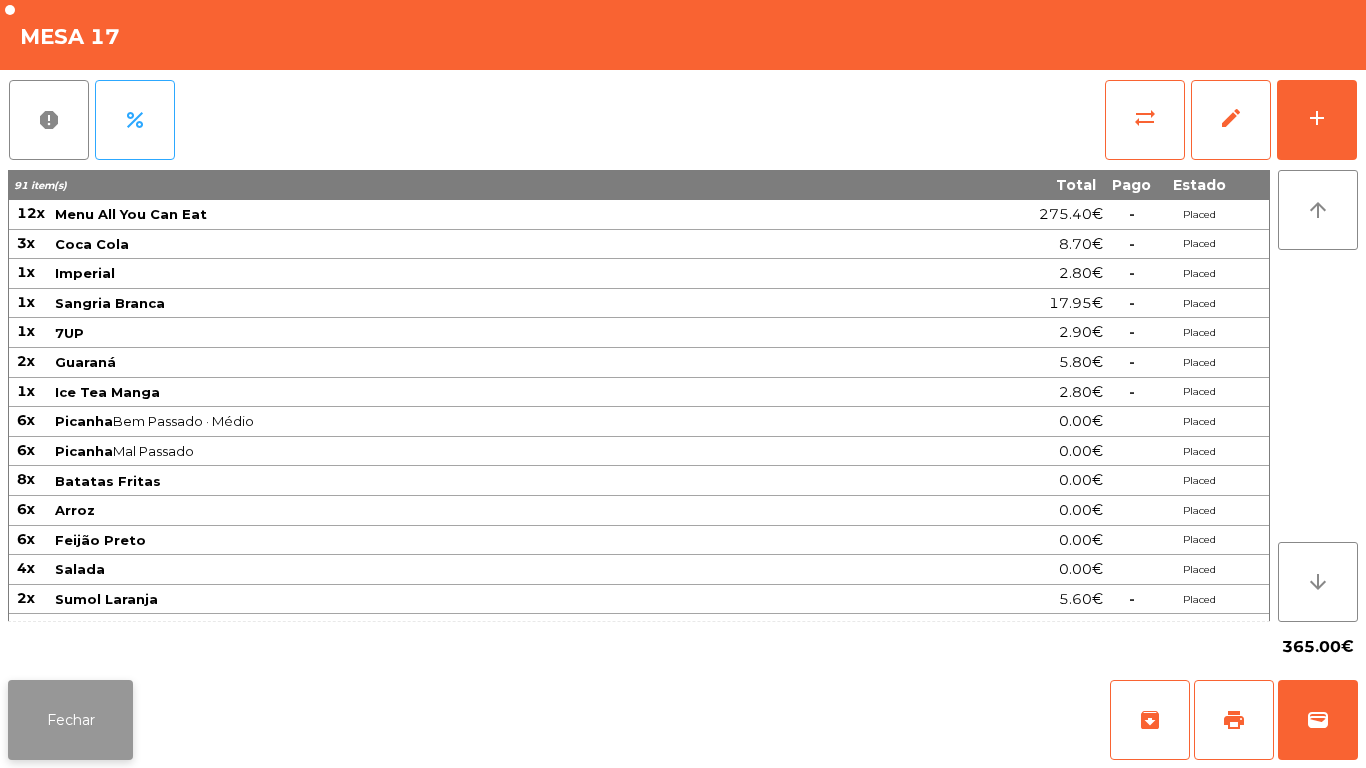 click on "Fechar" 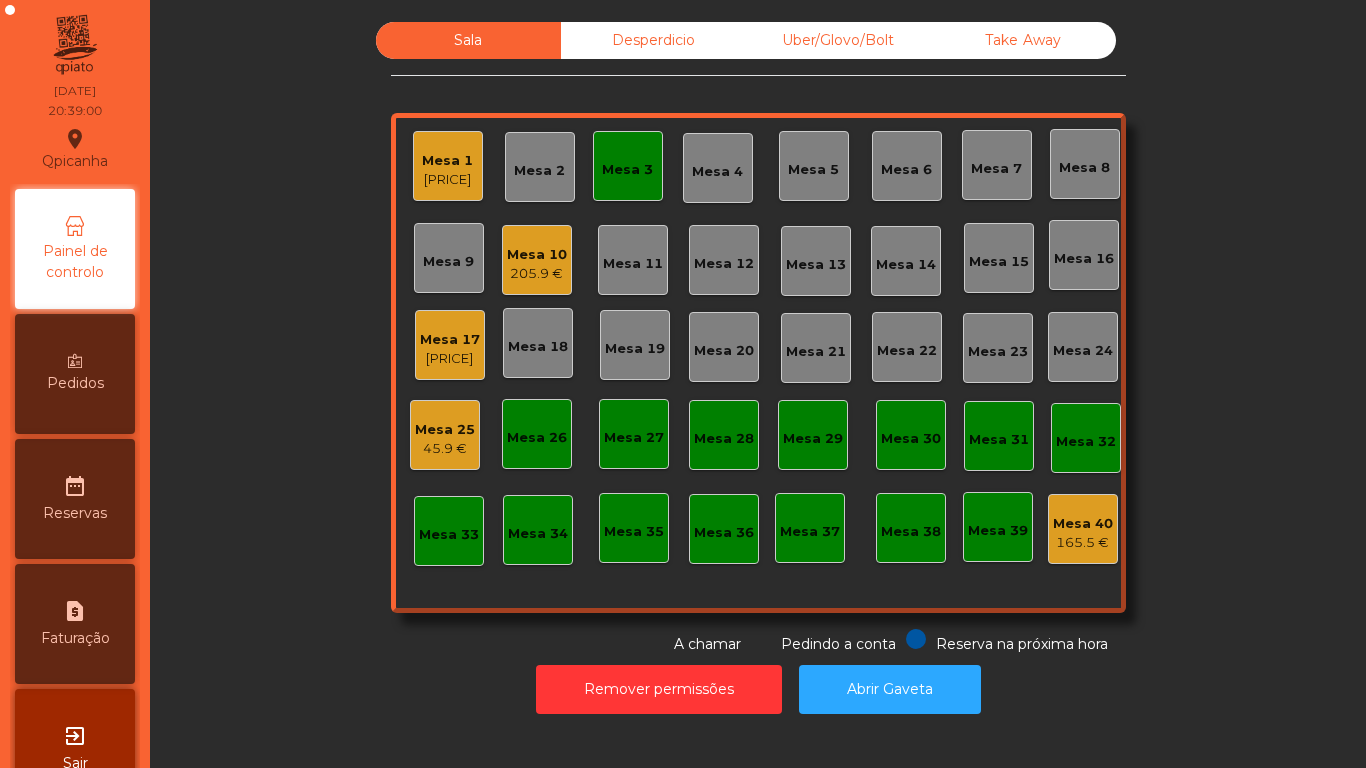 click on "Mesa 2" 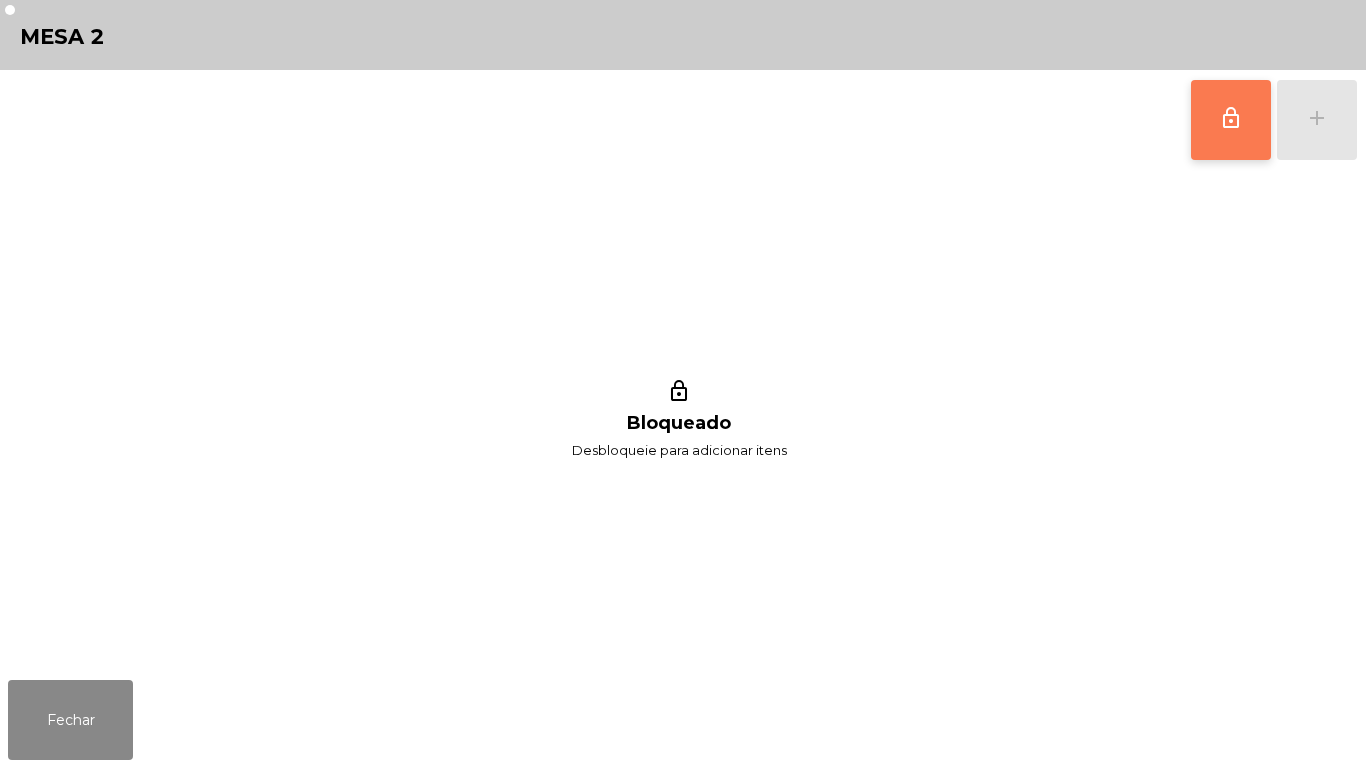 click on "lock_outline" 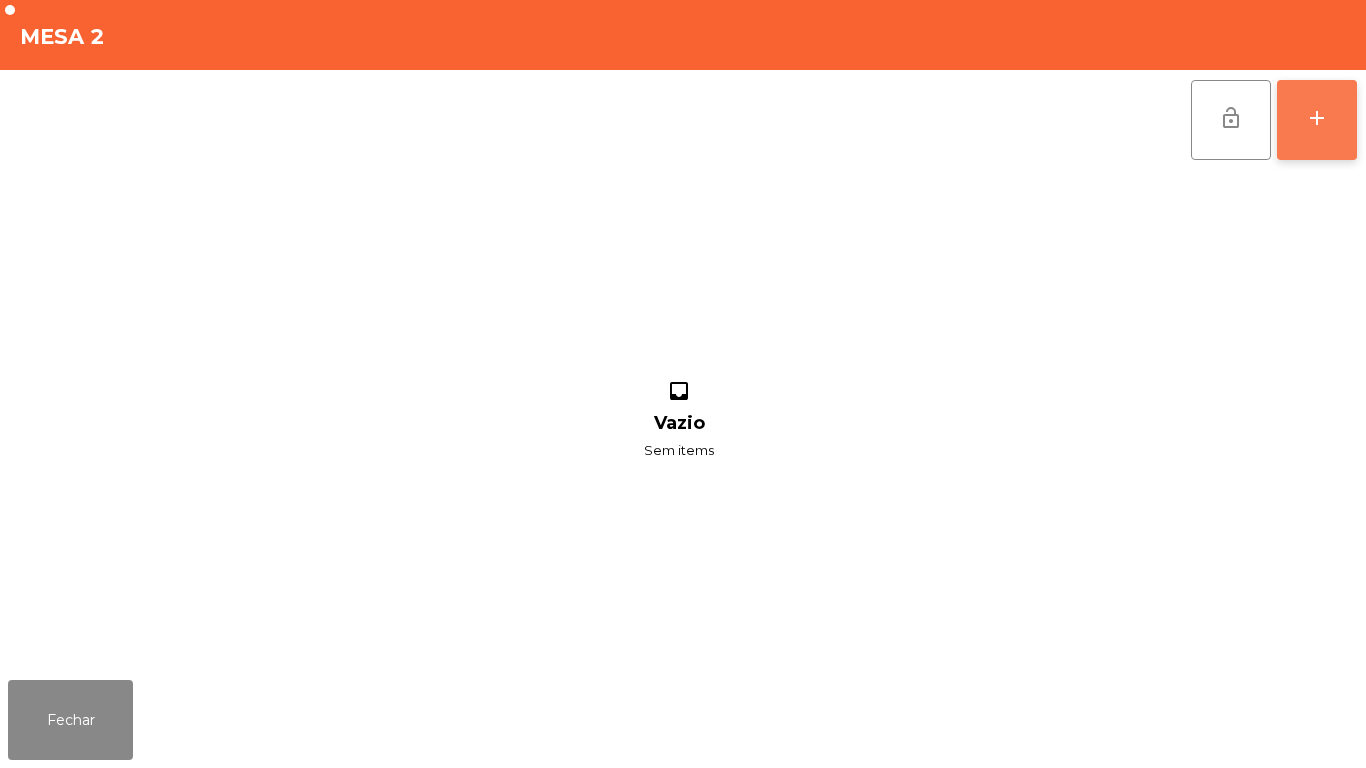 click on "add" 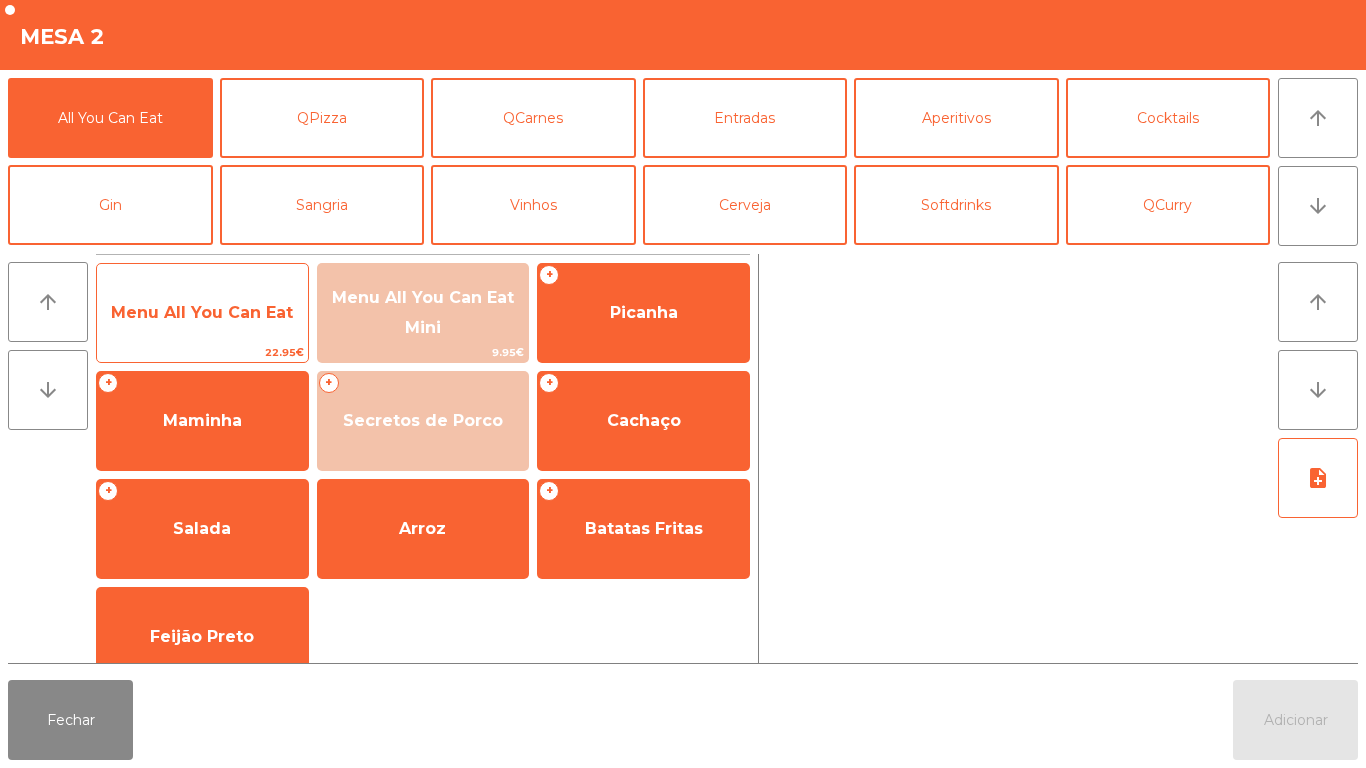 click on "Menu All You Can Eat" 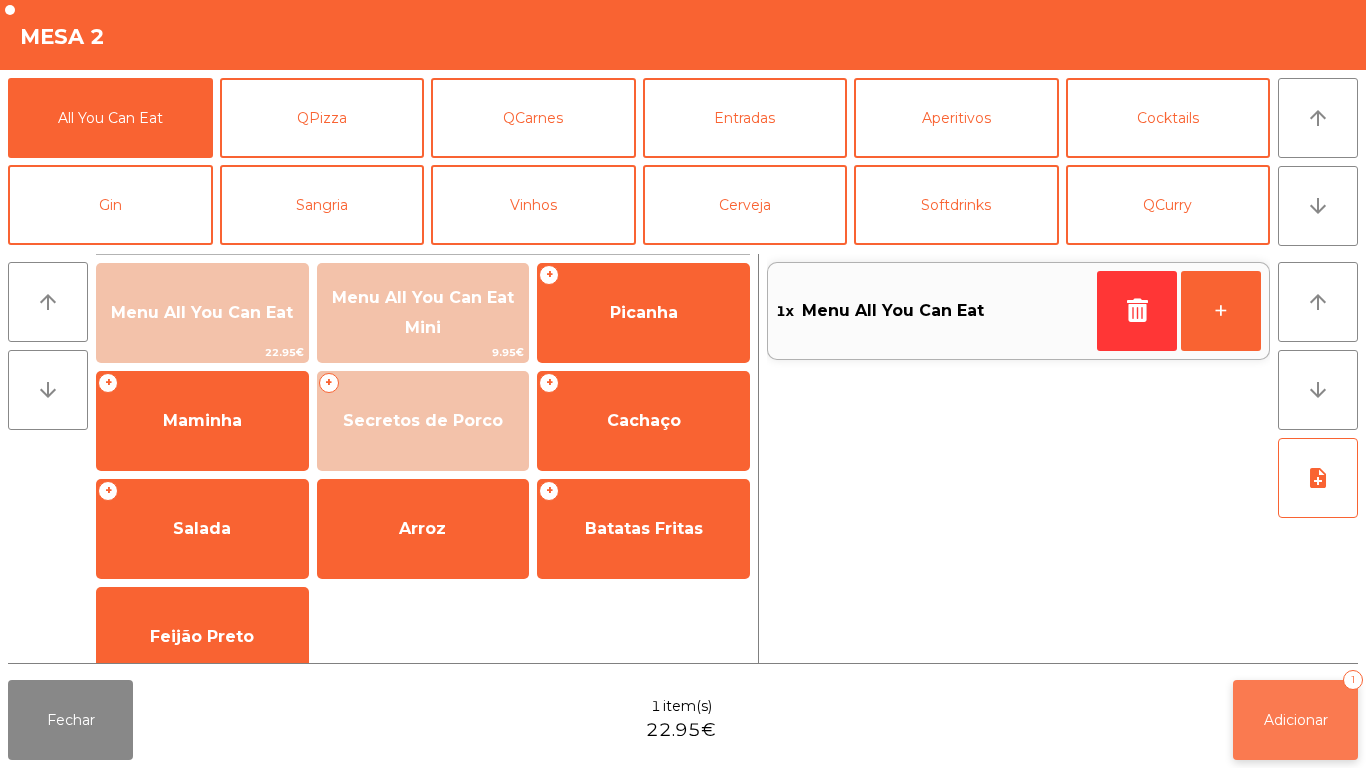 click on "Adicionar   1" 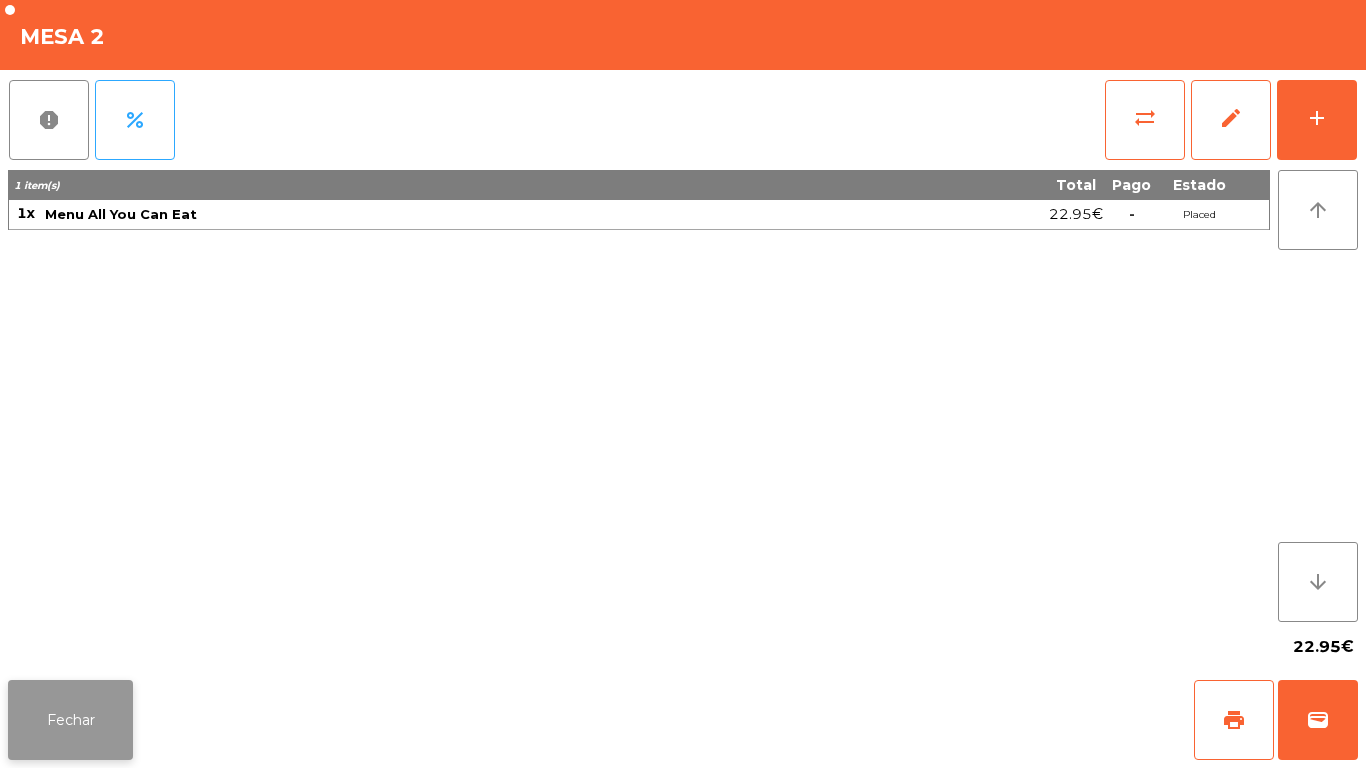 click on "Fechar" 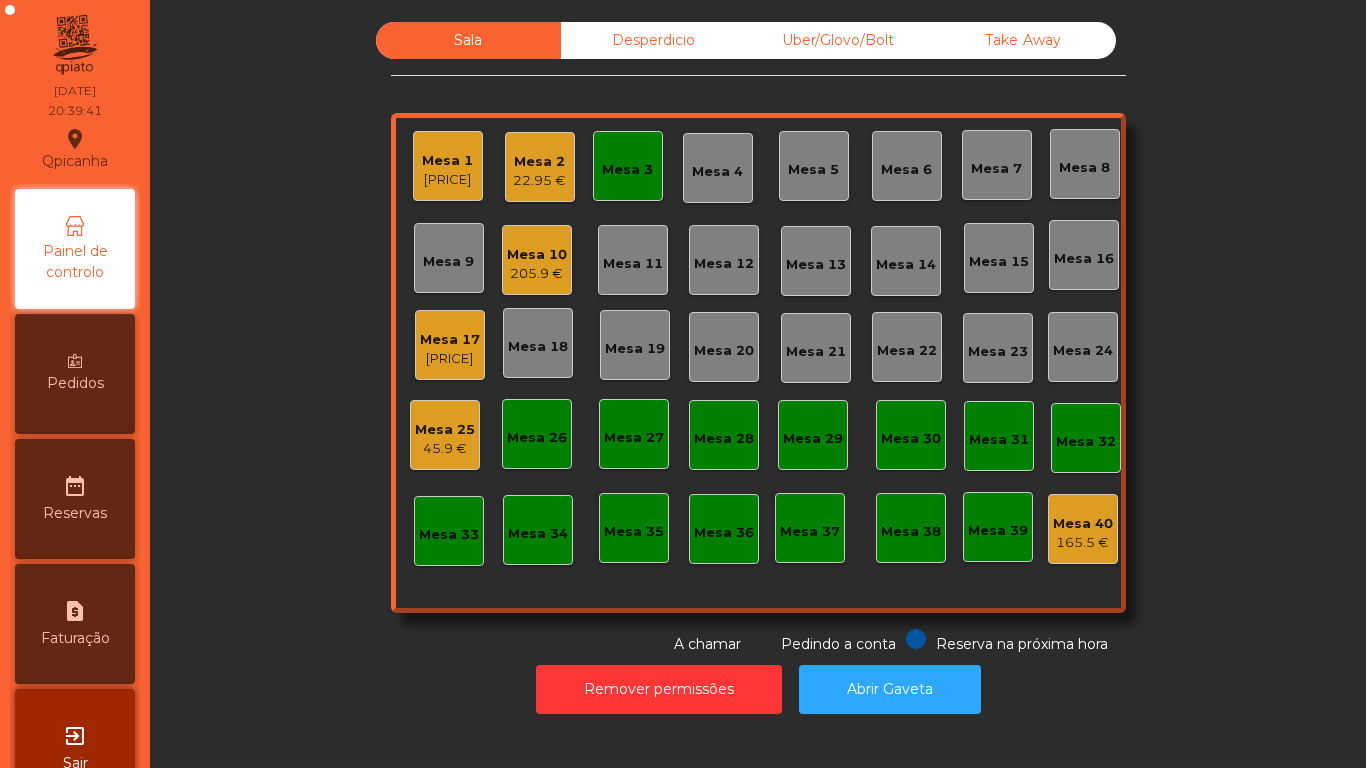 click on "Mesa 7" 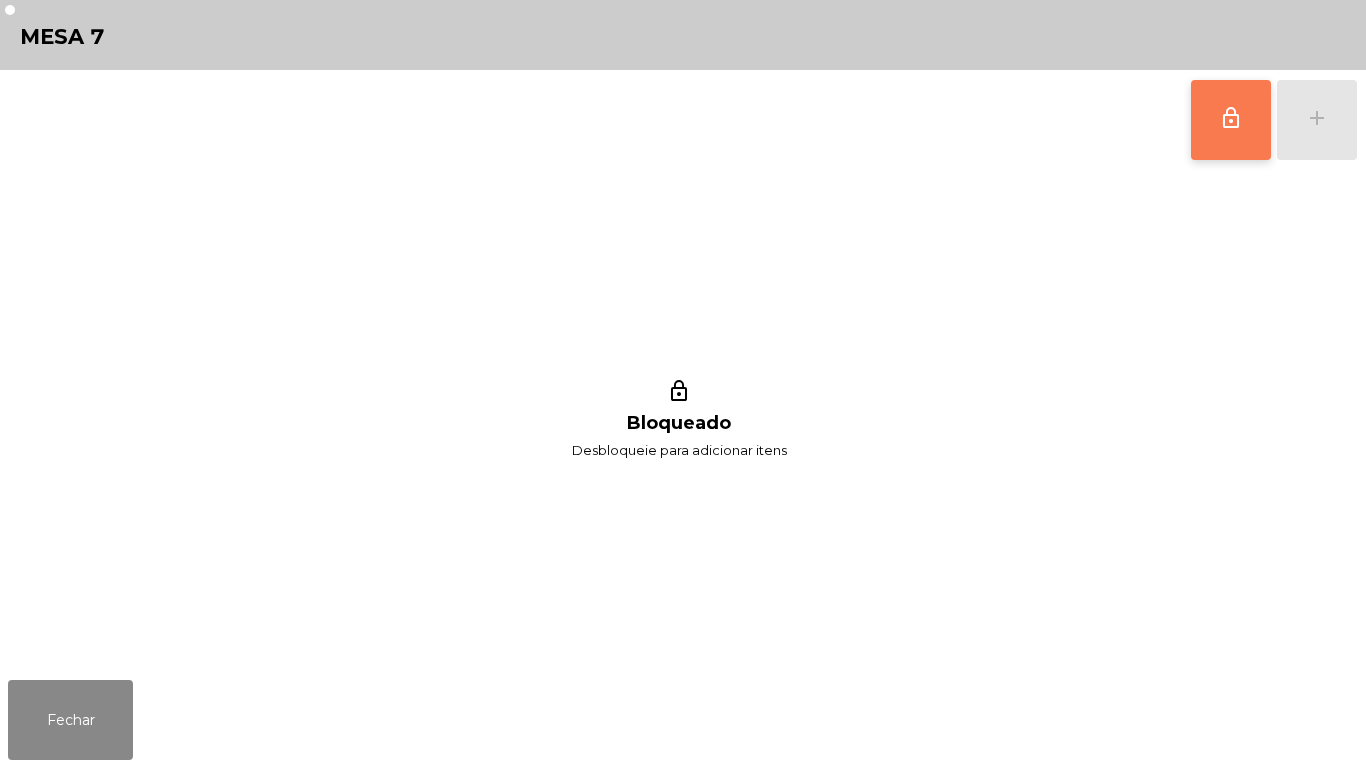 click on "lock_outline" 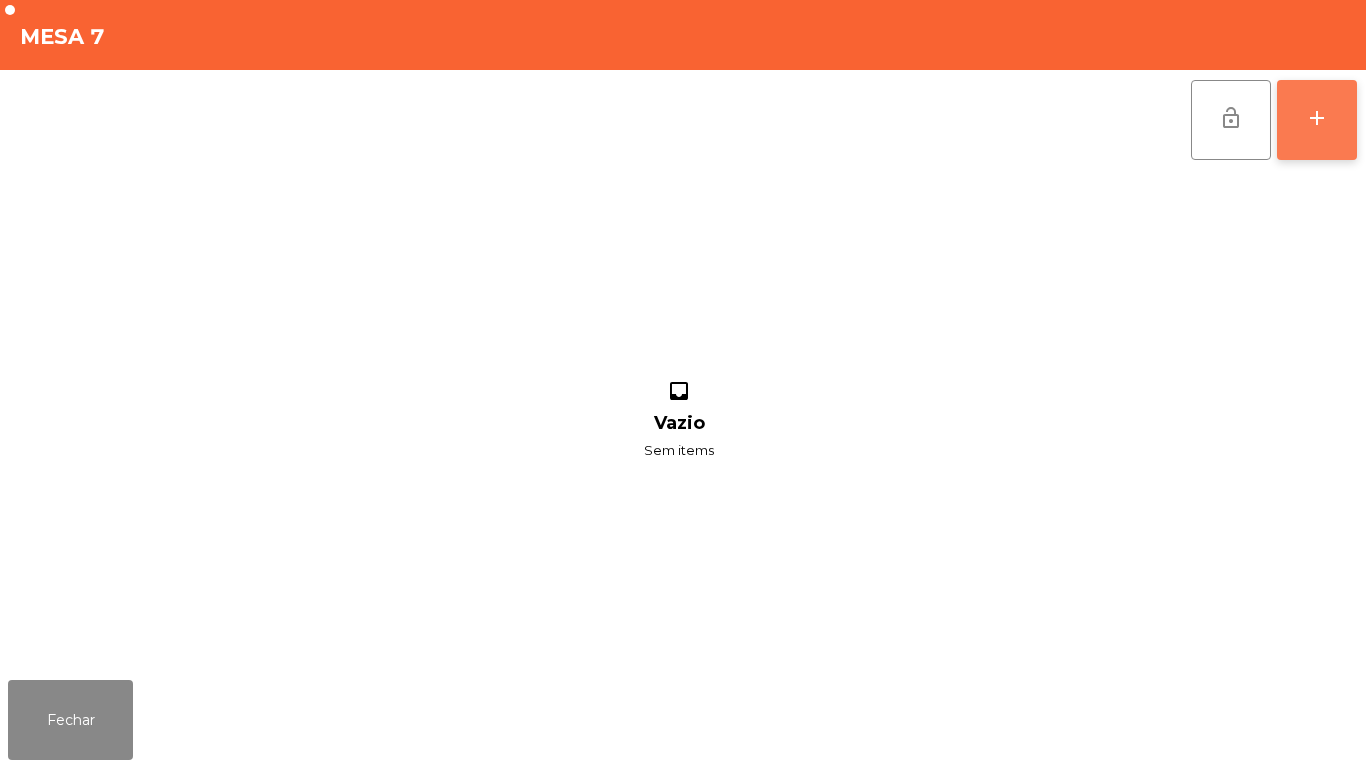 click on "add" 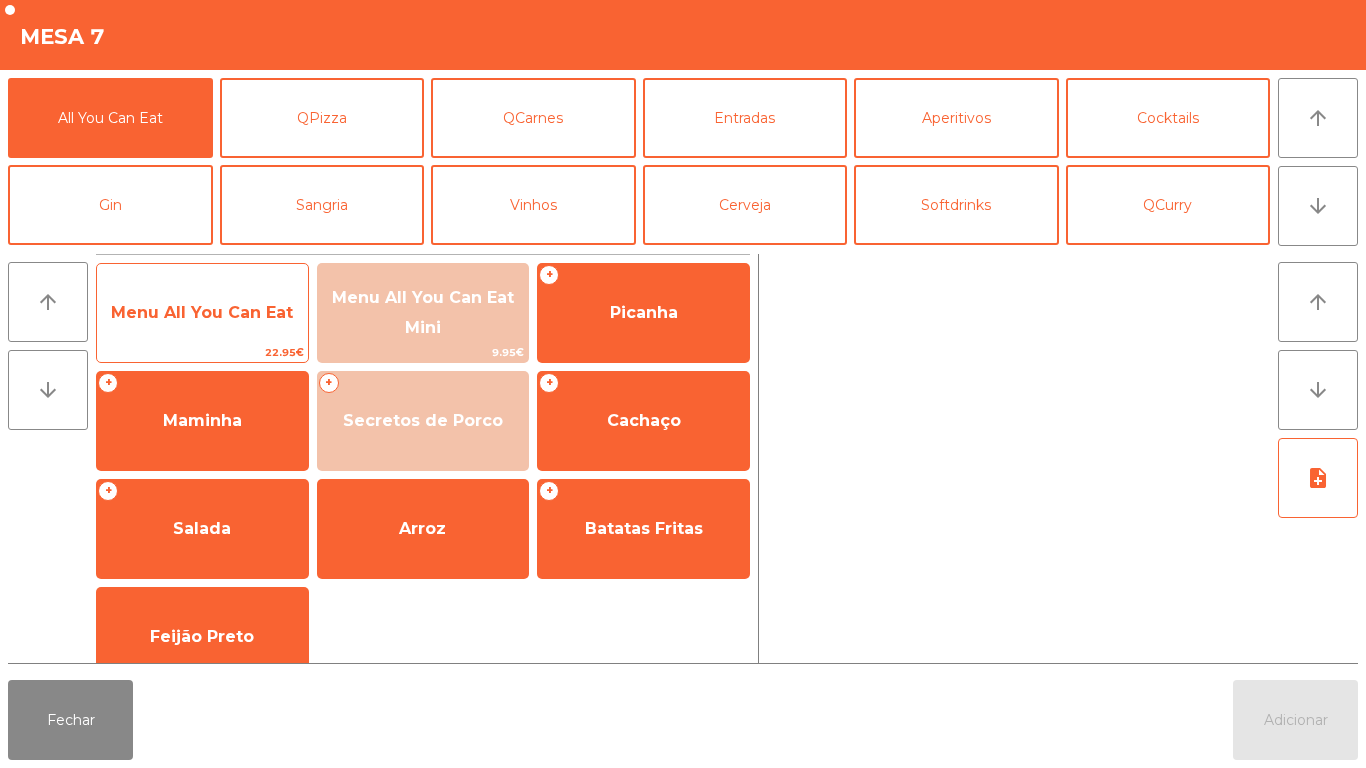 click on "Menu All You Can Eat" 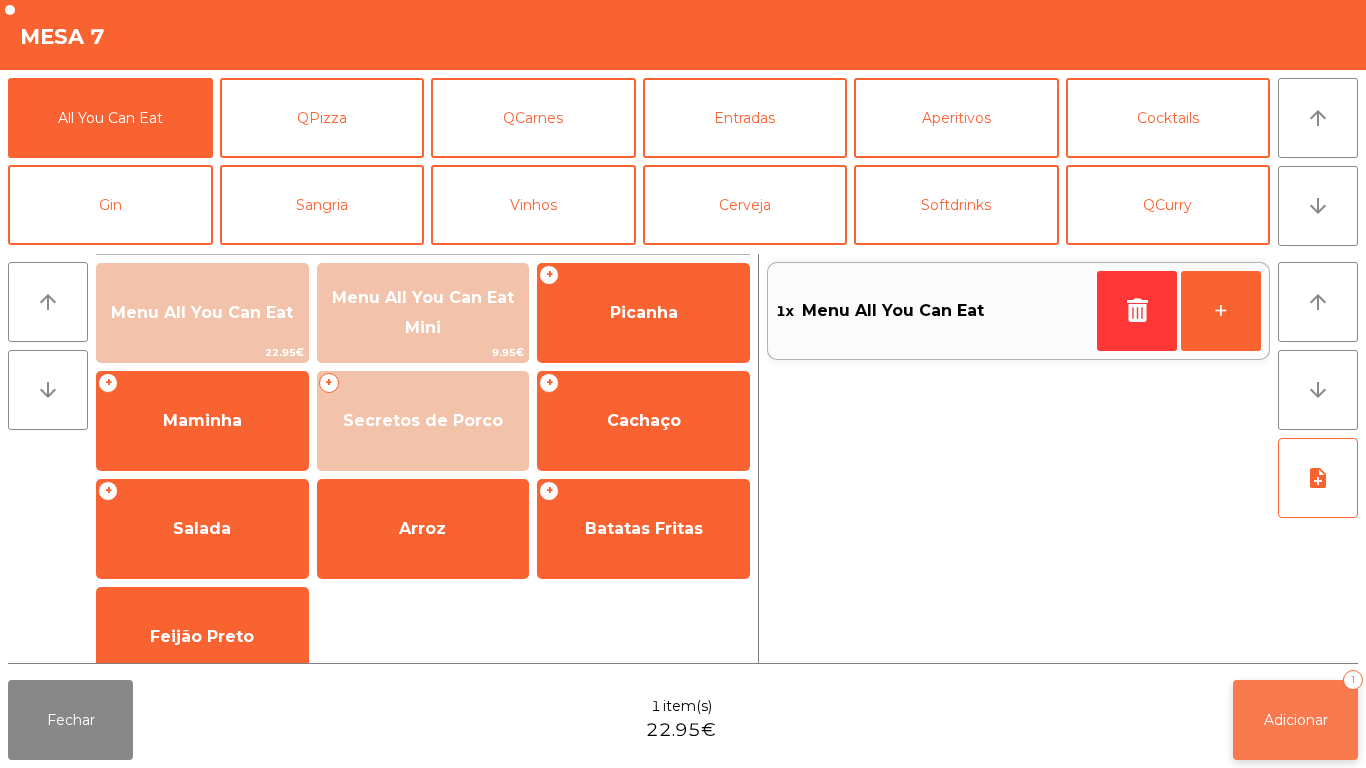 click on "Adicionar   1" 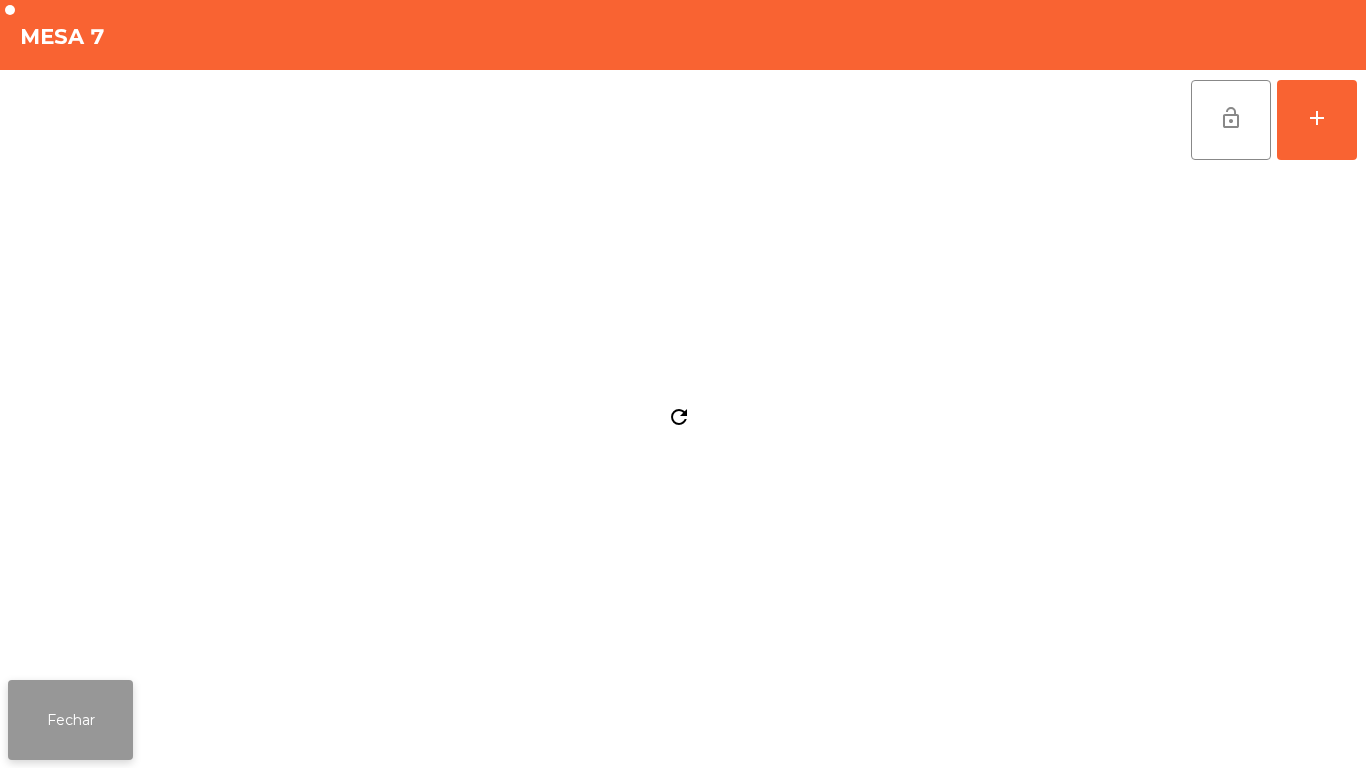 click on "Fechar" 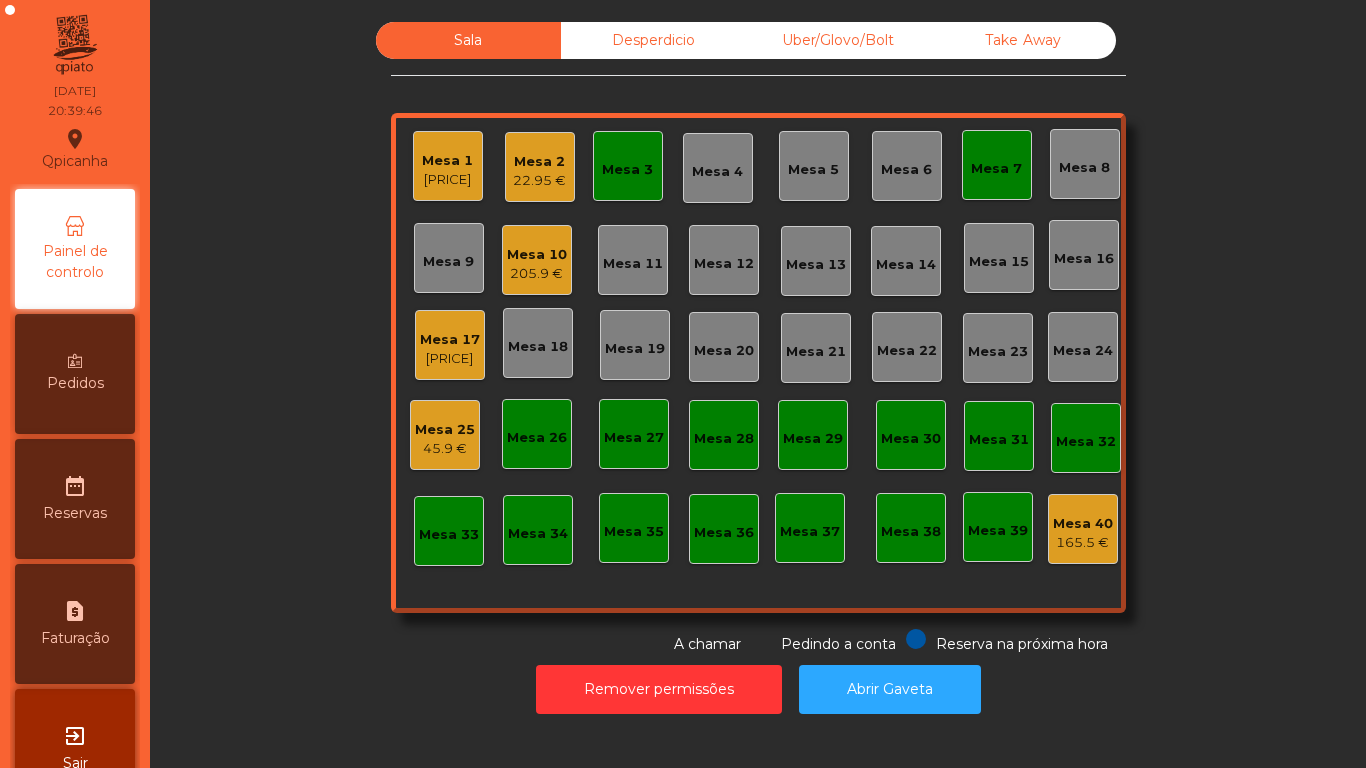 click on "Mesa 11" 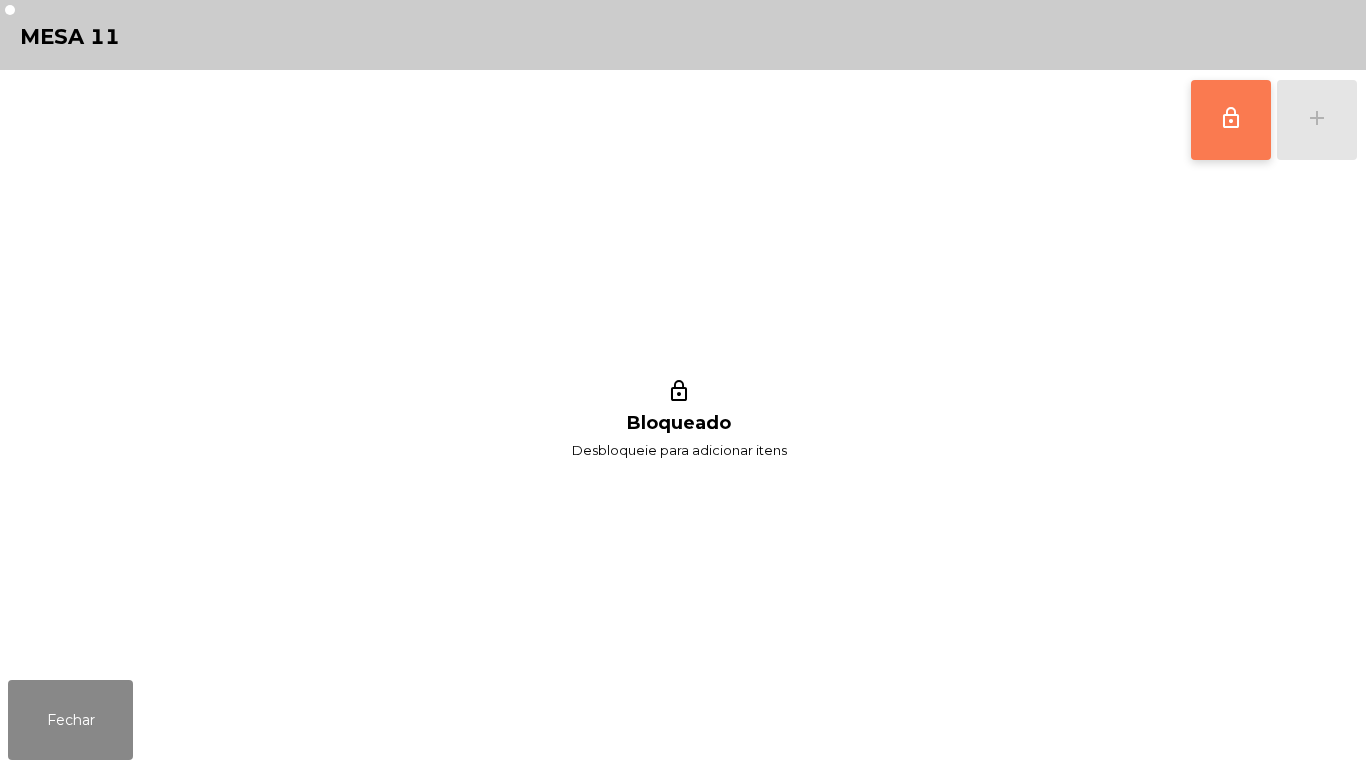 click on "lock_outline" 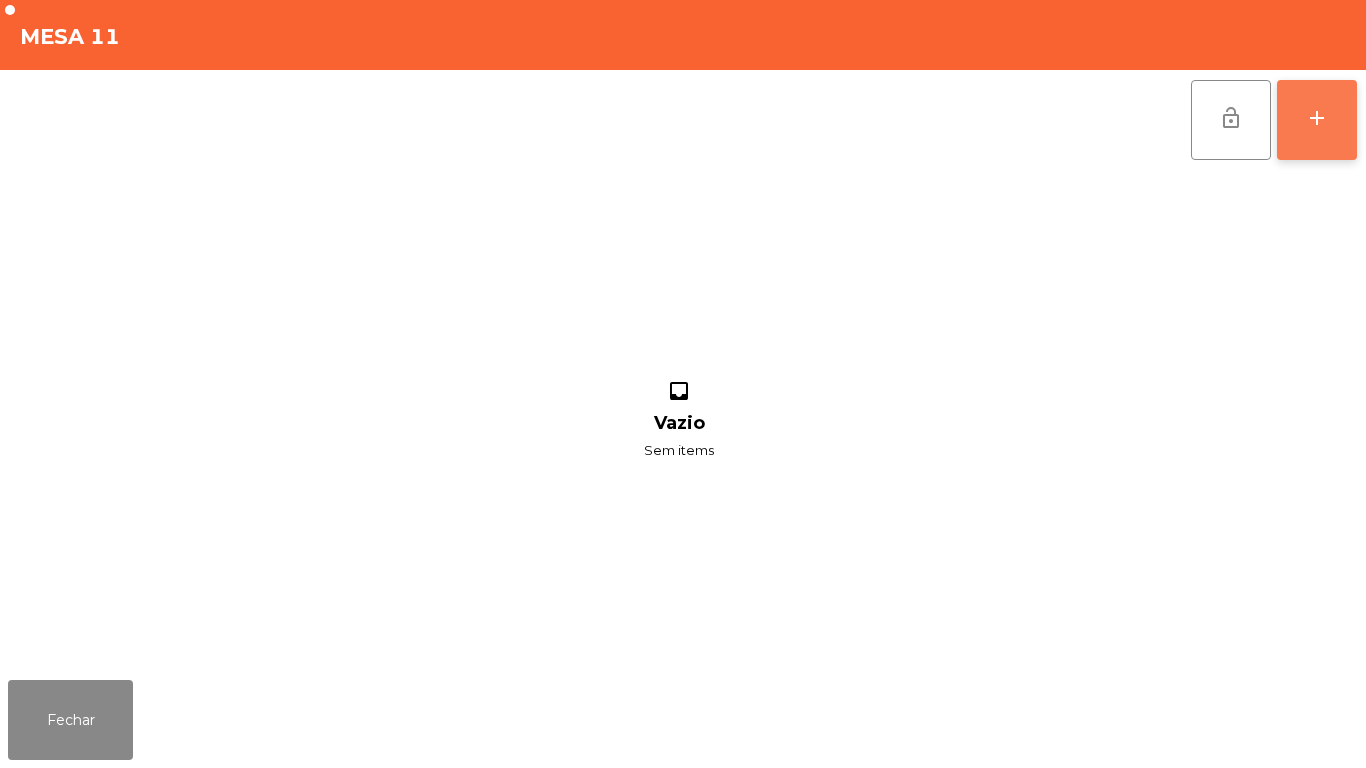 click on "add" 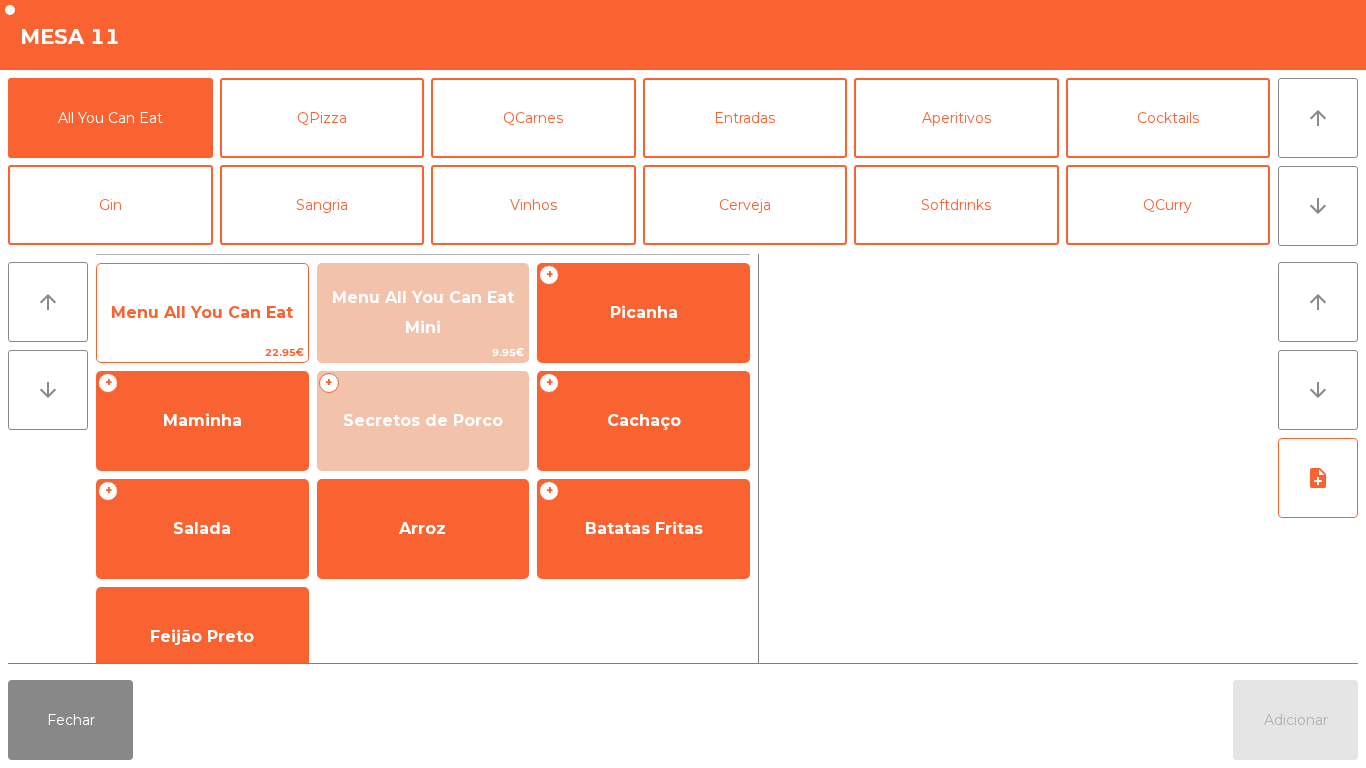 click on "Menu All You Can Eat" 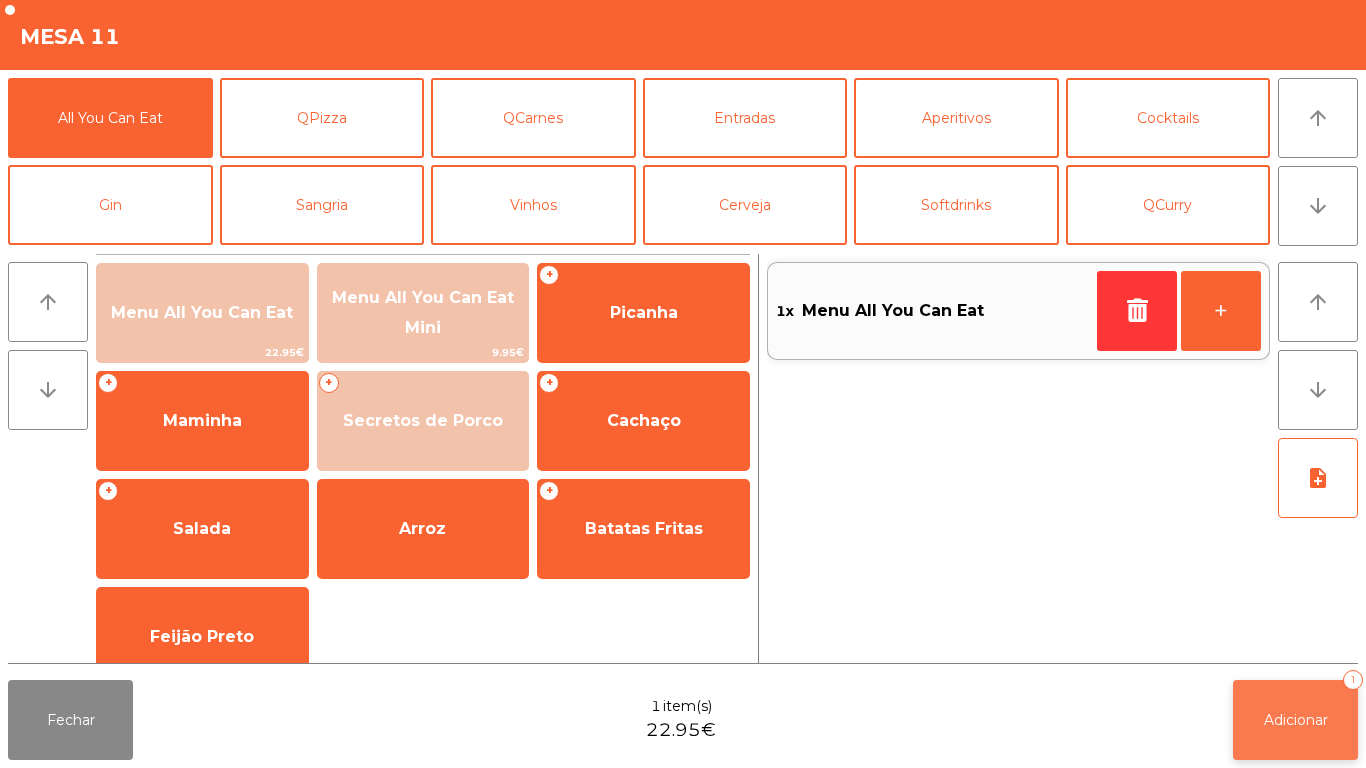 click on "Adicionar   1" 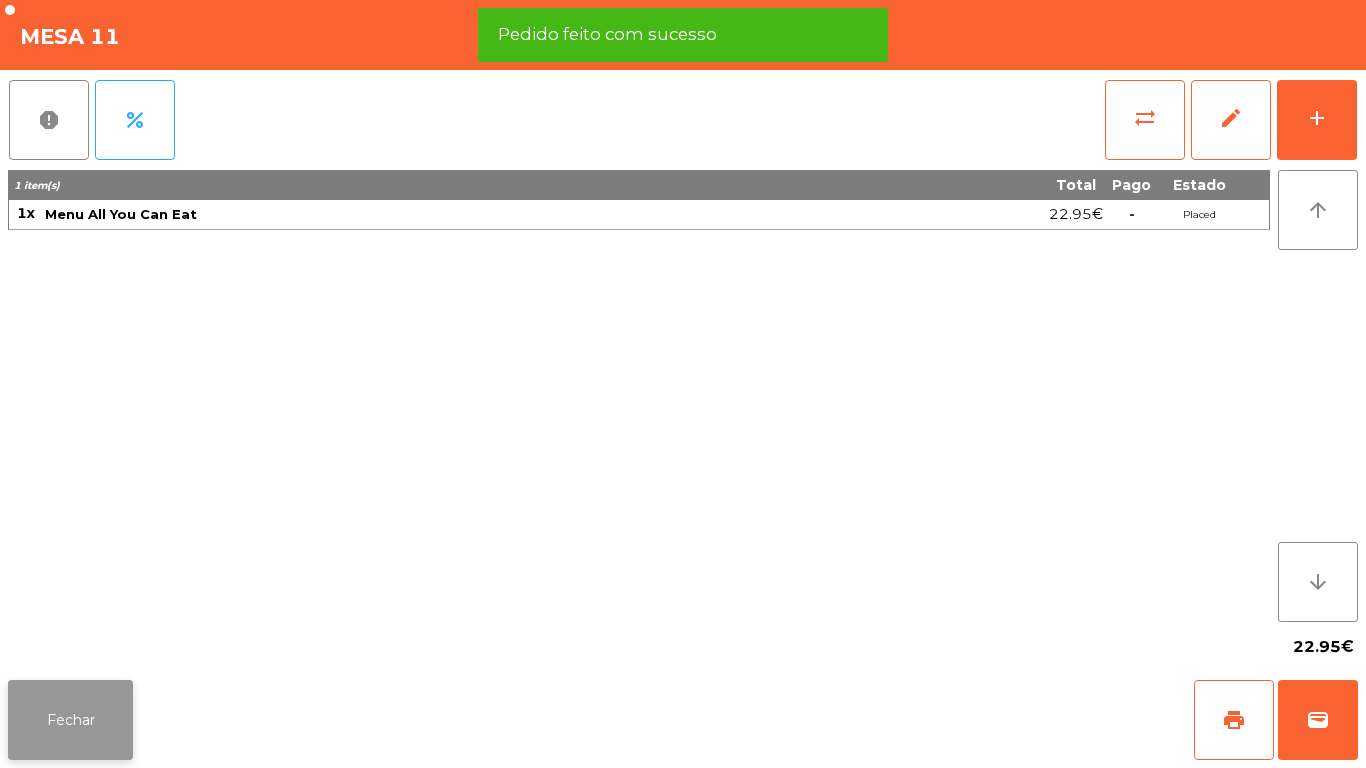 click on "Fechar" 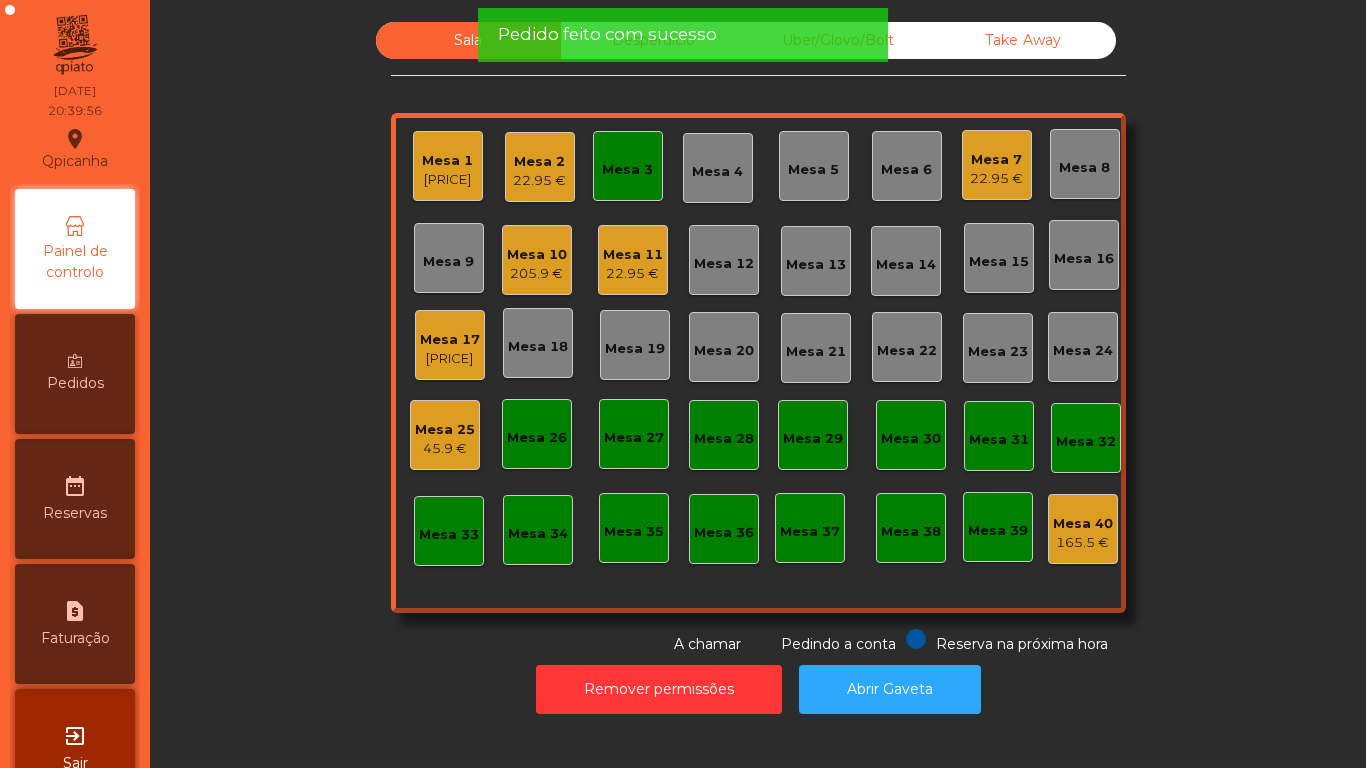 click on "Sala   Desperdicio   Uber/Glovo/Bolt   Take Away   Mesa 1   50.95 €   Mesa 2   22.95 €   Mesa 3   Mesa 4   Mesa 5   Mesa 6   Mesa 7   22.95 €   Mesa 8   Mesa 9   Mesa 10   205.9 €   Mesa 11   22.95 €   Mesa 12   Mesa 13   Mesa 14   Mesa 15   Mesa 16   Mesa 17   365 €   Mesa 18   Mesa 19   Mesa 20   Mesa 21   Mesa 22   Mesa 23   Mesa 24   Mesa 25   45.9 €   Mesa 26   Mesa 27   Mesa 28   Mesa 29   Mesa 30   Mesa 31   Mesa 32   Mesa 33   Mesa 34   Mesa 35   Mesa 36   Mesa 37   Mesa 38   Mesa 39   Mesa 40   165.5 €  Reserva na próxima hora Pedindo a conta A chamar" 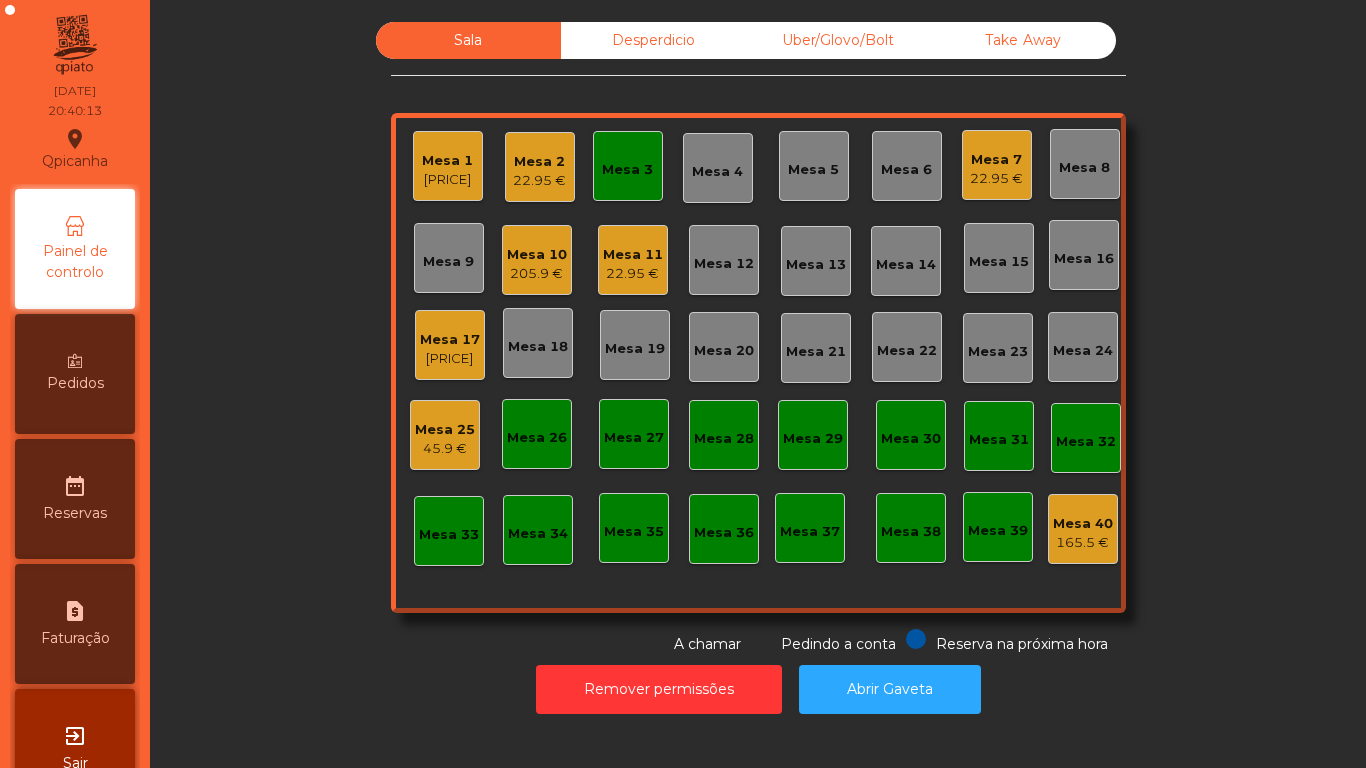 click on "[PRICE]" 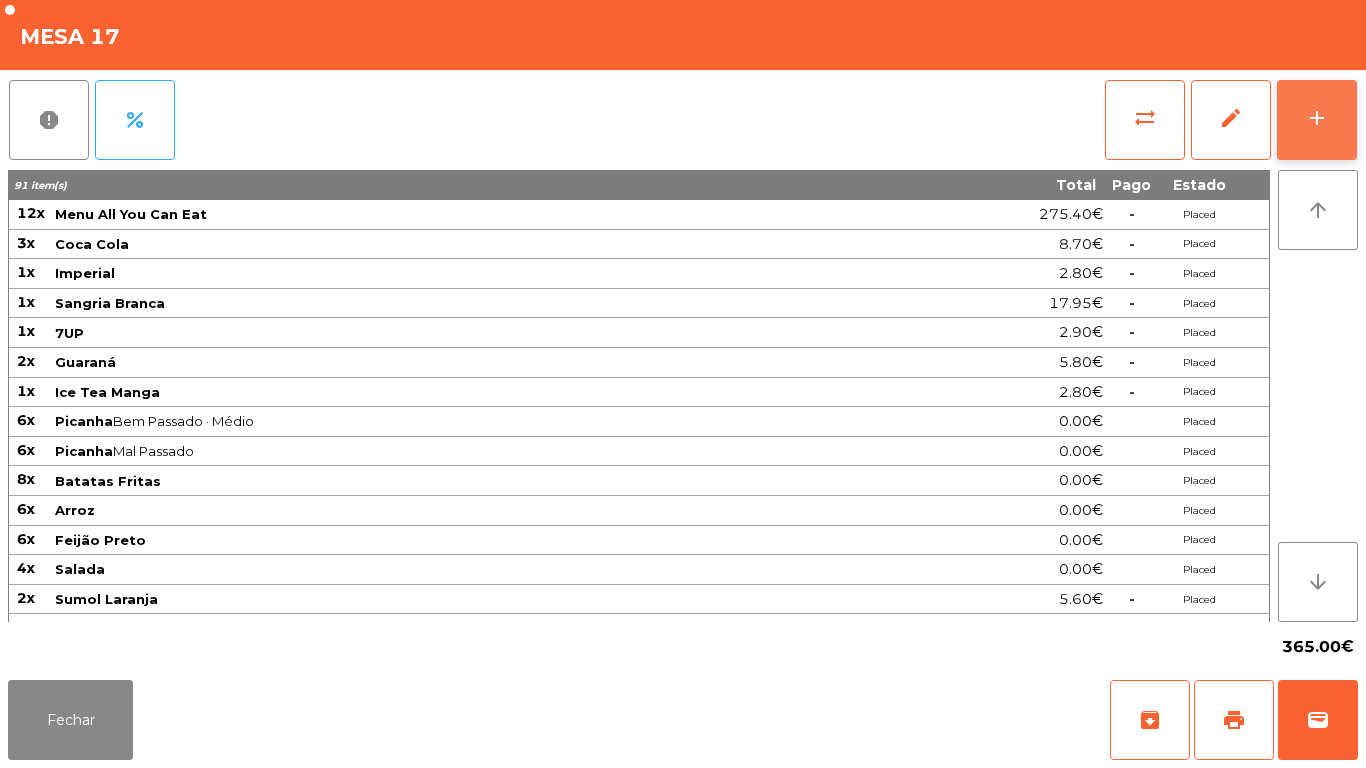 click on "add" 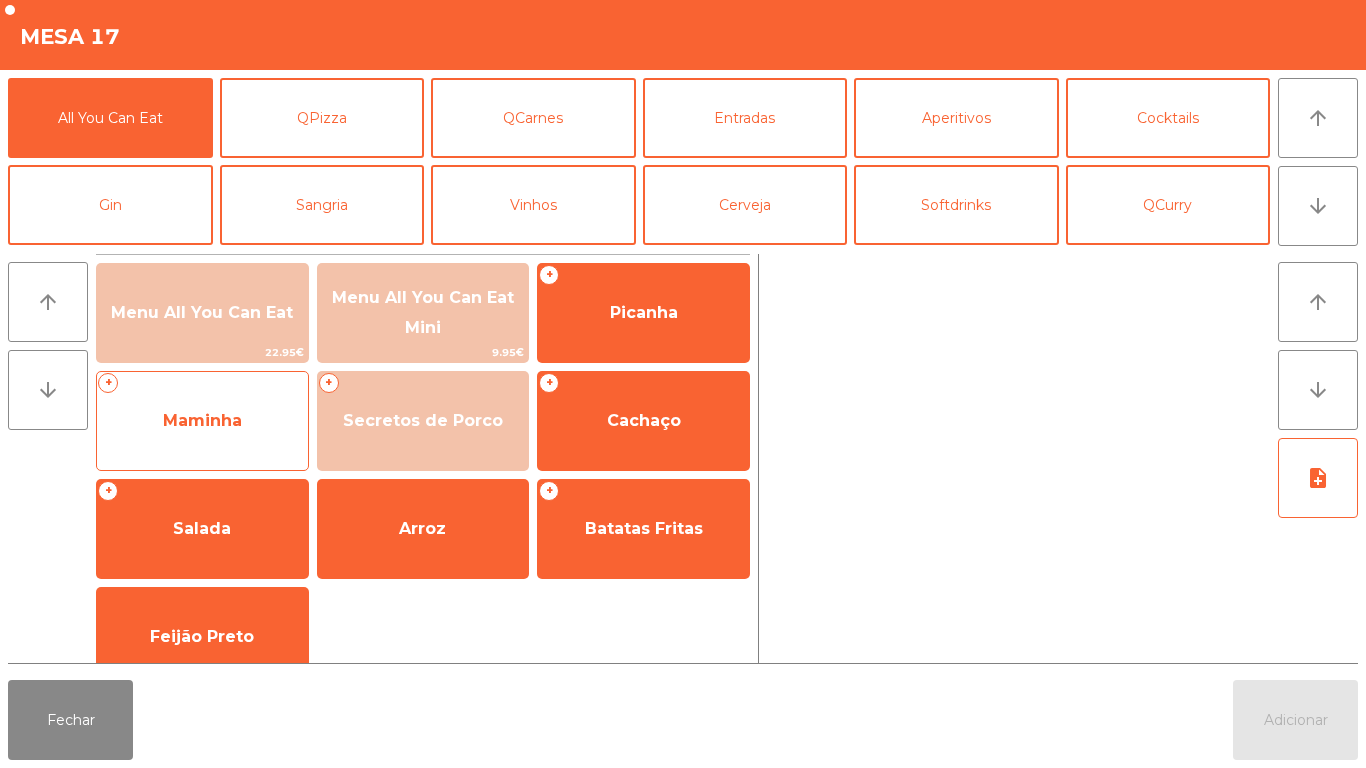 click on "Maminha" 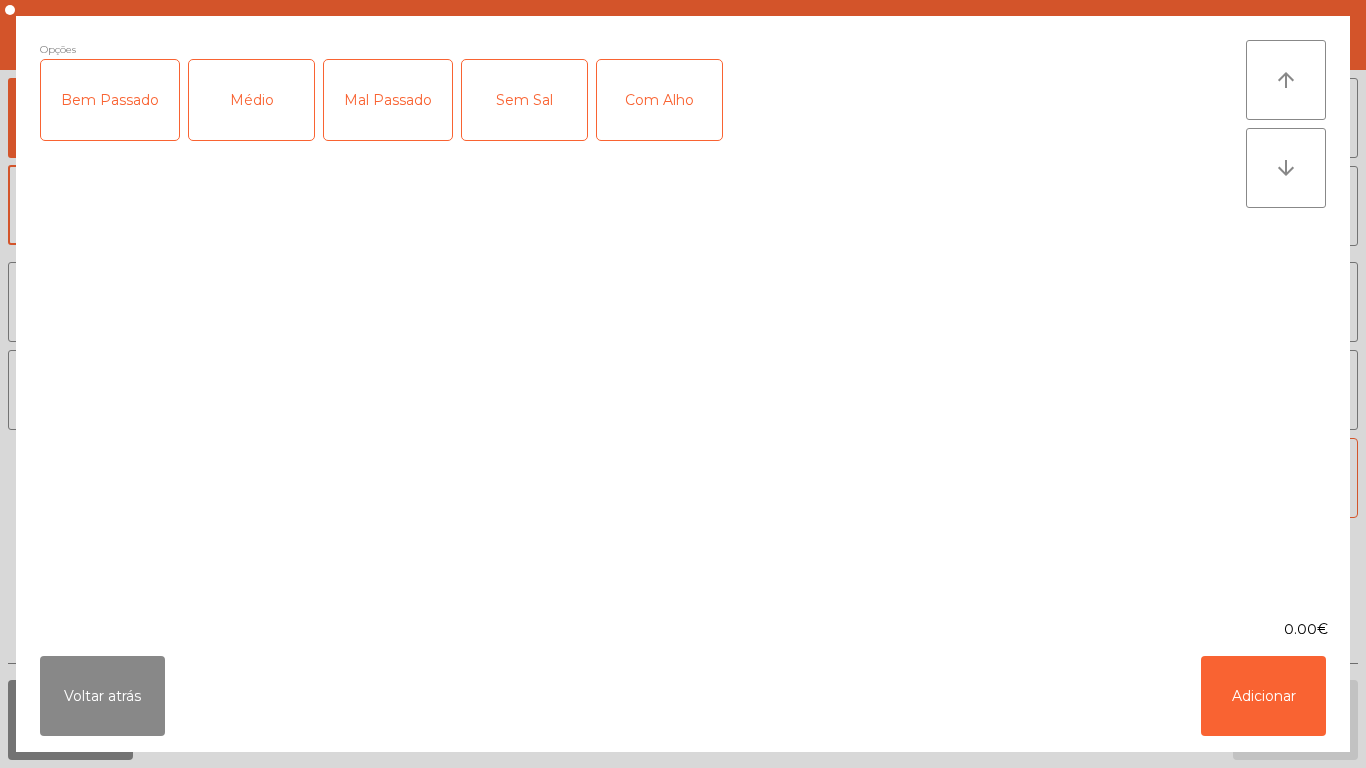 click on "Médio" 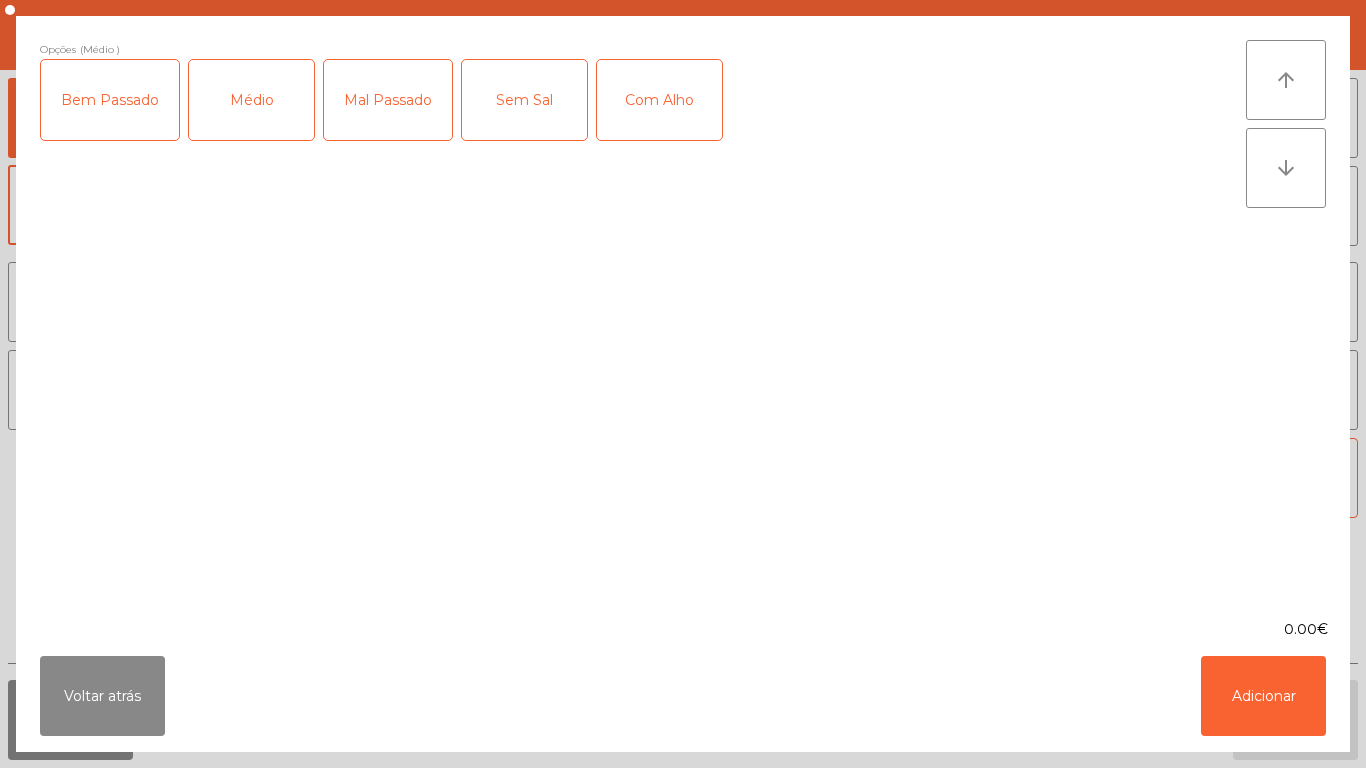 click on "Bem Passado" 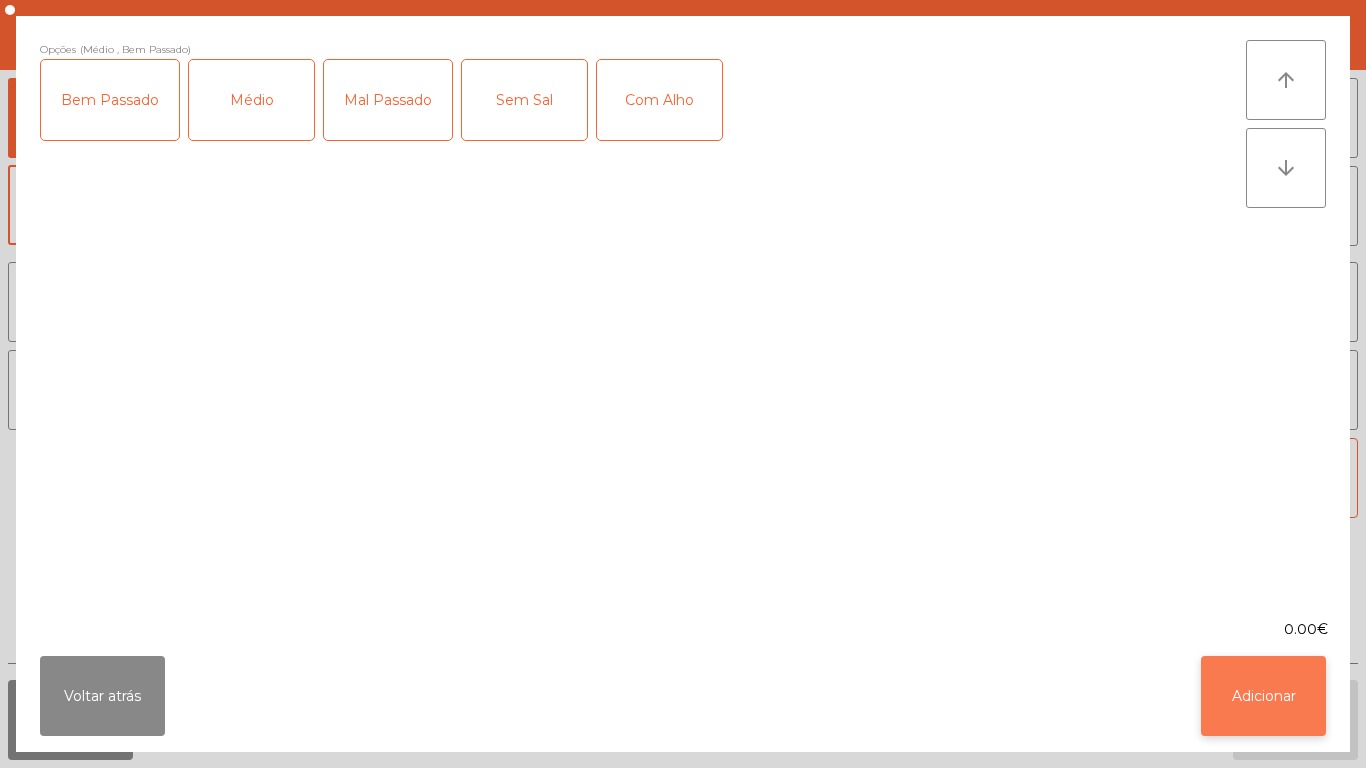 click on "Adicionar" 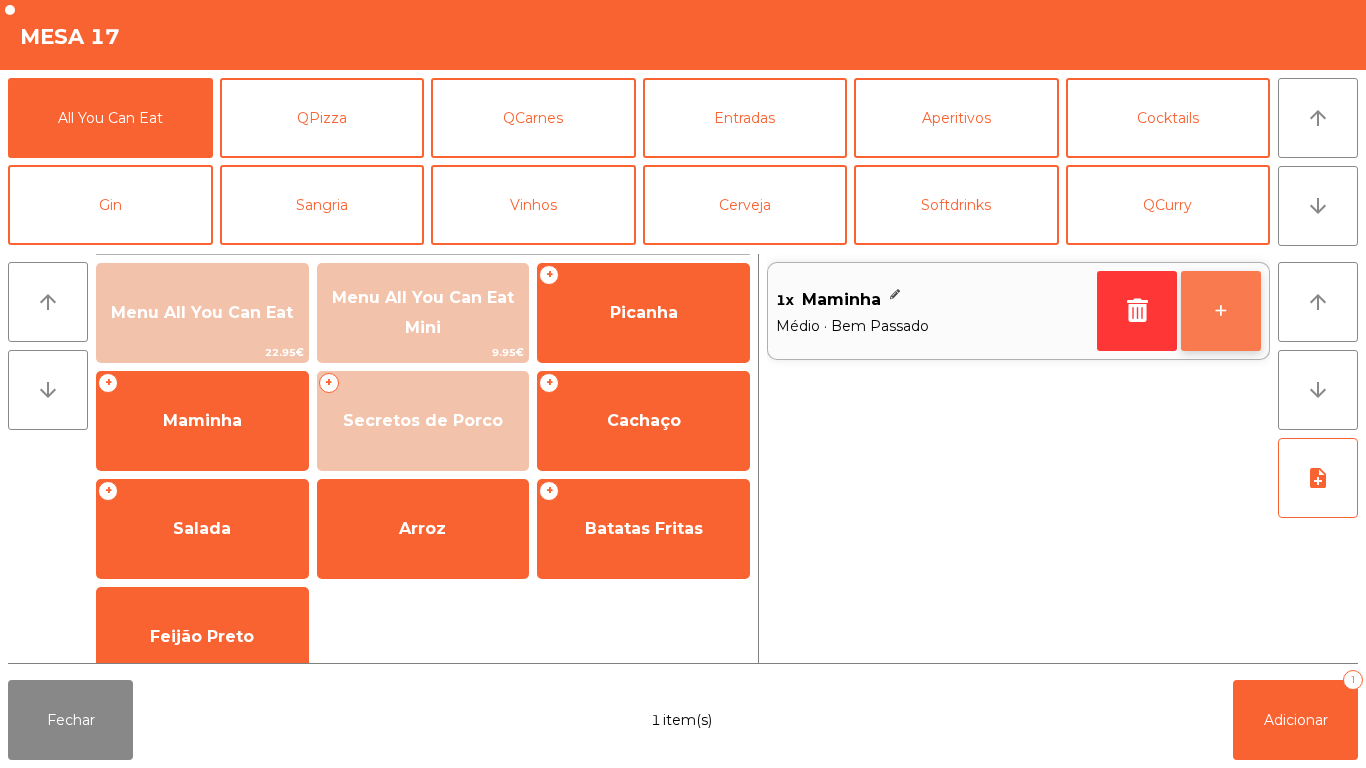 click on "+" 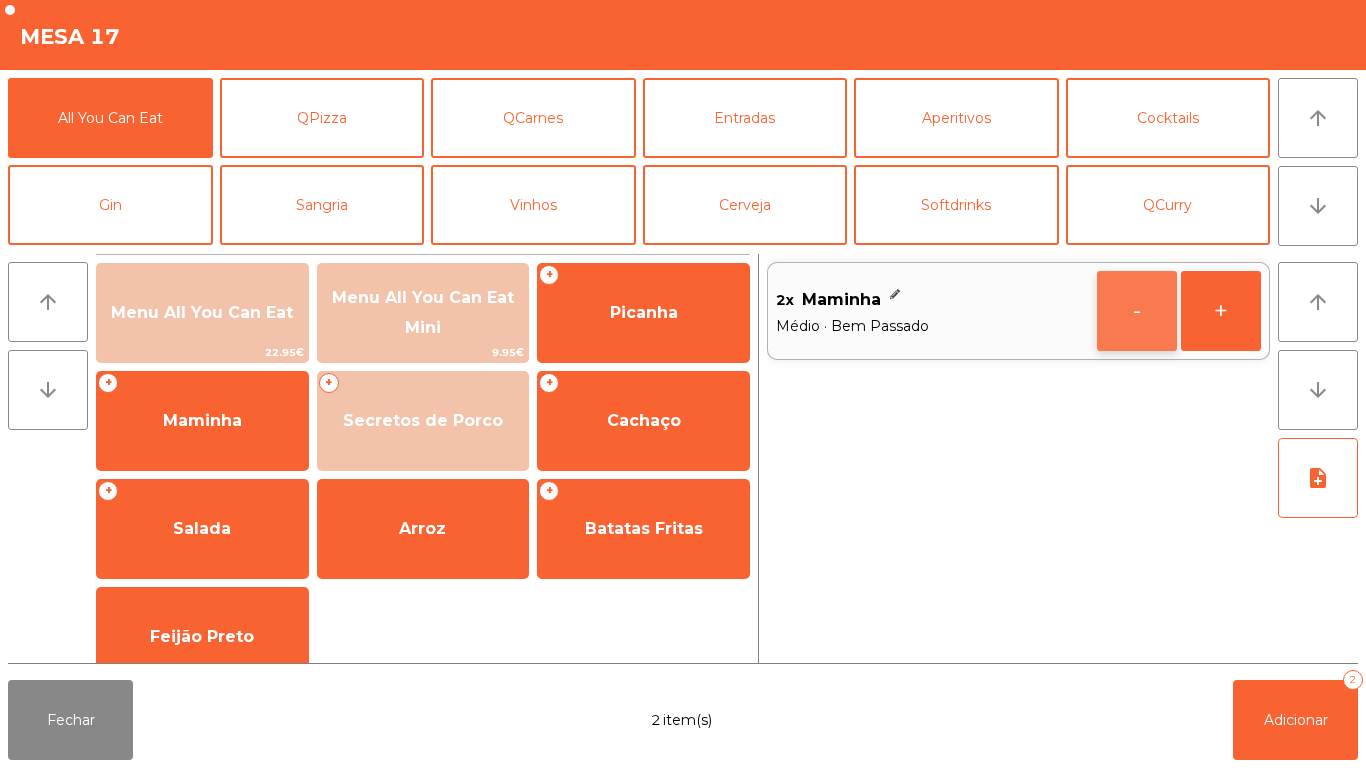 click on "-" 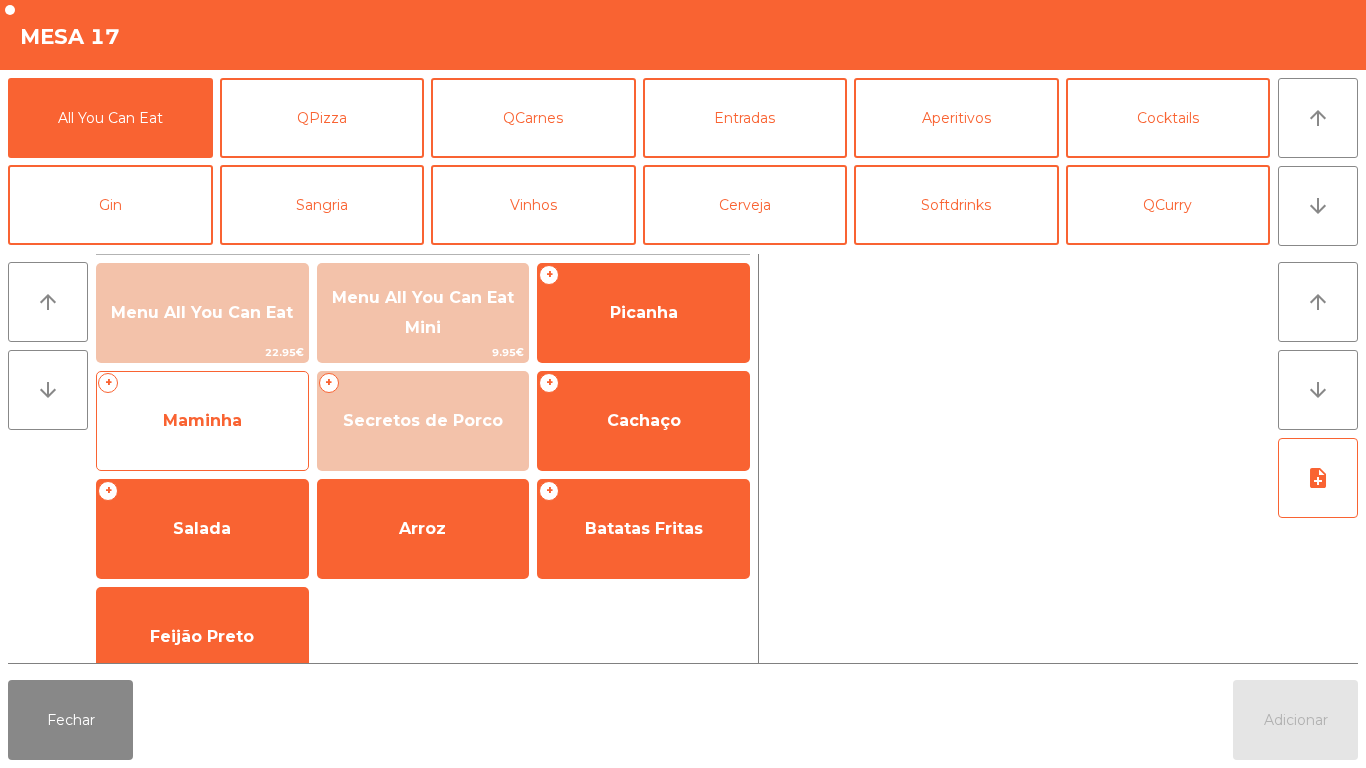 click on "Maminha" 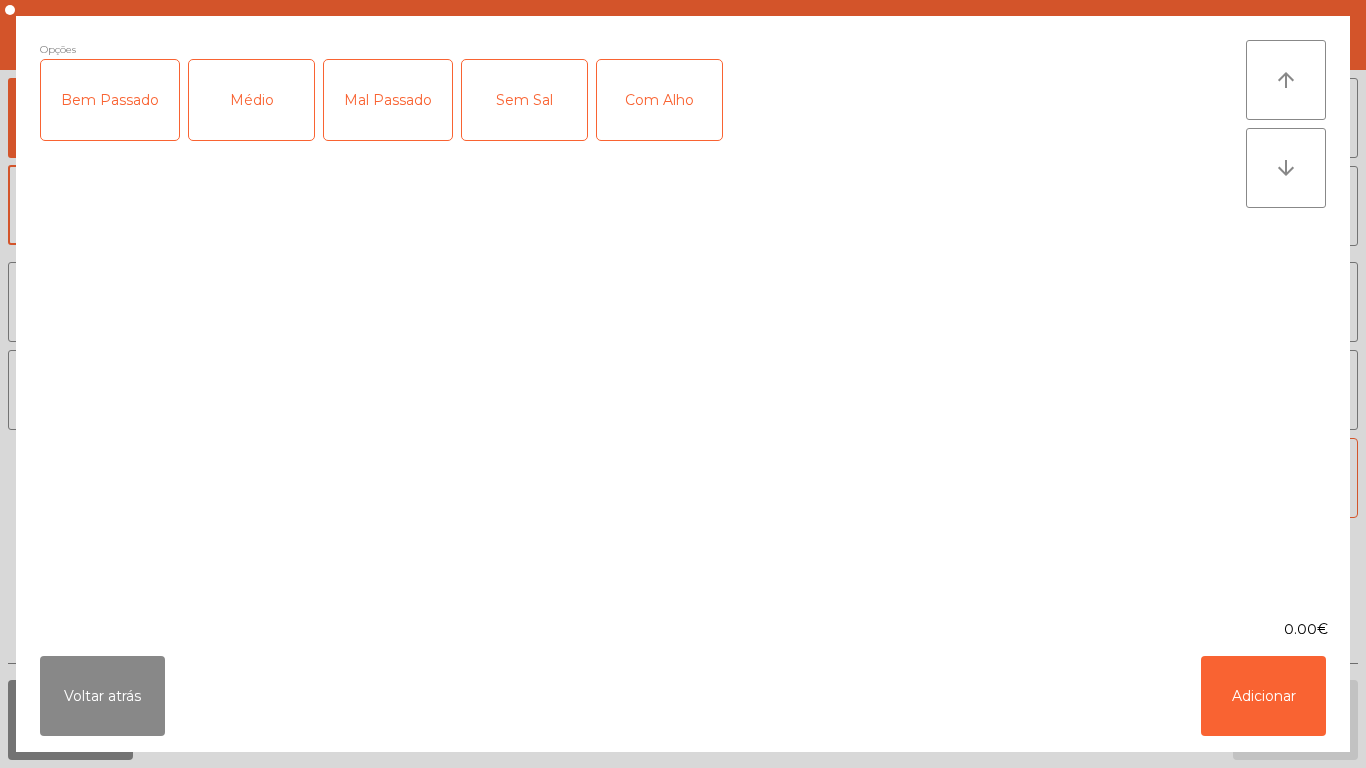 click on "Médio" 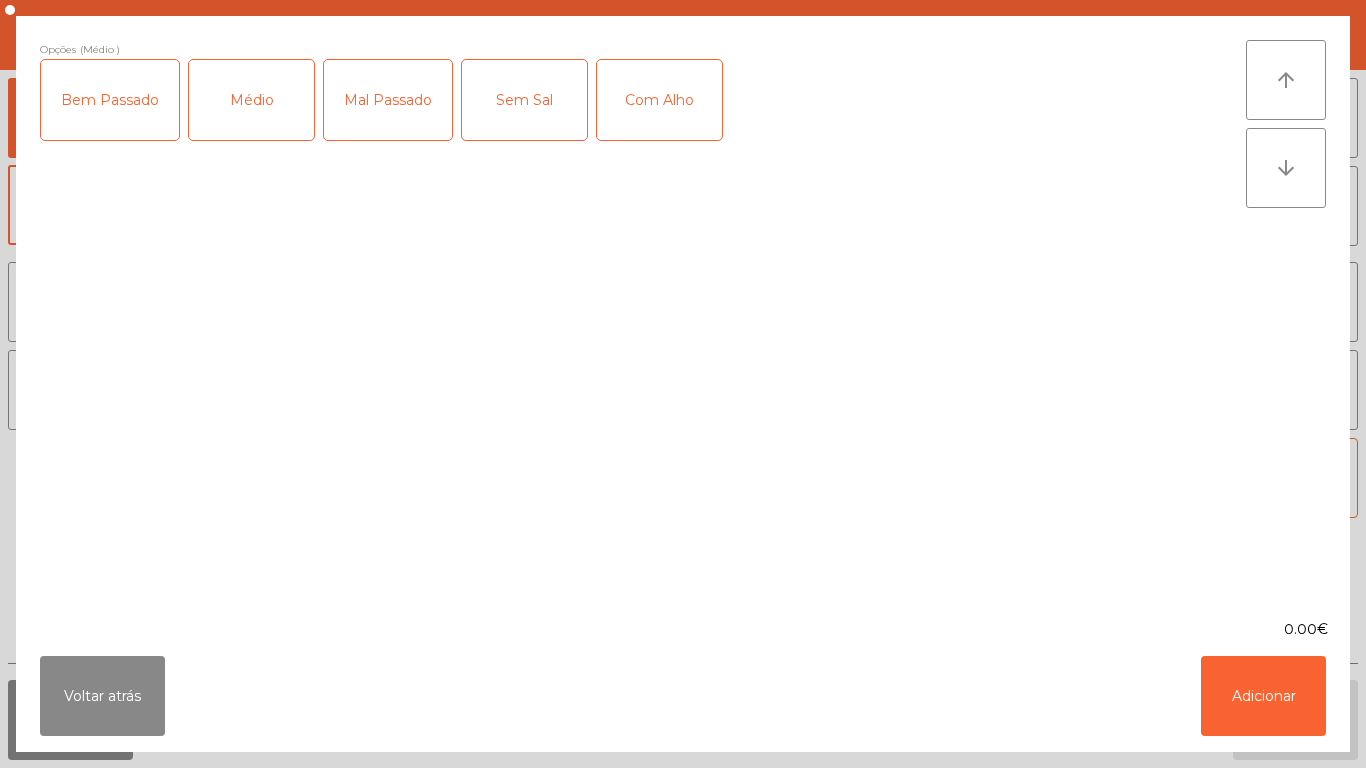 click on "Bem Passado" 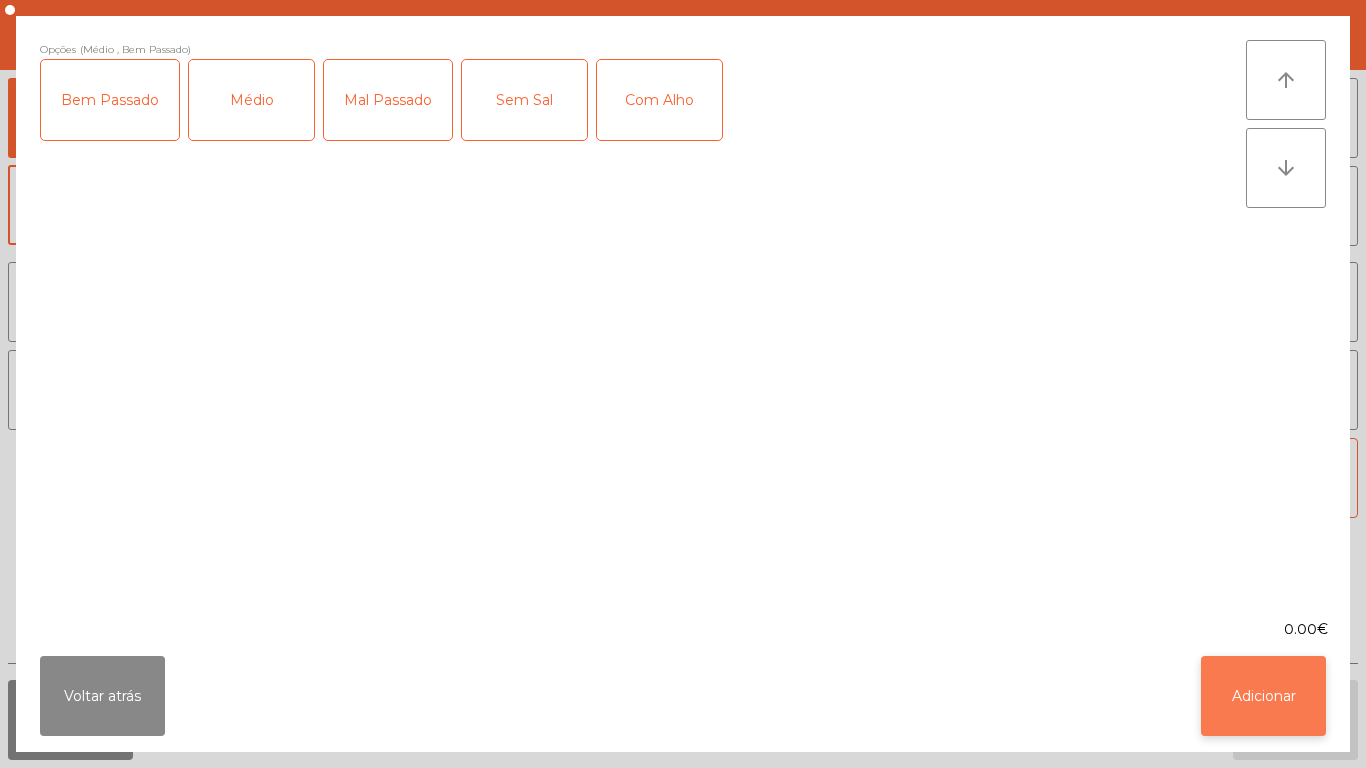 click on "Adicionar" 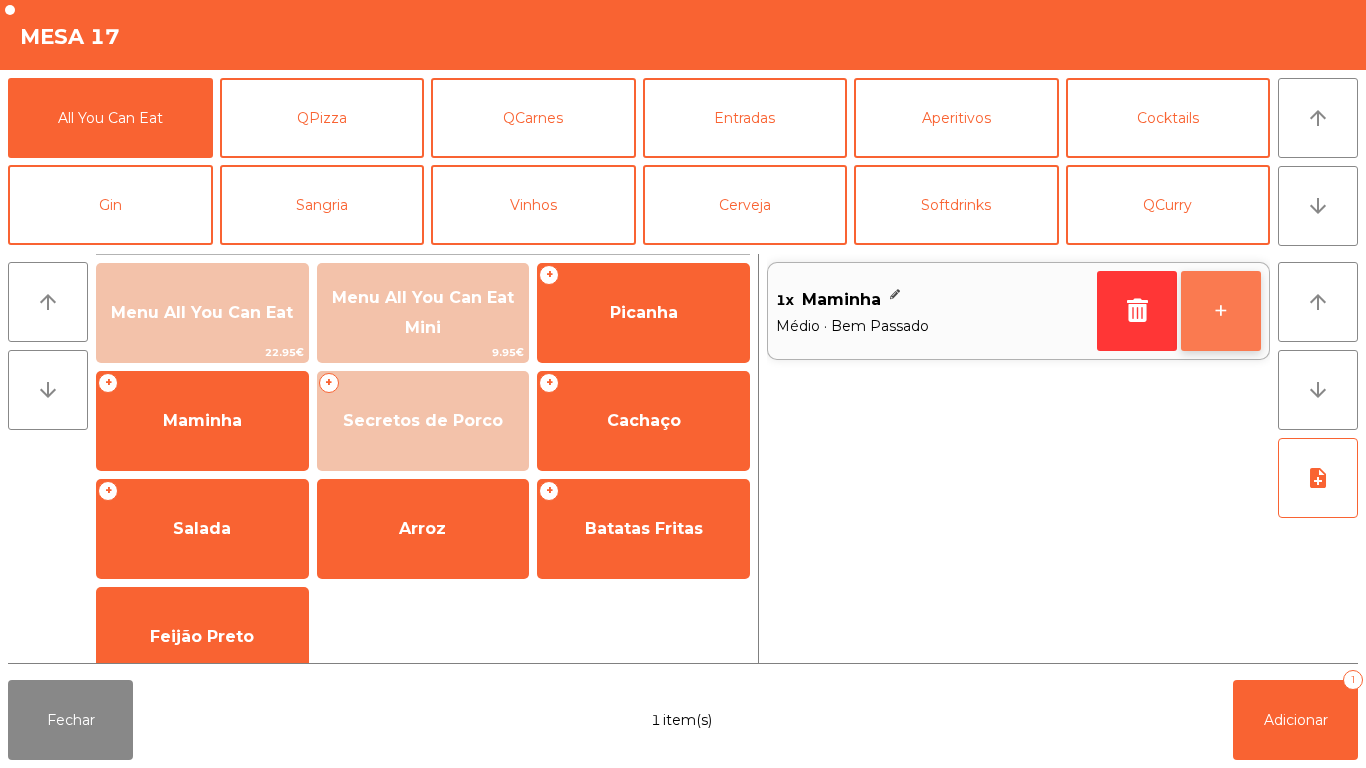 click on "+" 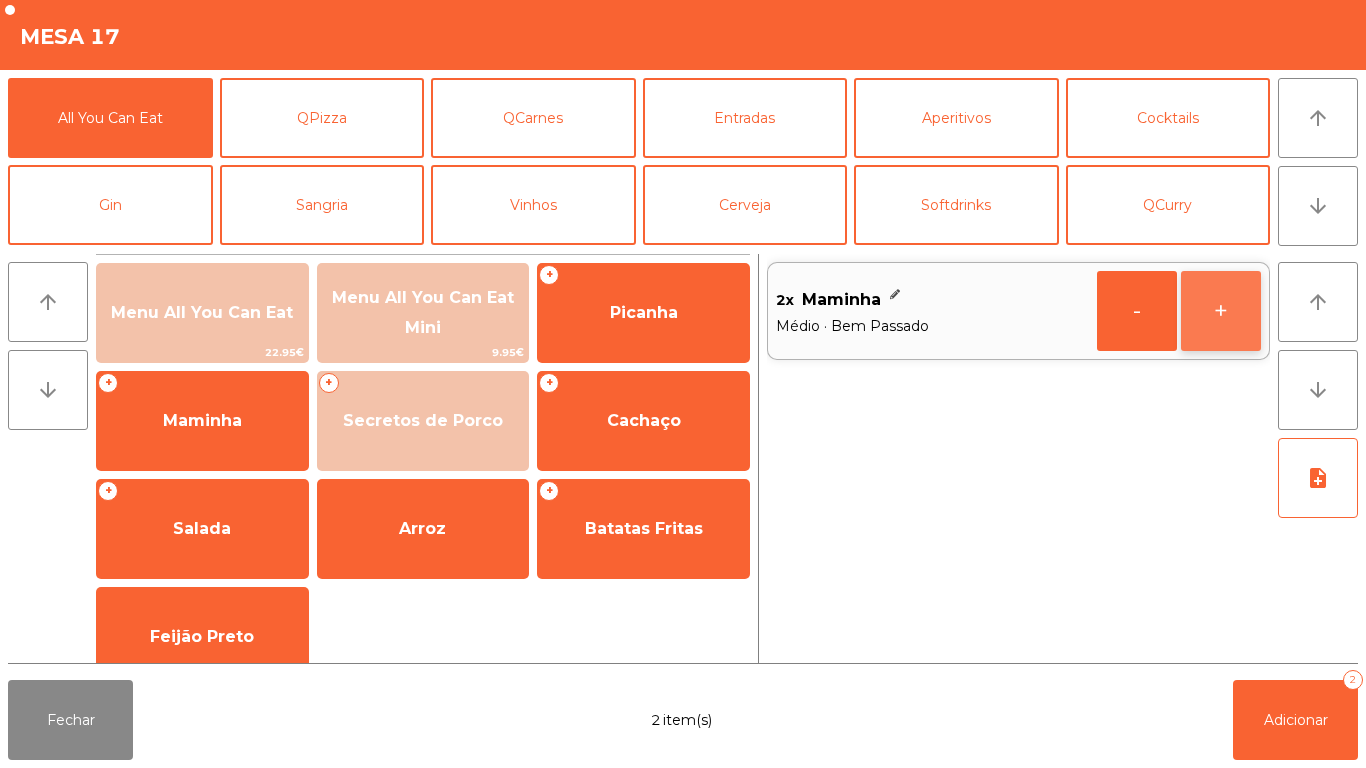 click on "+" 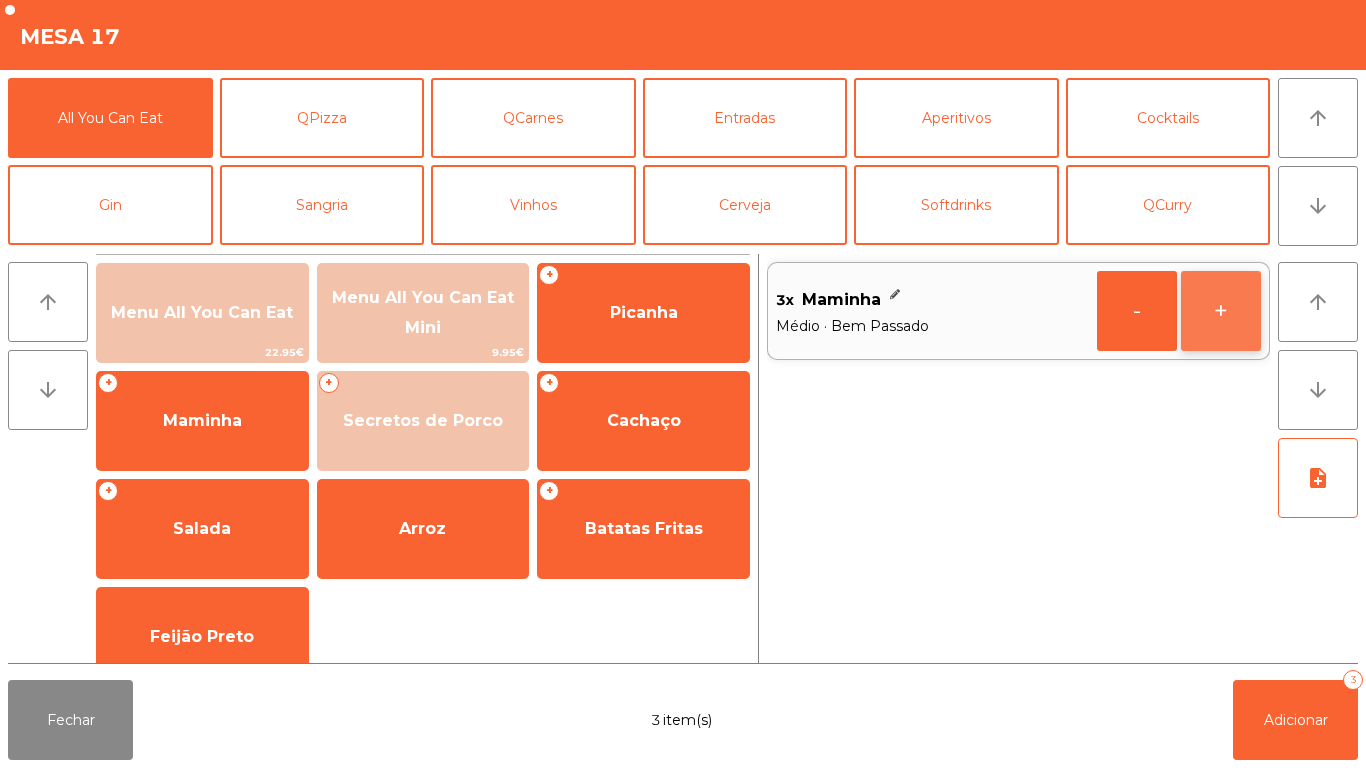 click on "+" 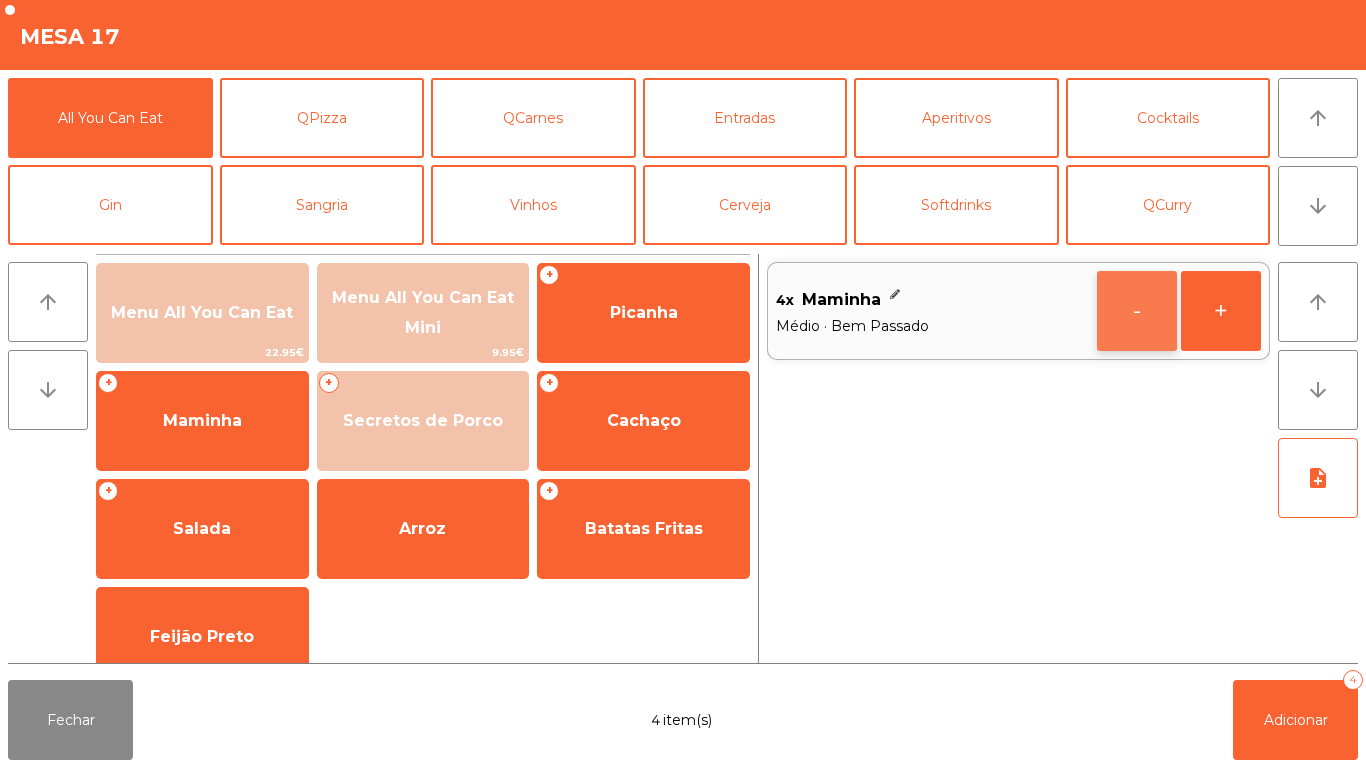 click on "-" 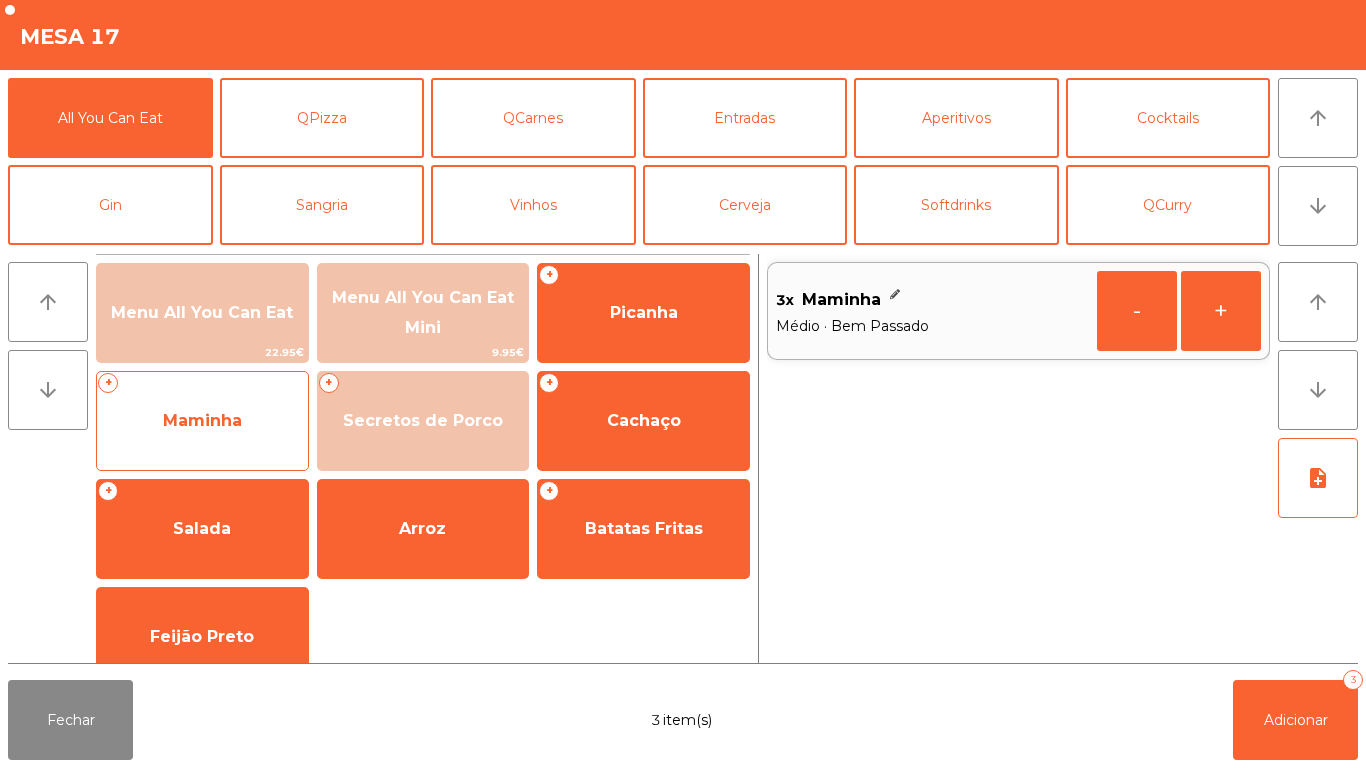 click on "Maminha" 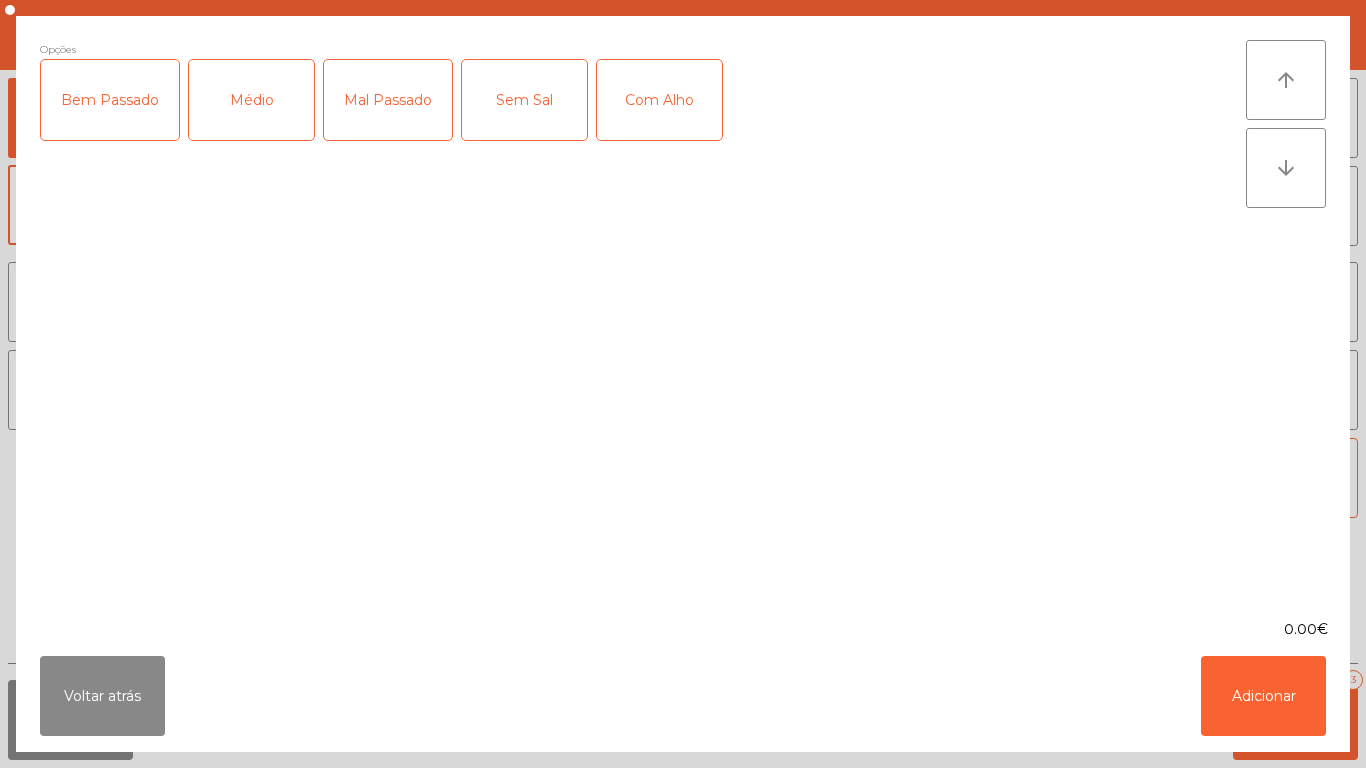 click on "Bem Passado" 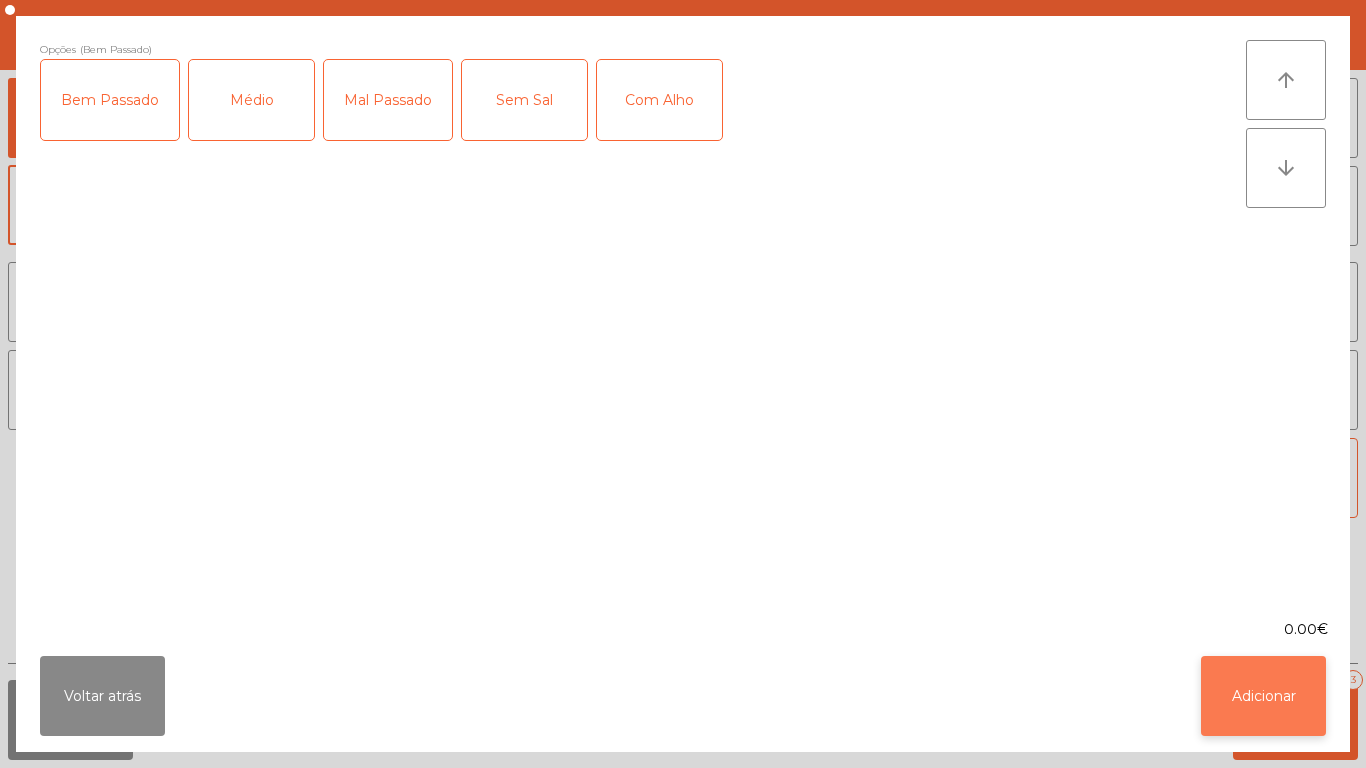 click on "Adicionar" 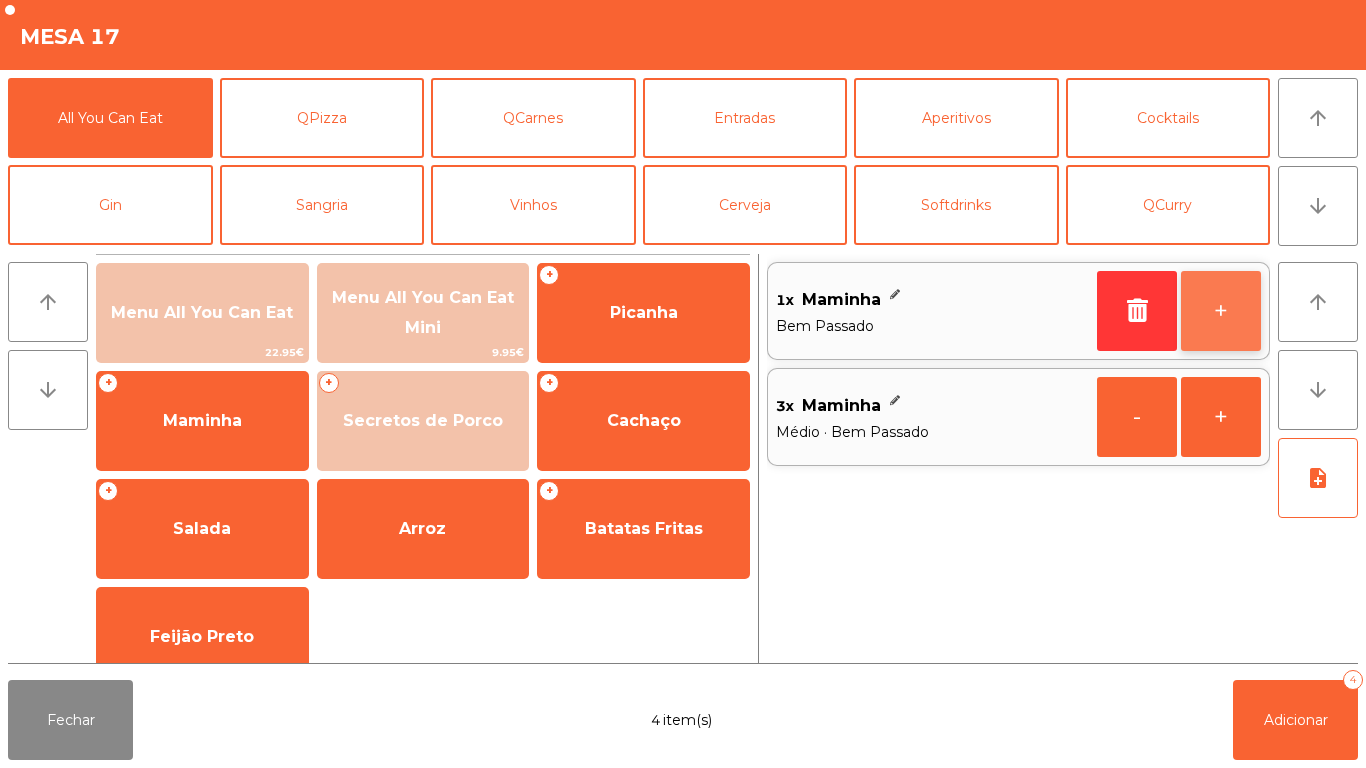 click on "+" 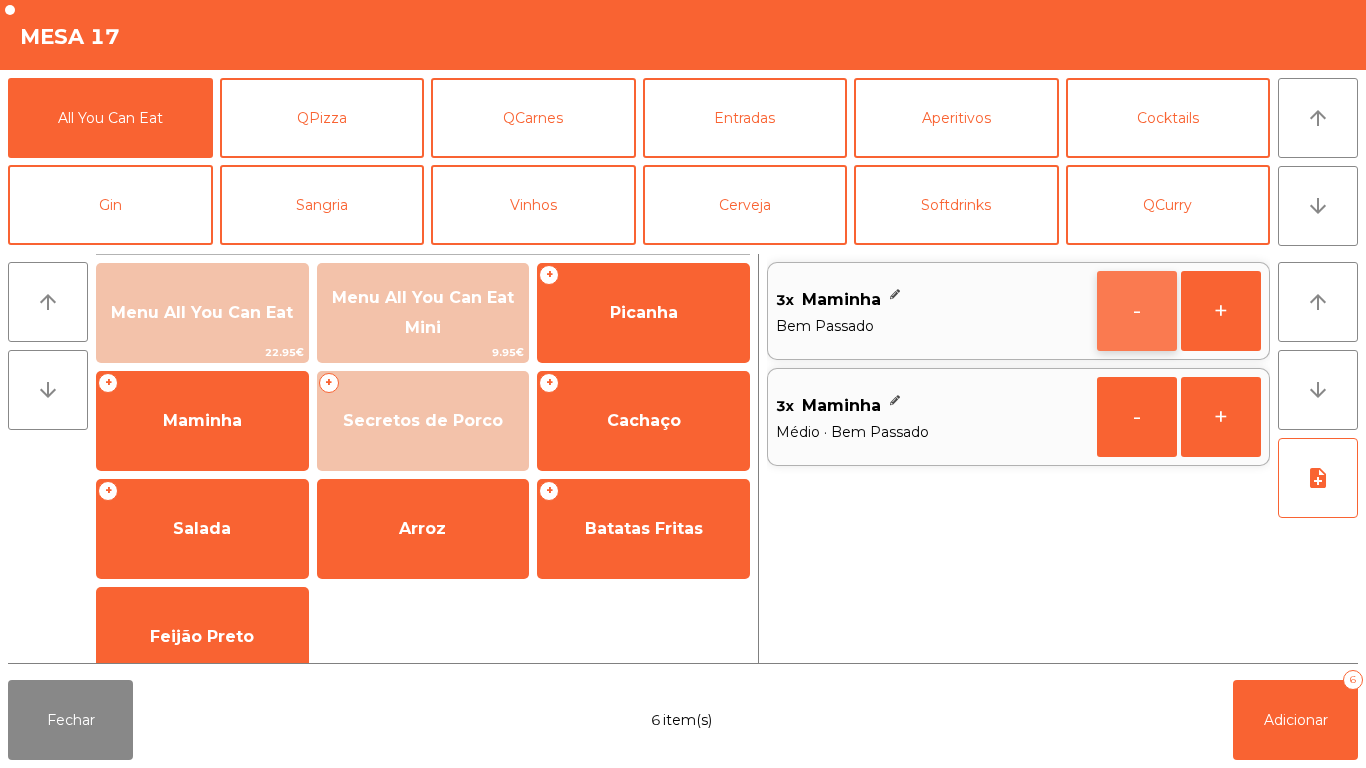 click on "-" 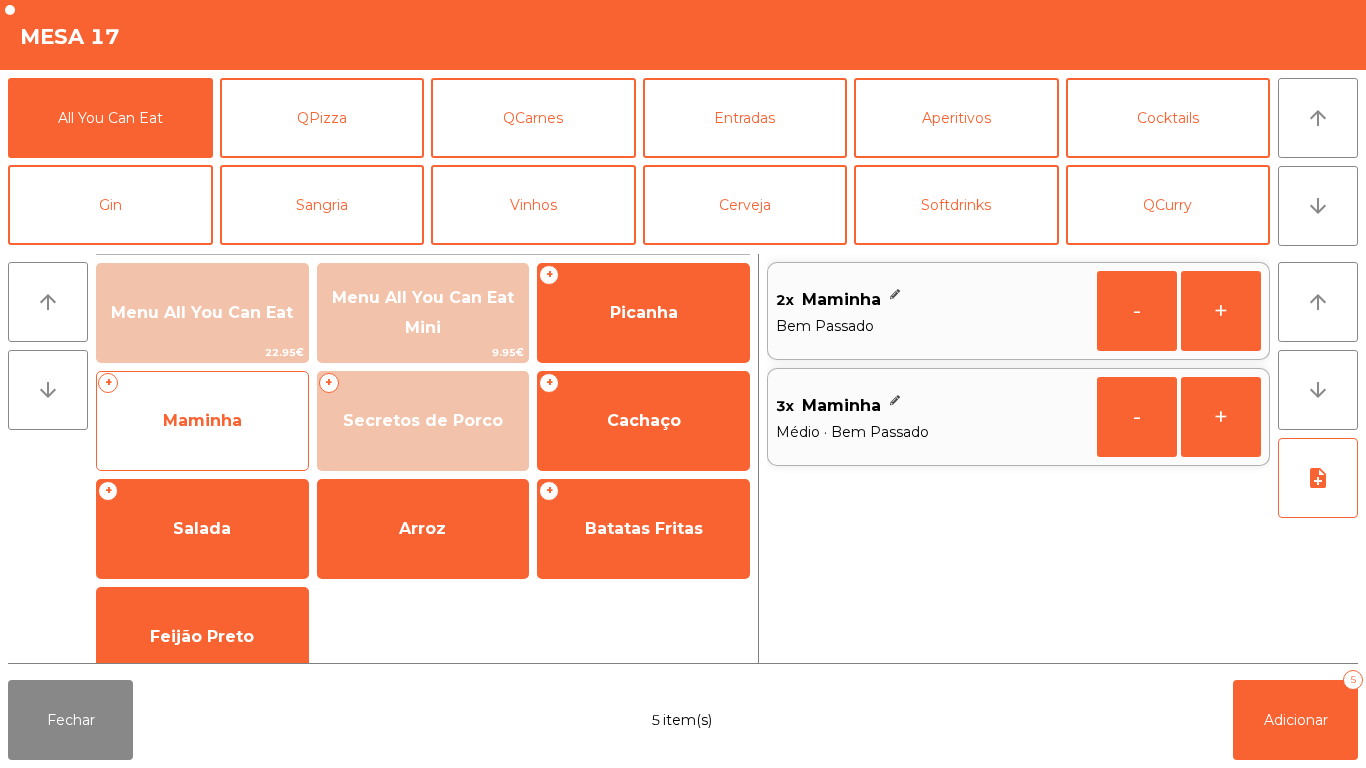 click on "Maminha" 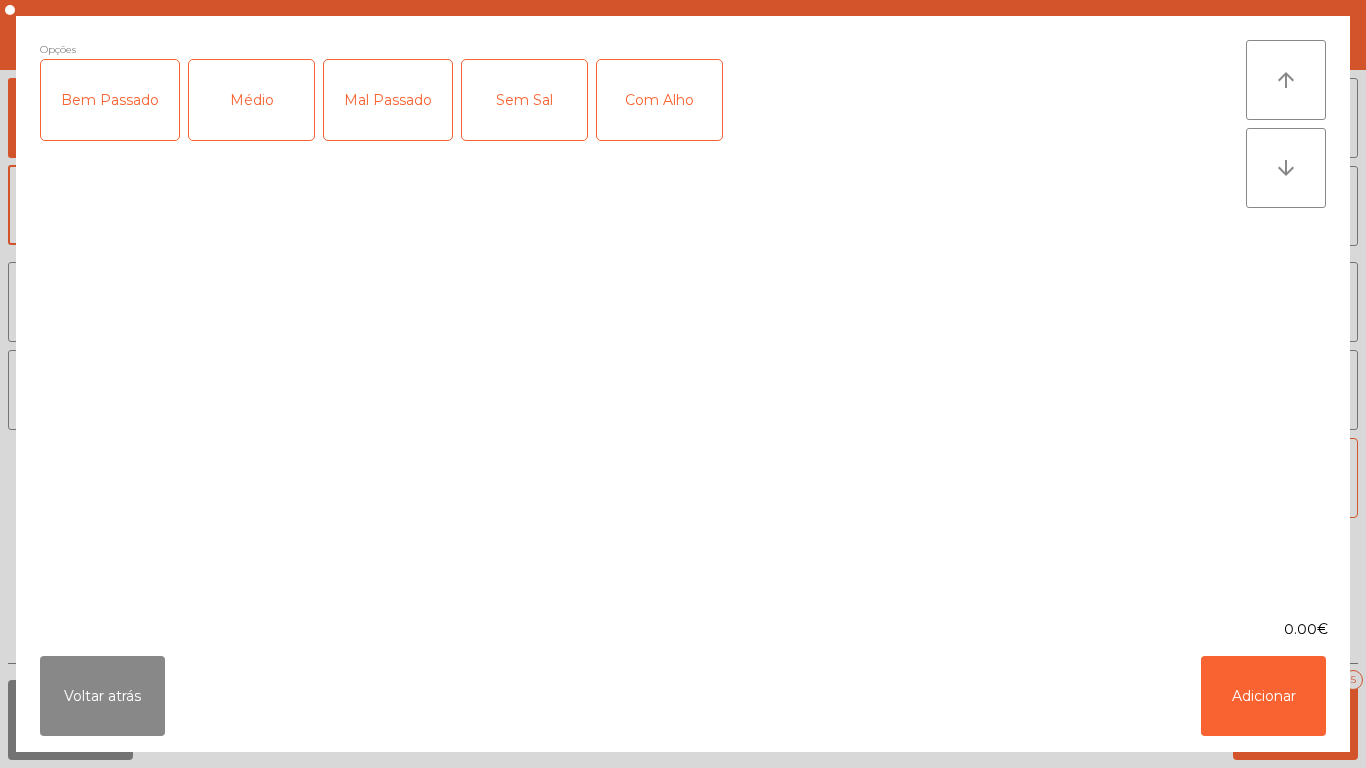 click on "Médio" 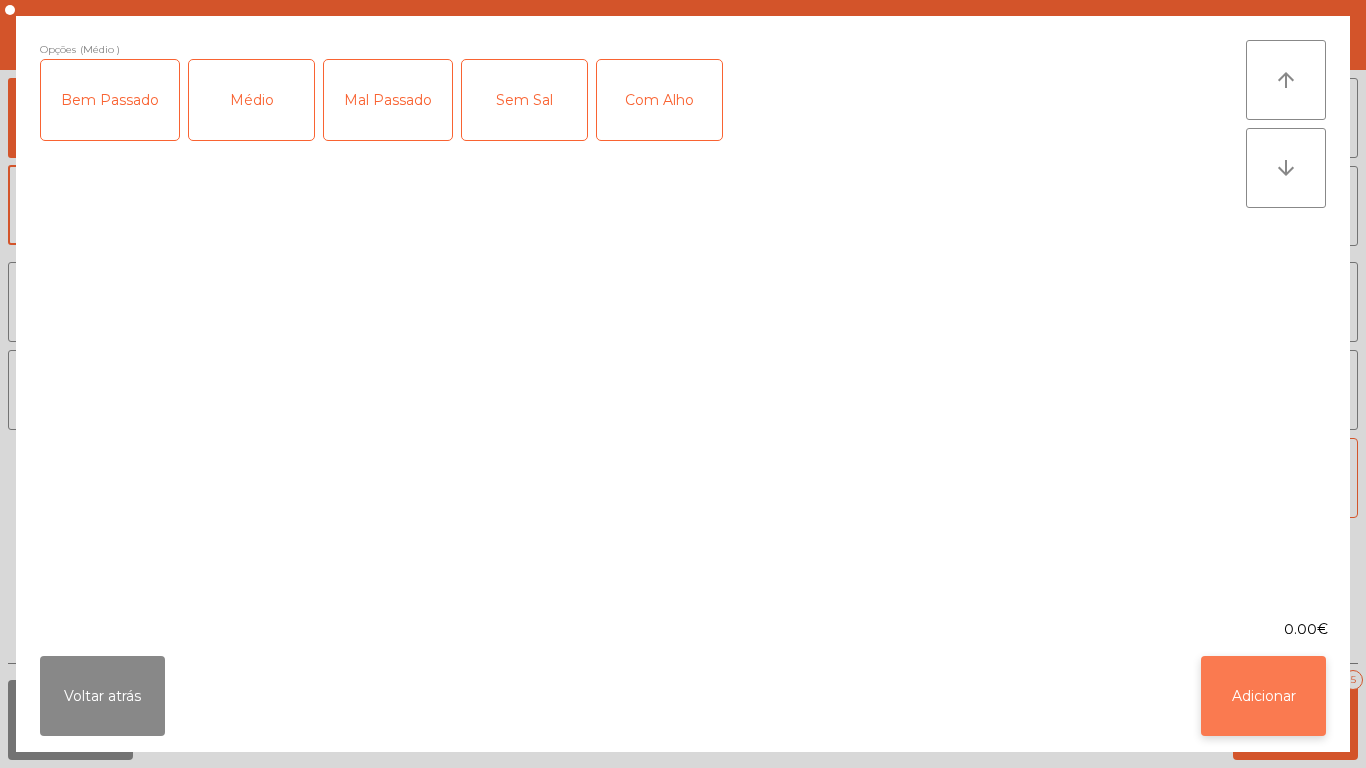 click on "Adicionar" 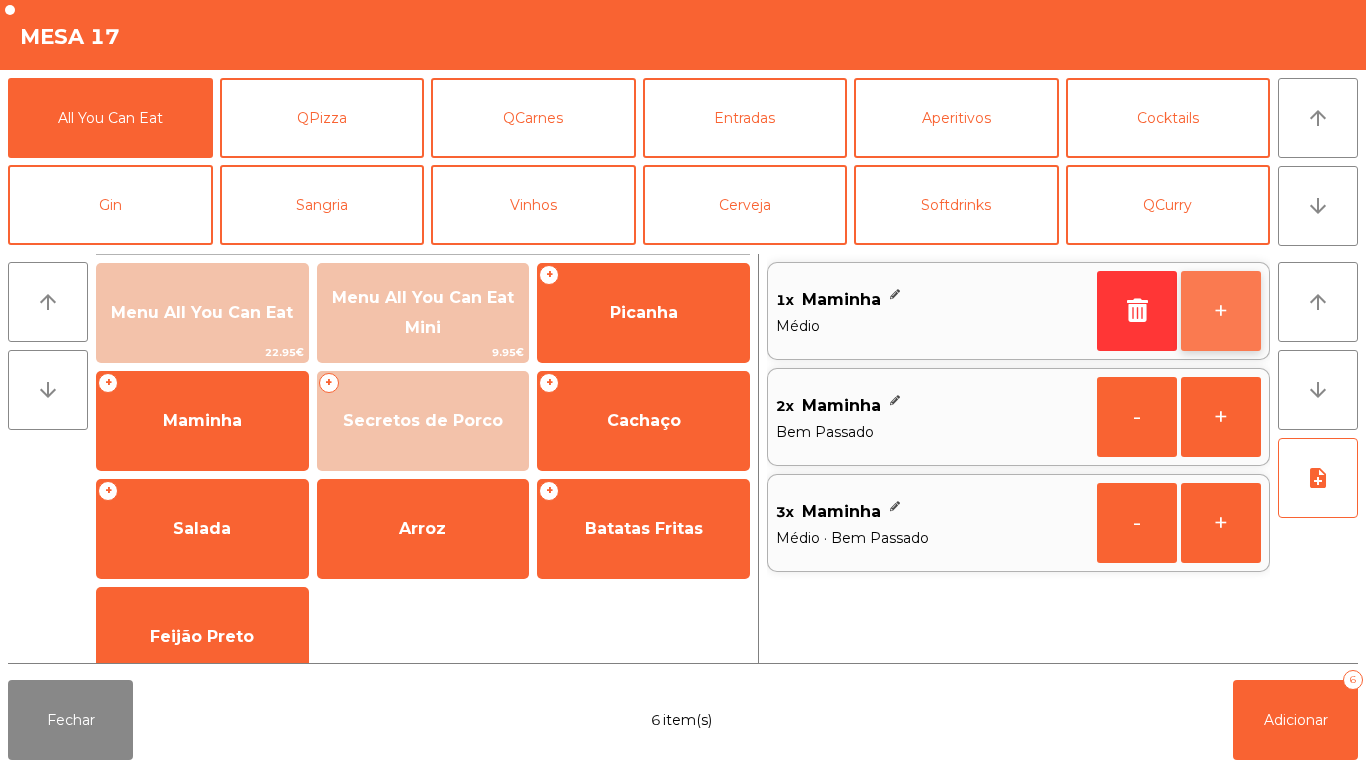 click on "+" 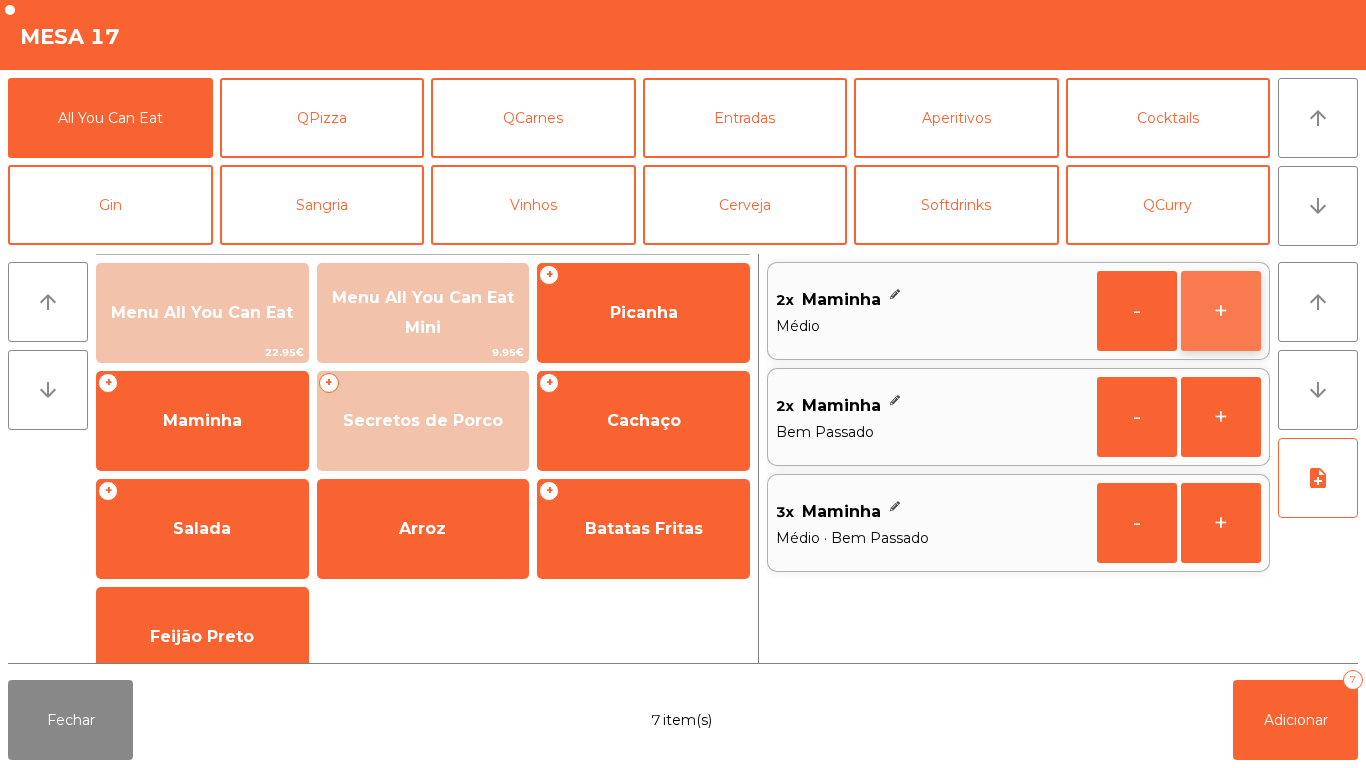 click on "+" 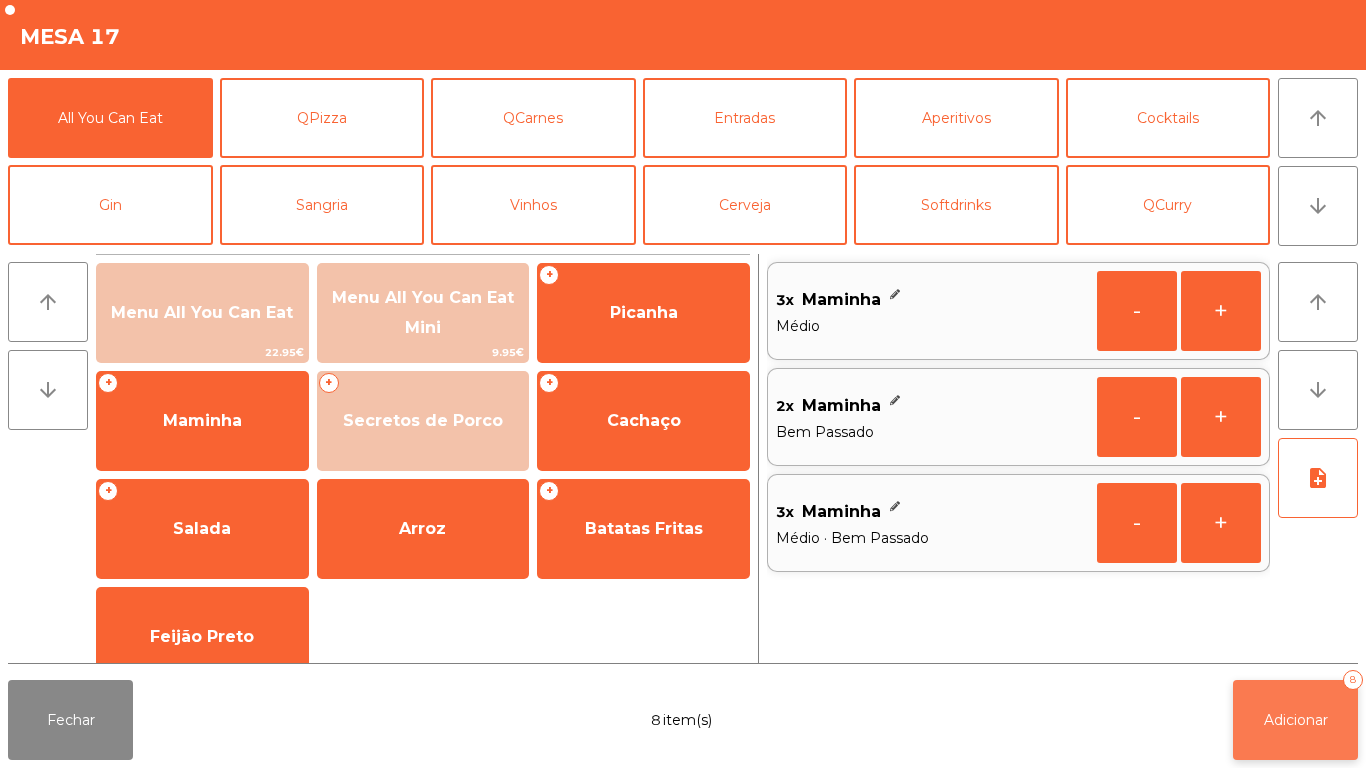 click on "Adicionar" 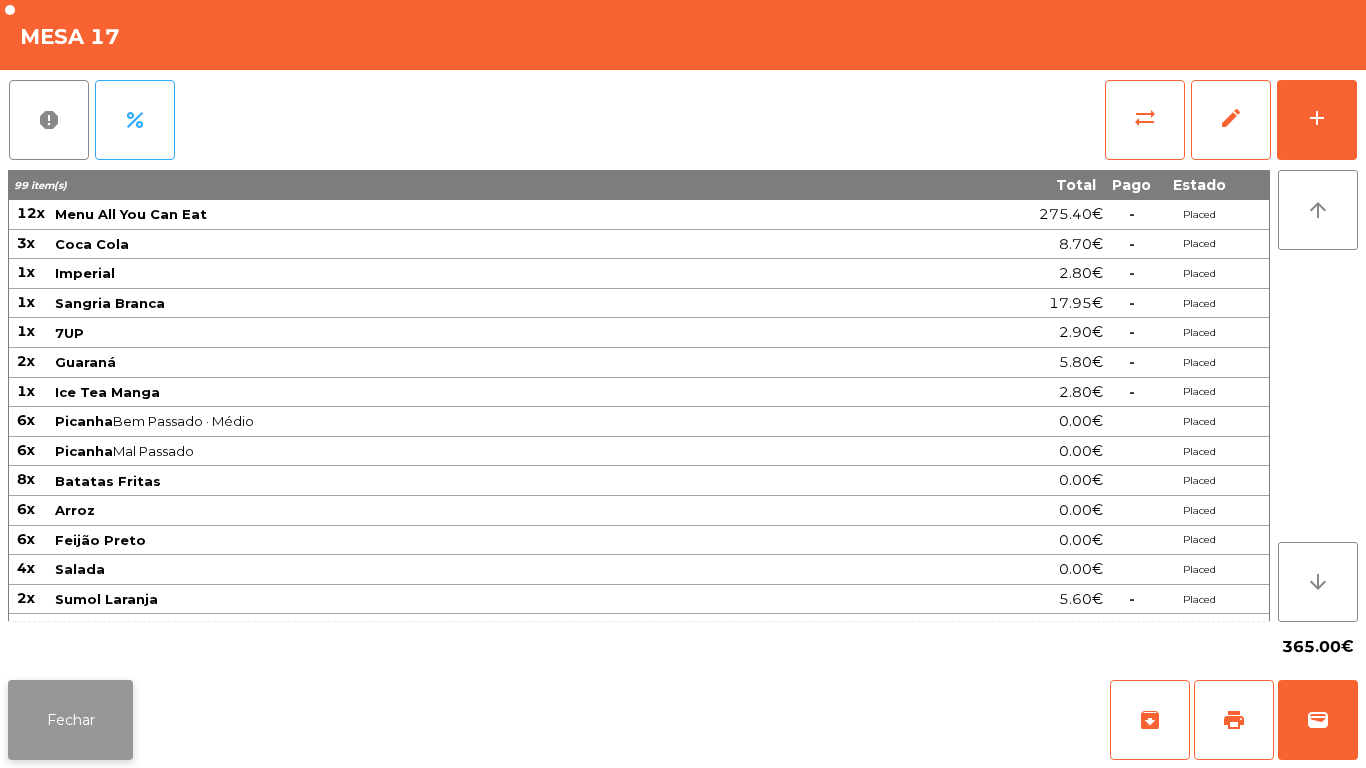 click on "Fechar" 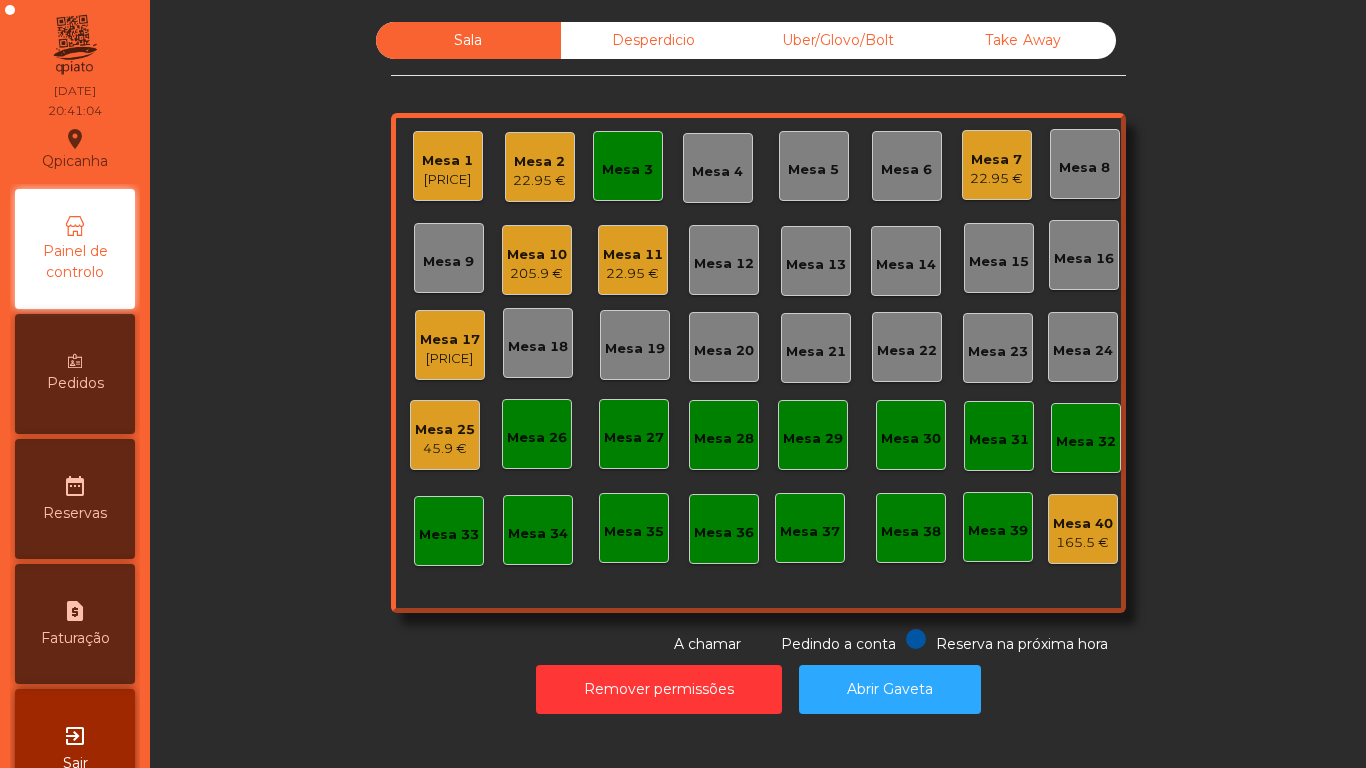 click on "Mesa 10" 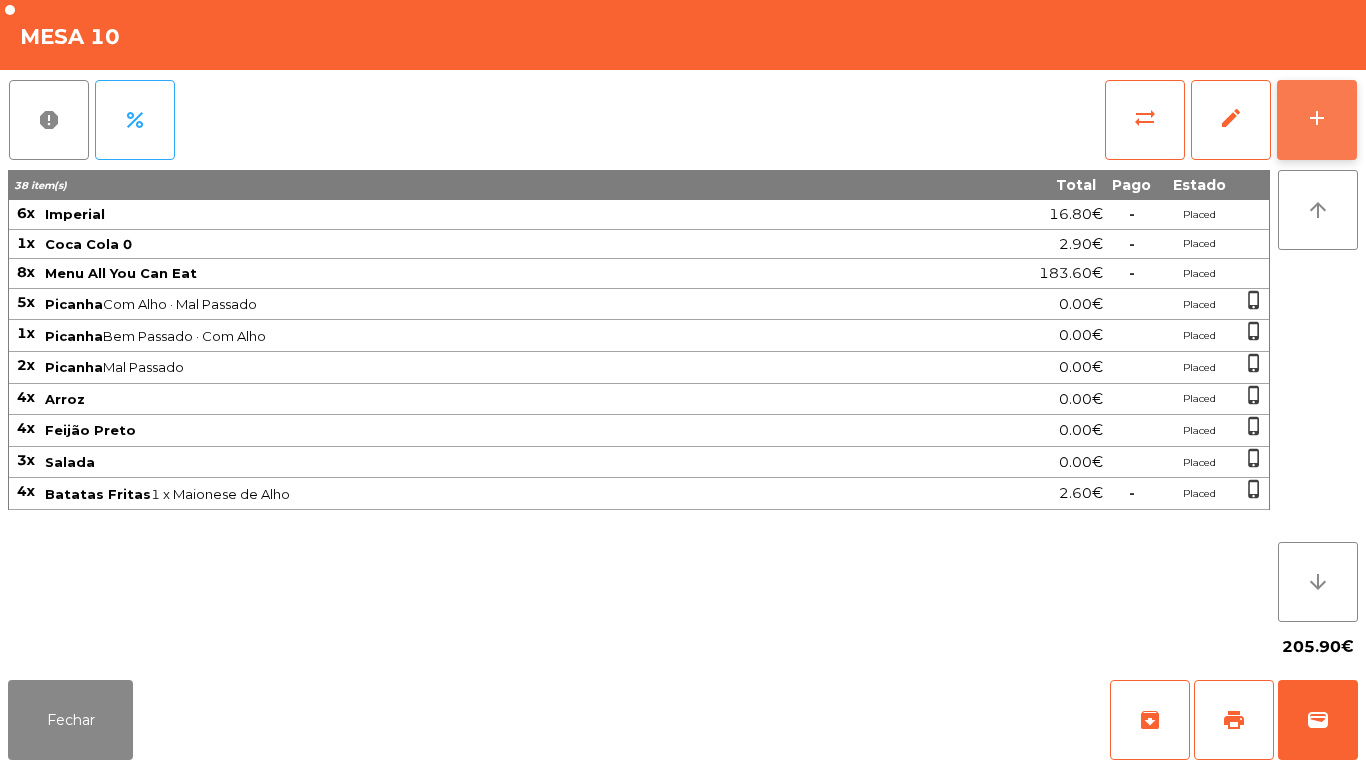 click on "add" 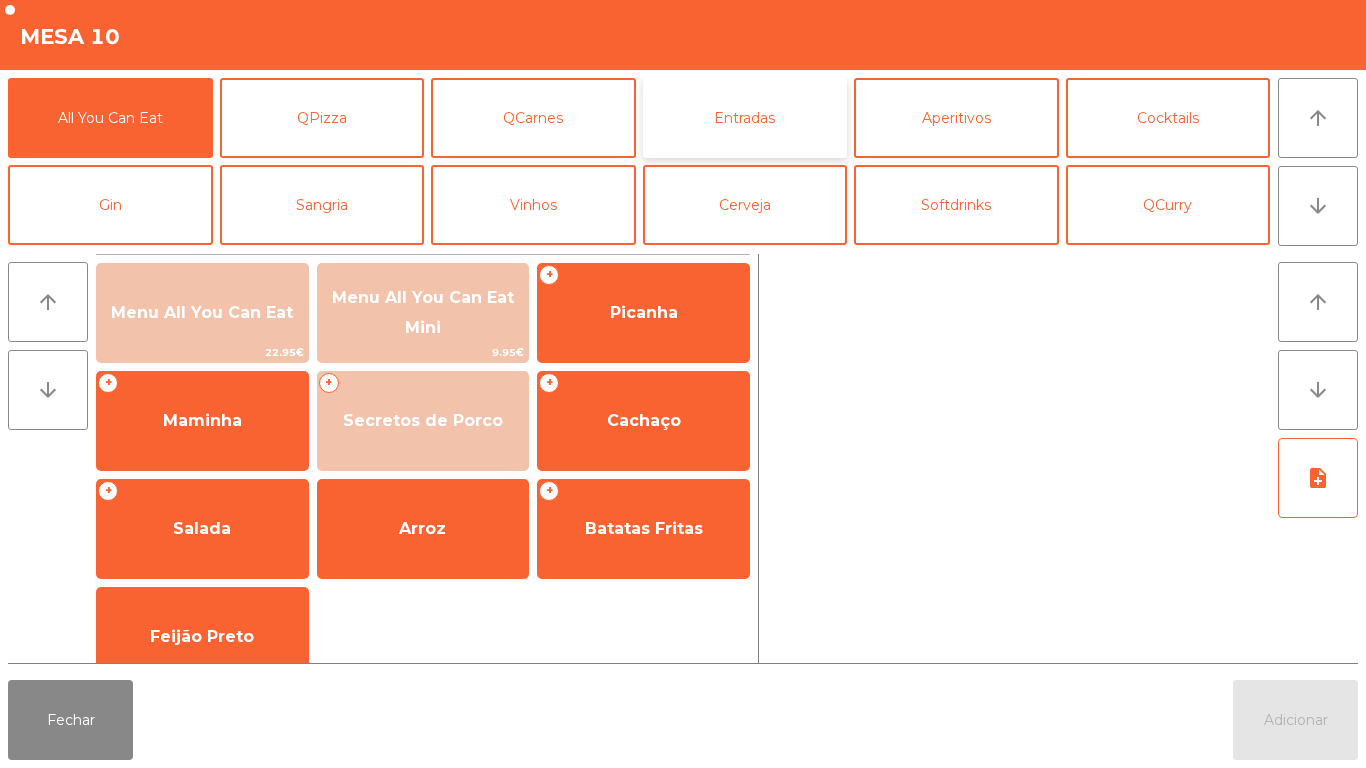 click on "Entradas" 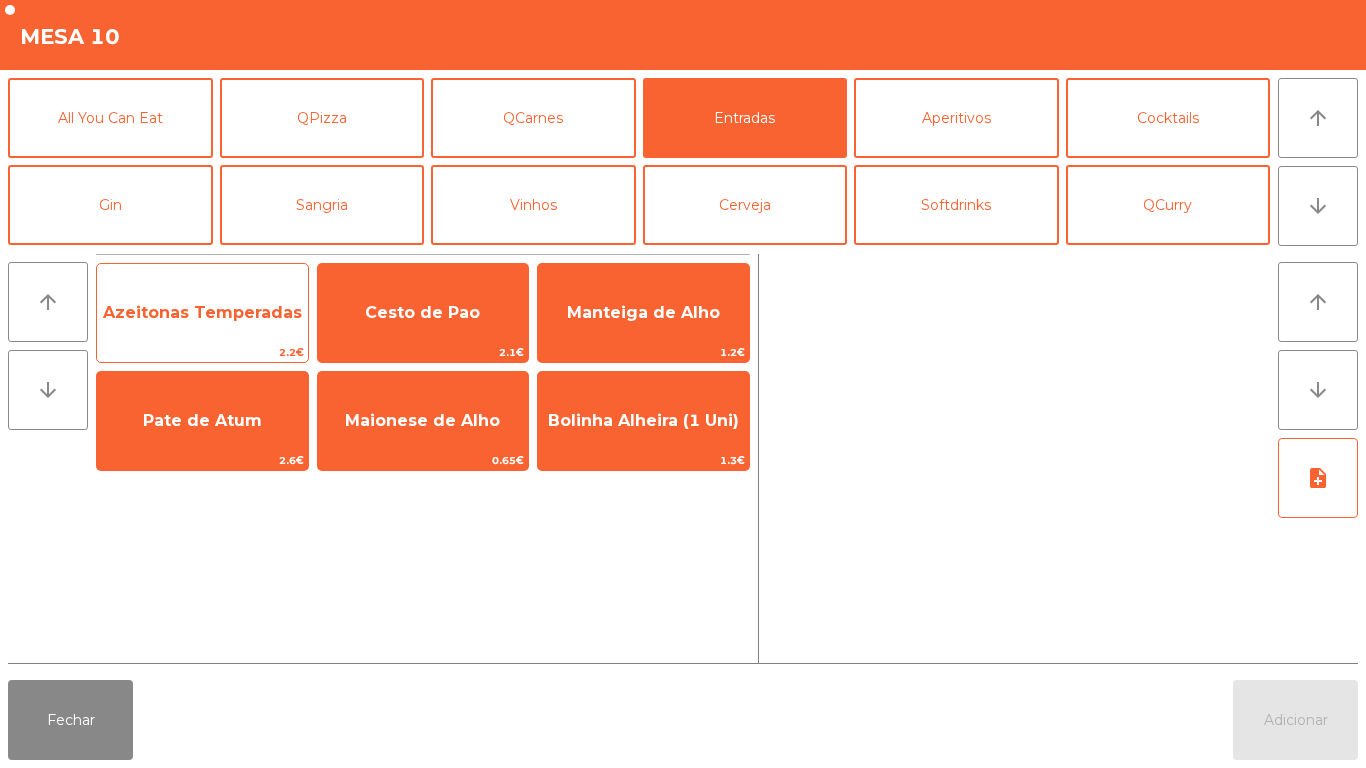 click on "Azeitonas Temperadas" 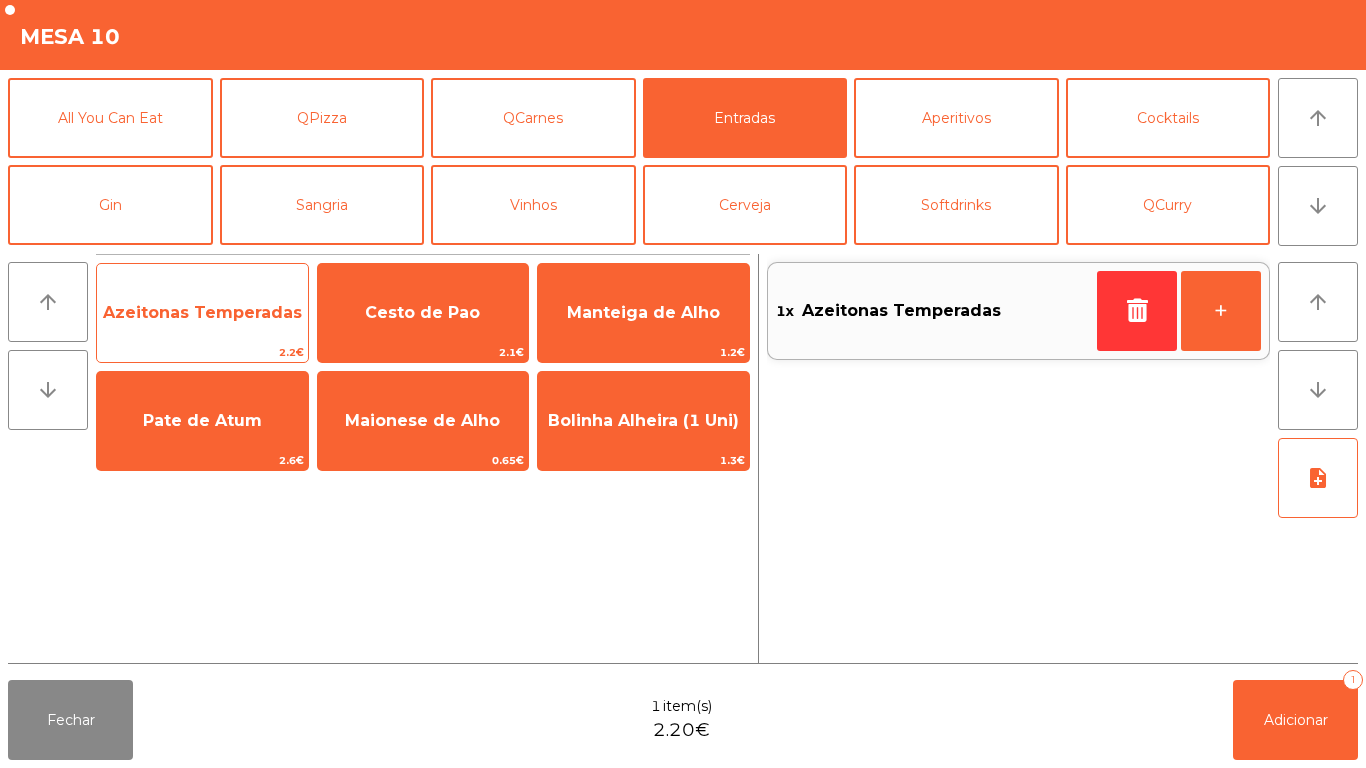 click on "Azeitonas Temperadas" 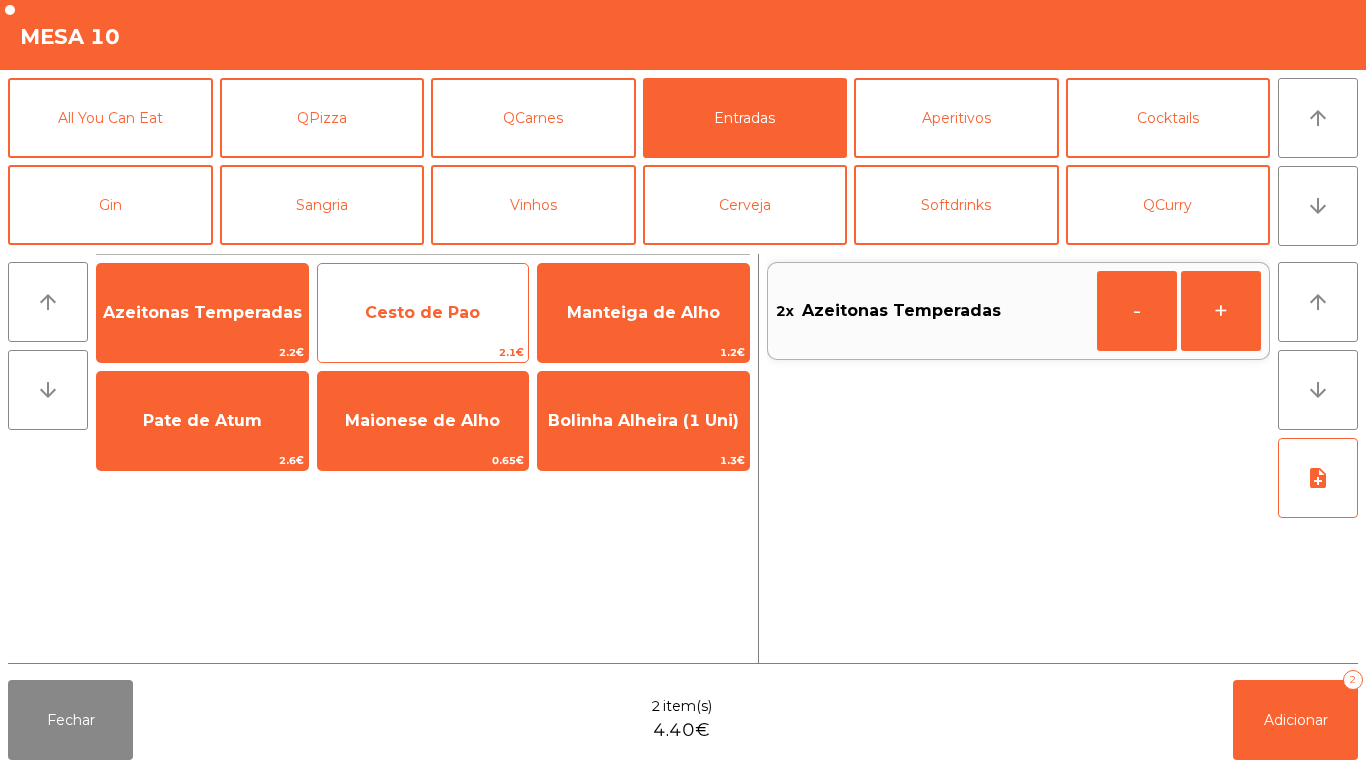click on "Cesto de Pao" 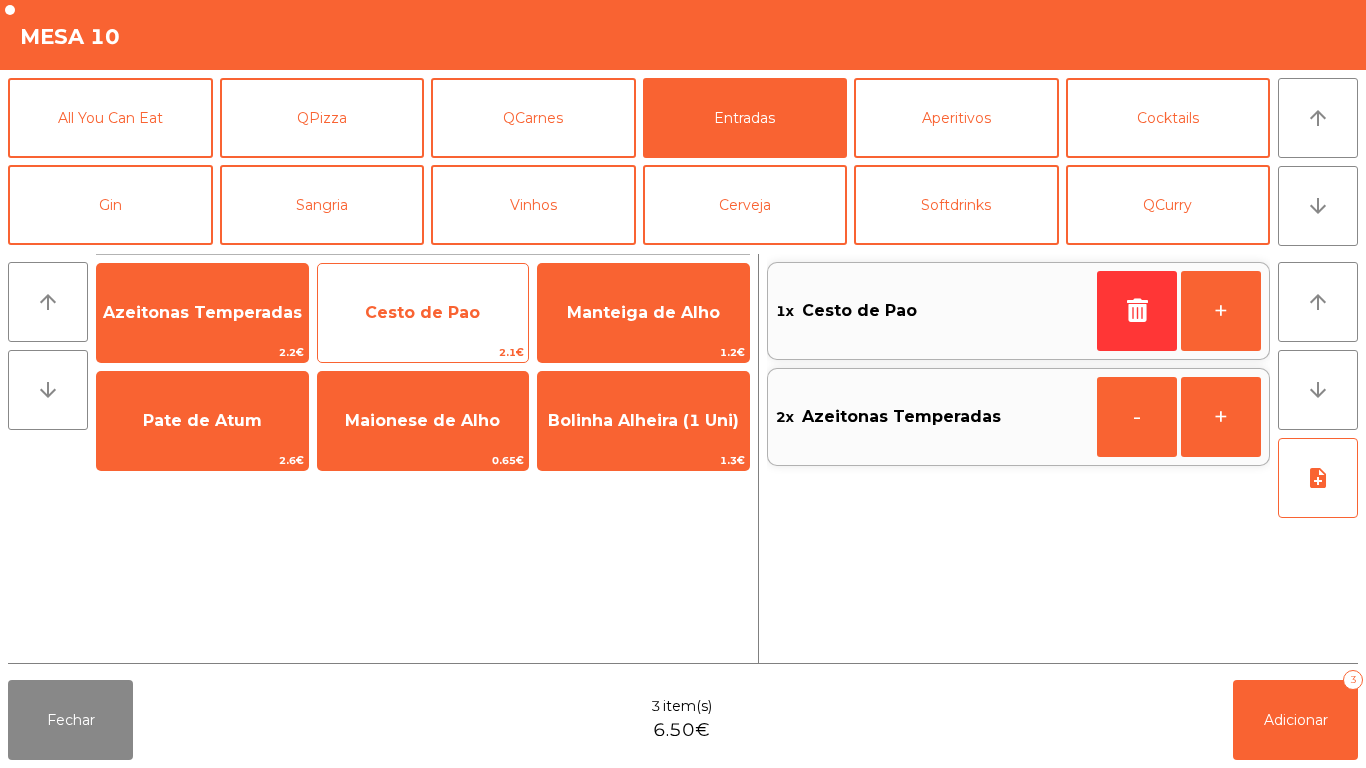 click on "Cesto de Pao" 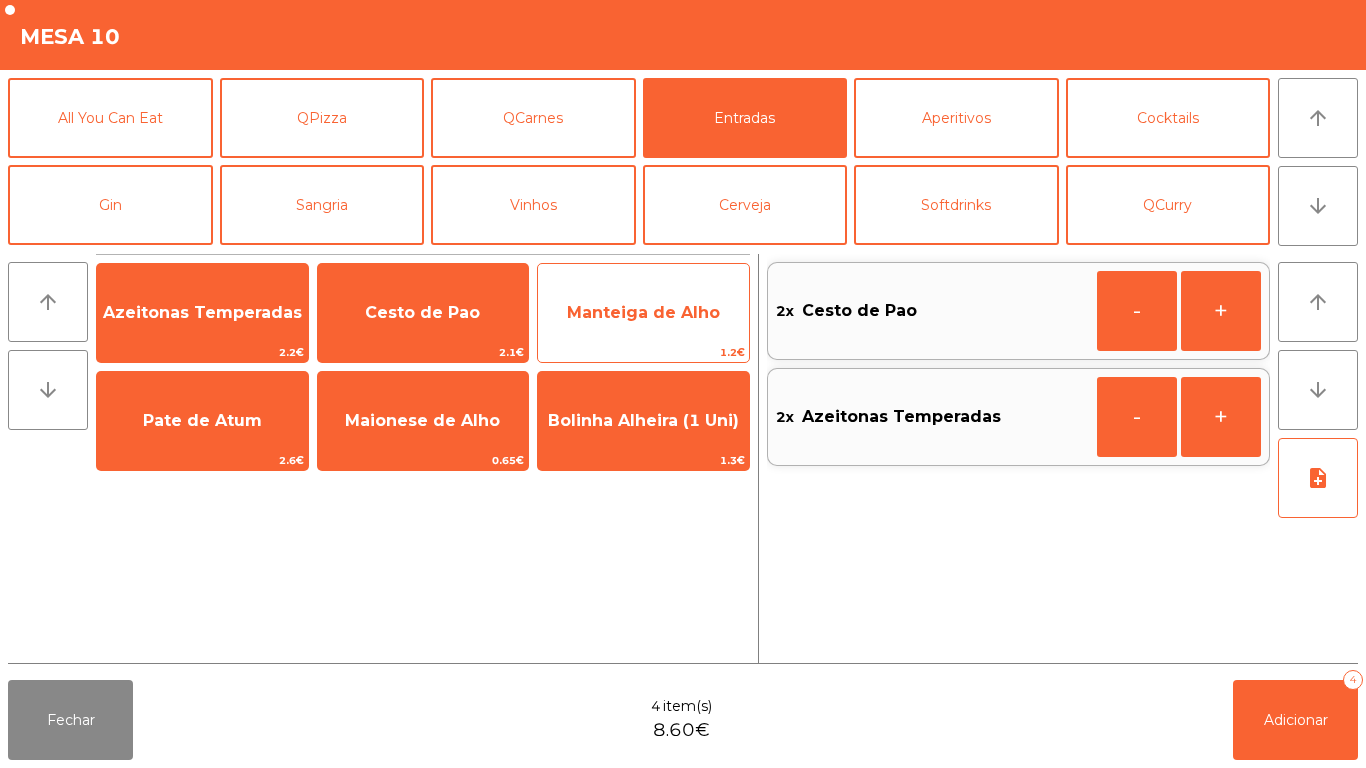 click on "Manteiga de Alho" 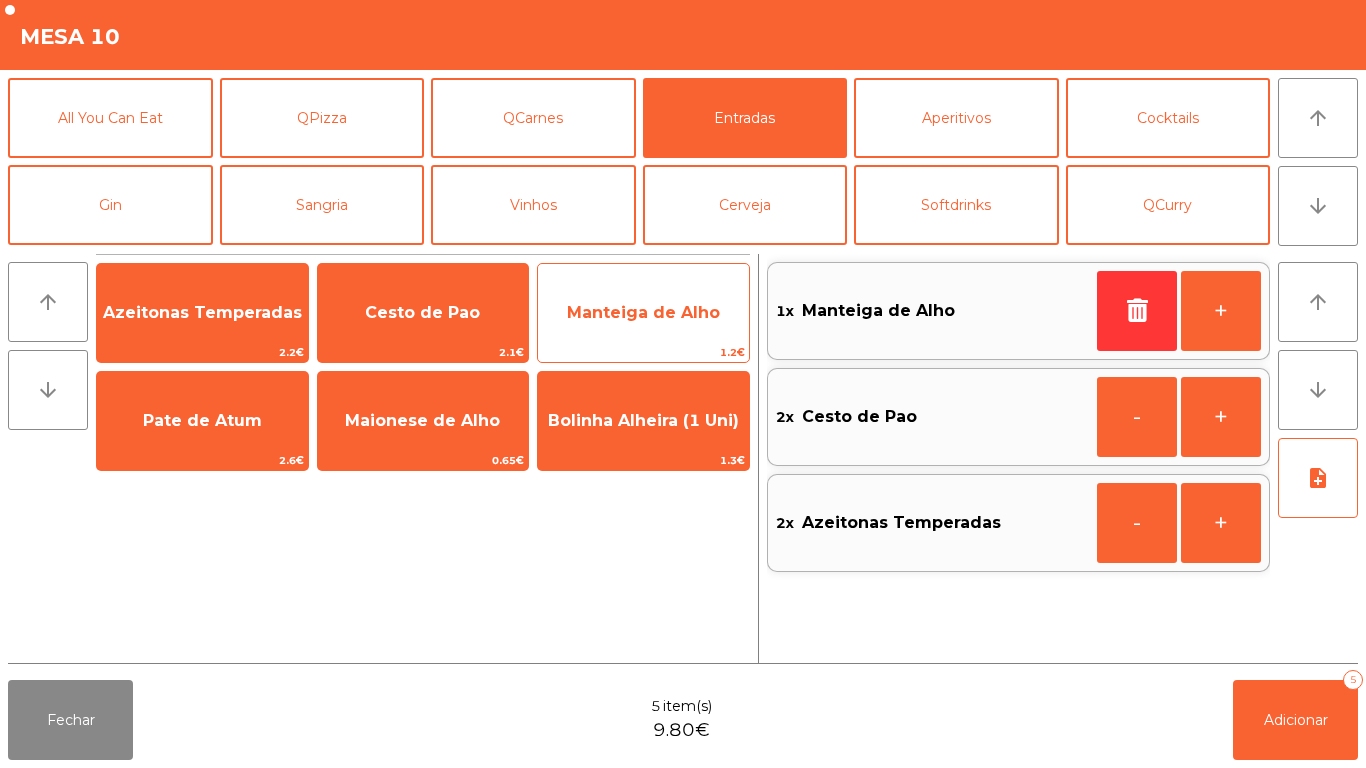click on "Manteiga de Alho" 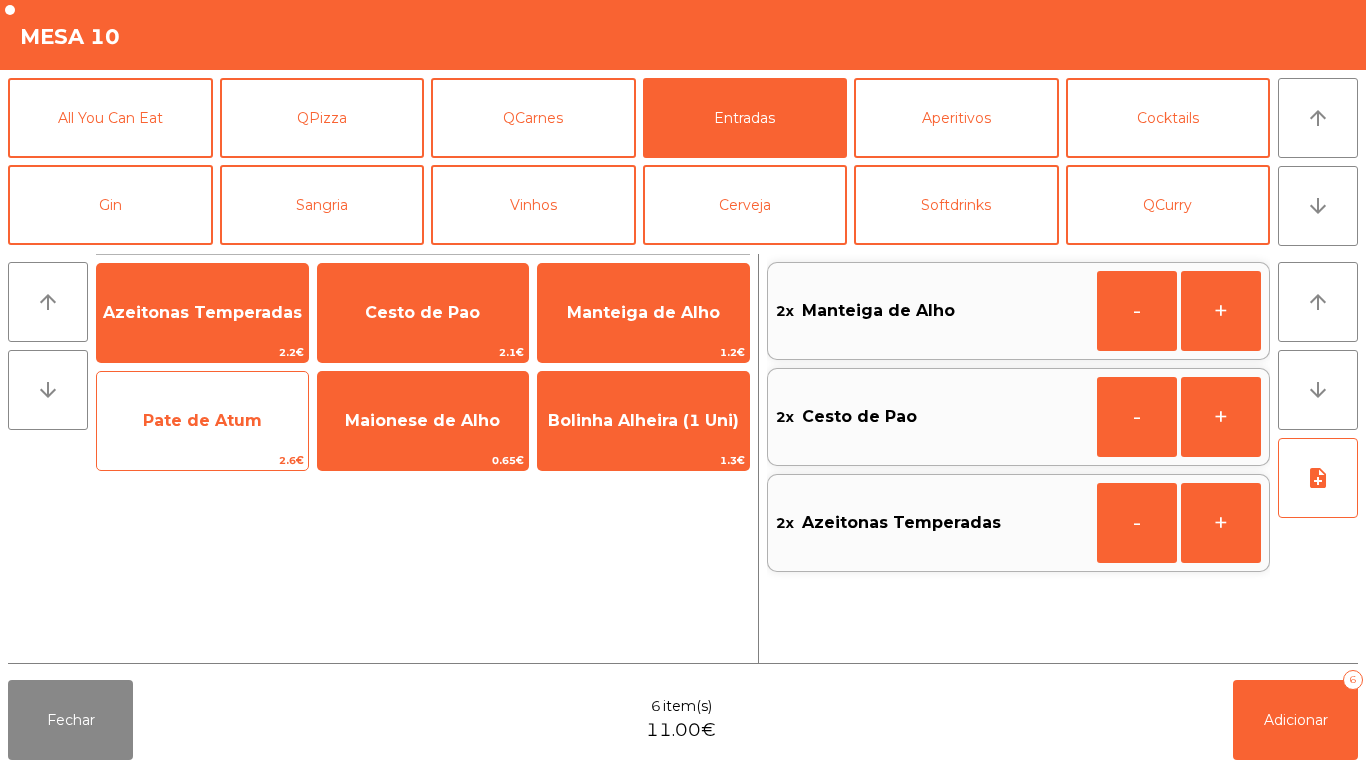 click on "Pate de Atum" 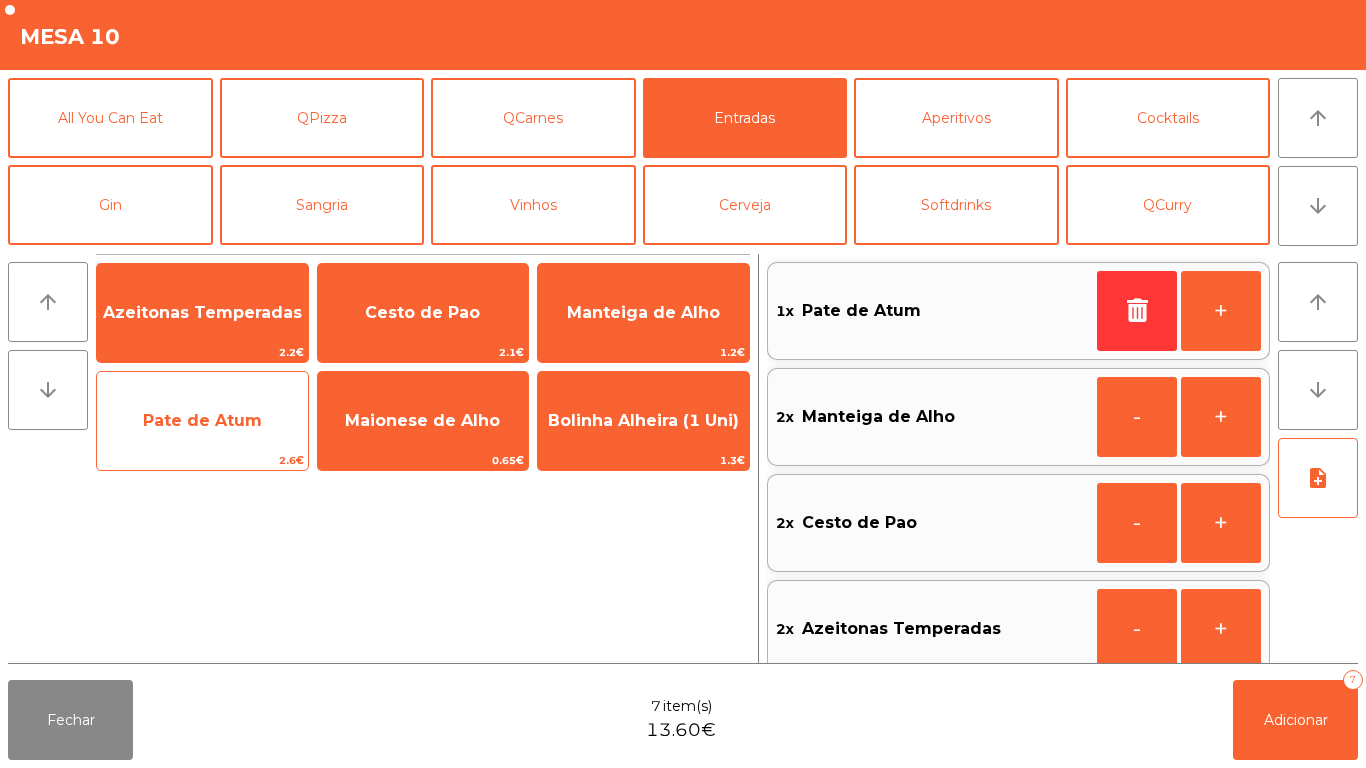 click on "Pate de Atum" 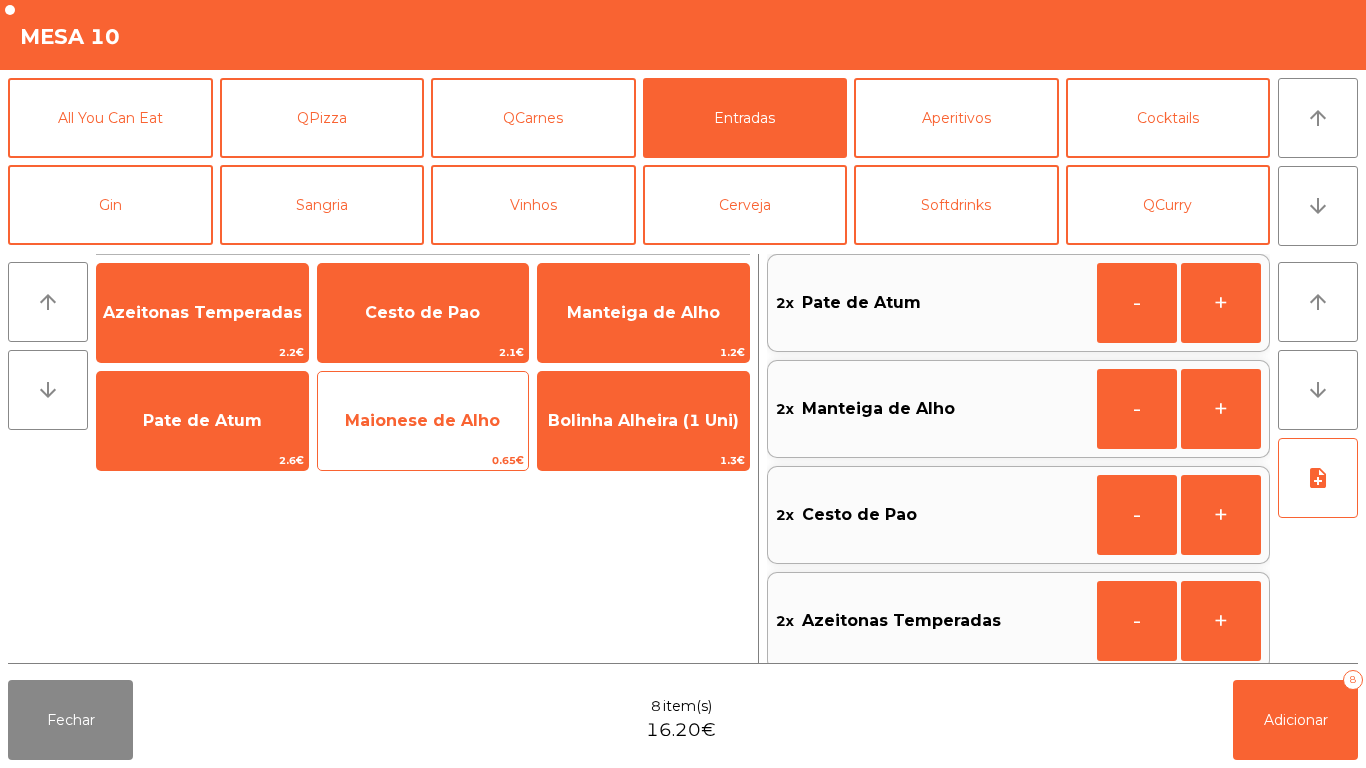 click on "Maionese de Alho" 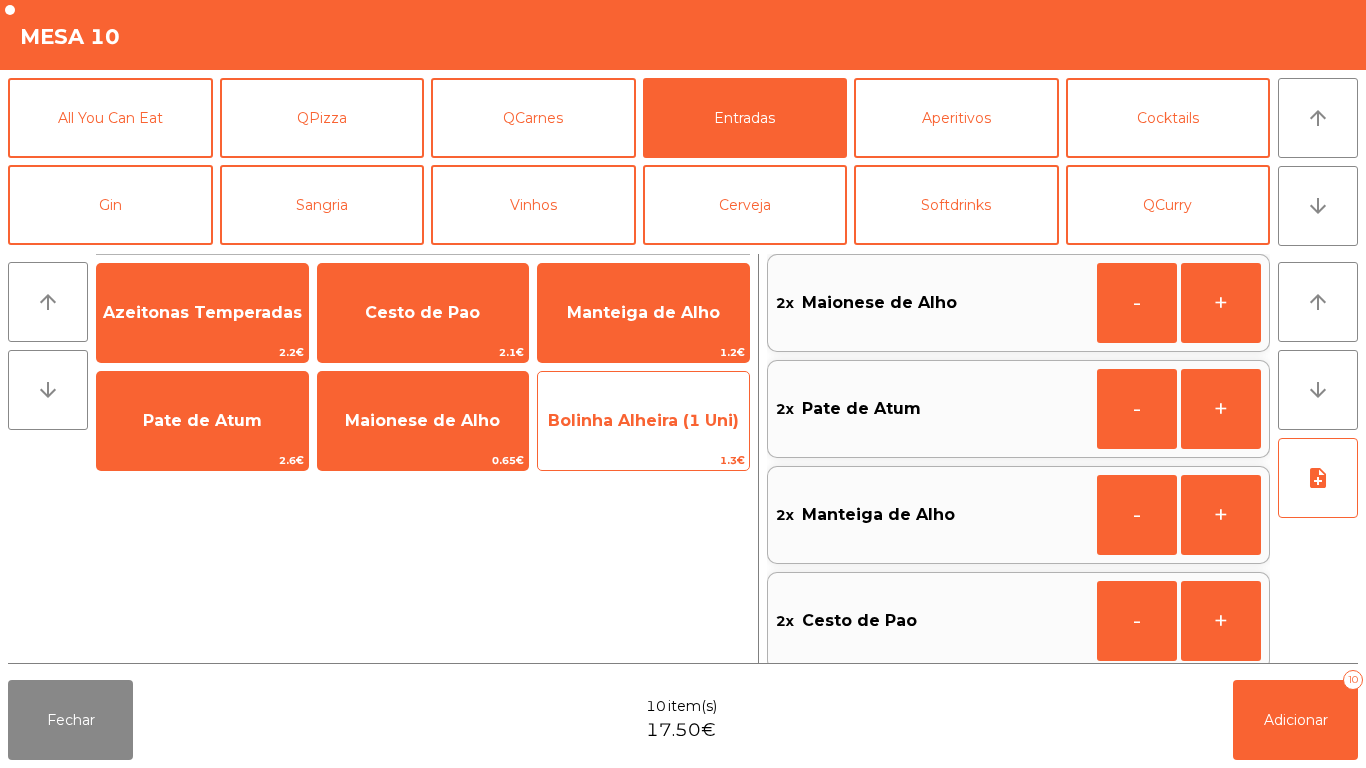 click on "Bolinha Alheira (1 Uni)" 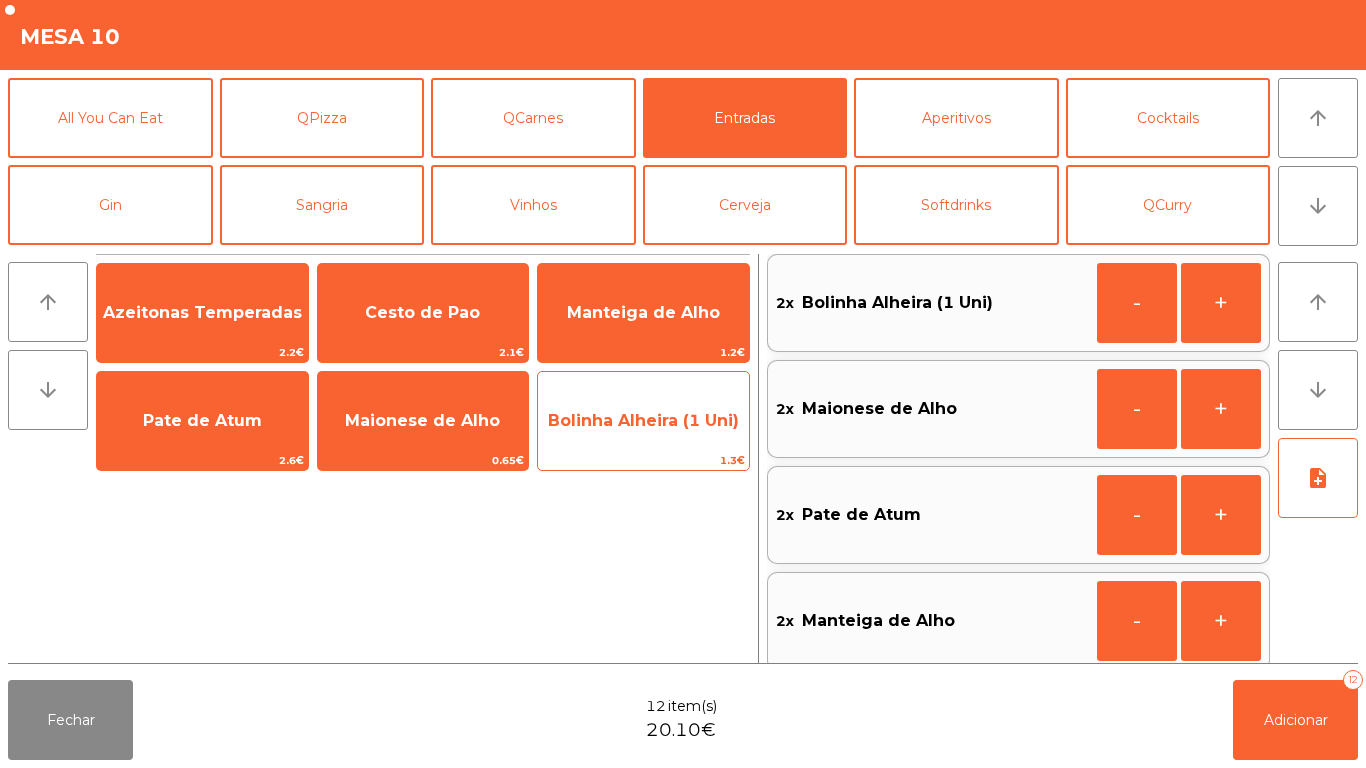 click on "Bolinha Alheira (1 Uni)" 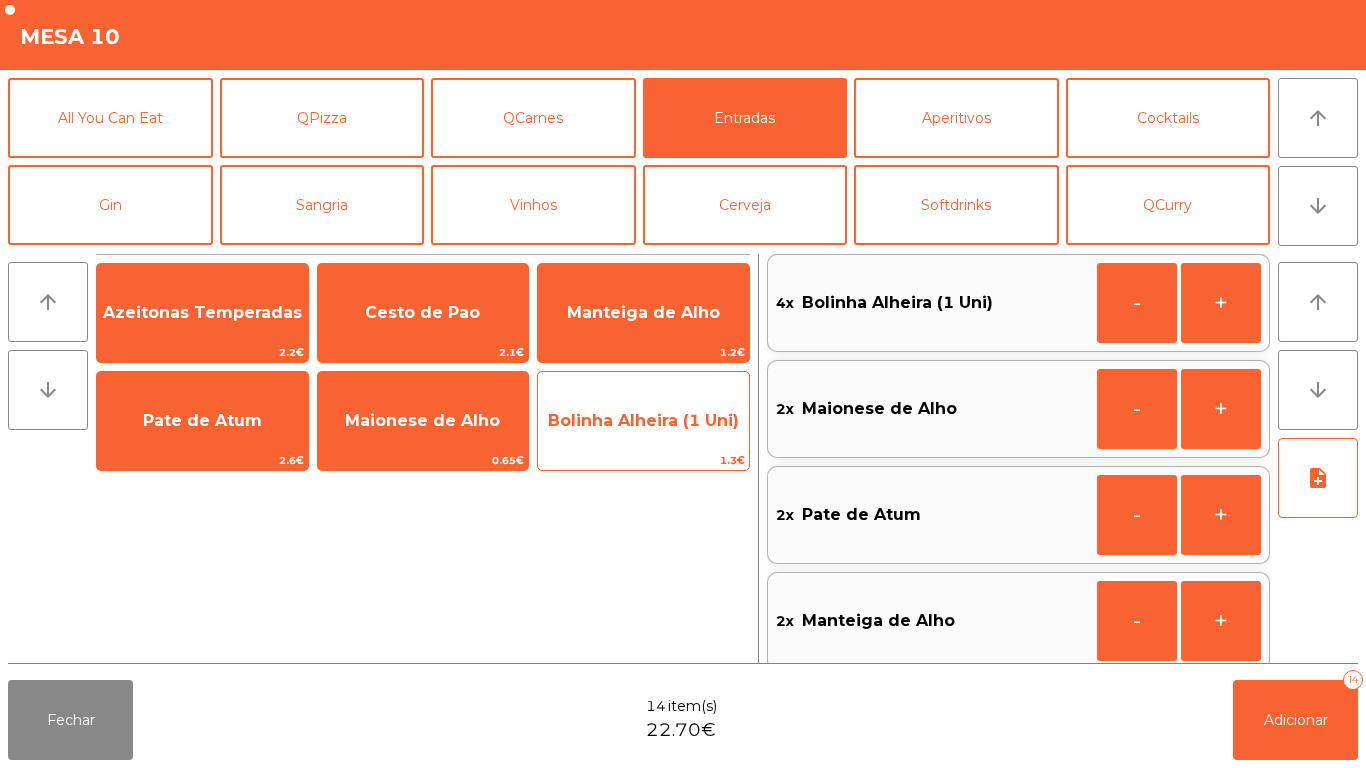click on "Bolinha Alheira (1 Uni)" 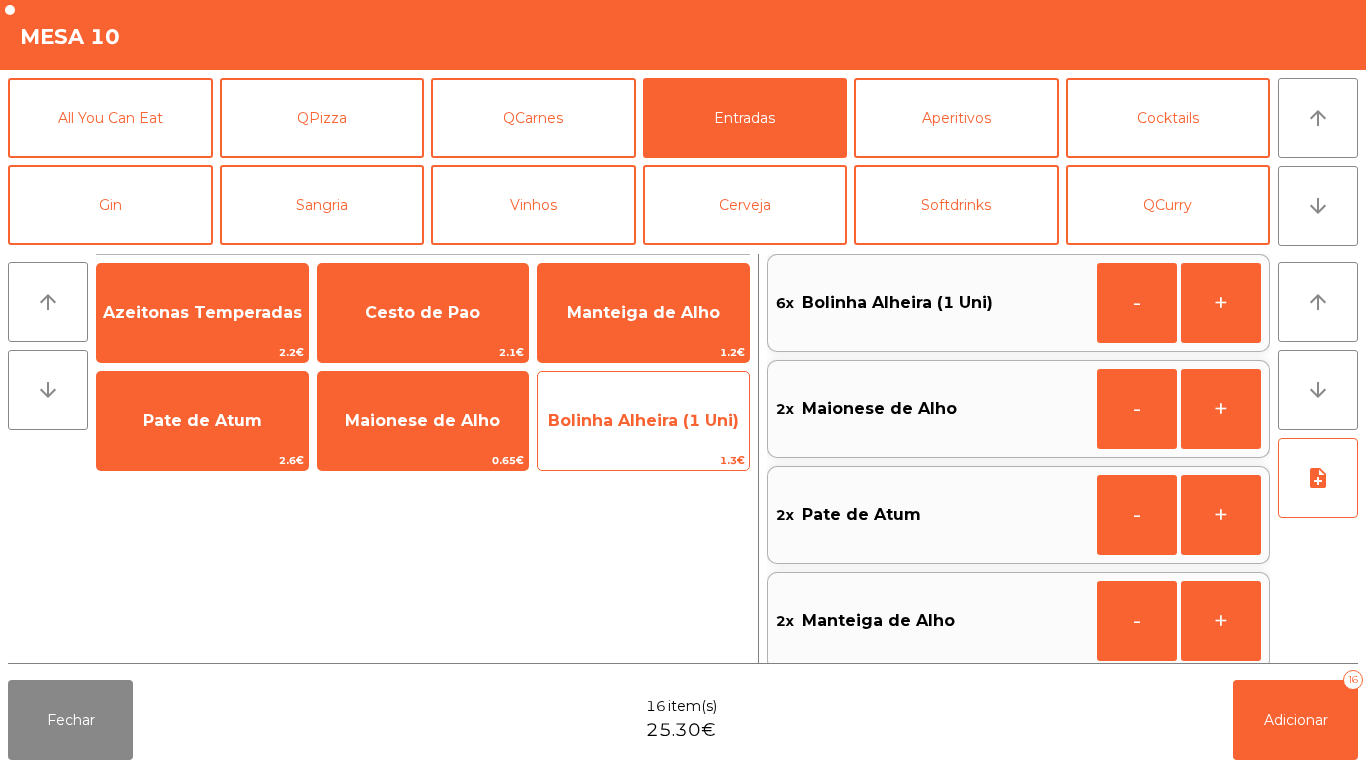 click on "Bolinha Alheira (1 Uni)" 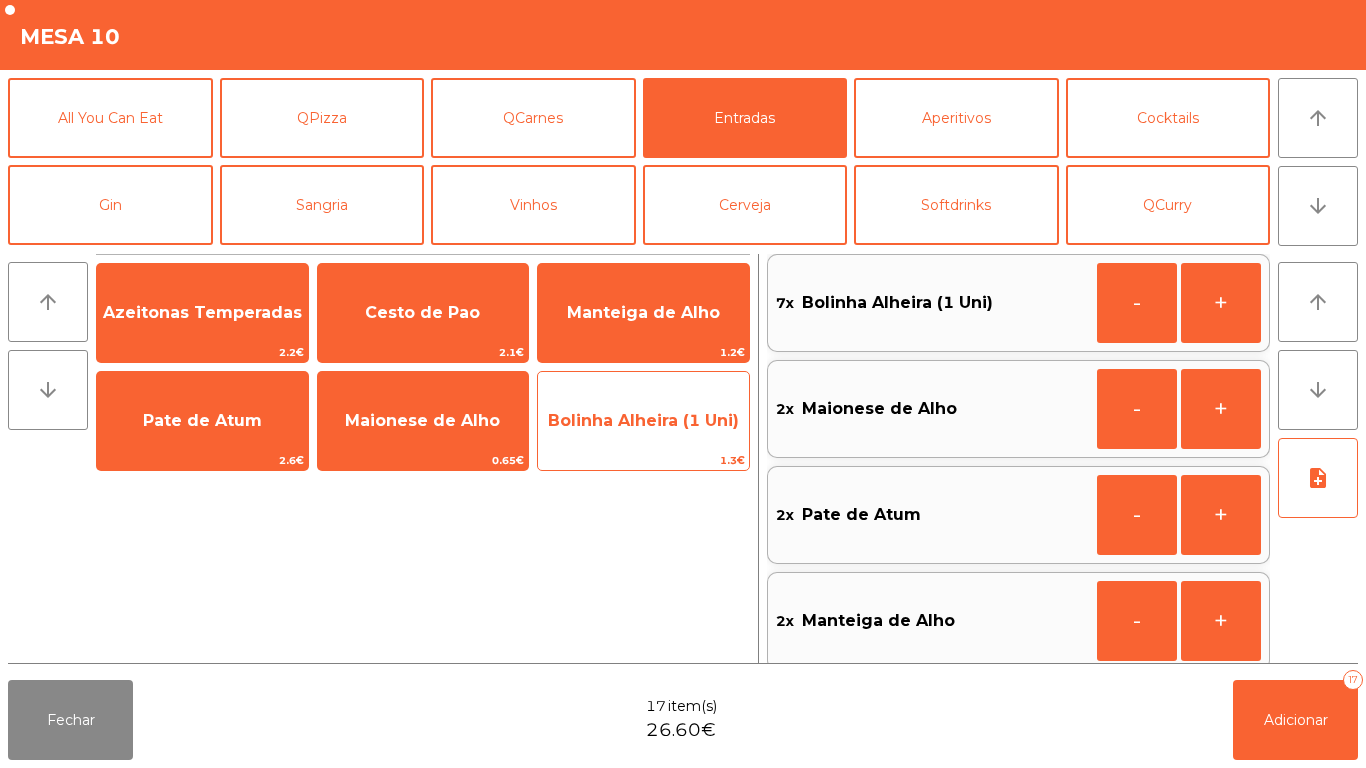 click on "Bolinha Alheira (1 Uni)" 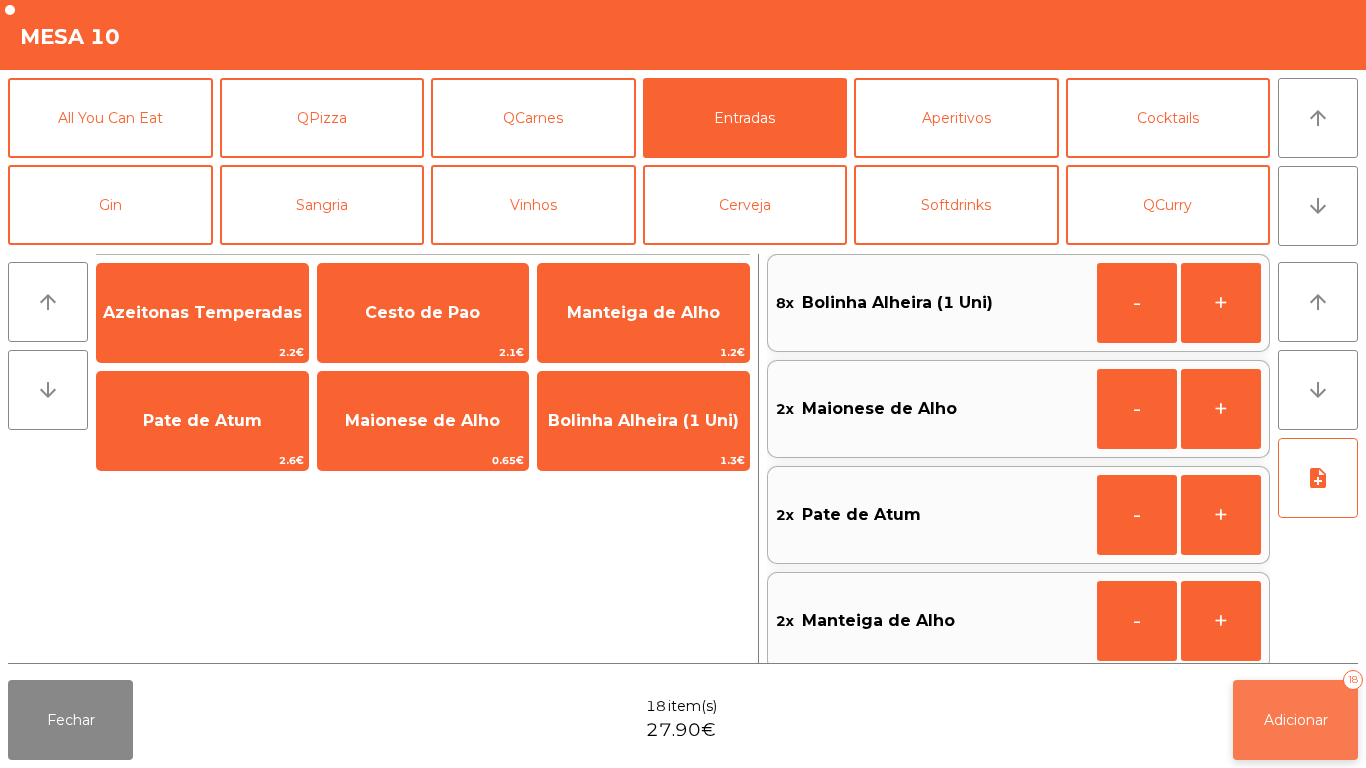 click on "Adicionar" 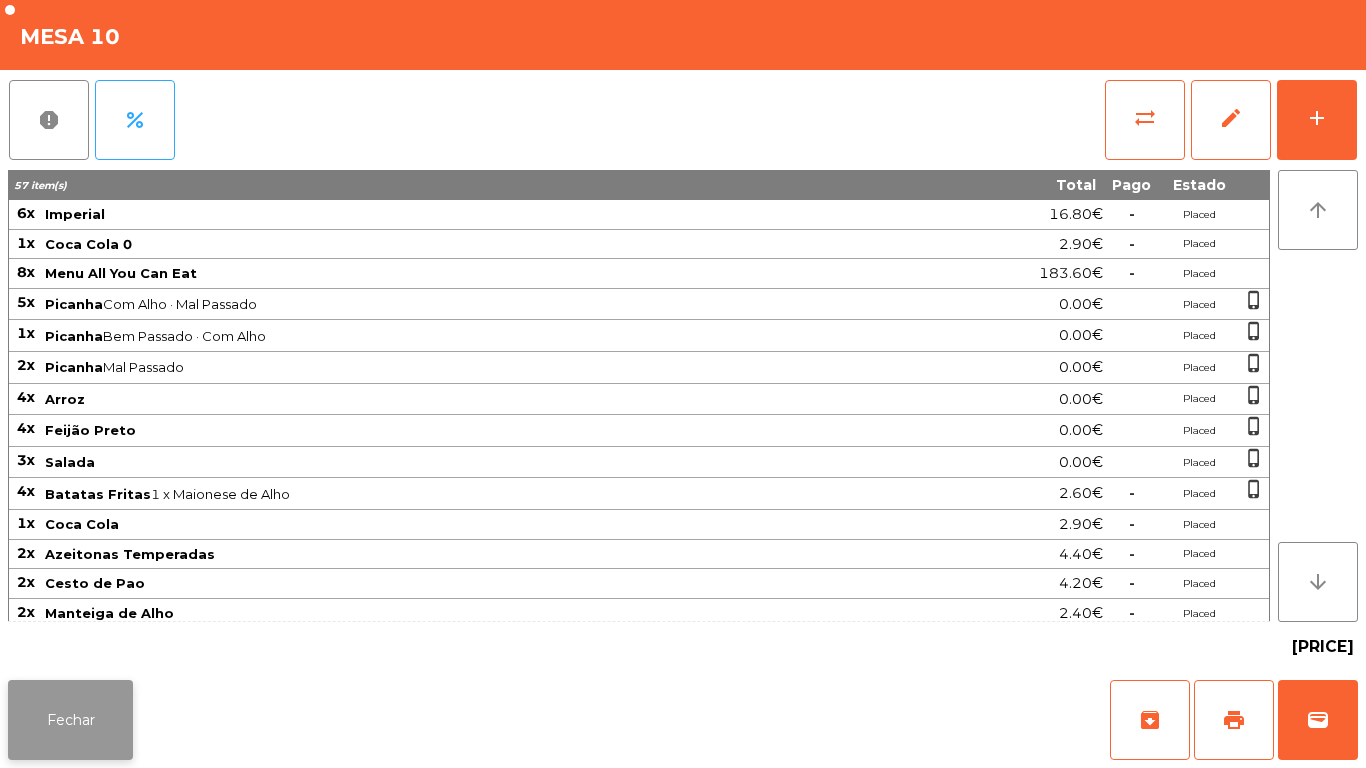 click on "Fechar" 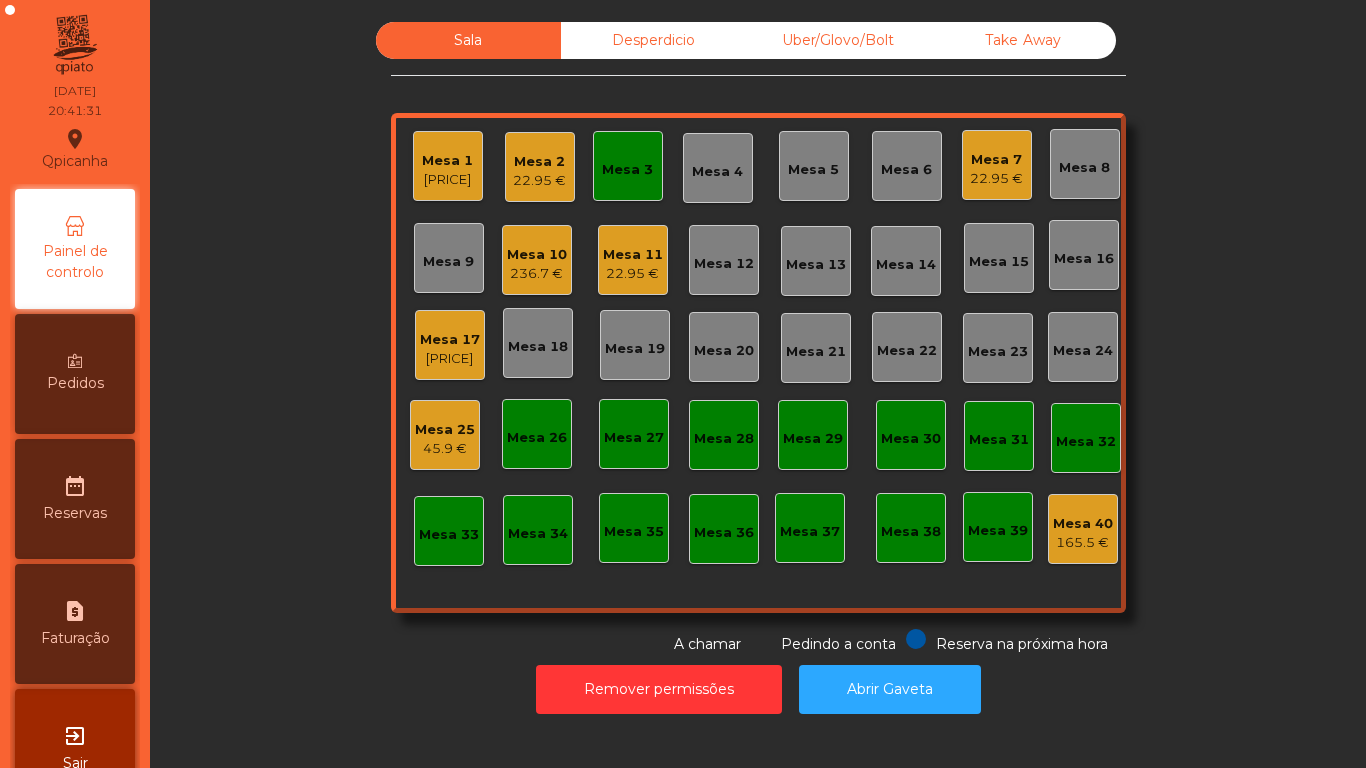 click on "Sala   Desperdicio   Uber/Glovo/Bolt   Take Away   Mesa 1   50.95 €   Mesa 2   22.95 €   Mesa 3   Mesa 4   Mesa 5   Mesa 6   Mesa 7   22.95 €   Mesa 8   Mesa 9   Mesa 10   236.7 €   Mesa 11   22.95 €   Mesa 12   Mesa 13   Mesa 14   Mesa 15   Mesa 16   Mesa 17   365 €   Mesa 18   Mesa 19   Mesa 20   Mesa 21   Mesa 22   Mesa 23   Mesa 24   Mesa 25   45.9 €   Mesa 26   Mesa 27   Mesa 28   Mesa 29   Mesa 30   Mesa 31   Mesa 32   Mesa 33   Mesa 34   Mesa 35   Mesa 36   Mesa 37   Mesa 38   Mesa 39   Mesa 40   165.5 €  Reserva na próxima hora Pedindo a conta A chamar" 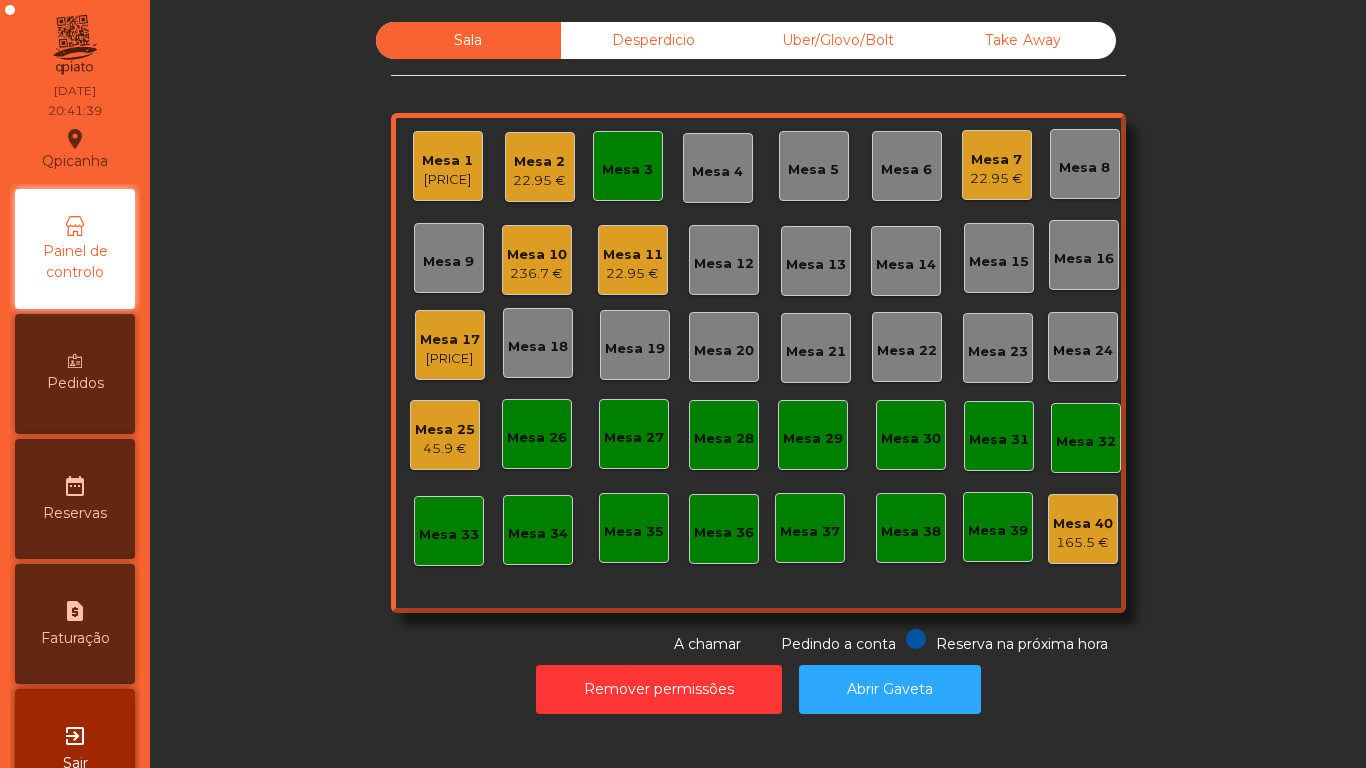 click on "Mesa 10   [PRICE]" 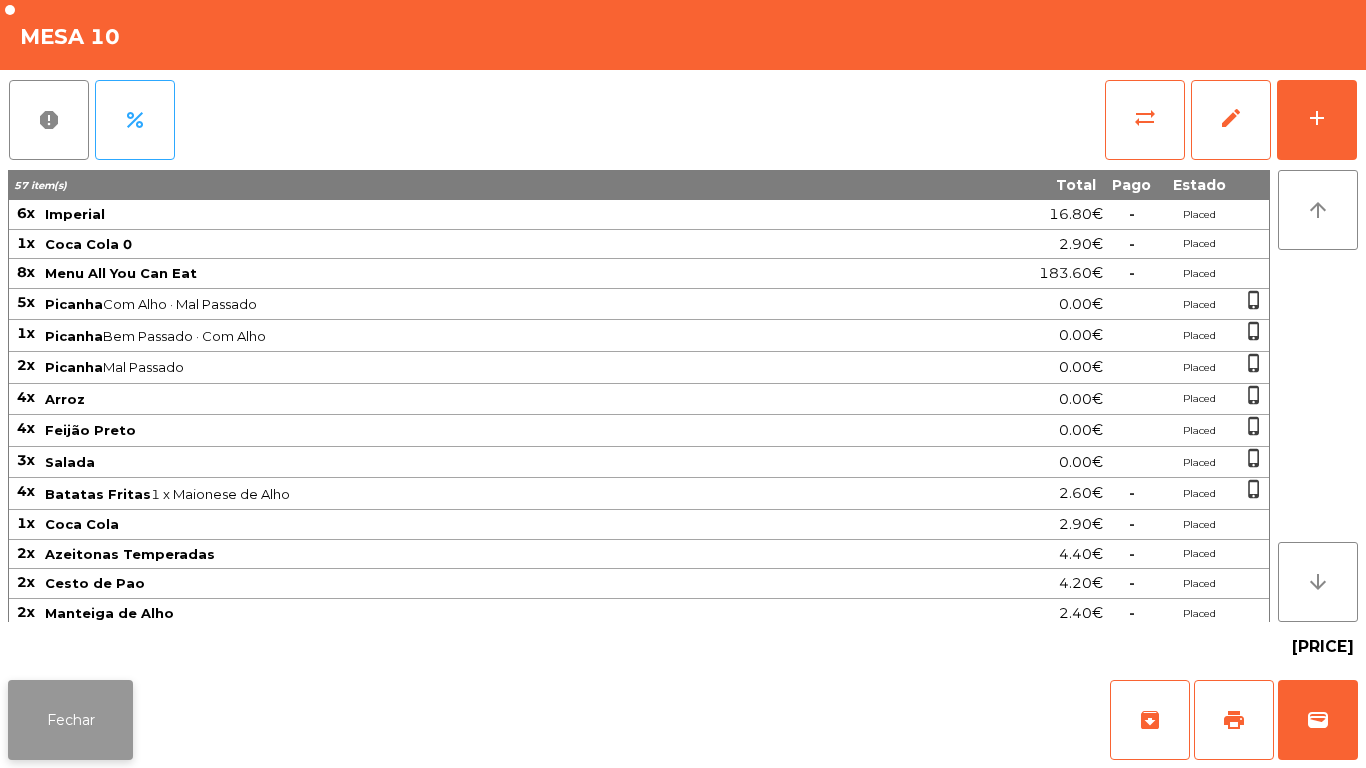 click on "Fechar" 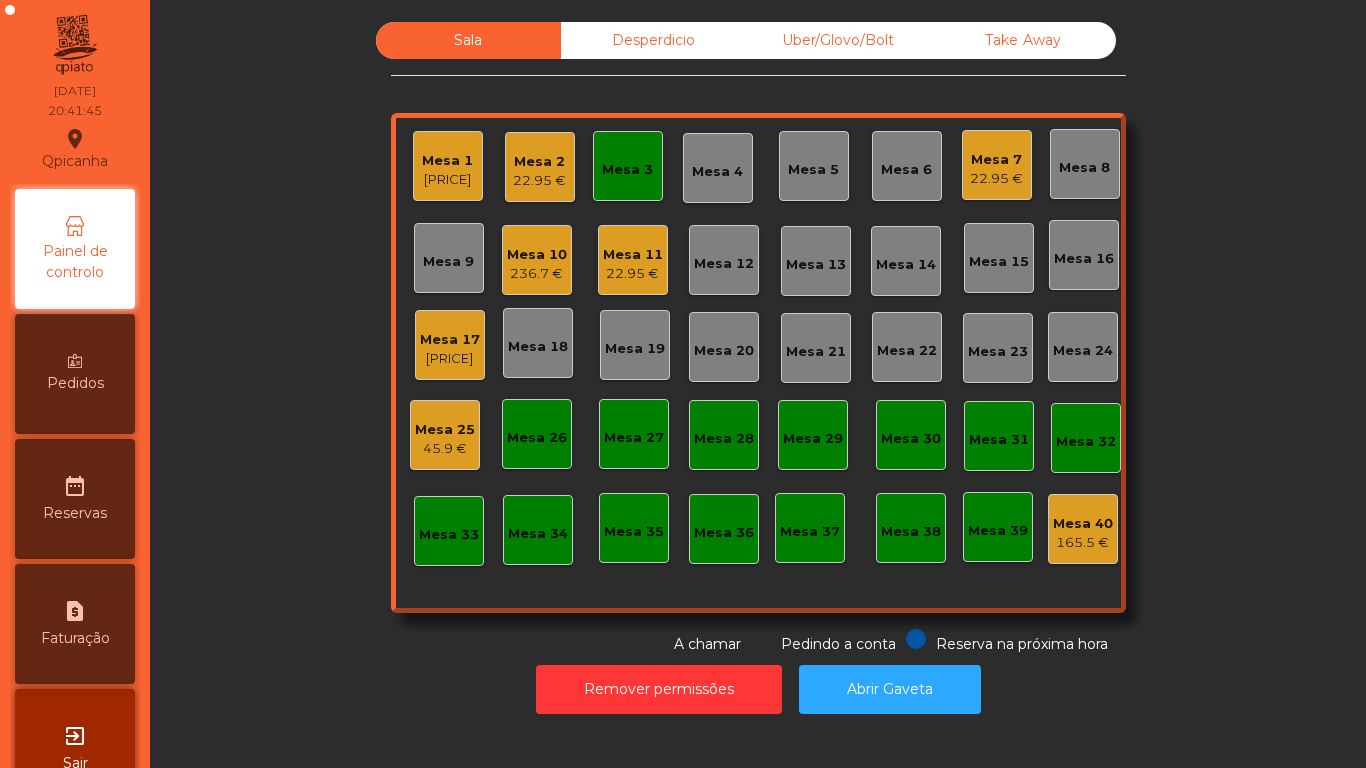 click on "Mesa 7   [PRICE]" 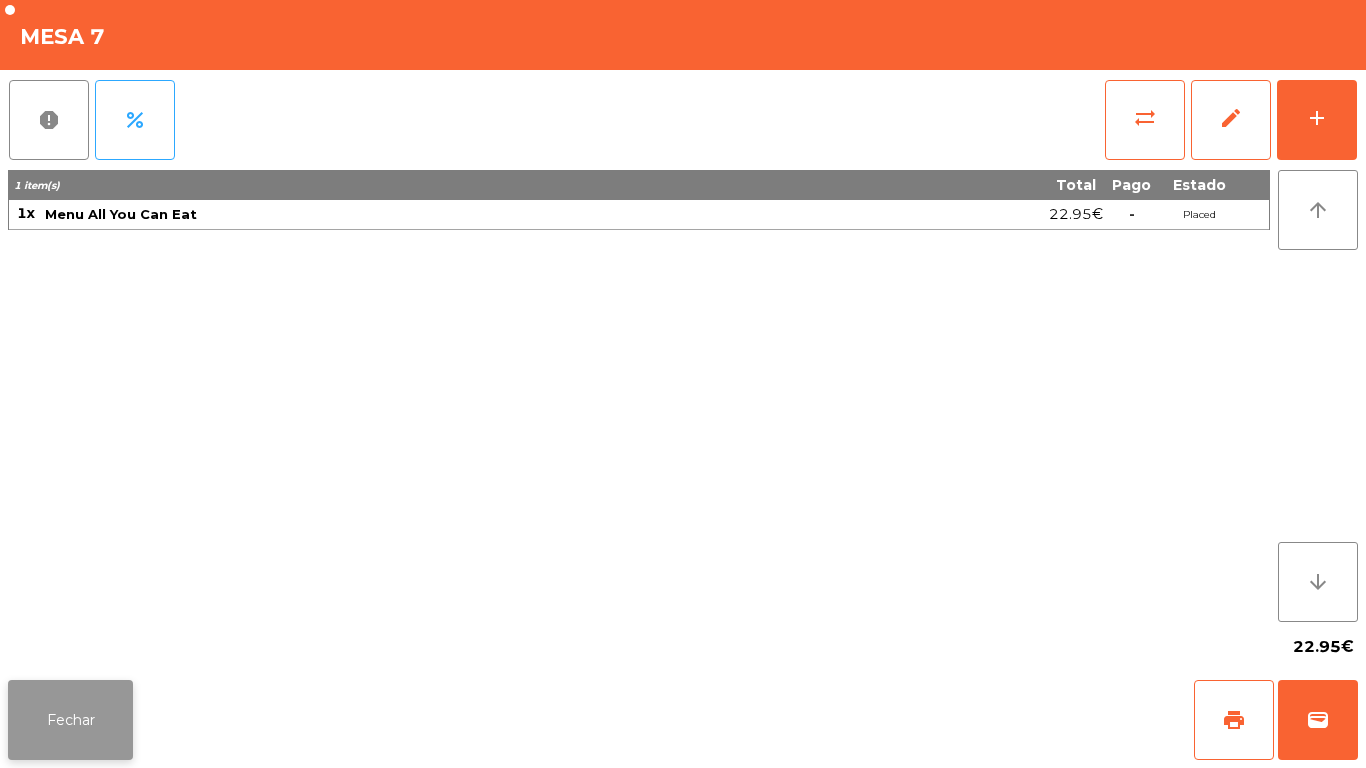 click on "Fechar" 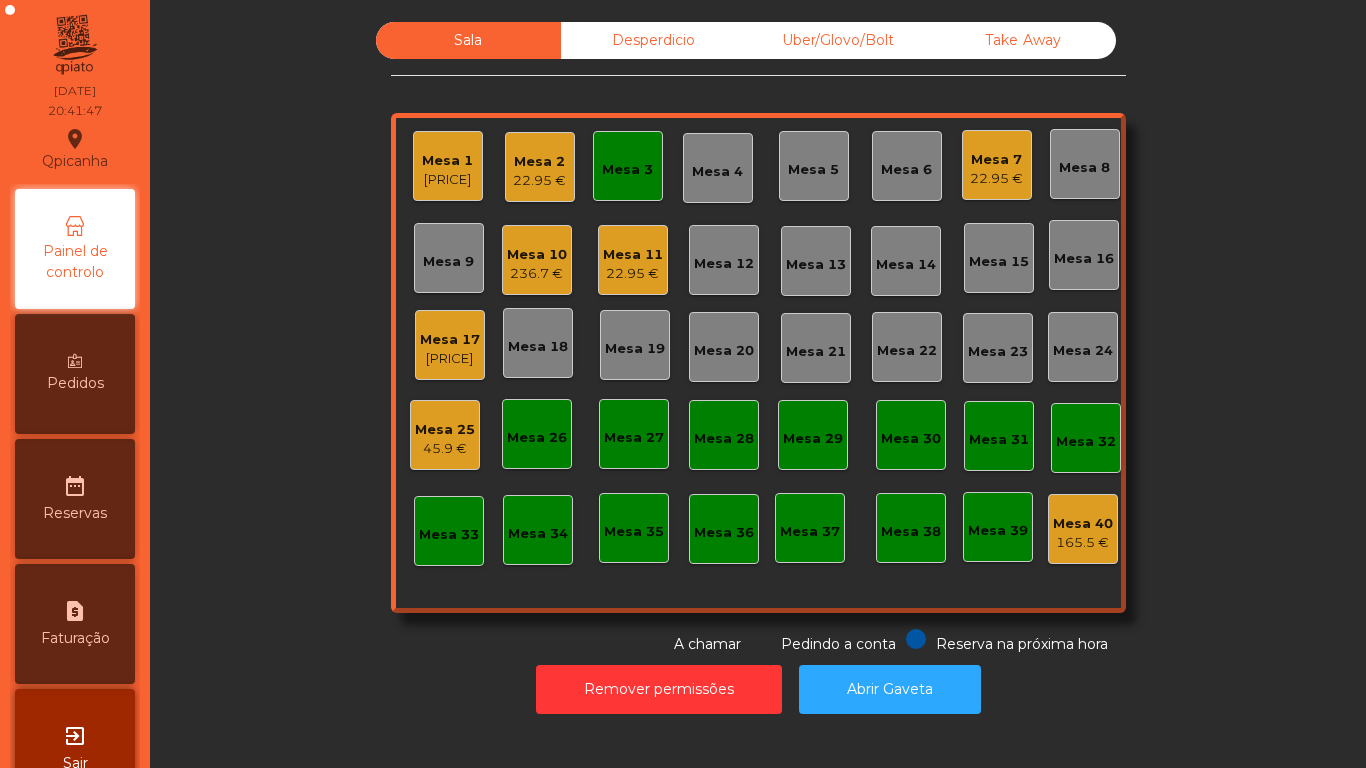 click on "22.95 €" 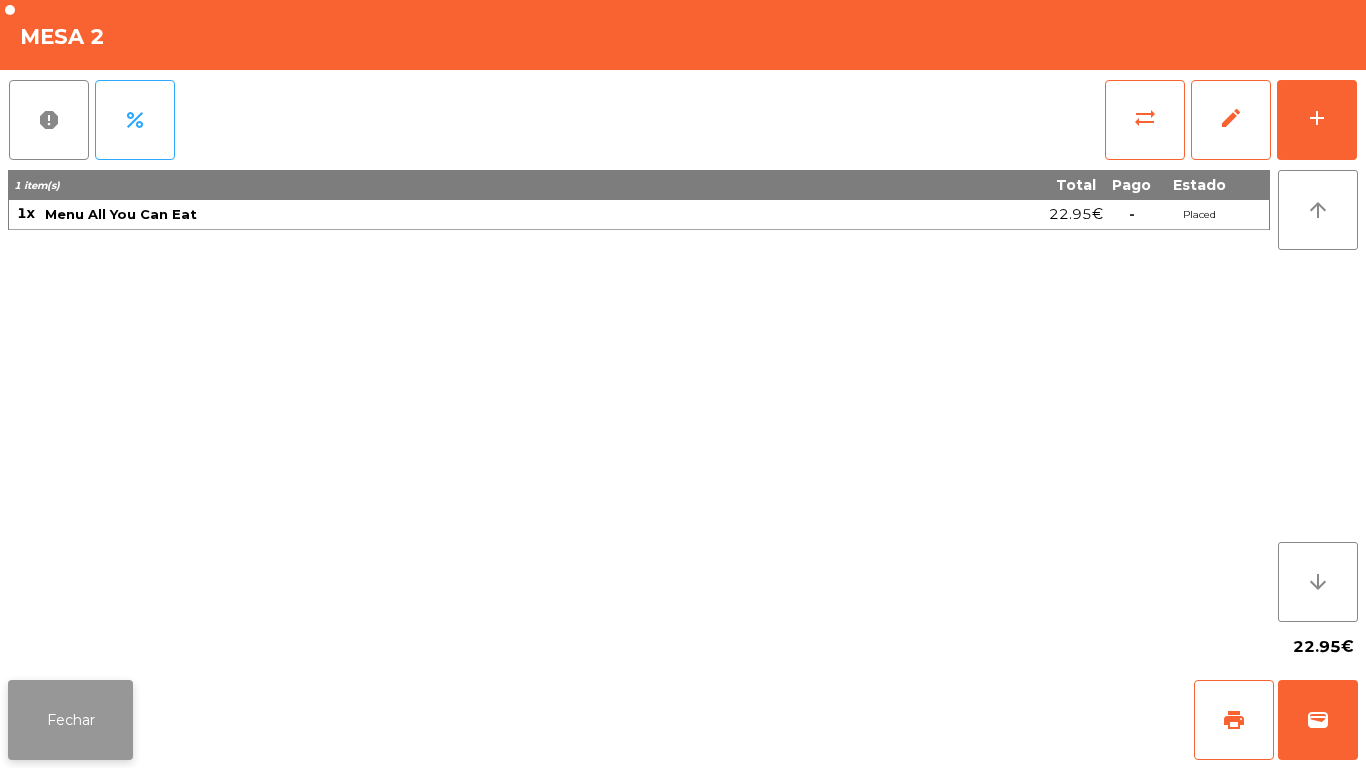 click on "Fechar" 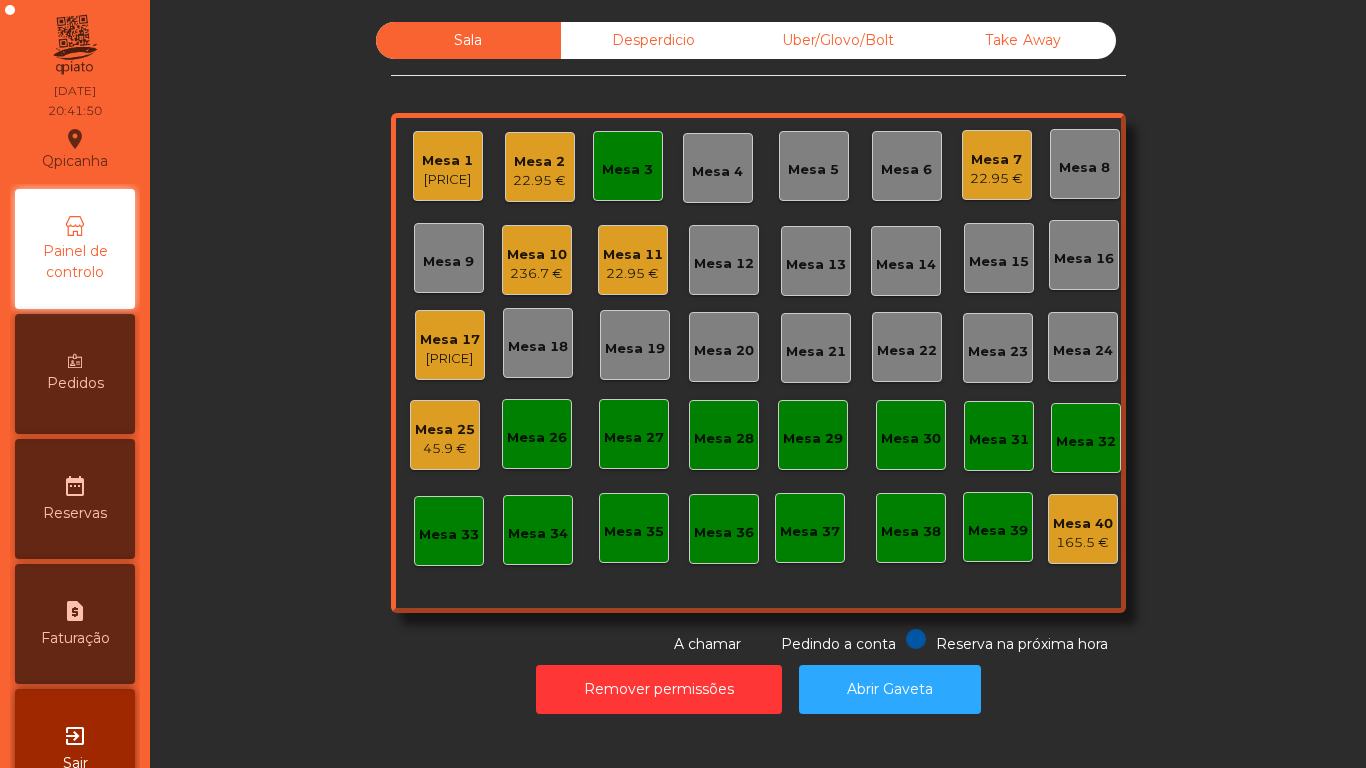 click on "[PRICE]" 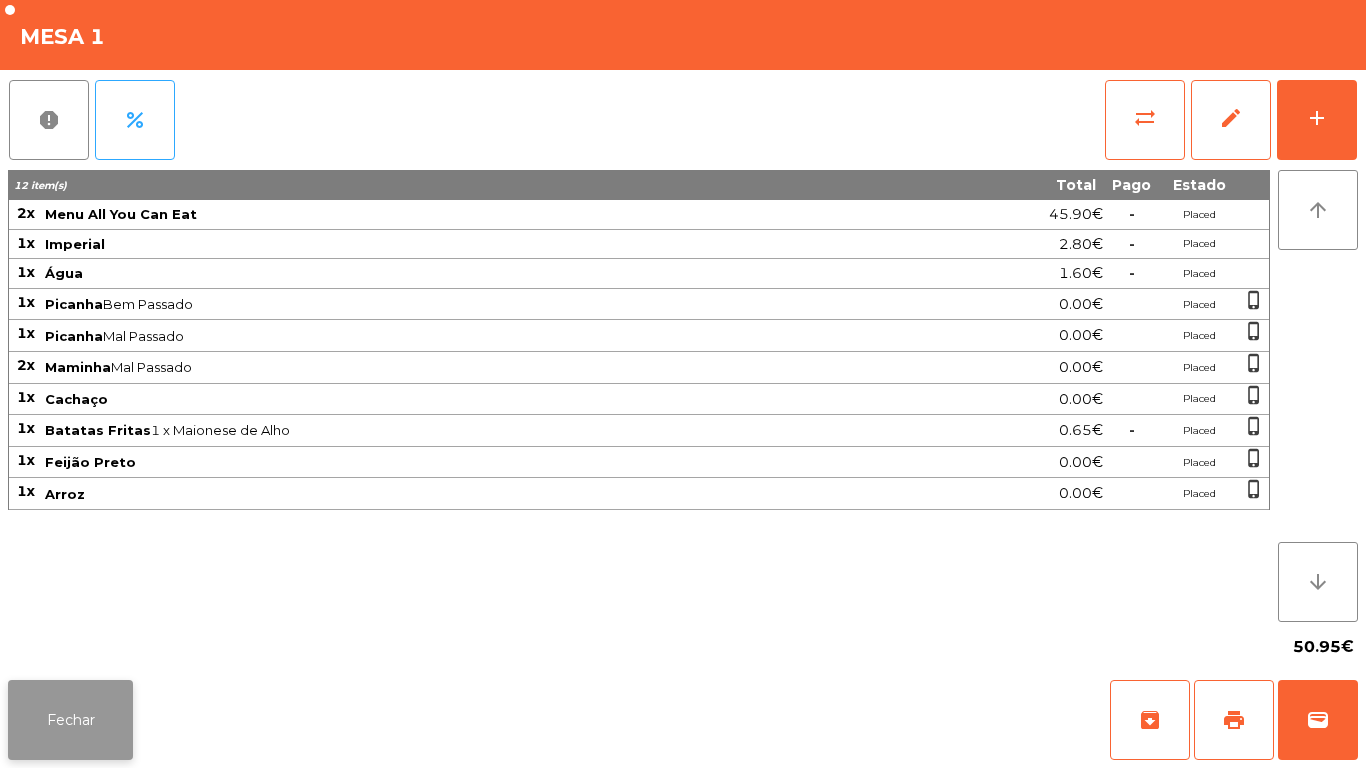 click on "Fechar" 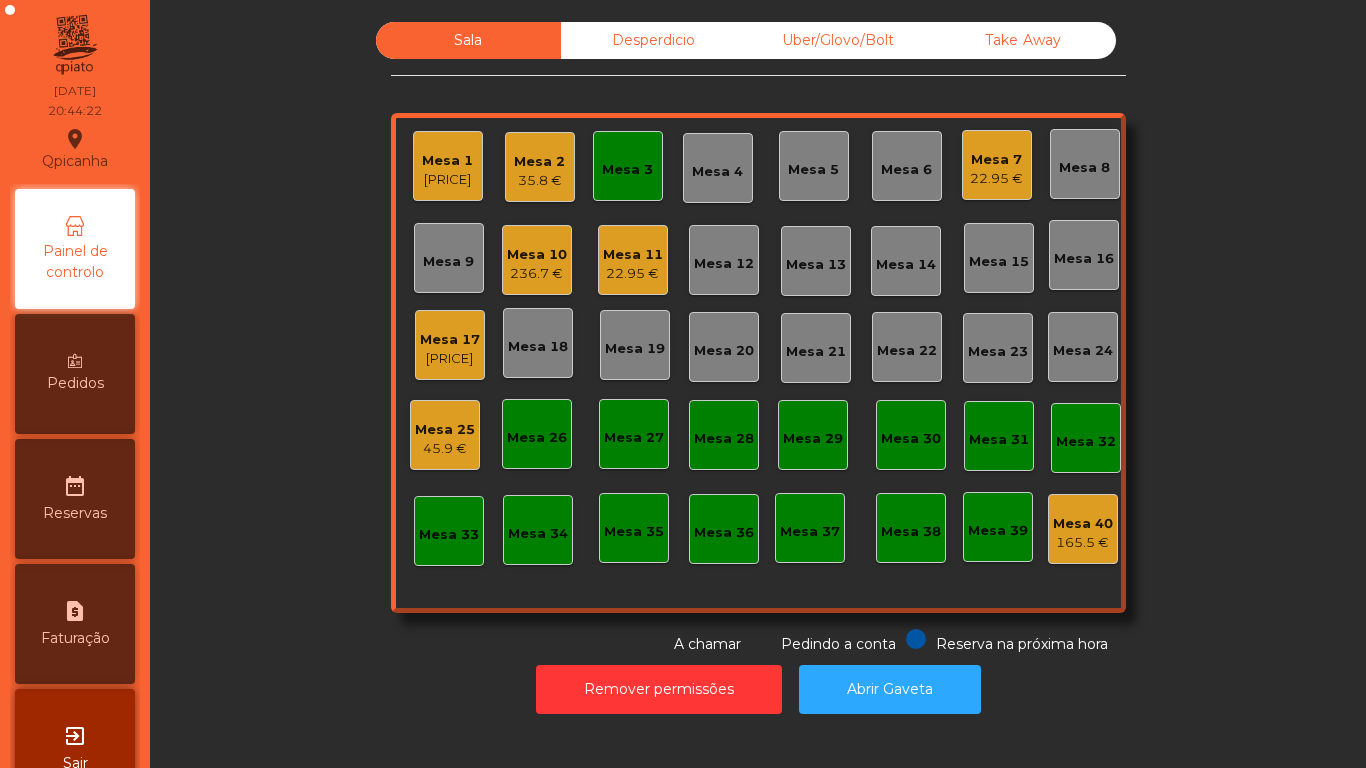 click on "Mesa 10" 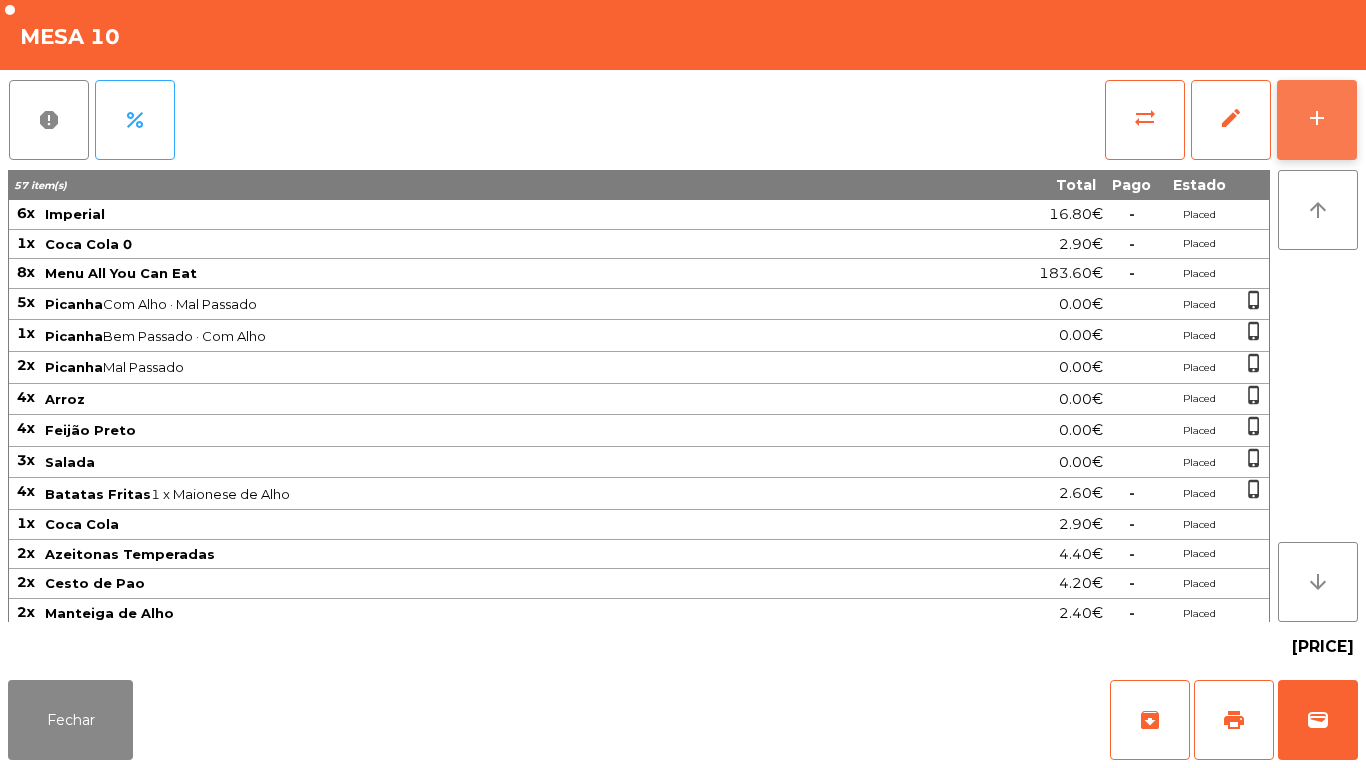 click on "add" 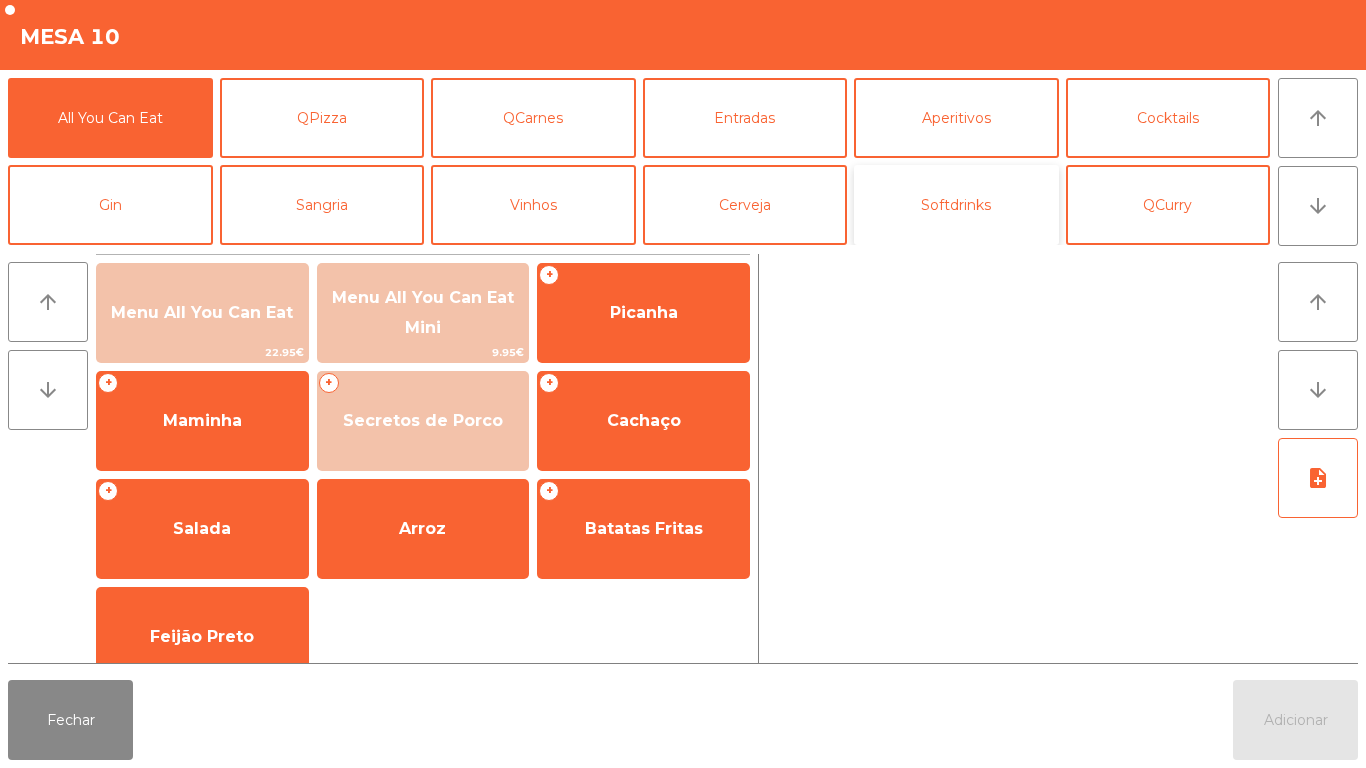 click on "Softdrinks" 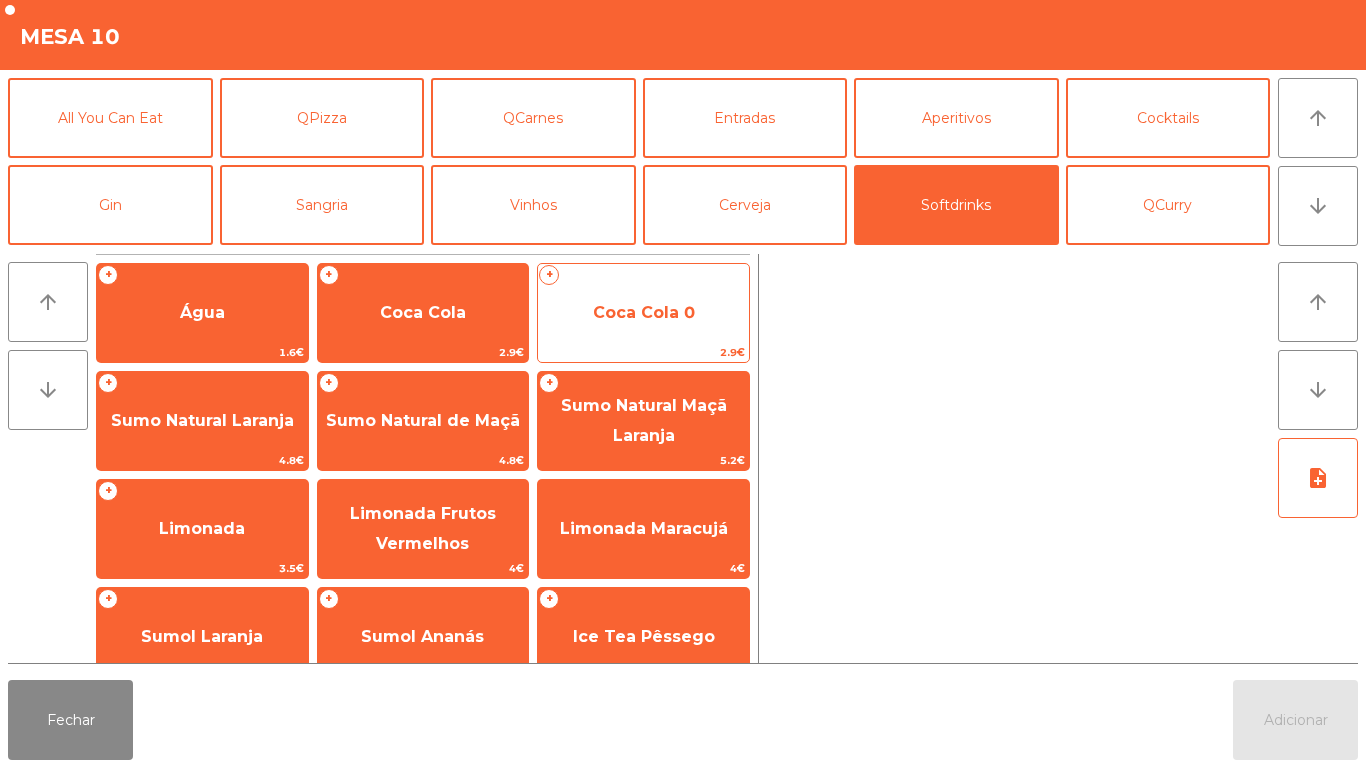click on "Coca Cola 0" 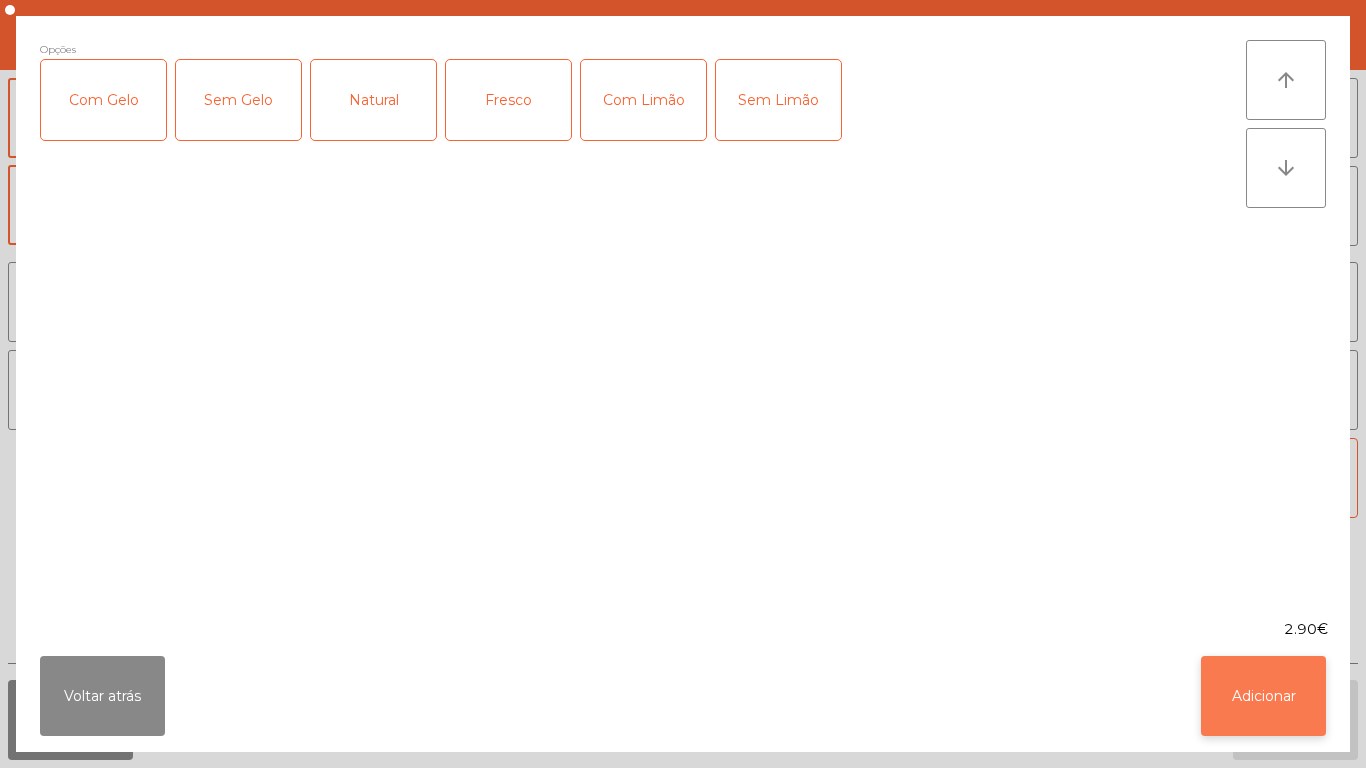 click on "Adicionar" 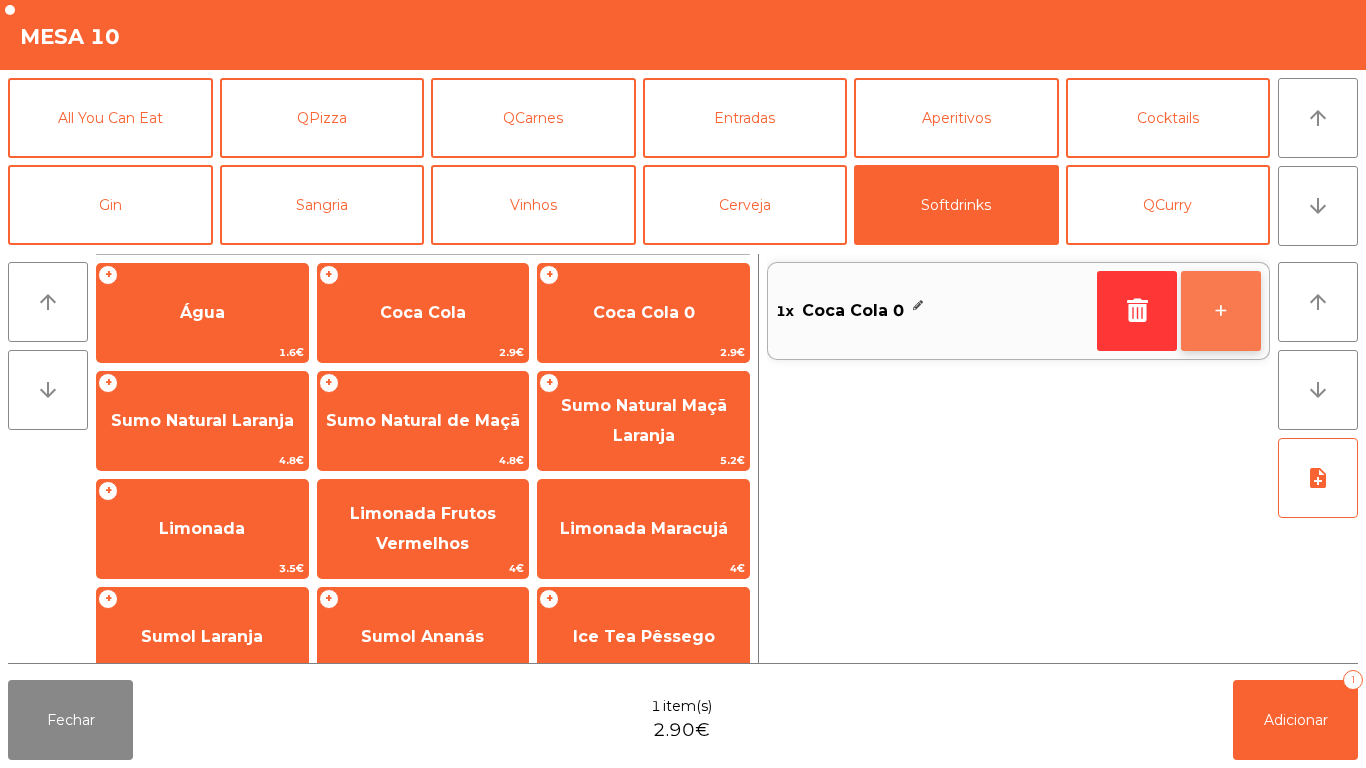click on "+" 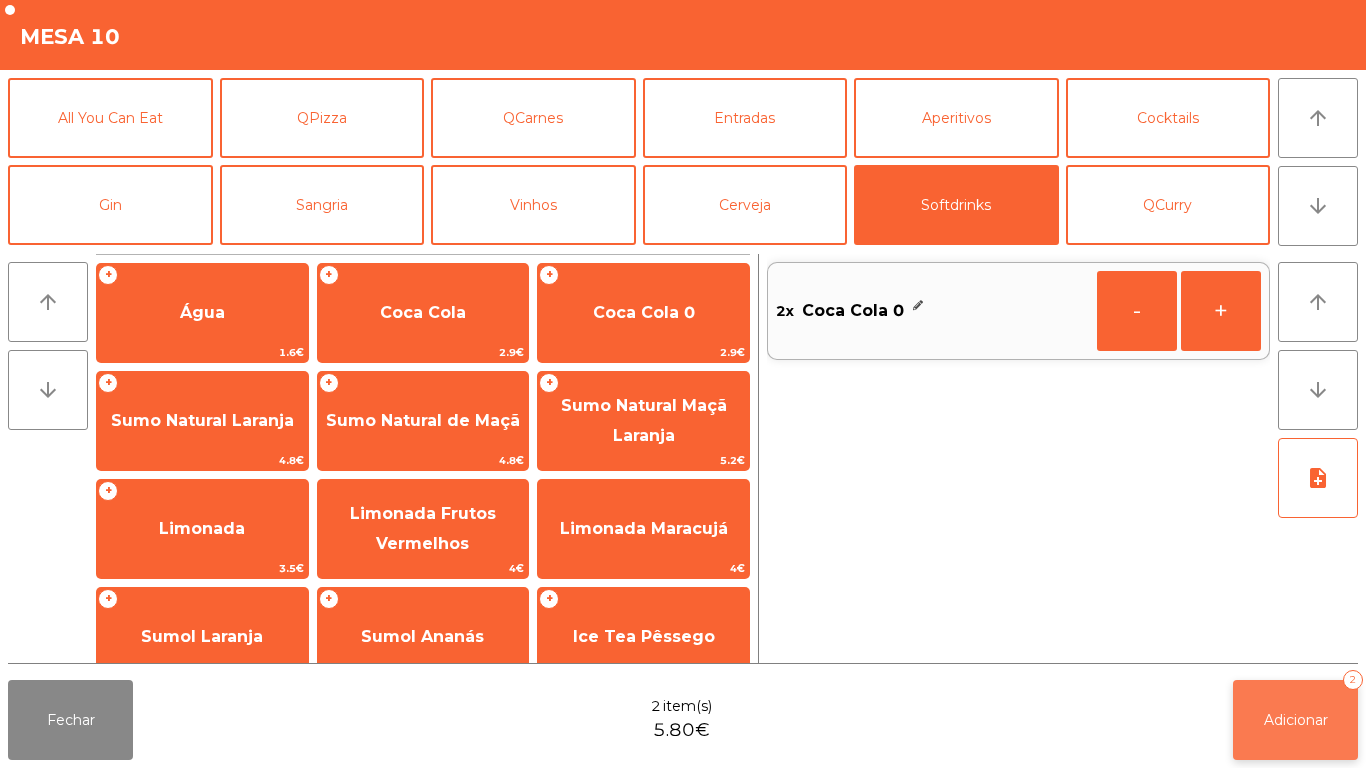 click on "Adicionar" 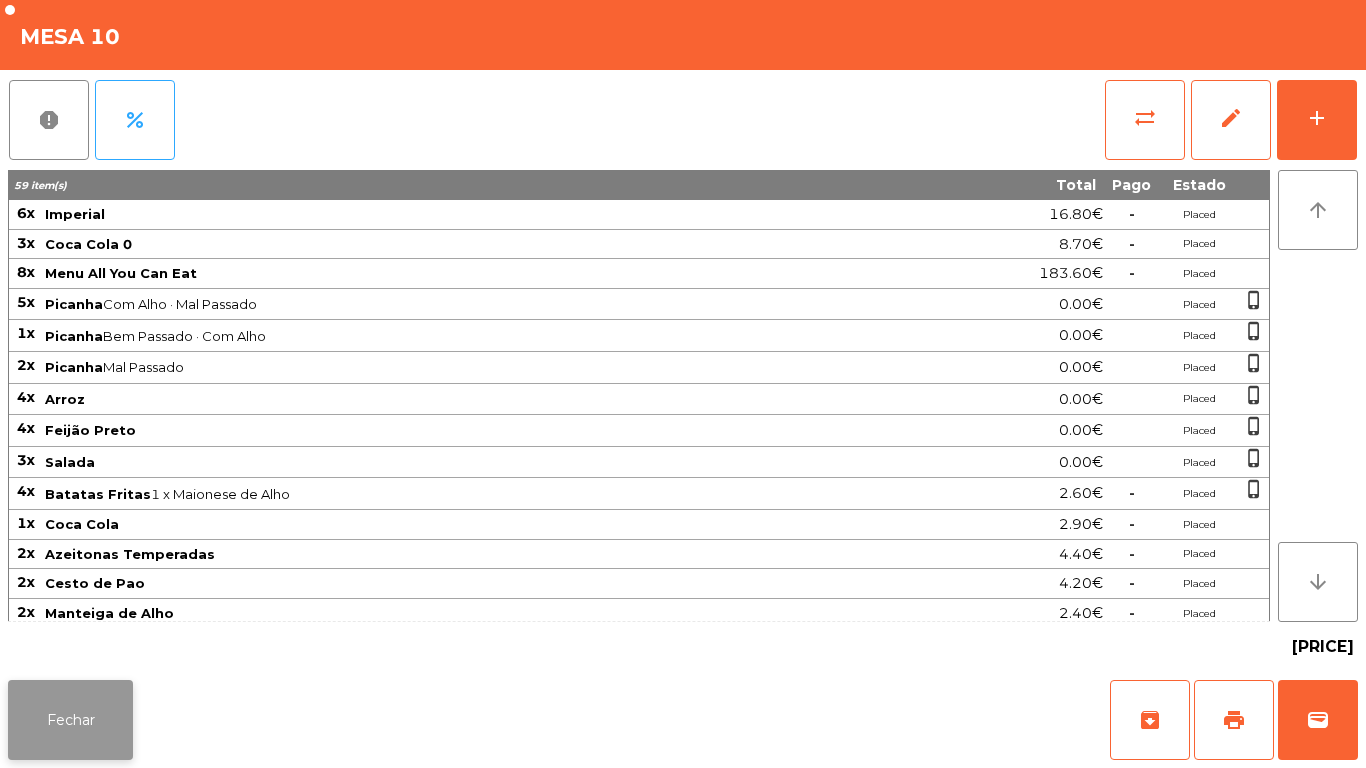 click on "Fechar" 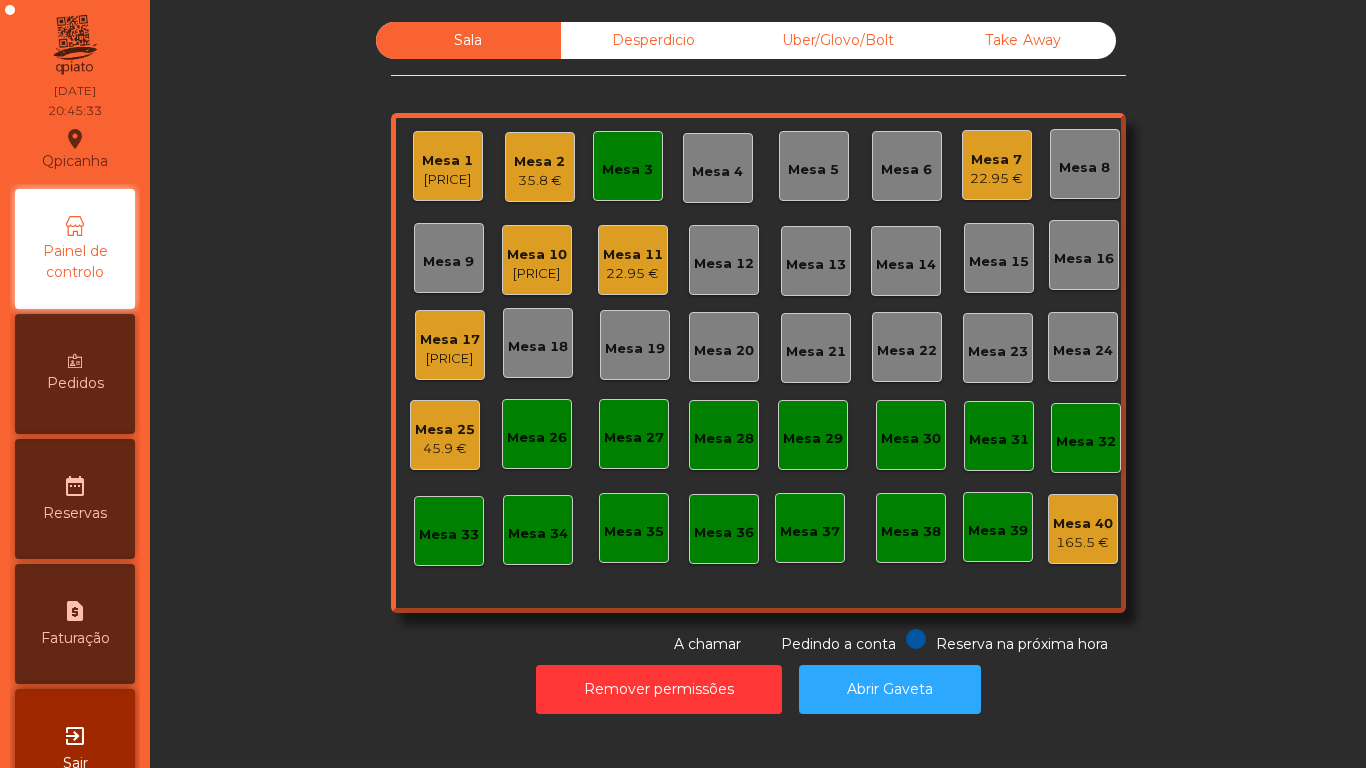 click on "Mesa 10" 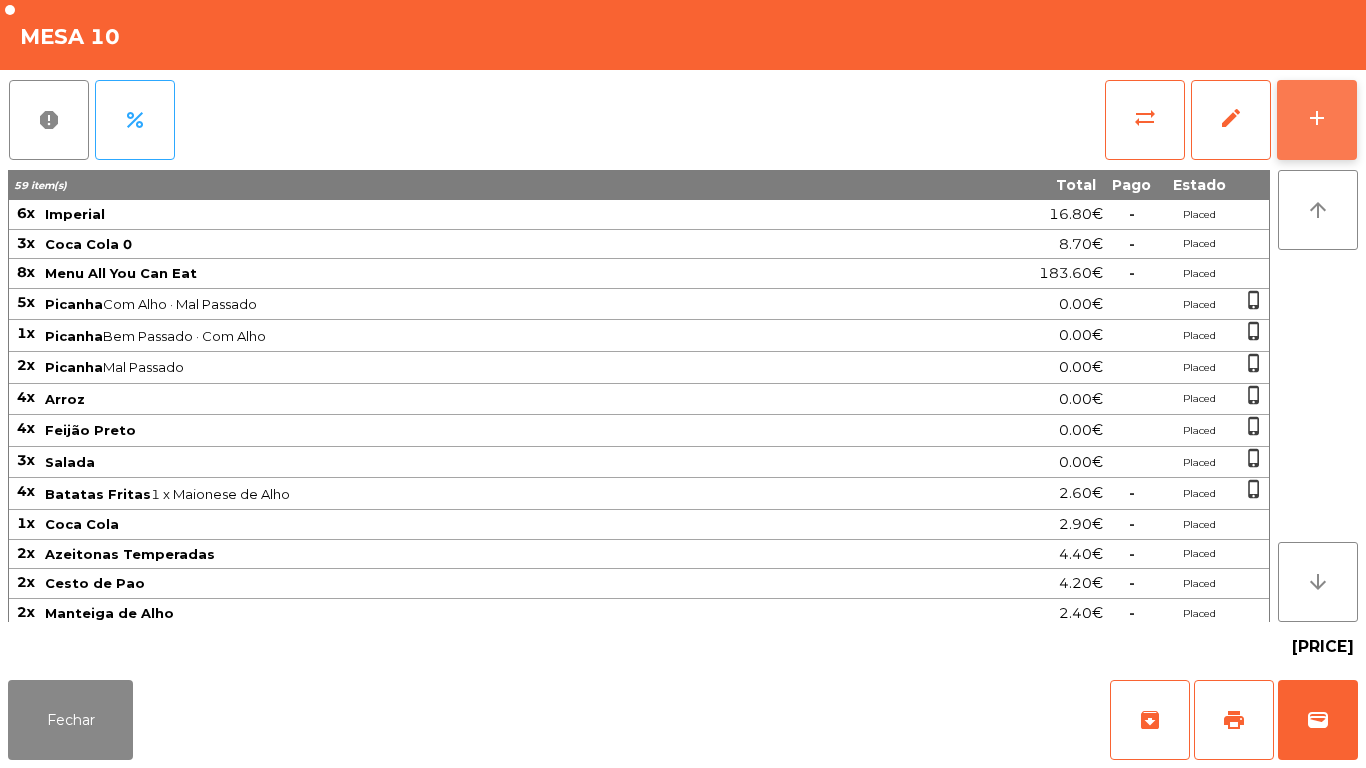click on "add" 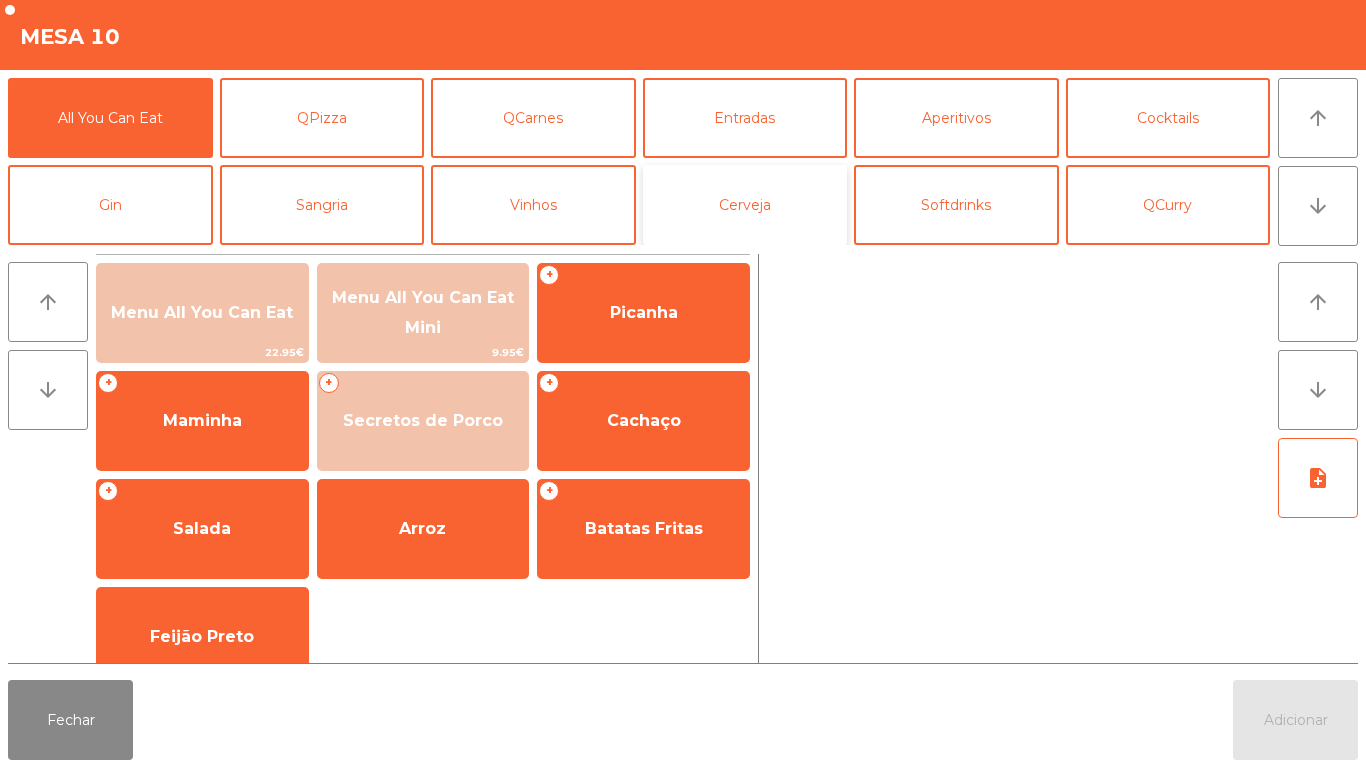 click on "Cerveja" 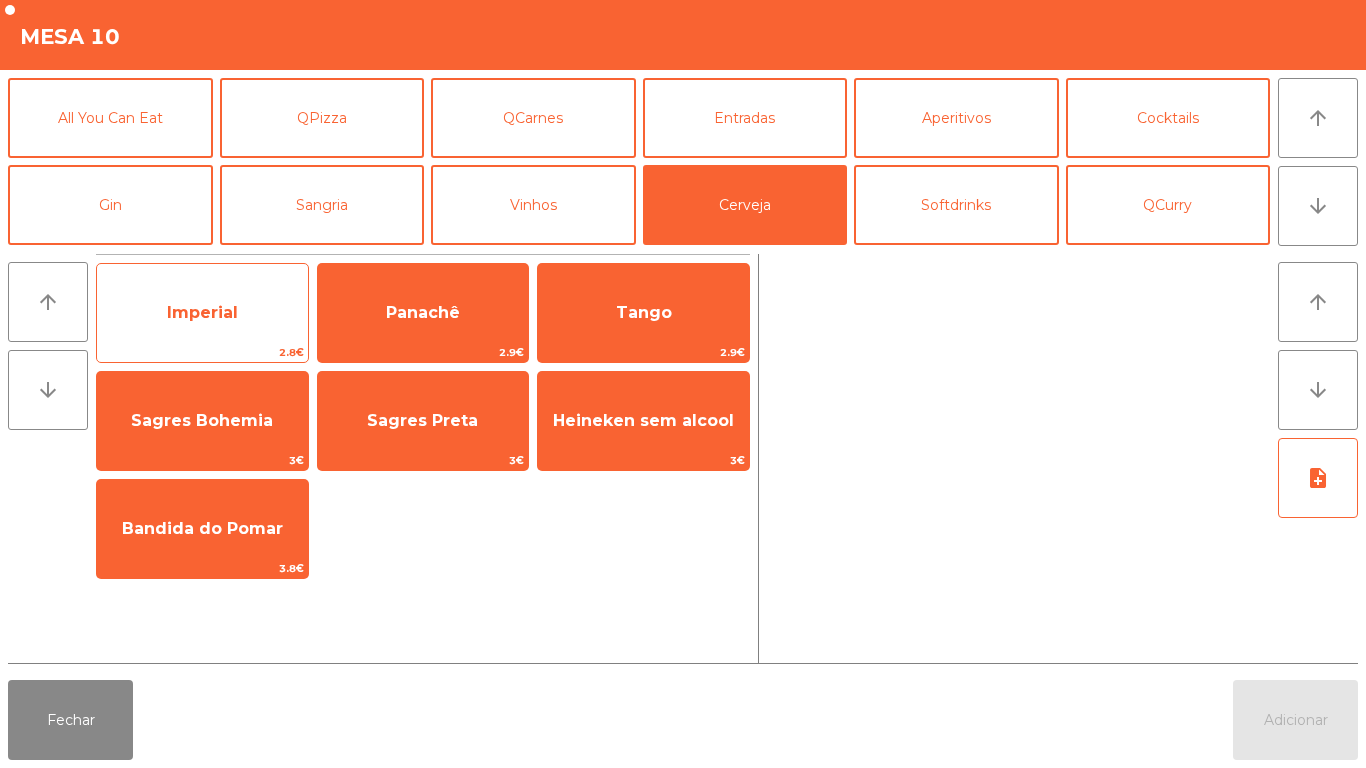 click on "Imperial" 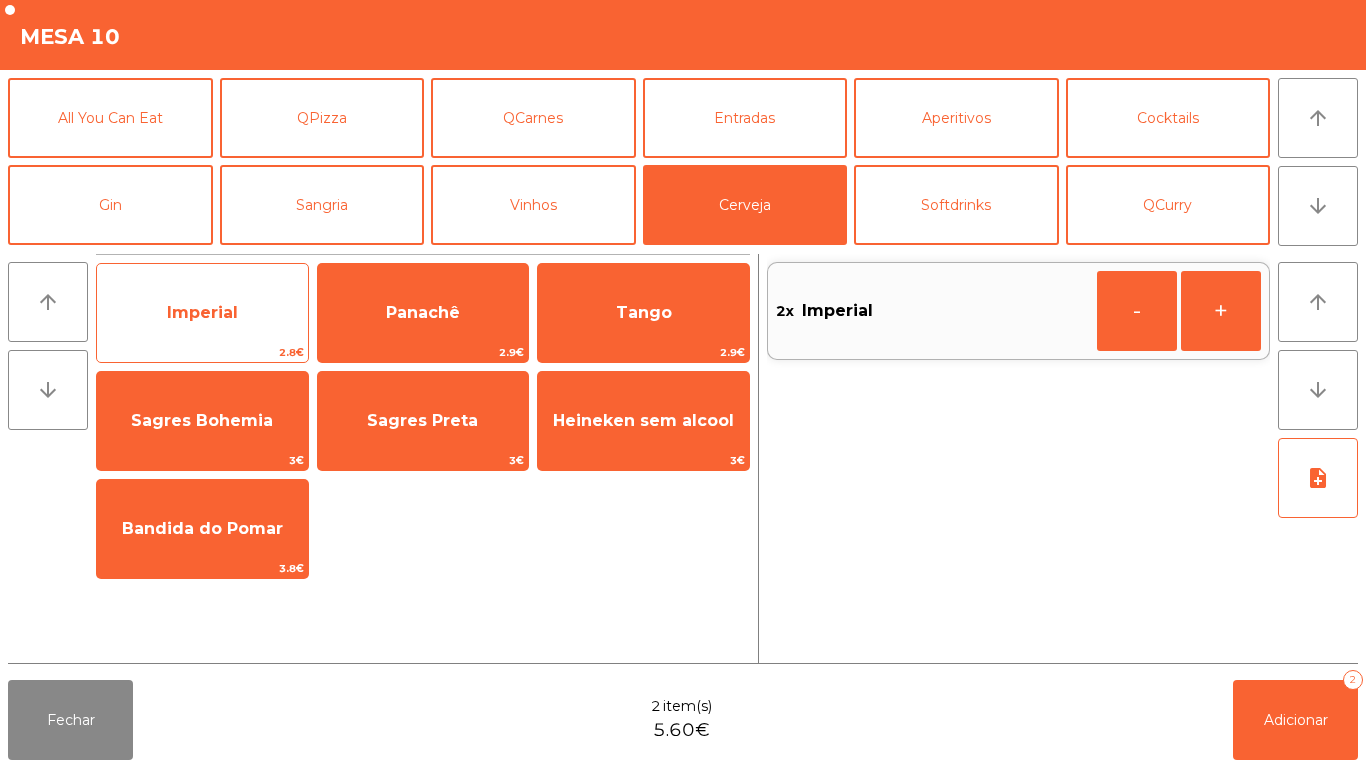 click on "Imperial" 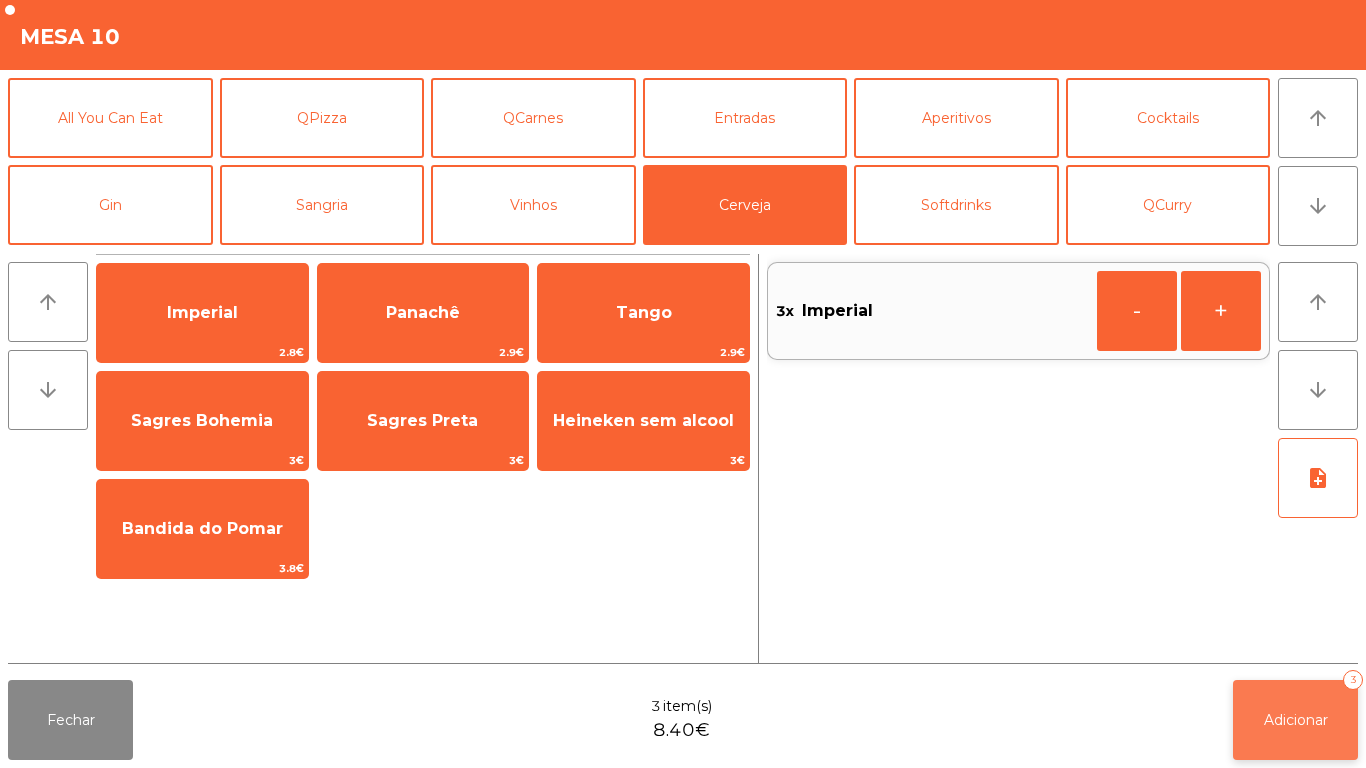 click on "Adicionar   3" 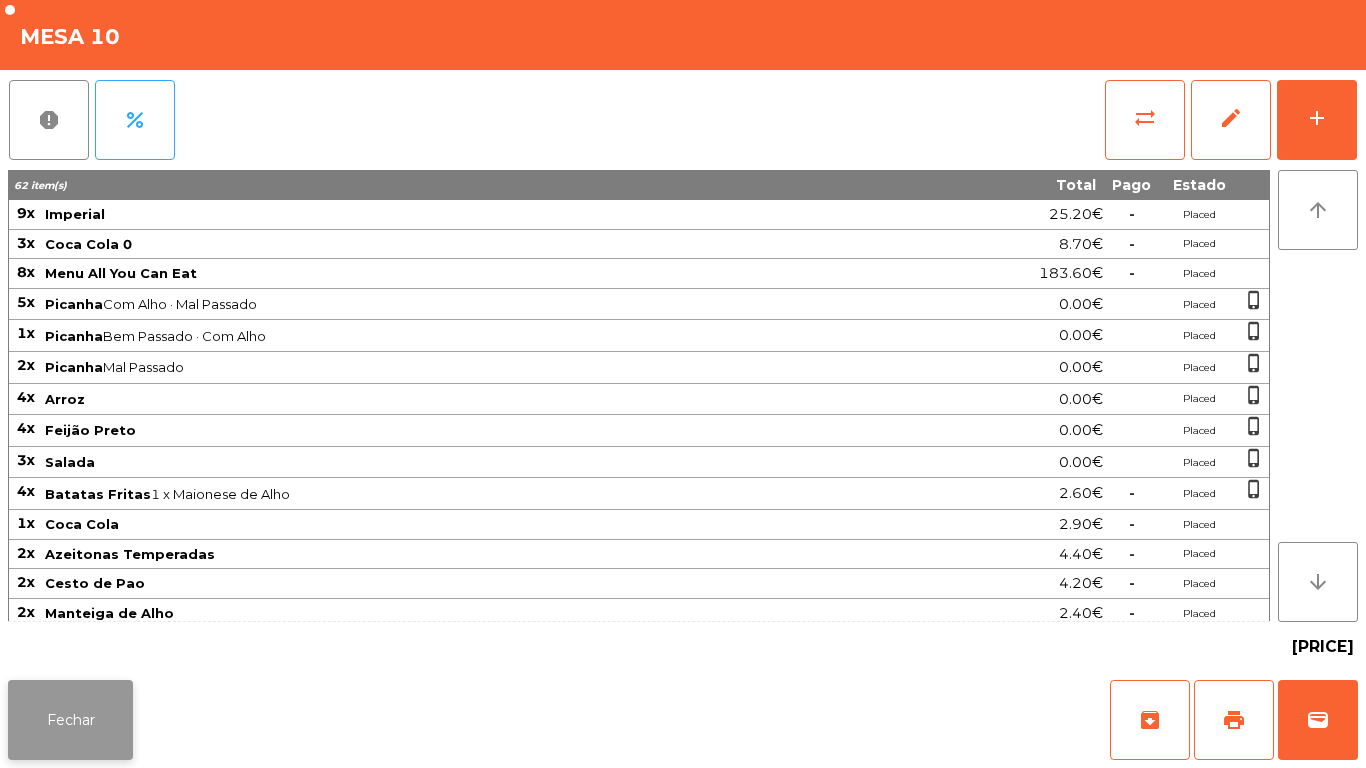 click on "Fechar" 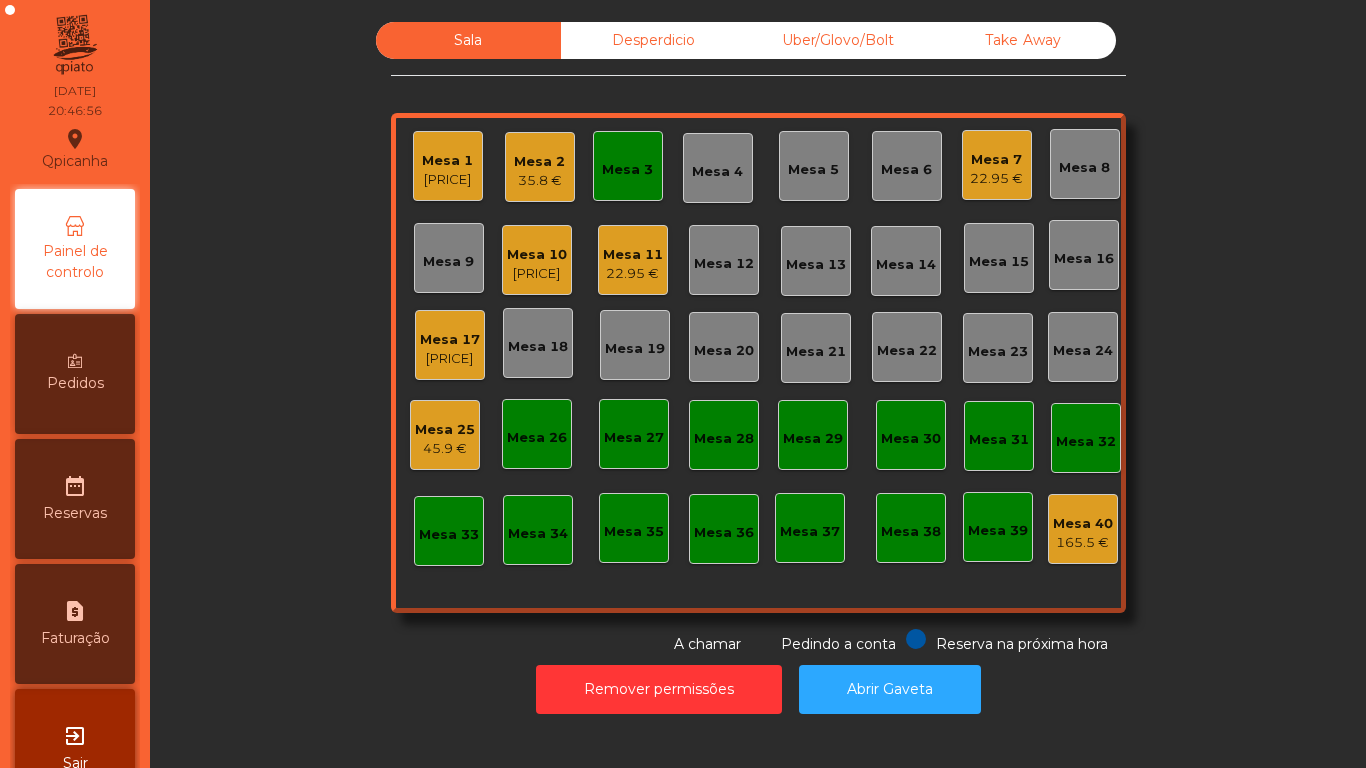 click on "Mesa 11" 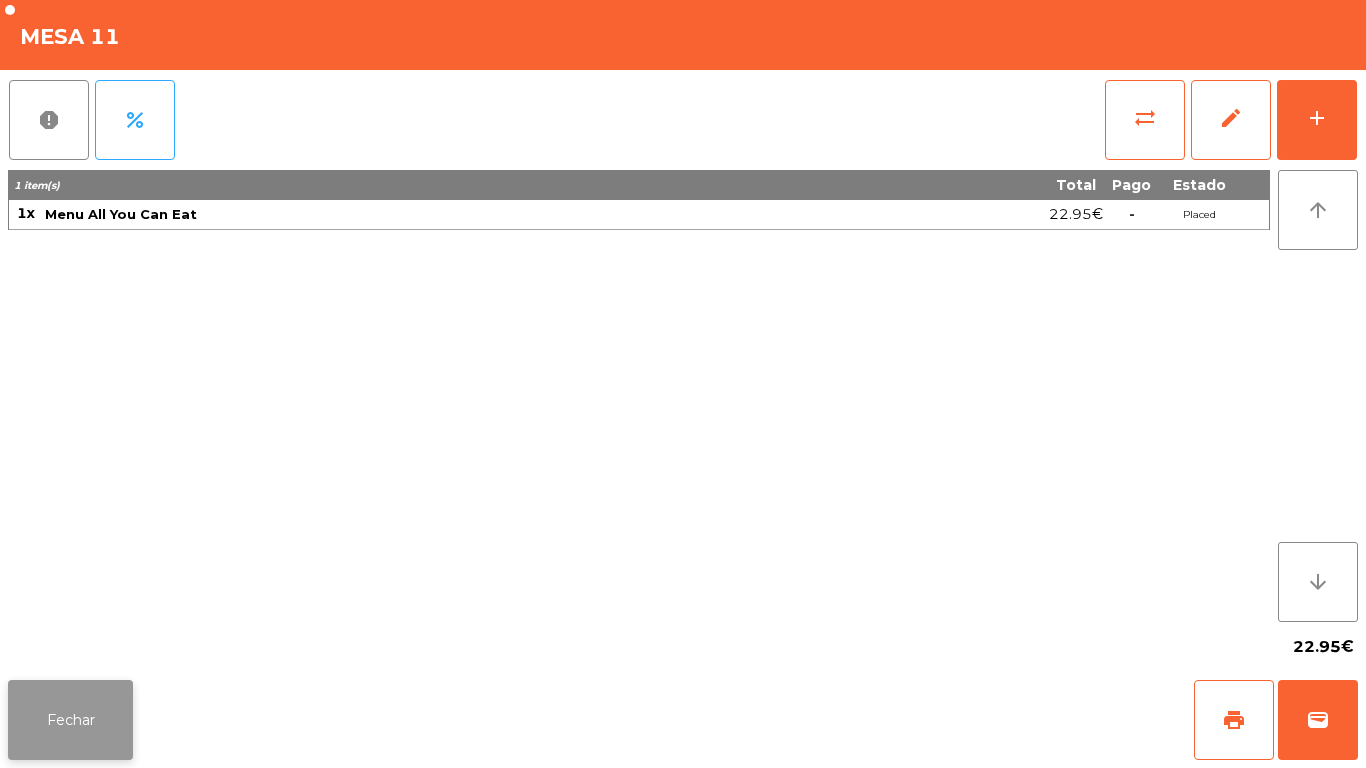 click on "Fechar" 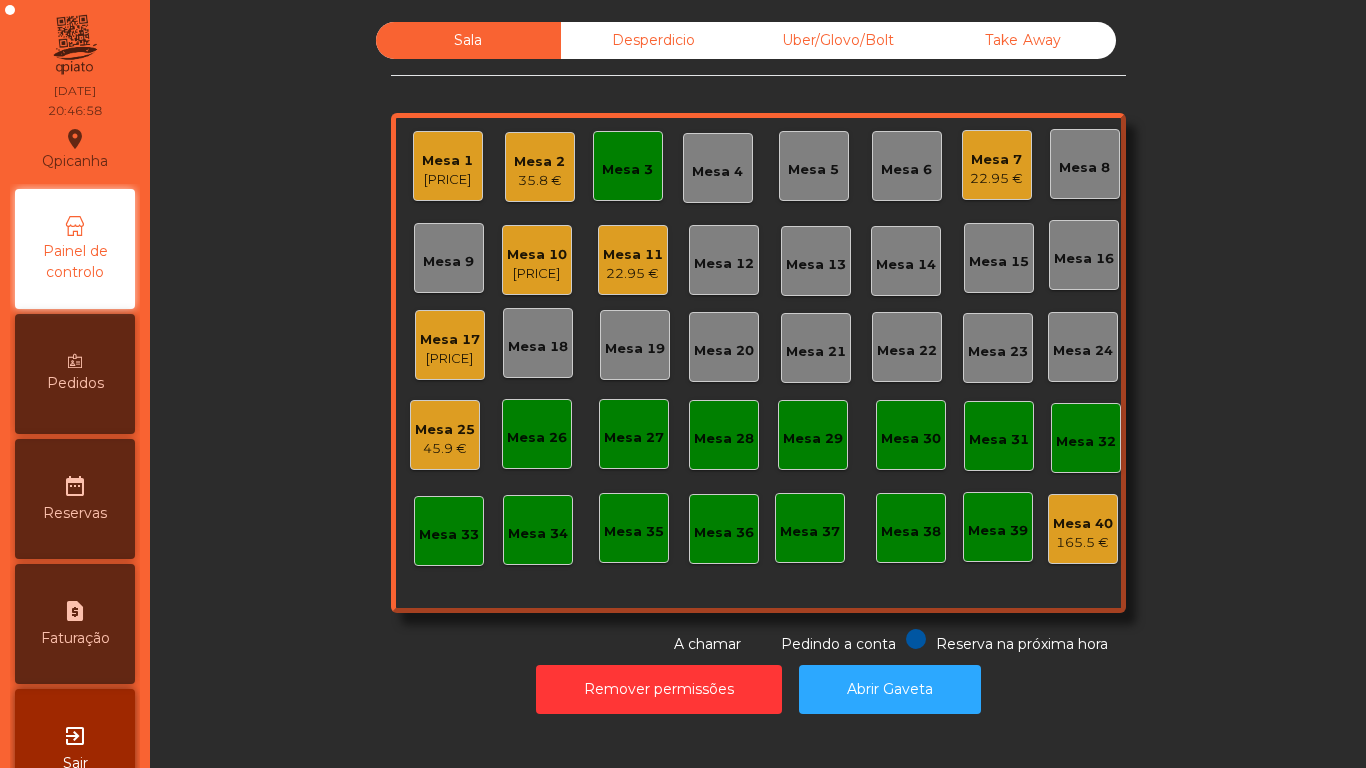 click on "Mesa 11" 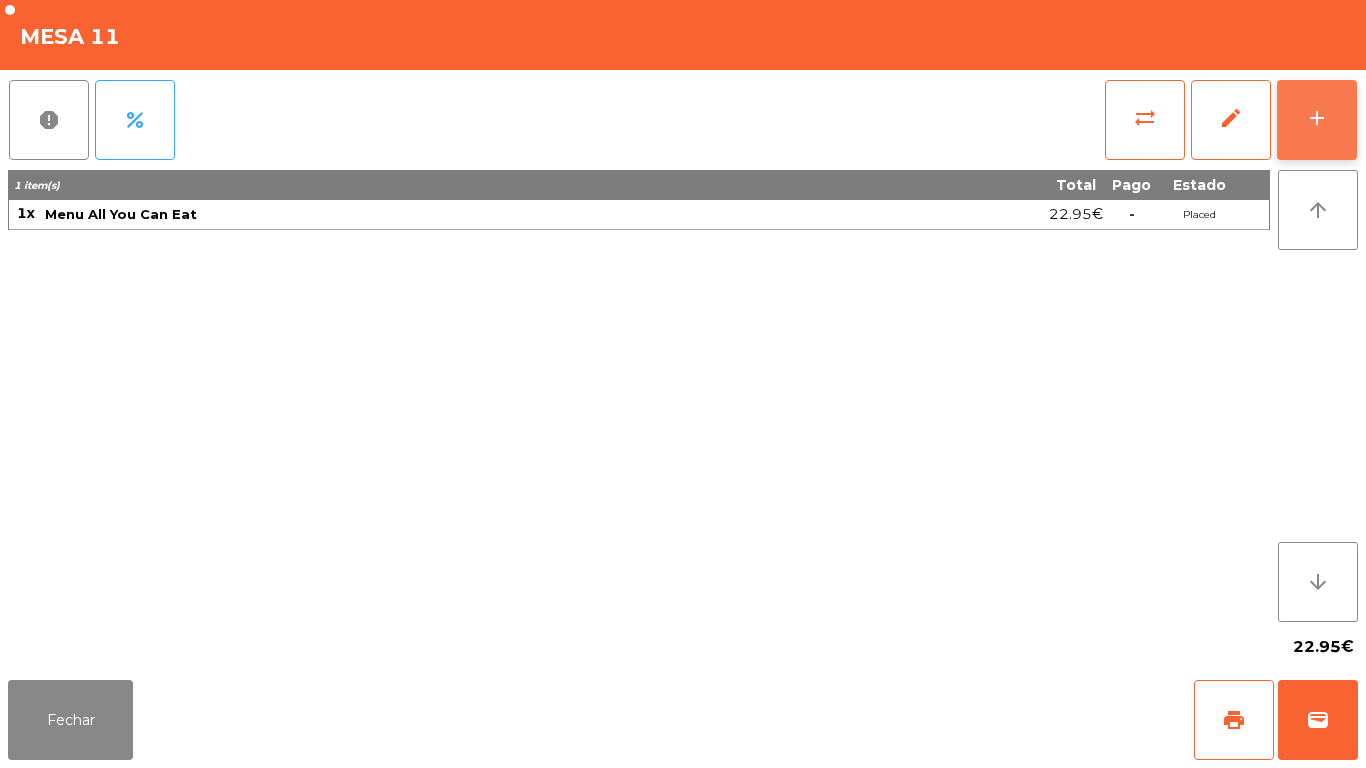 click on "add" 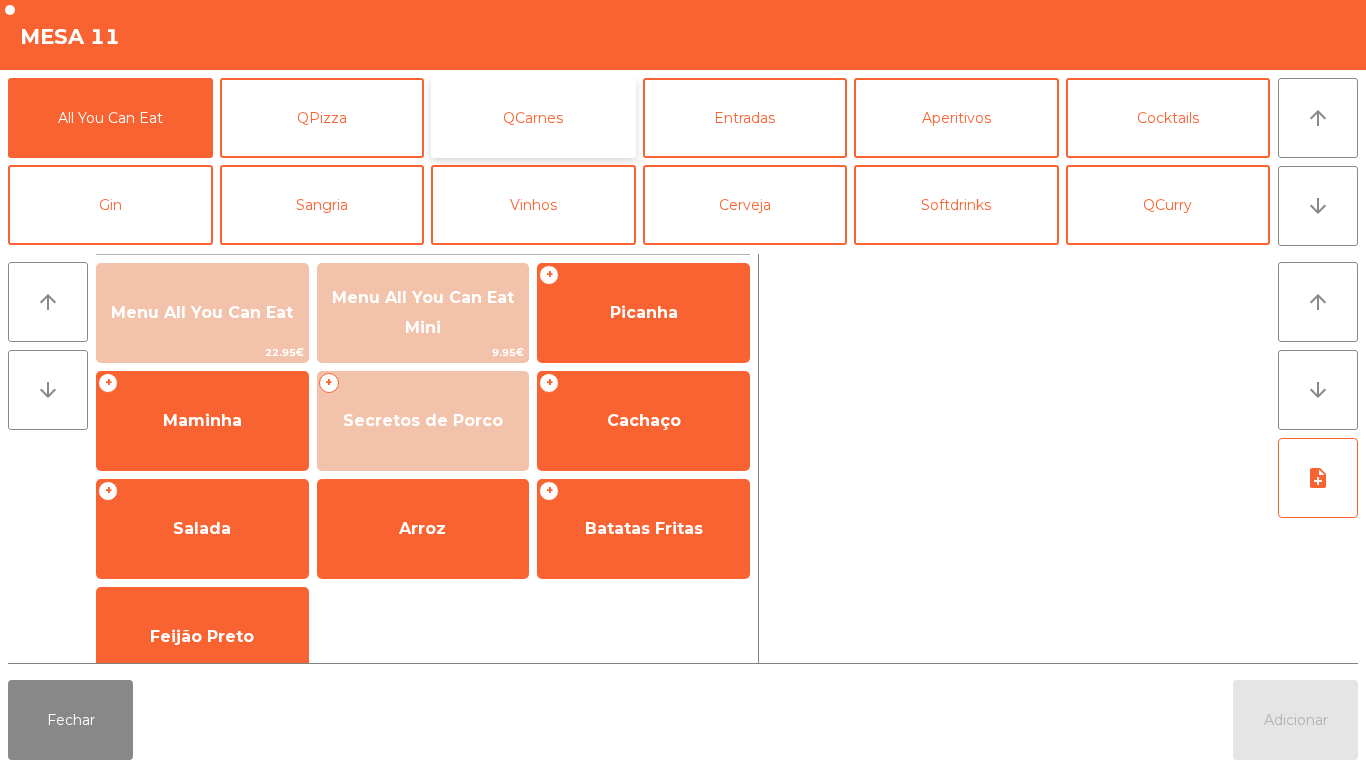 click on "QCarnes" 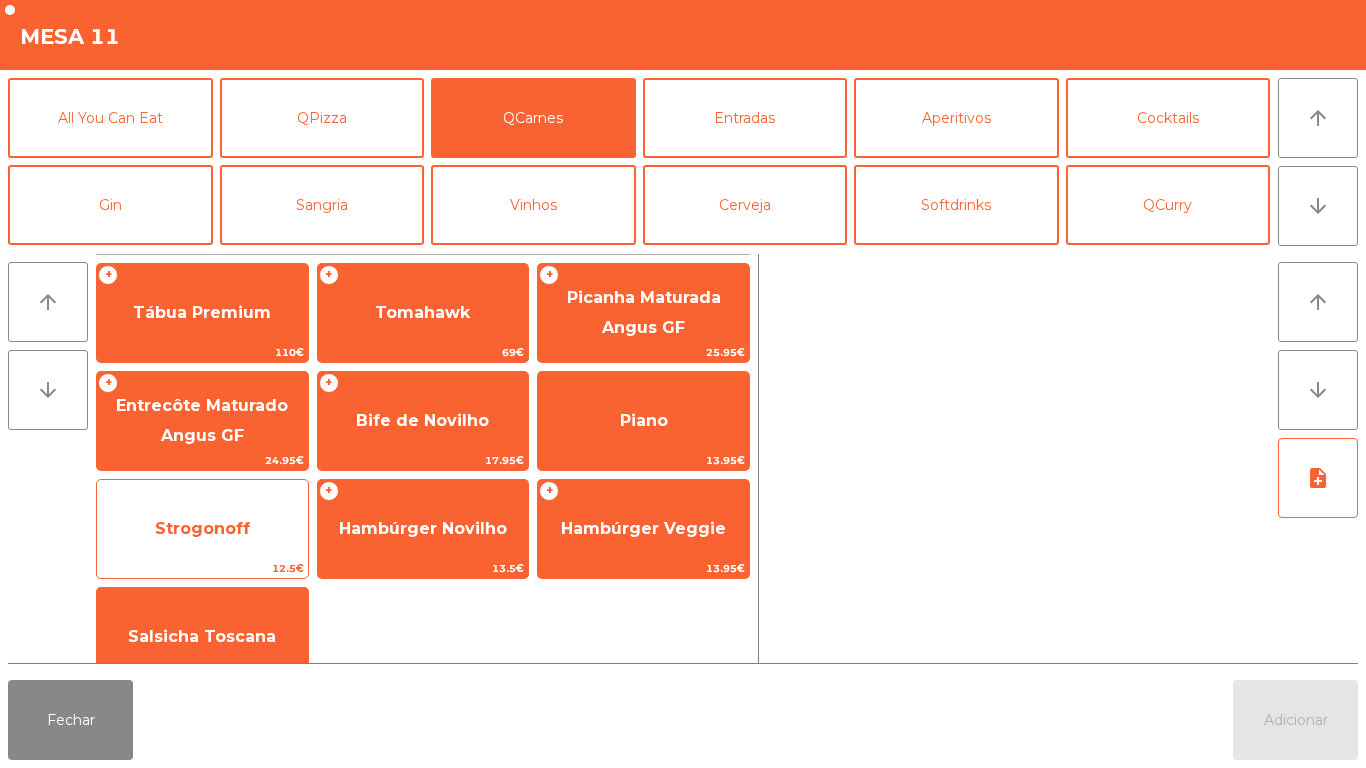 click on "Strogonoff" 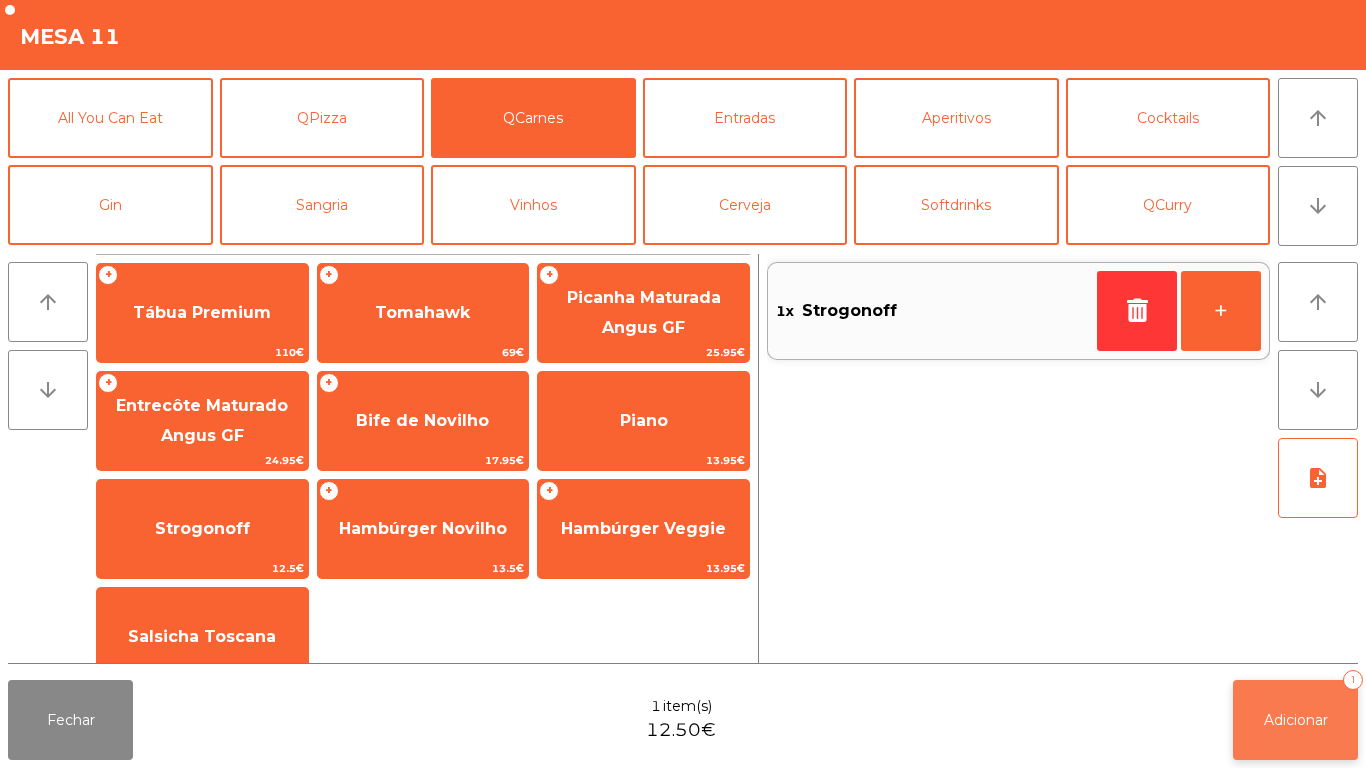 click on "Adicionar   1" 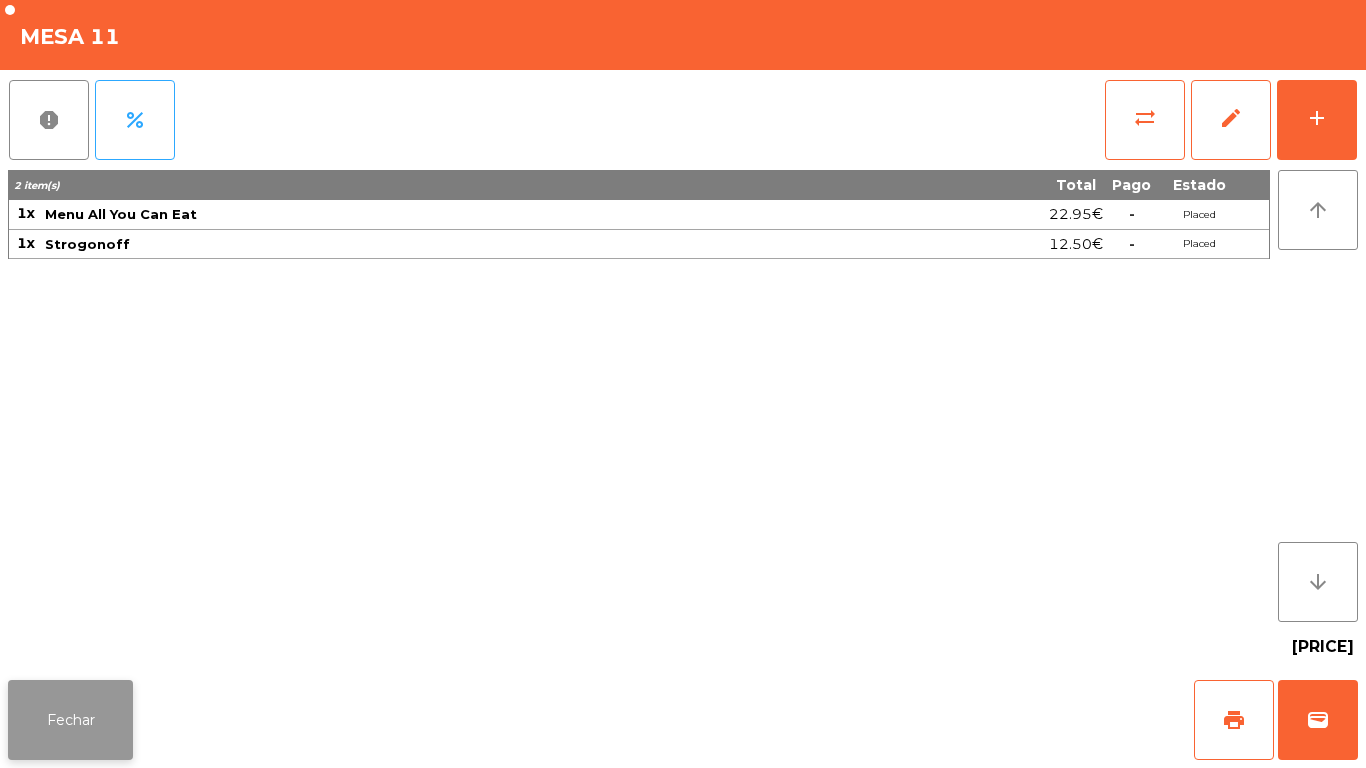 click on "Fechar" 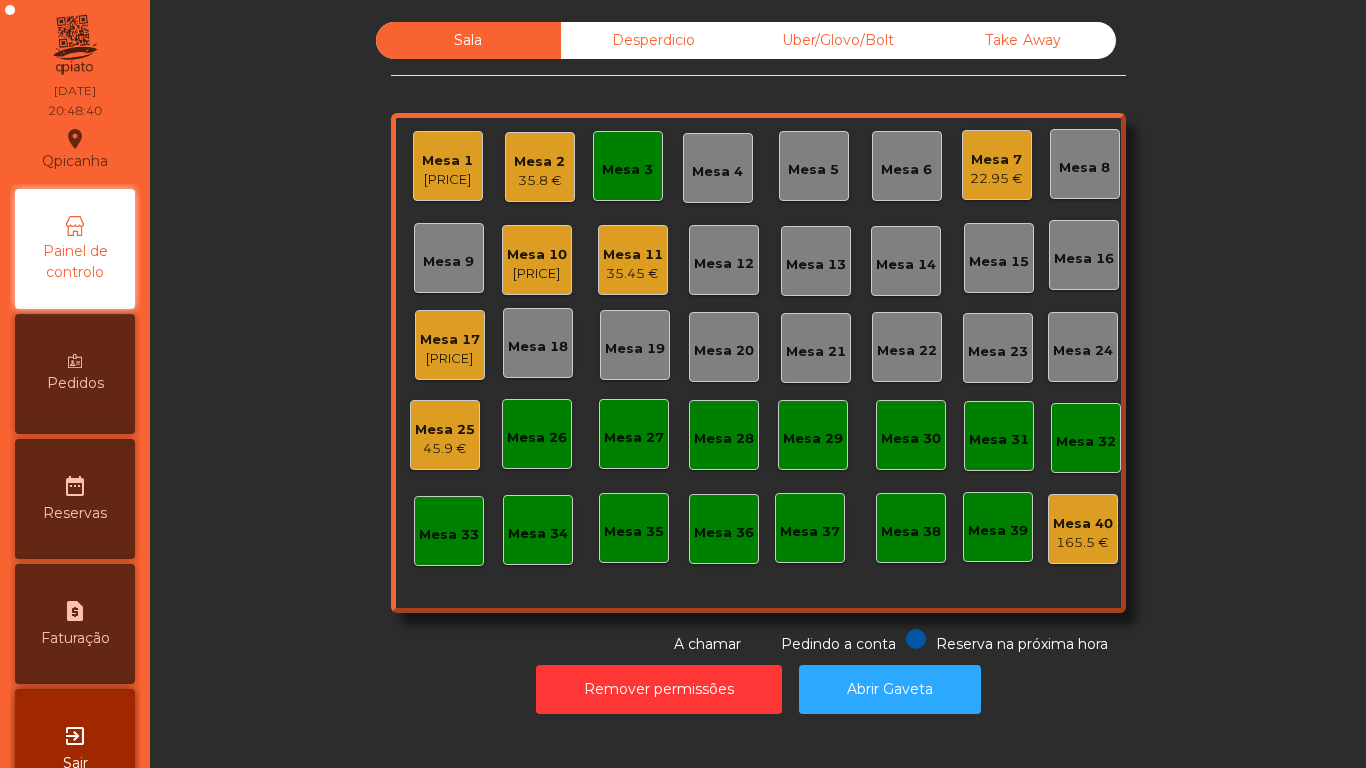click on "[PRICE]" 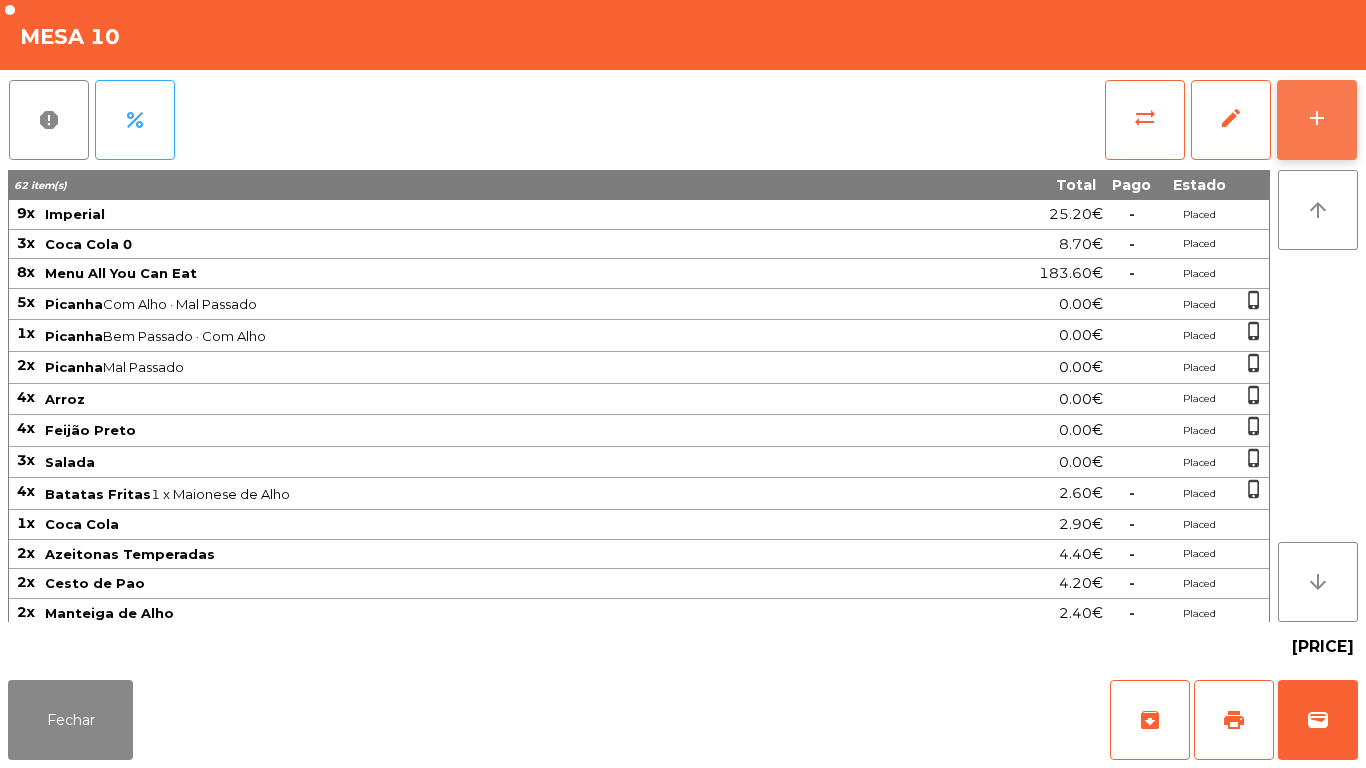 click on "add" 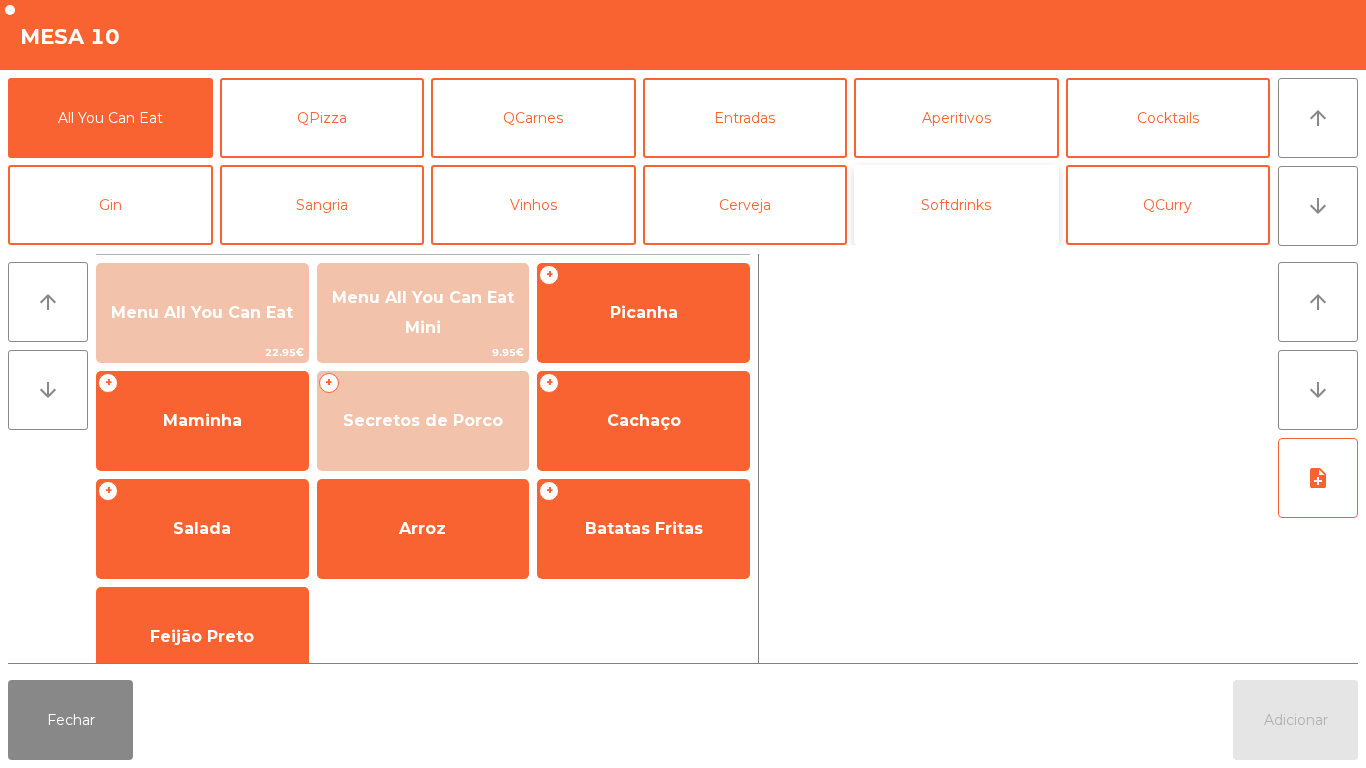 click on "Softdrinks" 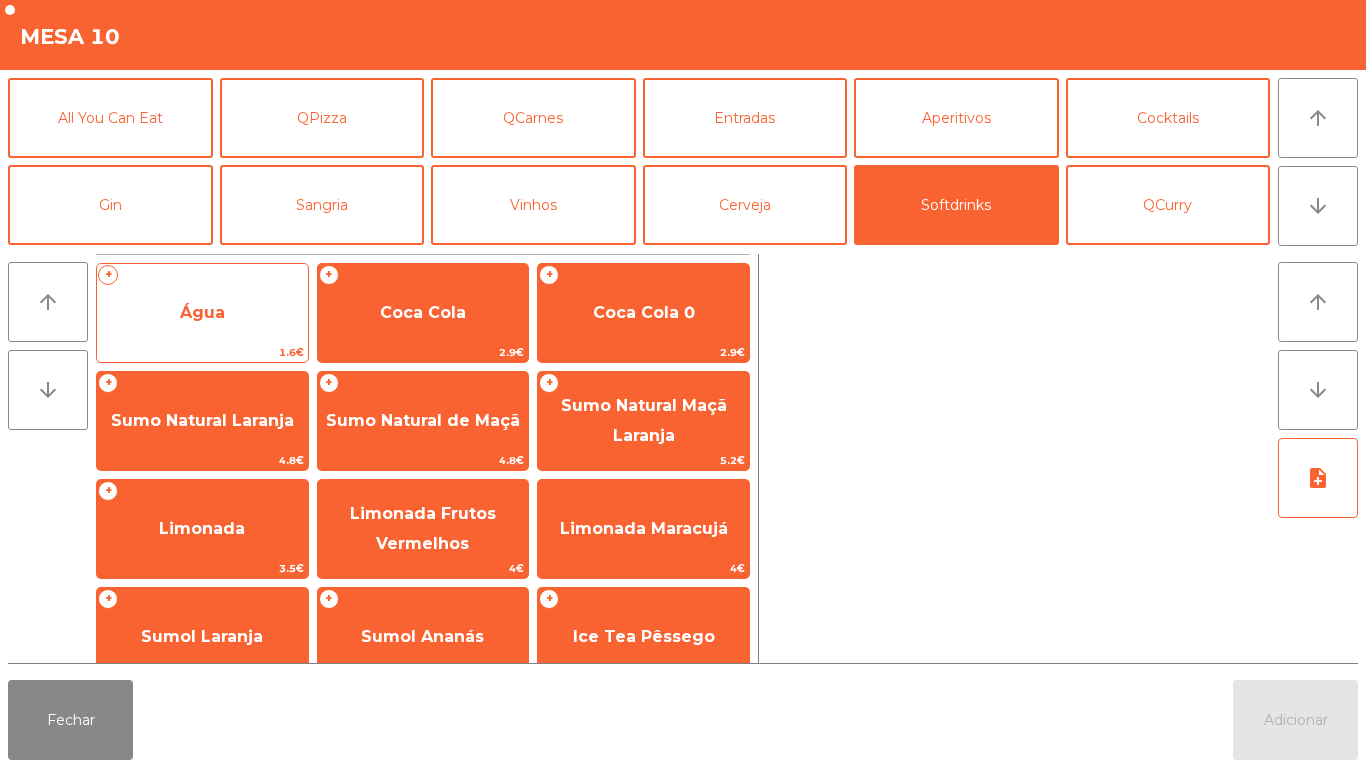 click on "Água" 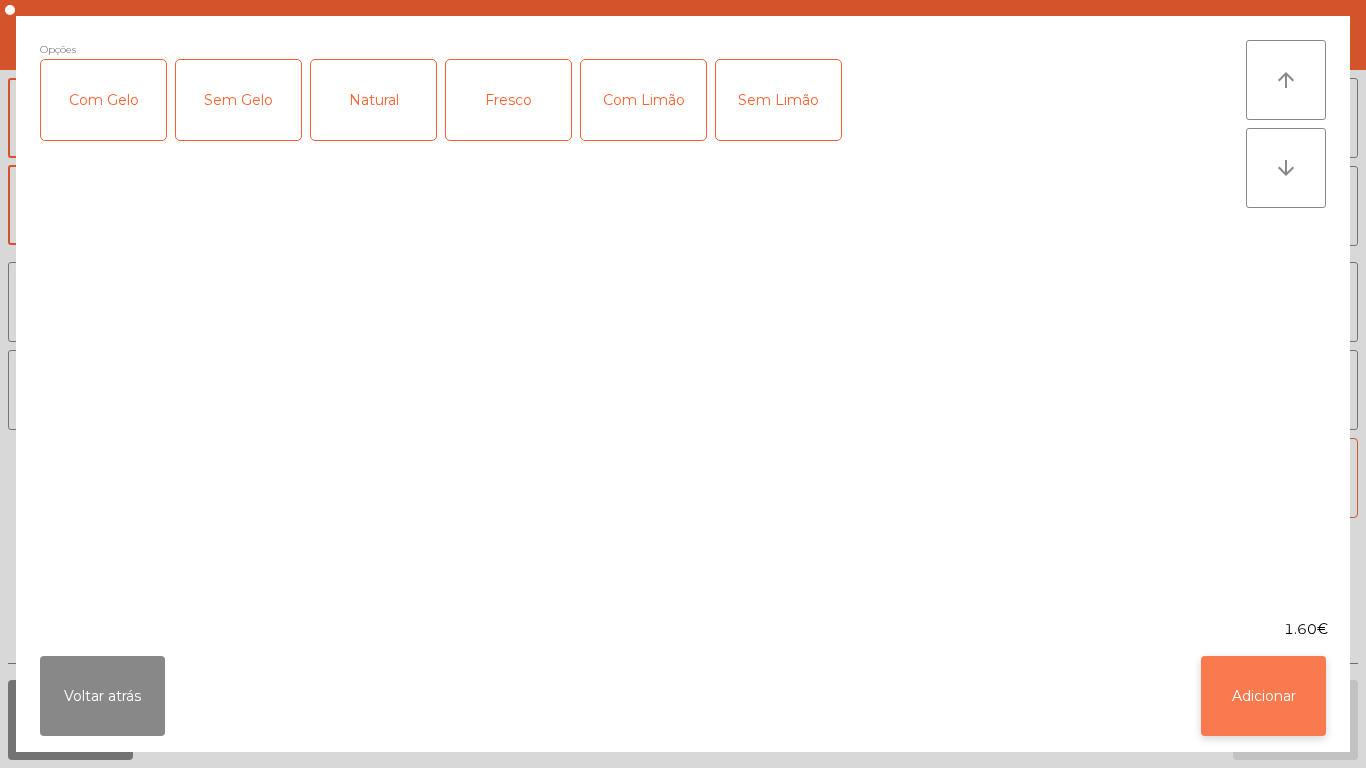 click on "Adicionar" 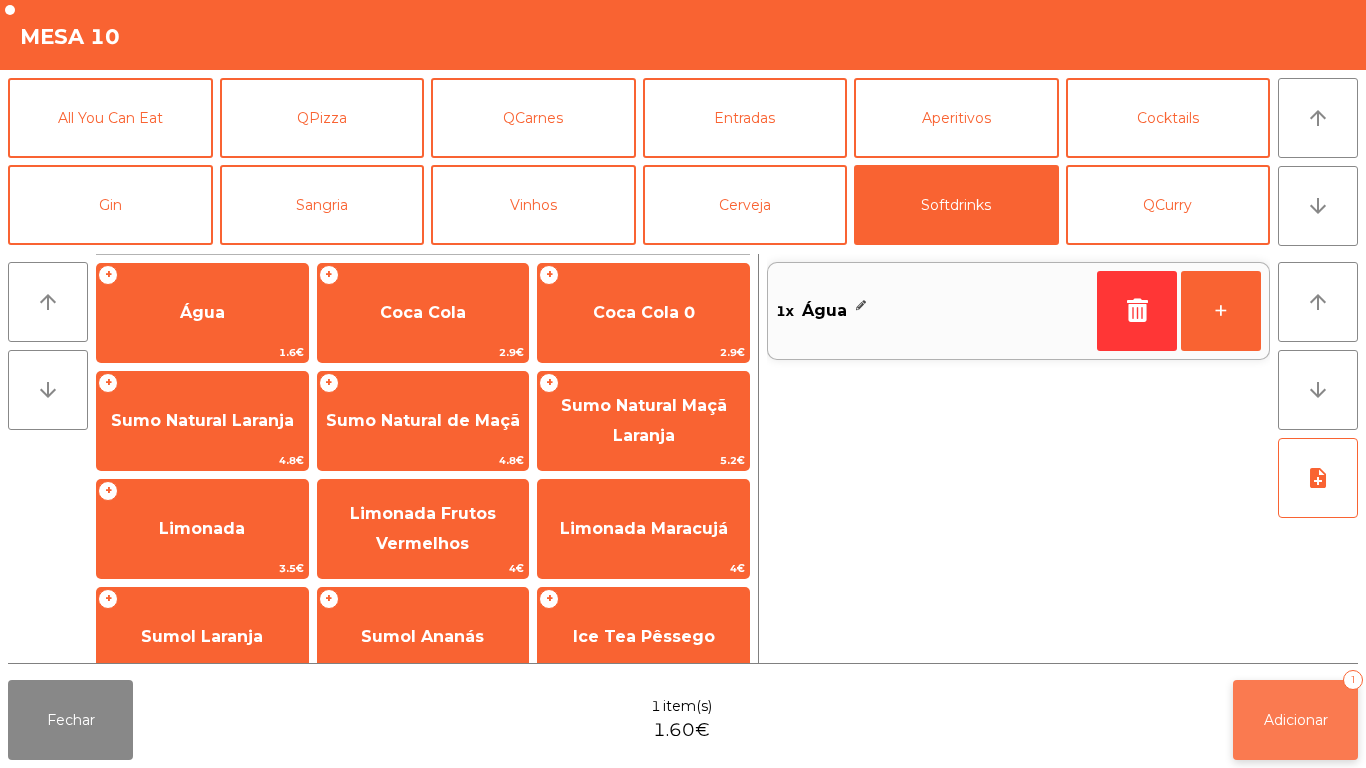 click on "Adicionar   1" 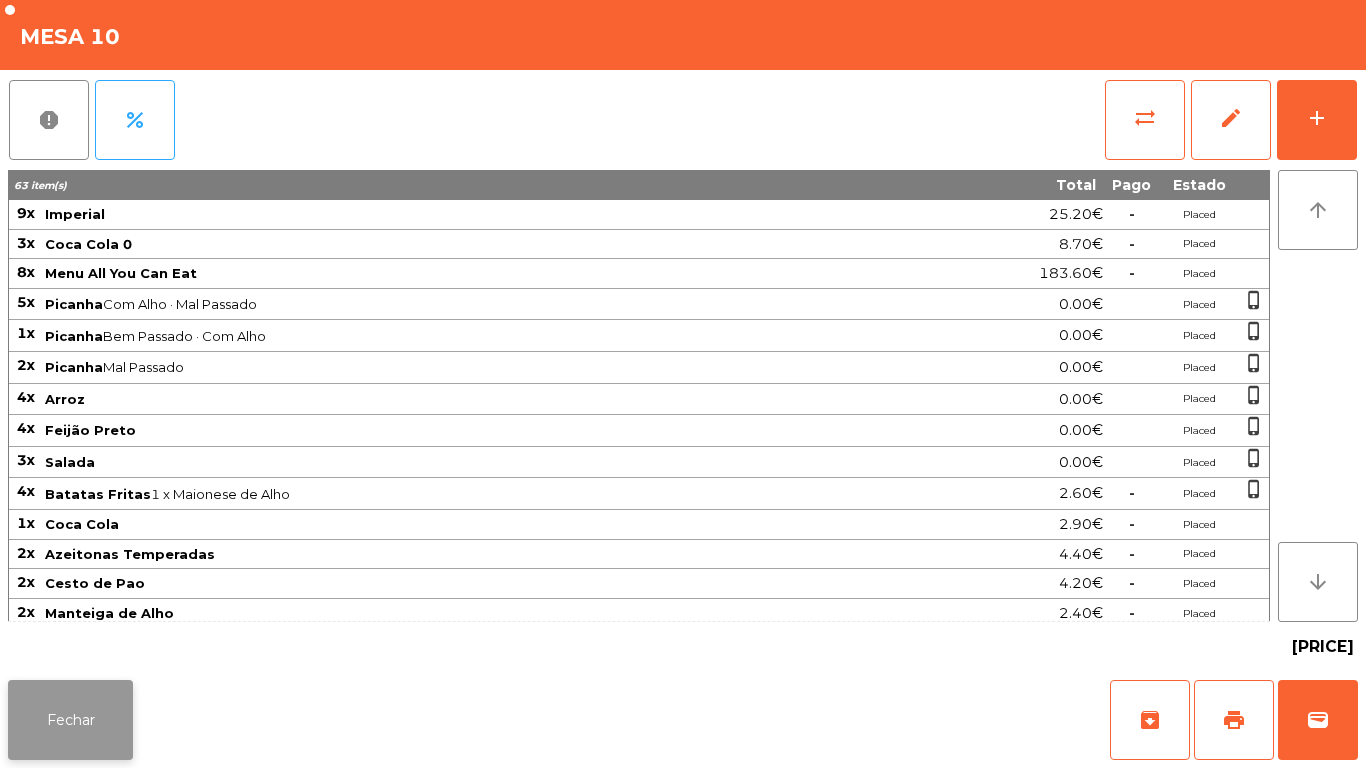 click on "Fechar" 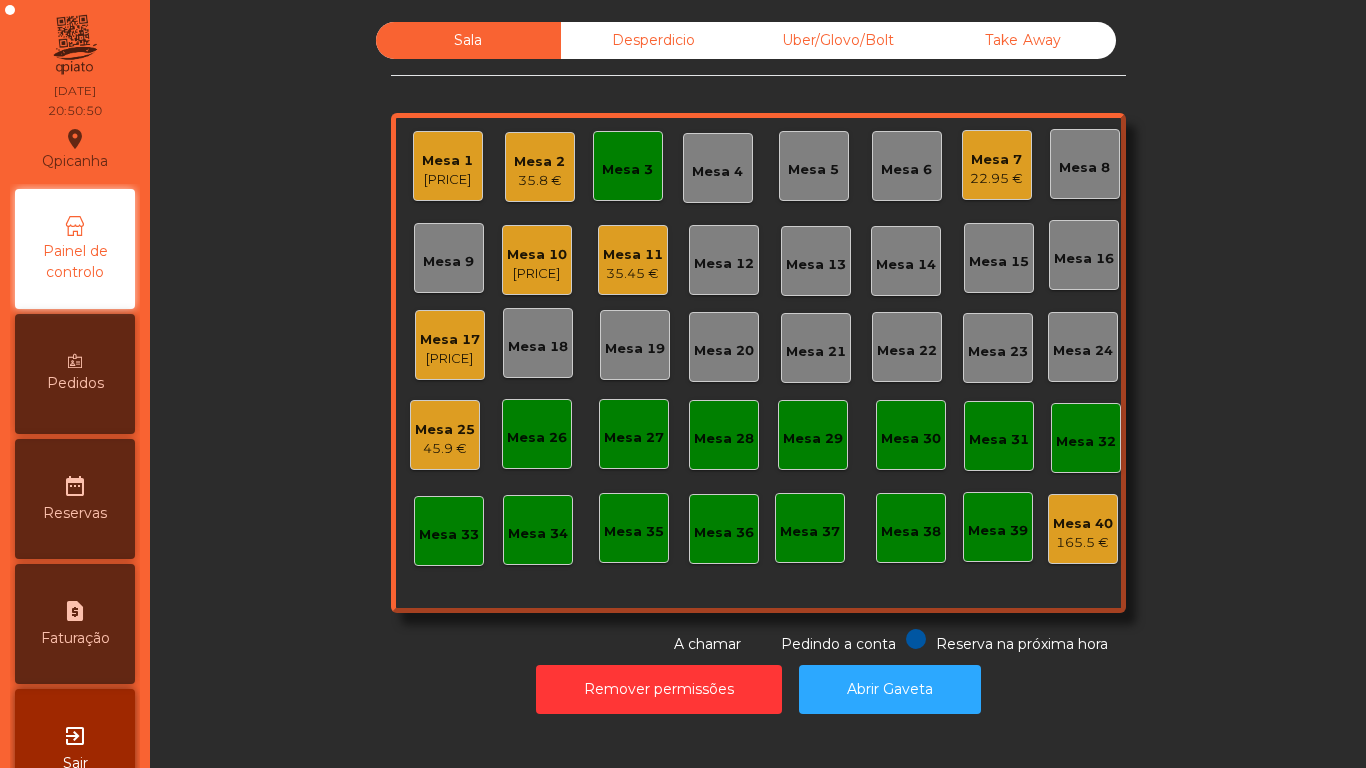 click on "Mesa 3" 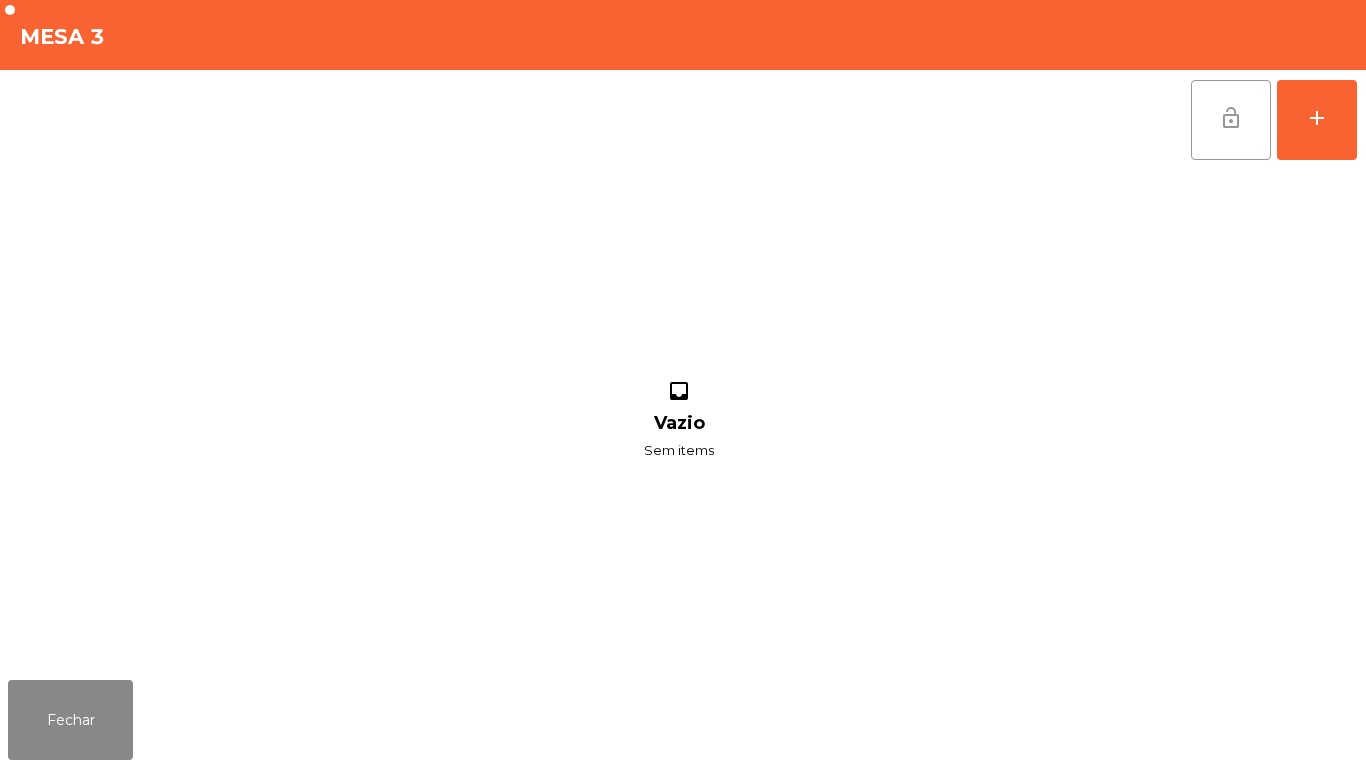 click on "lock_open" 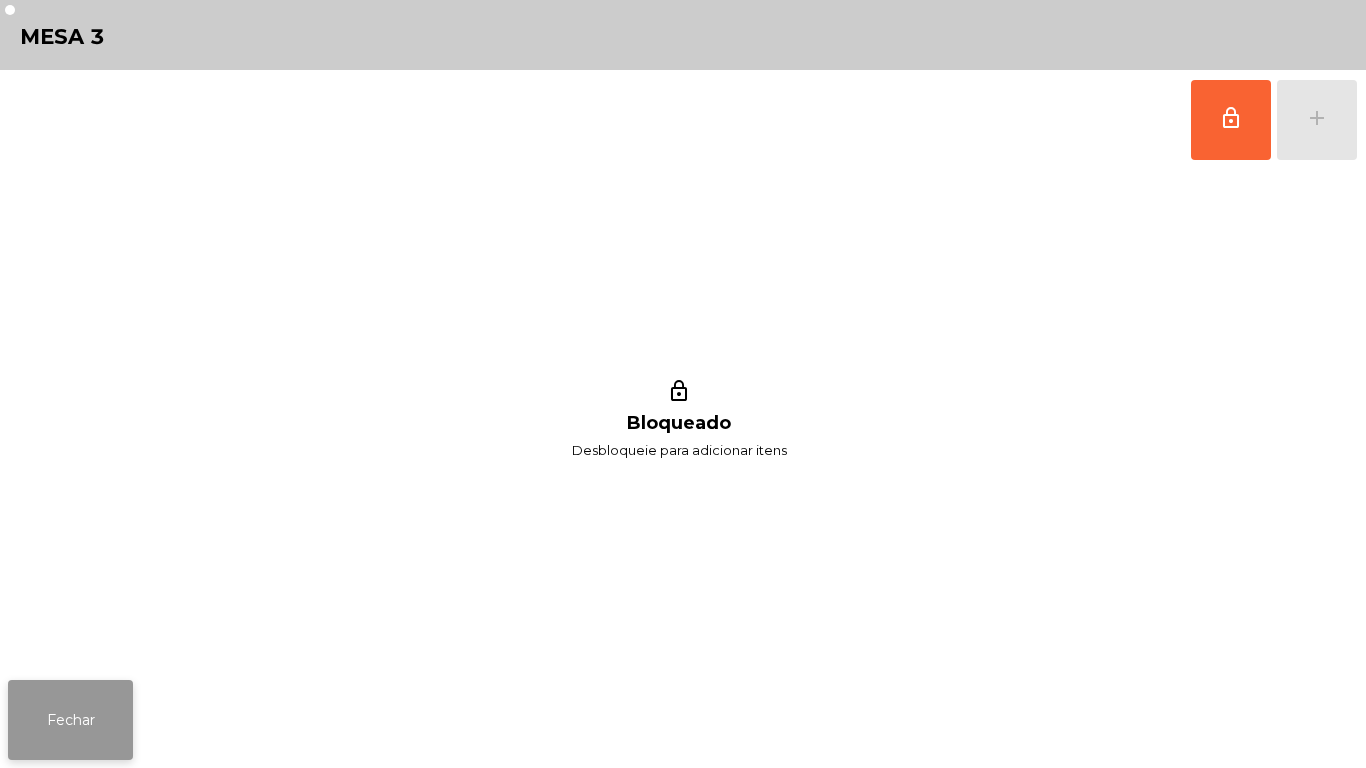 click on "Fechar" 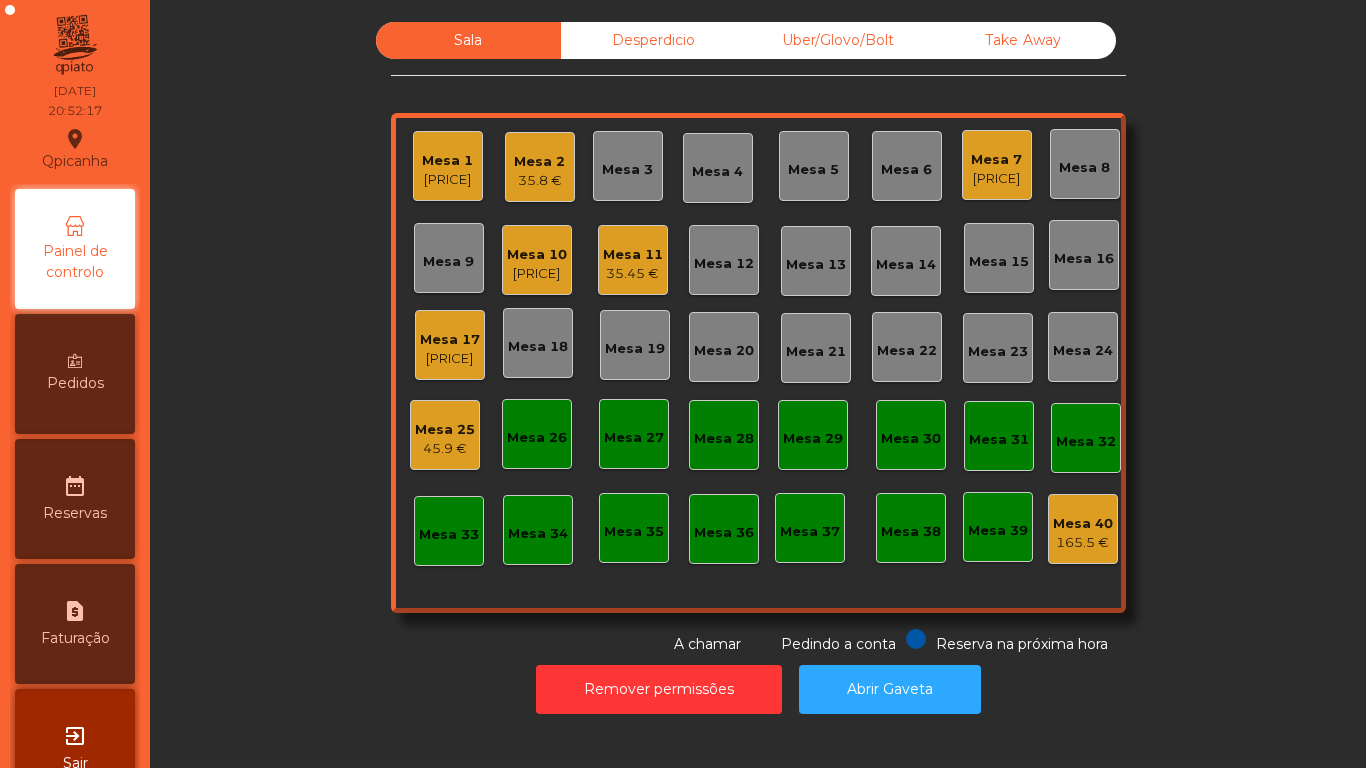 click on "Remover permissões   Abrir Gaveta" 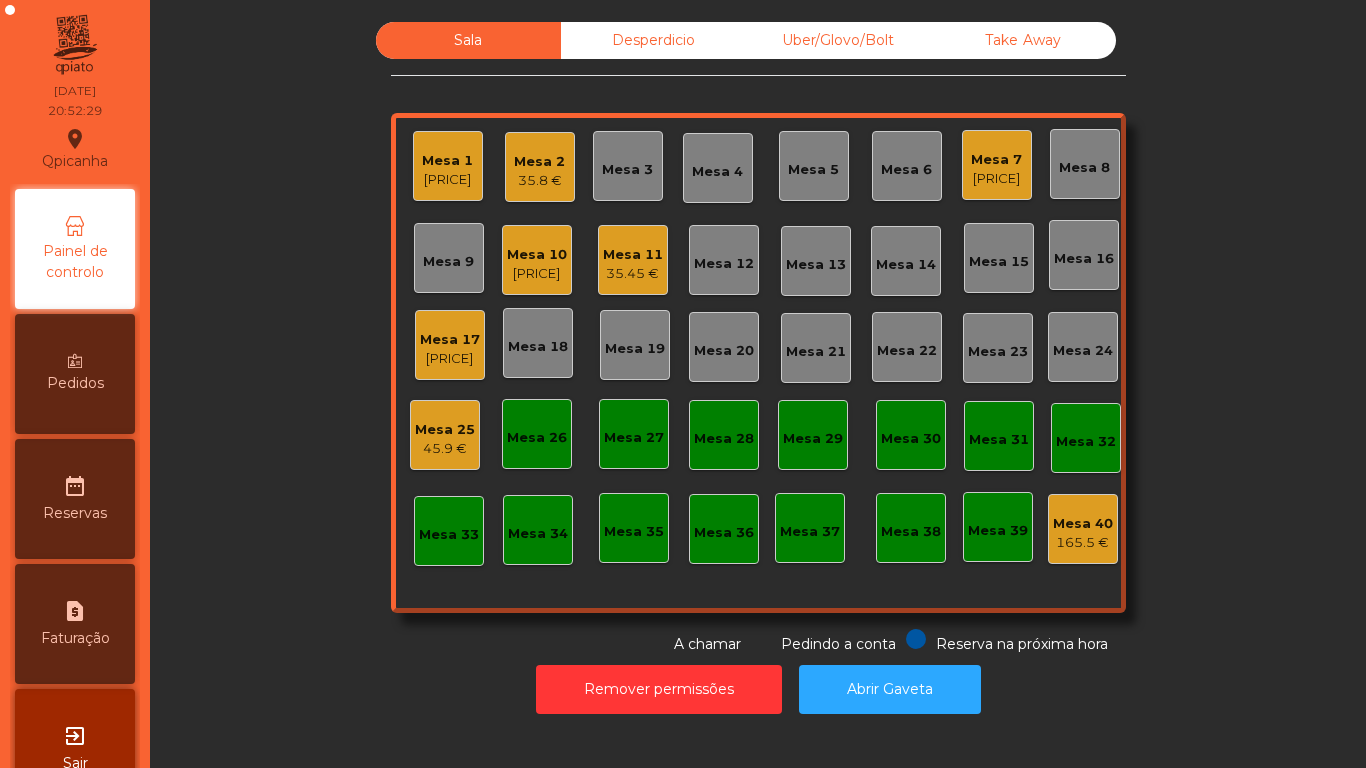 click on "[PRICE]" 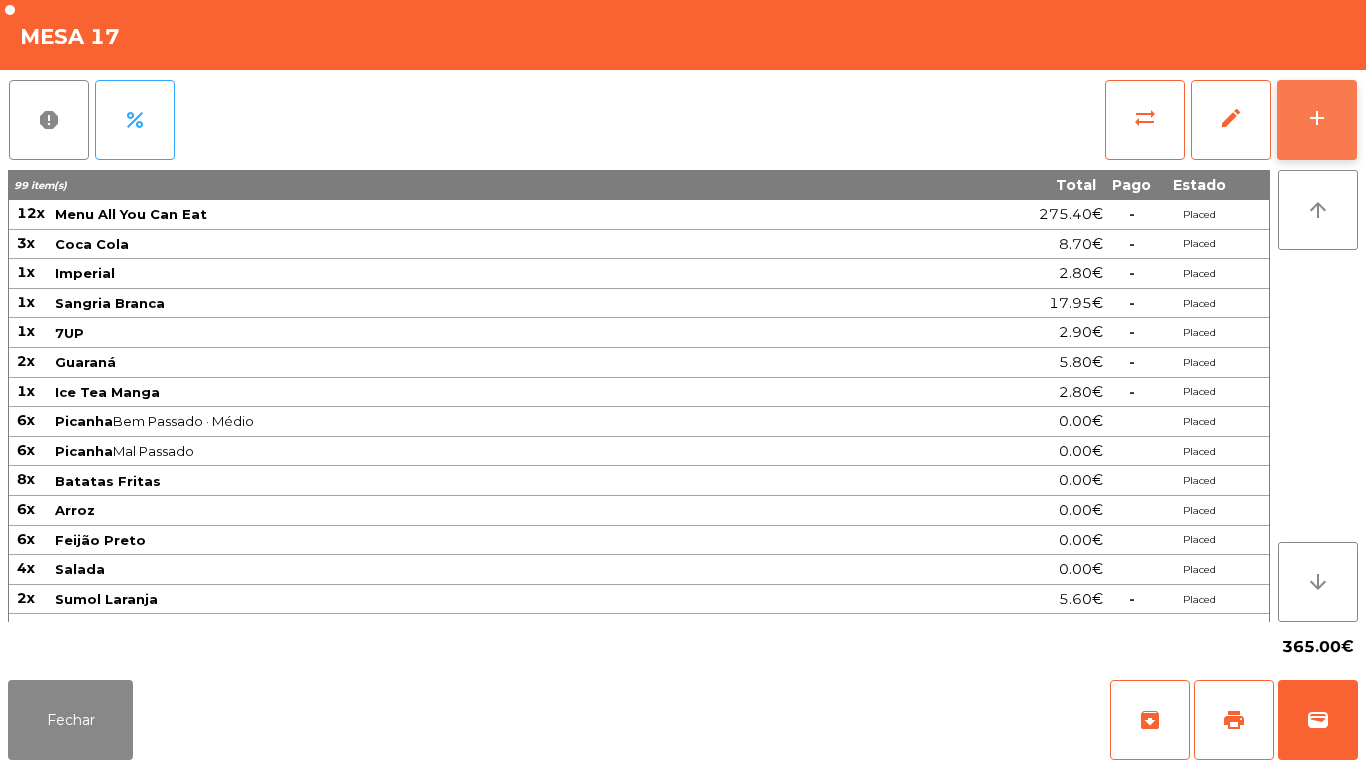click on "add" 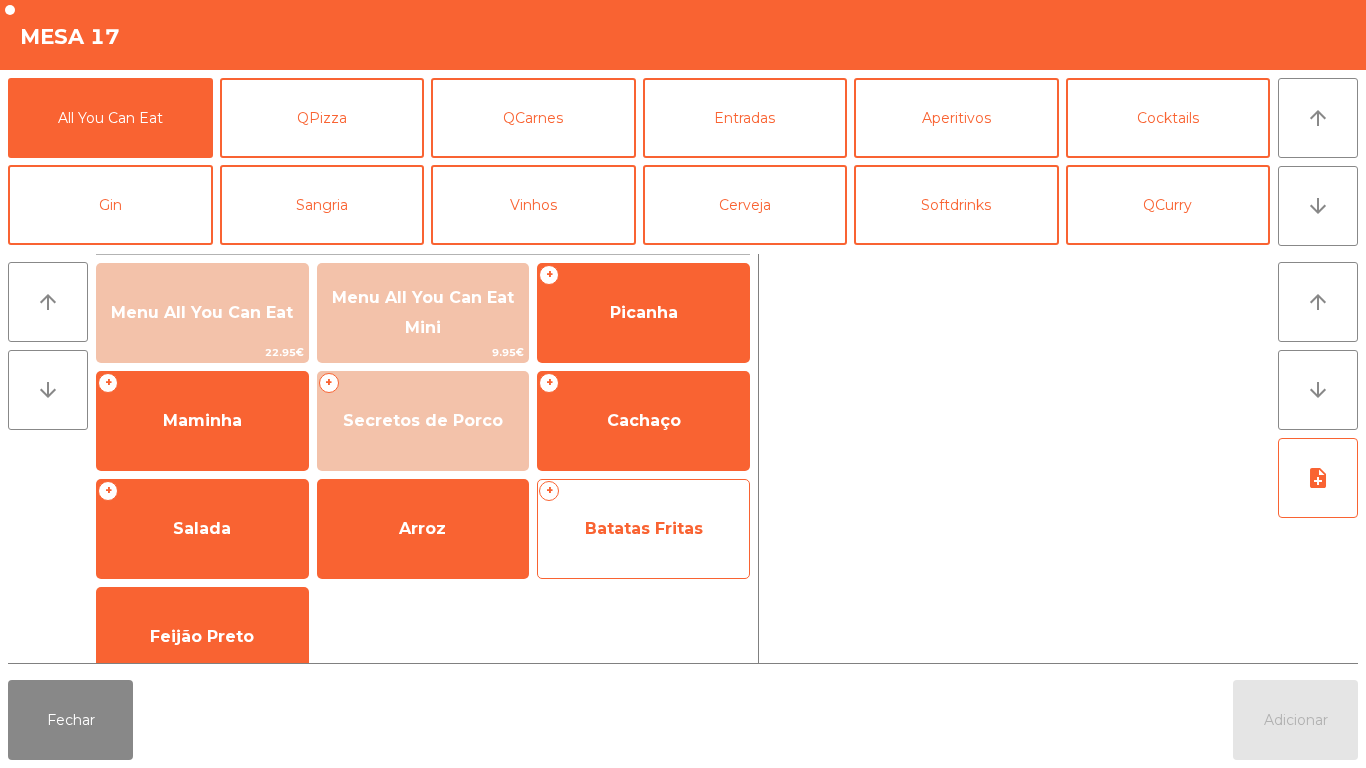 click on "Batatas Fritas" 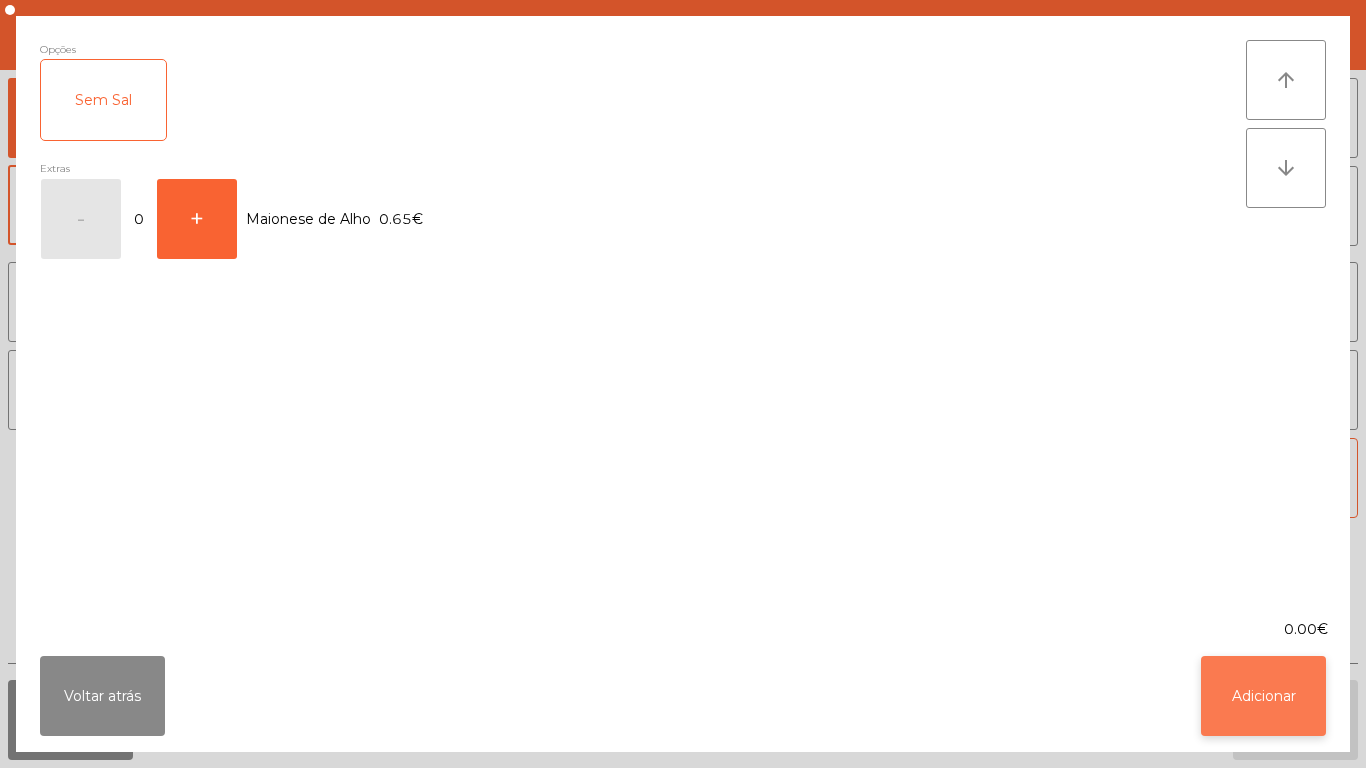 click on "Adicionar" 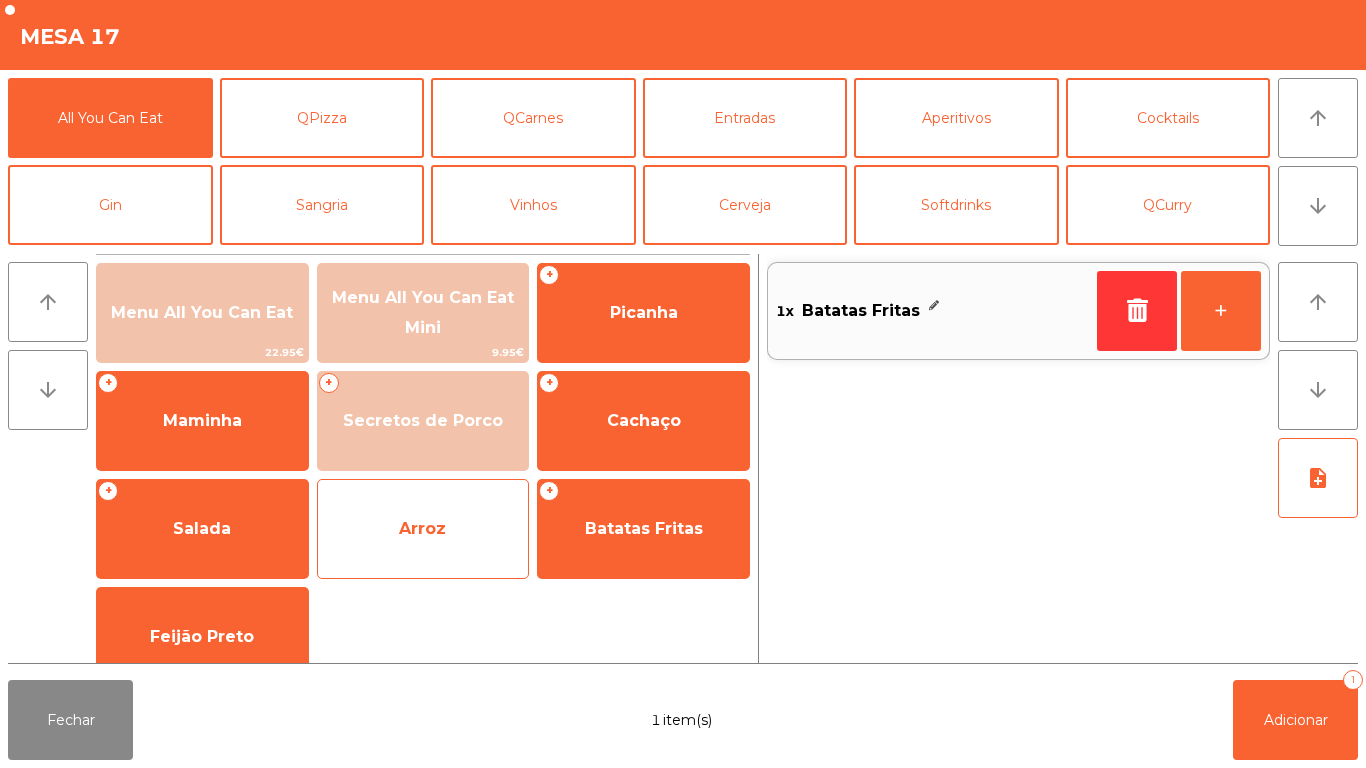 click on "Arroz" 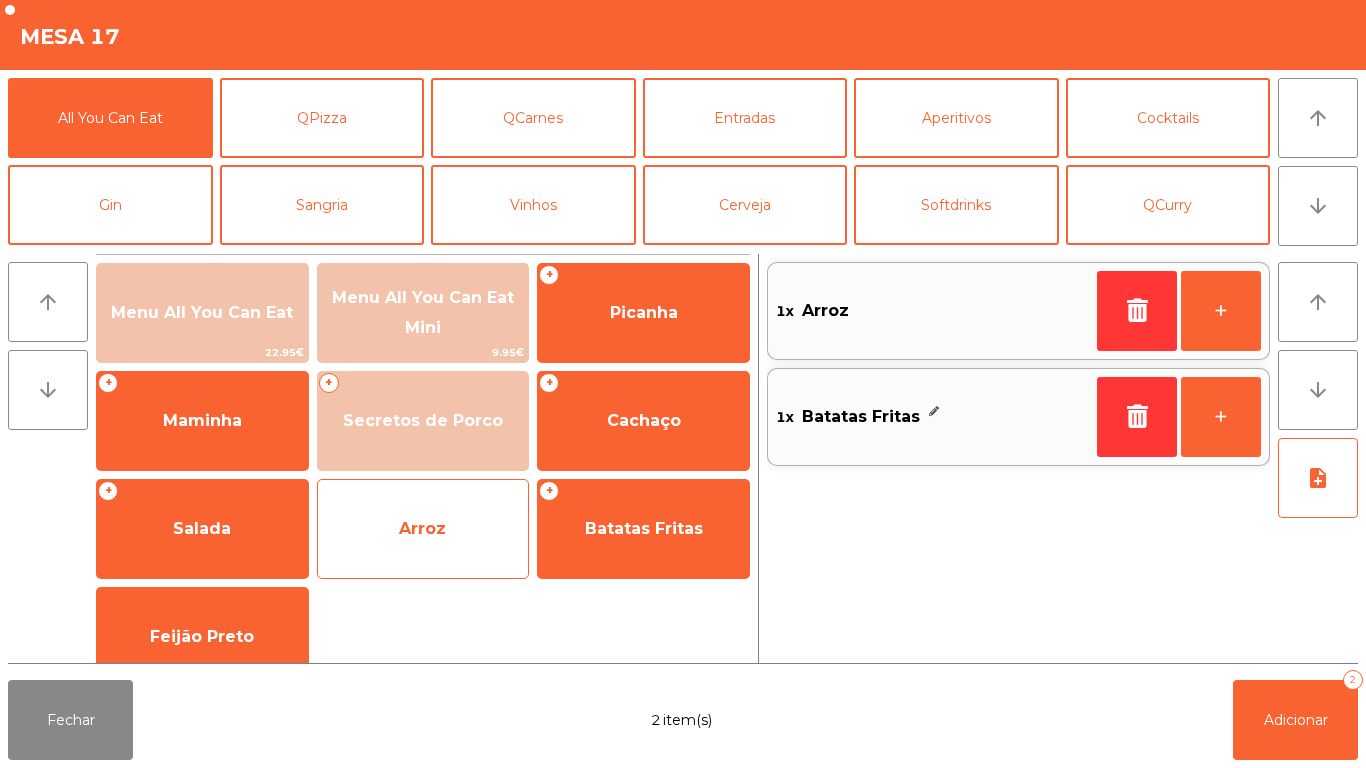 click on "Arroz" 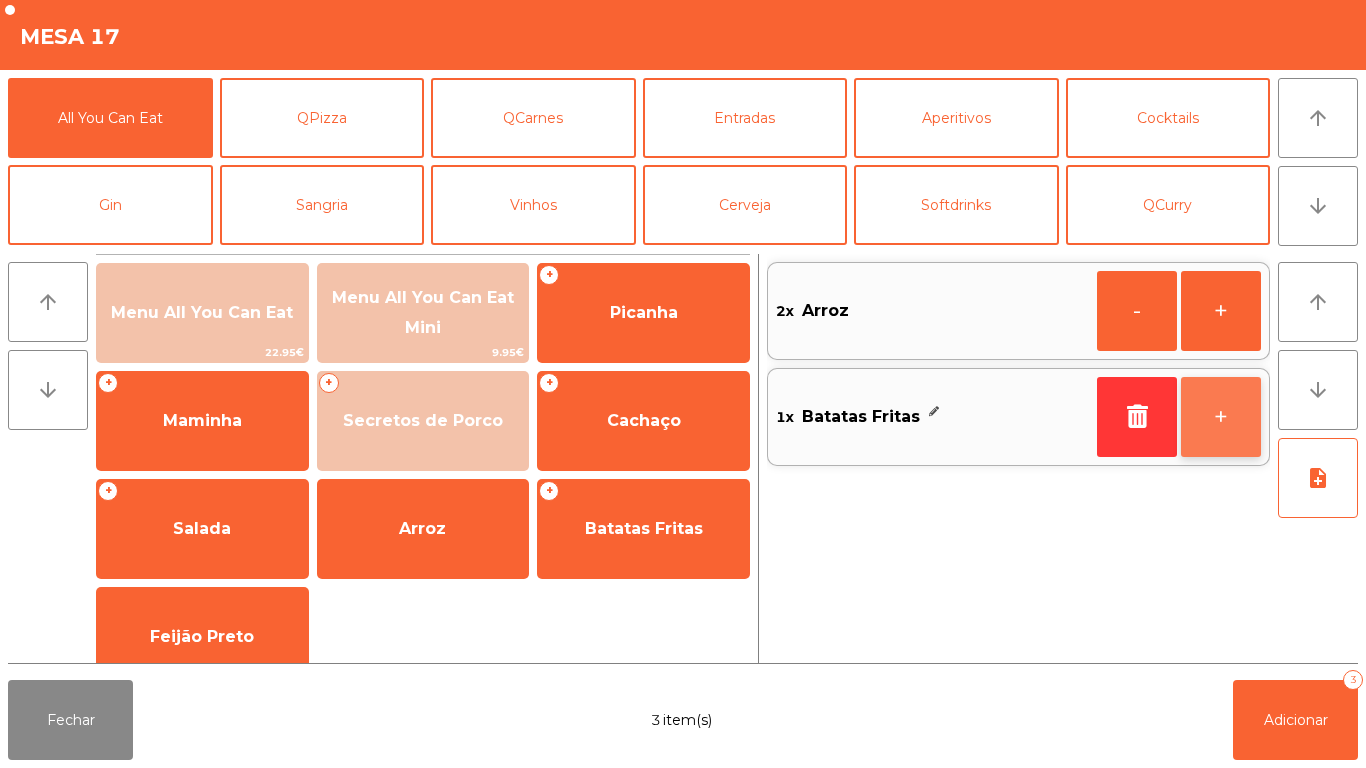 click on "+" 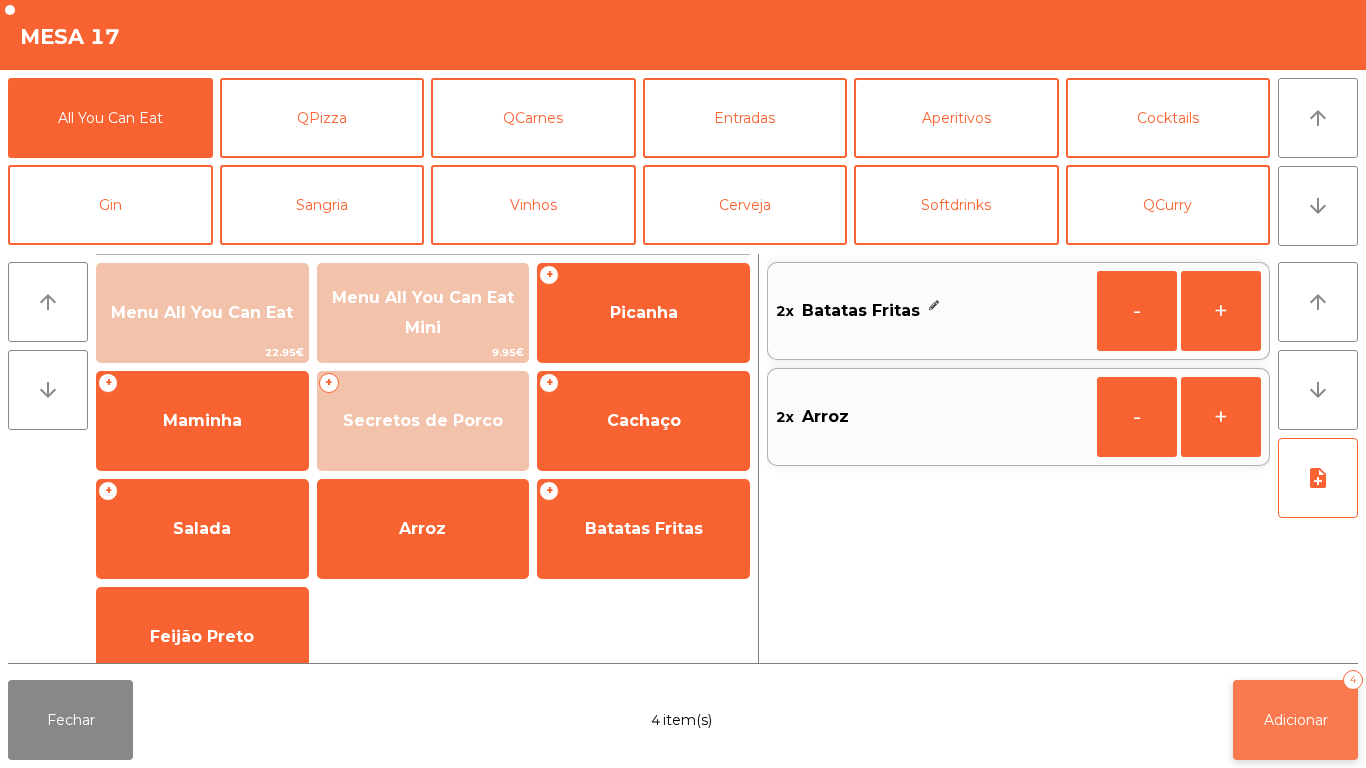click on "Adicionar" 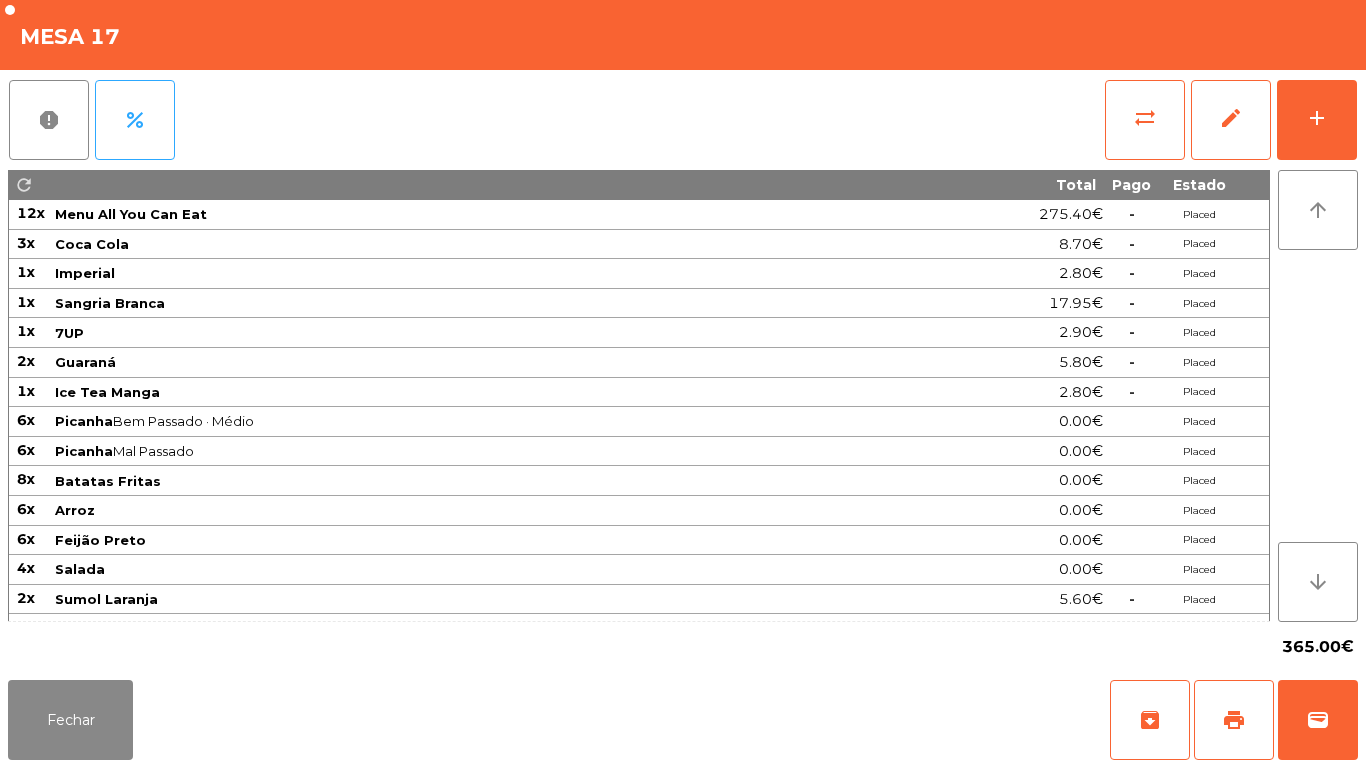 click on "Fechar   archive   print   wallet" 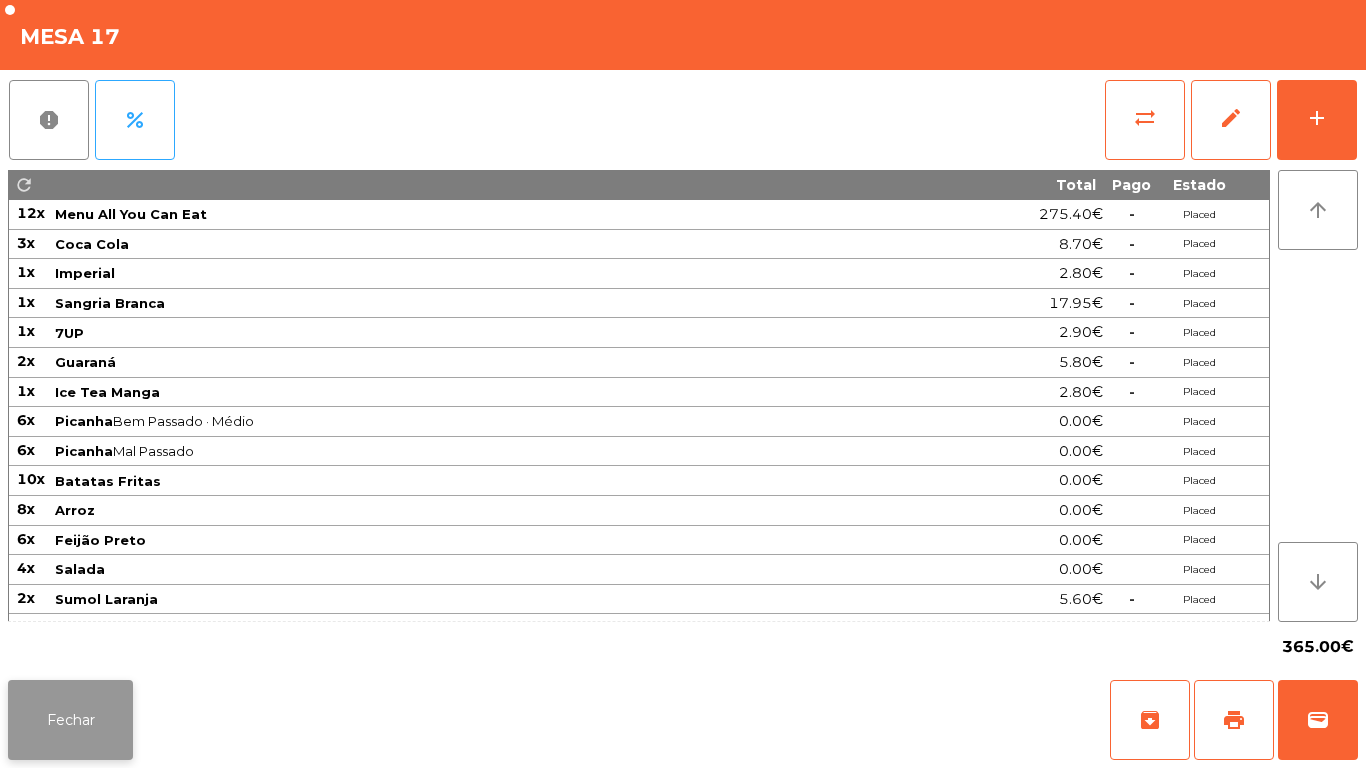 click on "Fechar" 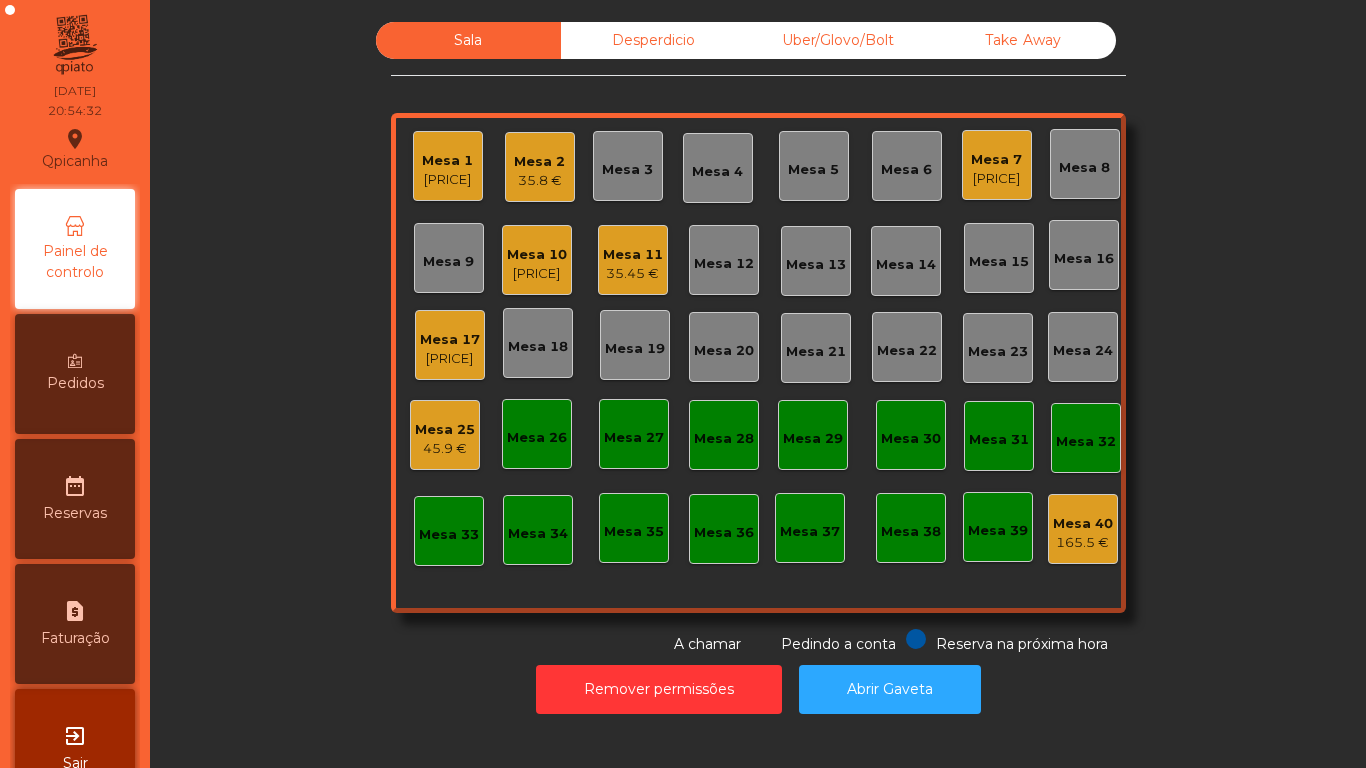 click on "[PRICE]" 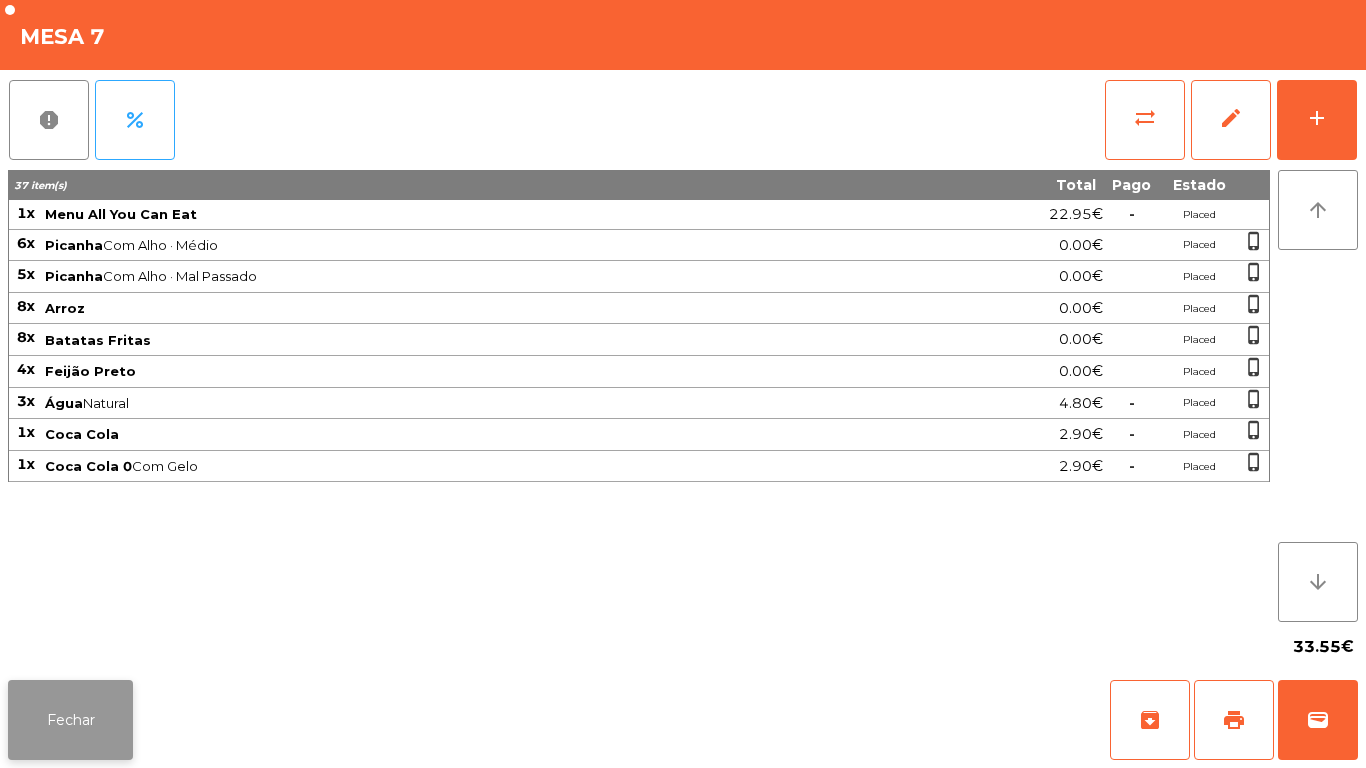 click on "Fechar" 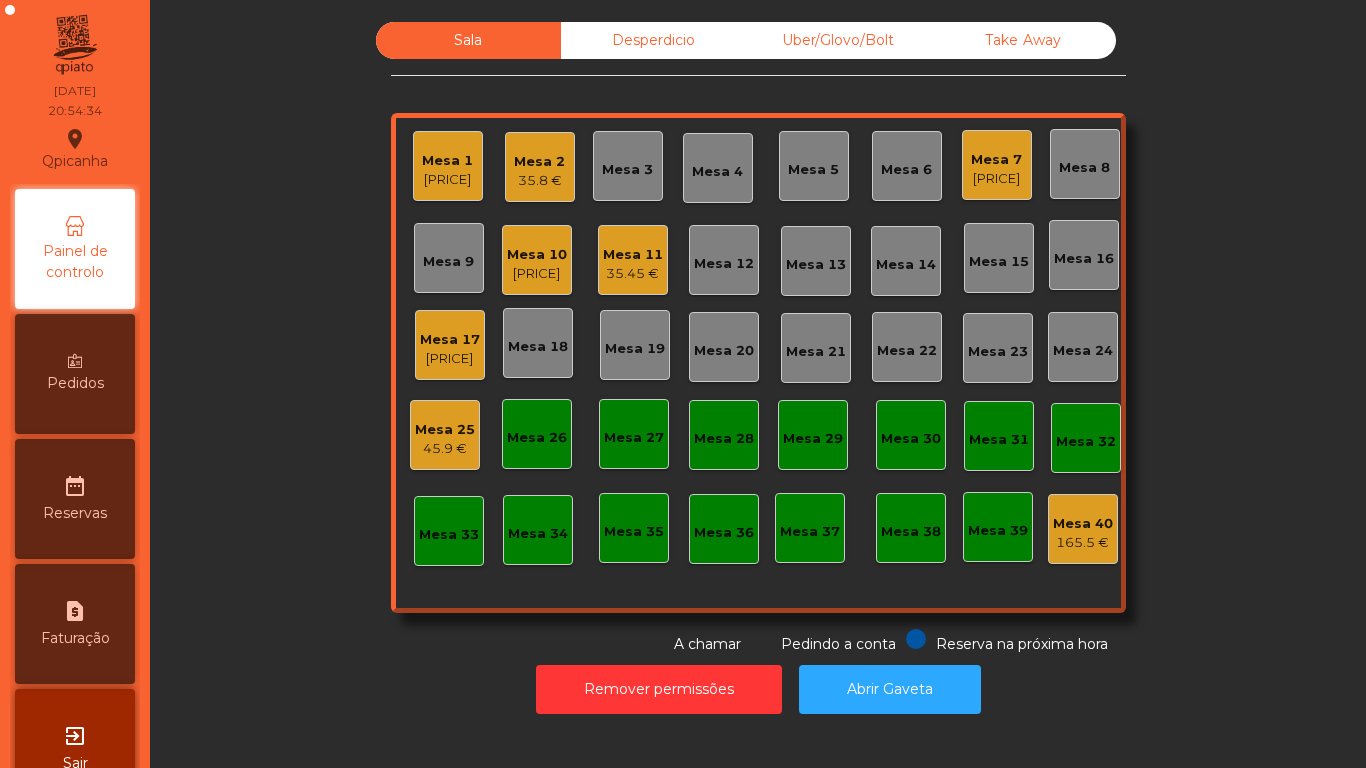 click on "35.45 €" 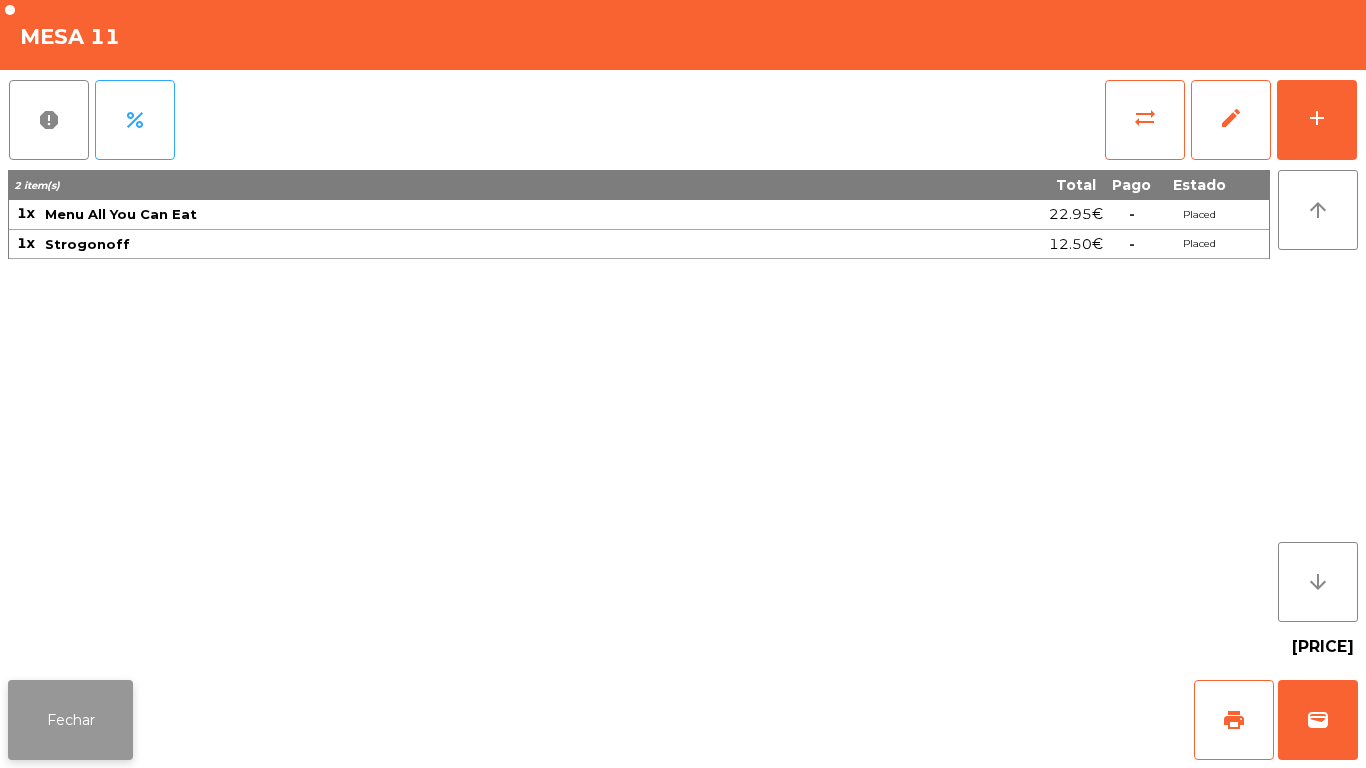 click on "Fechar" 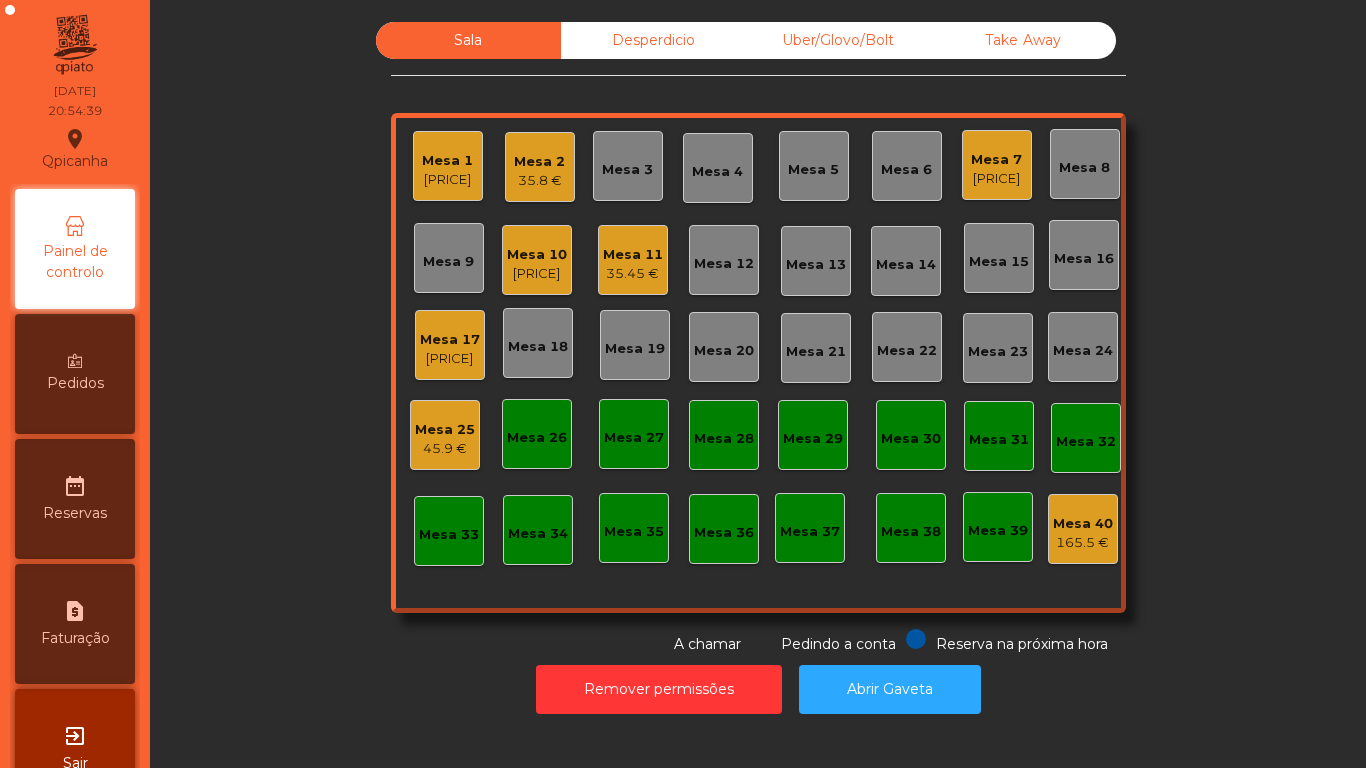 click on "35.45 €" 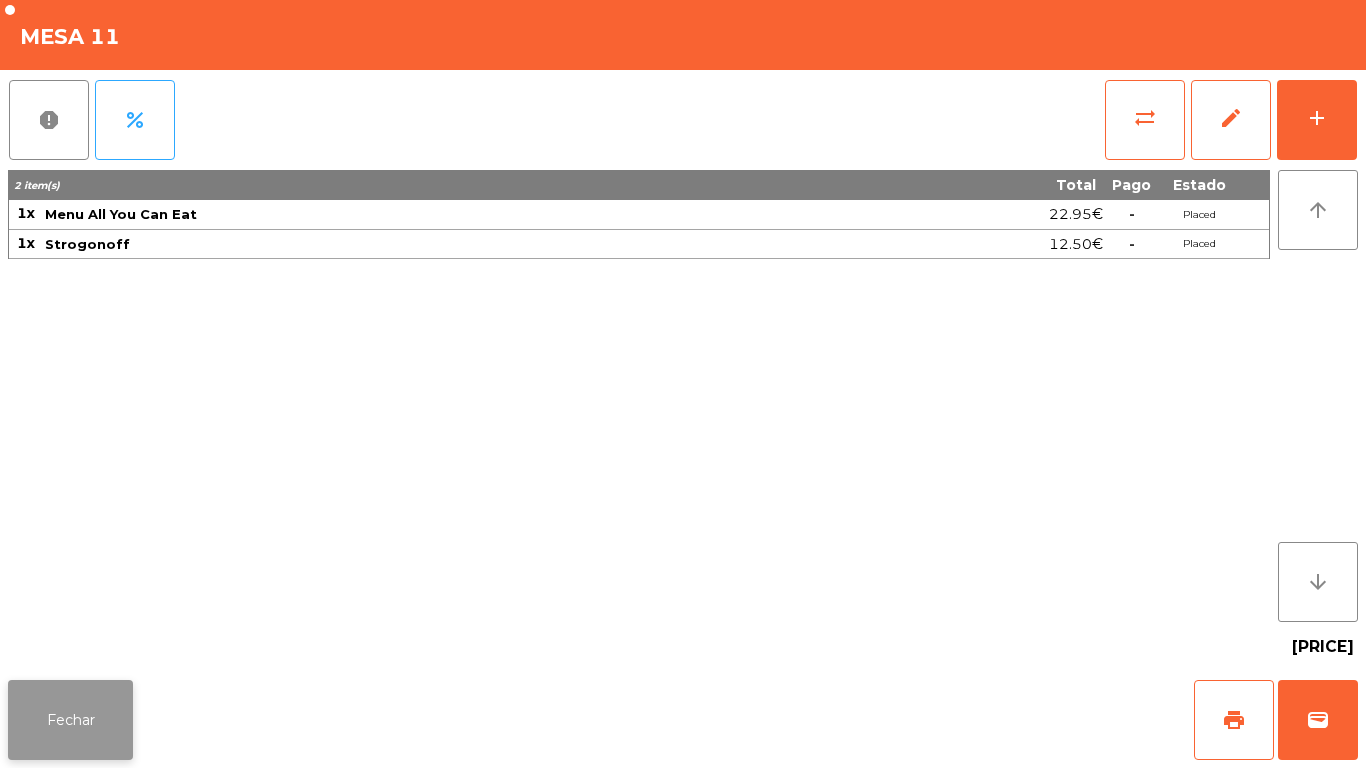 click on "Fechar" 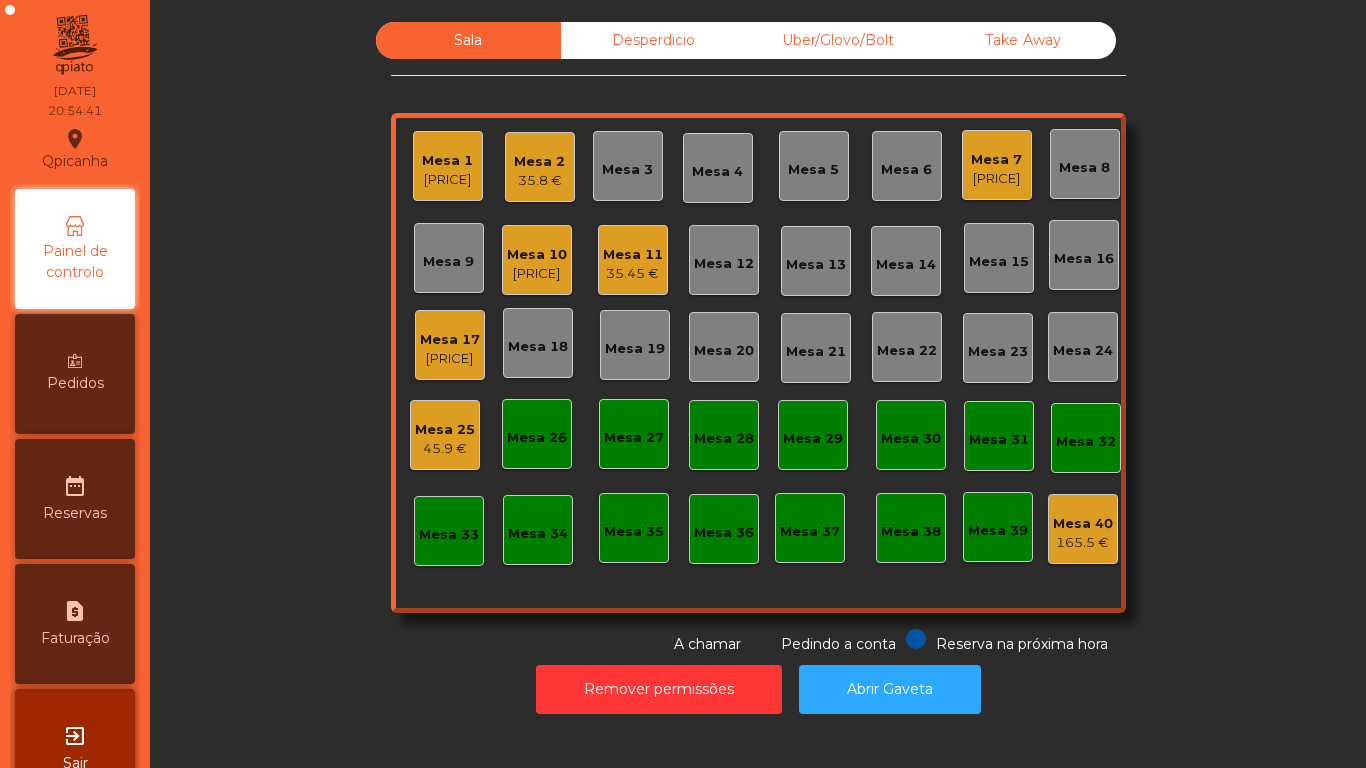 click on "Sala   Desperdicio   Uber/Glovo/Bolt   Take Away   Mesa 1   [PRICE]   Mesa 2   [PRICE]   Mesa 3   Mesa 4   Mesa 5   Mesa 6   Mesa 7   [PRICE]   Mesa 8   Mesa 9   Mesa 10   [PRICE]   Mesa 11   [PRICE]   Mesa 12   Mesa 13   Mesa 14   Mesa 15   Mesa 16   Mesa 17   [PRICE]   Mesa 18   Mesa 19   Mesa 20   Mesa 21   Mesa 22   Mesa 23   Mesa 24   Mesa 25   [PRICE]   Mesa 26   Mesa 27   Mesa 28   Mesa 29   Mesa 30   Mesa 31   Mesa 32   Mesa 33   Mesa 34   Mesa 35   Mesa 36   Mesa 37   Mesa 38   Mesa 39   Mesa 40   [PRICE]  Reserva na próxima hora Pedindo a conta A chamar  Remover permissões   Abrir Gaveta" 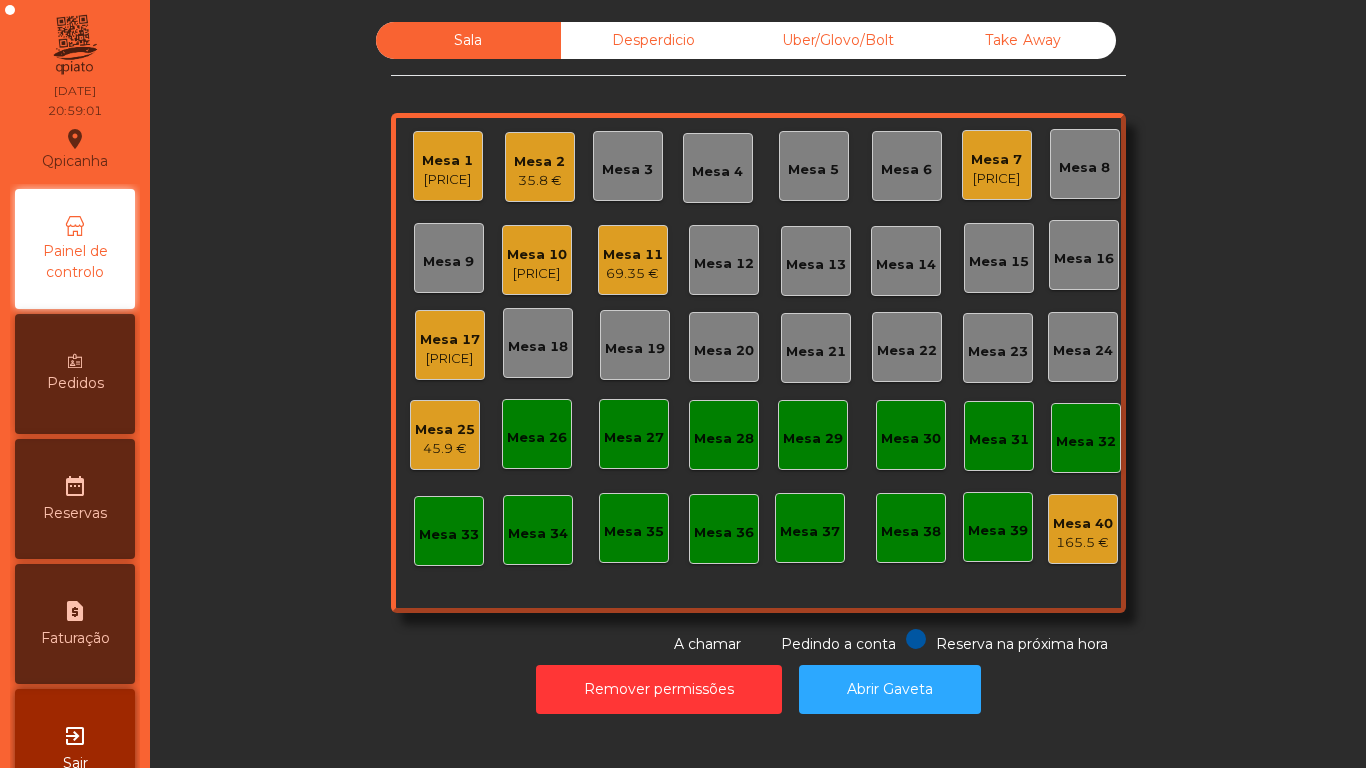 click on "69.35 €" 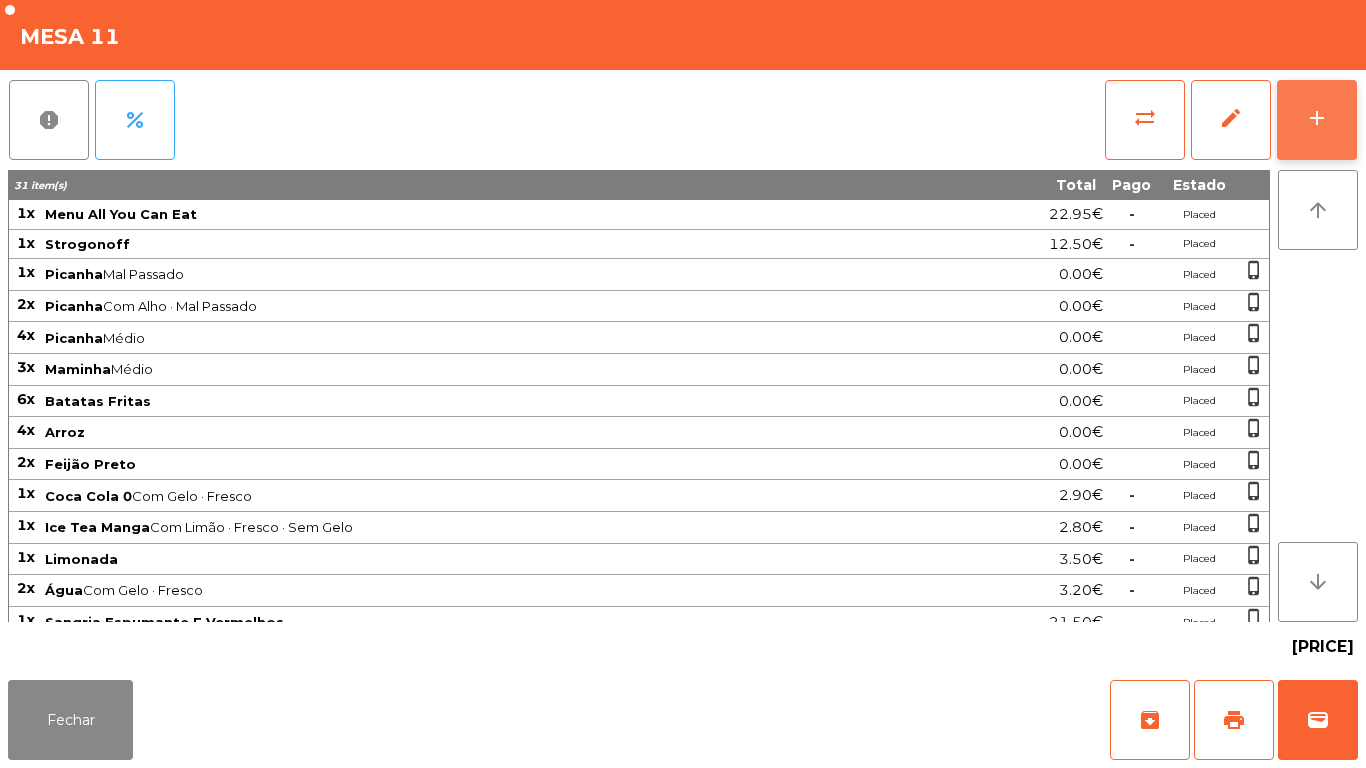 click on "add" 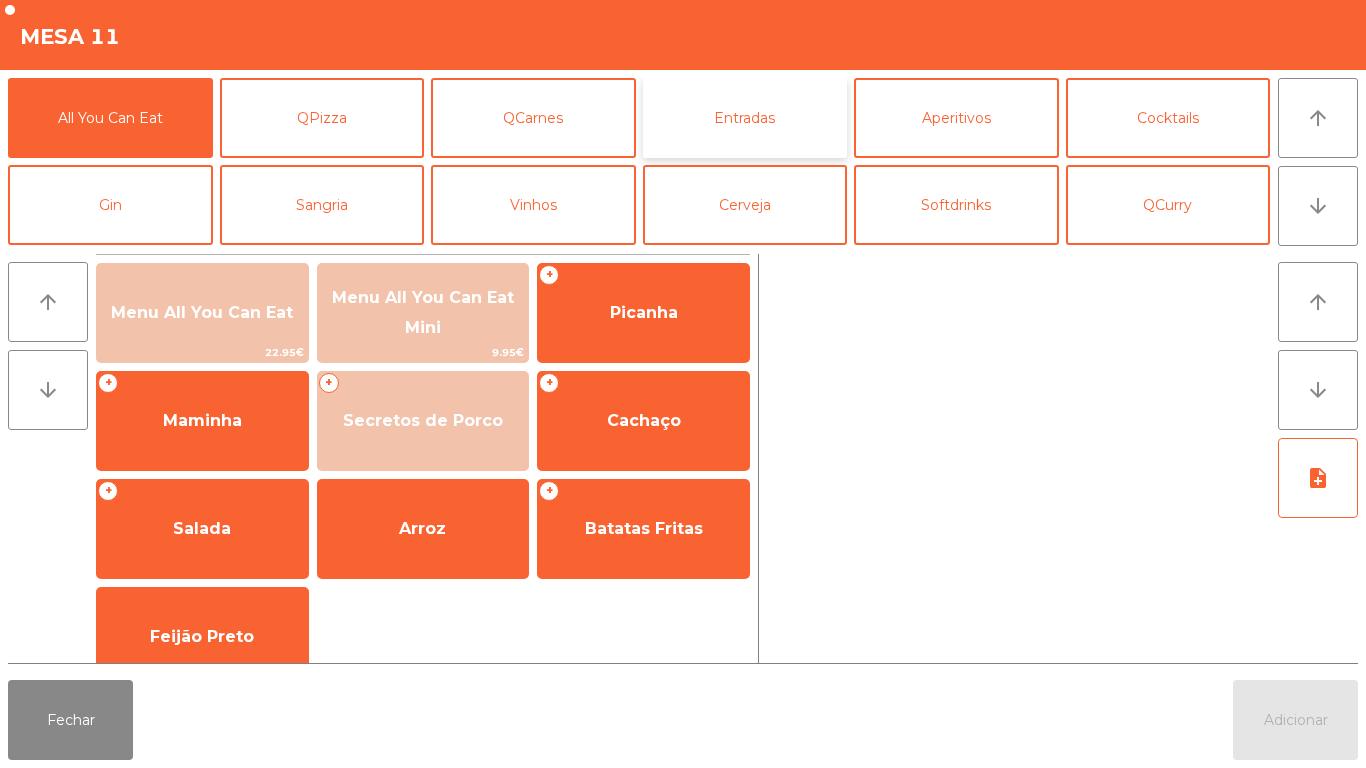 click on "Entradas" 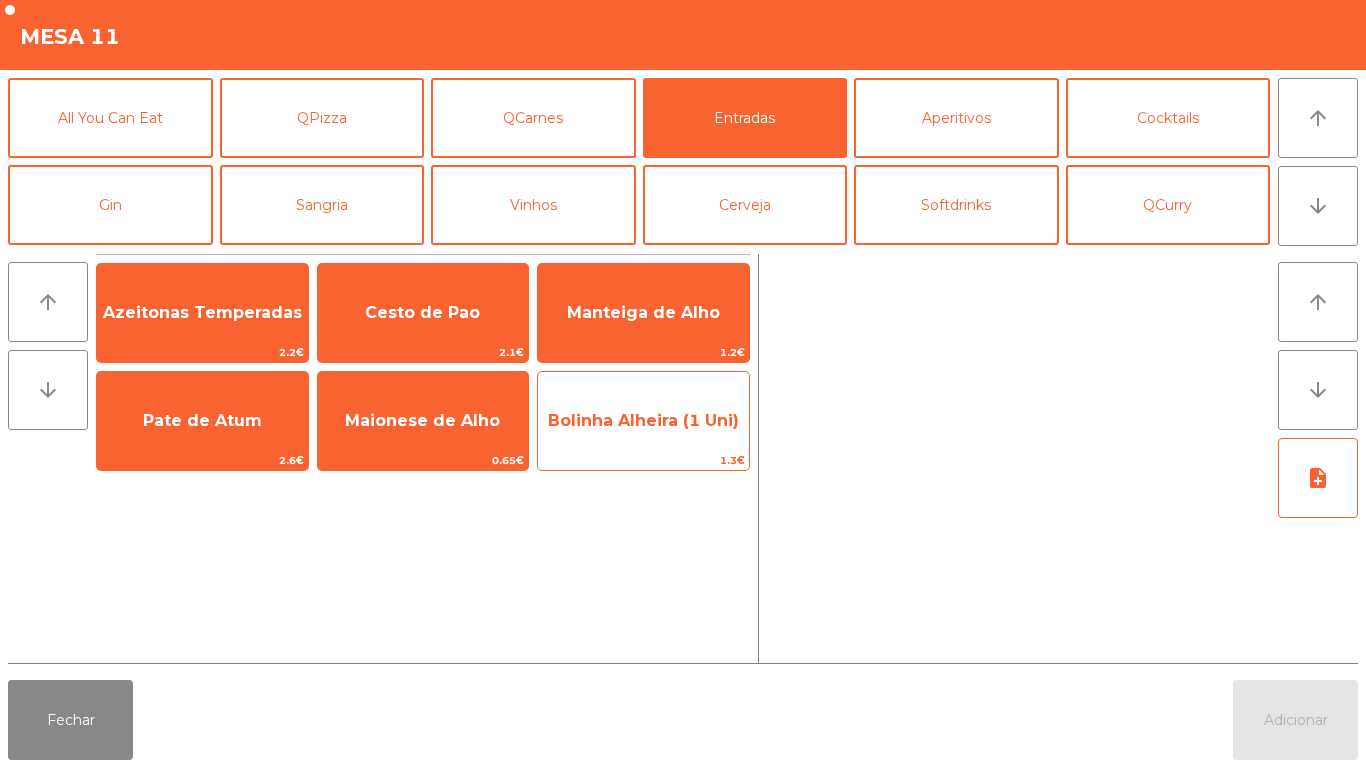 click on "Bolinha Alheira (1 Uni)" 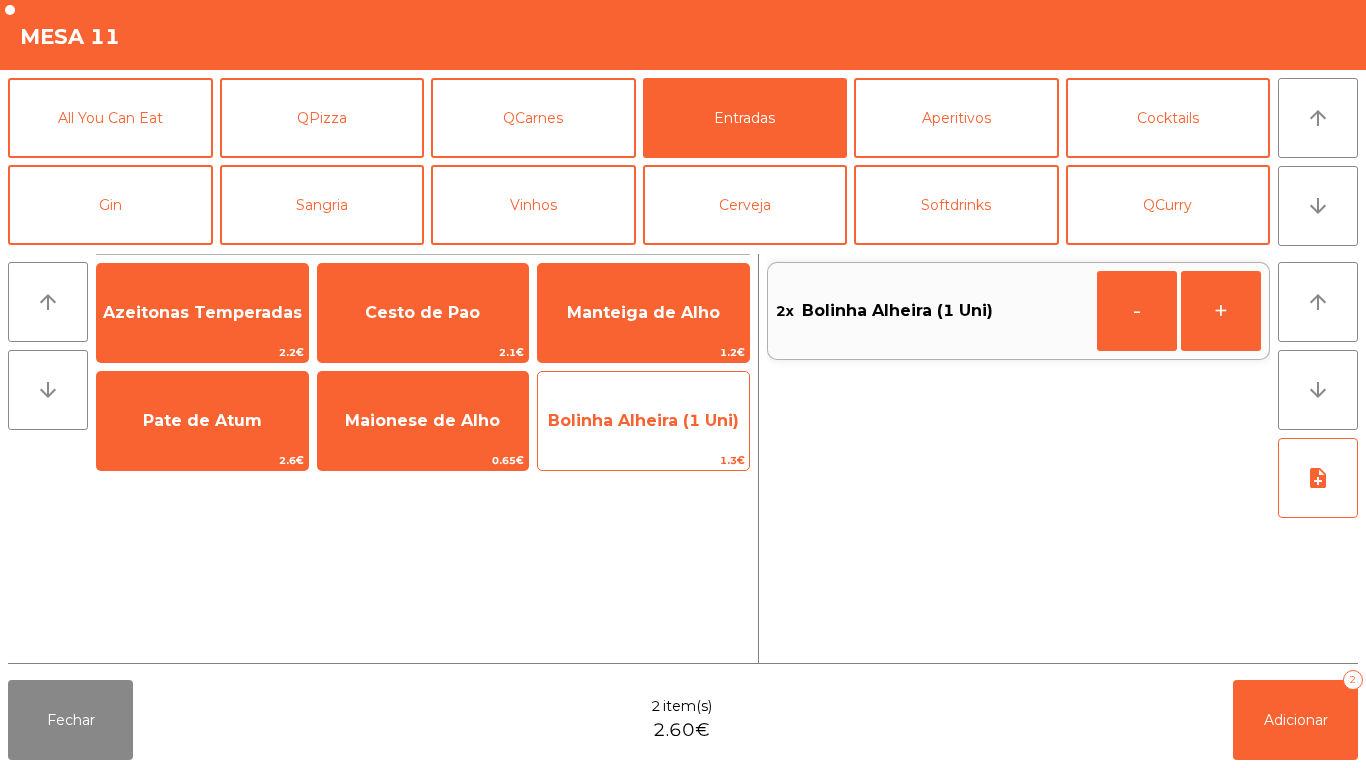 click on "Bolinha Alheira (1 Uni)" 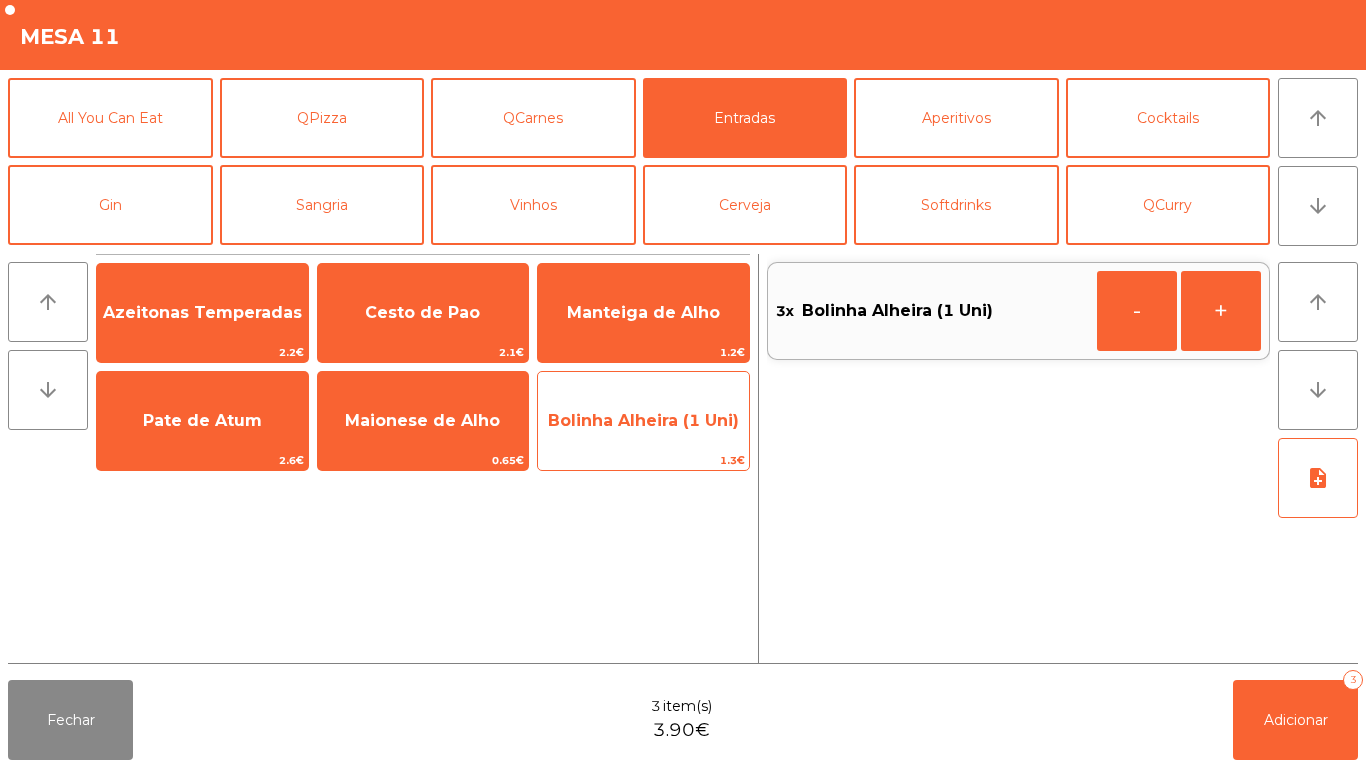 click on "Bolinha Alheira (1 Uni)" 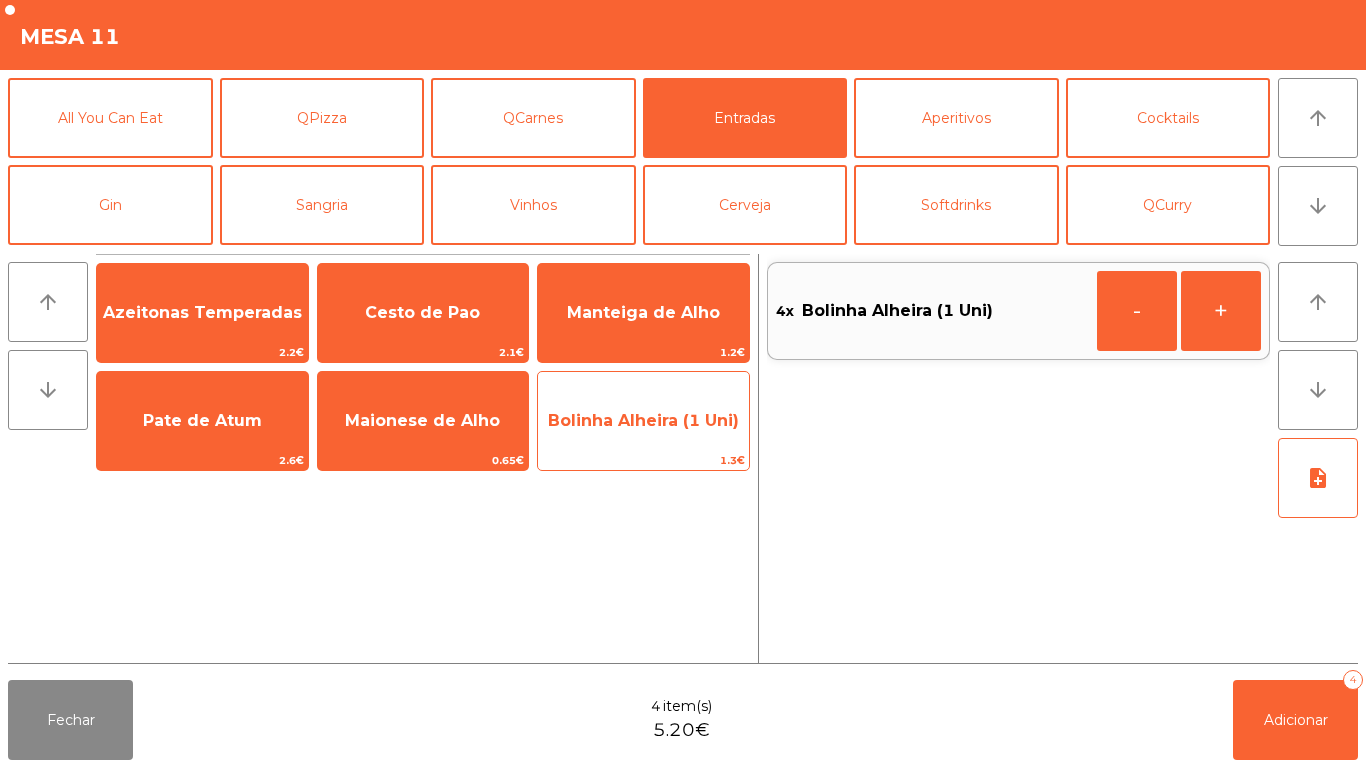 click on "Bolinha Alheira (1 Uni)" 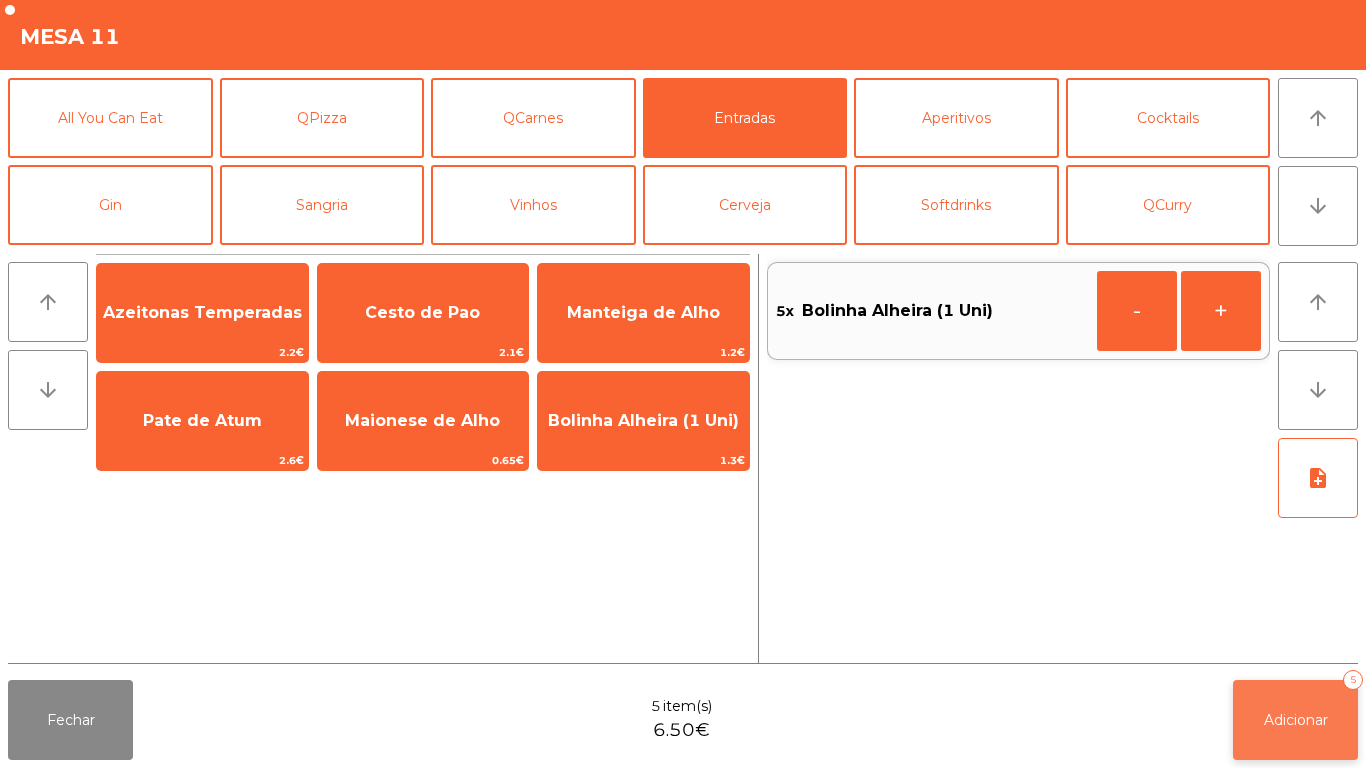click on "Adicionar   5" 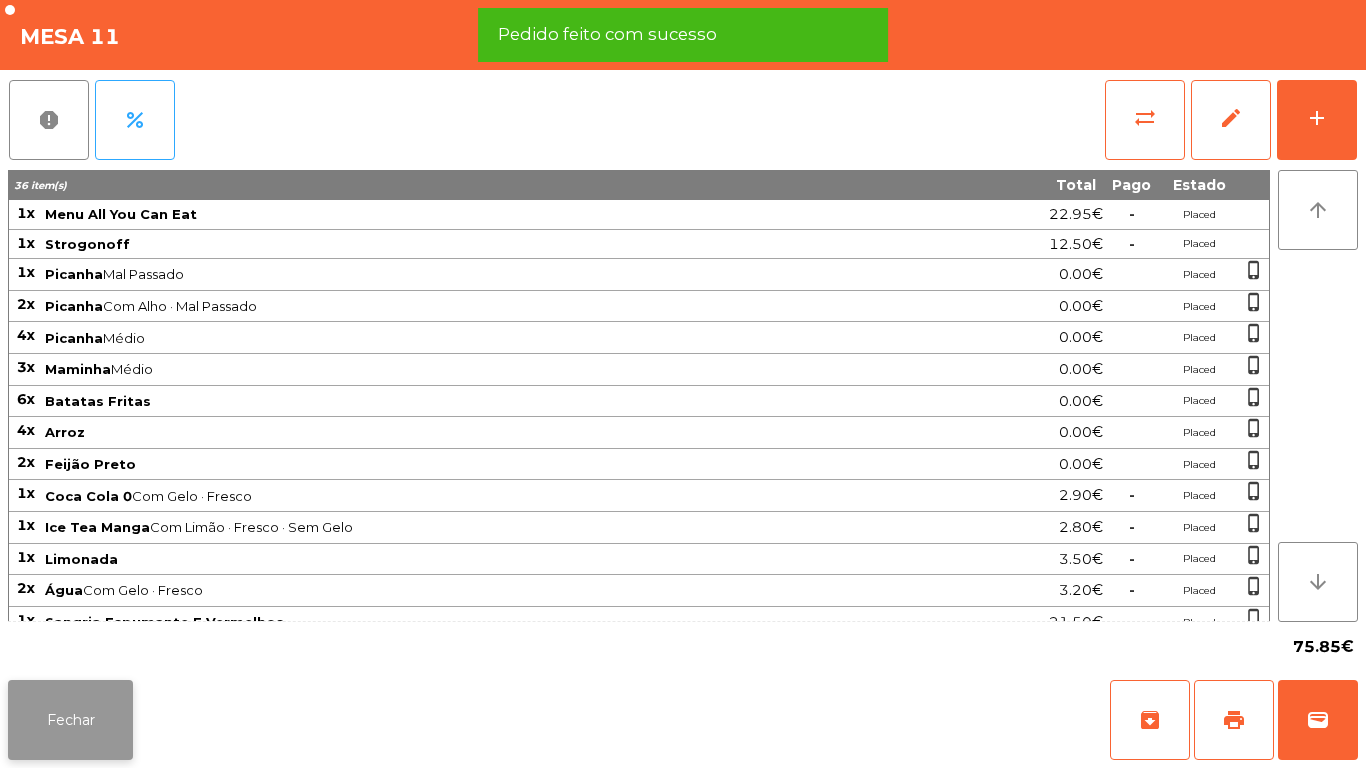 click on "Fechar" 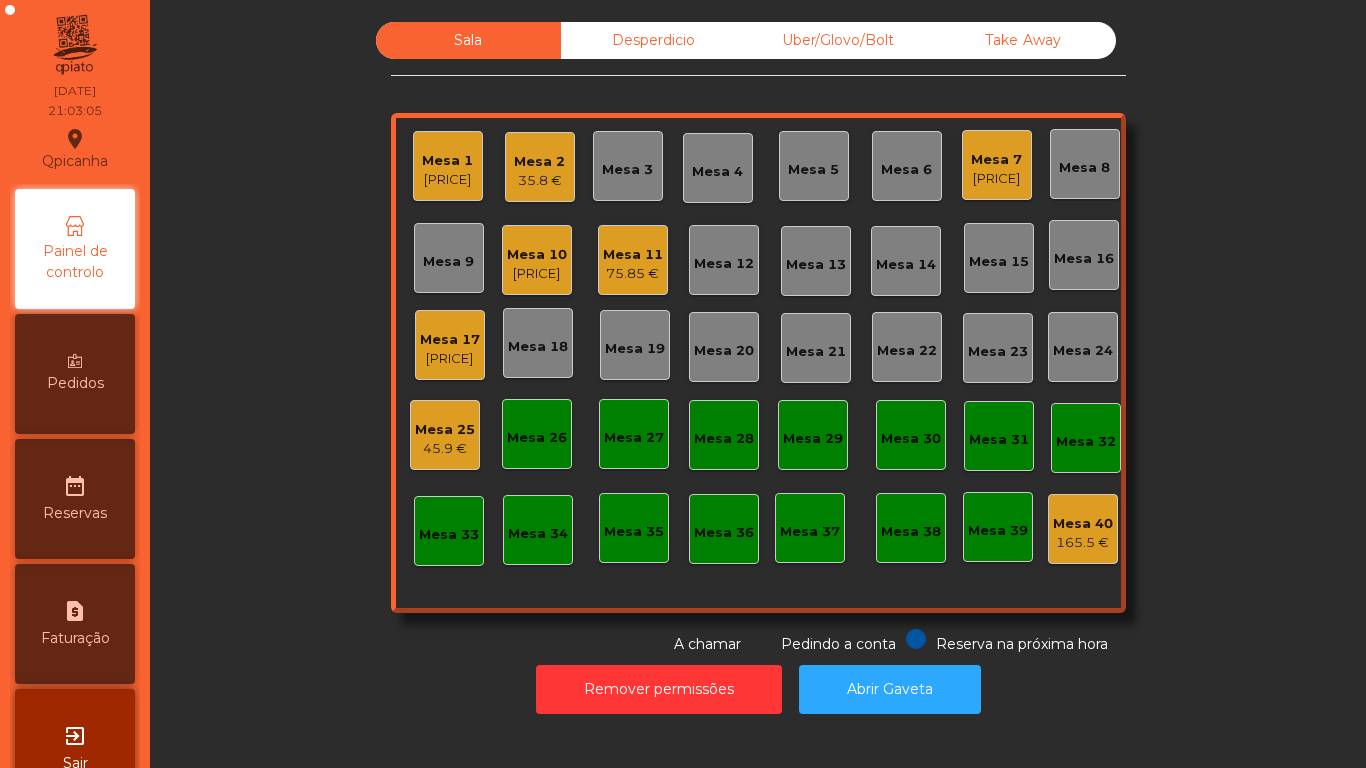 click on "Desperdicio" 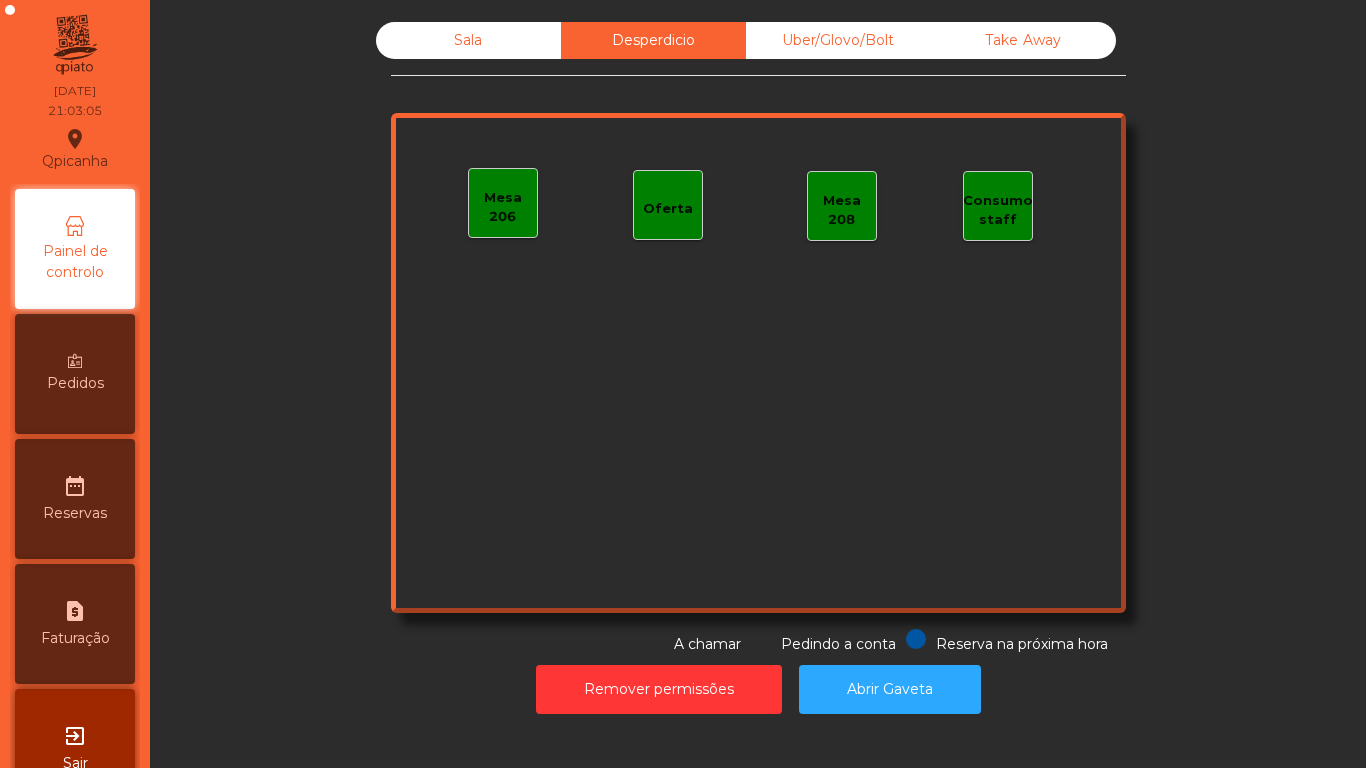 click on "Uber/Glovo/Bolt" 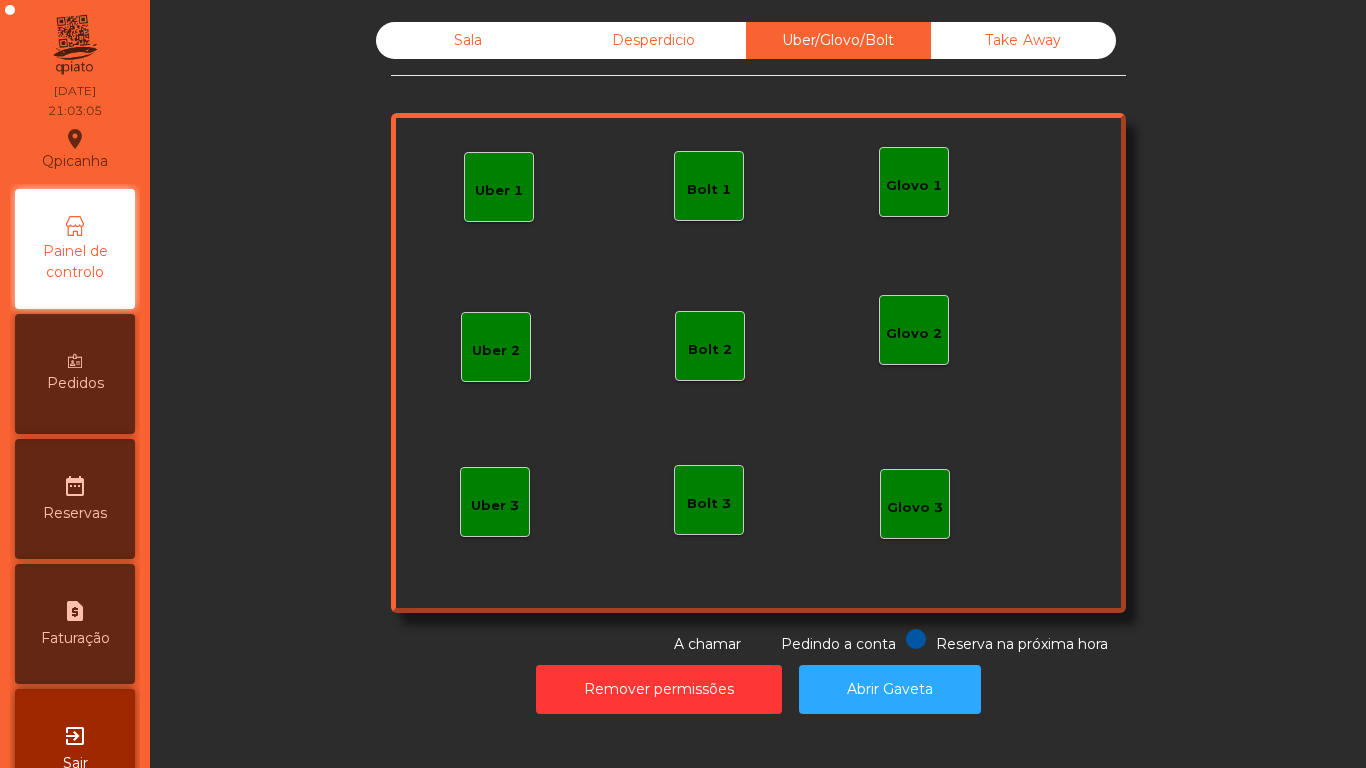 click on "Take Away" 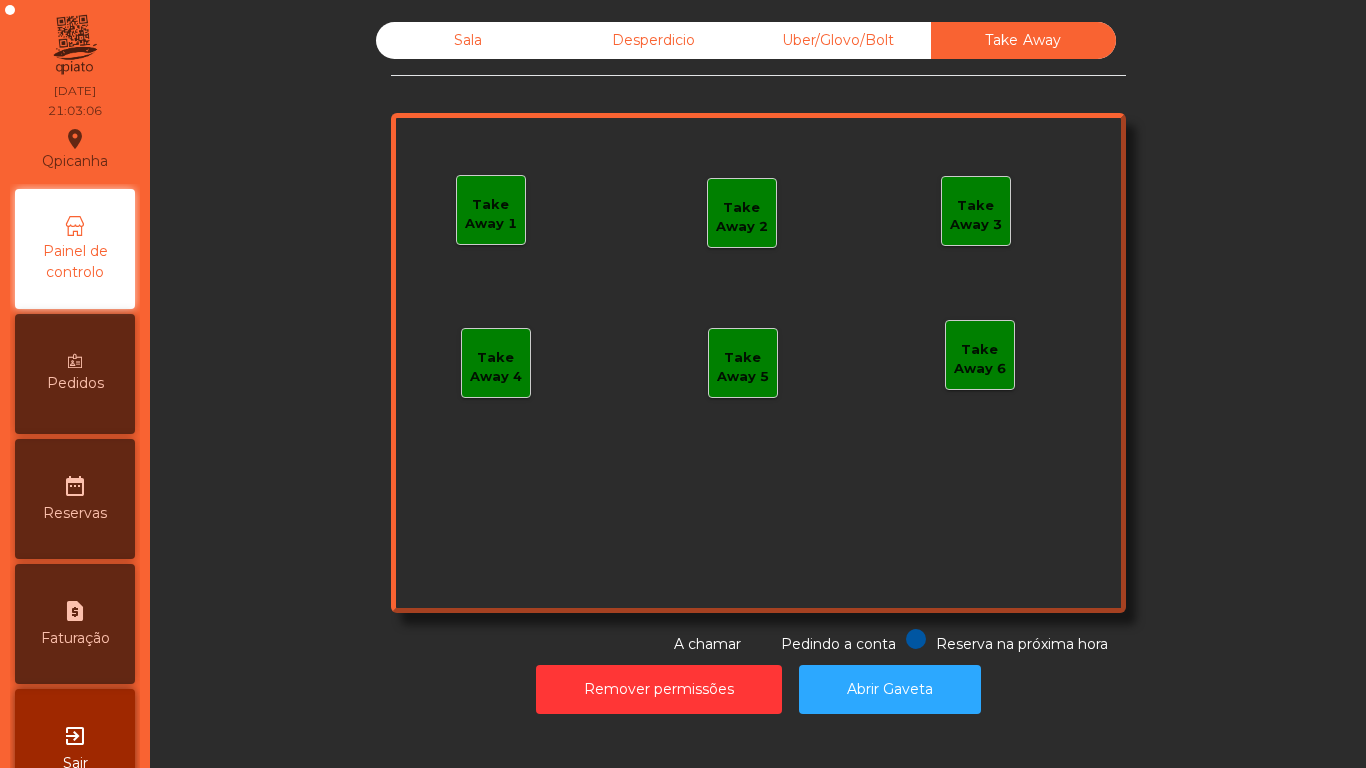 click on "Sala" 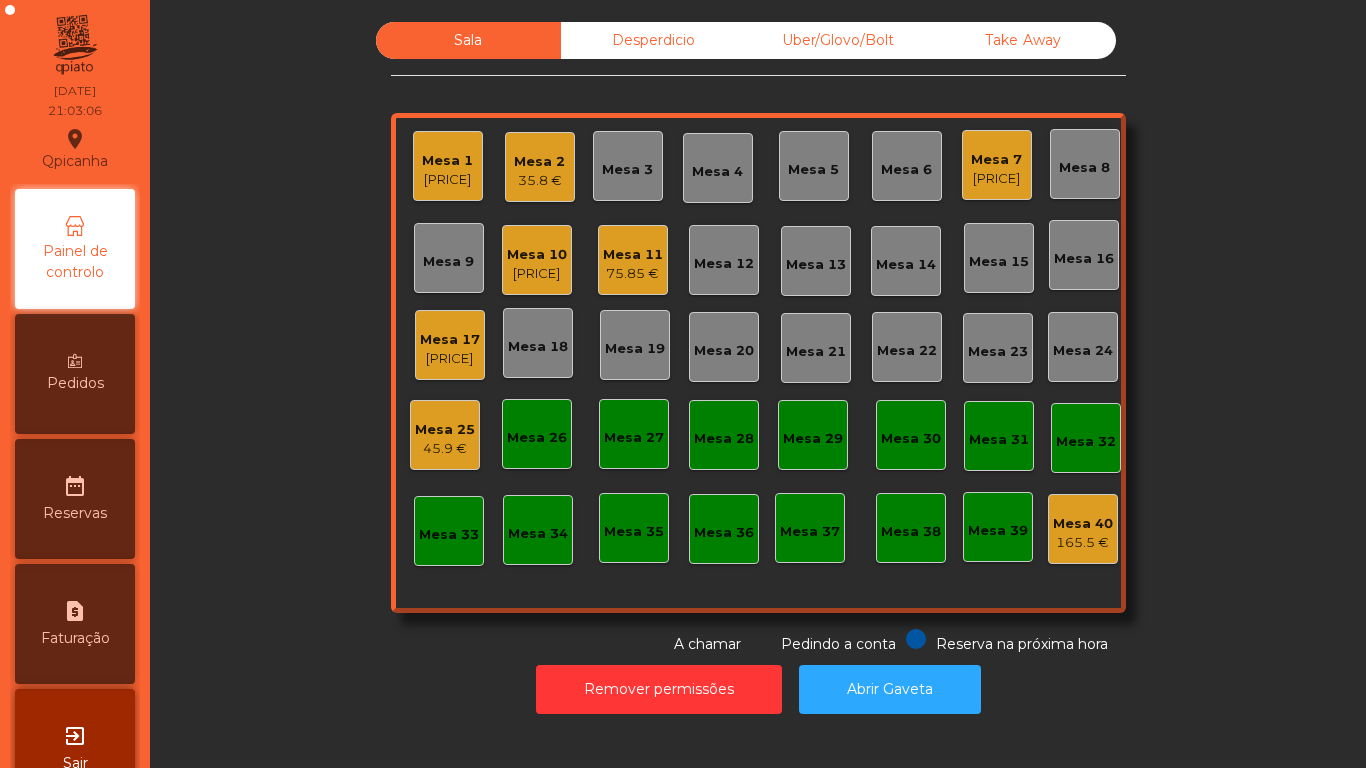 click on "Sala   Desperdicio   Uber/Glovo/Bolt   Take Away   Mesa 1   [PRICE]   Mesa 2   [PRICE]   Mesa 3   Mesa 4   Mesa 5   Mesa 6   Mesa 7   [PRICE]   Mesa 8   Mesa 9   Mesa 10   [PRICE]   Mesa 11   [PRICE]   Mesa 12   Mesa 13   Mesa 14   Mesa 15   Mesa 16   Mesa 17   [PRICE]   Mesa 18   Mesa 19   Mesa 20   Mesa 21   Mesa 22   Mesa 23   Mesa 24   Mesa 25   [PRICE]   Mesa 26   Mesa 27   Mesa 28   Mesa 29   Mesa 30   Mesa 31   Mesa 32   Mesa 33   Mesa 34   Mesa 35   Mesa 36   Mesa 37   Mesa 38   Mesa 39   Mesa 40   [PRICE]  Reserva na próxima hora Pedindo a conta A chamar" 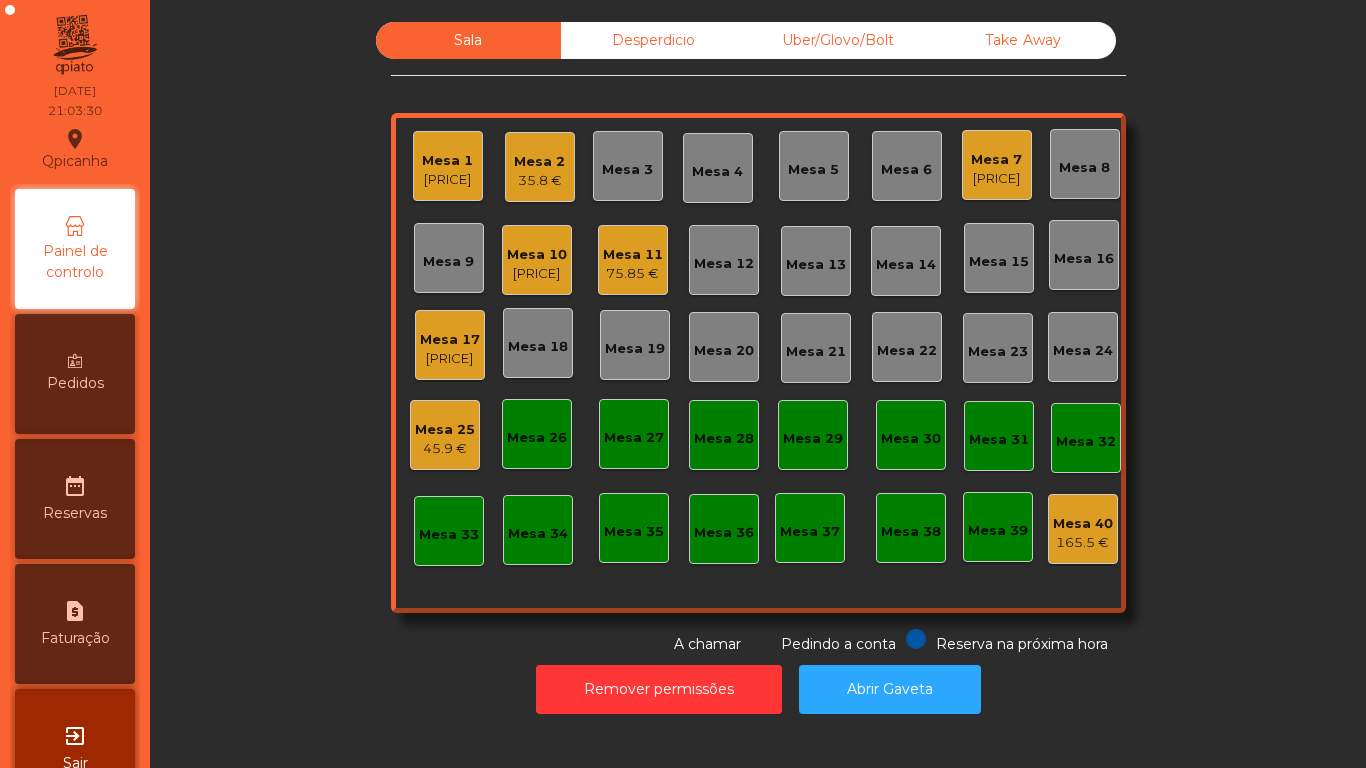 click on "Mesa 3" 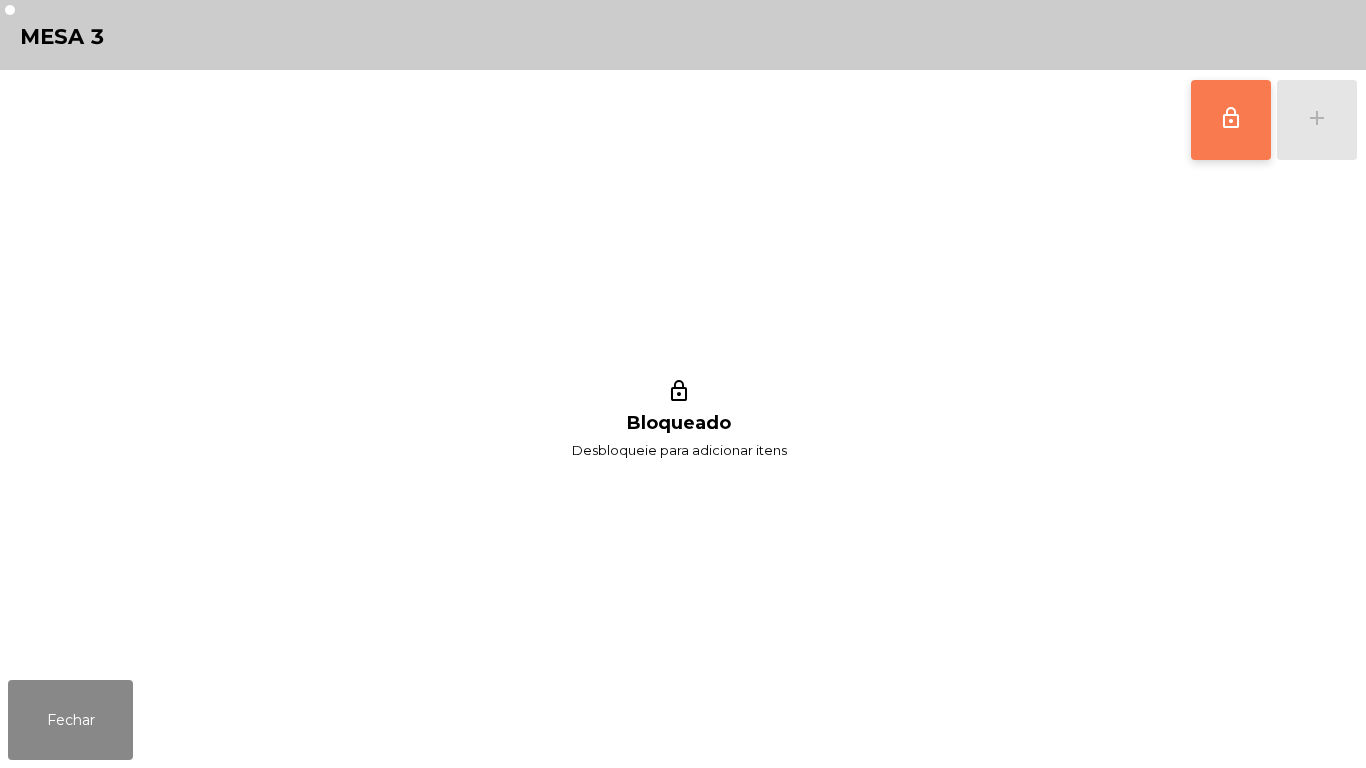 click on "lock_outline" 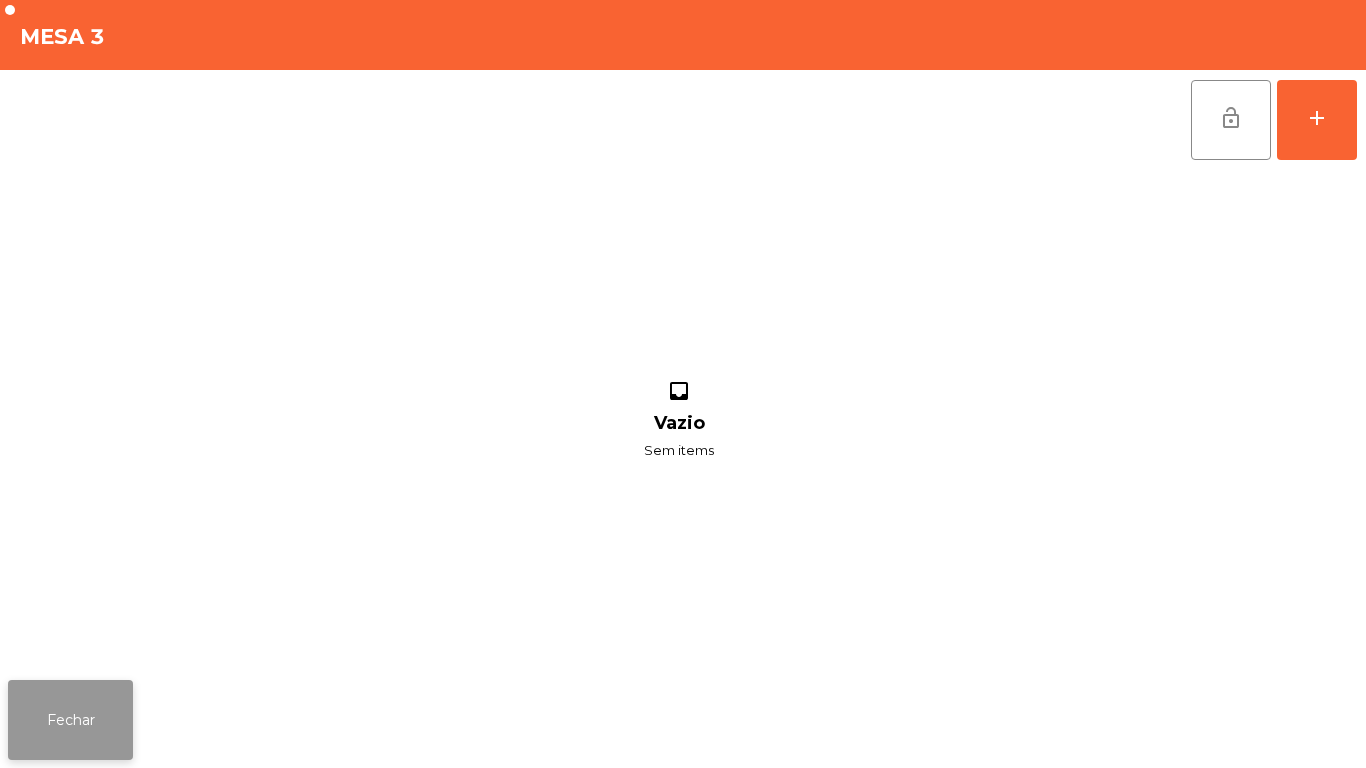 click on "Fechar" 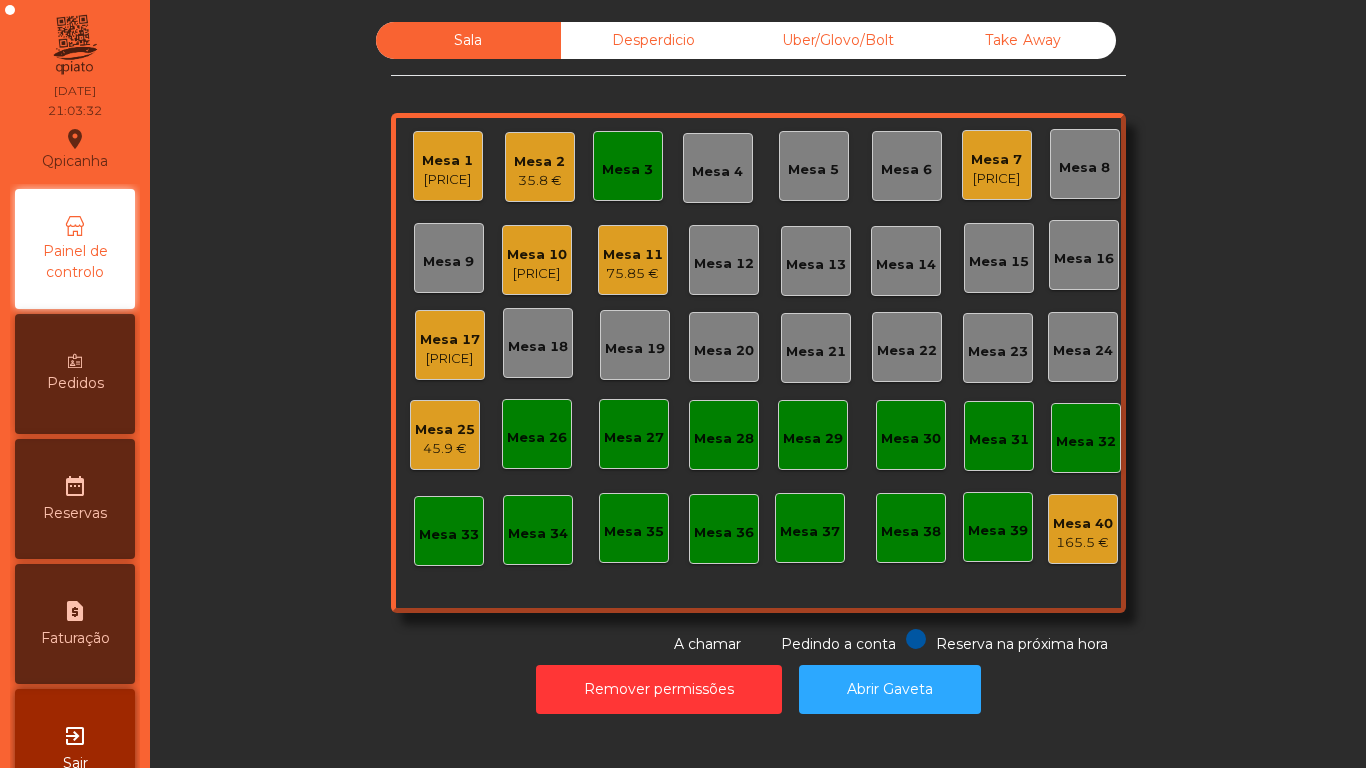 click on "Sala   Desperdicio   Uber/Glovo/Bolt   Take Away   Mesa 1   [PRICE]   Mesa 2   [PRICE]   Mesa 3   Mesa 4   Mesa 5   Mesa 6   Mesa 7   [PRICE]   Mesa 8   Mesa 9   Mesa 10   [PRICE]   Mesa 11   [PRICE]   Mesa 12   Mesa 13   Mesa 14   Mesa 15   Mesa 16   Mesa 17   [PRICE]   Mesa 18   Mesa 19   Mesa 20   Mesa 21   Mesa 22   Mesa 23   Mesa 24   Mesa 25   [PRICE]   Mesa 26   Mesa 27   Mesa 28   Mesa 29   Mesa 30   Mesa 31   Mesa 32   Mesa 33   Mesa 34   Mesa 35   Mesa 36   Mesa 37   Mesa 38   Mesa 39   Mesa 40   [PRICE]  Reserva na próxima hora Pedindo a conta A chamar" 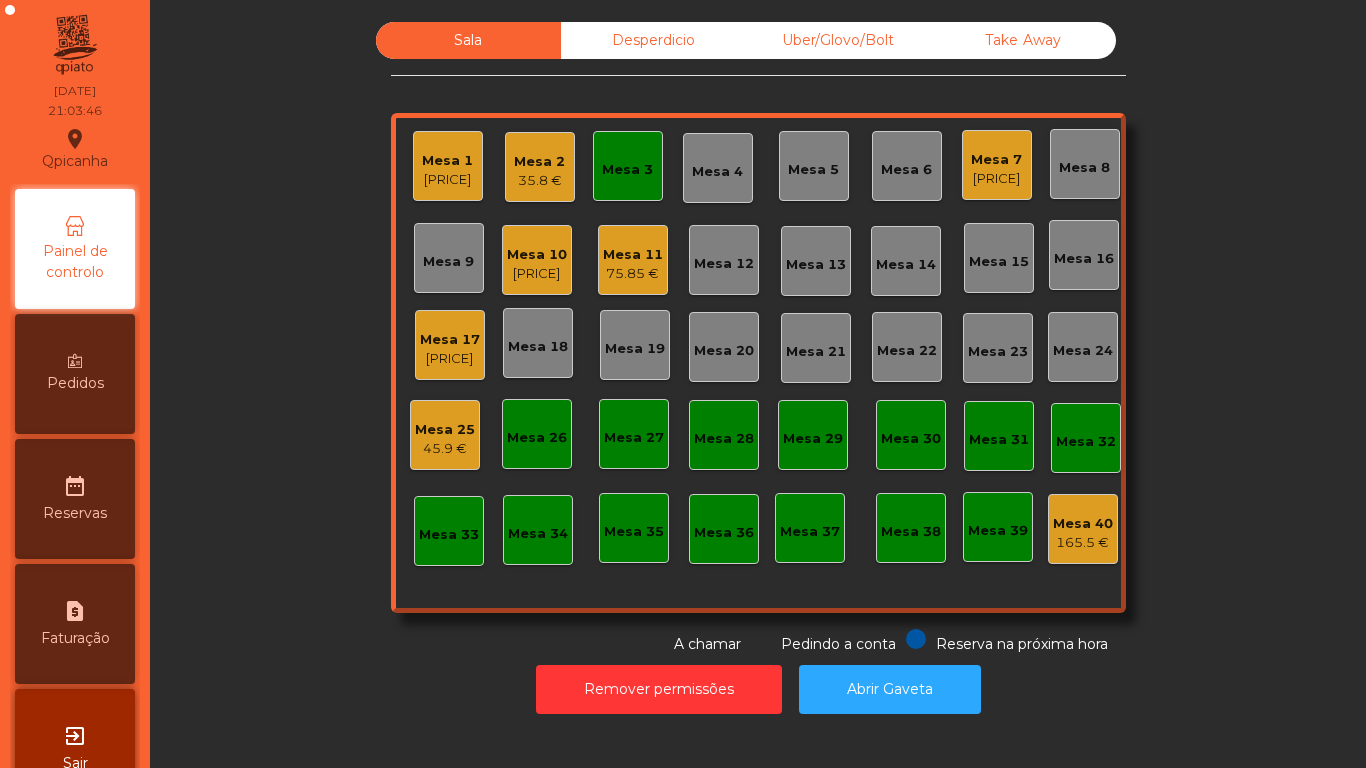 click on "Mesa 3" 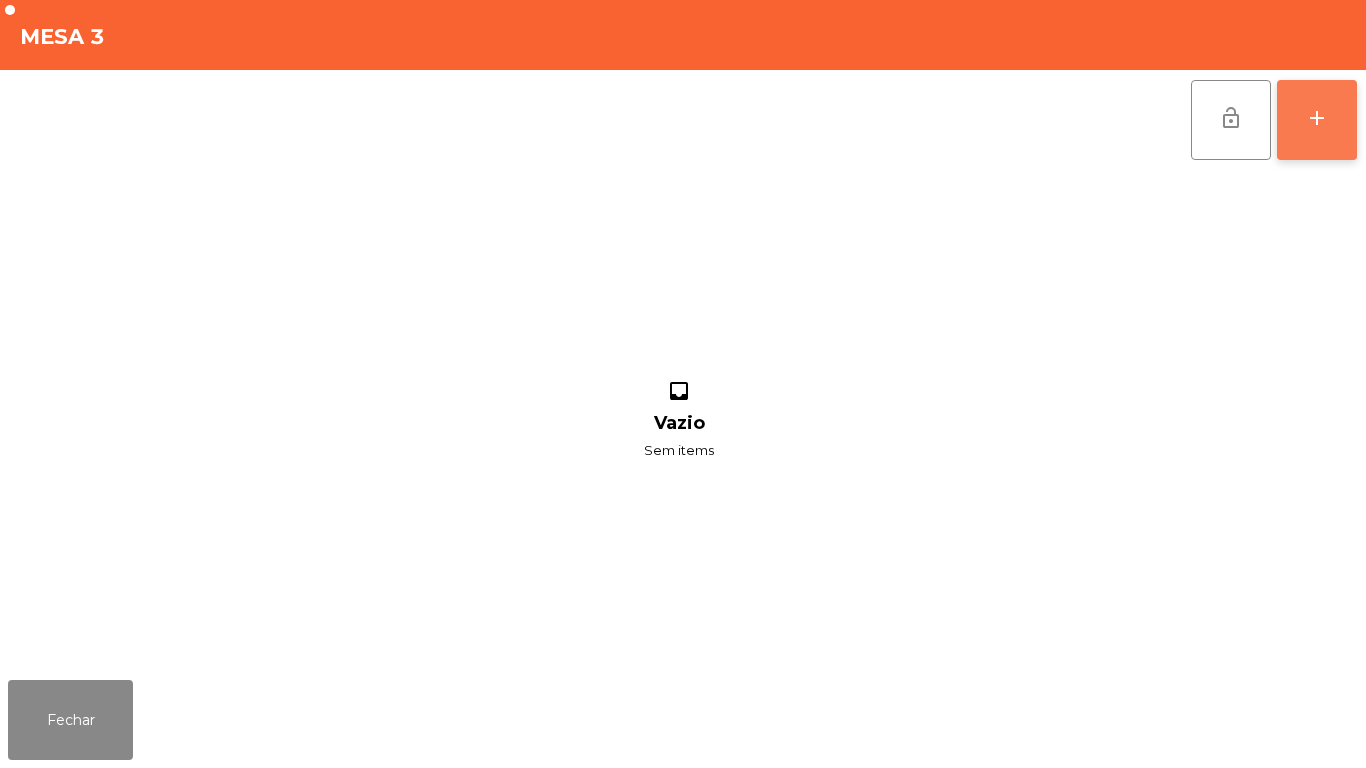 click on "add" 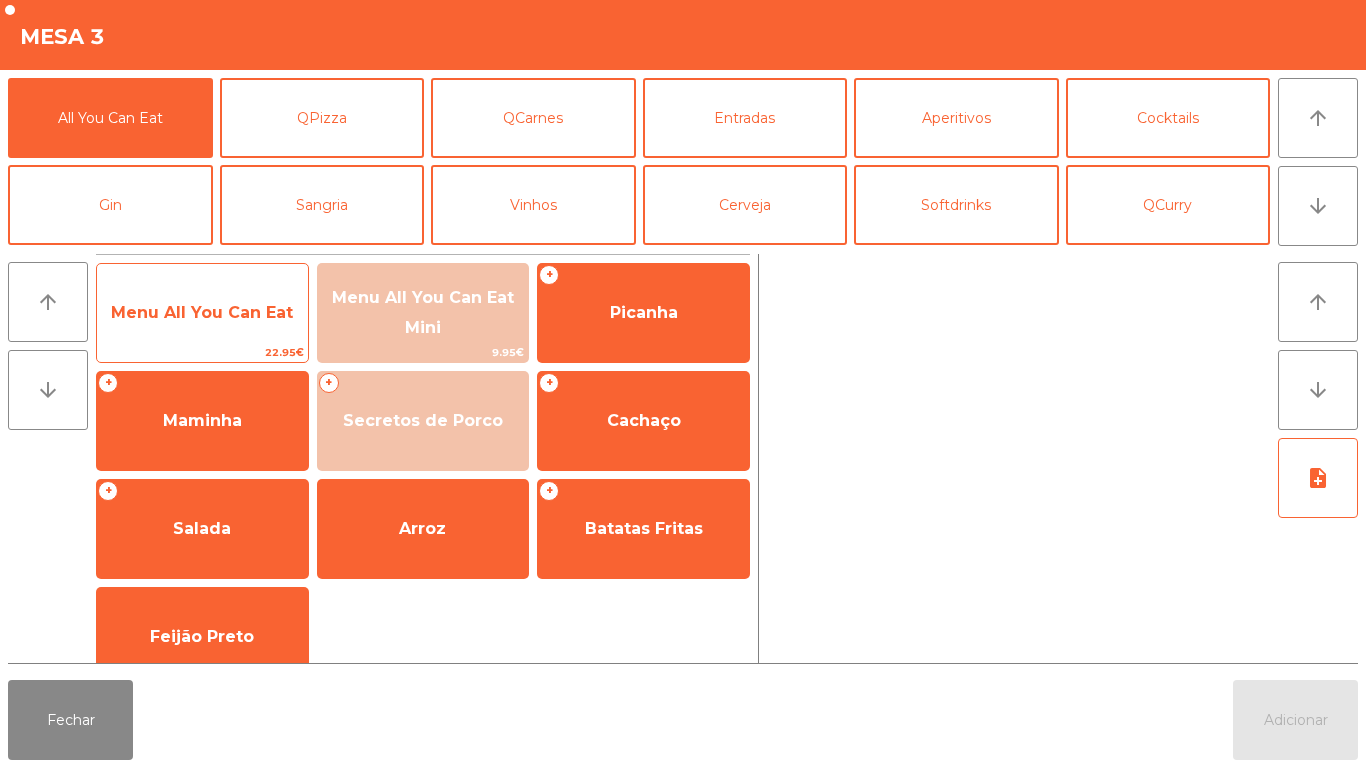 click on "Menu All You Can Eat" 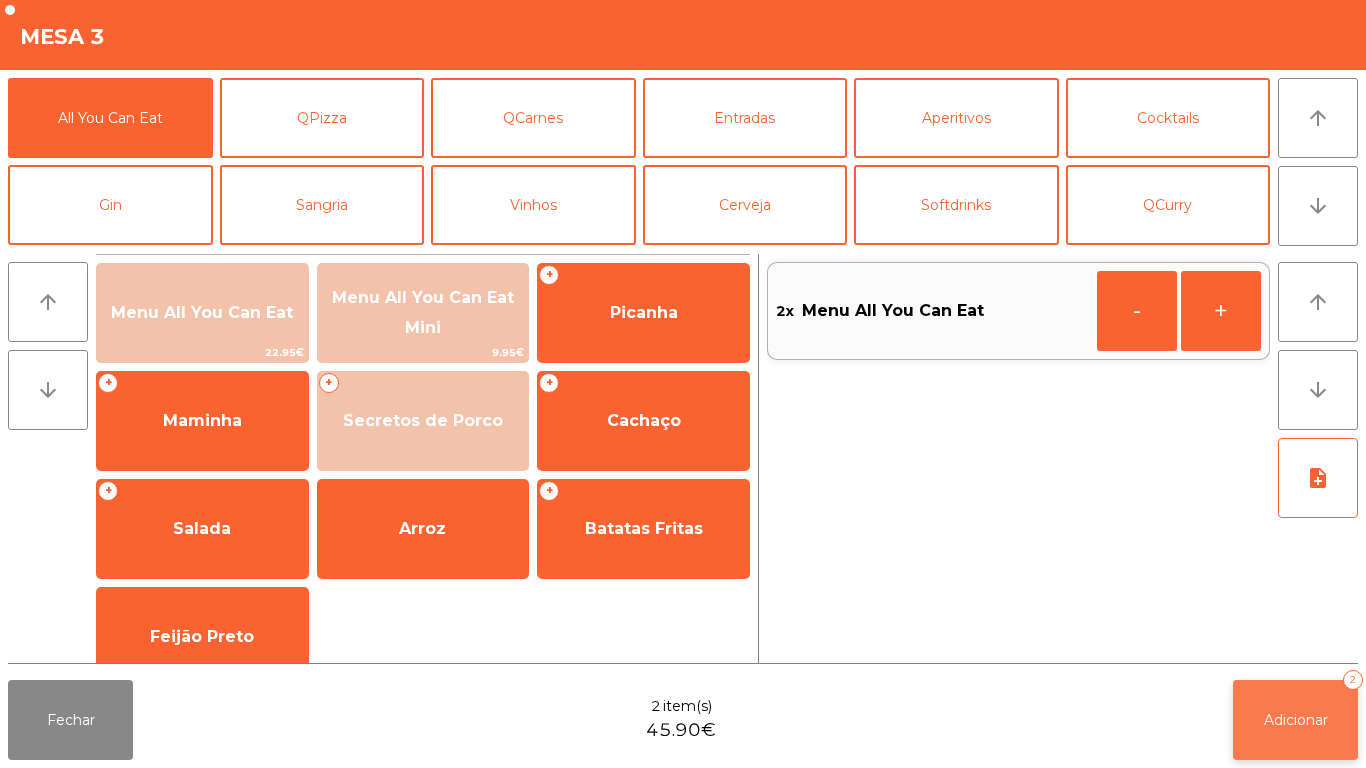 click on "Adicionar" 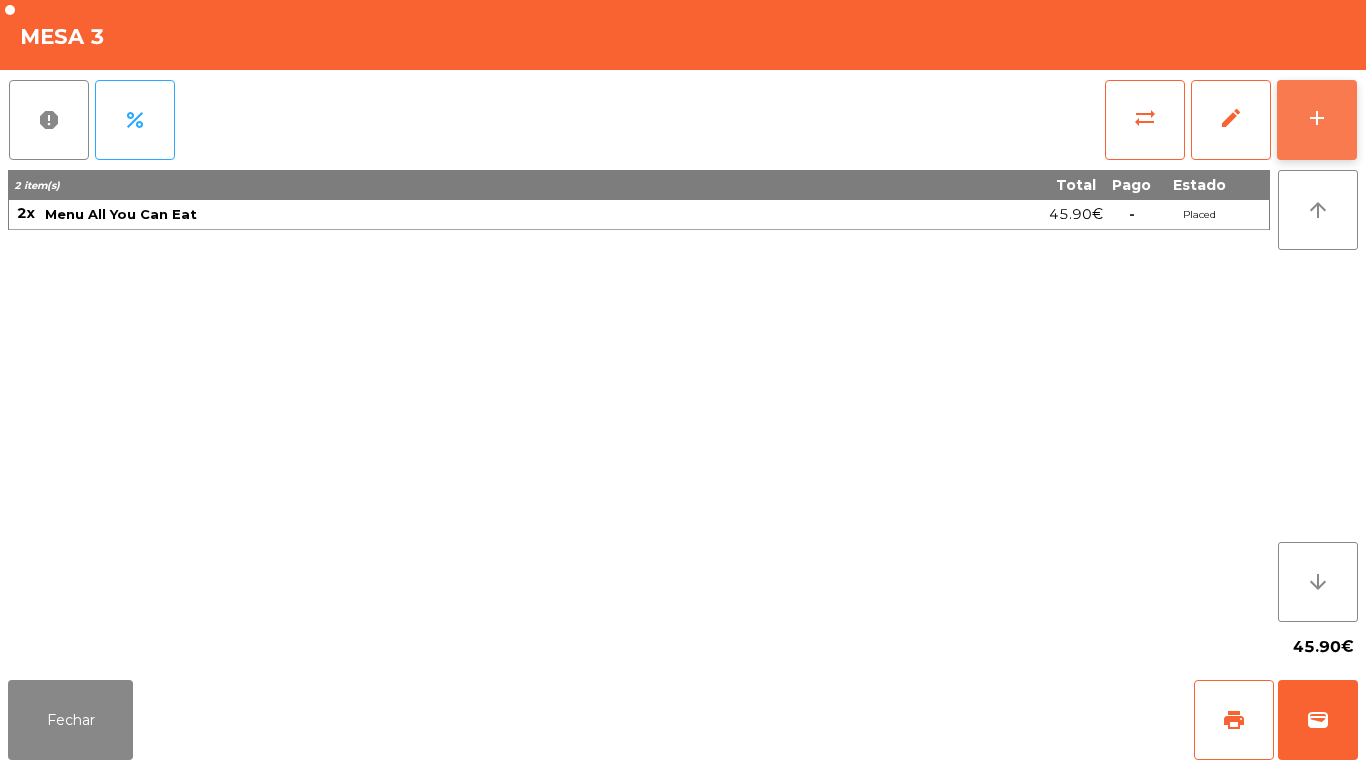 click on "add" 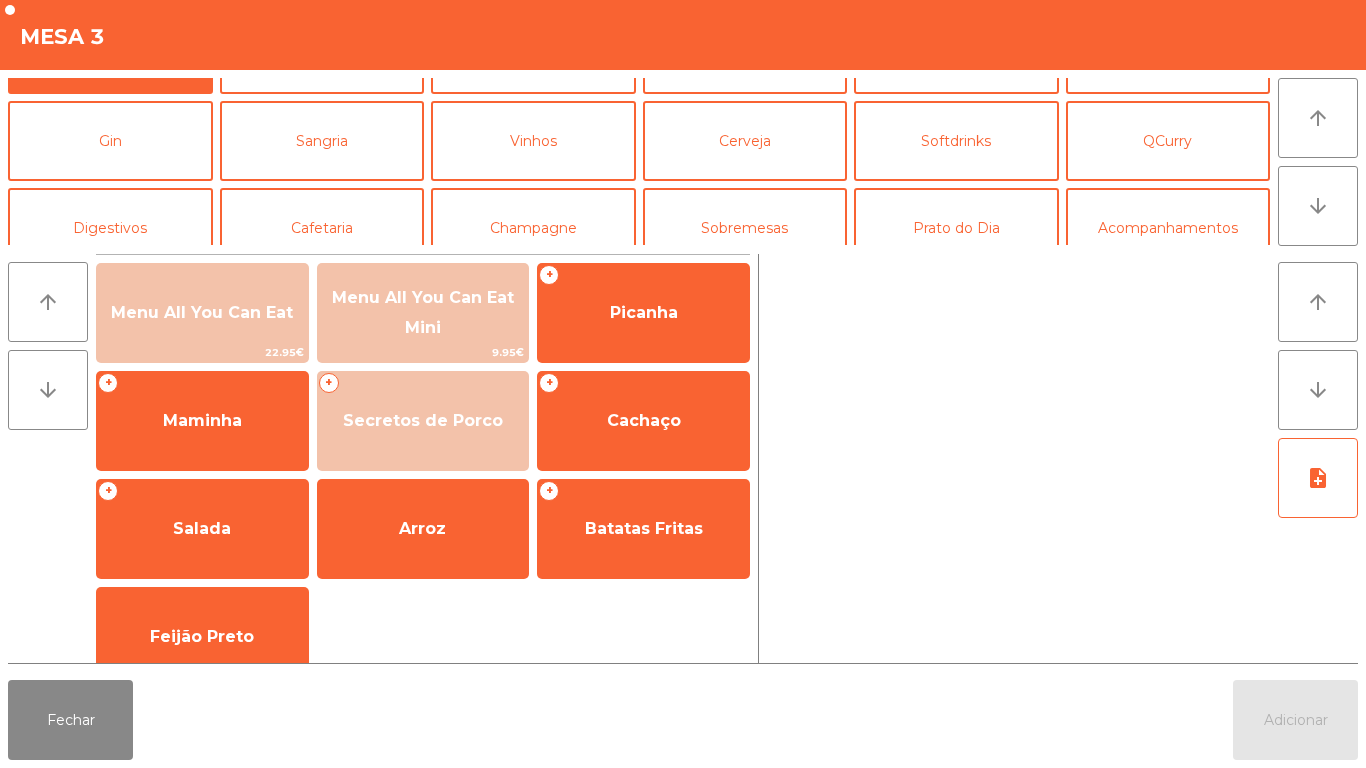 scroll, scrollTop: 72, scrollLeft: 0, axis: vertical 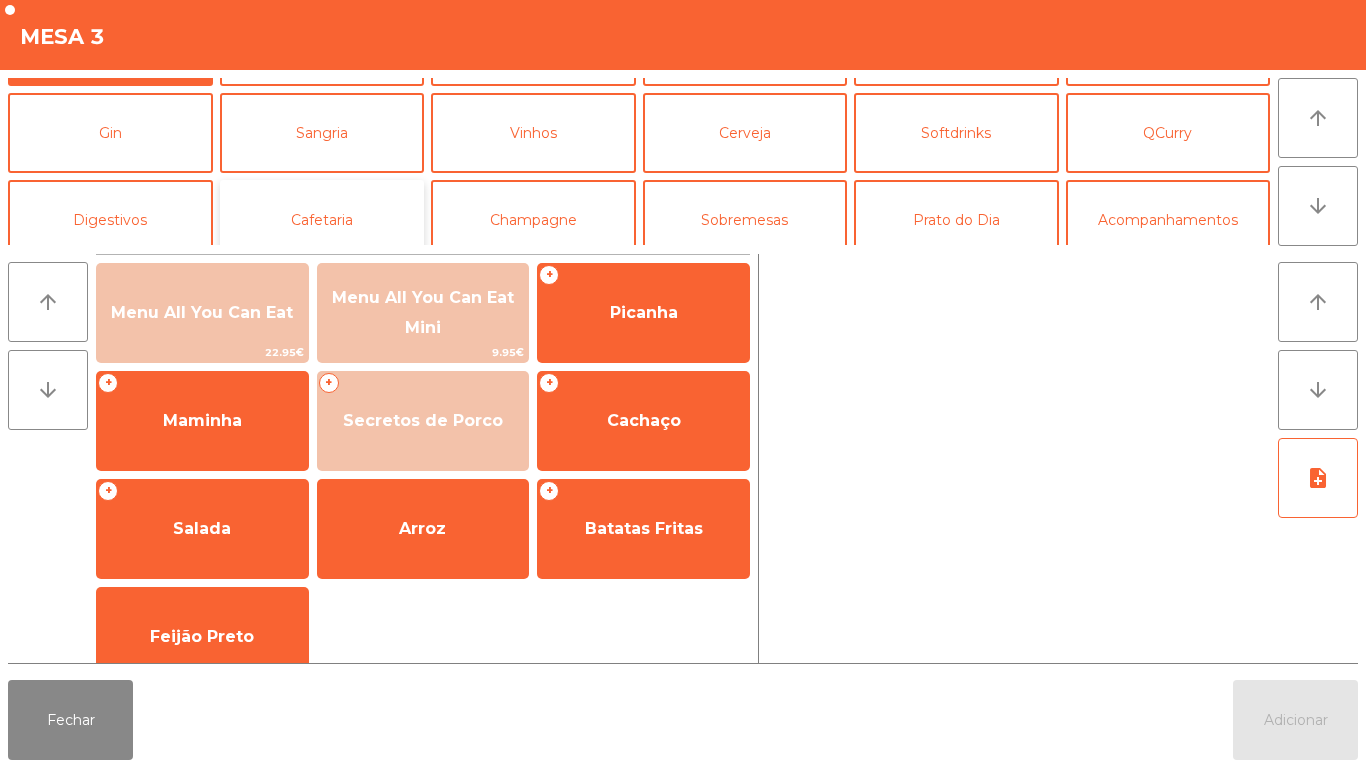click on "Cafetaria" 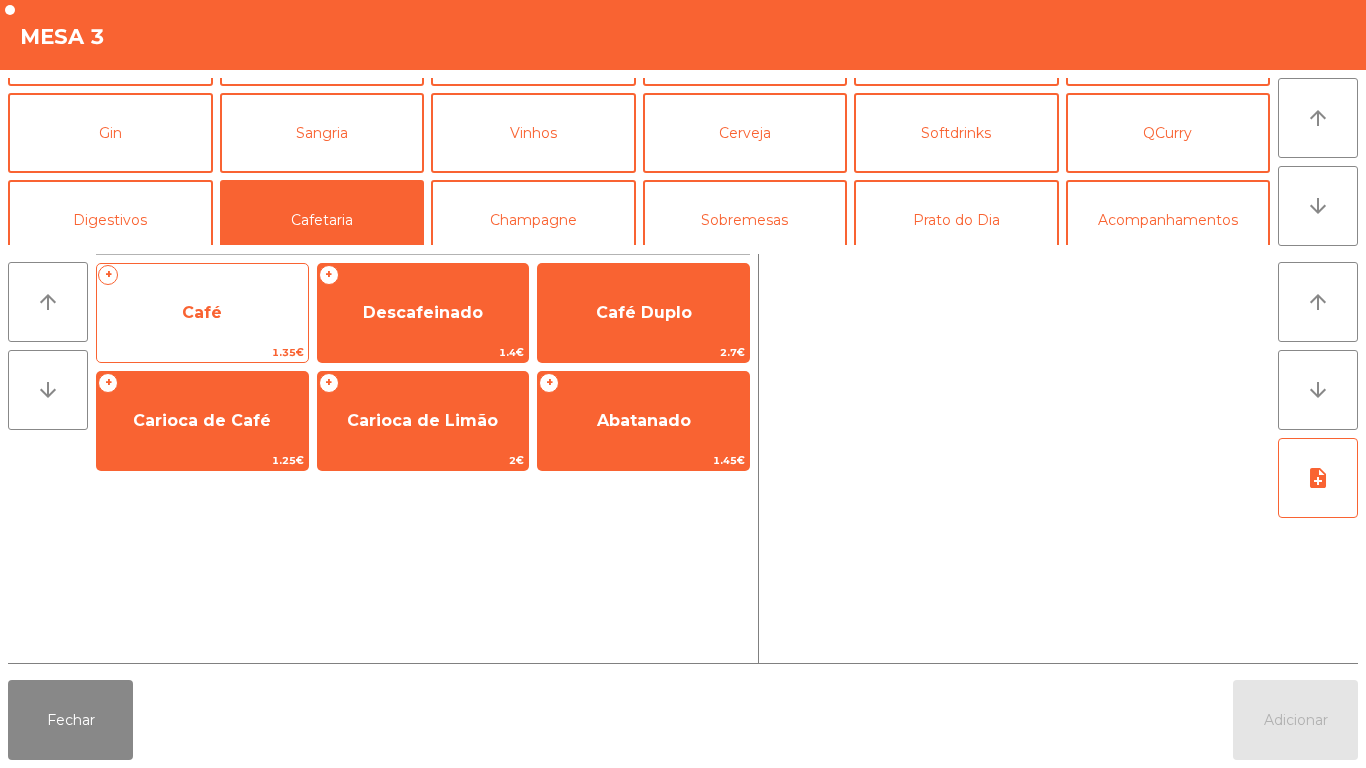 click on "Café" 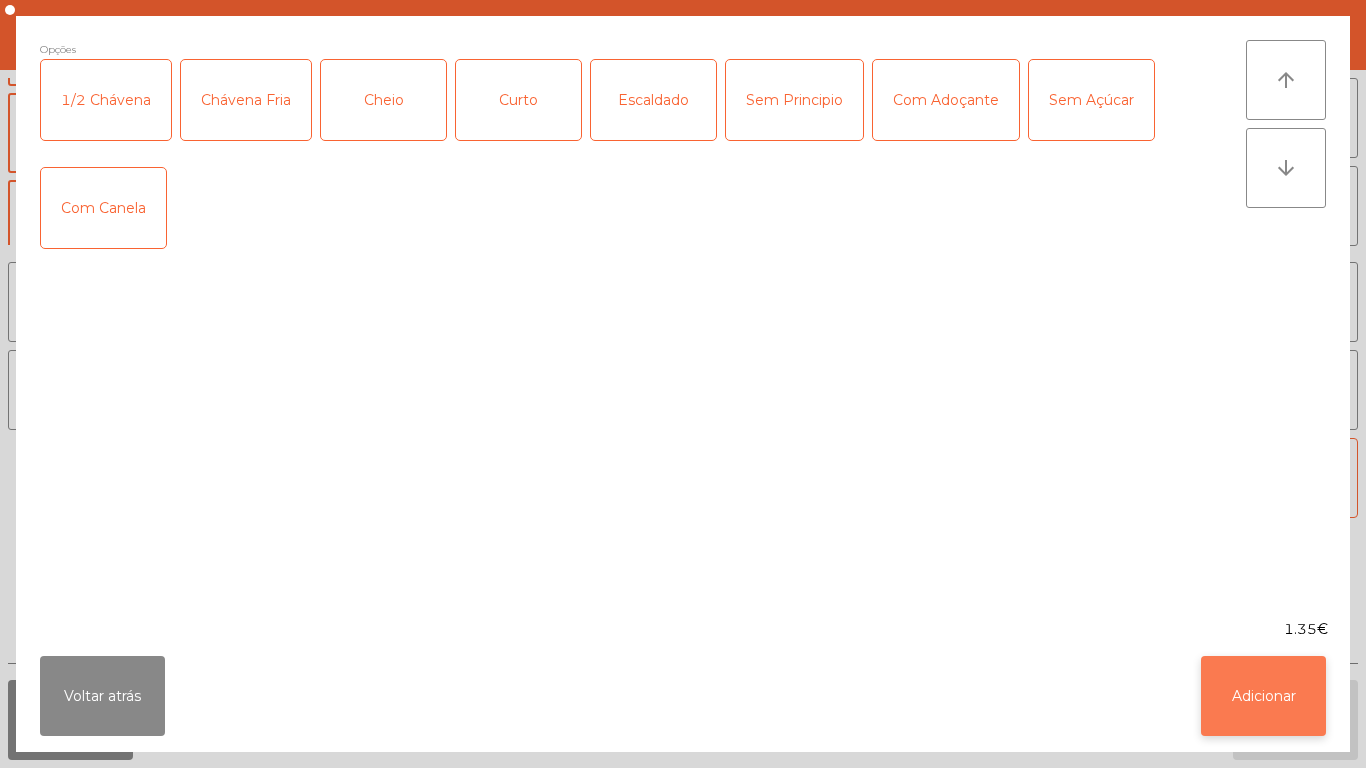 click on "Adicionar" 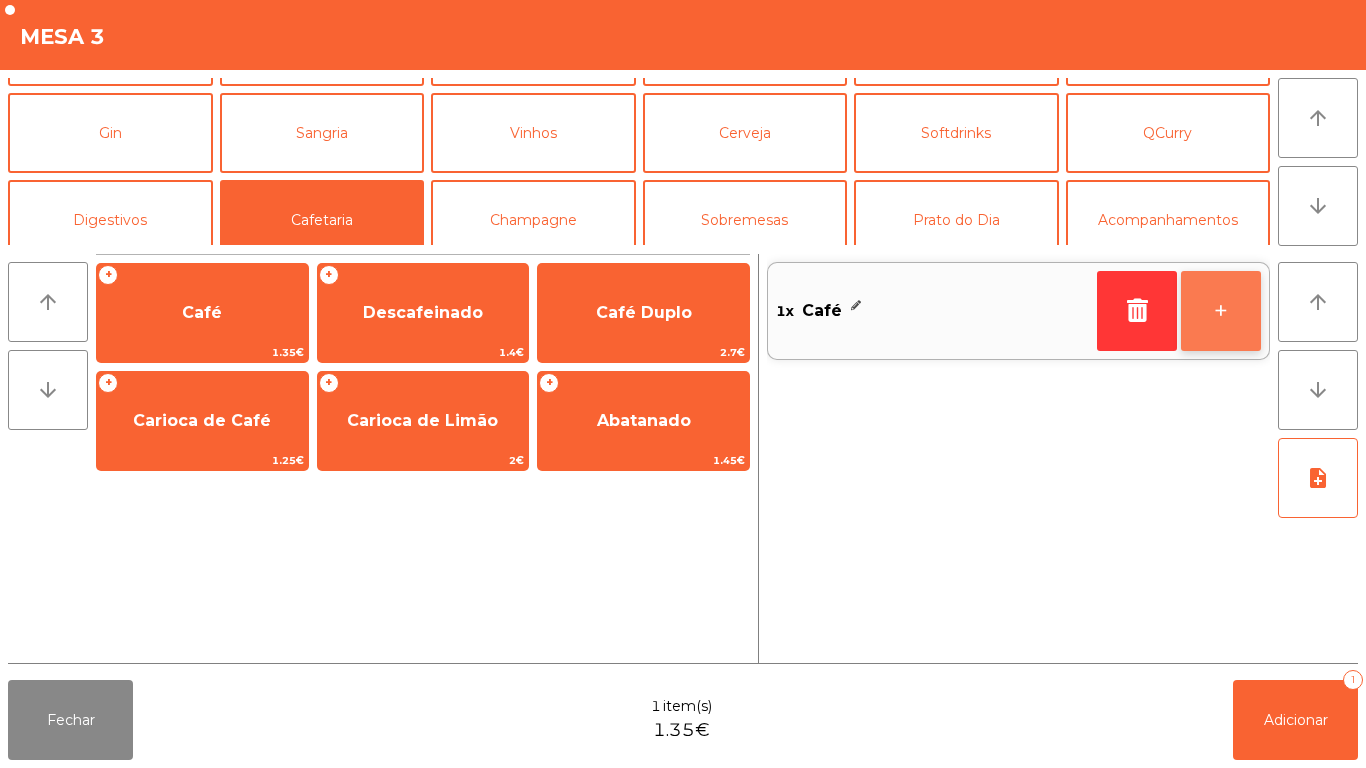 click on "+" 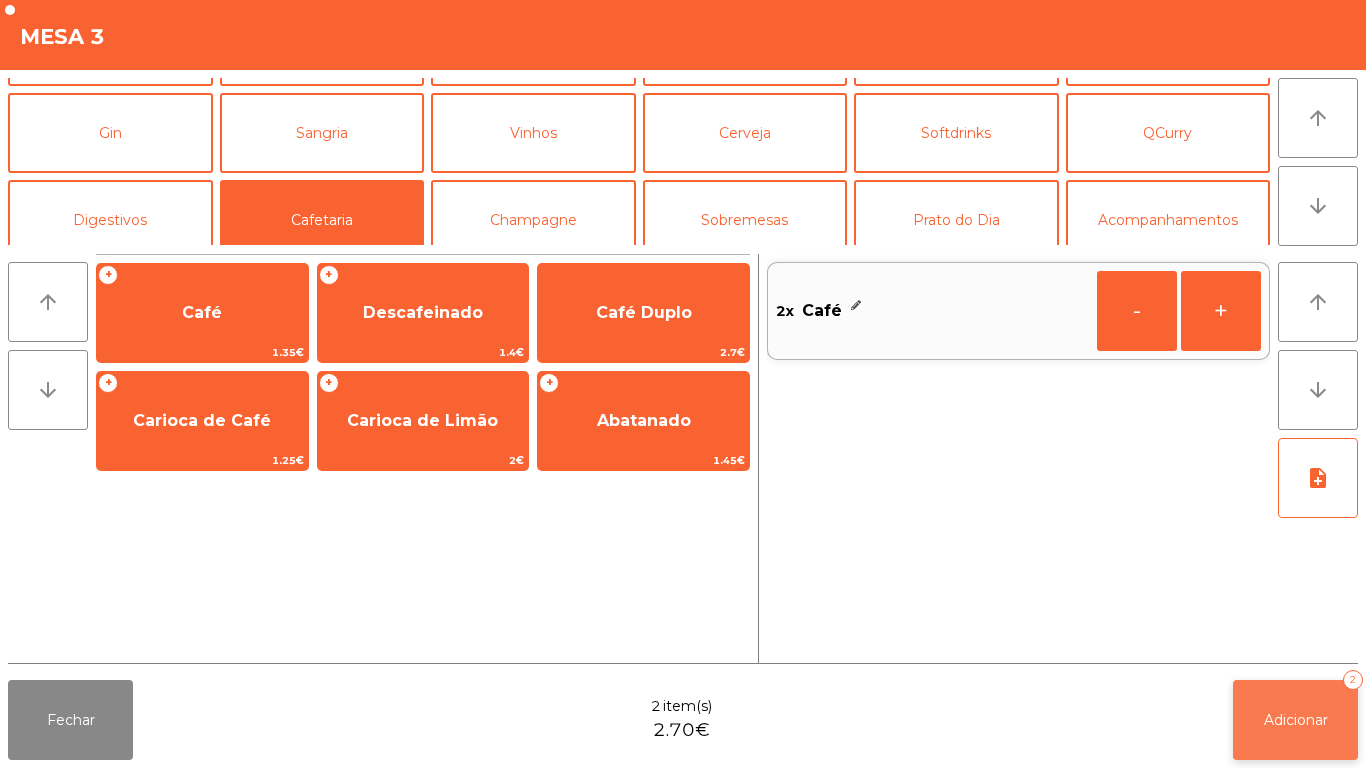 click on "Adicionar   2" 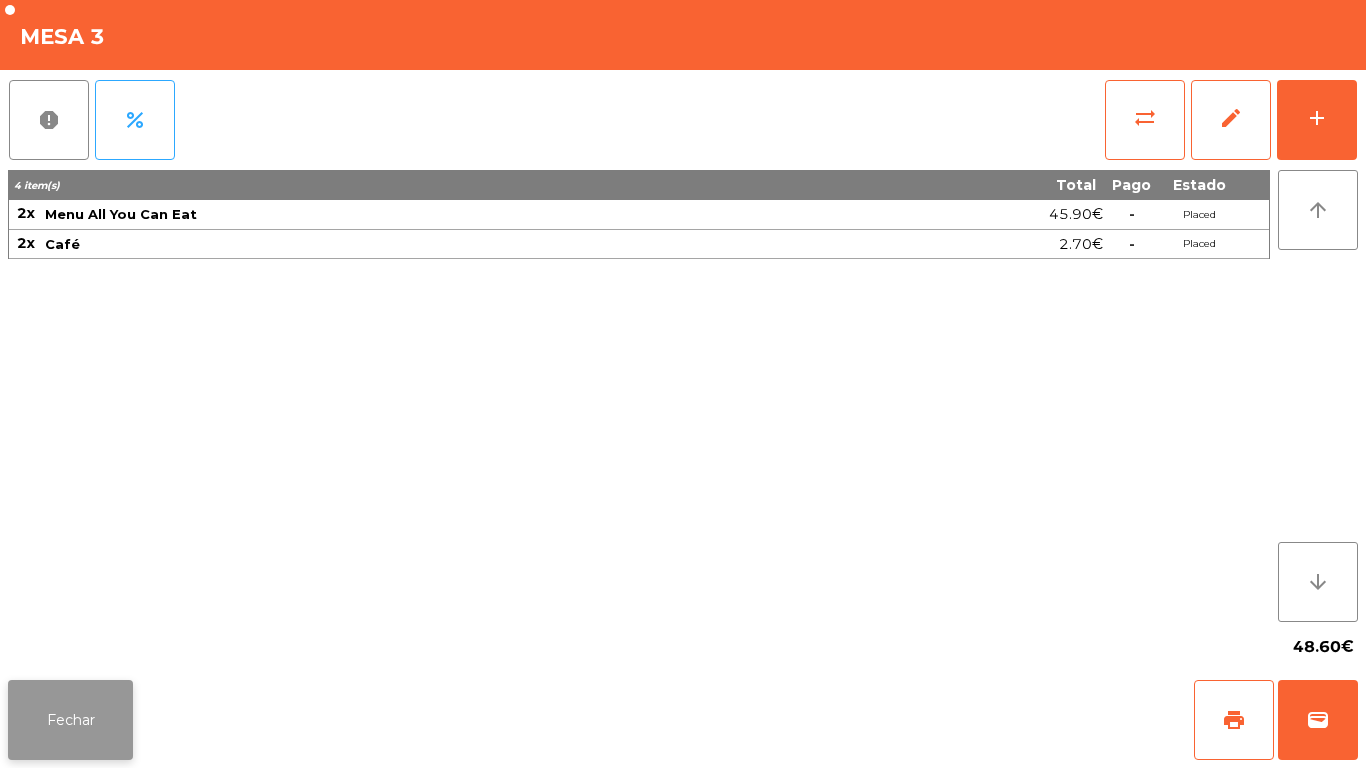 click on "Fechar" 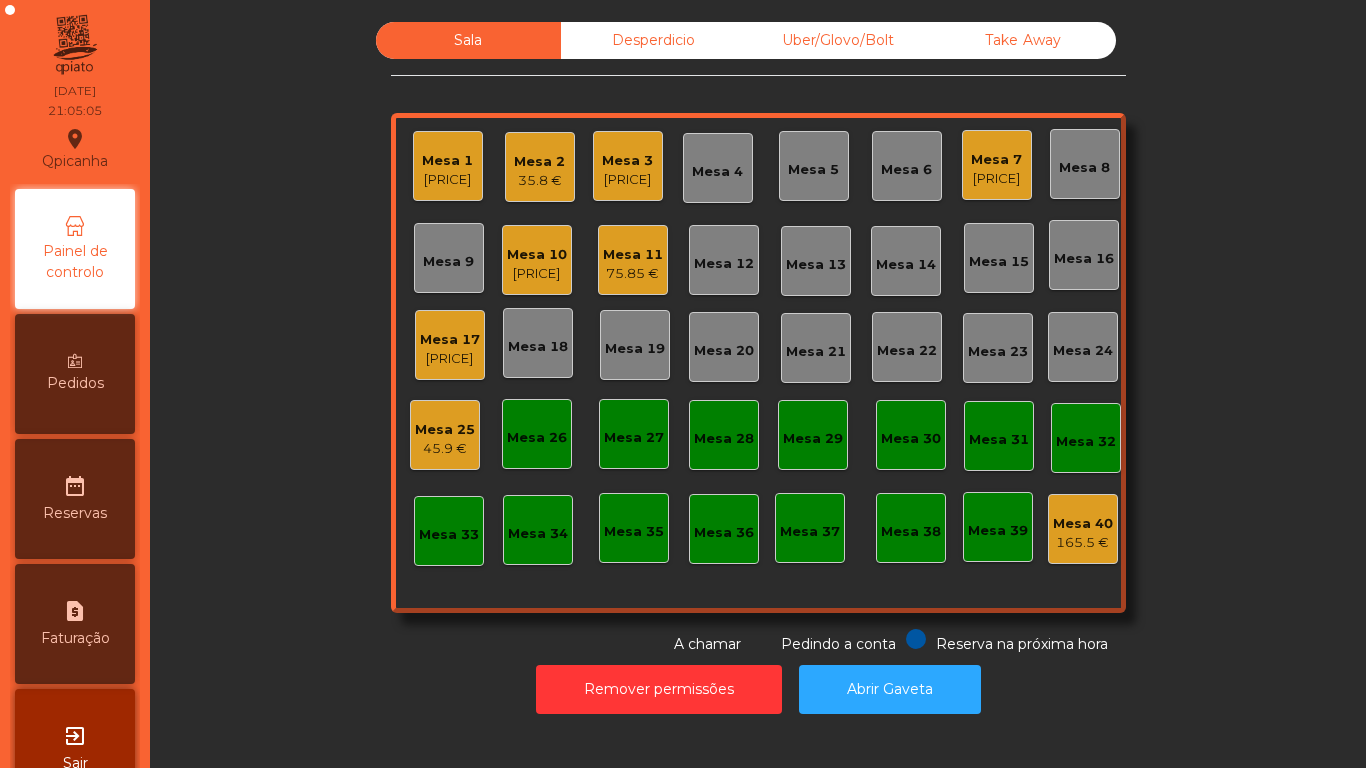click on "Mesa 17" 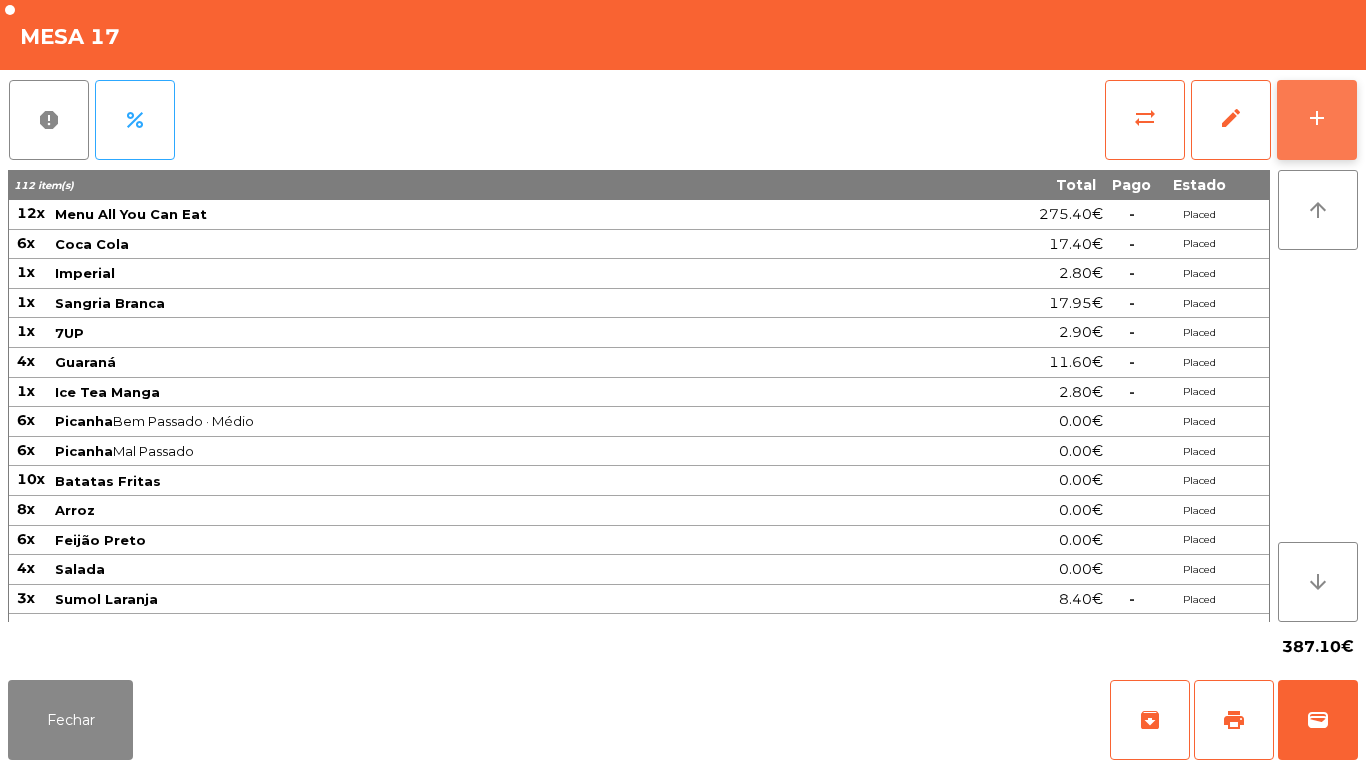 click on "add" 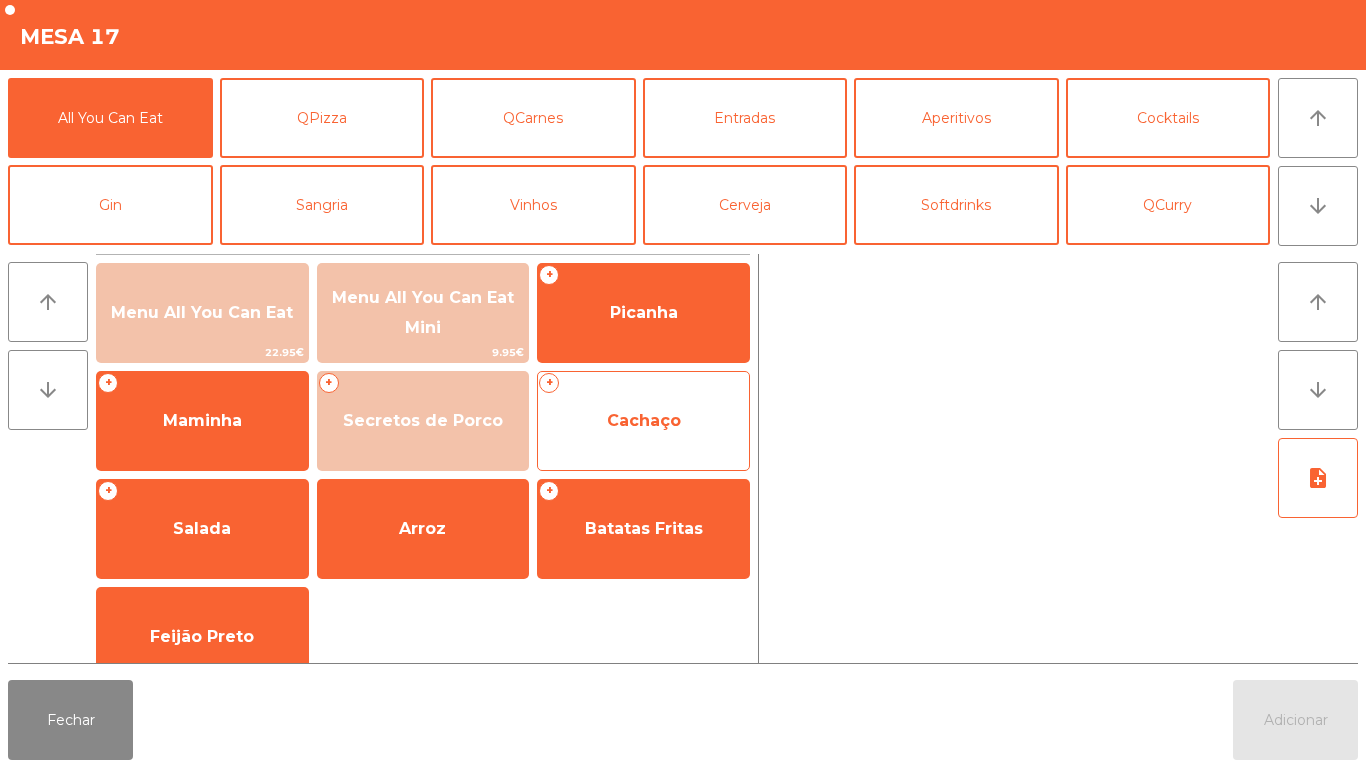 click on "Cachaço" 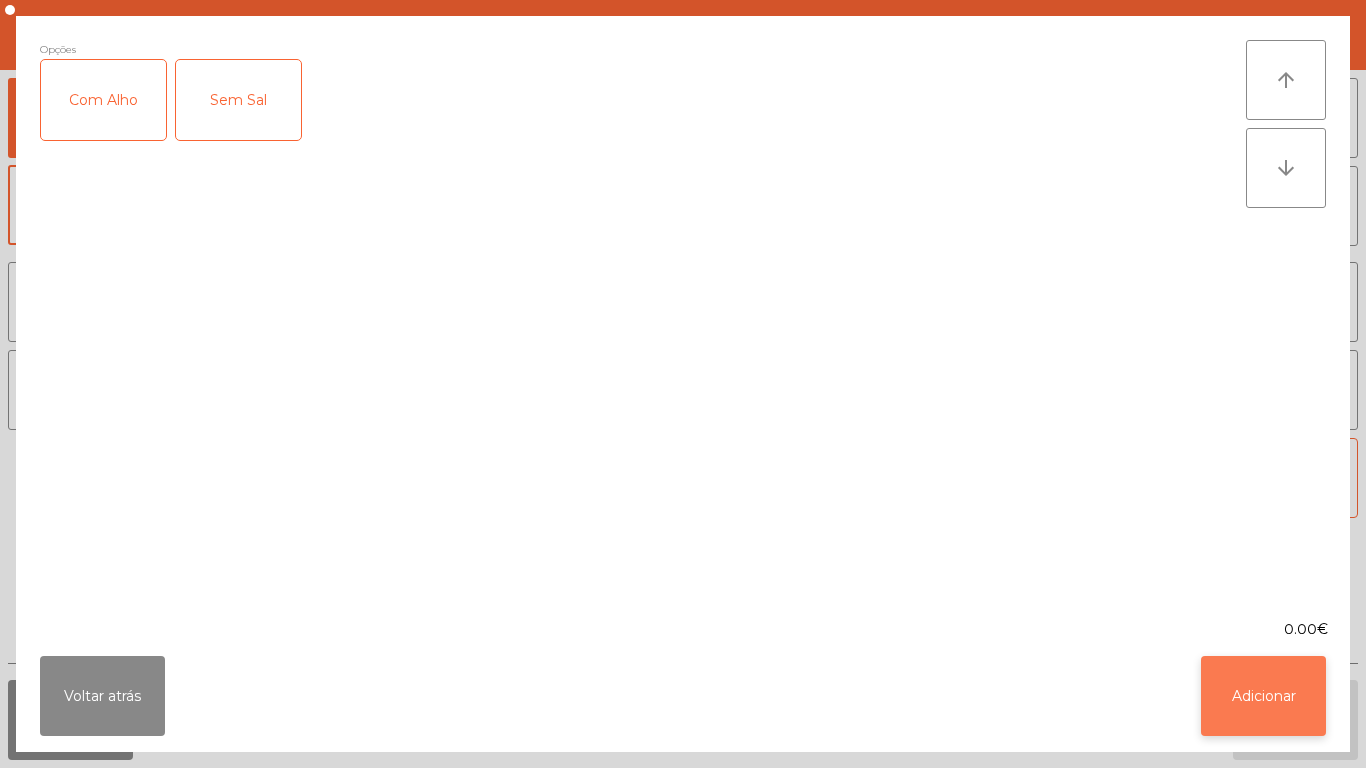 click on "Adicionar" 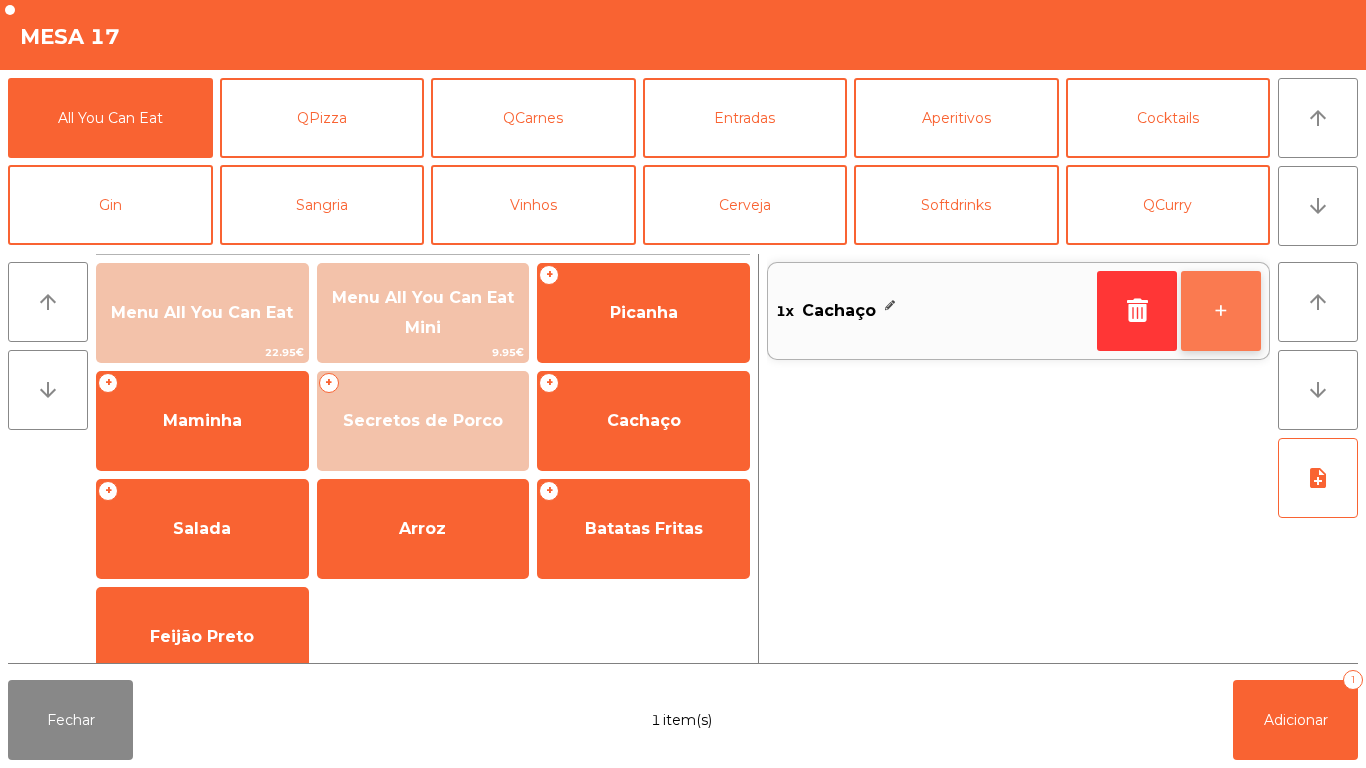 click on "+" 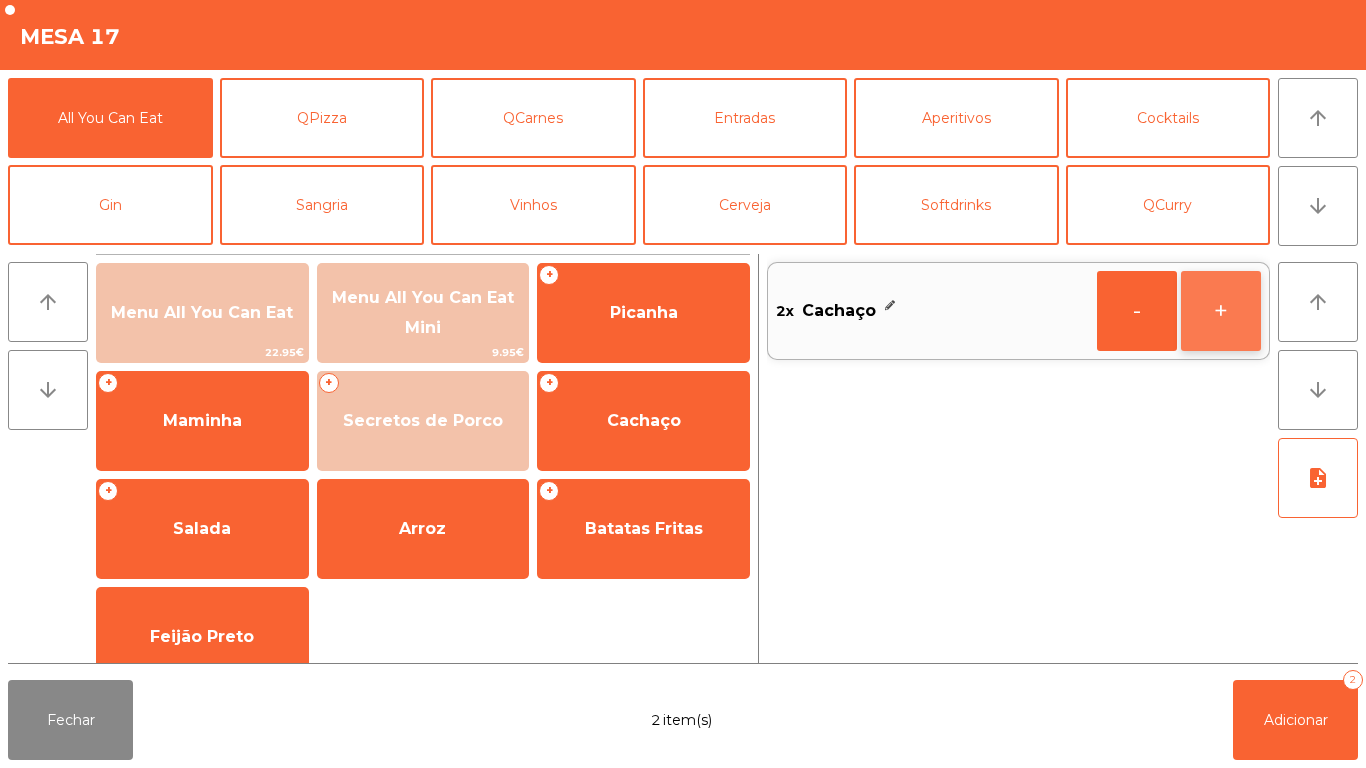 click on "+" 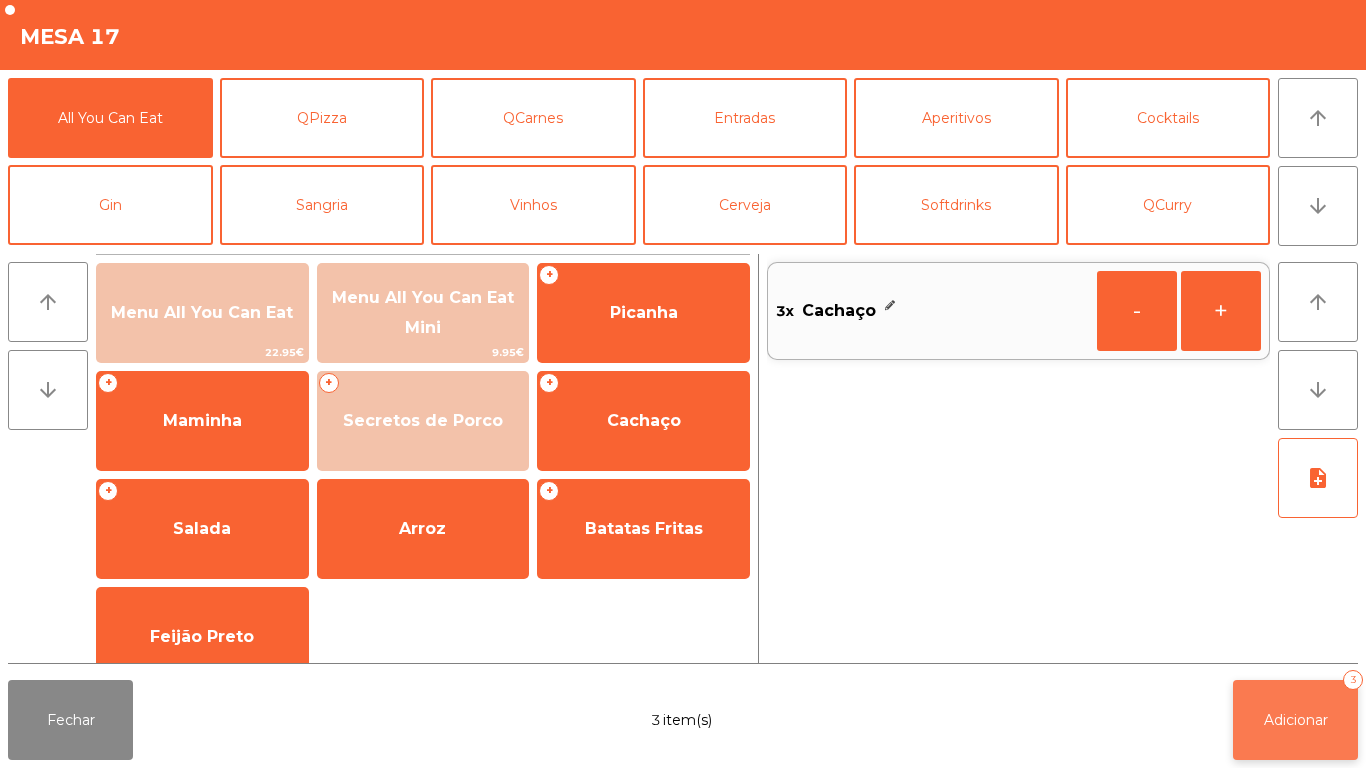 click on "Adicionar" 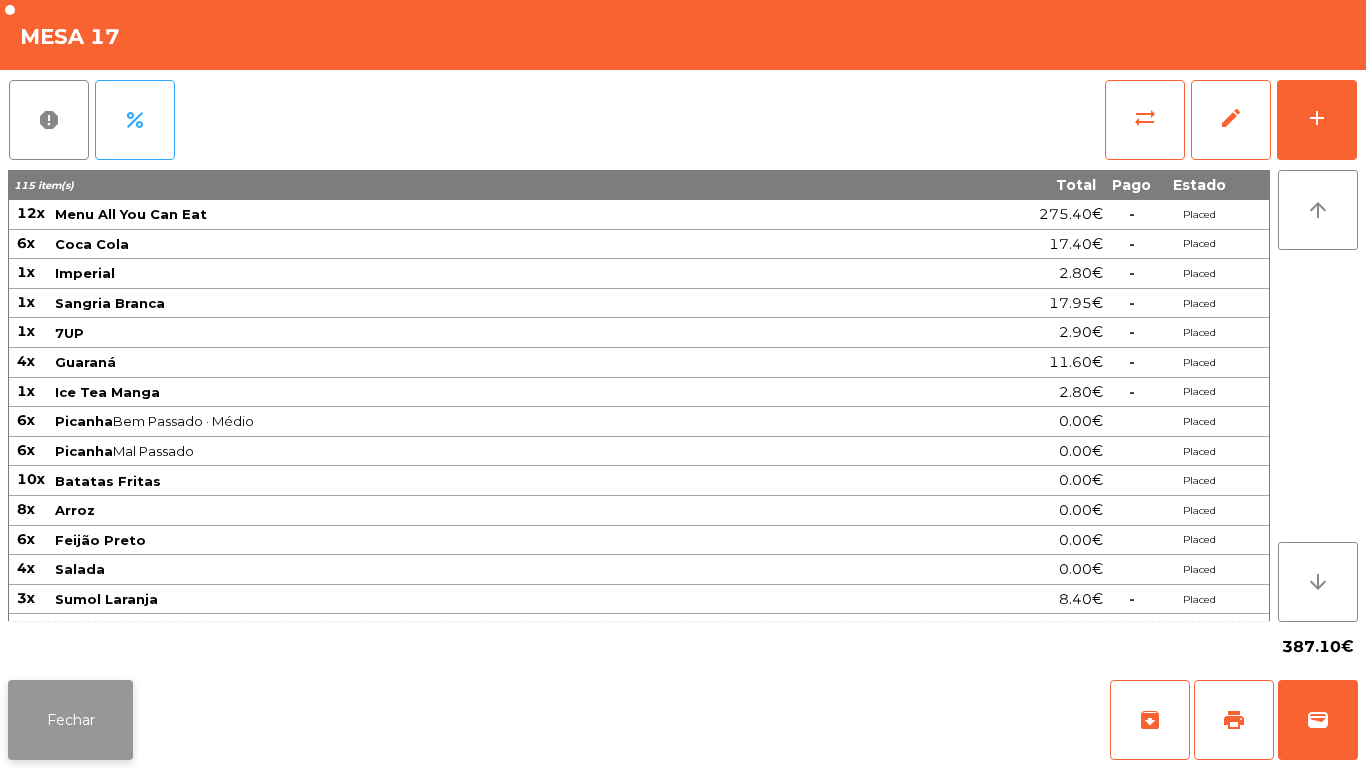 click on "Fechar" 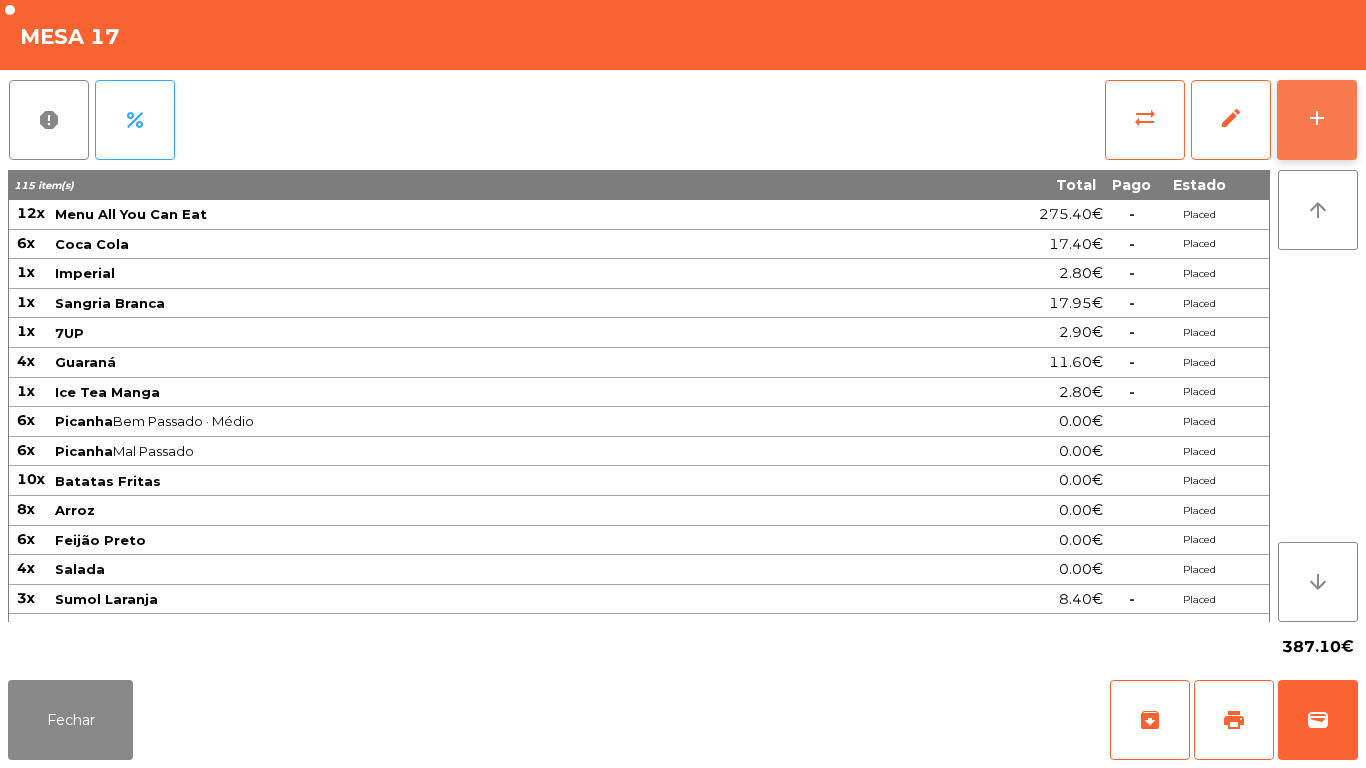click on "add" 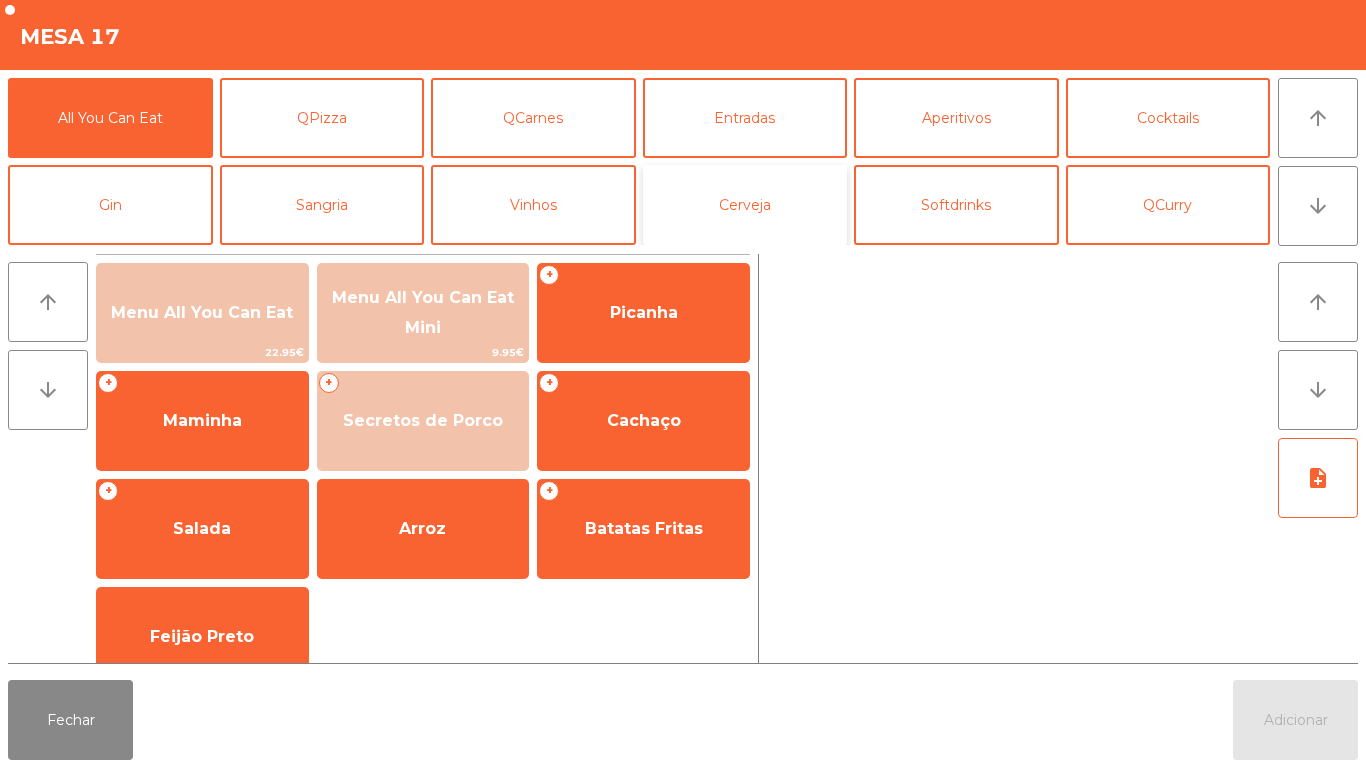click on "Cerveja" 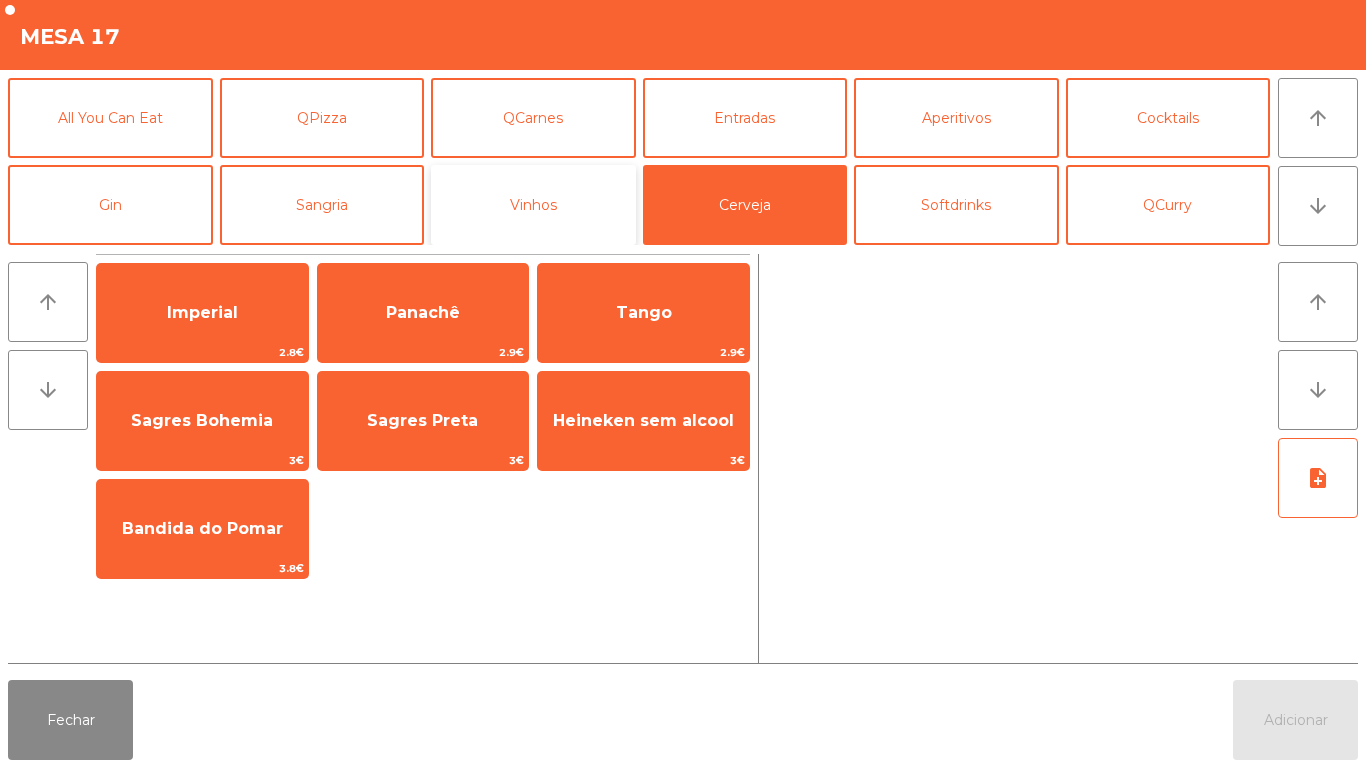 click on "Vinhos" 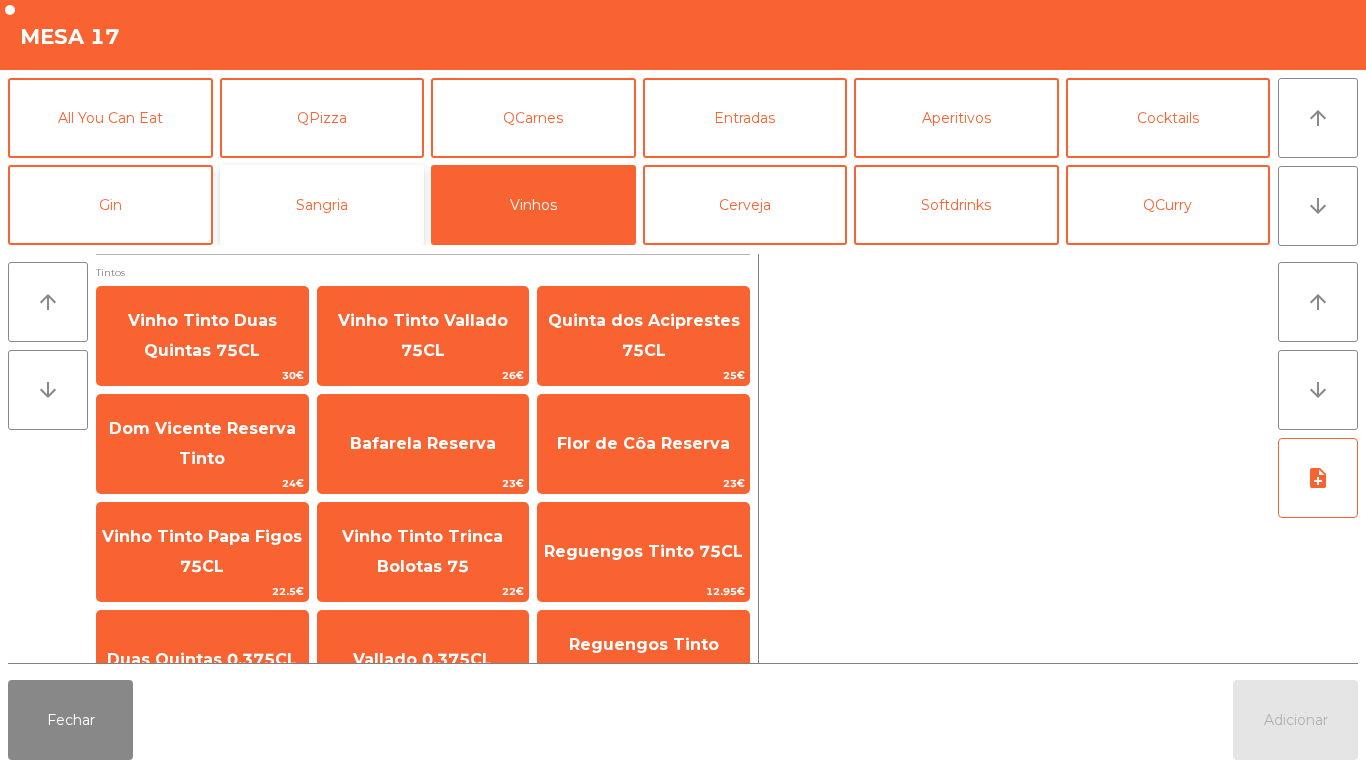 click on "Sangria" 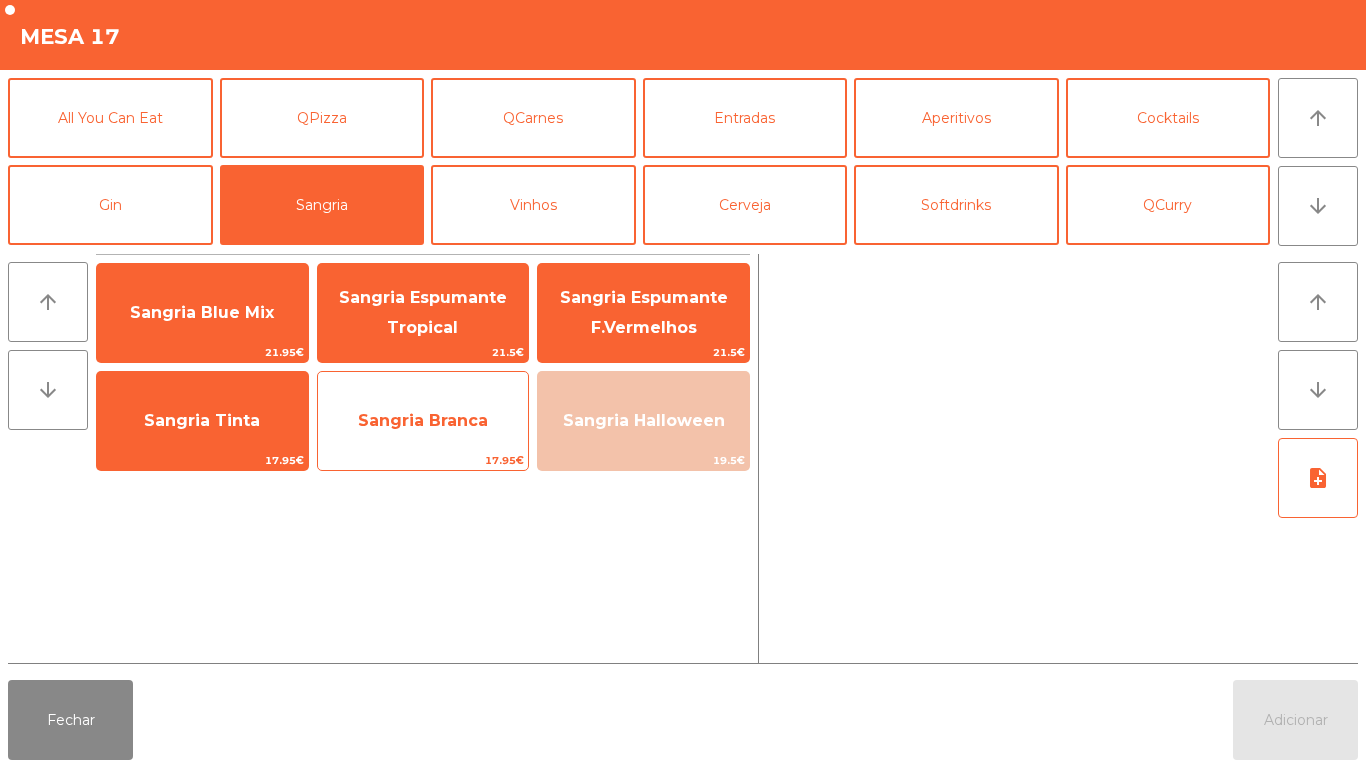 click on "Sangria Branca" 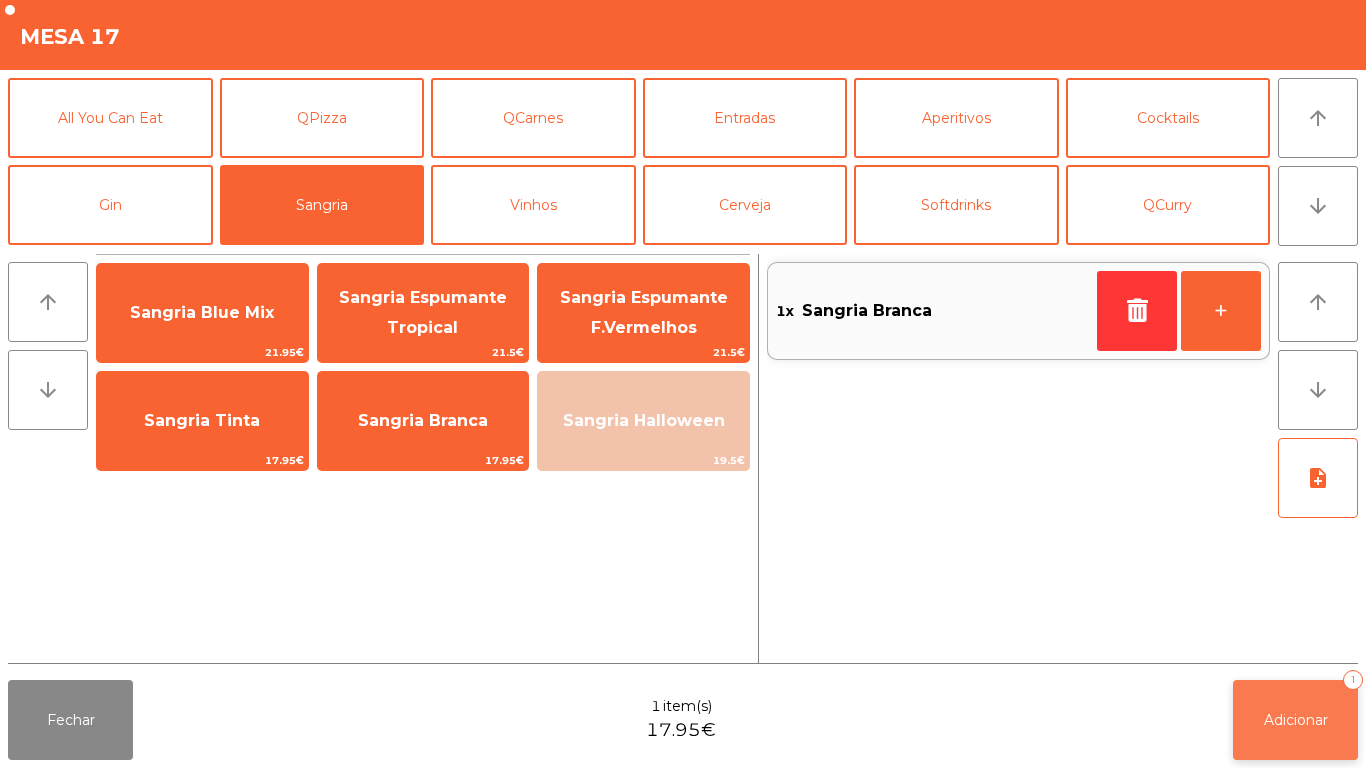 click on "Adicionar" 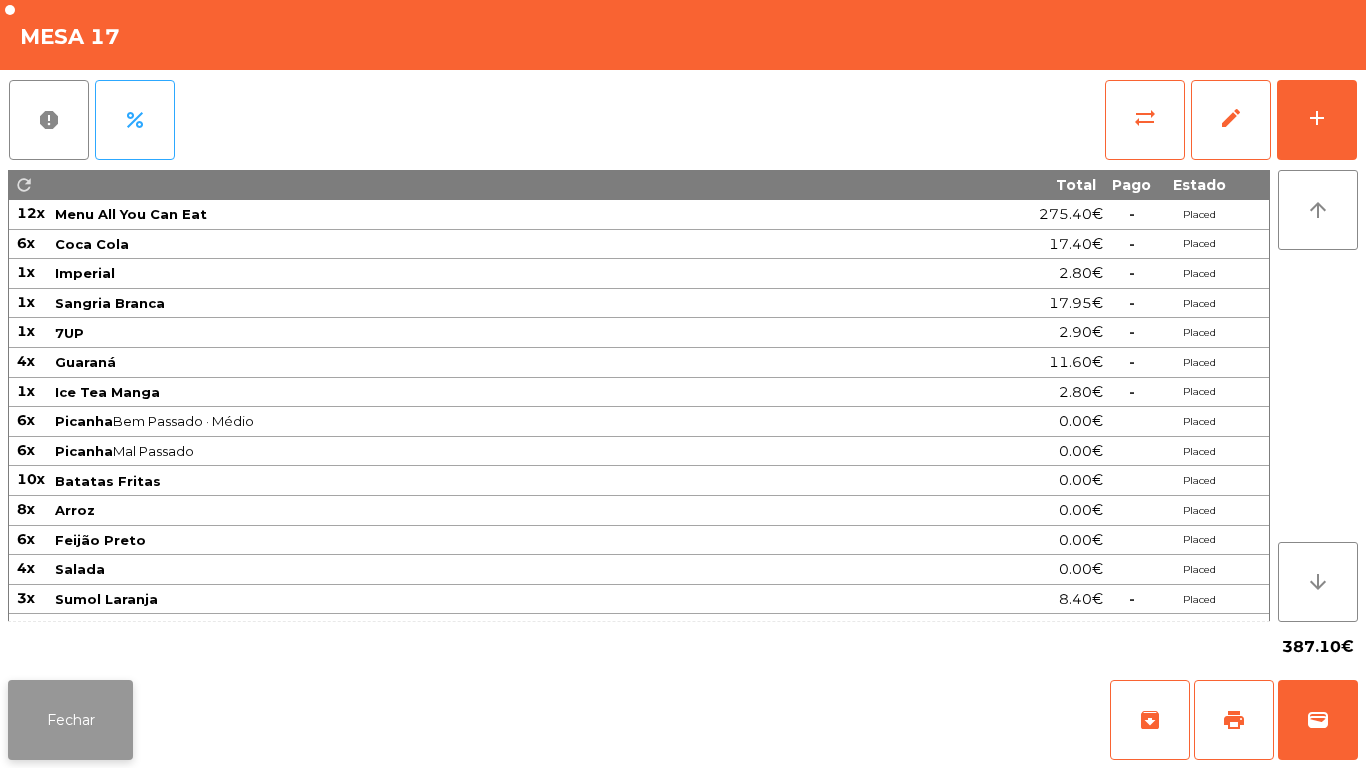 click on "Fechar" 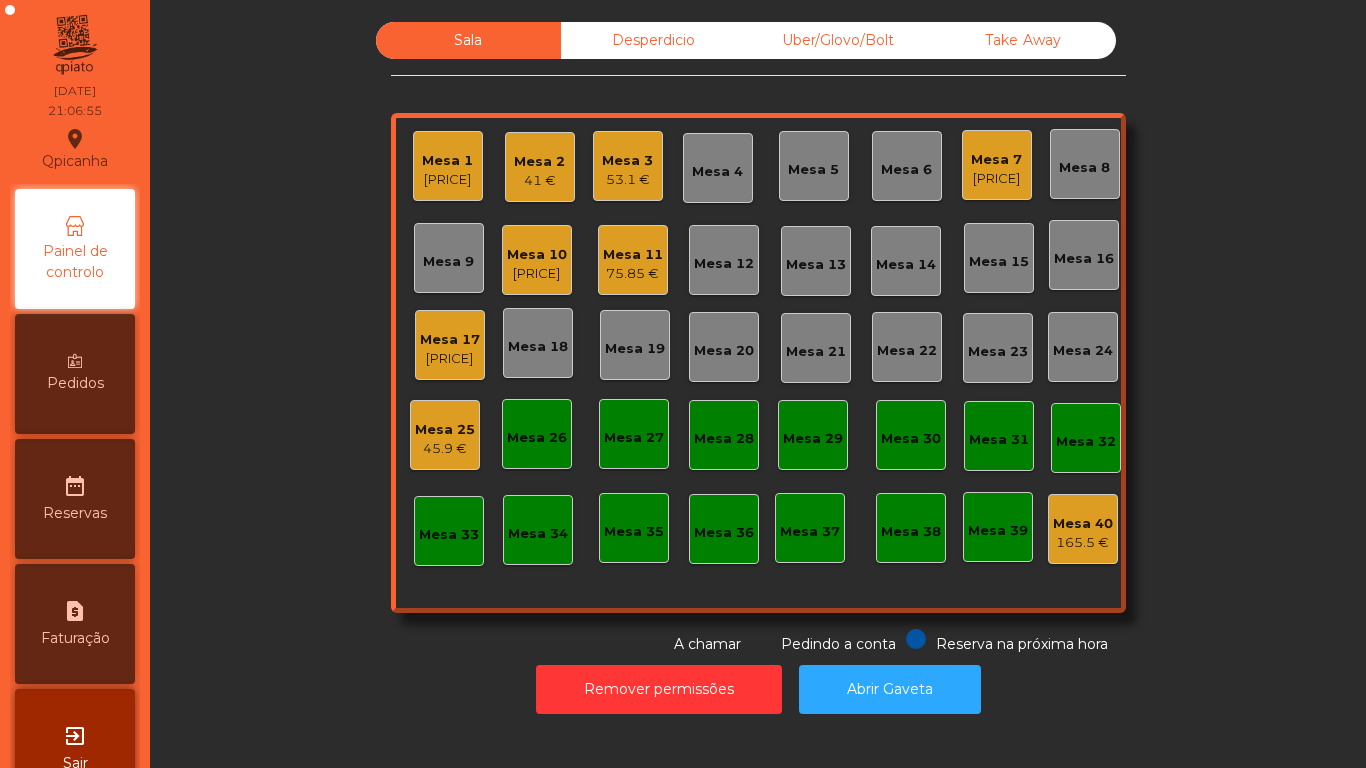 click on "Mesa 7" 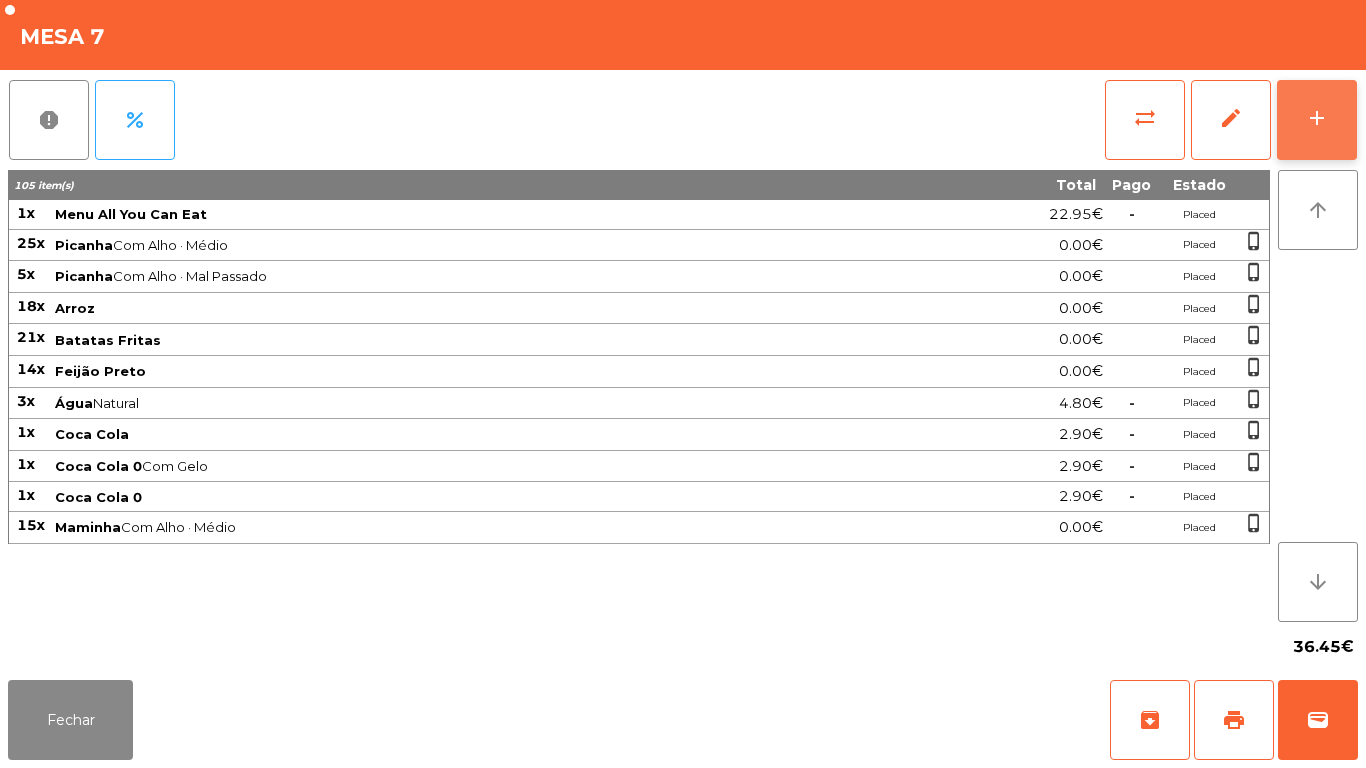 click on "add" 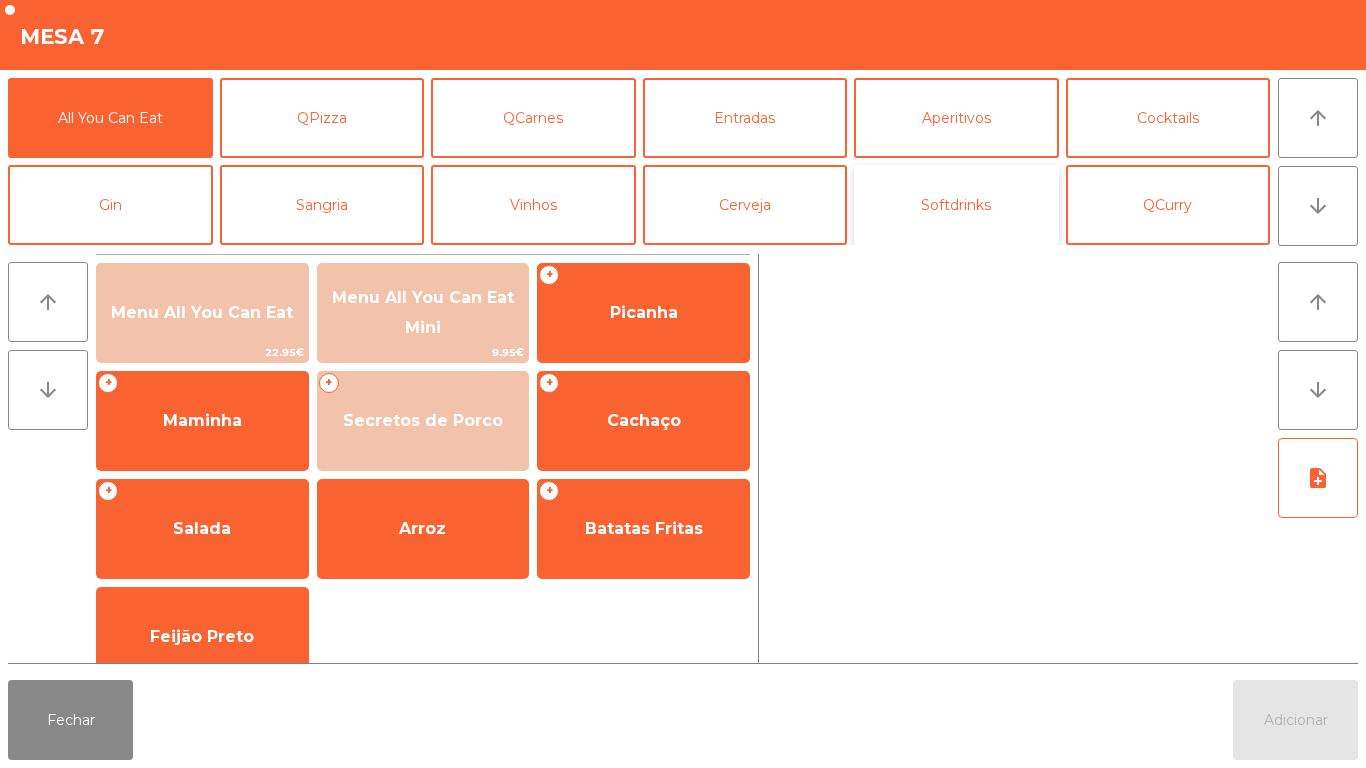 click on "Softdrinks" 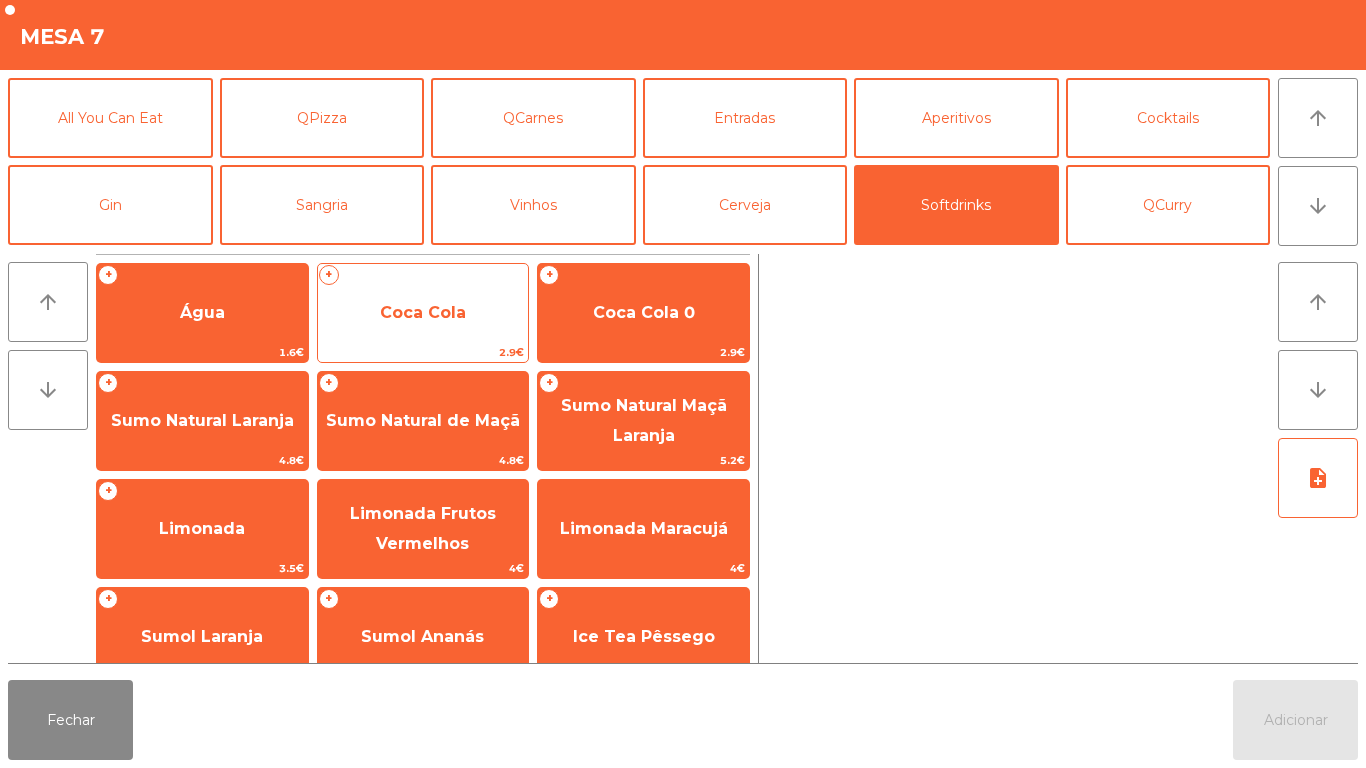 click on "Coca Cola" 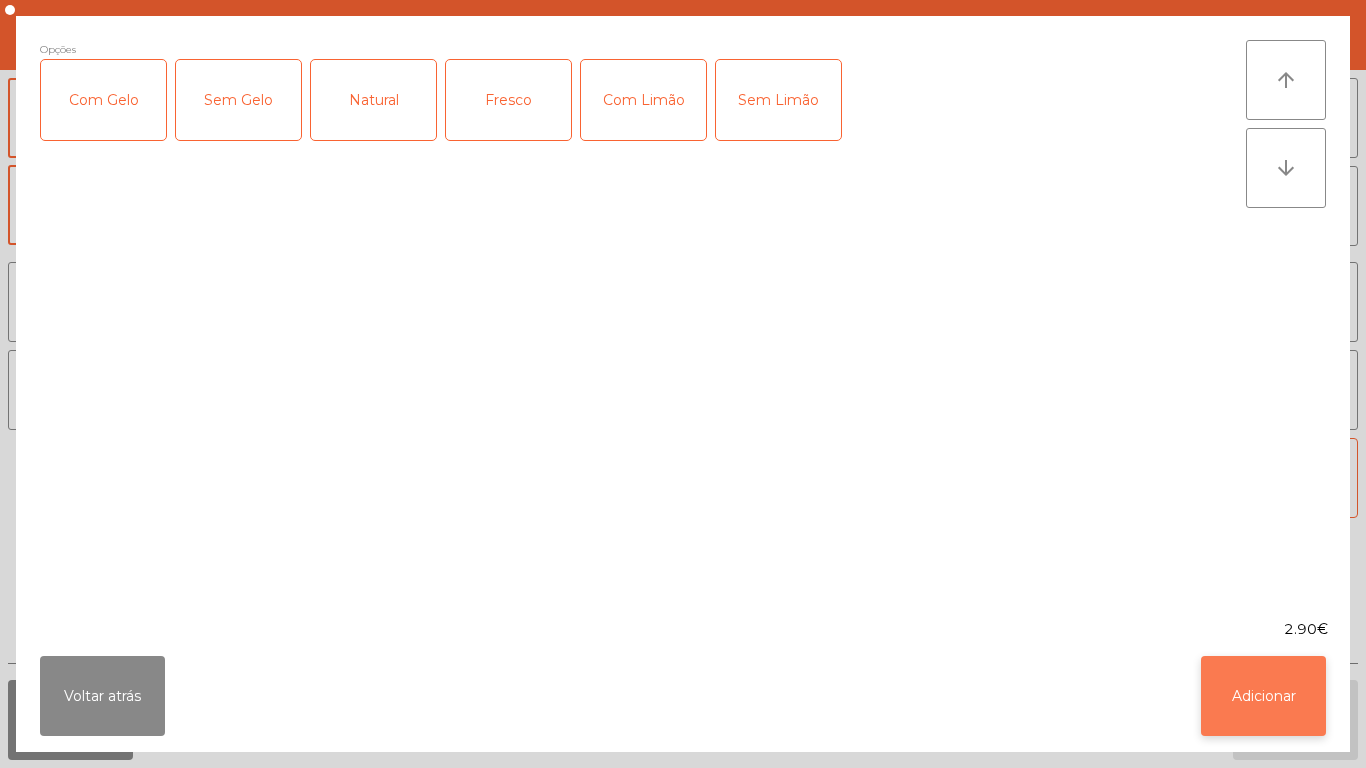 click on "Adicionar" 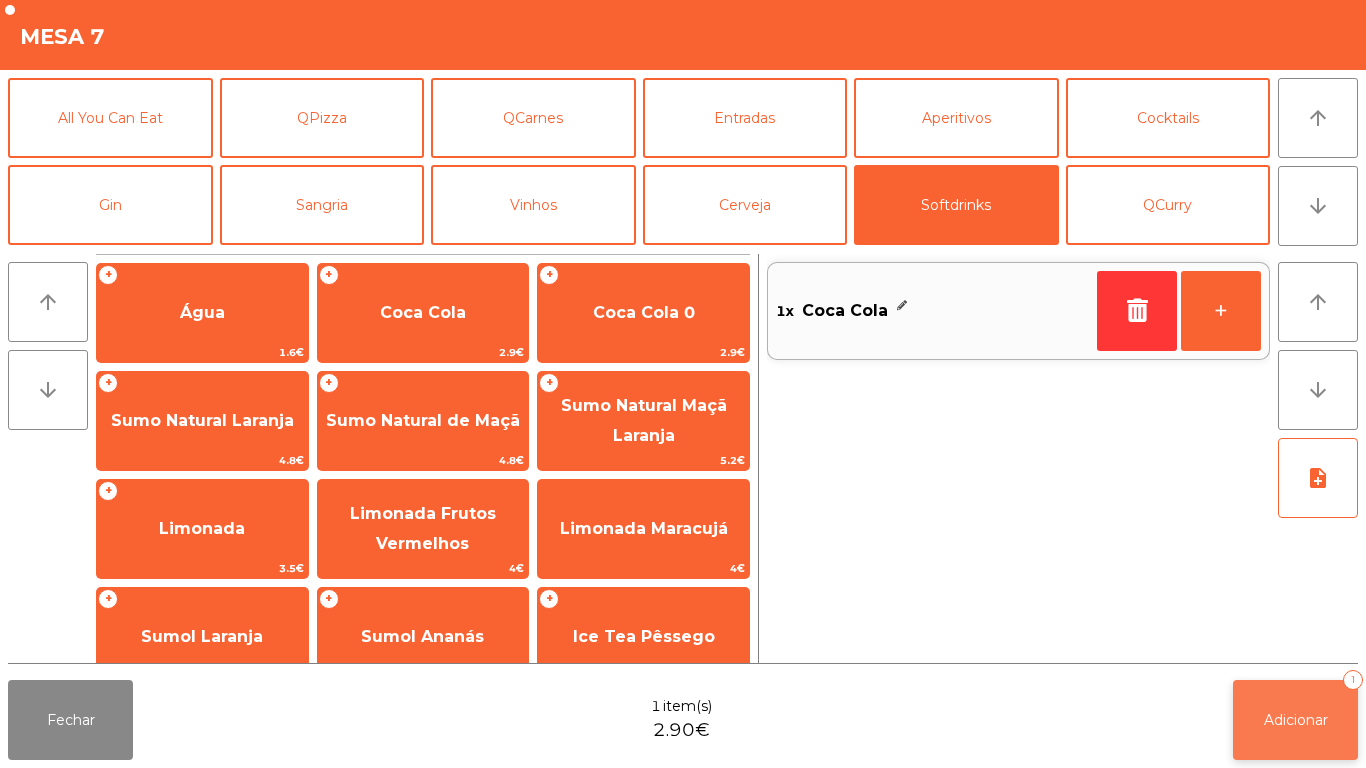 click on "Adicionar   1" 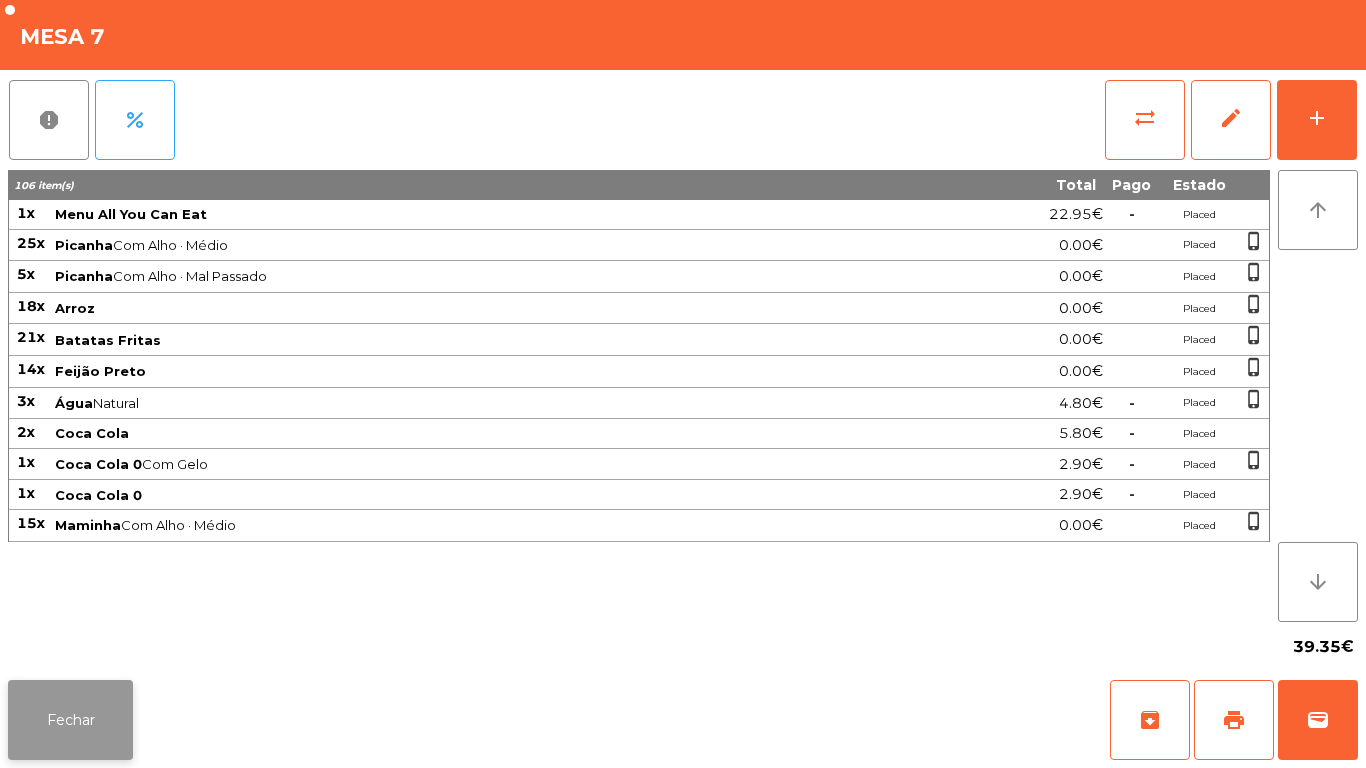 click on "Fechar" 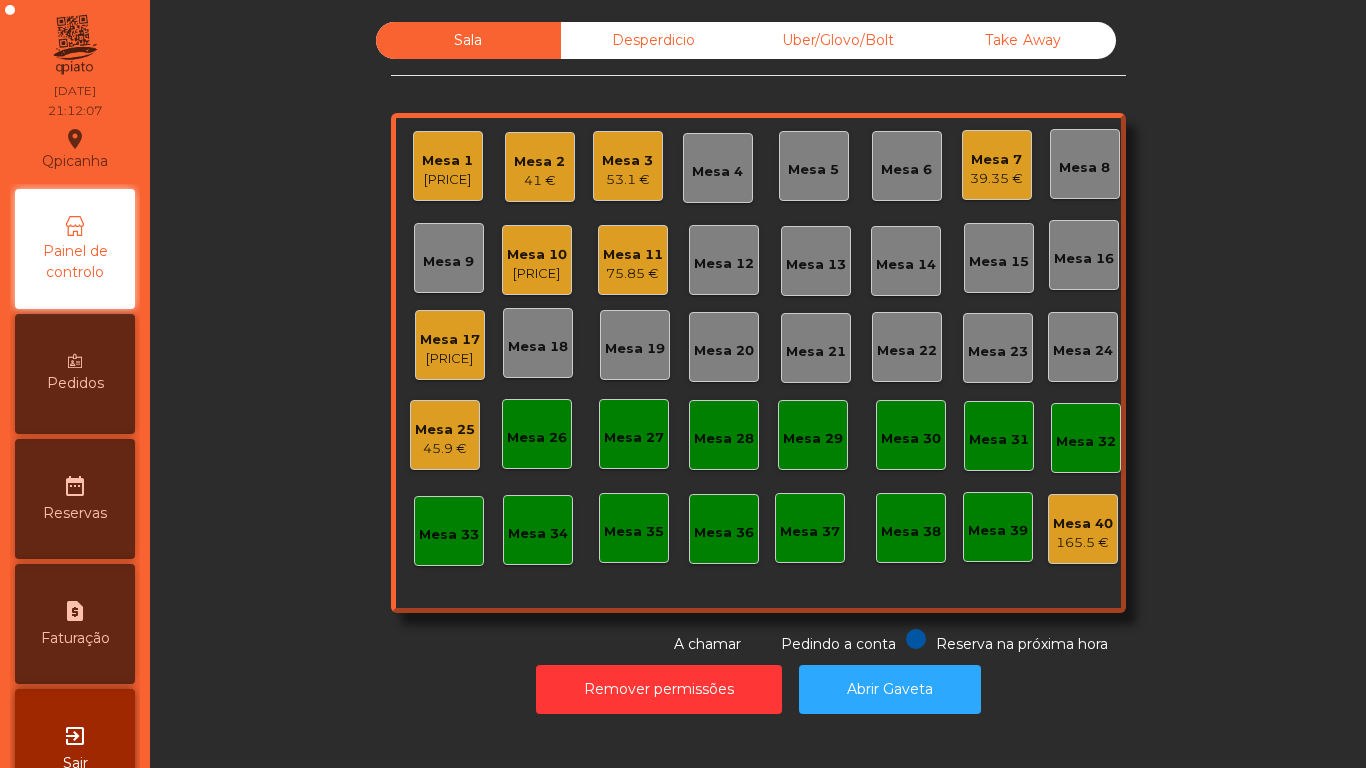 click on "[PRICE]" 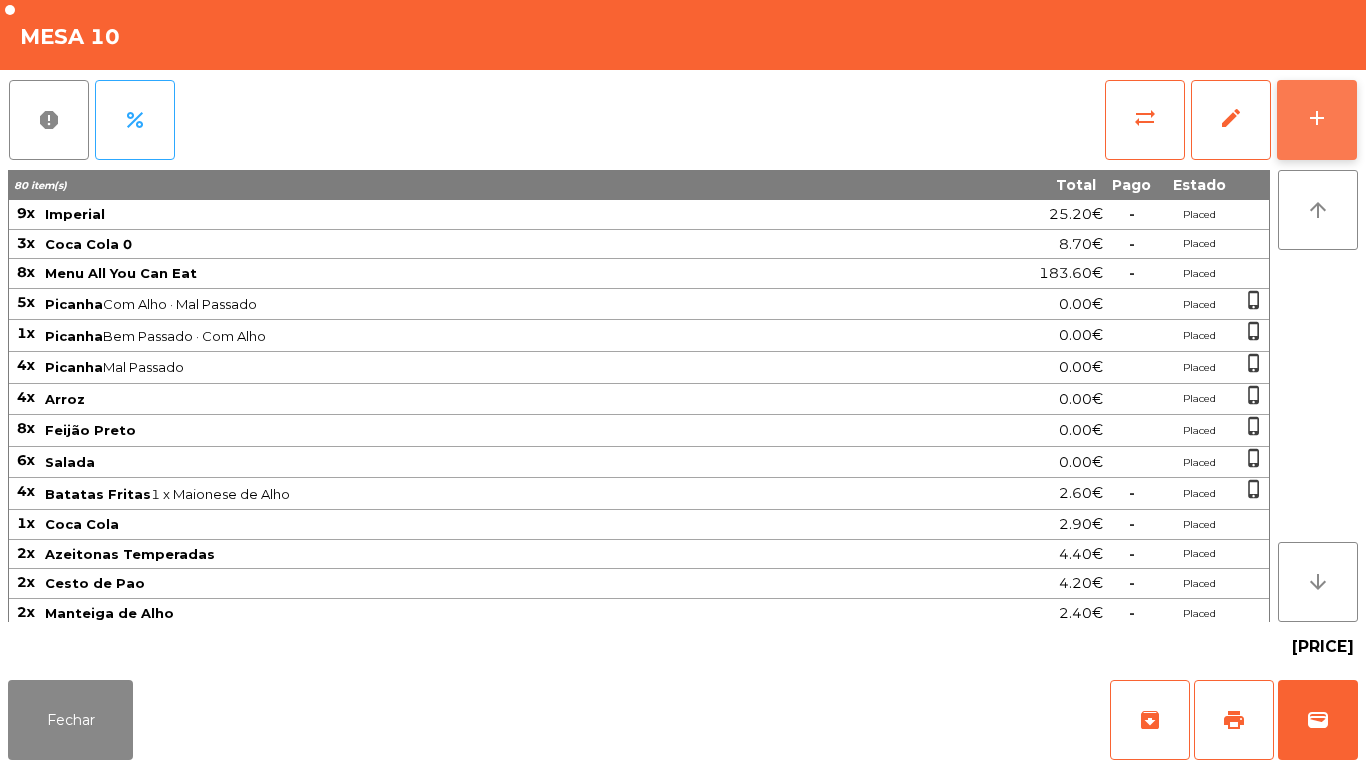 click on "add" 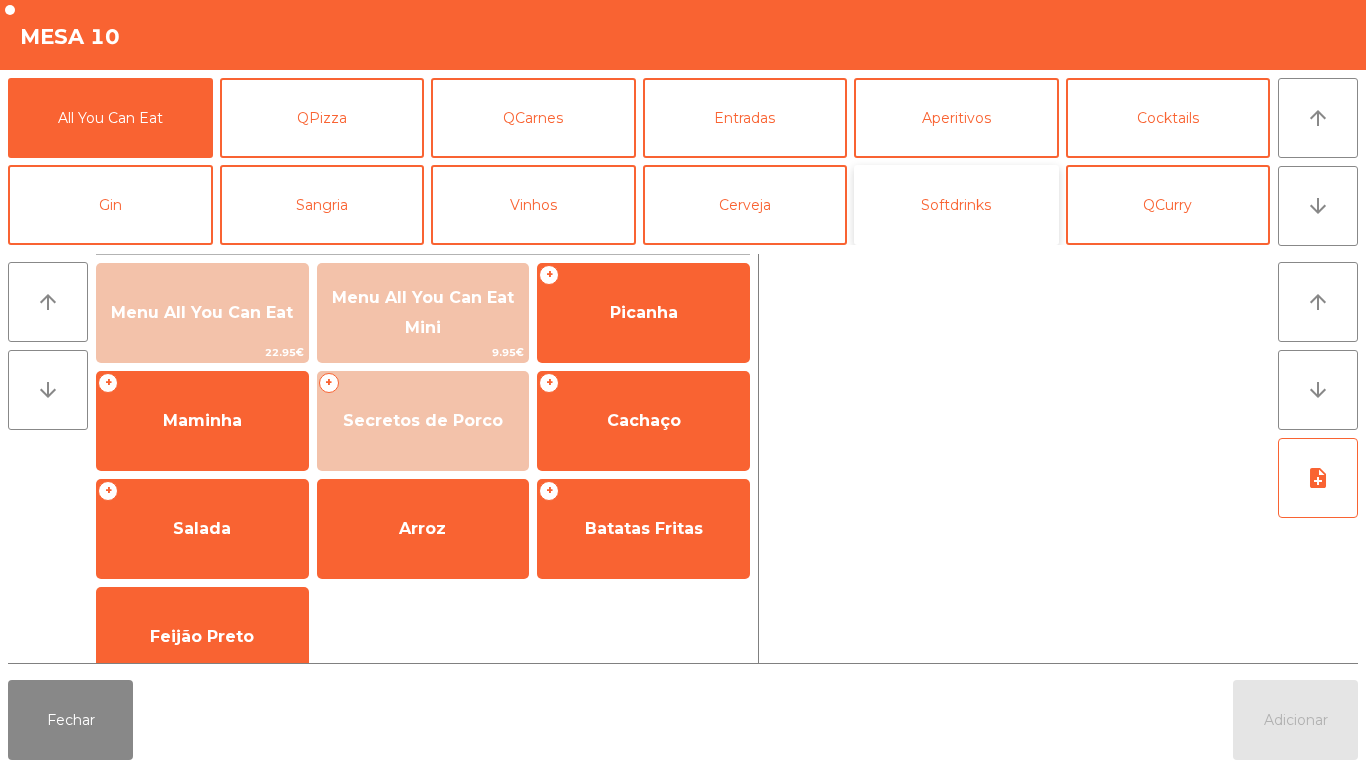 click on "Softdrinks" 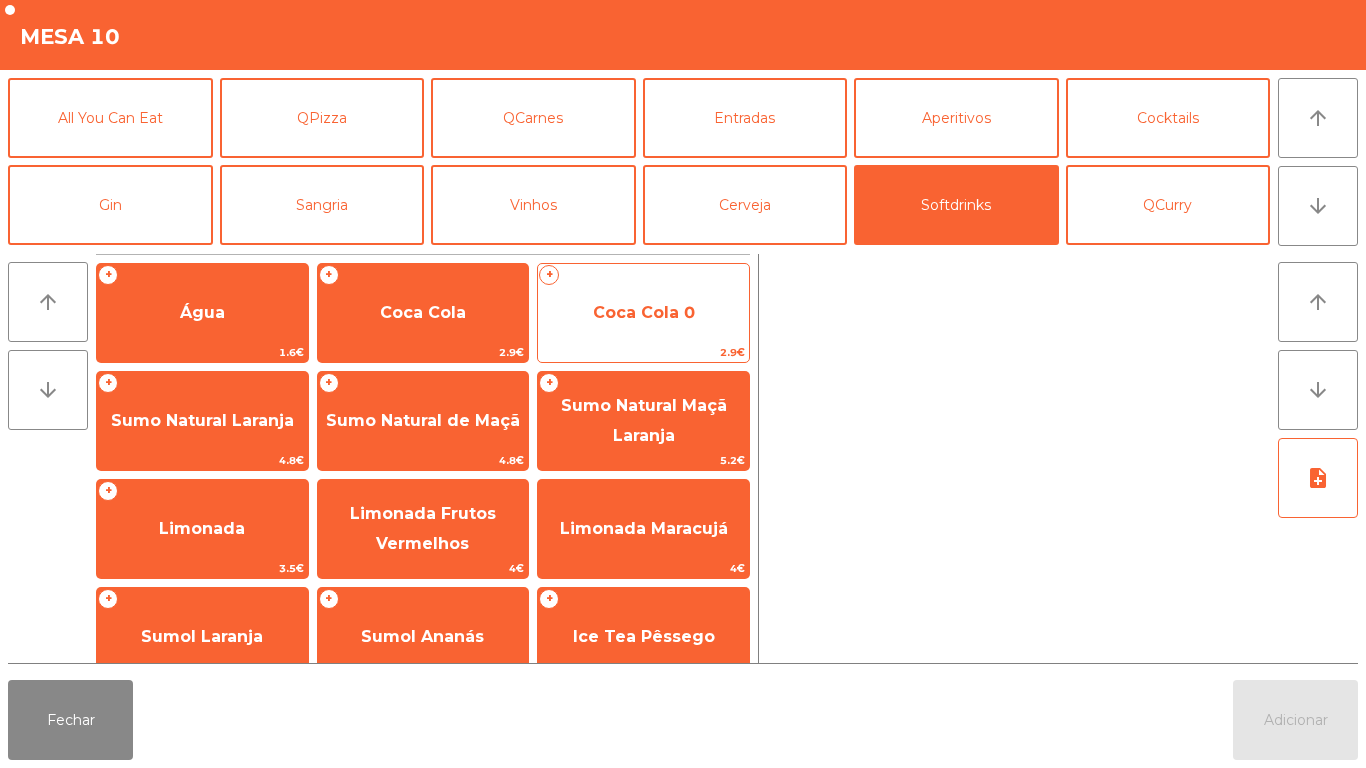 click on "Coca Cola 0" 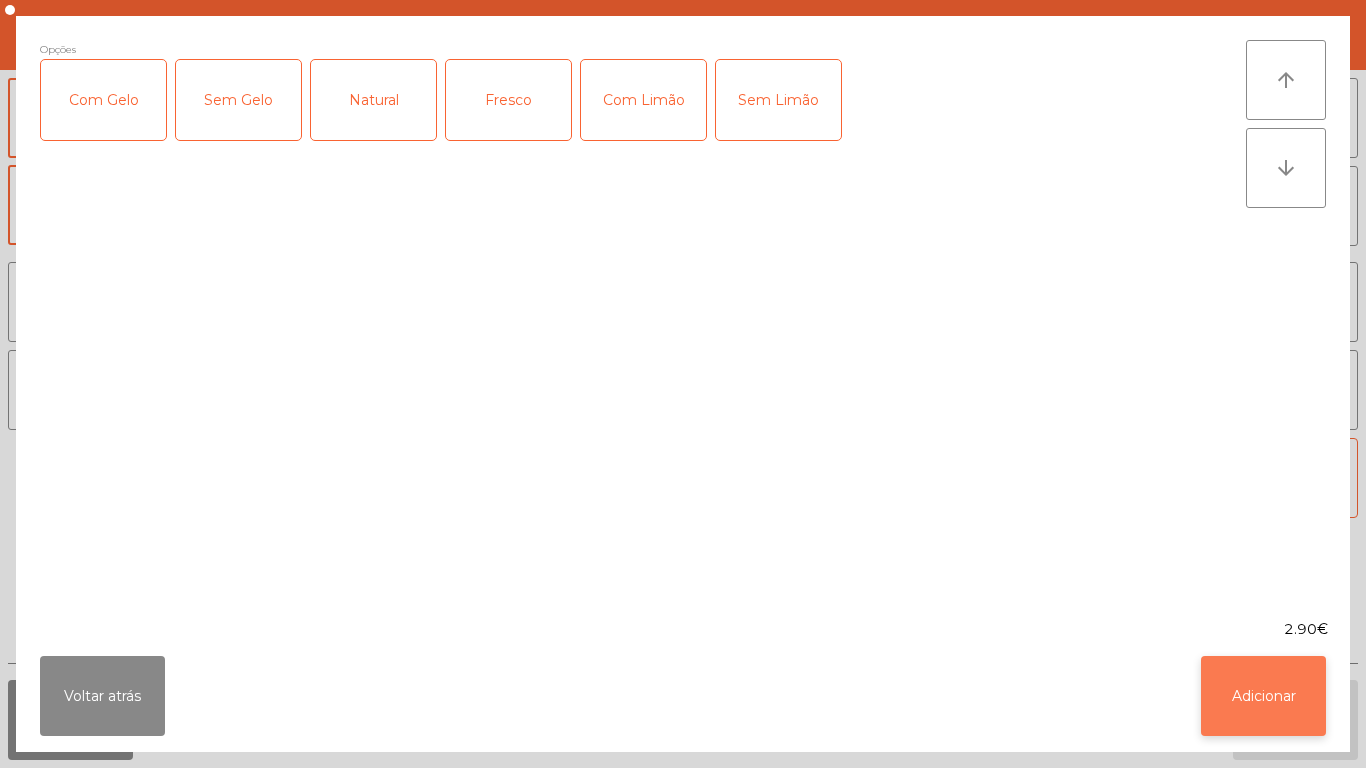 click on "Adicionar" 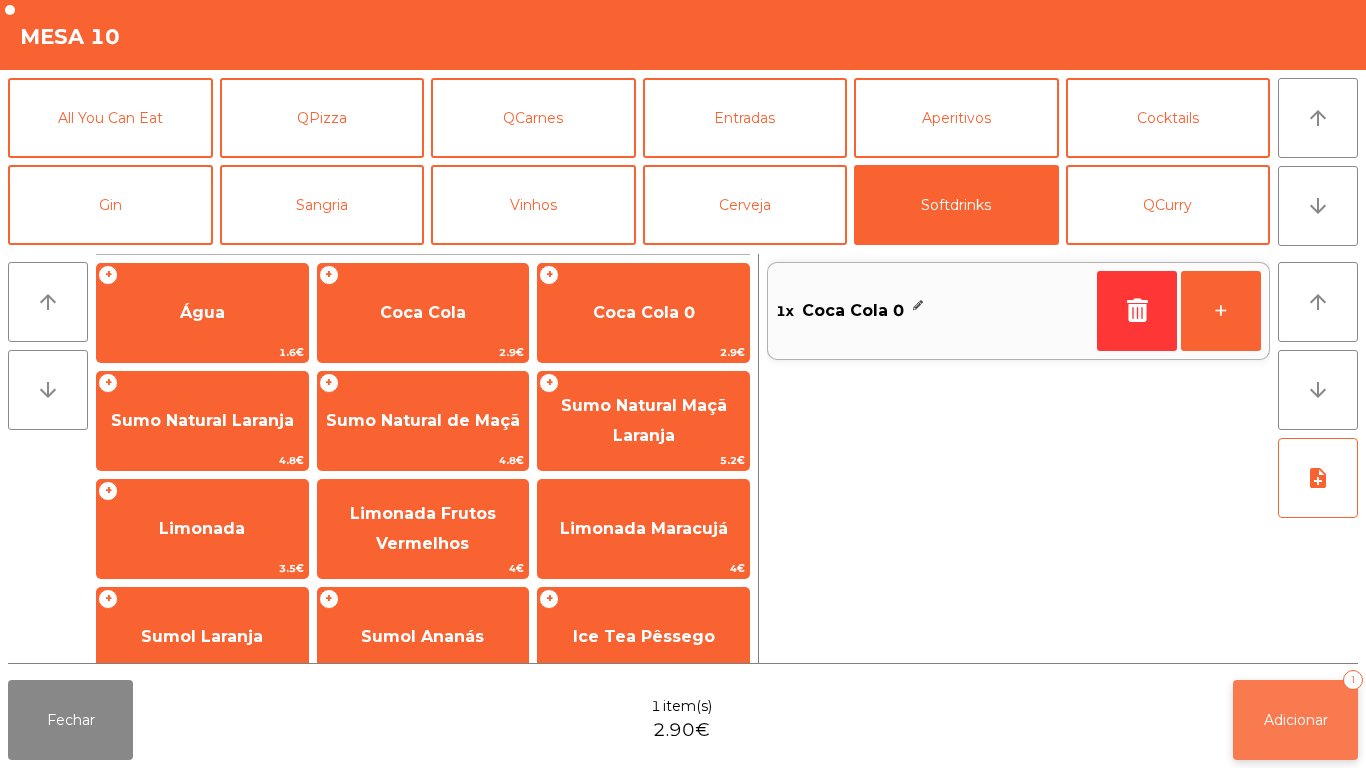 click on "Adicionar   1" 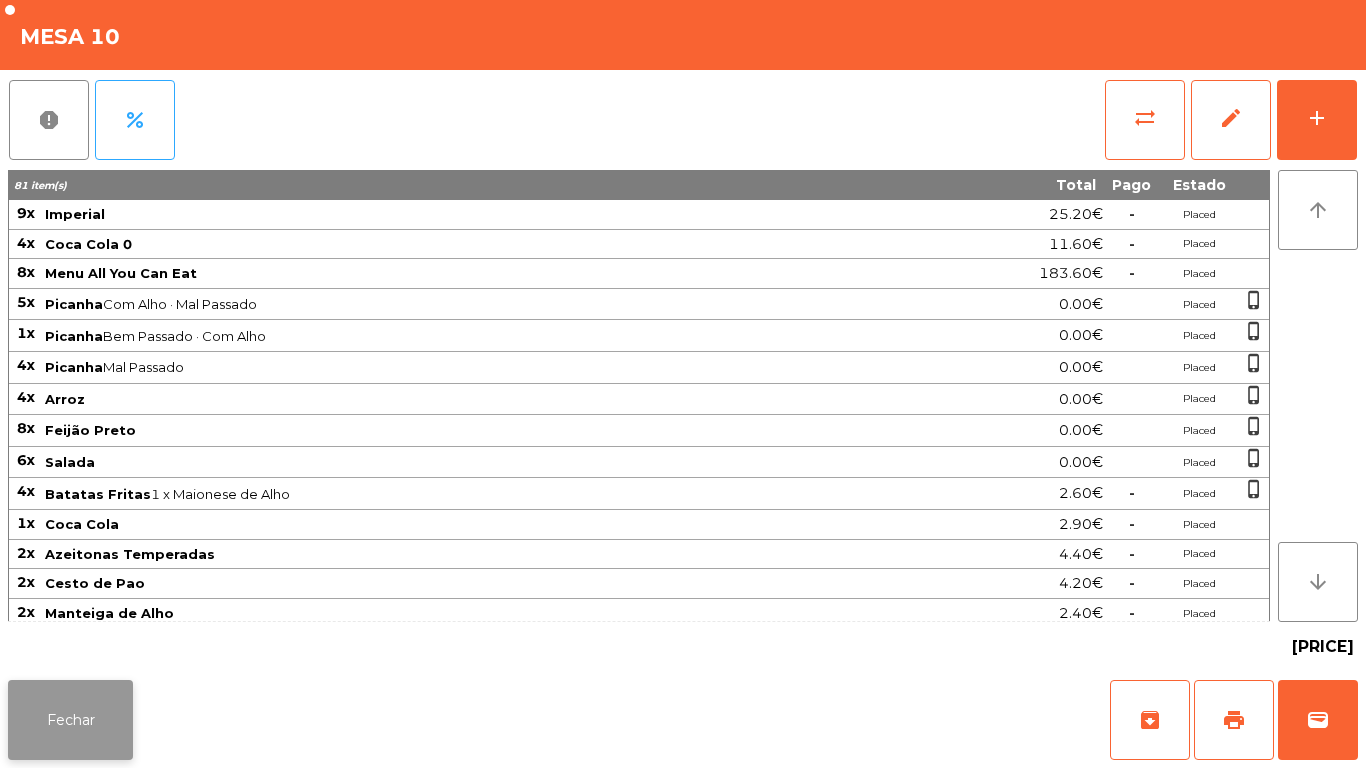 click on "Fechar" 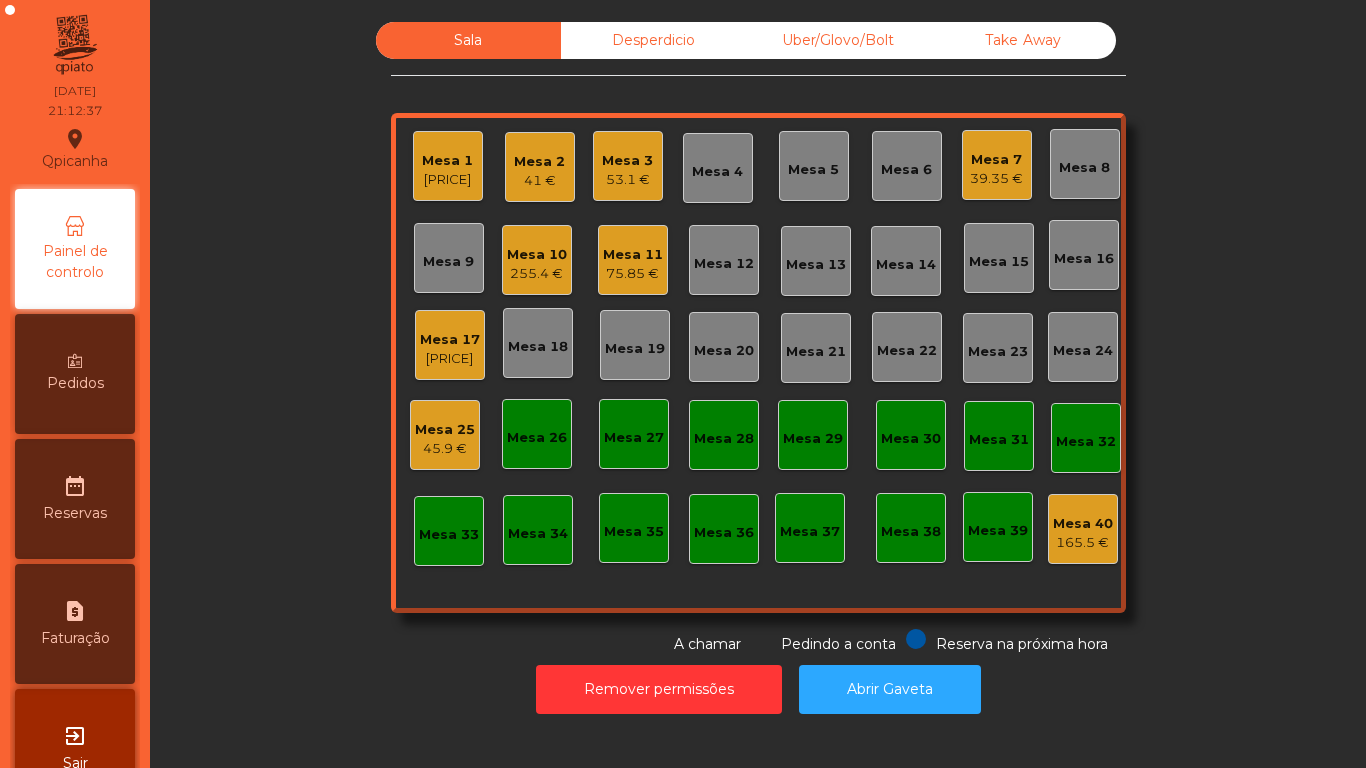 click on "Mesa 1" 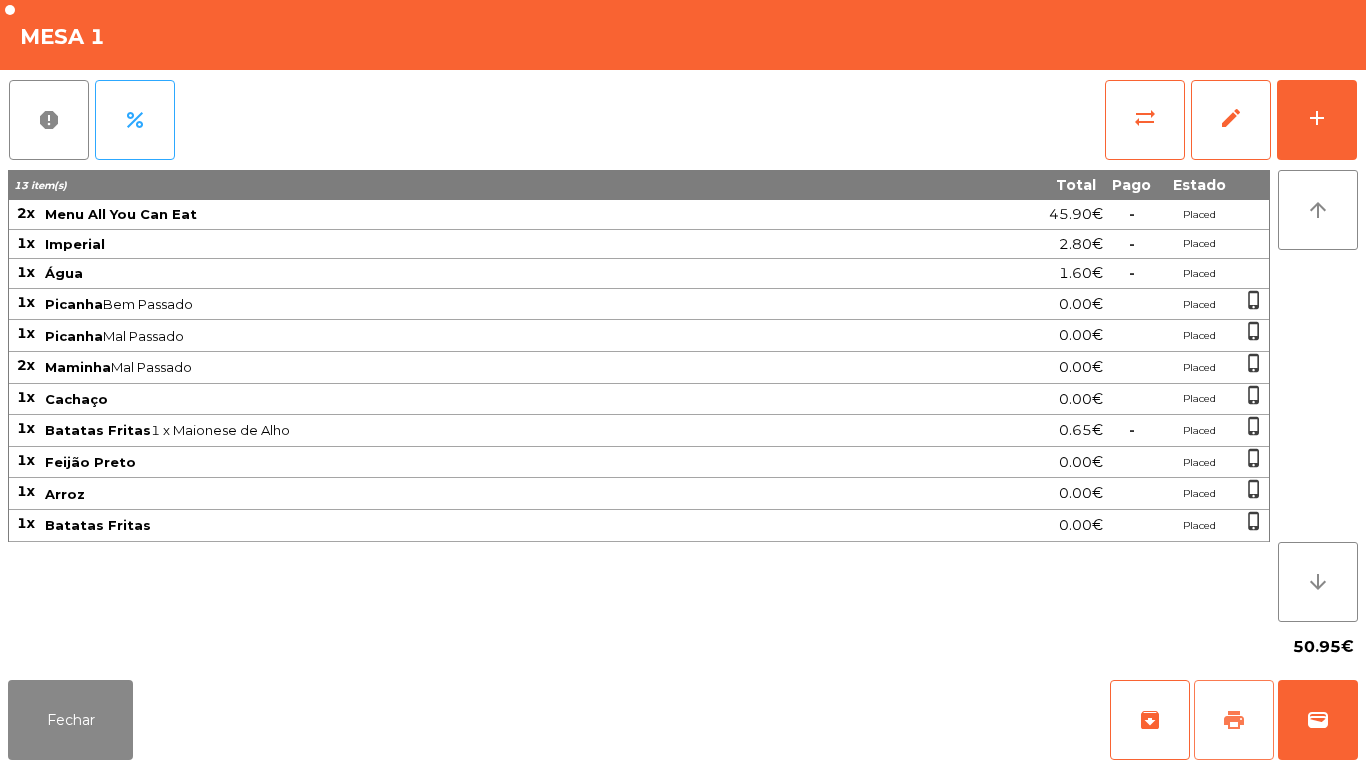 click on "print" 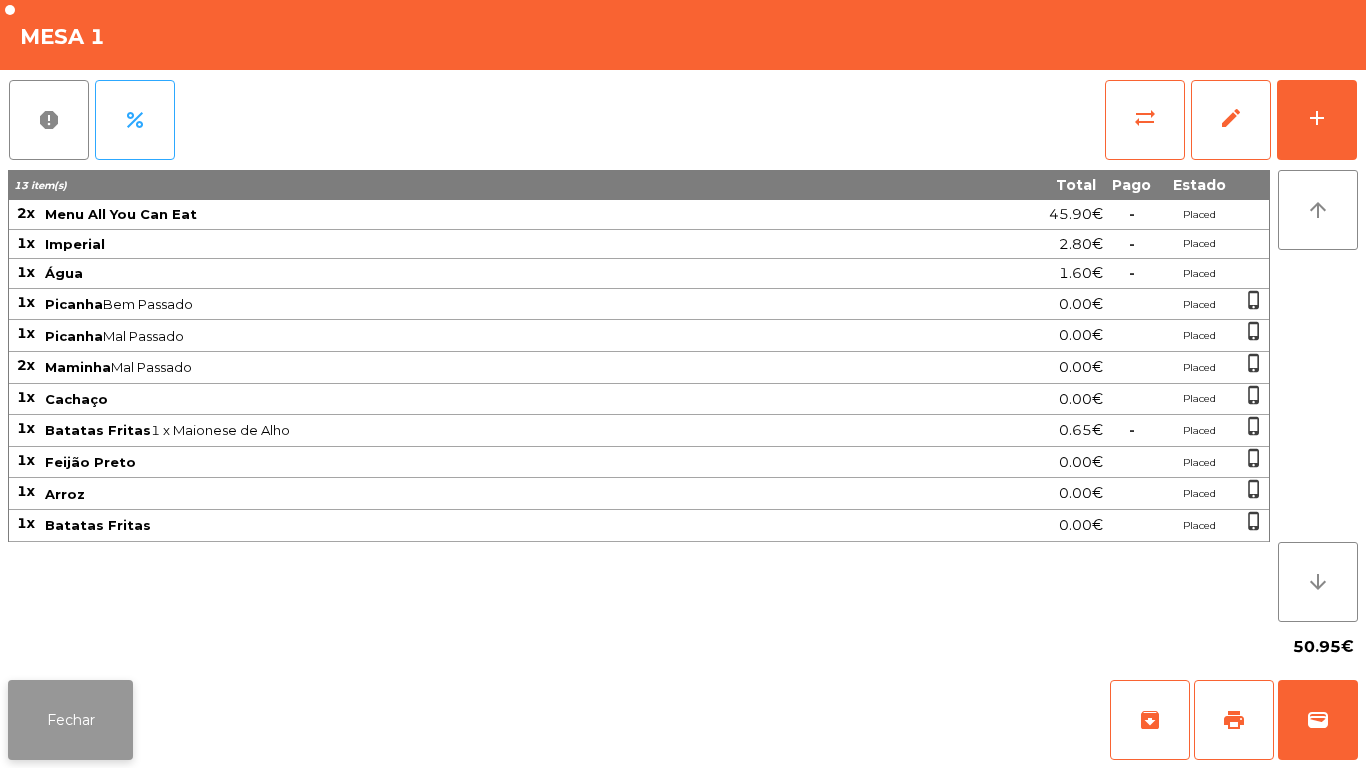 click on "Fechar" 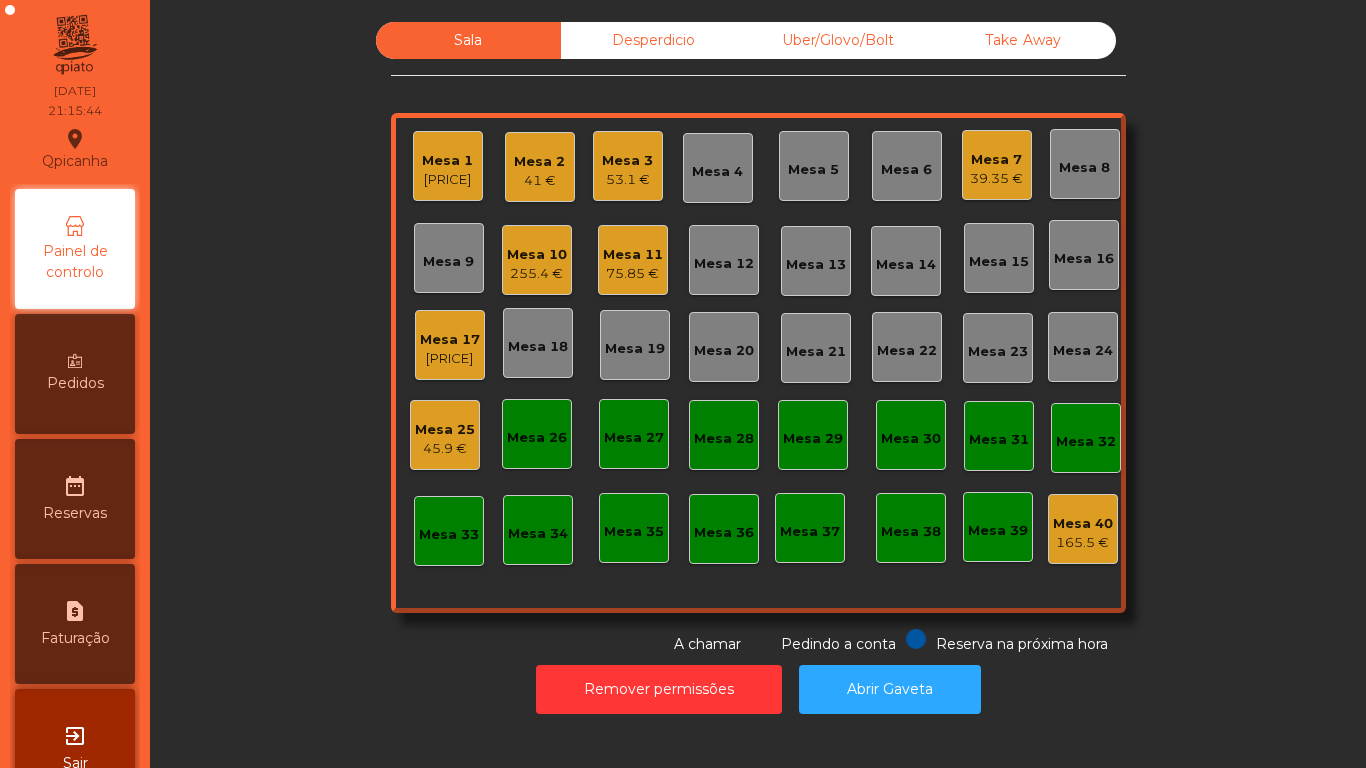 click on "Mesa 1   [PRICE]" 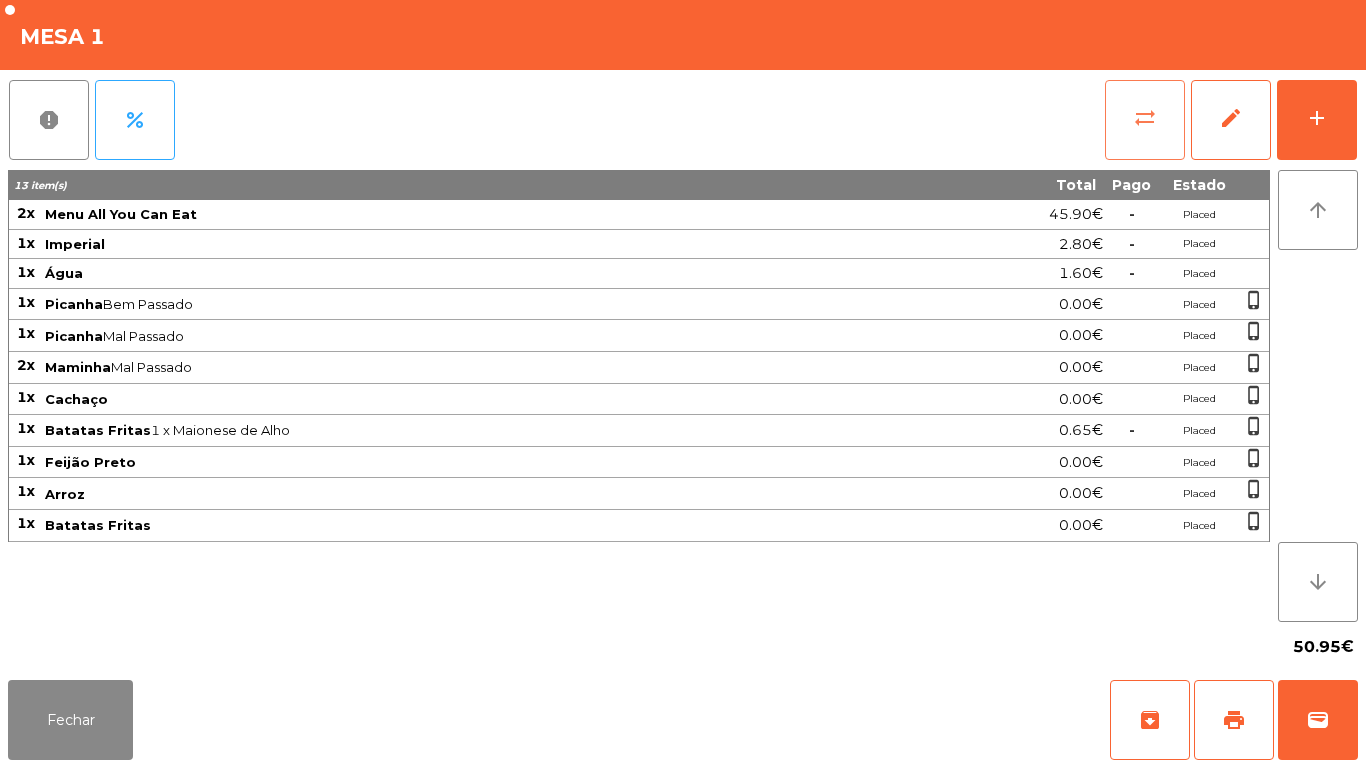 click on "sync_alt" 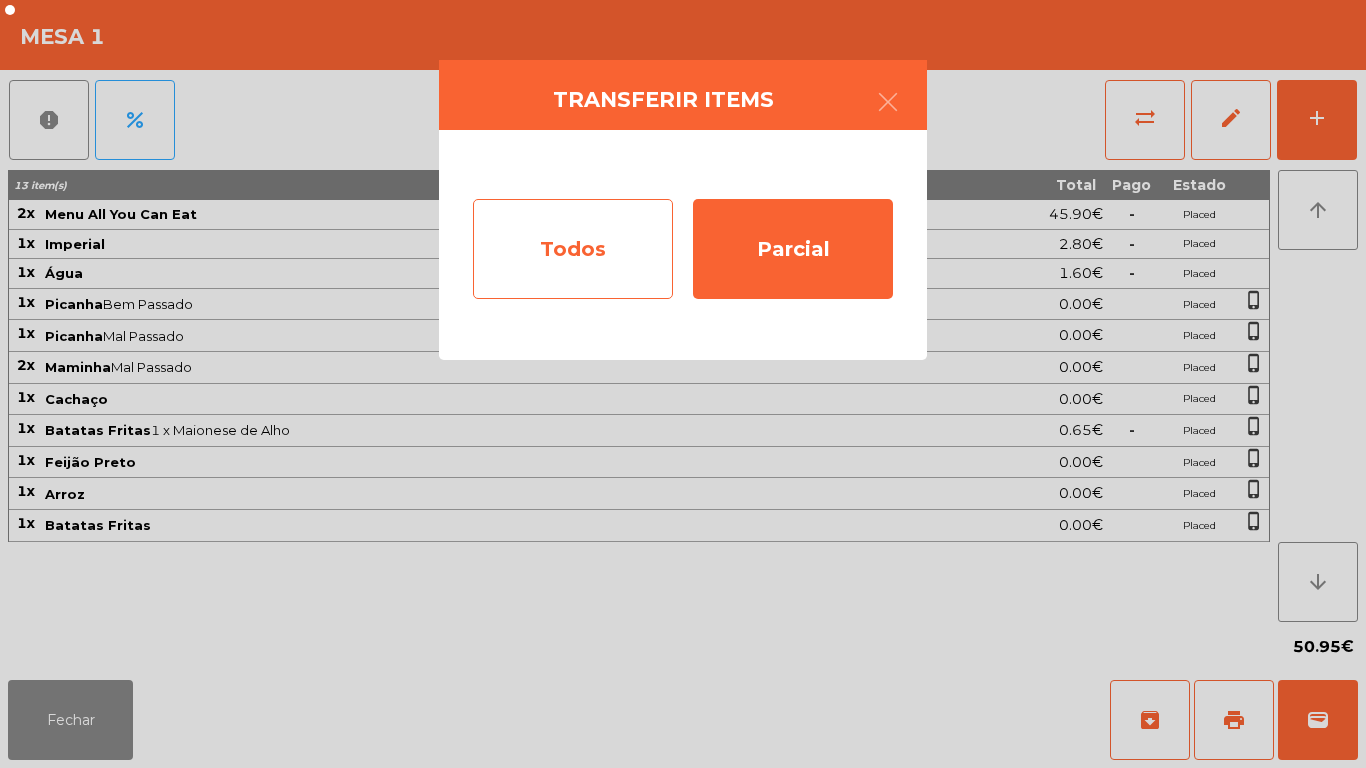 click on "Todos" 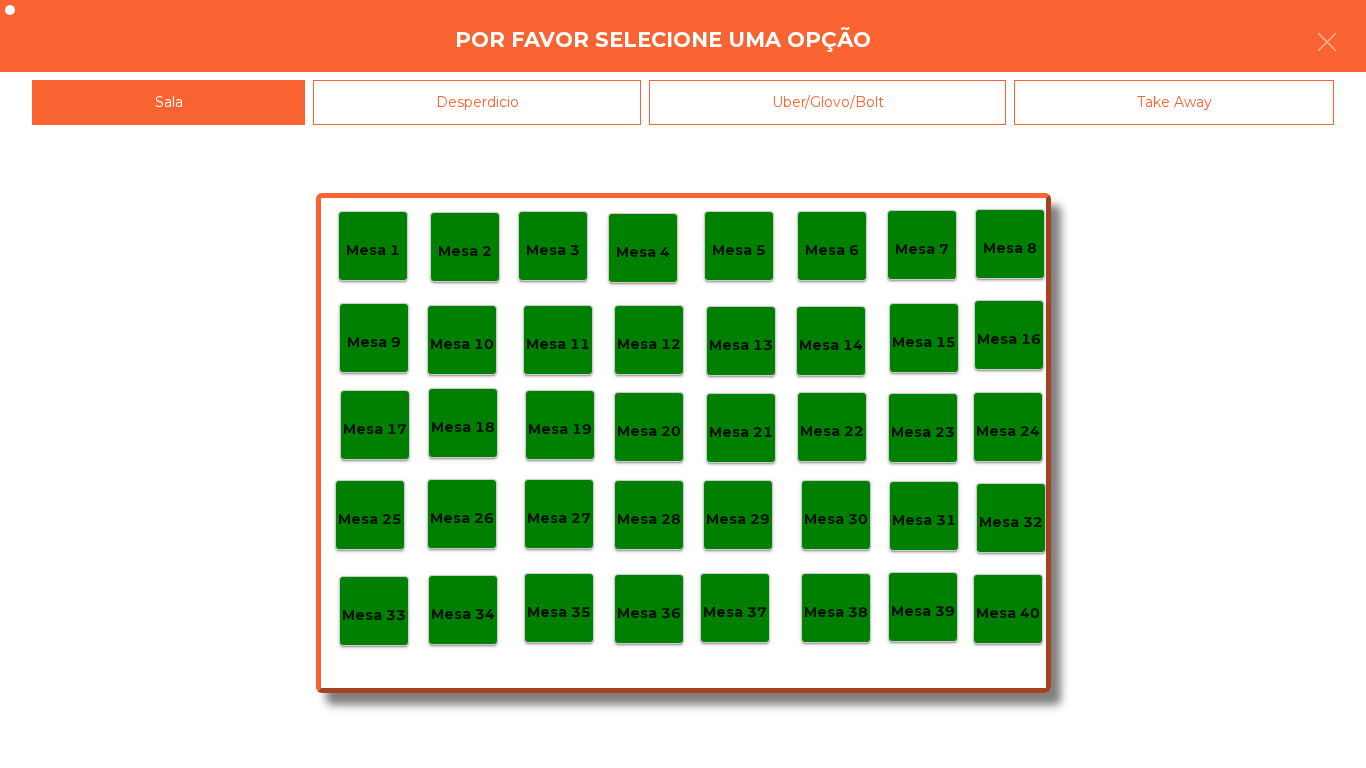 click on "Mesa 39" 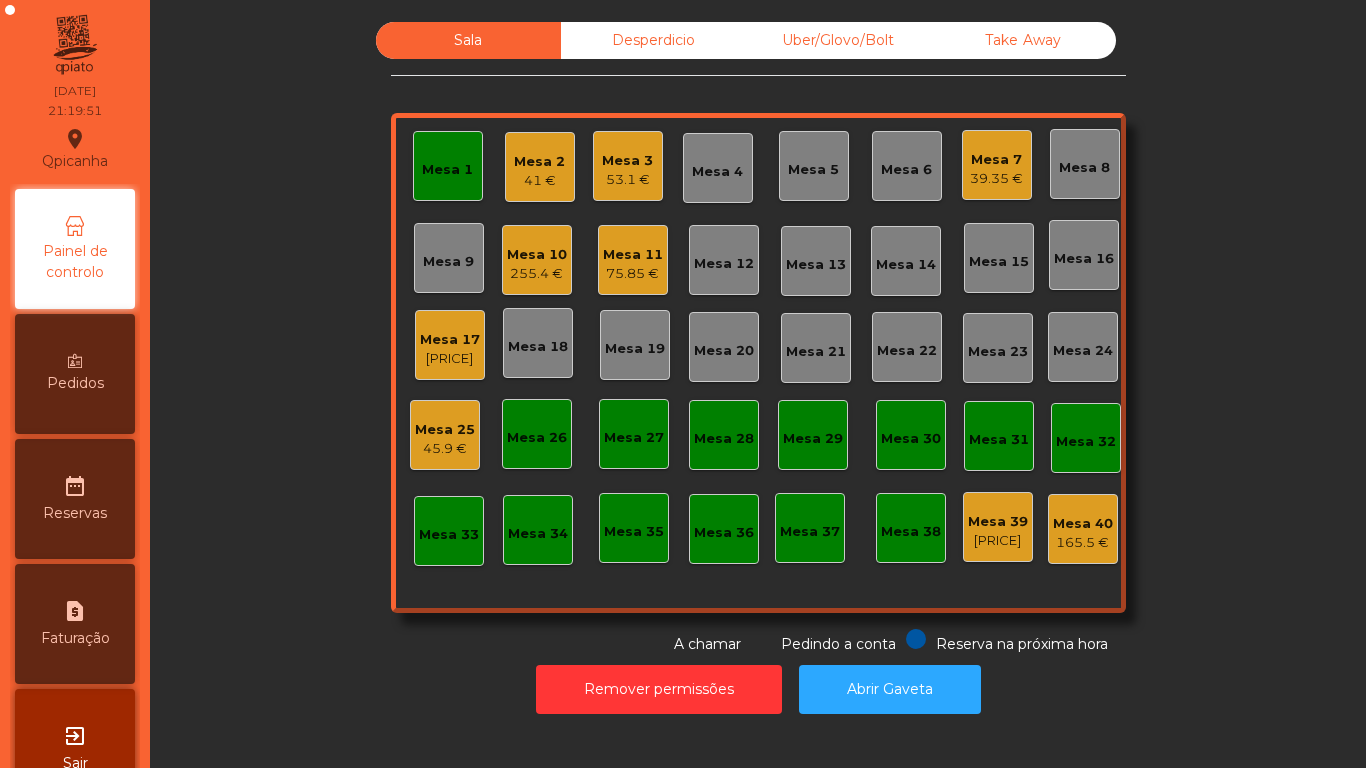 click on "Mesa 1" 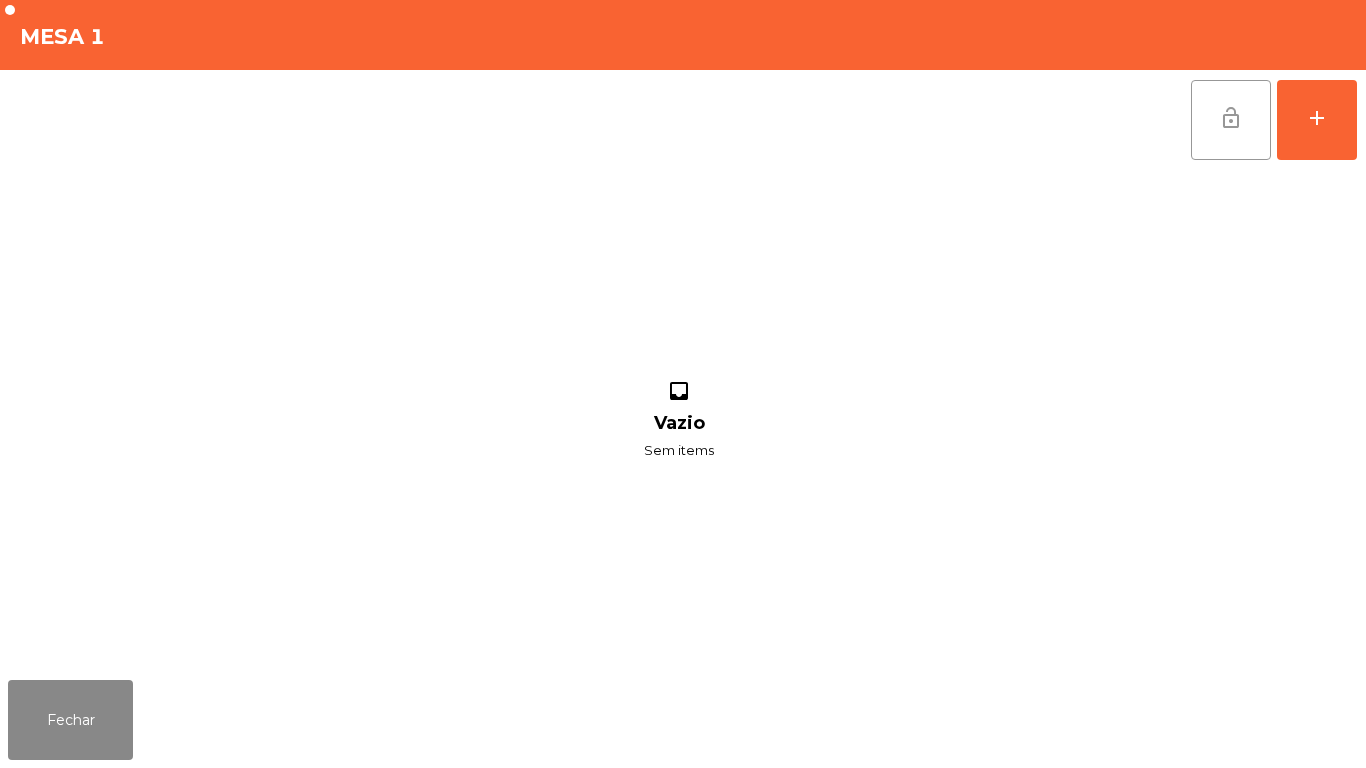 click on "lock_open" 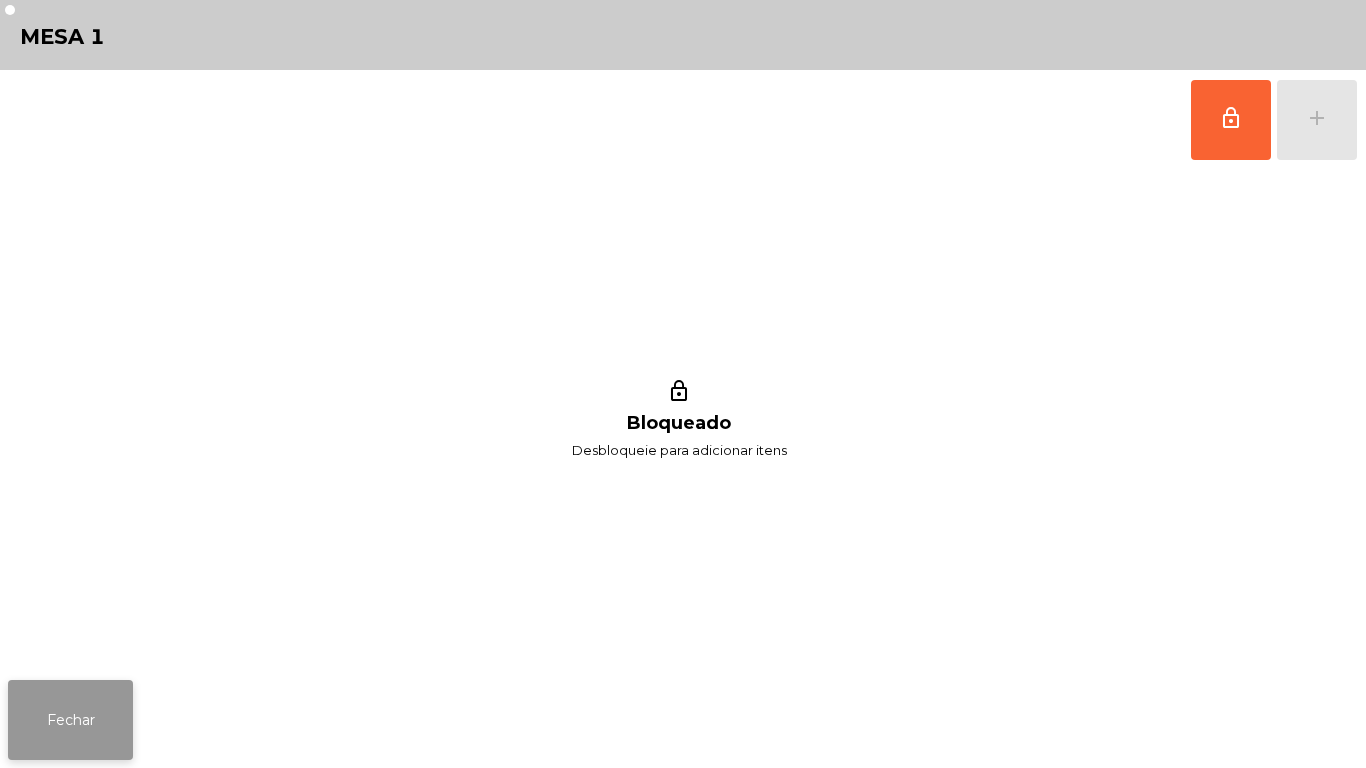 click on "Fechar" 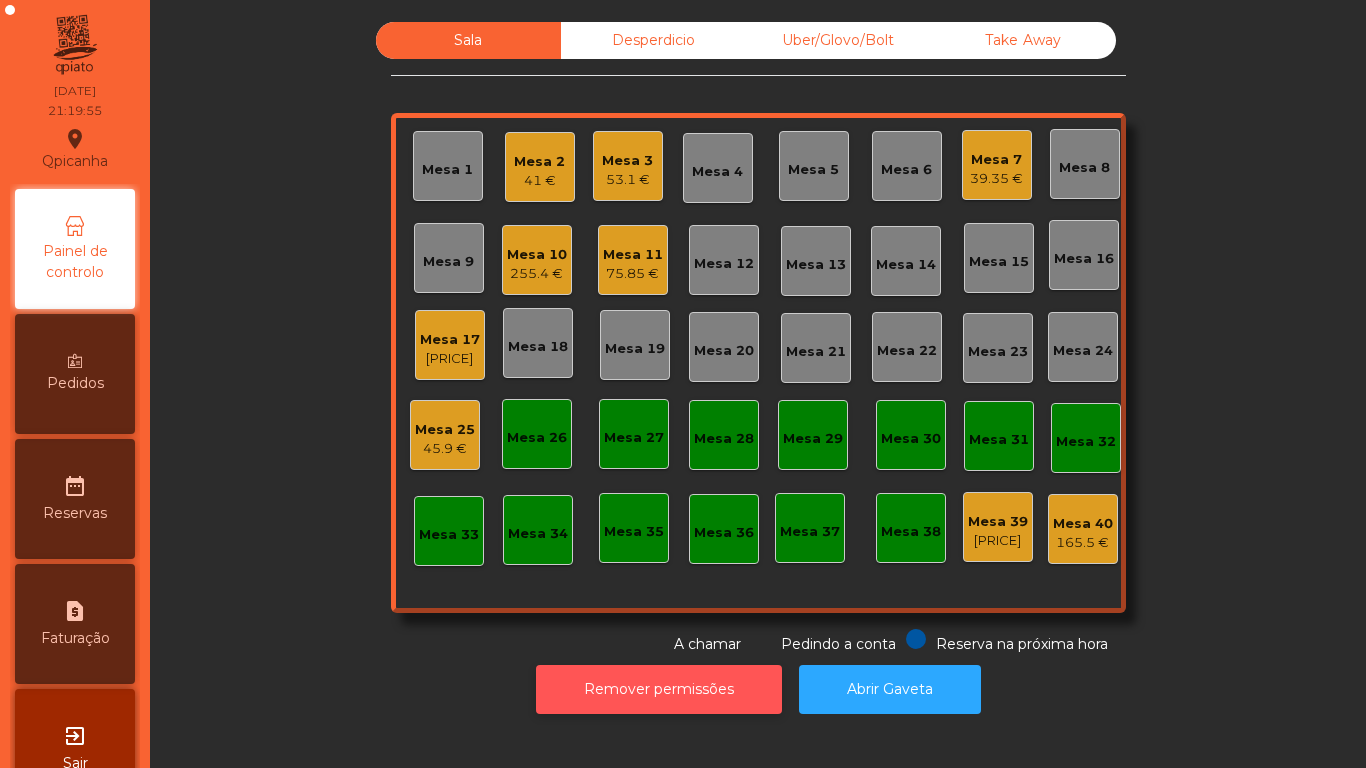 click on "Remover permissões" 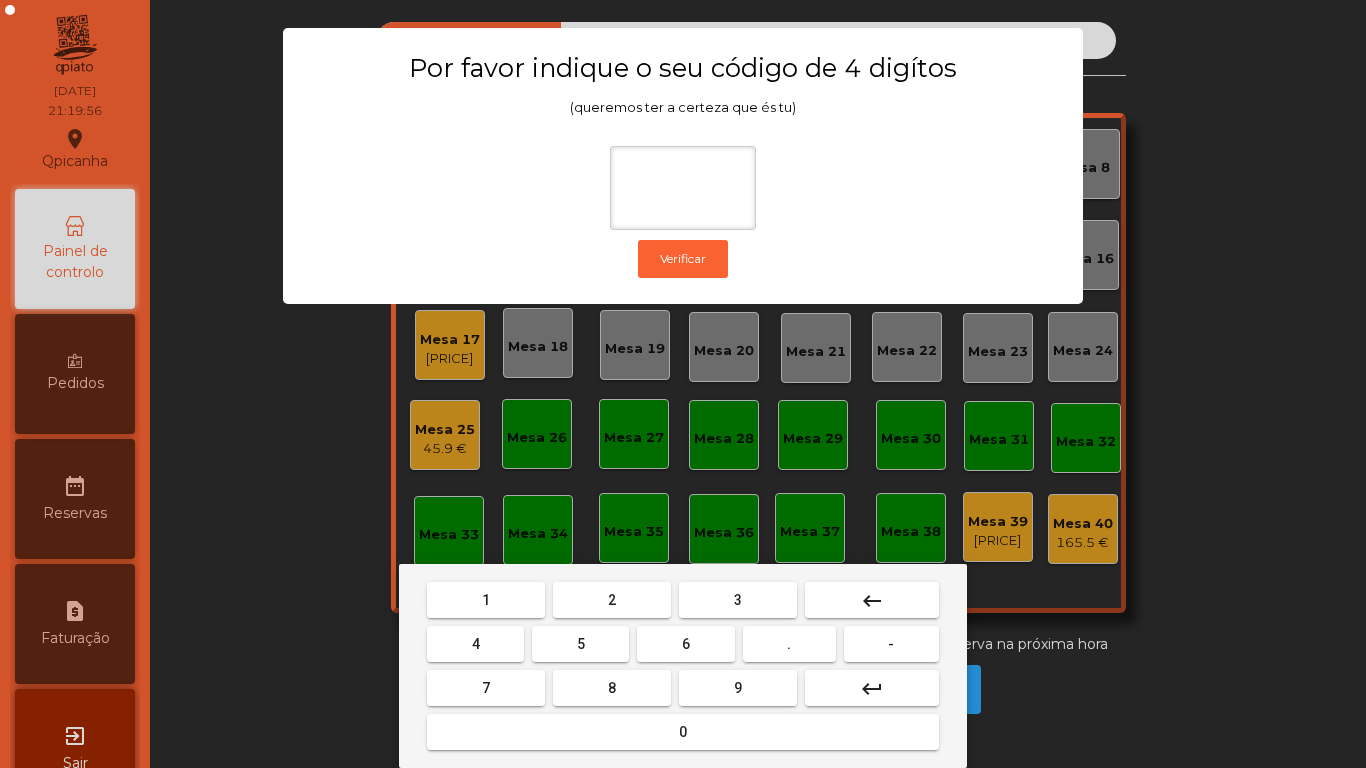 click on "1" at bounding box center [486, 600] 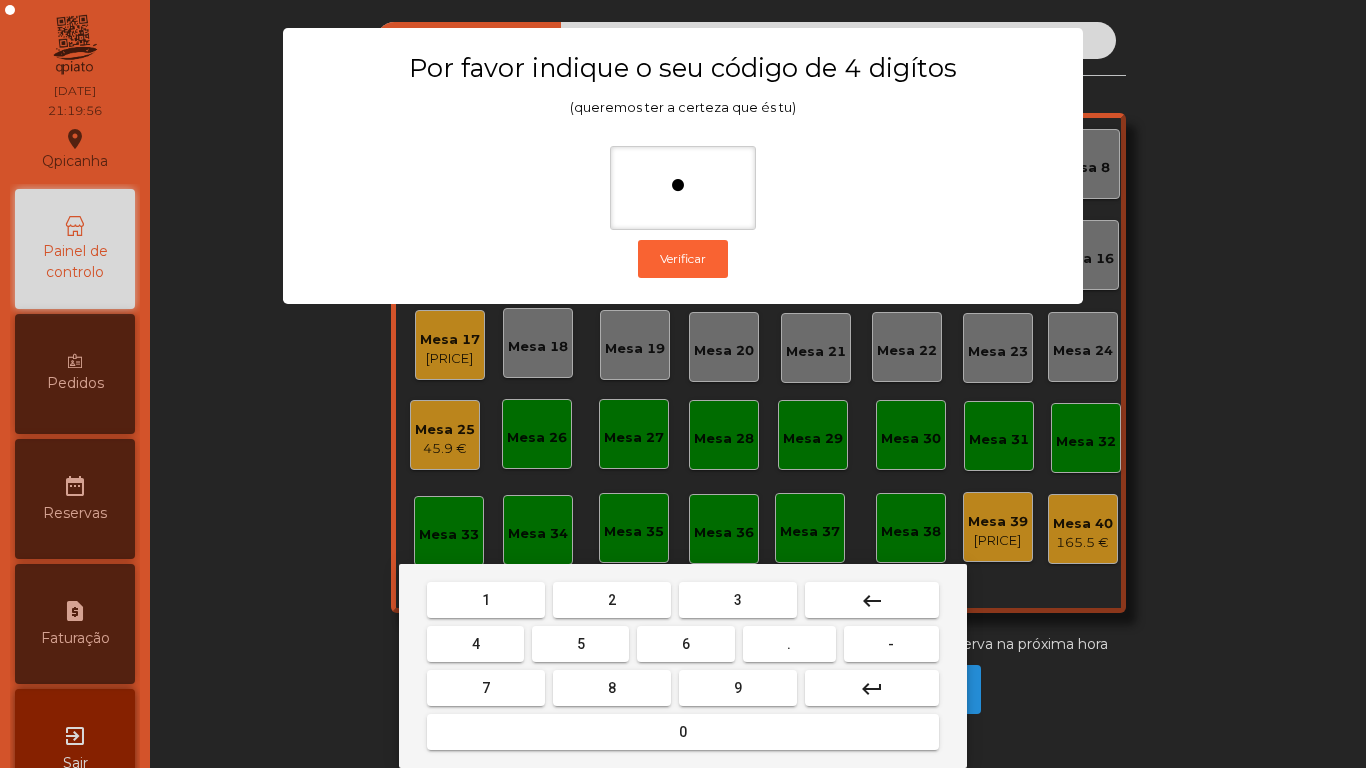 click on "9" at bounding box center [738, 688] 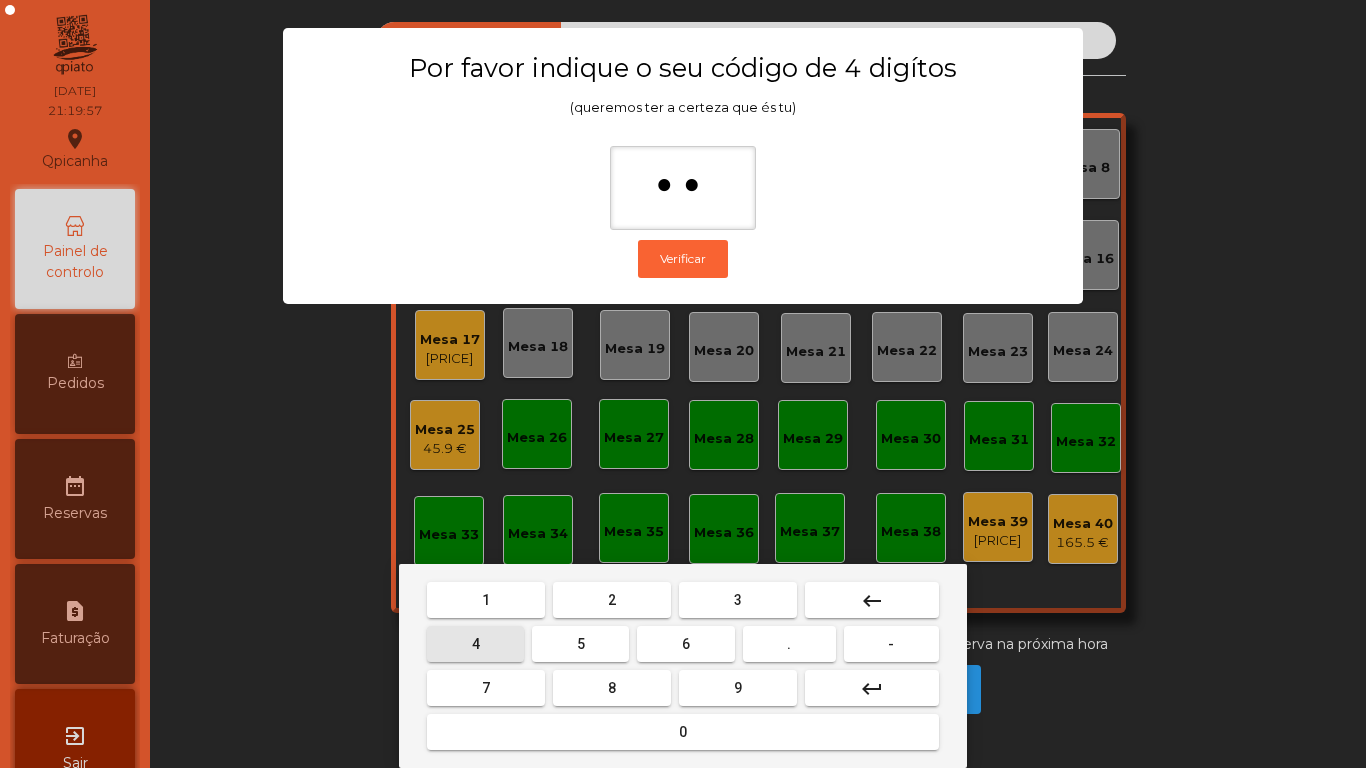 click on "4" at bounding box center (475, 644) 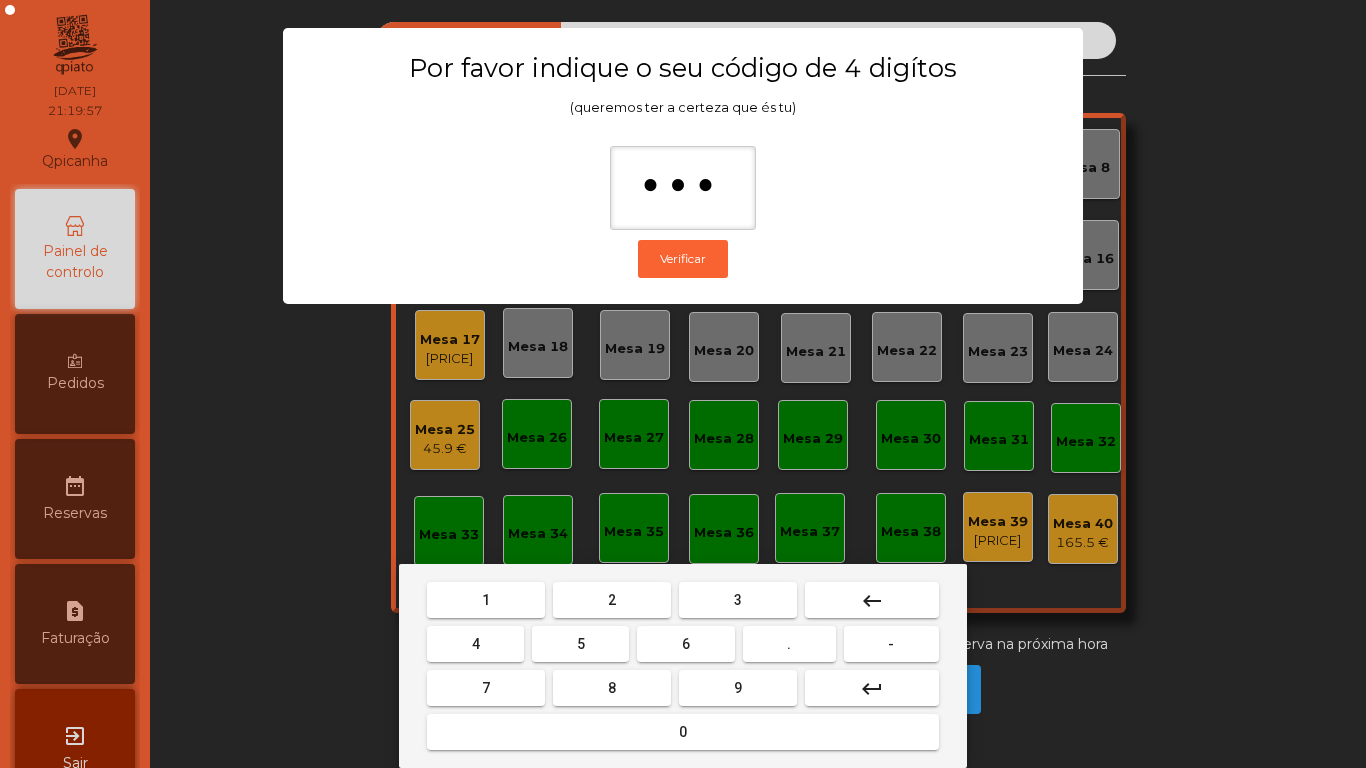 click on "0" at bounding box center [683, 732] 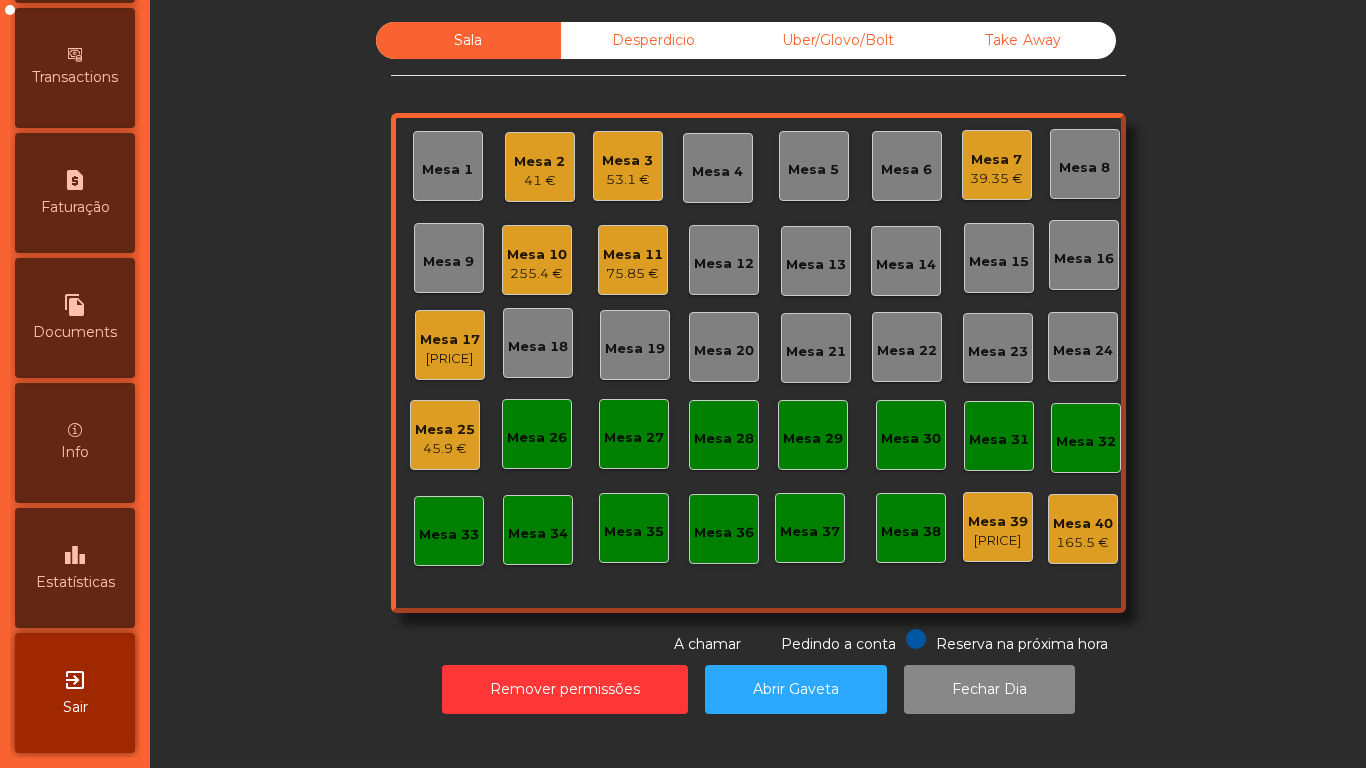 click on "leaderboard  Estatísticas" at bounding box center [75, 568] 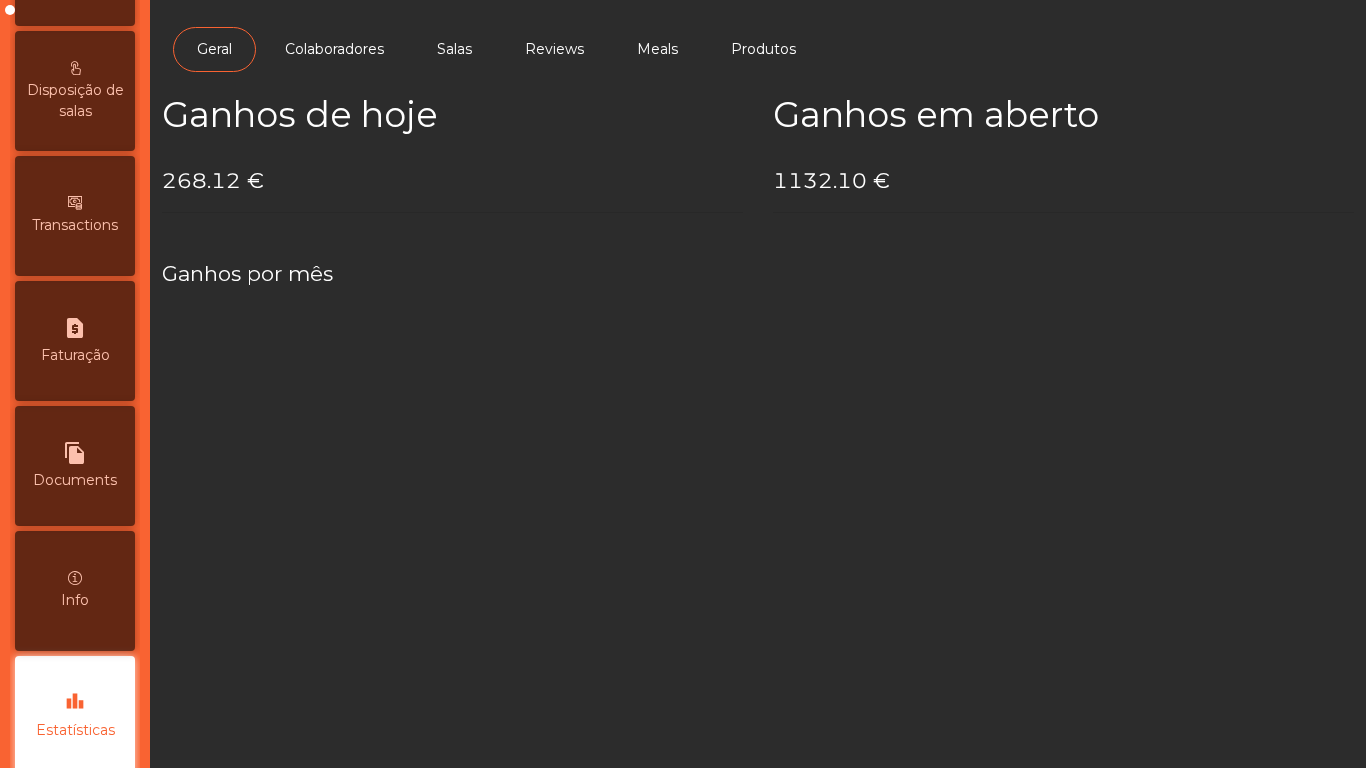 scroll, scrollTop: 0, scrollLeft: 0, axis: both 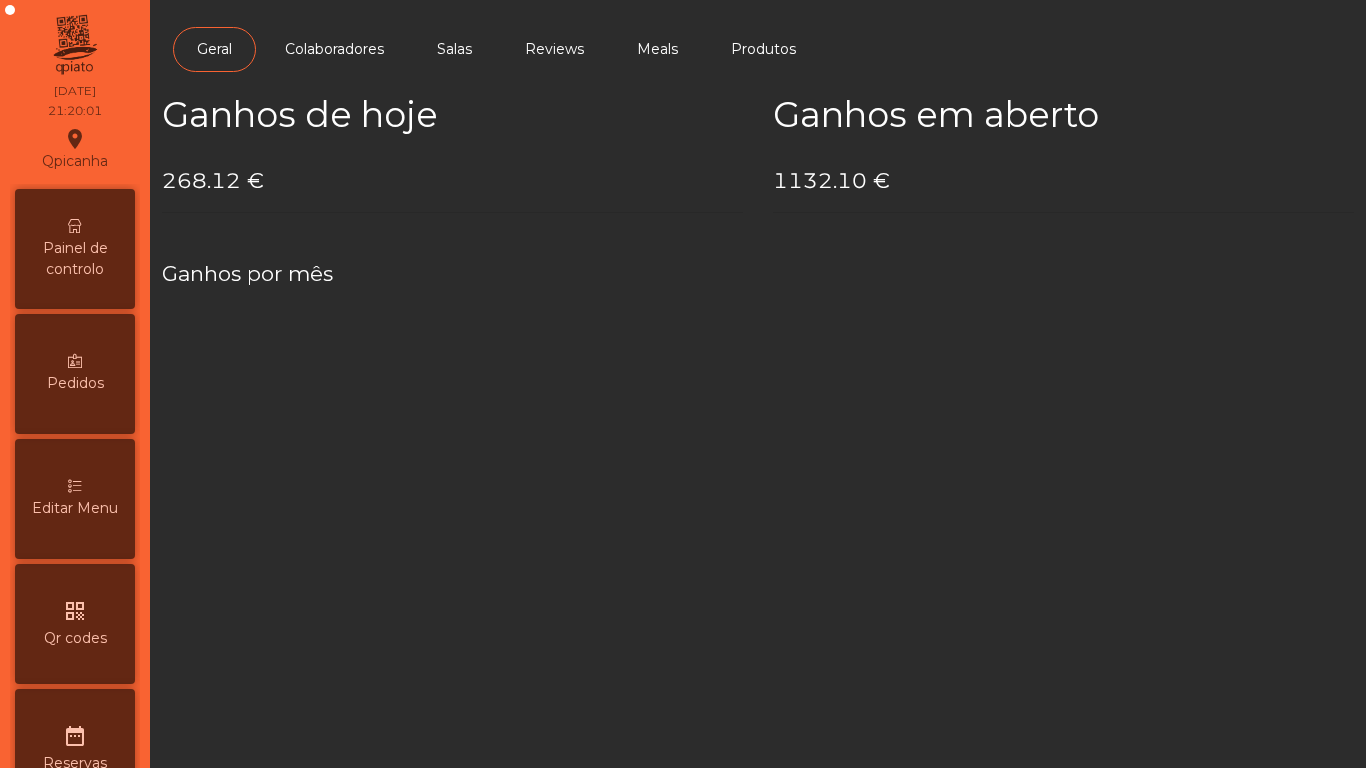 click on "Painel de controlo" at bounding box center [75, 259] 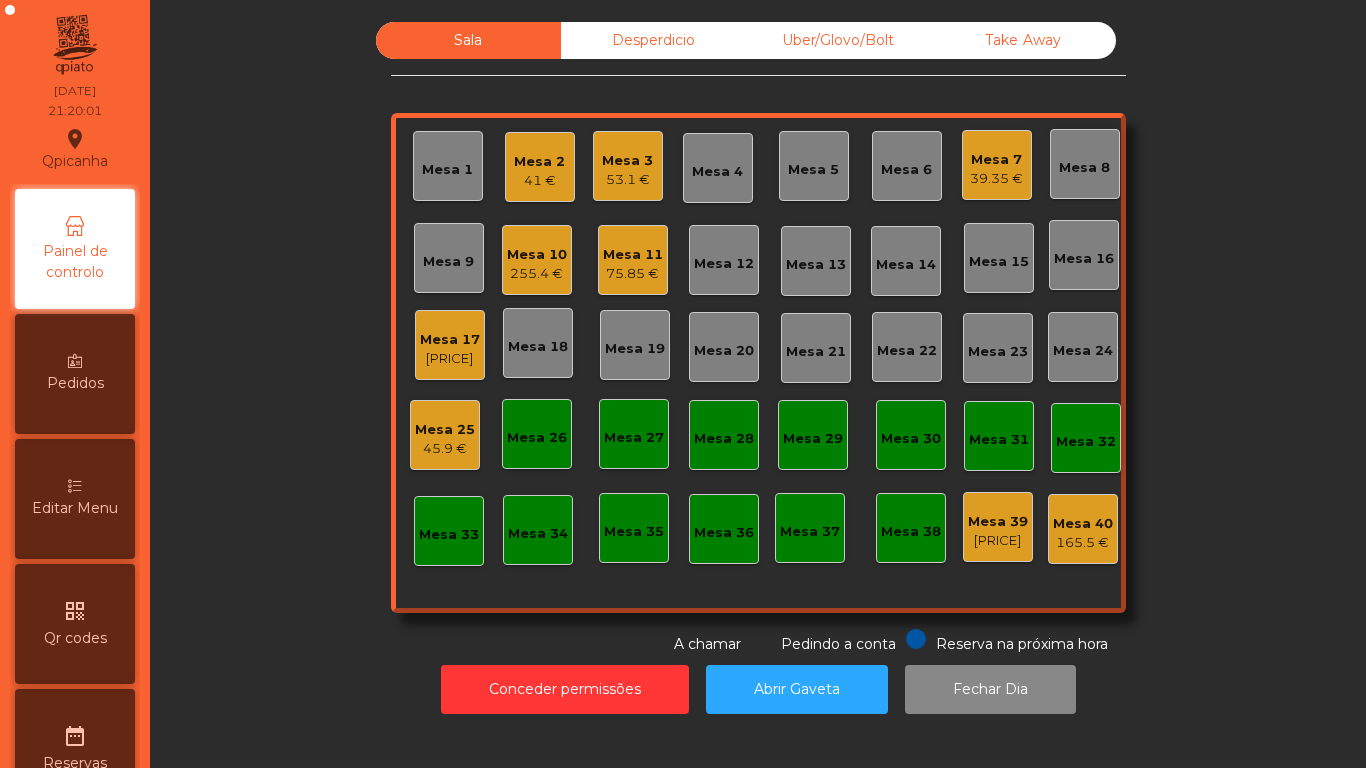 click on "Desperdicio" 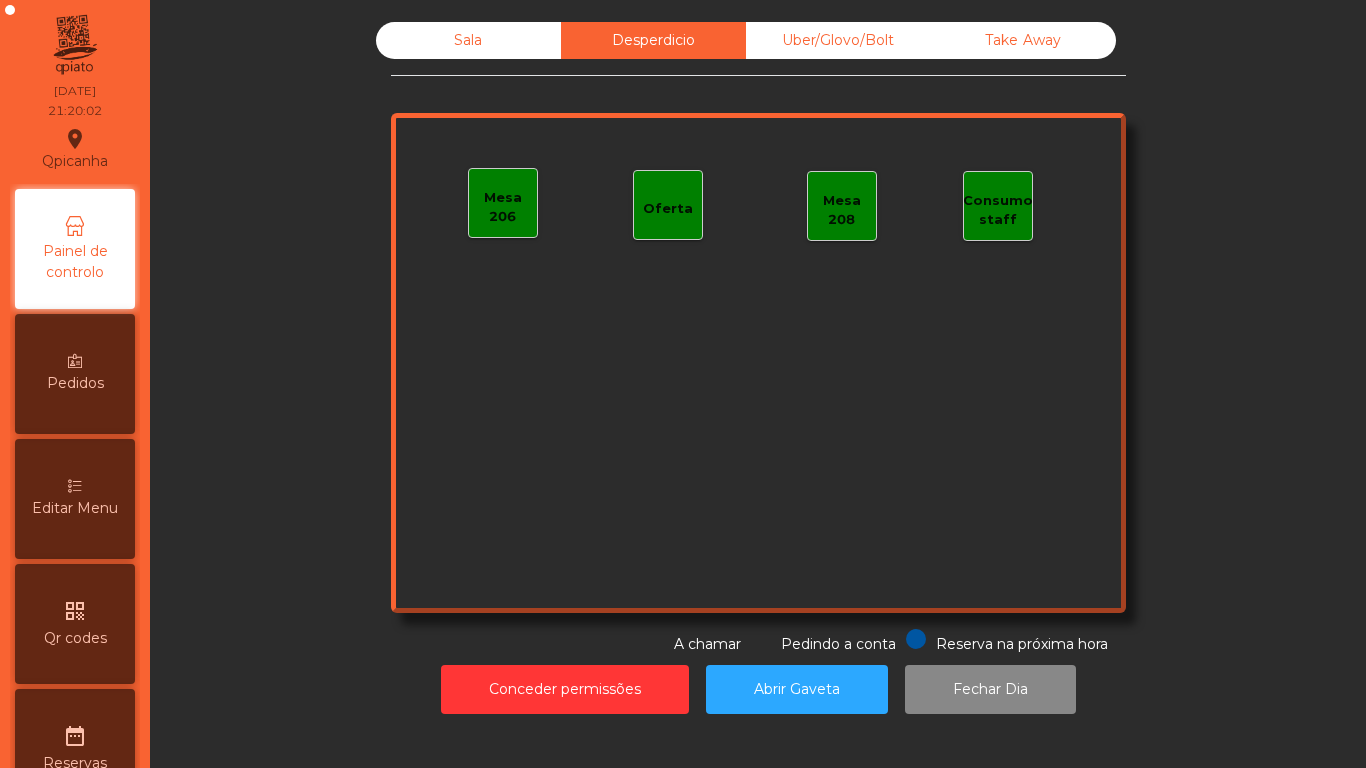 click on "Uber/Glovo/Bolt" 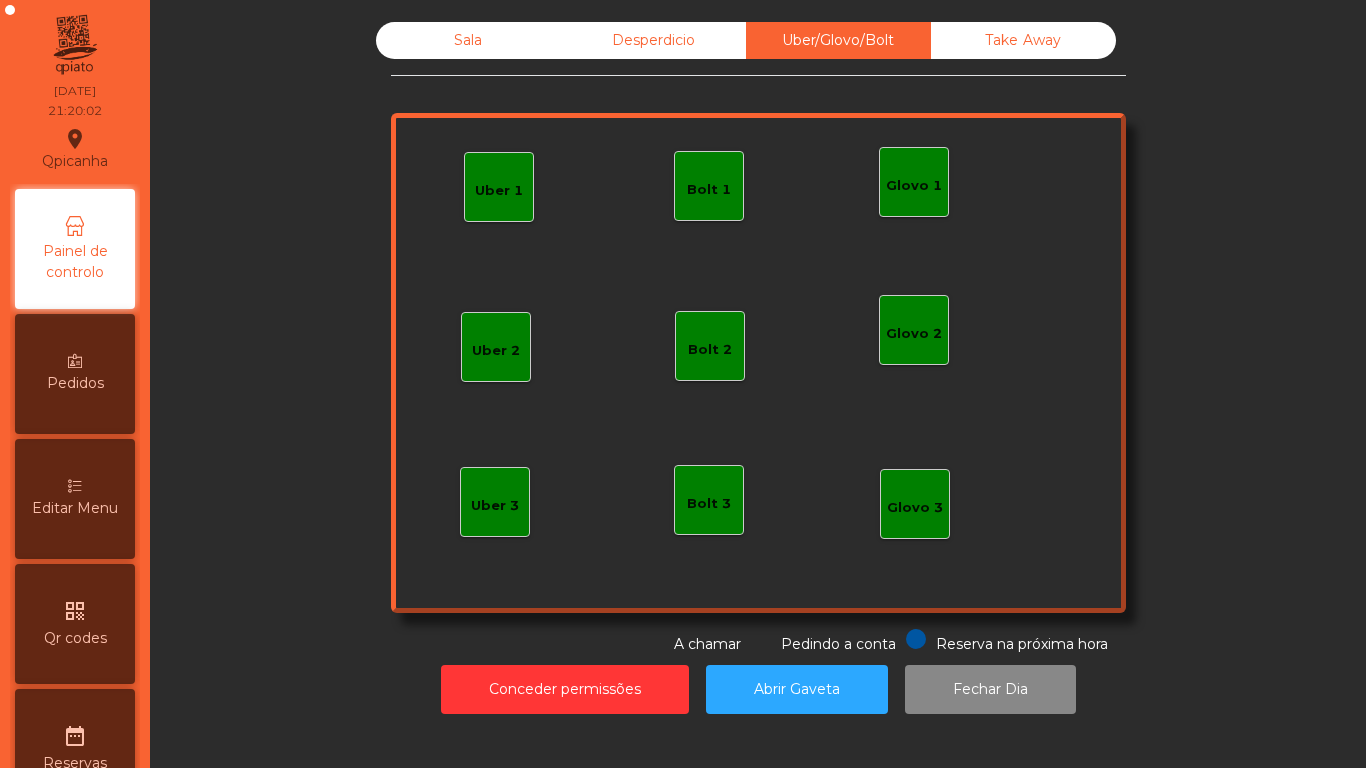 click on "Take Away" 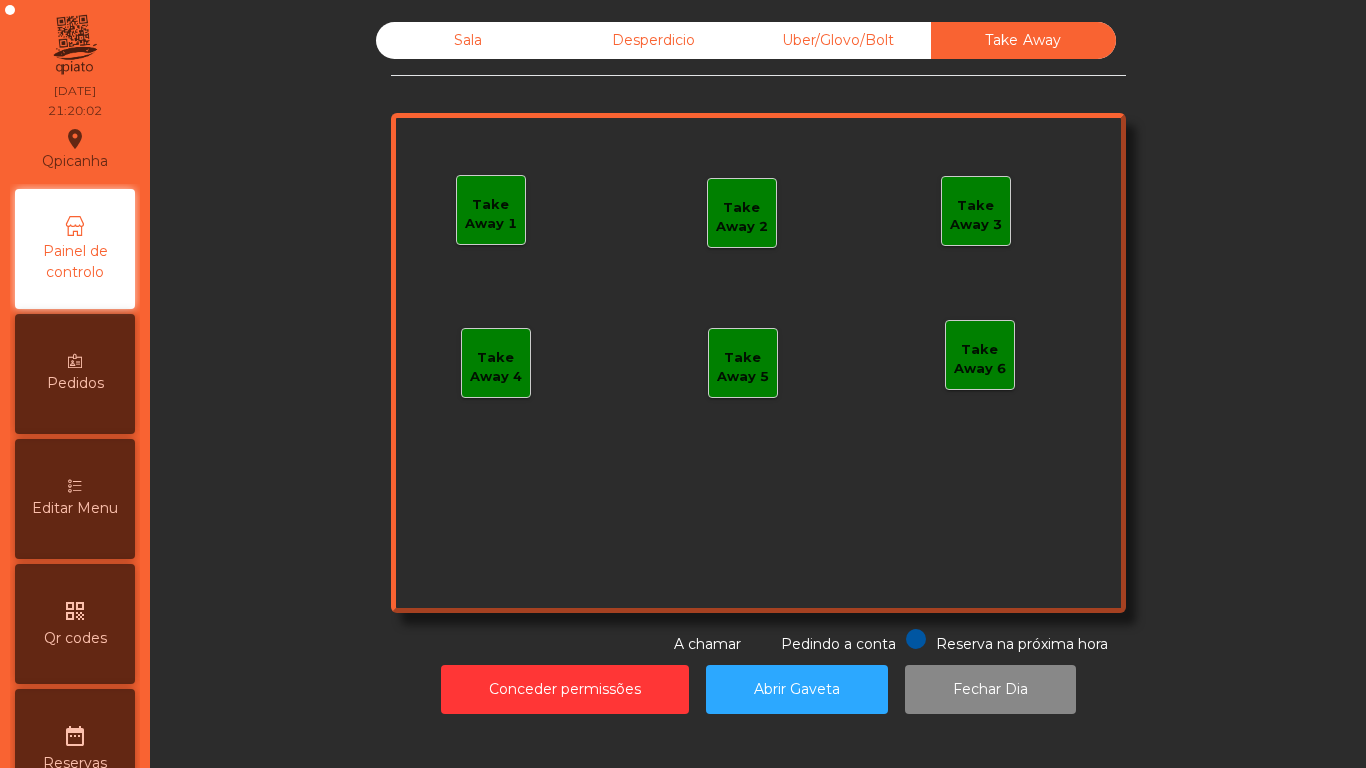 click on "Sala" 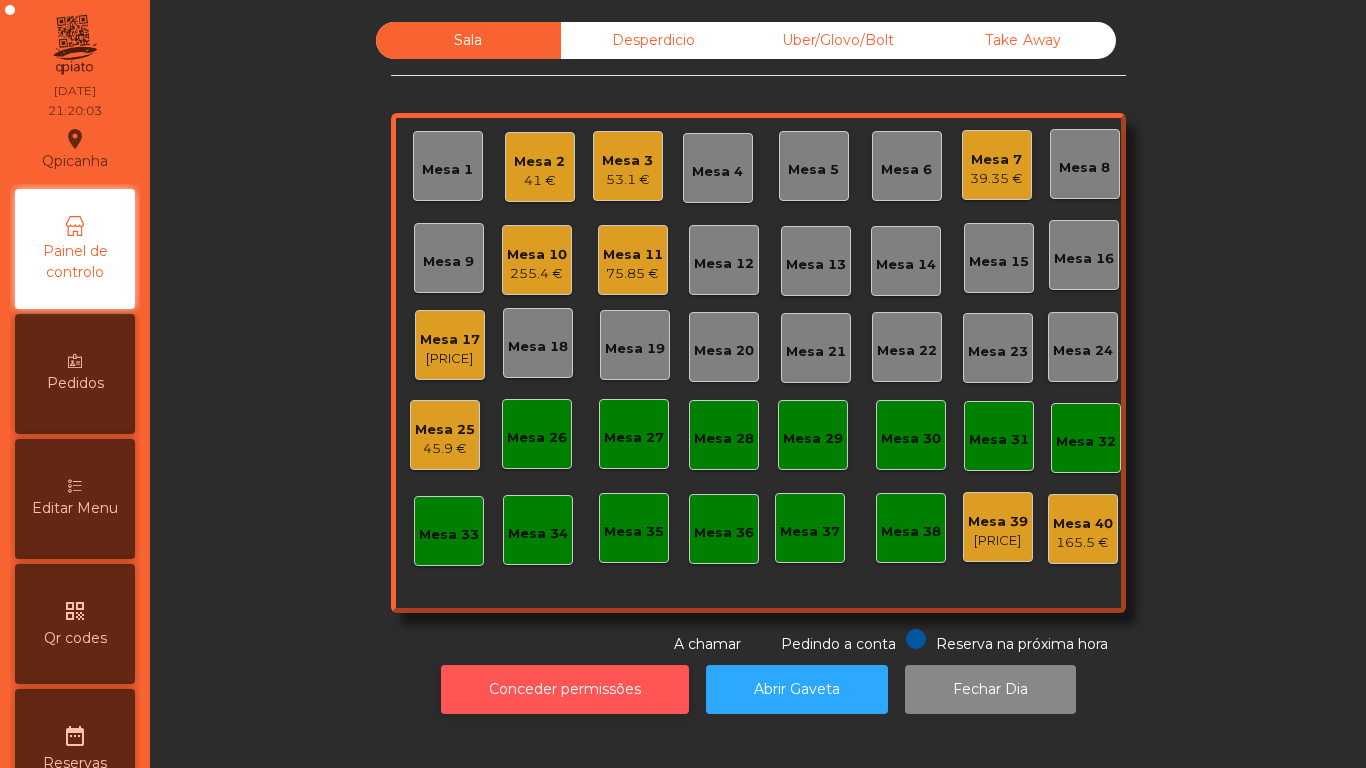click on "Conceder permissões" 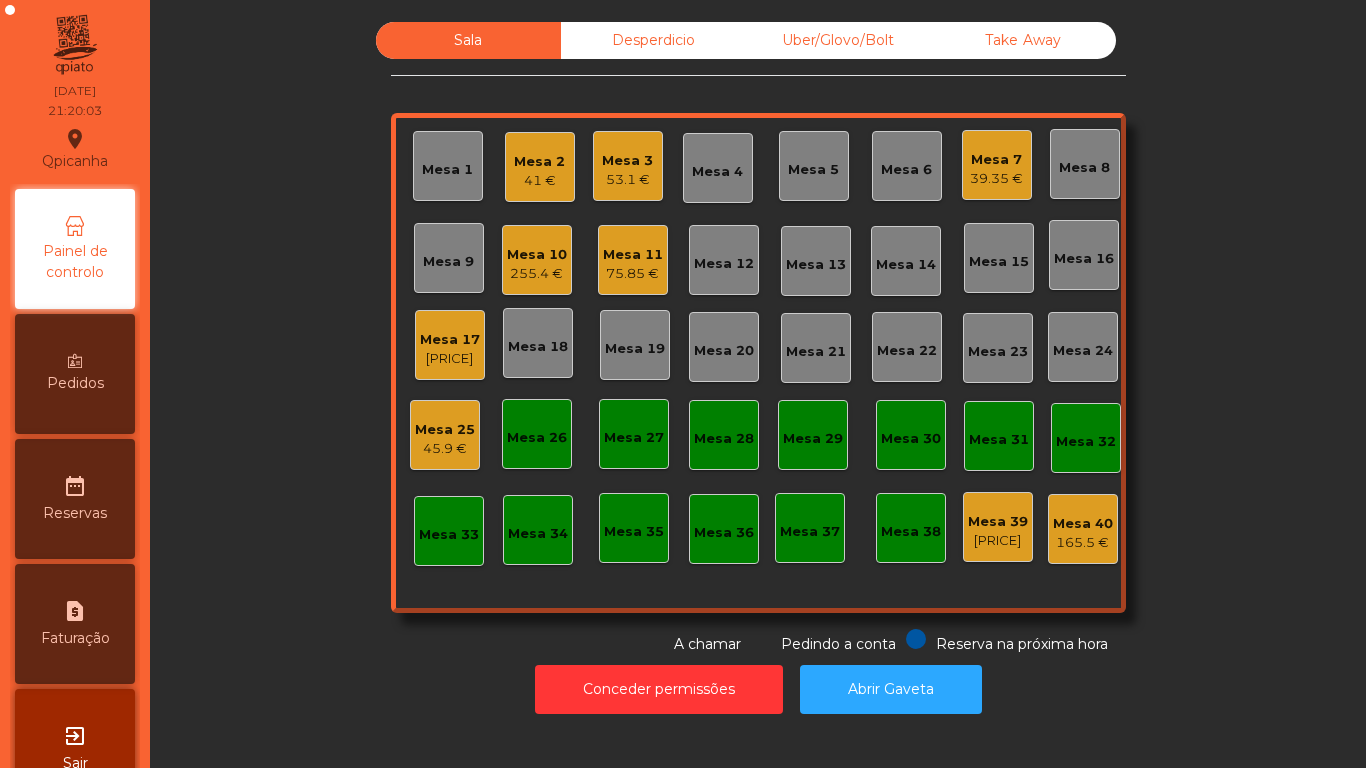 click on "Conceder permissões   Abrir Gaveta" 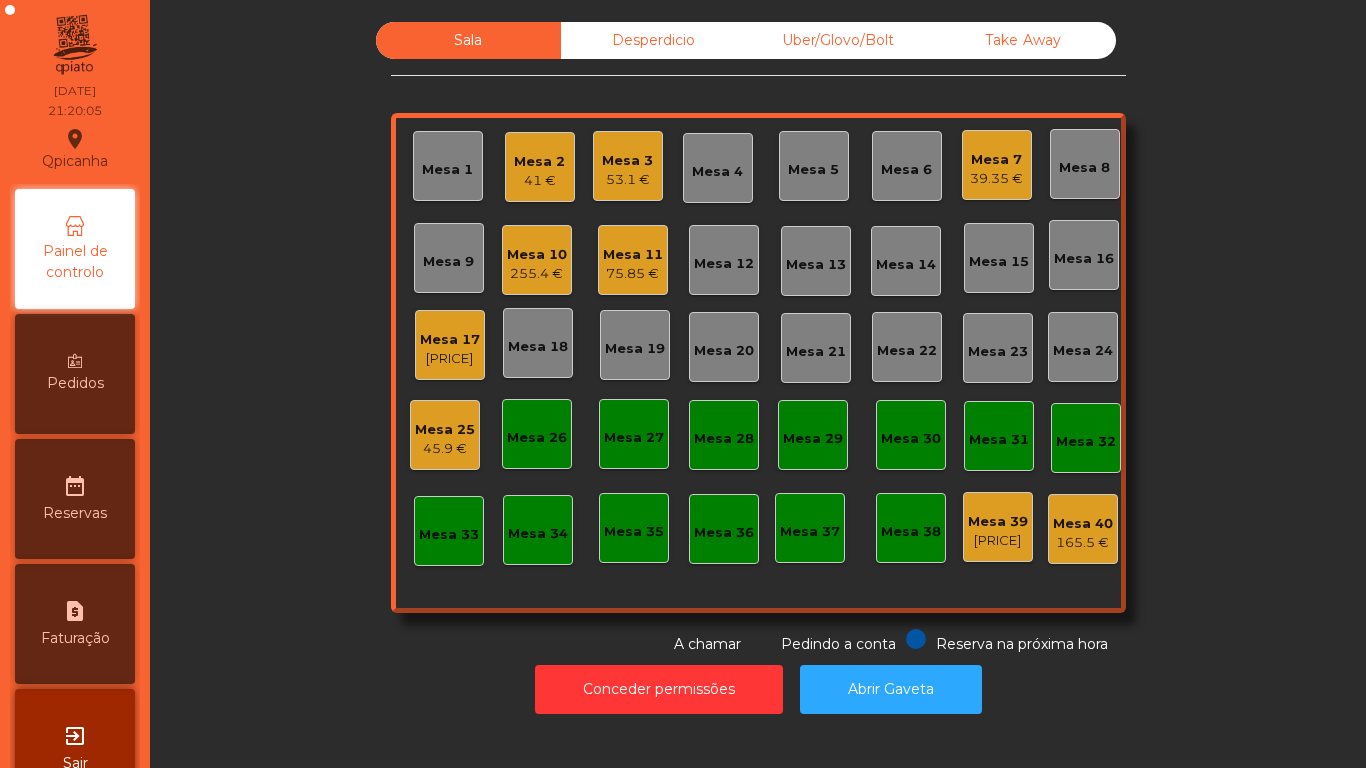click on "Mesa 7" 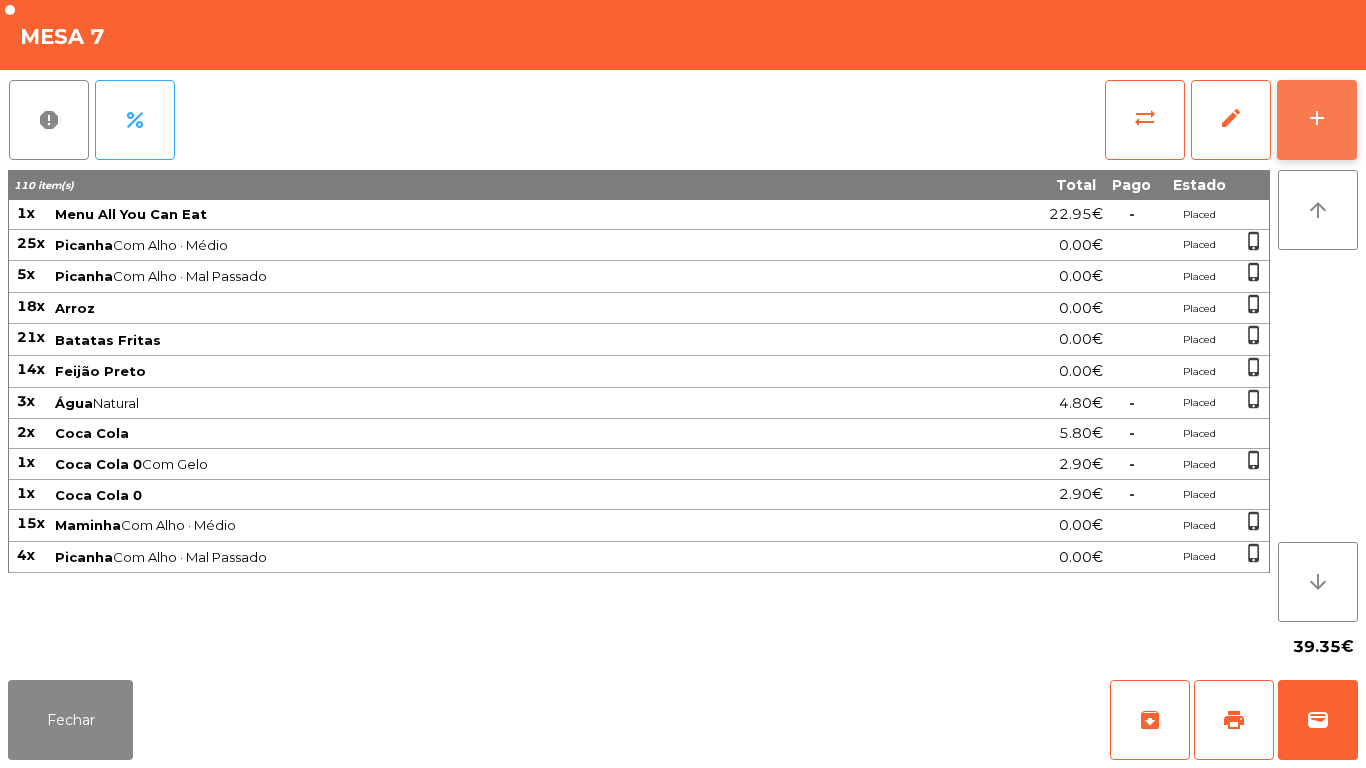 click on "add" 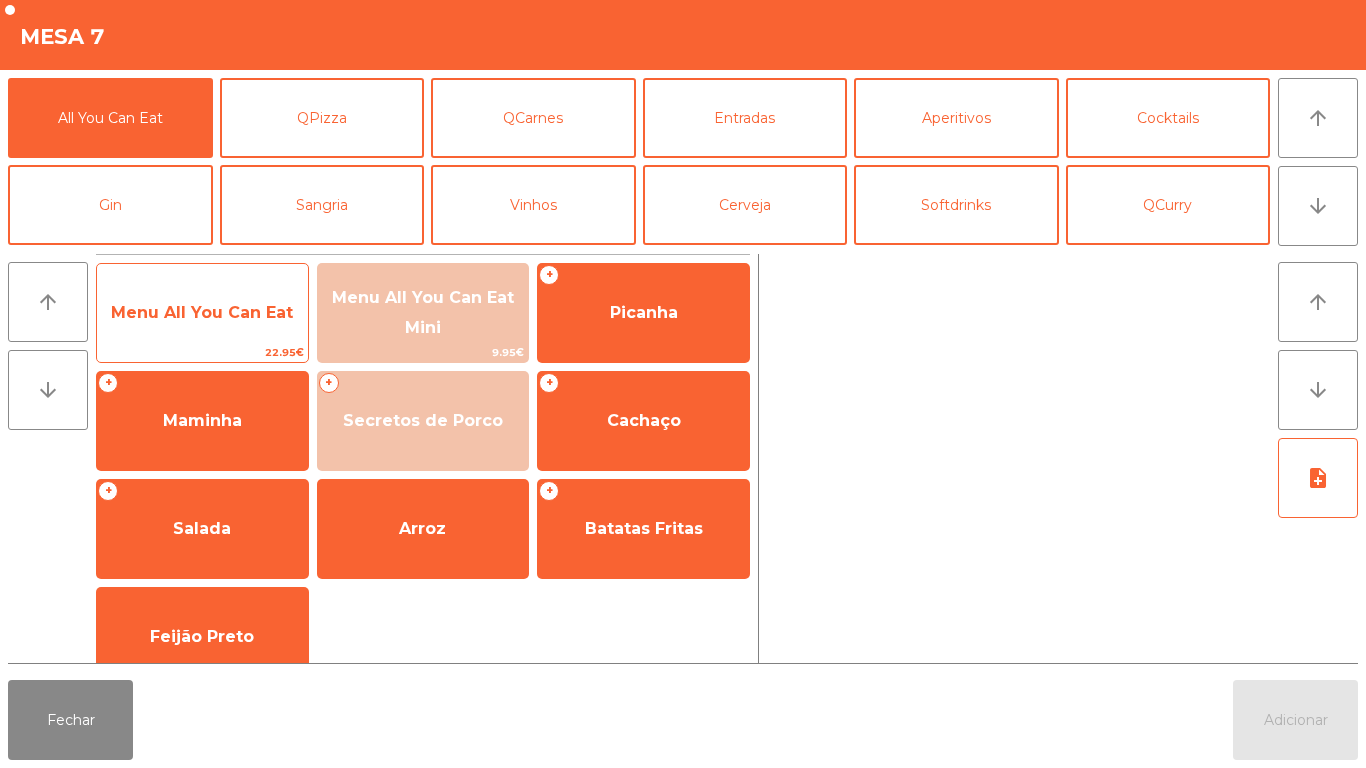 click on "Menu All You Can Eat" 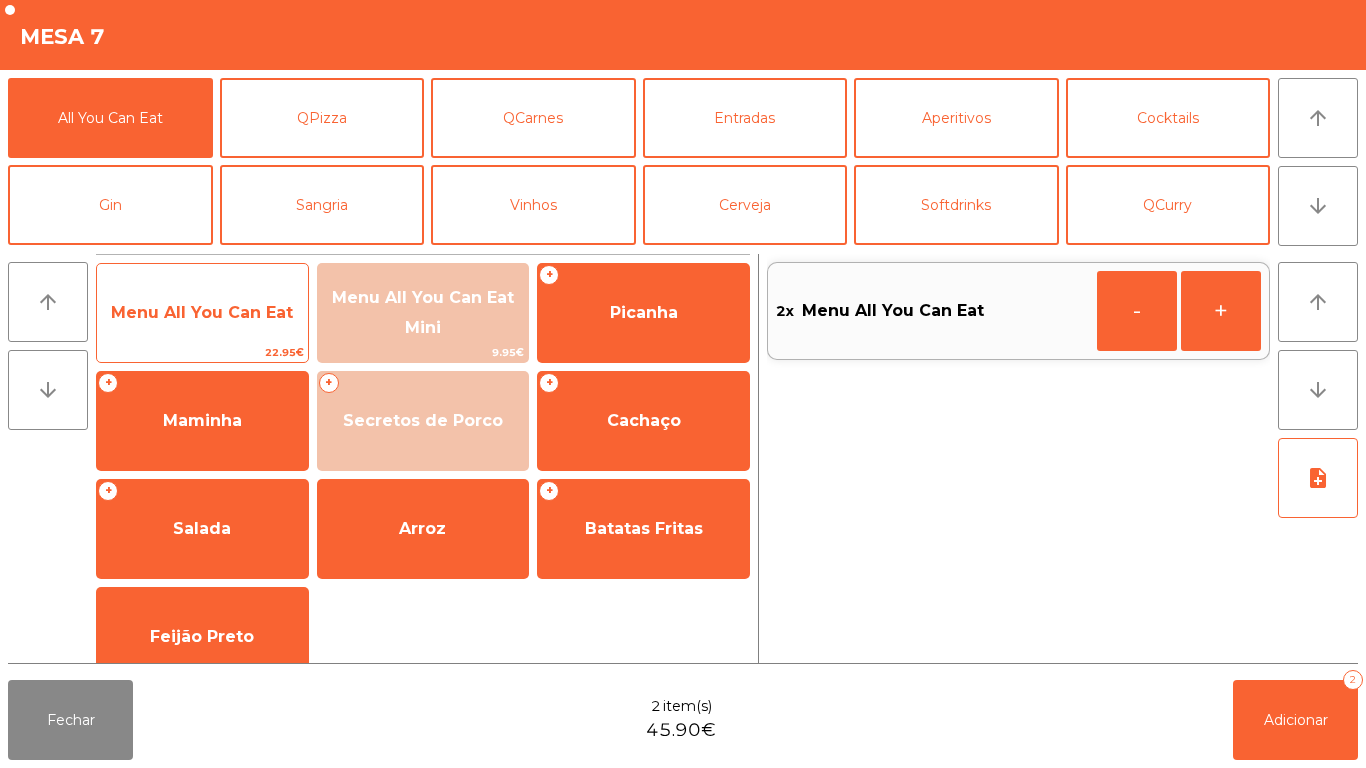 click on "Menu All You Can Eat" 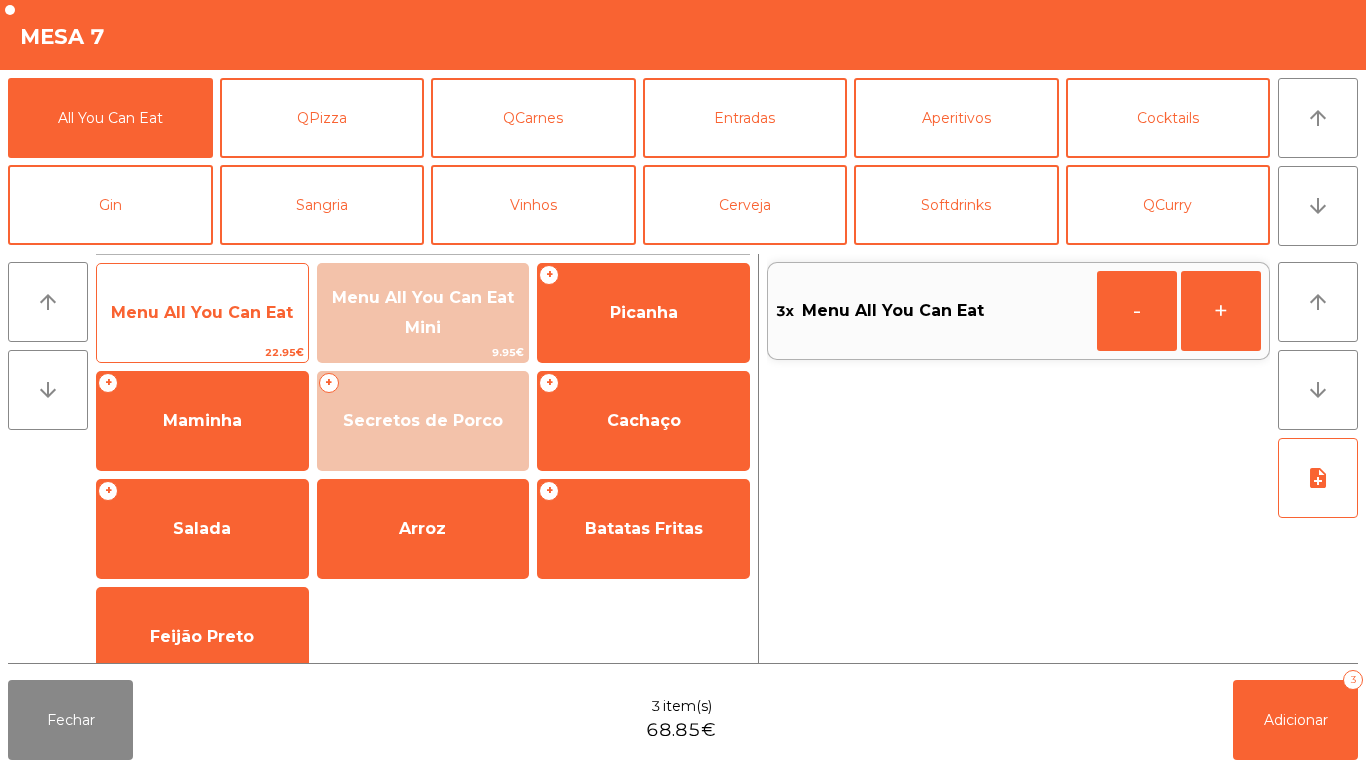 click on "Menu All You Can Eat" 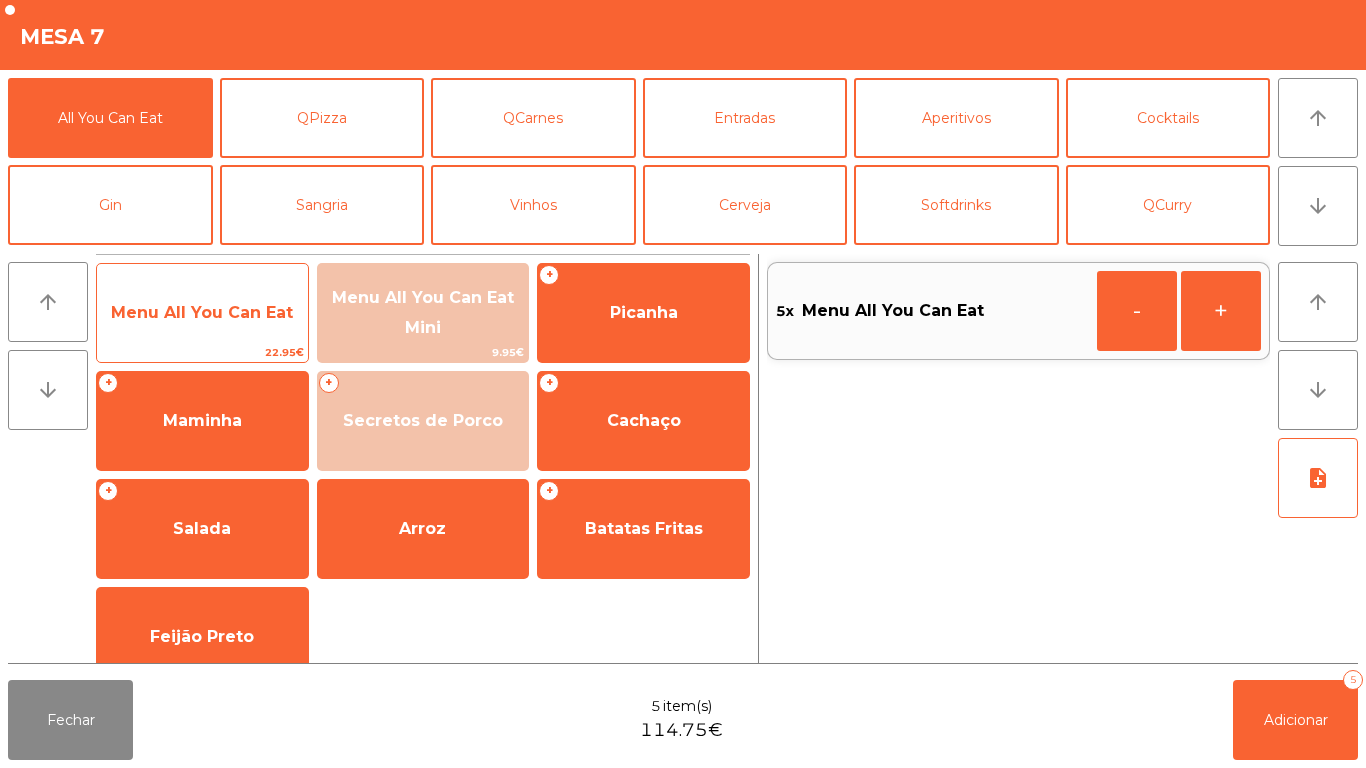 click on "Menu All You Can Eat" 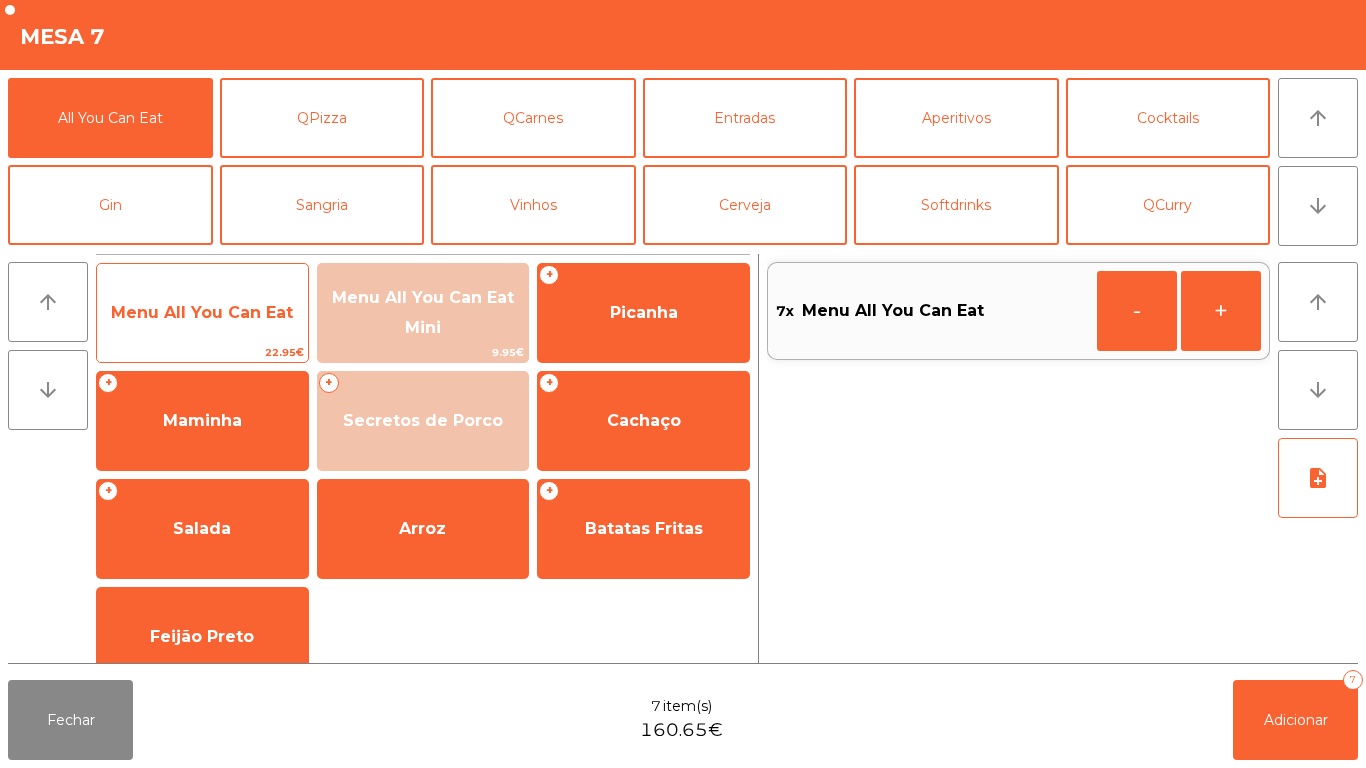 click on "Menu All You Can Eat" 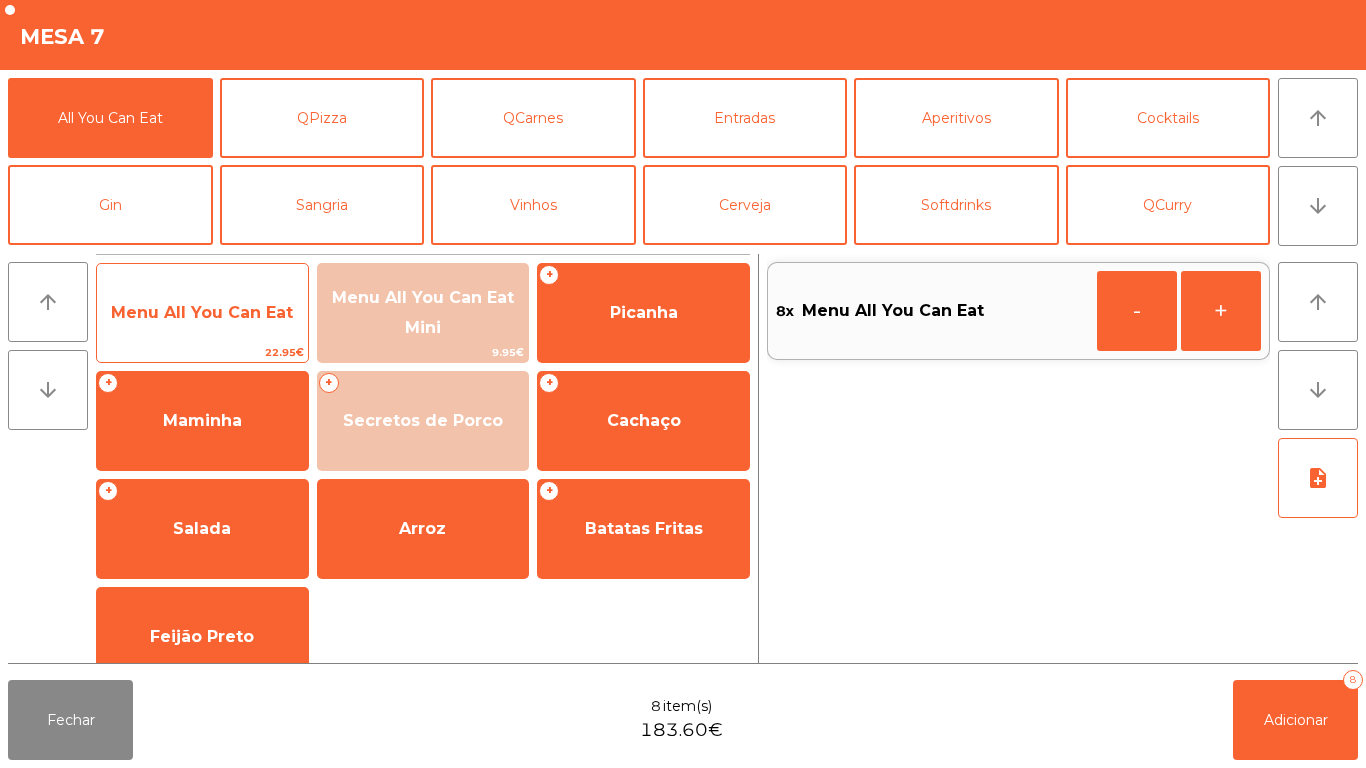 click on "Menu All You Can Eat" 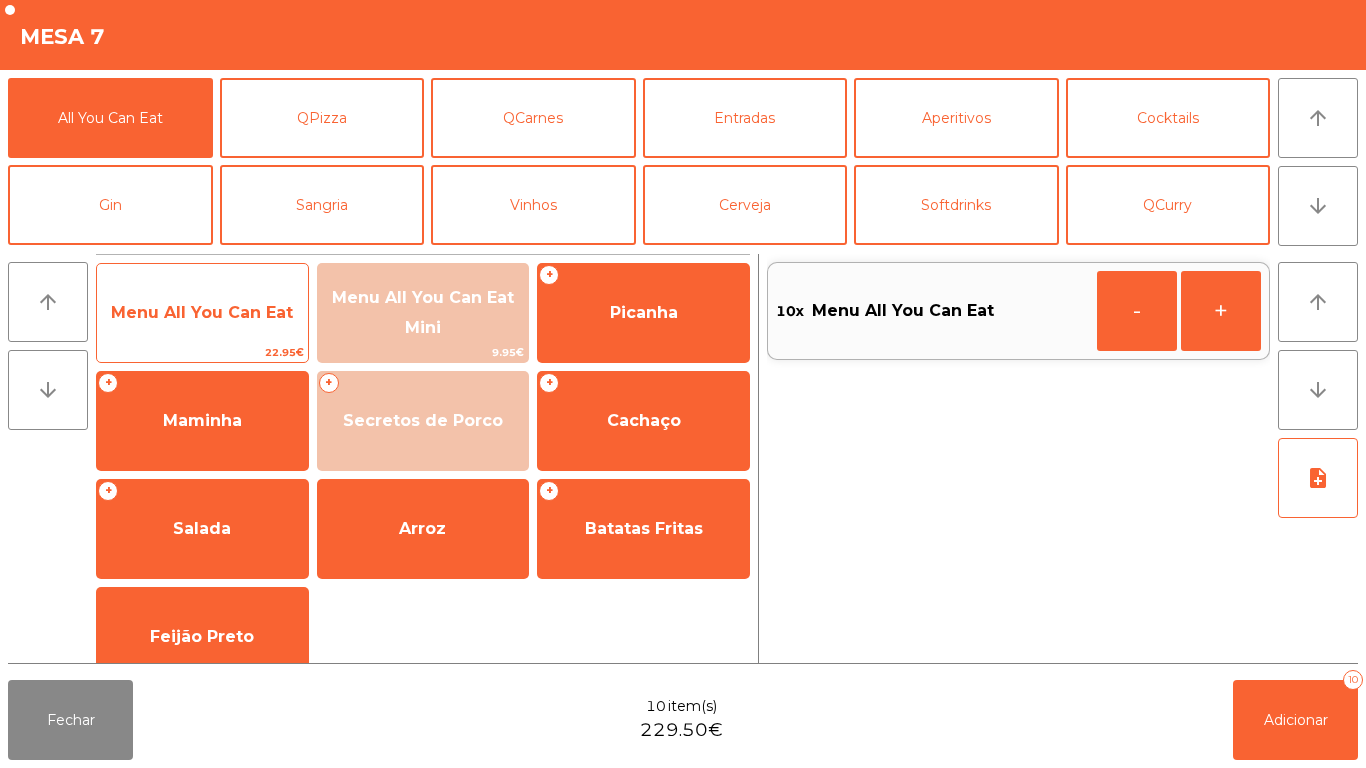 click on "Menu All You Can Eat" 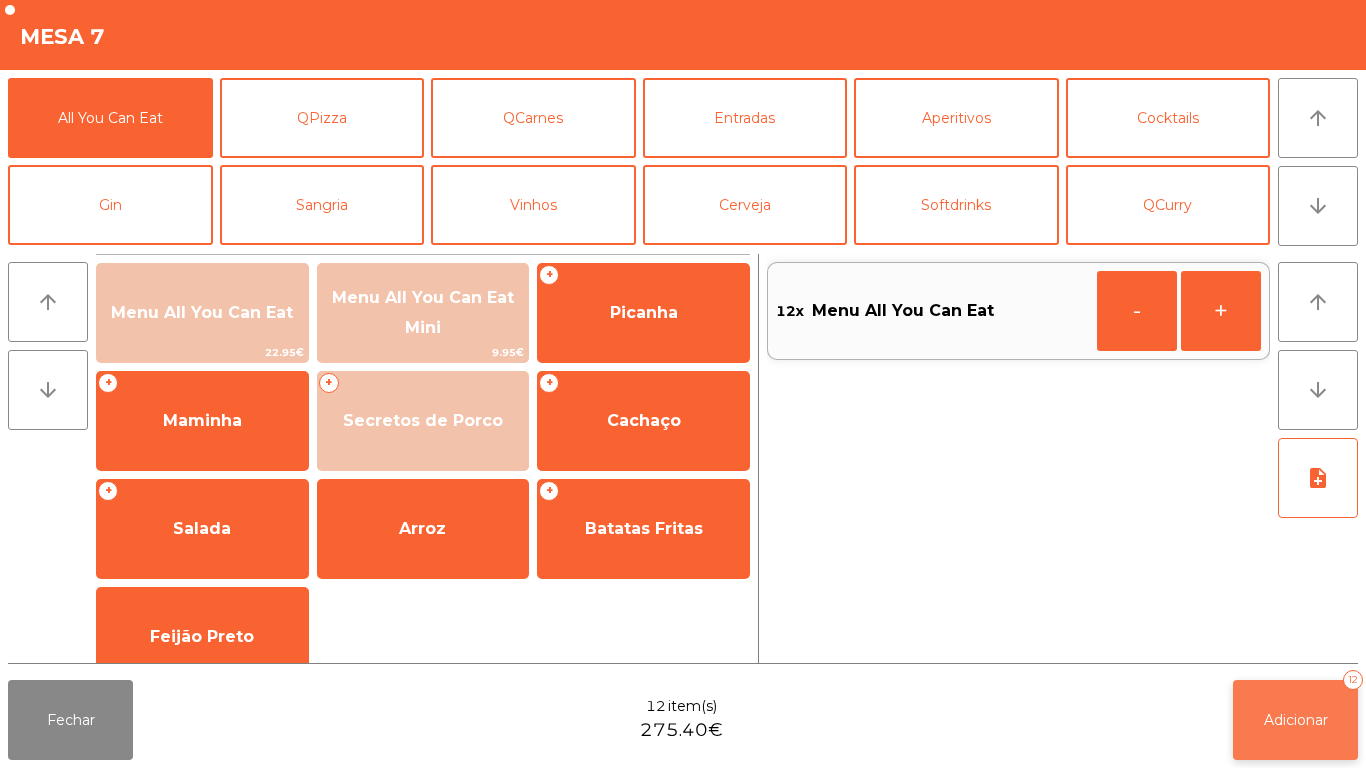click on "Adicionar" 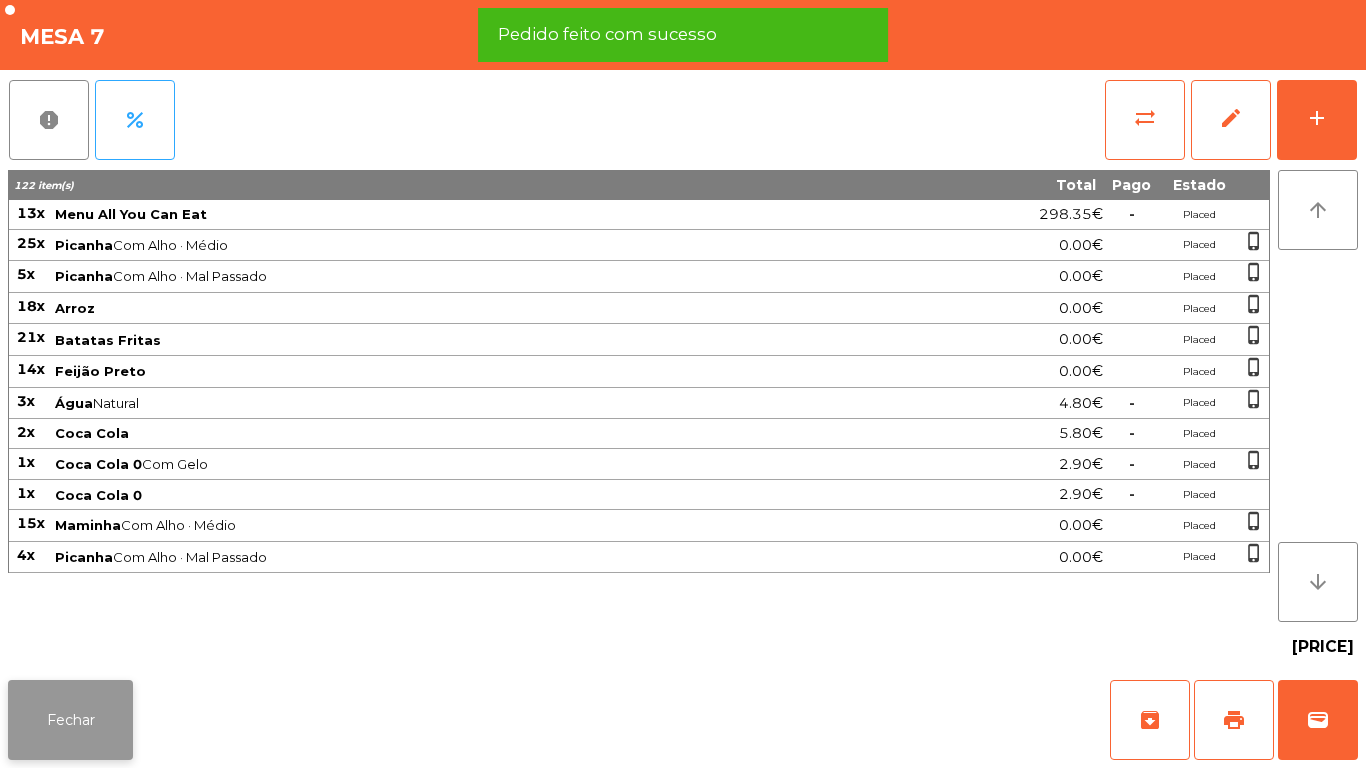 click on "Fechar" 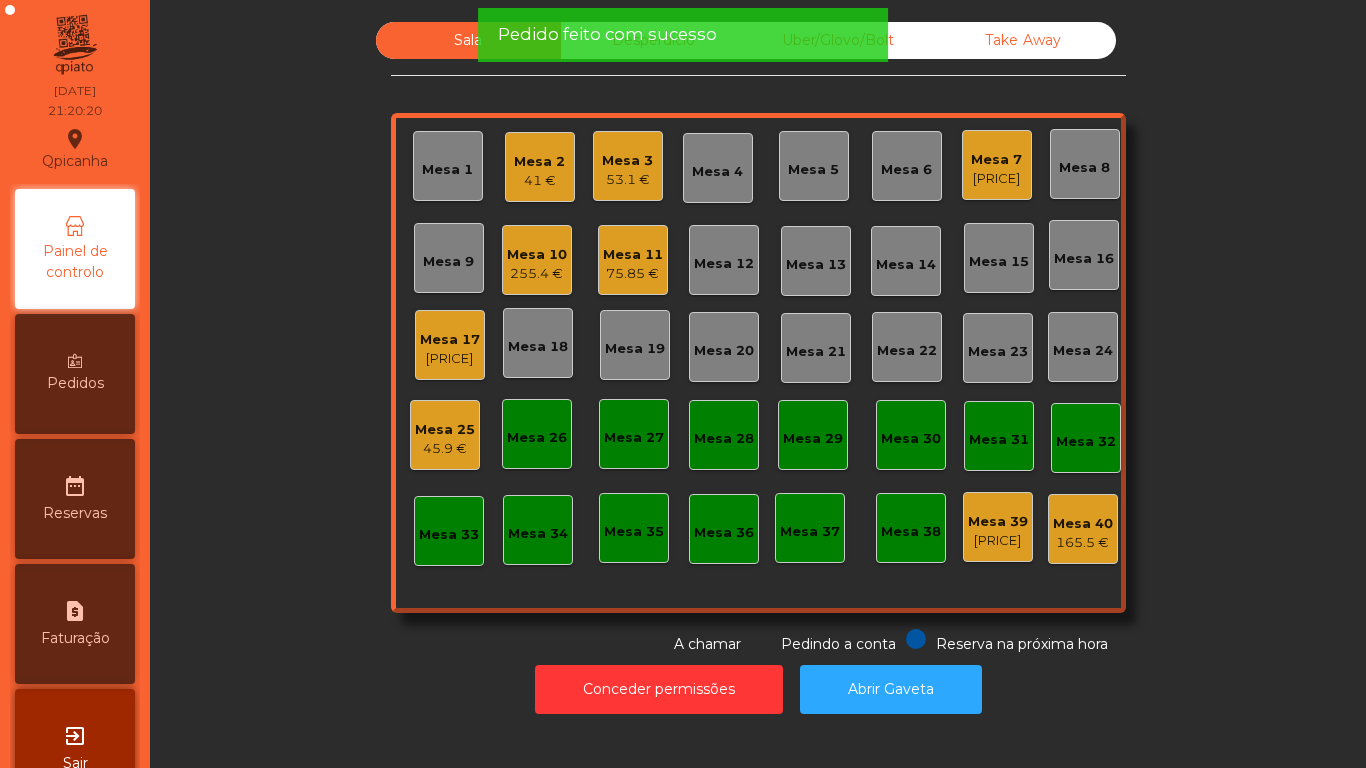 click on "Mesa 17" 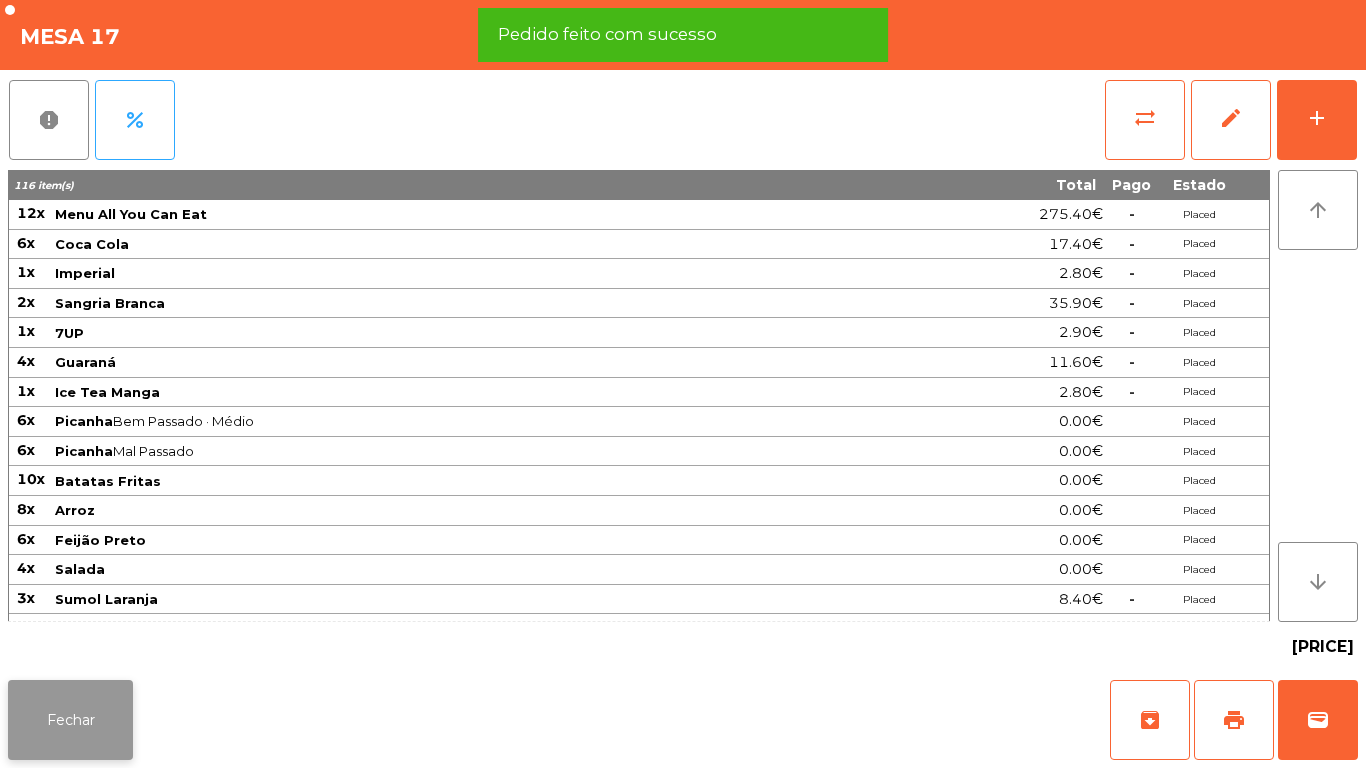 click on "Fechar" 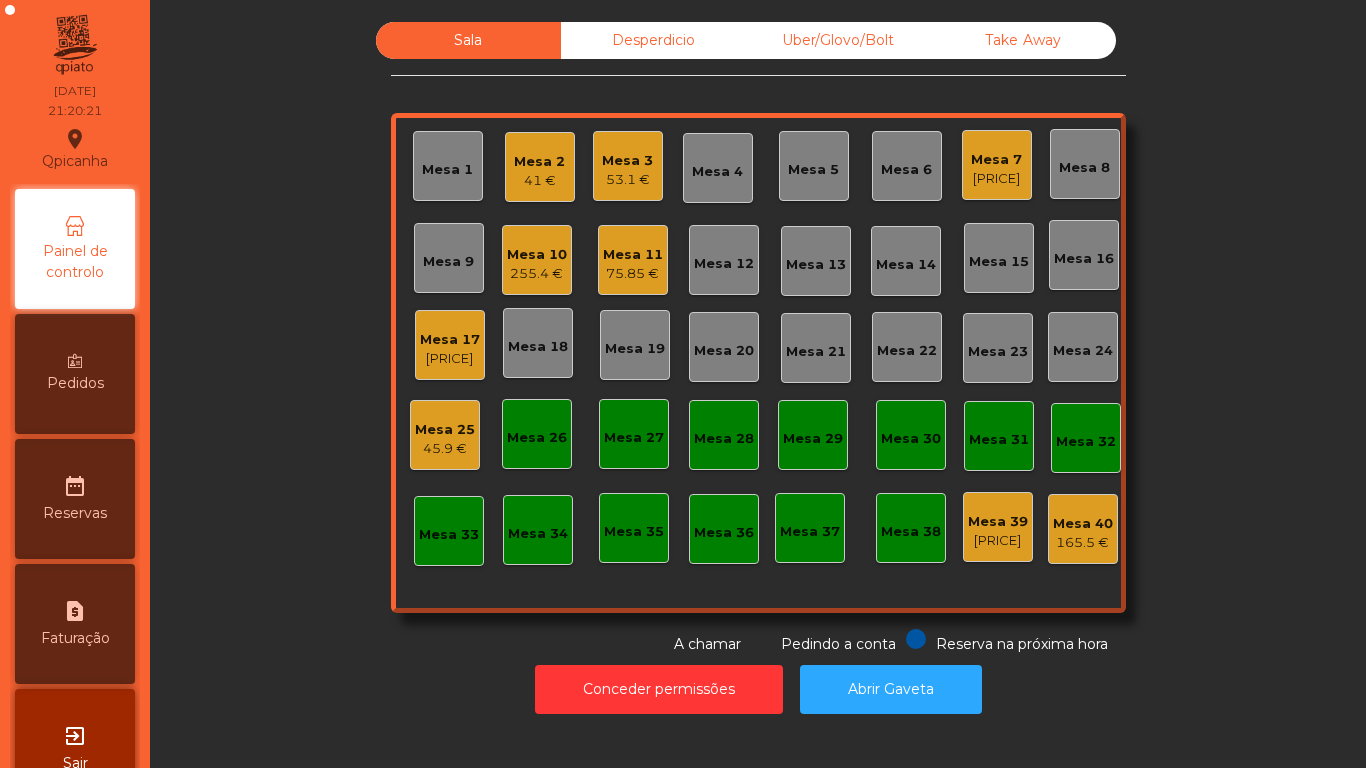 click on "Mesa 11   [PRICE]" 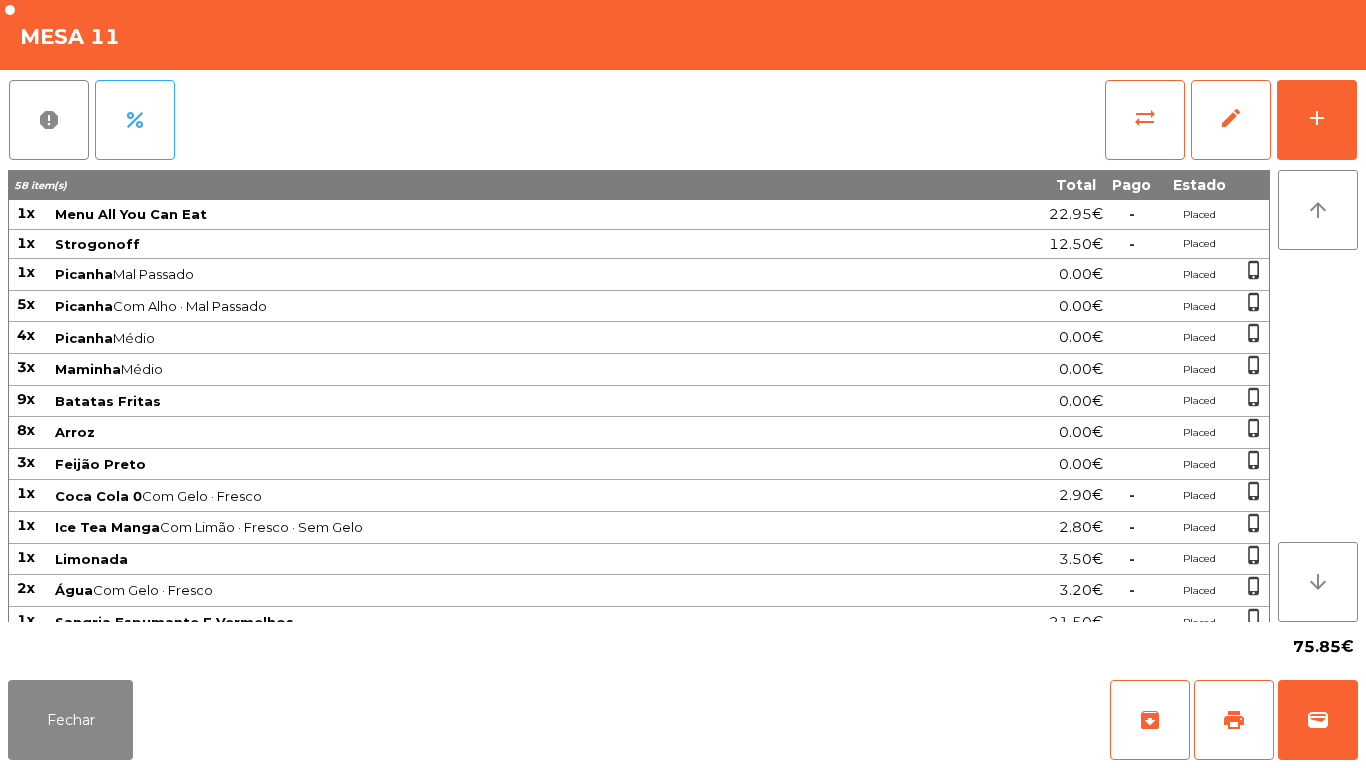 scroll, scrollTop: 78, scrollLeft: 0, axis: vertical 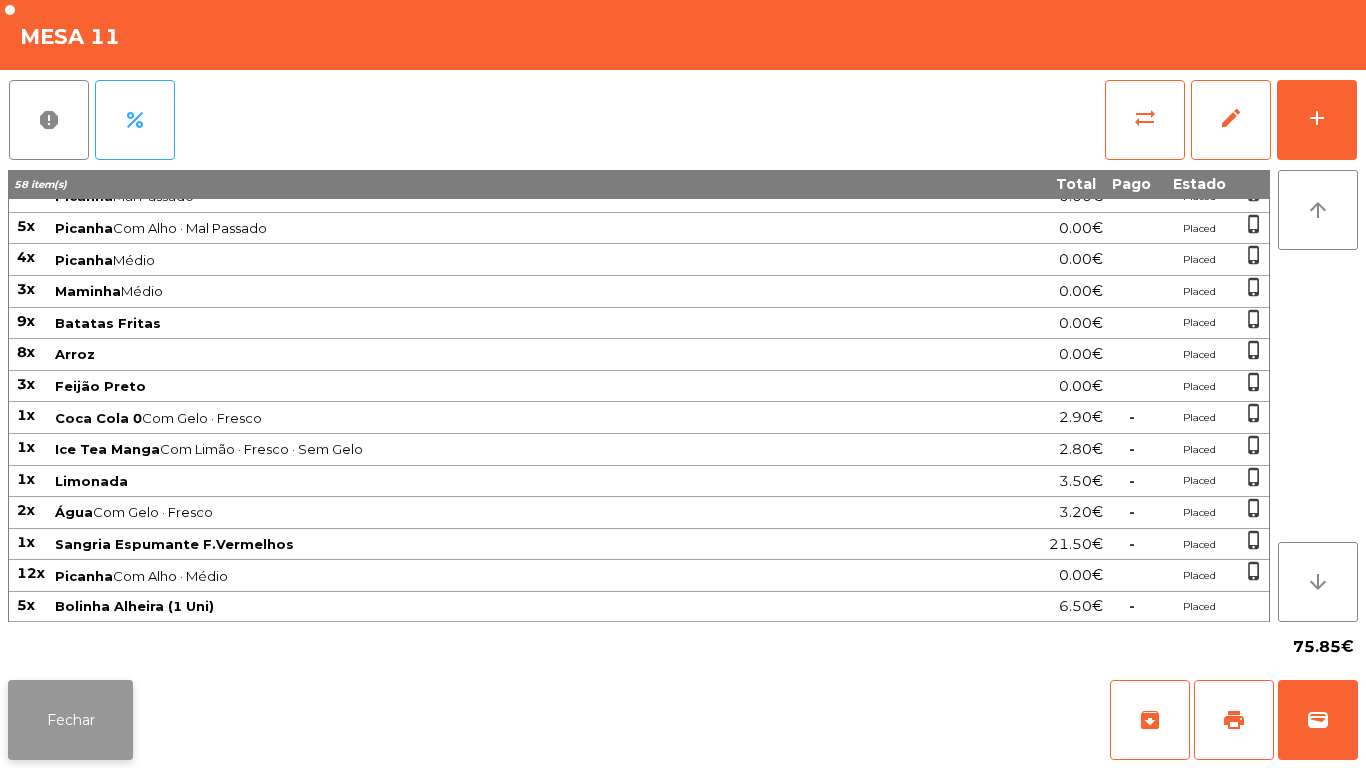 click on "Fechar" 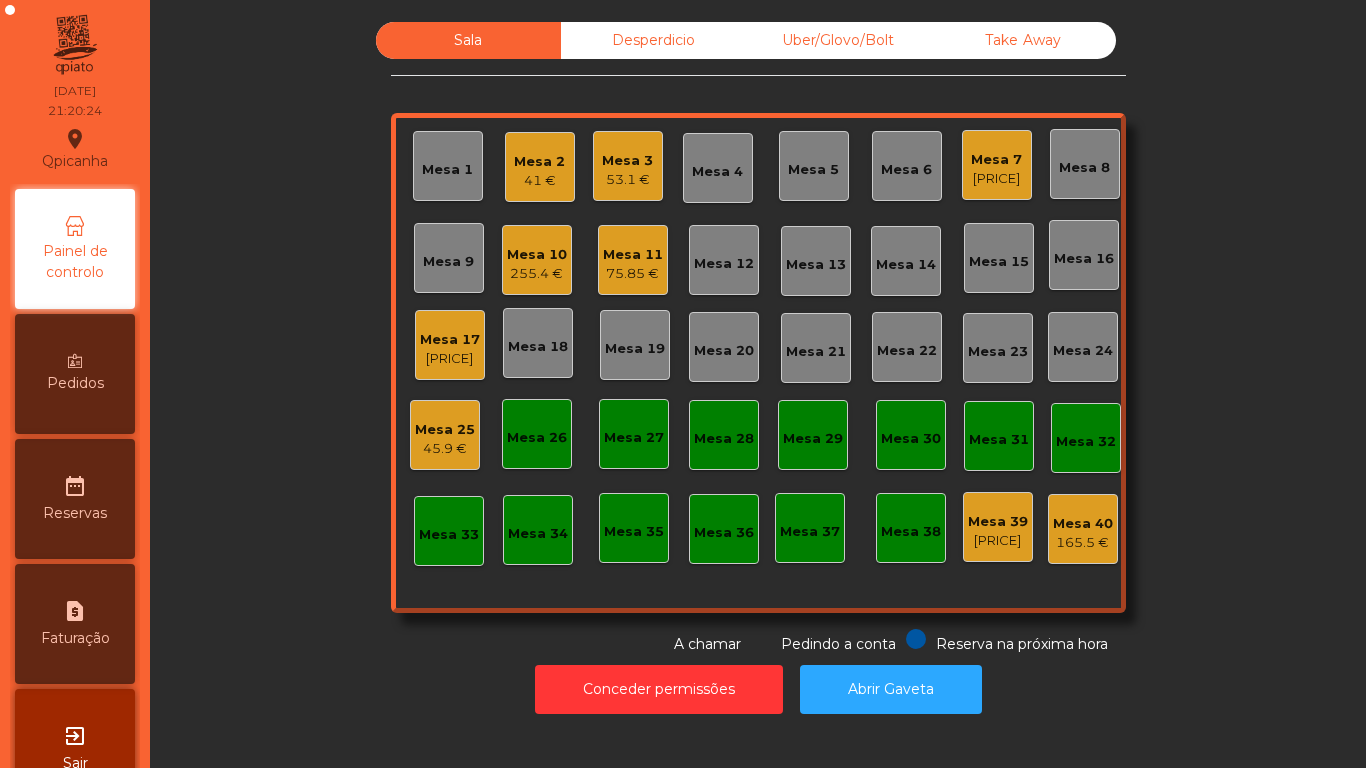 scroll, scrollTop: 56, scrollLeft: 0, axis: vertical 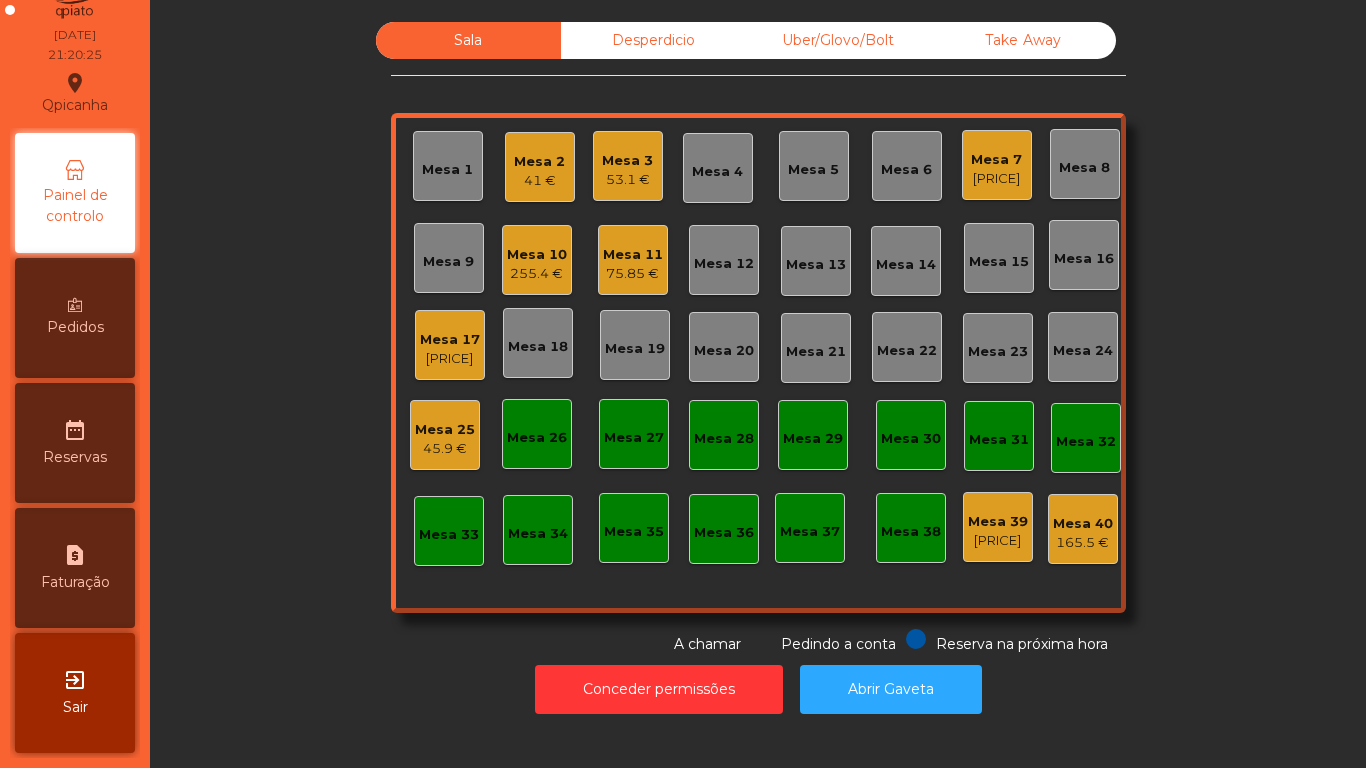 click on "Mesa 7" 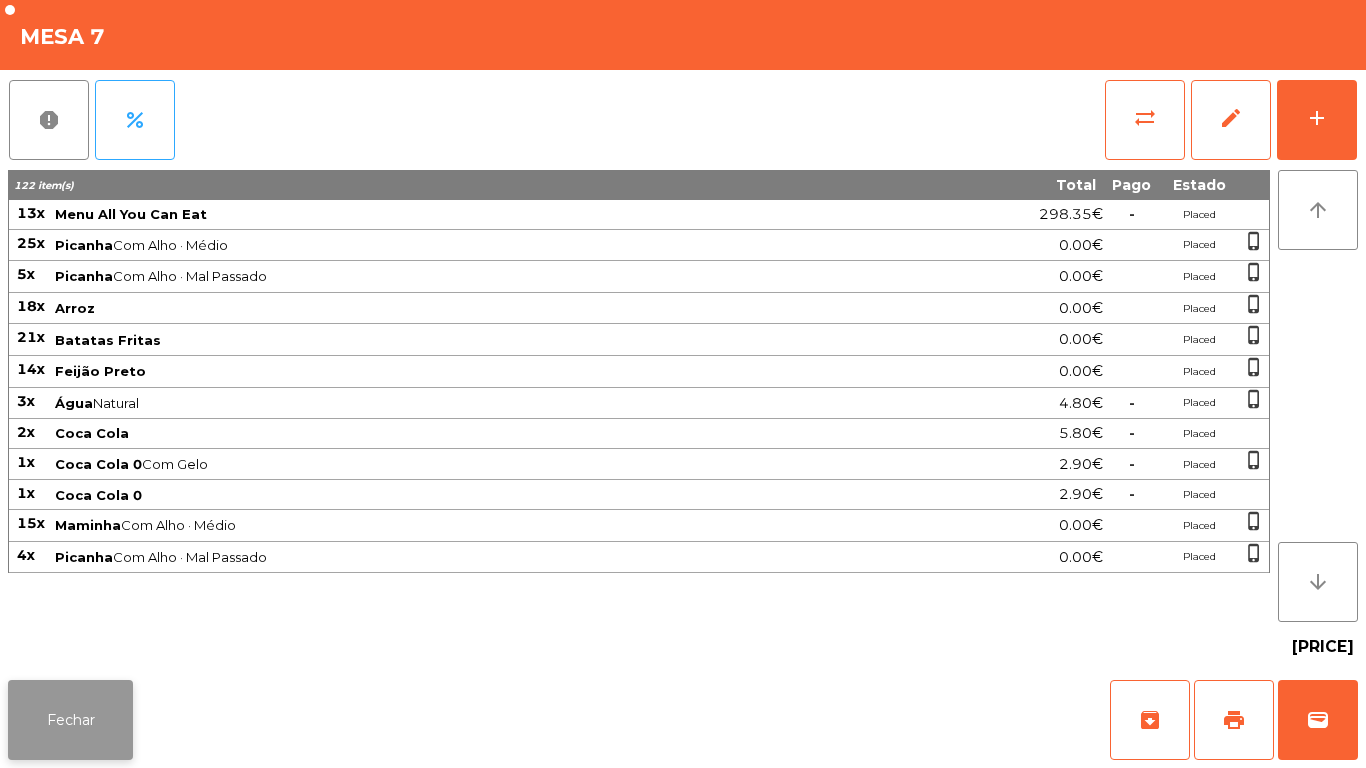click on "Fechar" 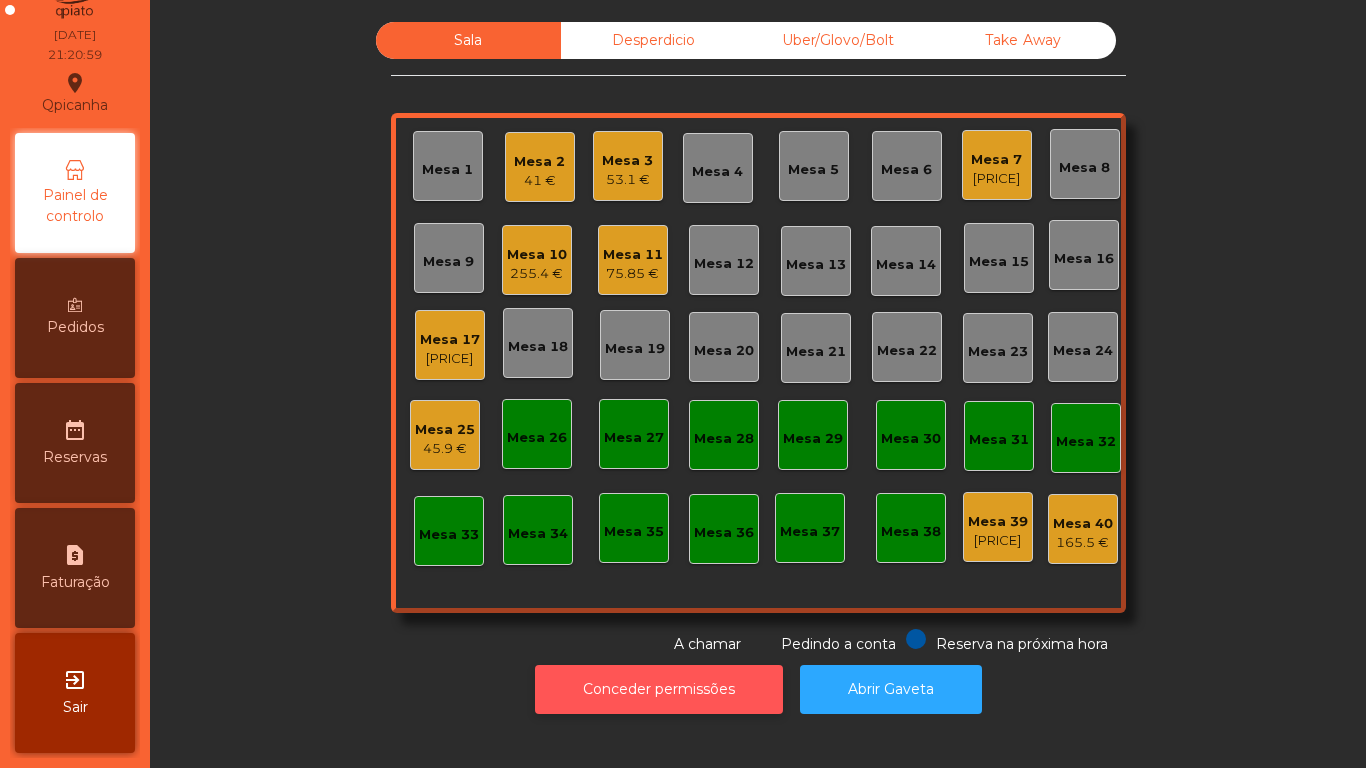 click on "Conceder permissões" 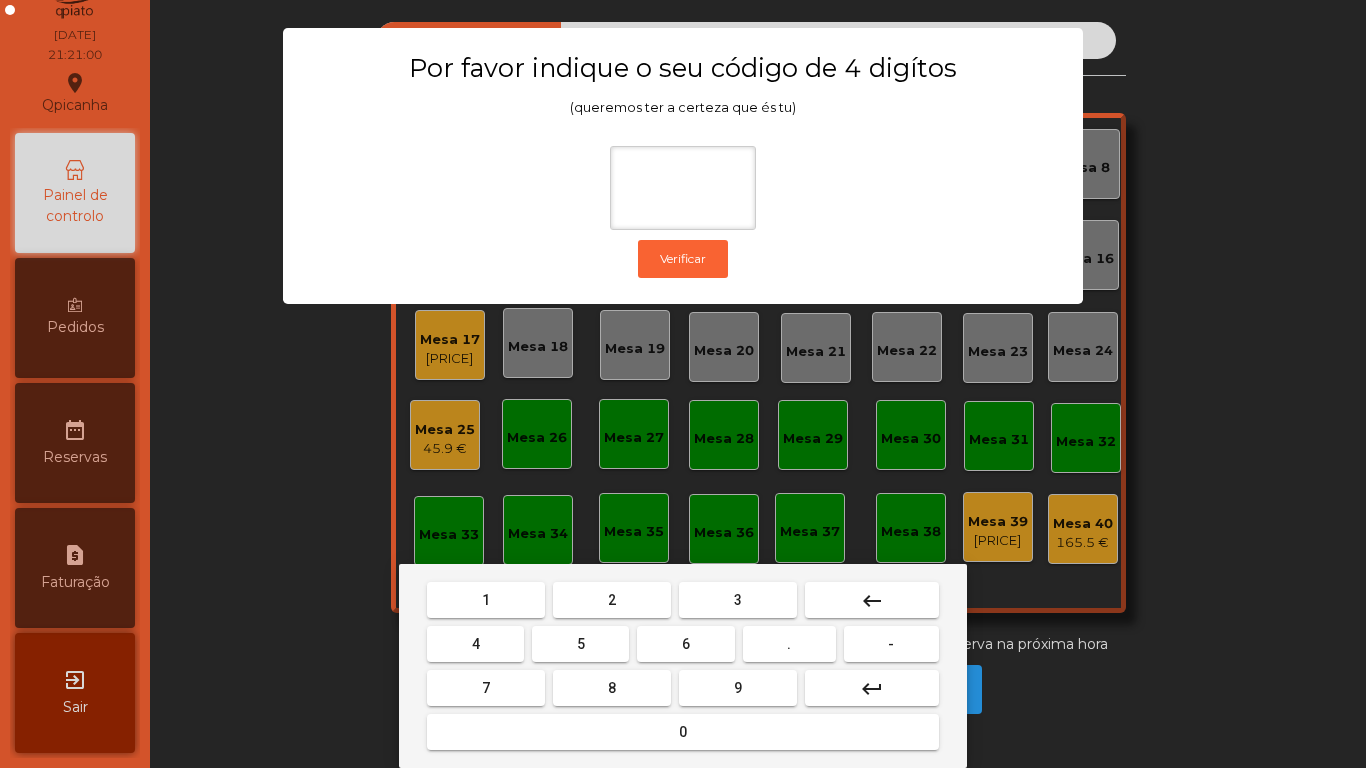 click on "1" at bounding box center [486, 600] 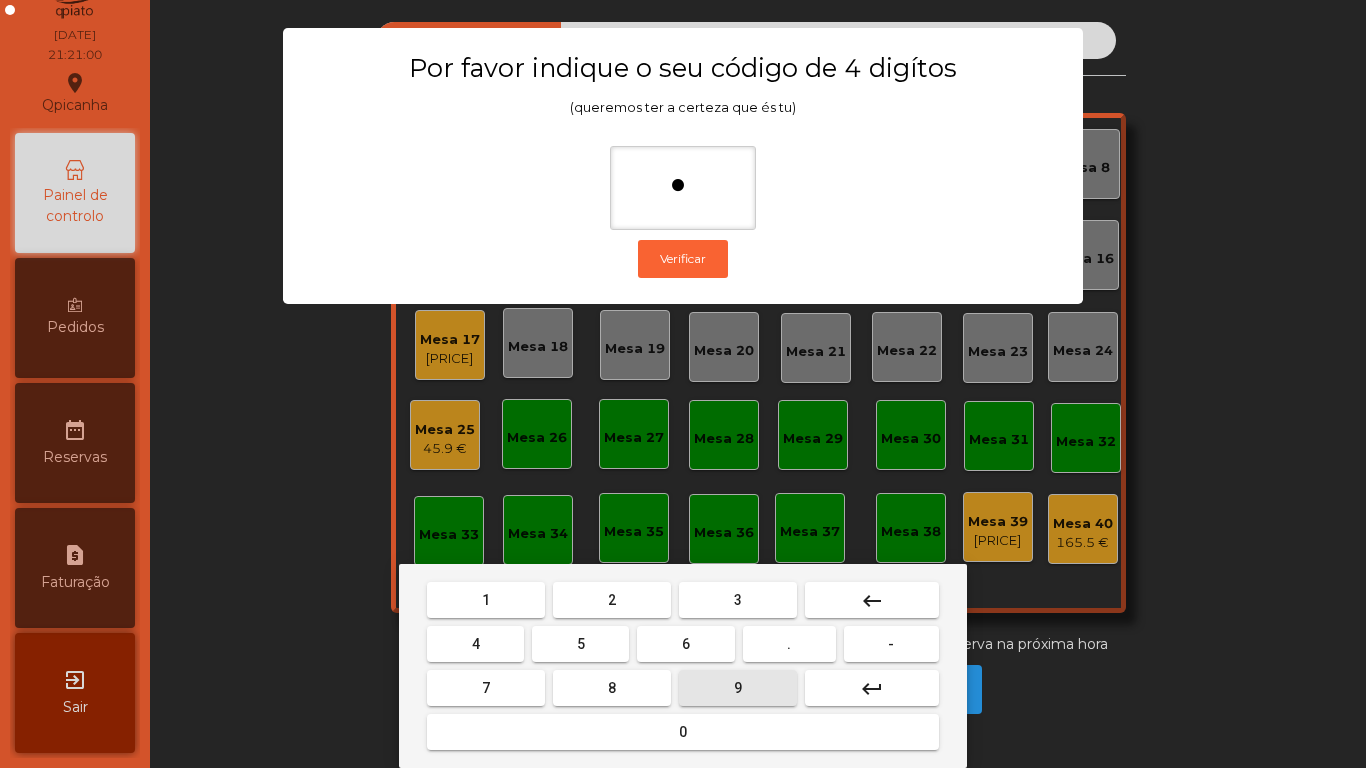 click on "9" at bounding box center [738, 688] 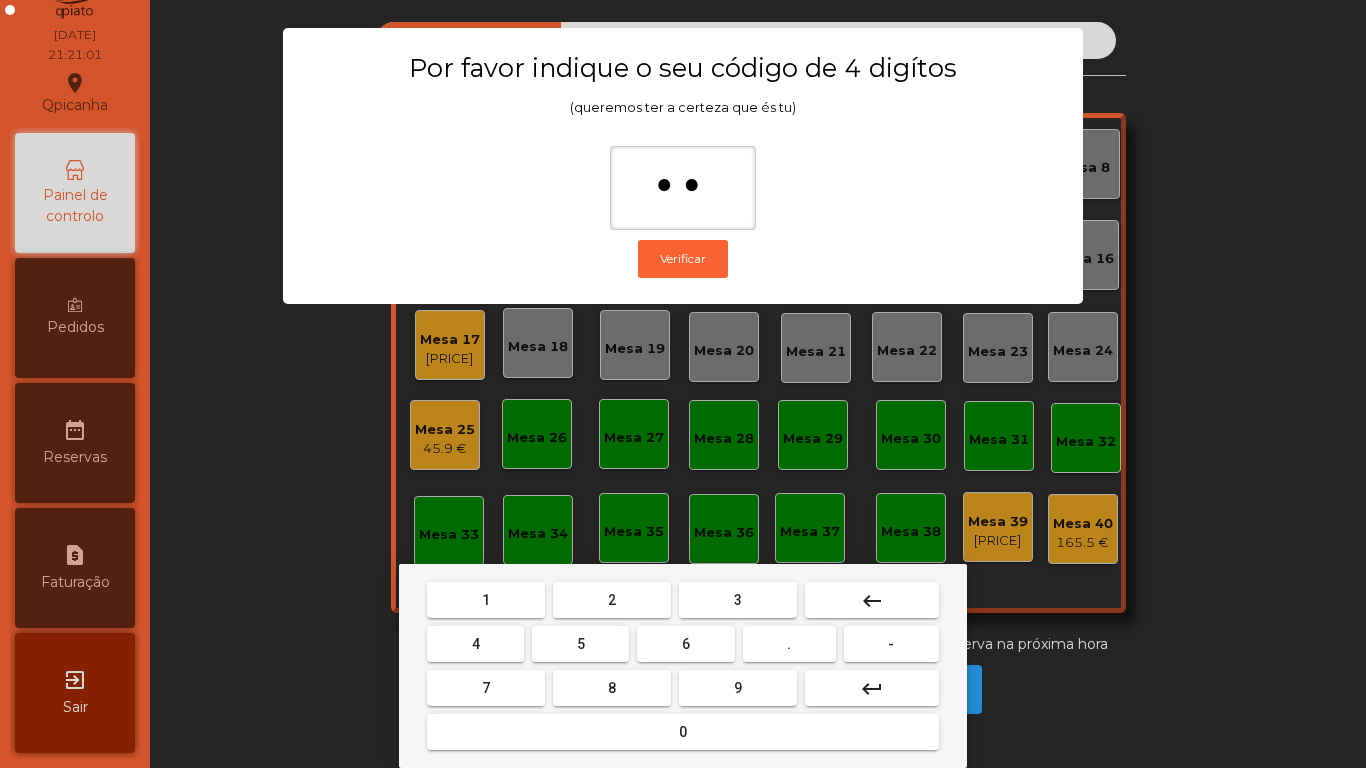 click on "4" at bounding box center [475, 644] 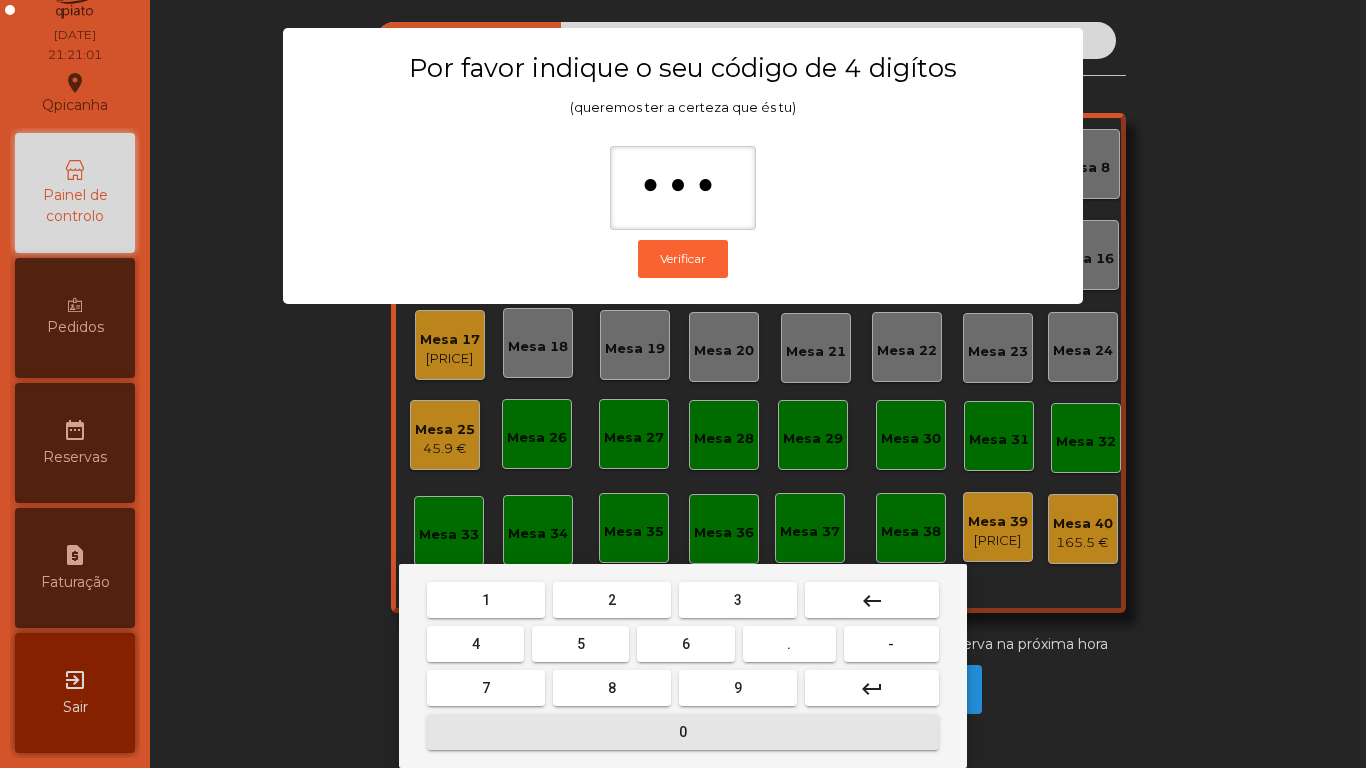 click on "0" at bounding box center (683, 732) 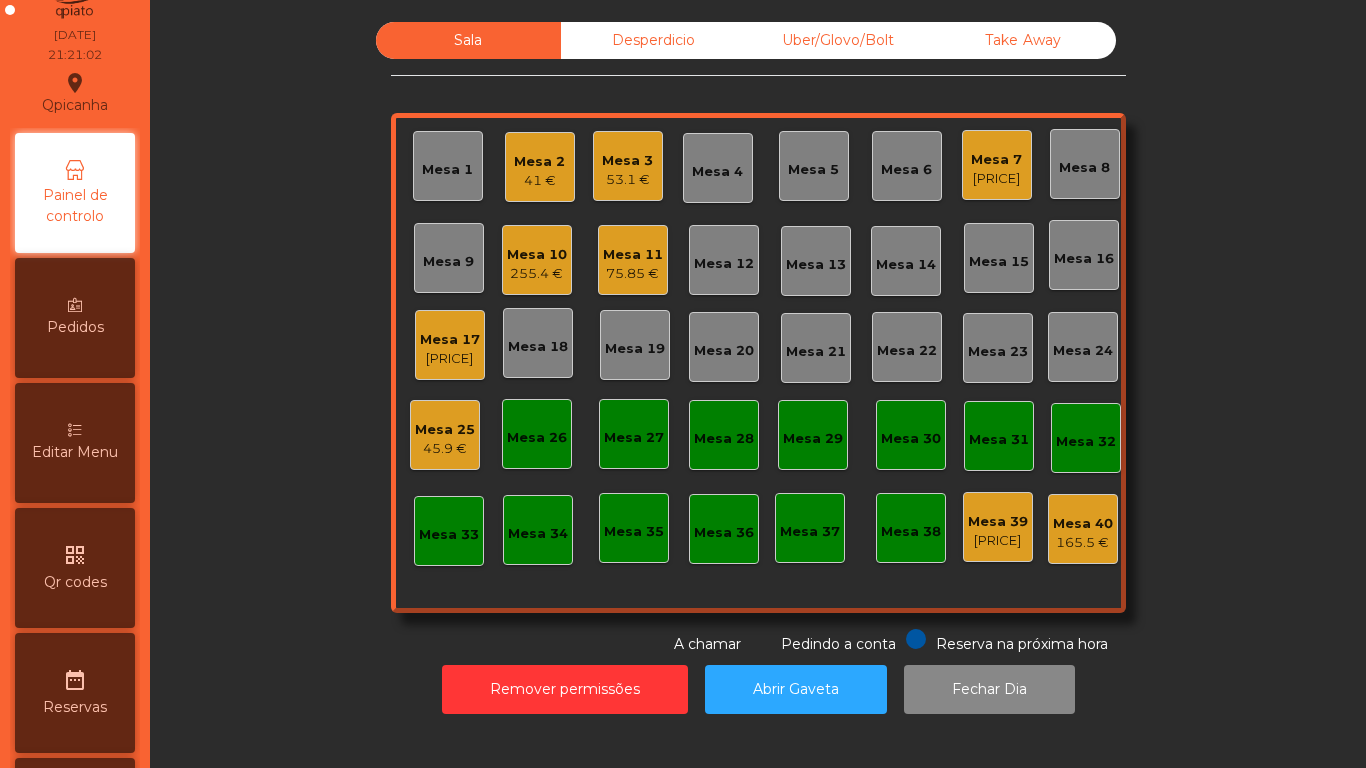 click on "Mesa 25" 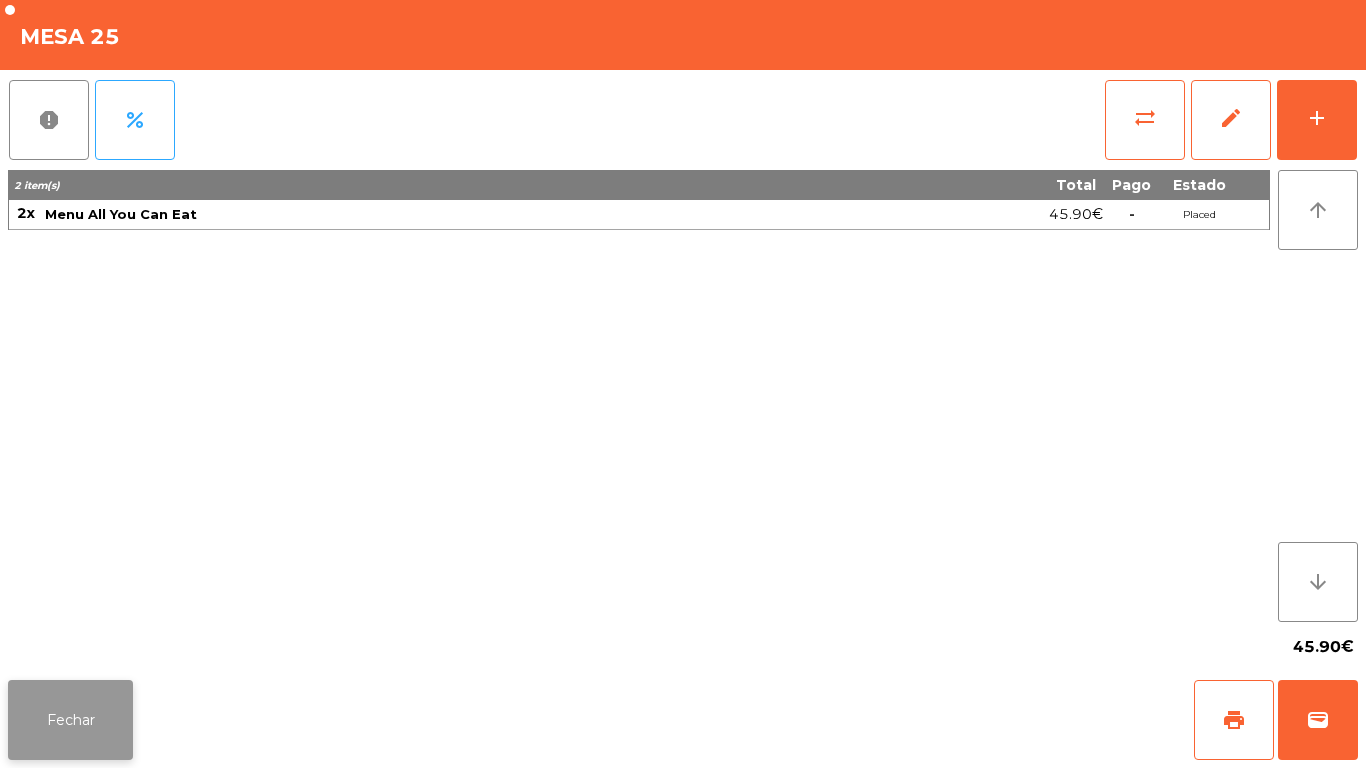 click on "Fechar" 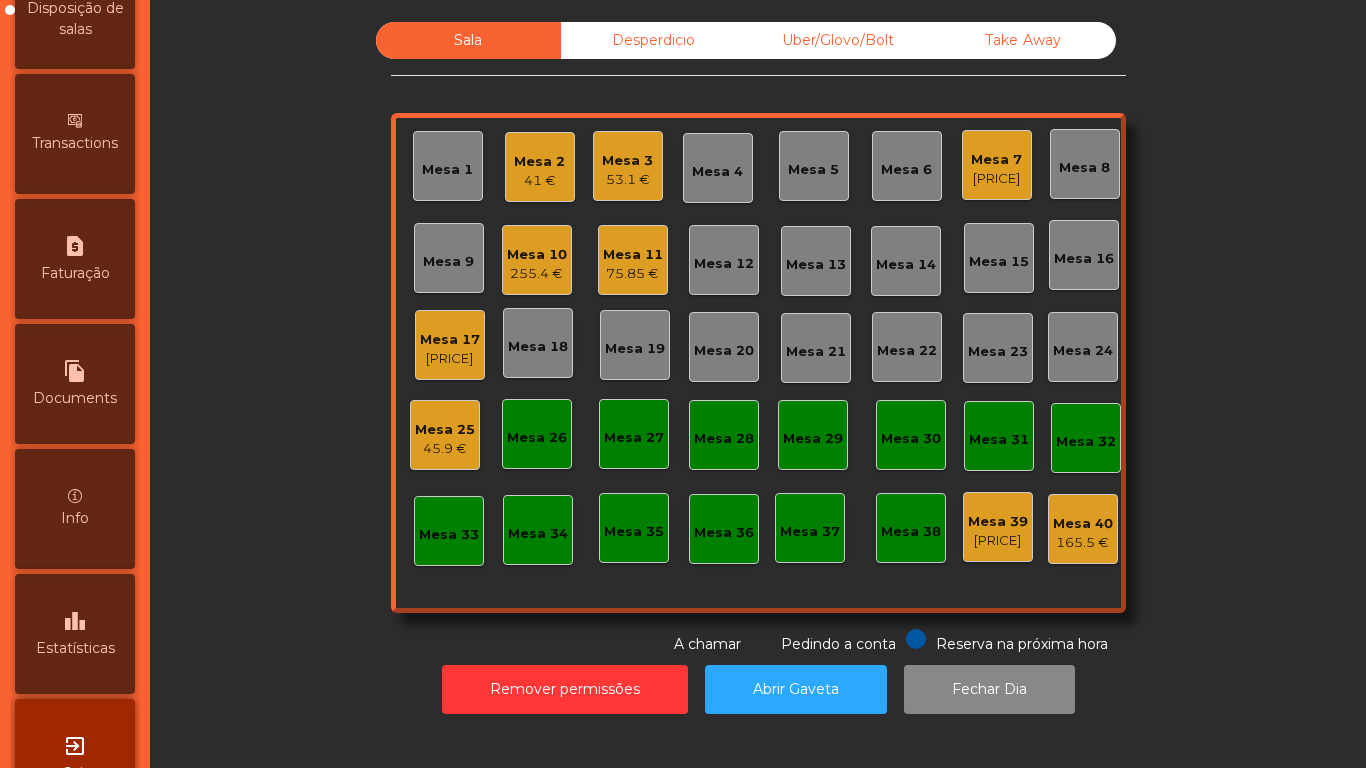 scroll, scrollTop: 931, scrollLeft: 0, axis: vertical 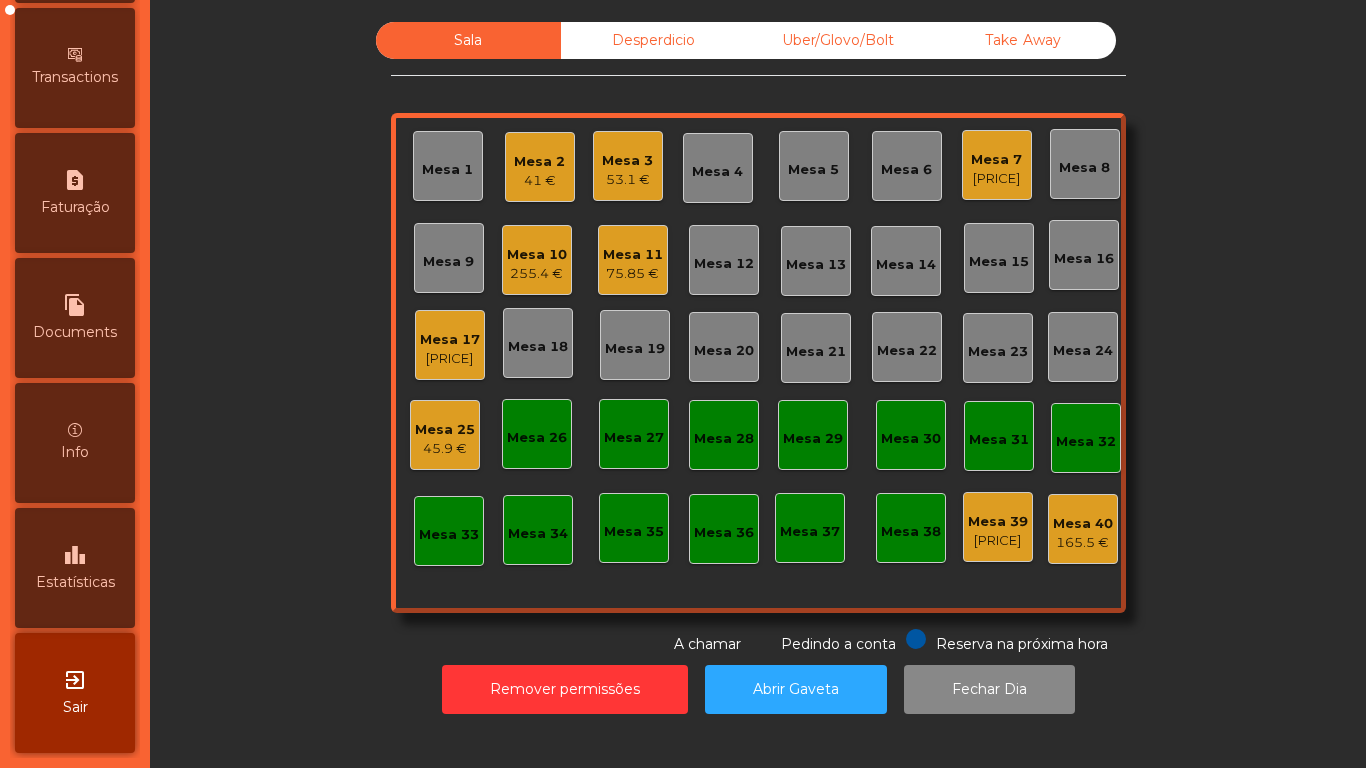 click on "leaderboard  Estatísticas" at bounding box center [75, 568] 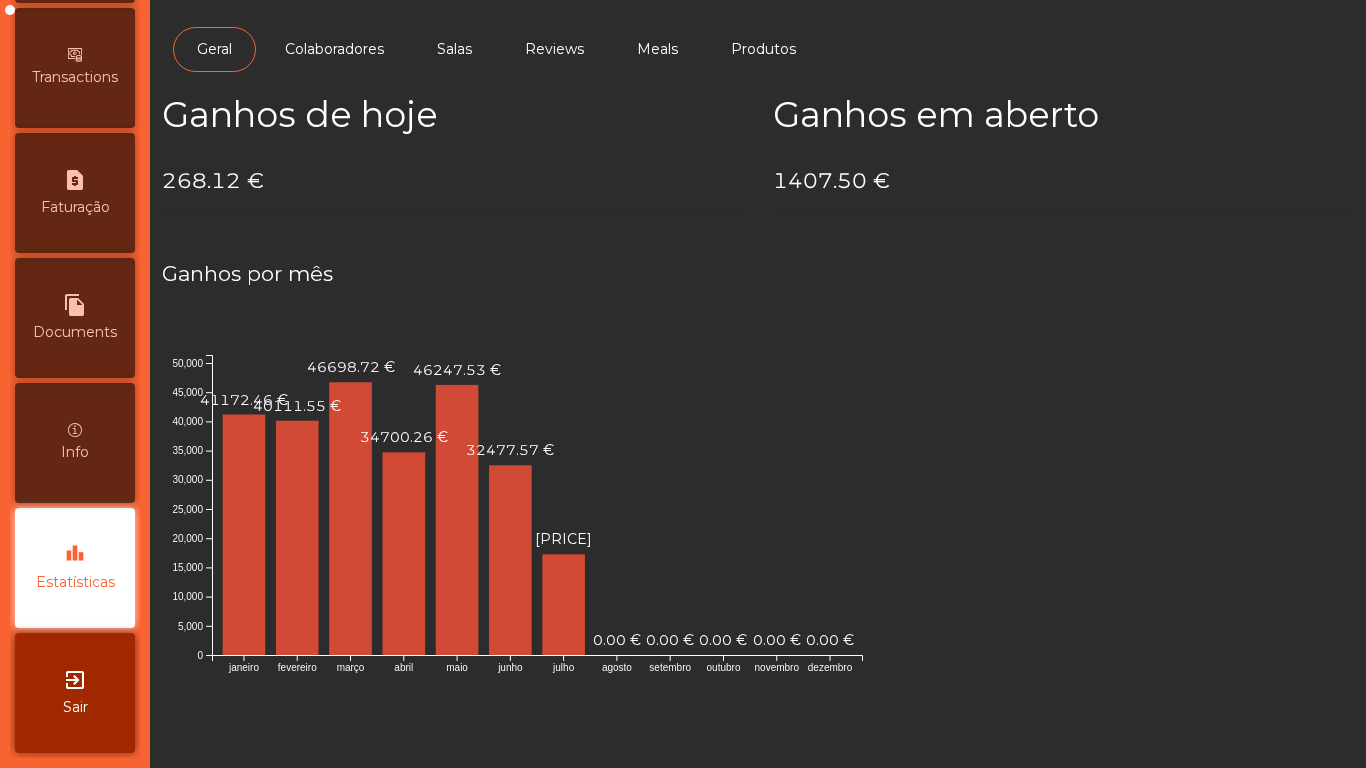 scroll, scrollTop: 0, scrollLeft: 0, axis: both 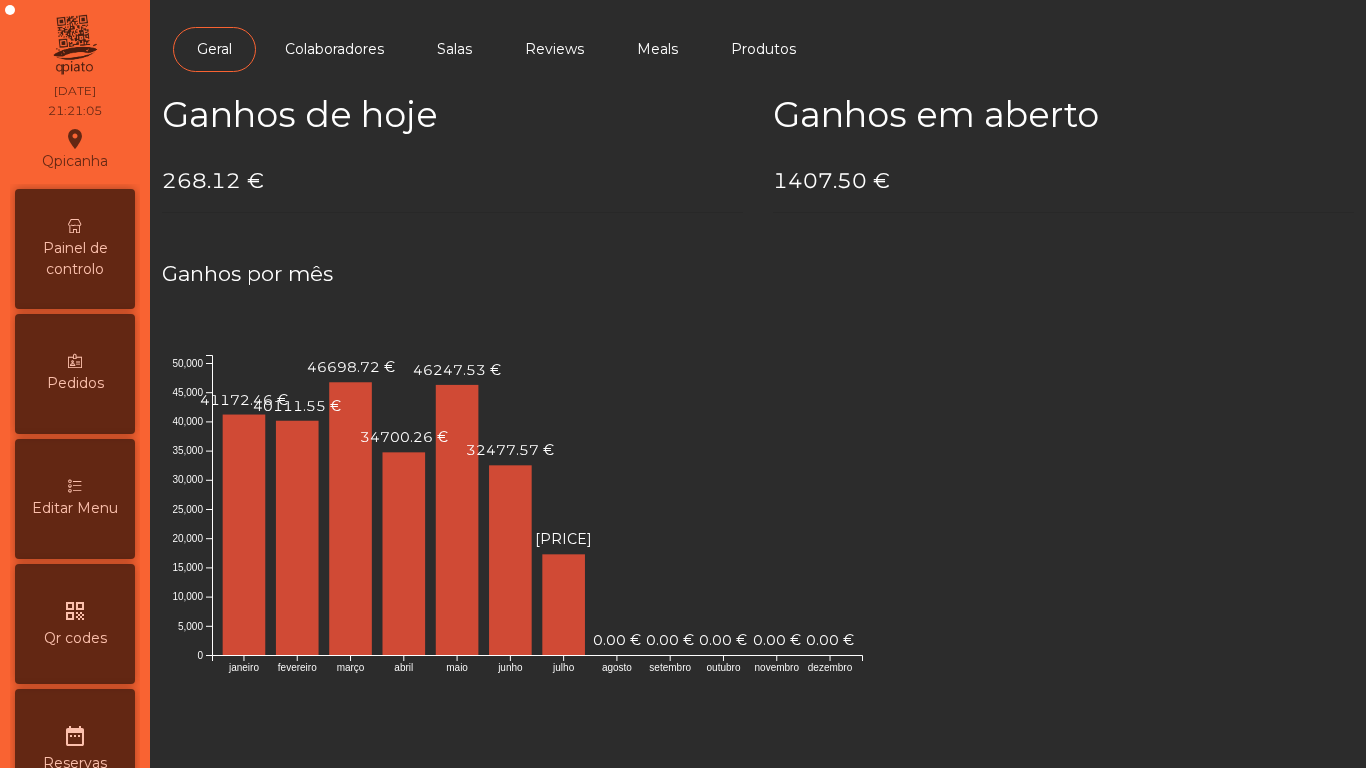 click on "Painel de controlo" at bounding box center [75, 259] 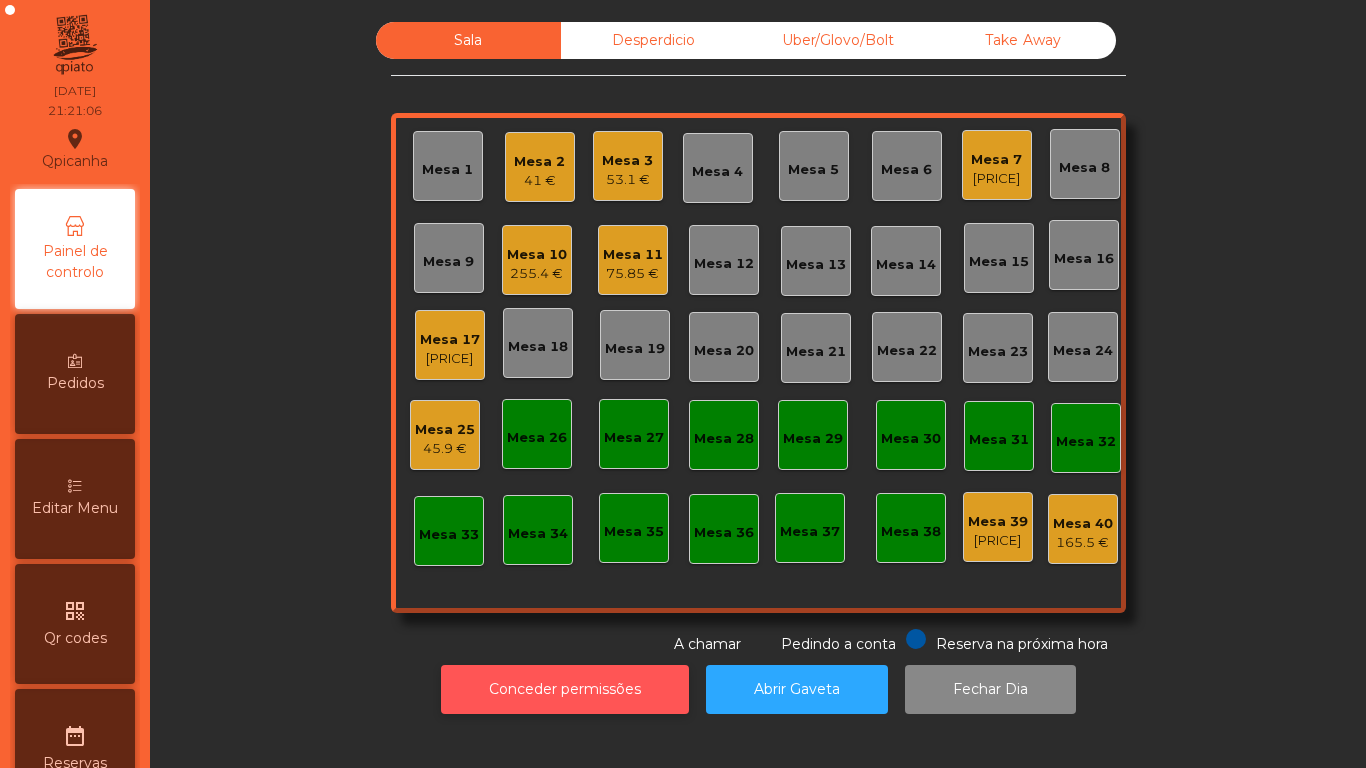 click on "Conceder permissões" 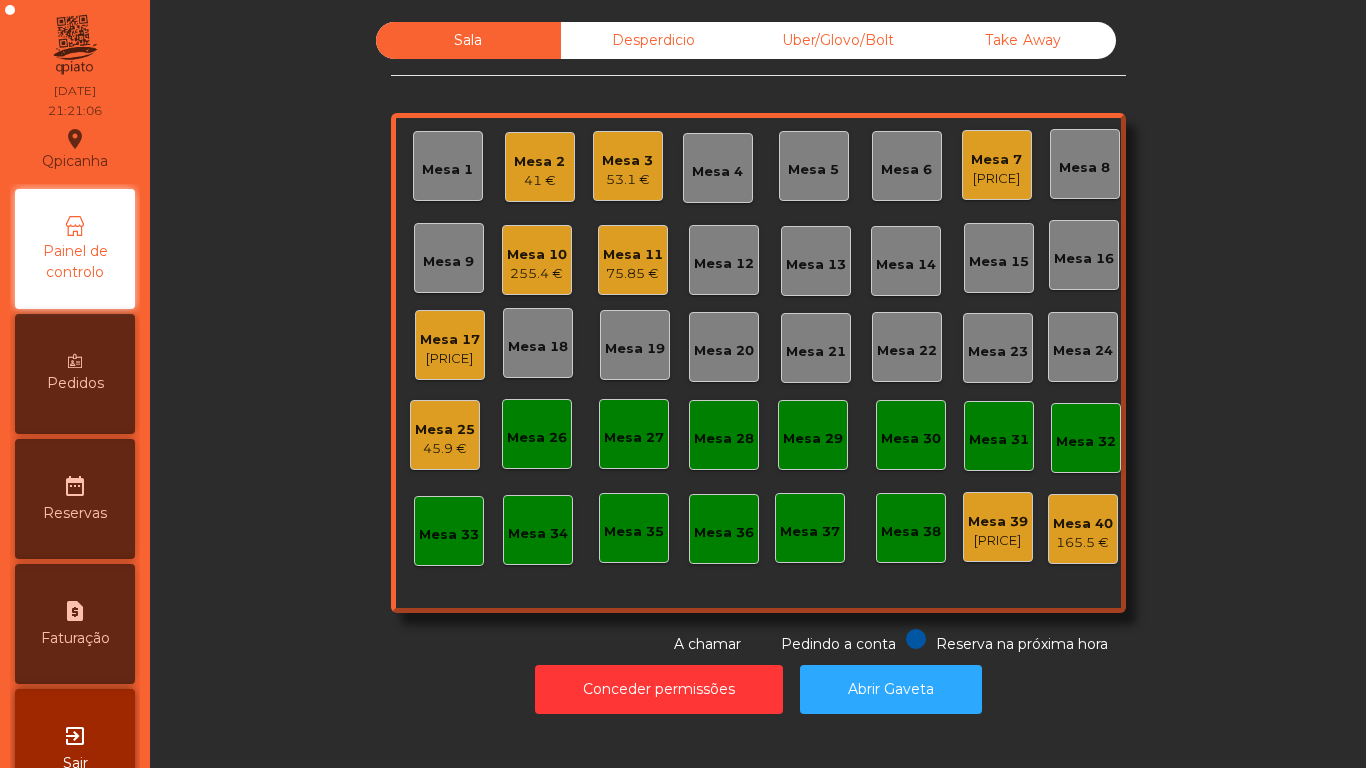 click on "53.1 €" 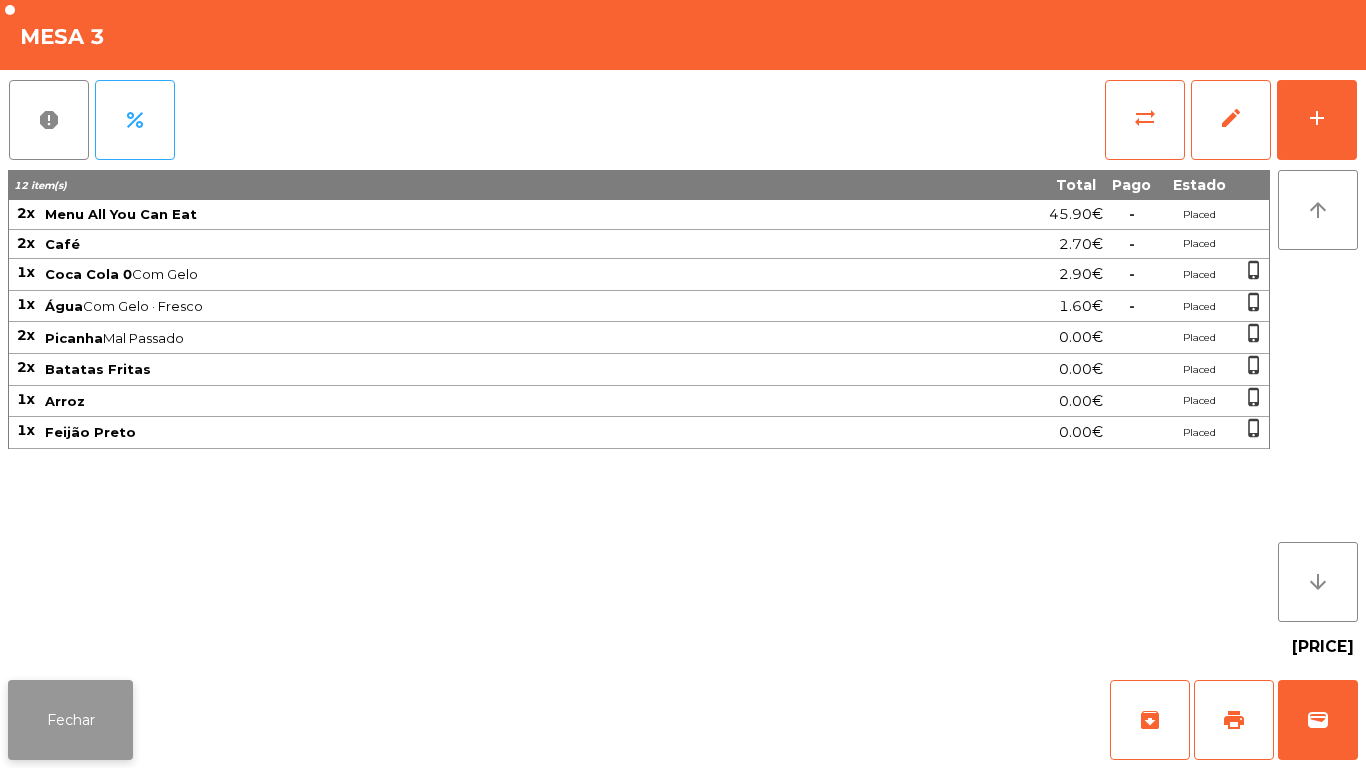 click on "Fechar" 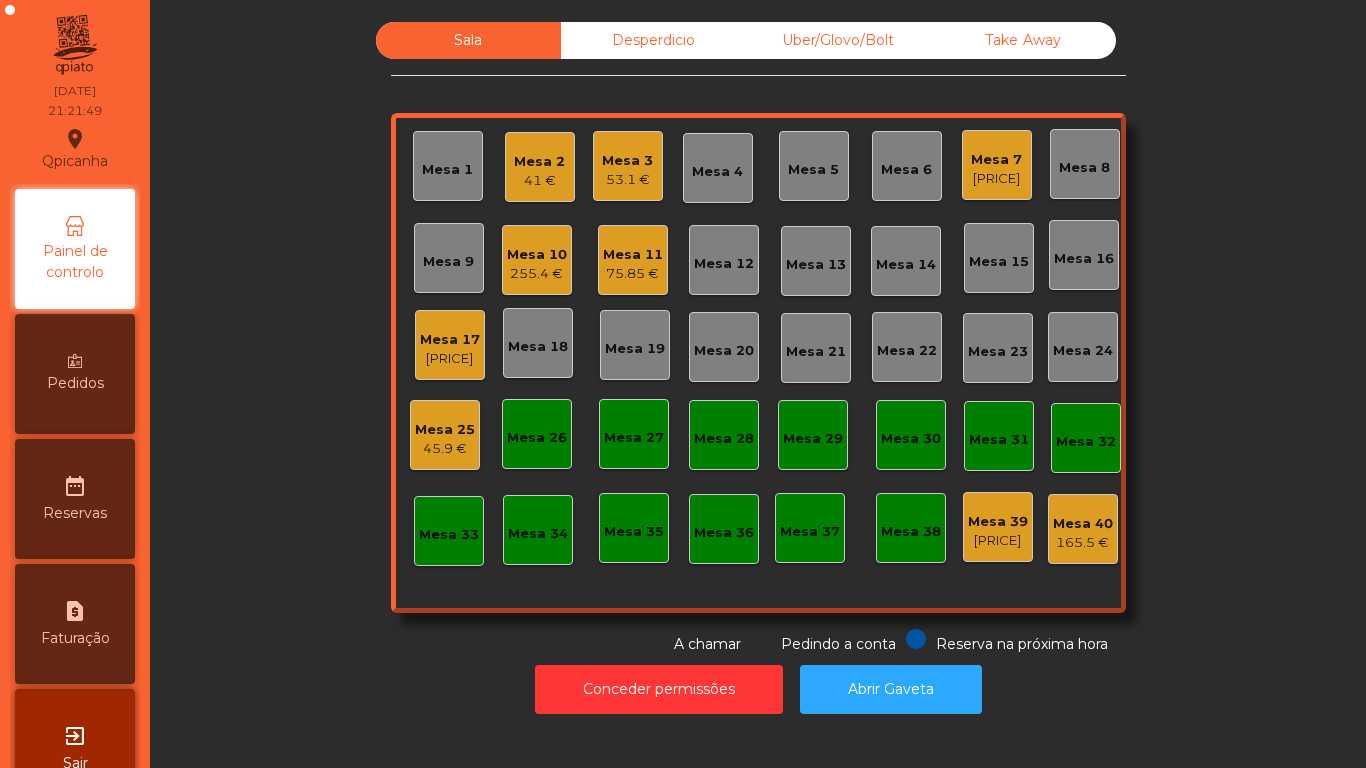 click on "Mesa 17" 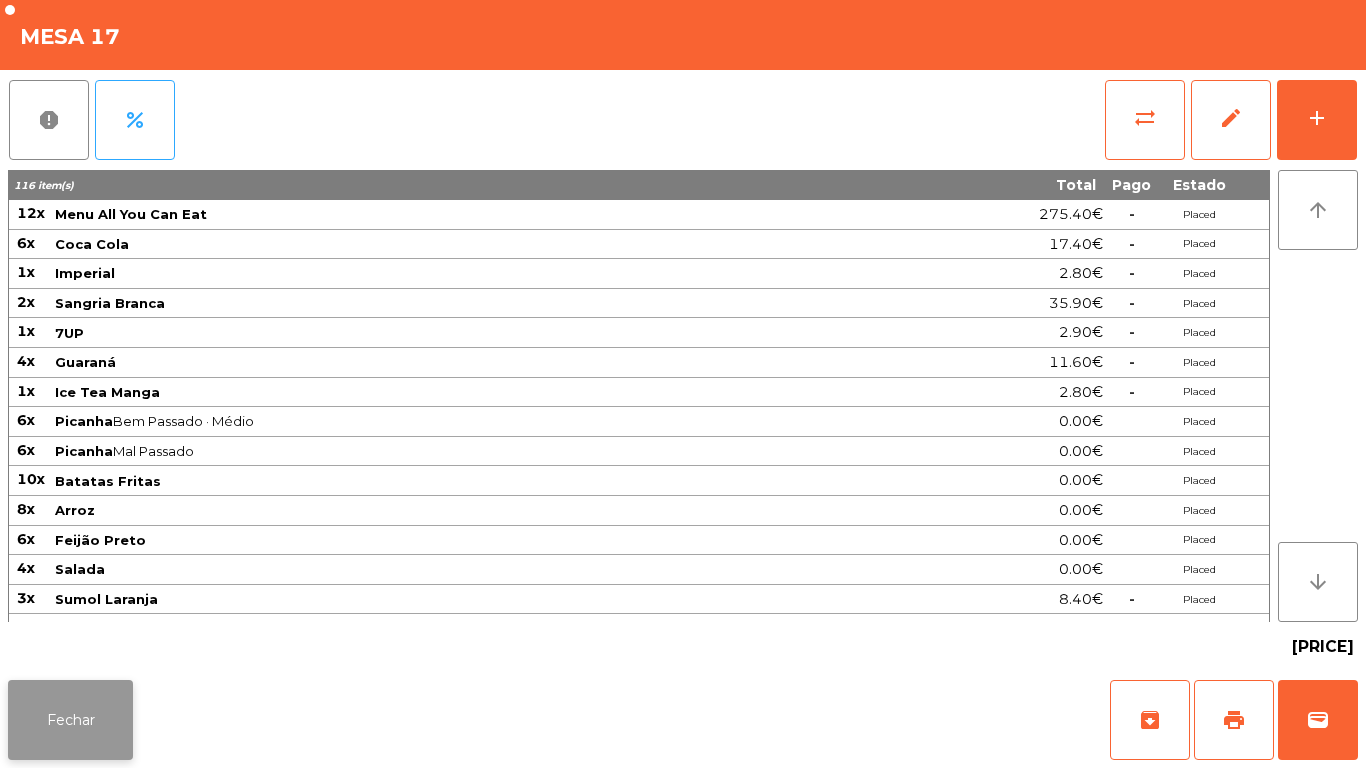 click on "Fechar" 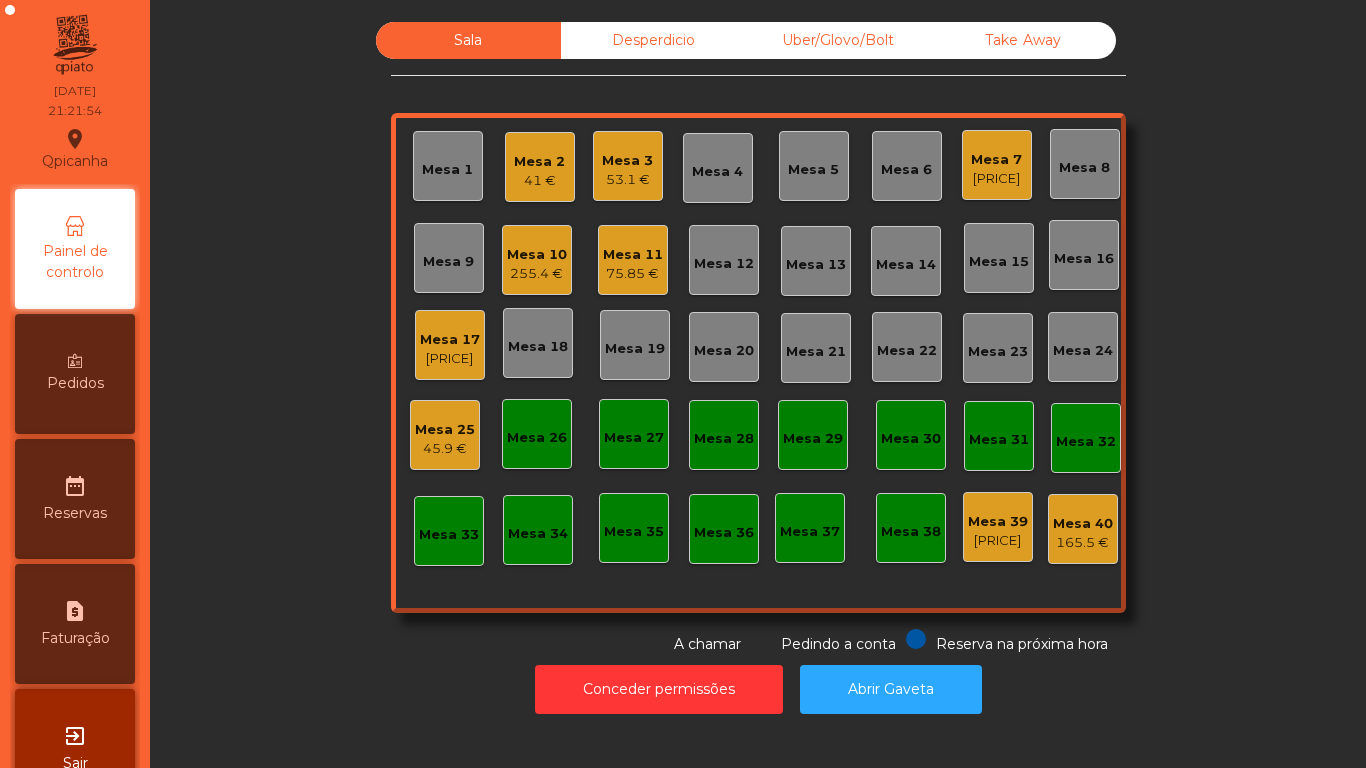click on "45.9 €" 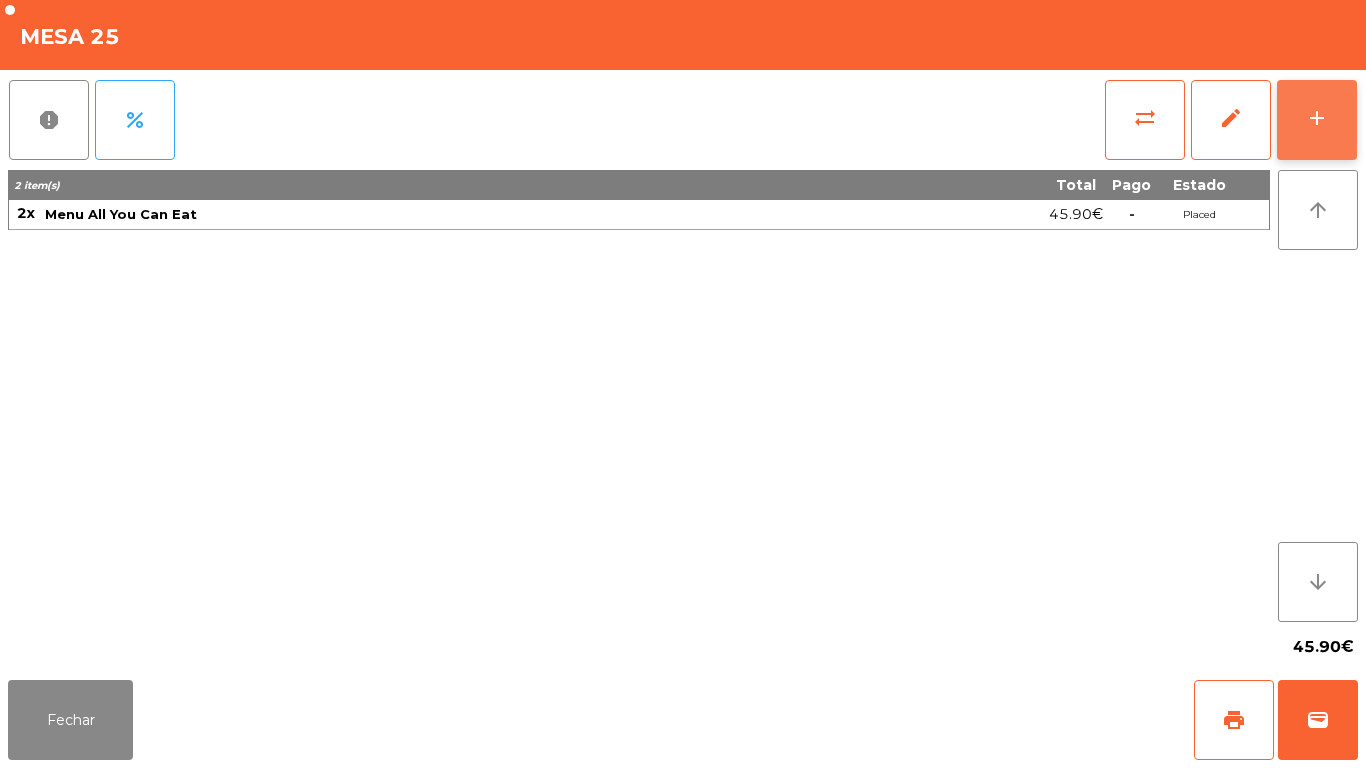 click on "add" 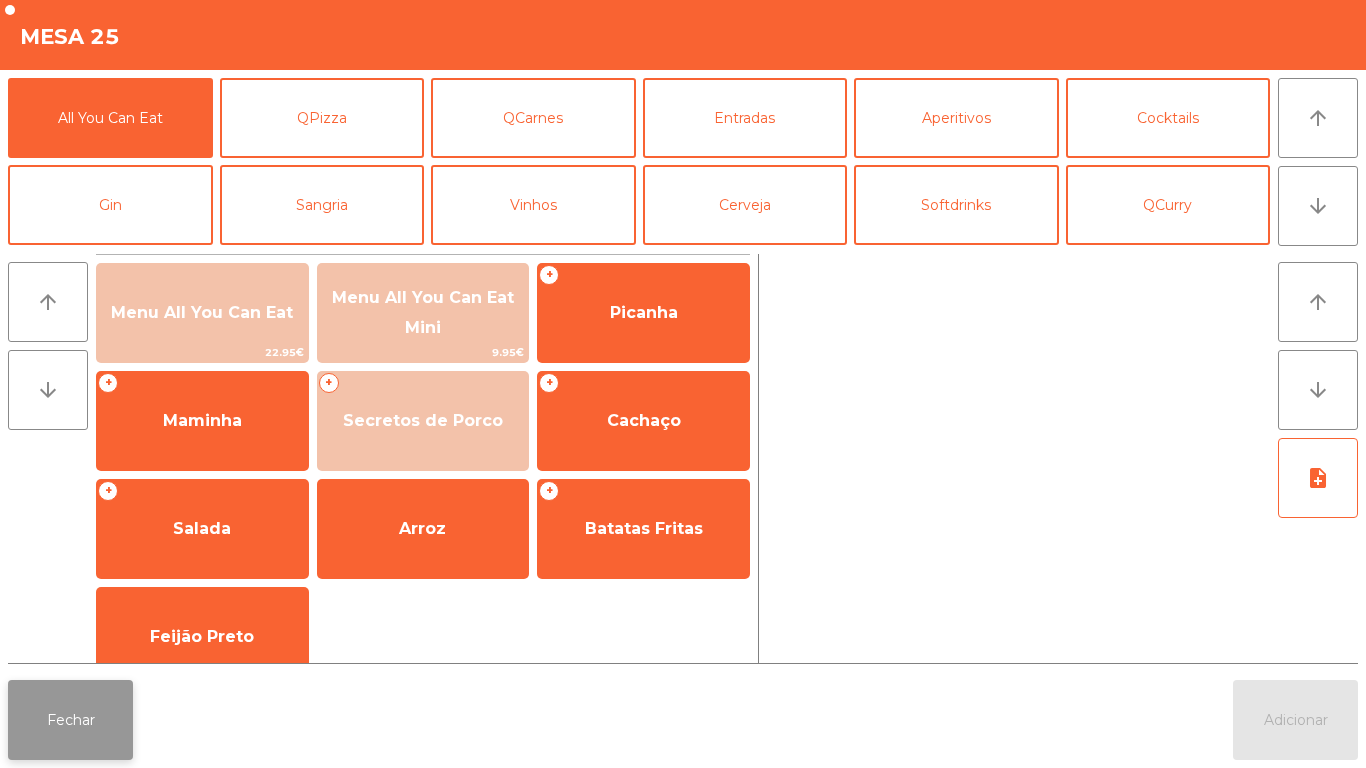 click on "Fechar" 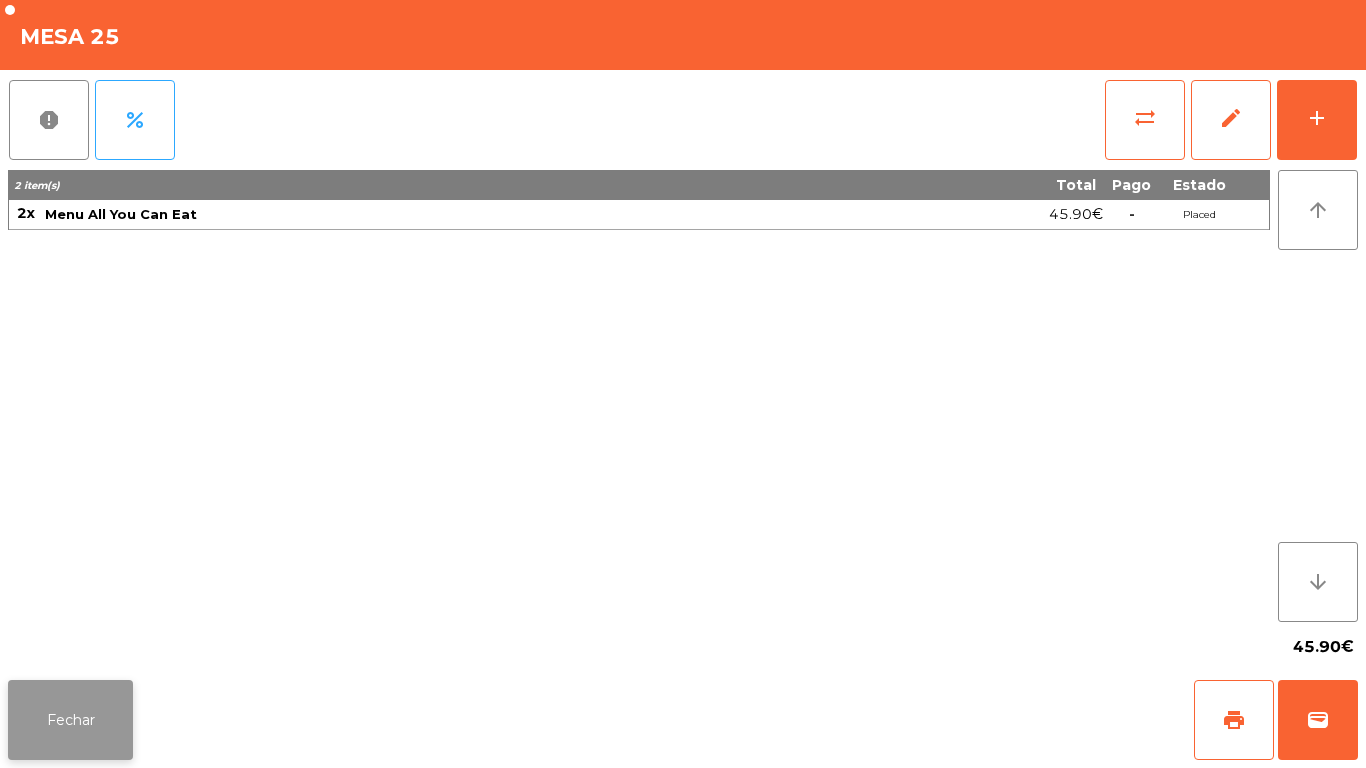 click on "Fechar" 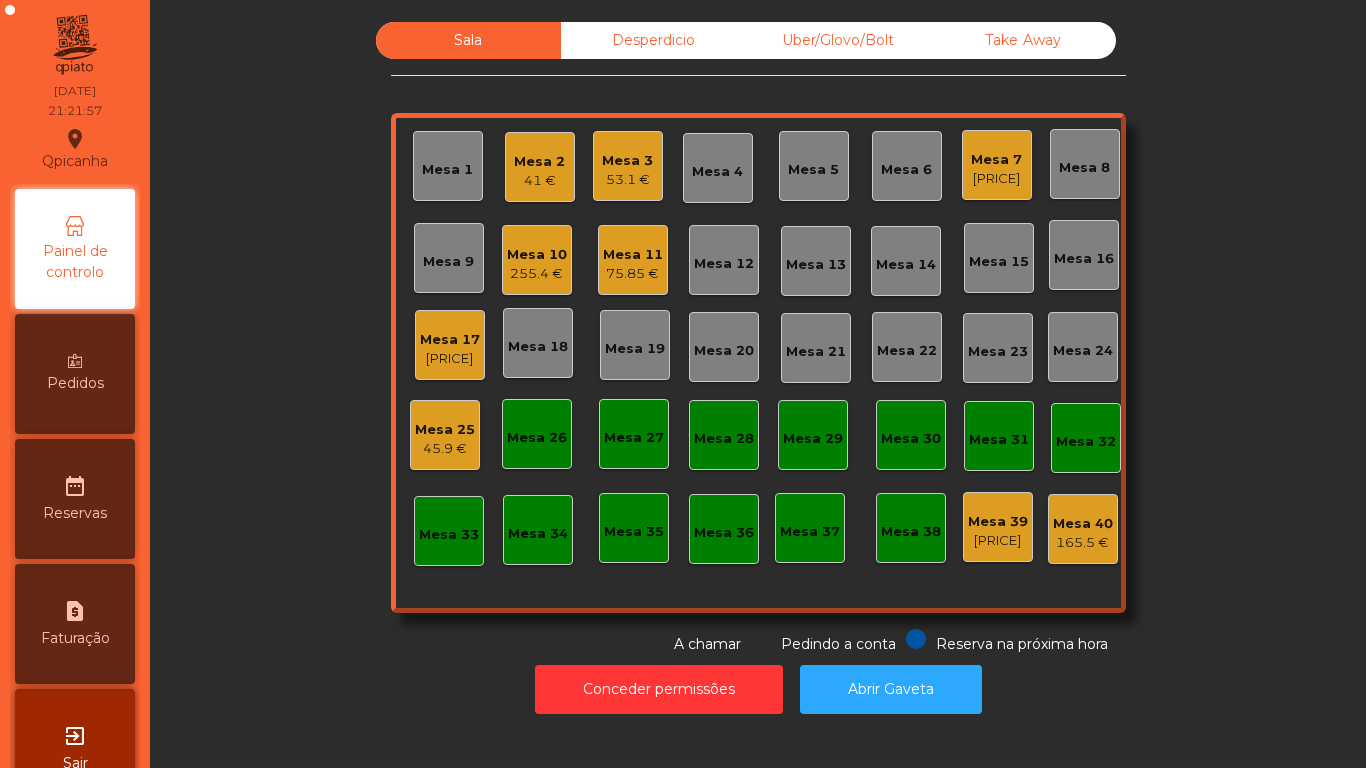 click on "Conceder permissões   Abrir Gaveta" 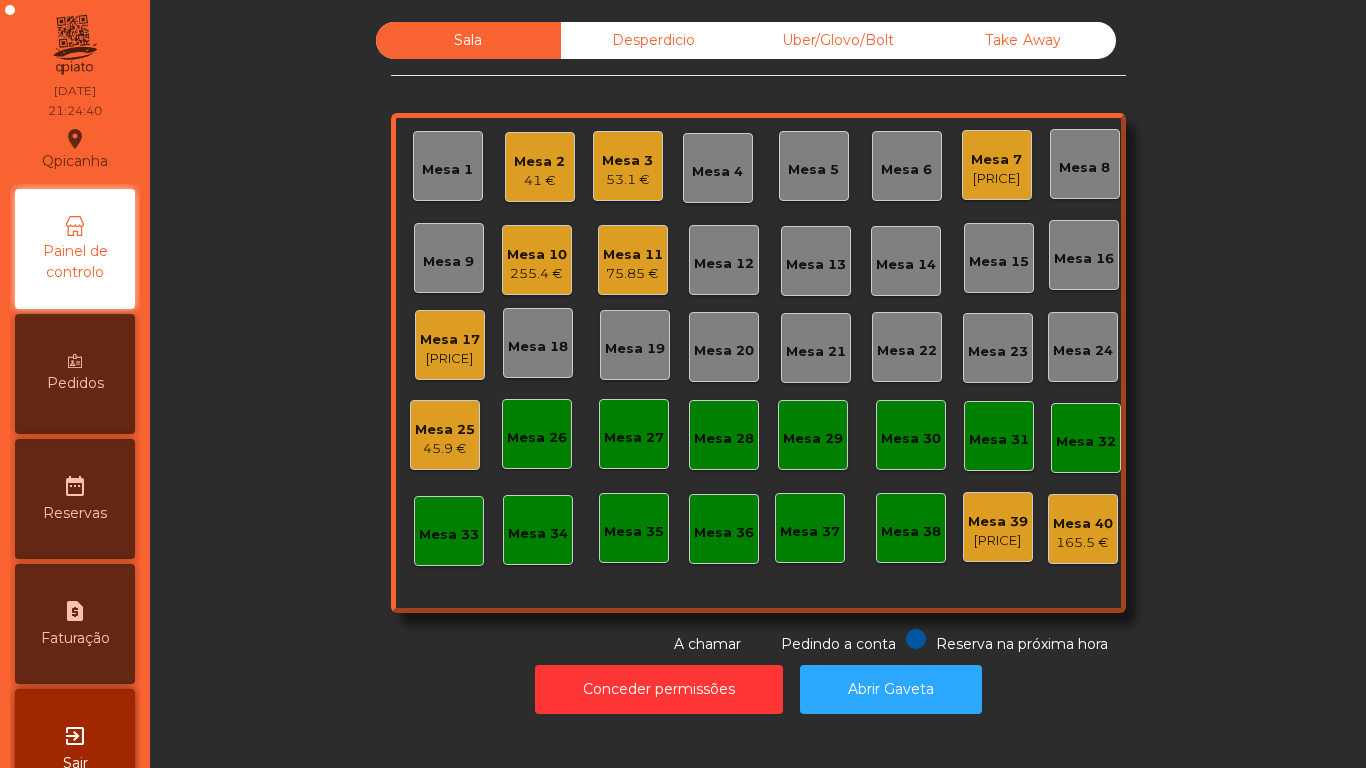 click on "[PRICE]" 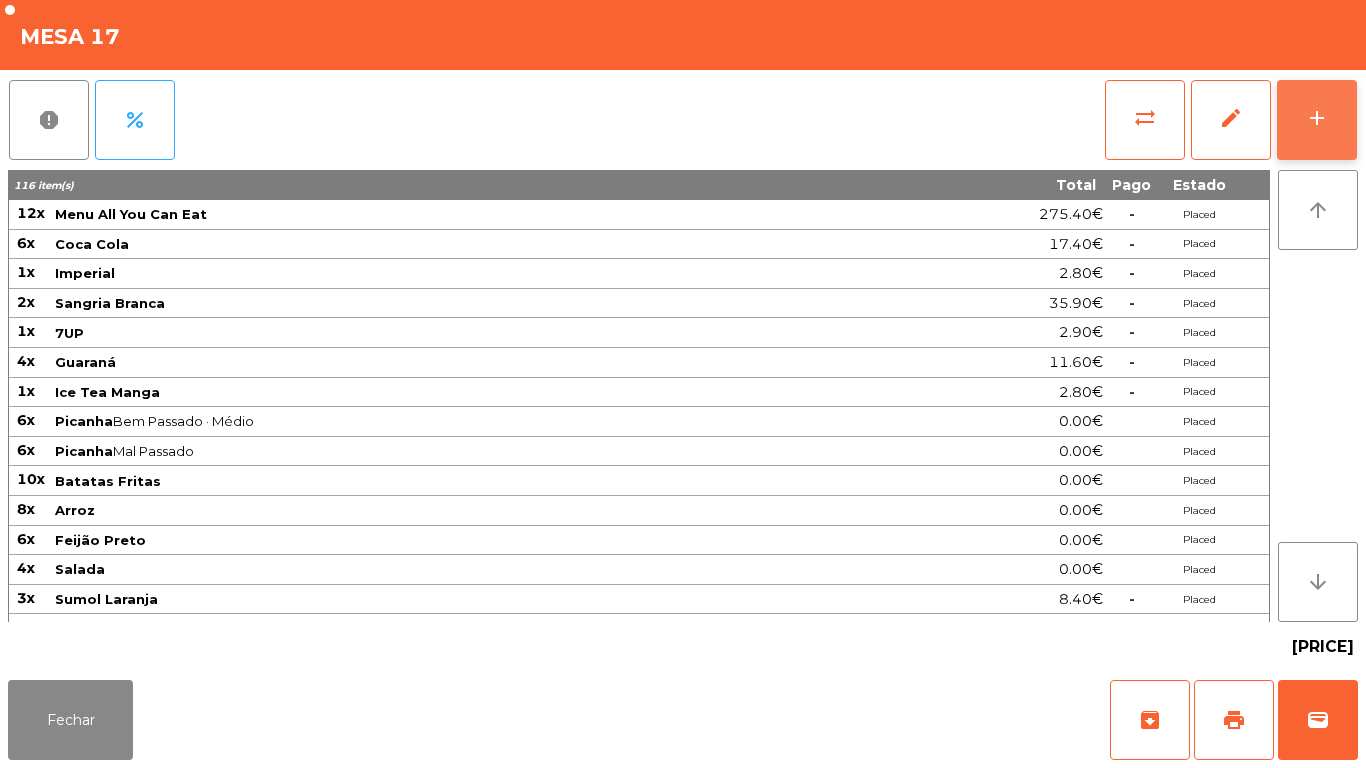 click on "add" 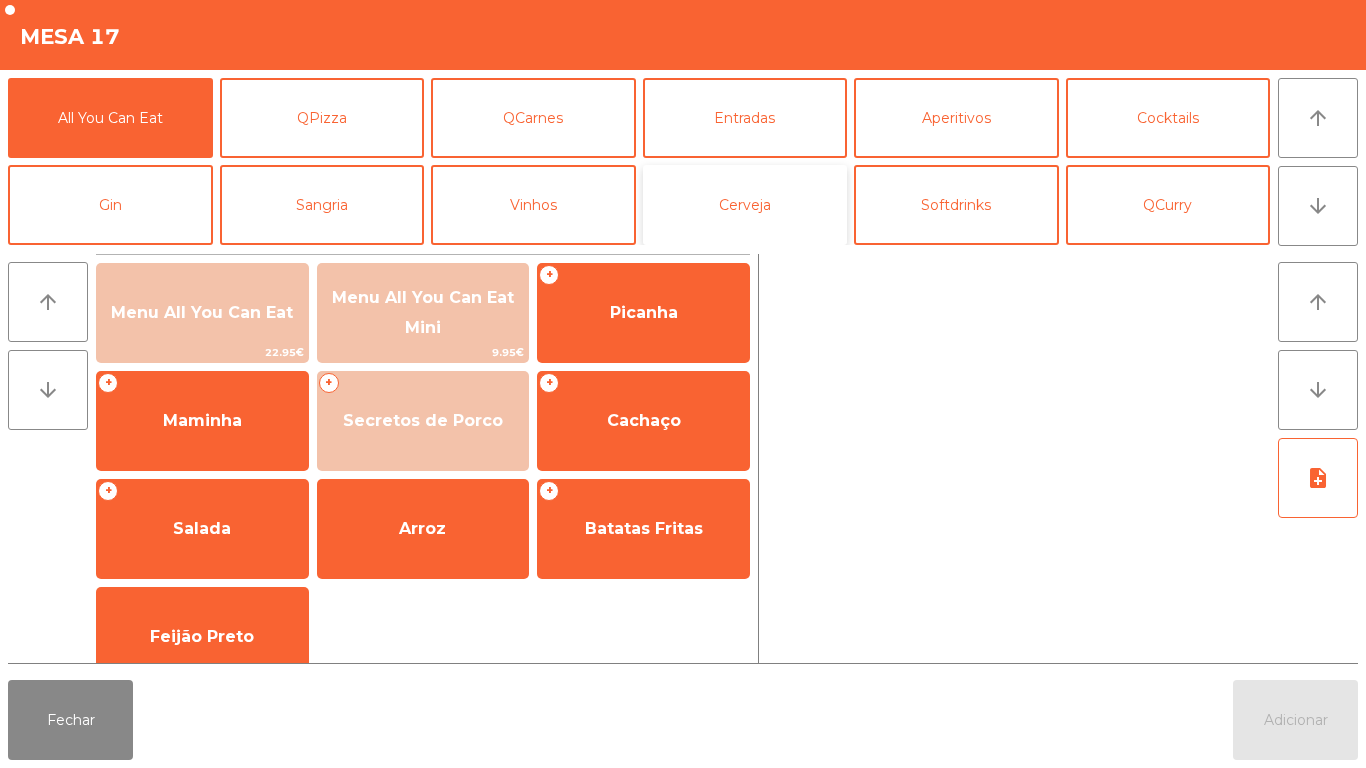 click on "Cerveja" 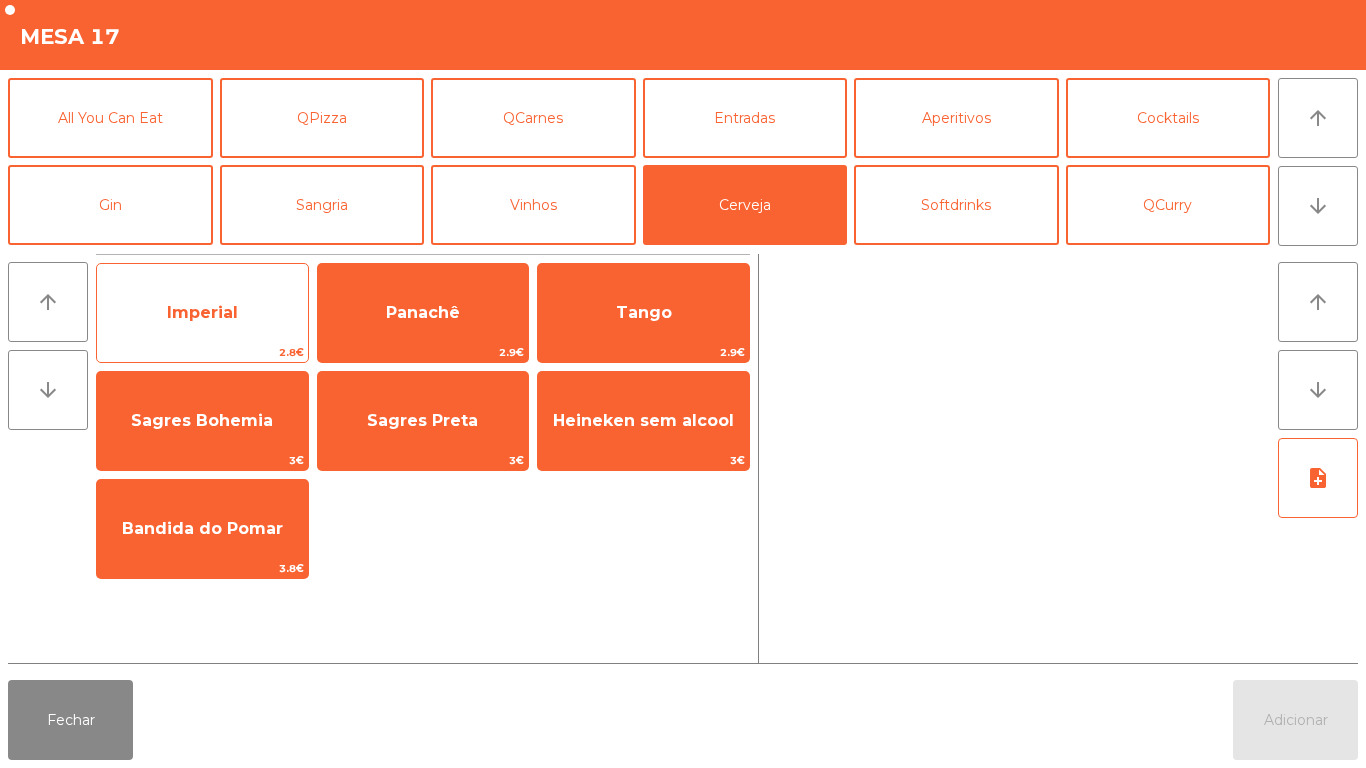 click on "Imperial" 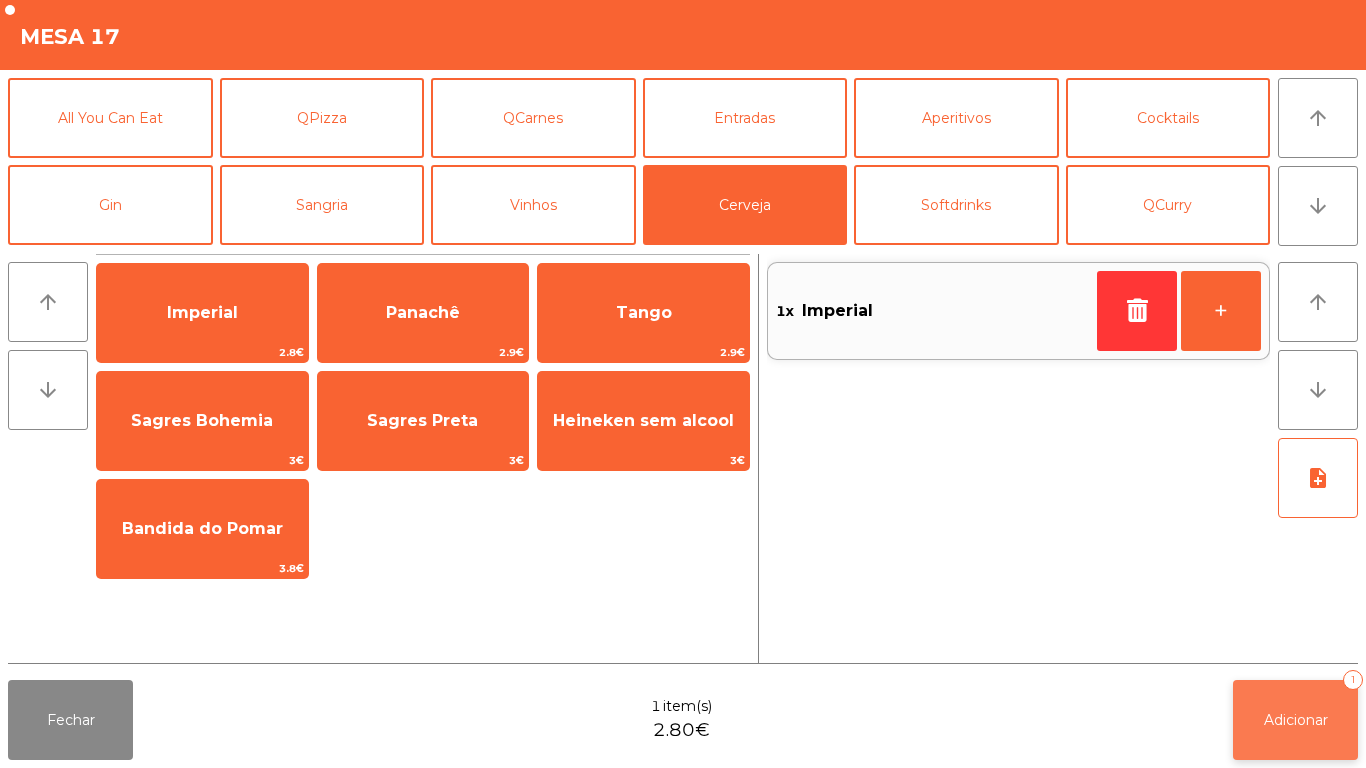 click on "Adicionar" 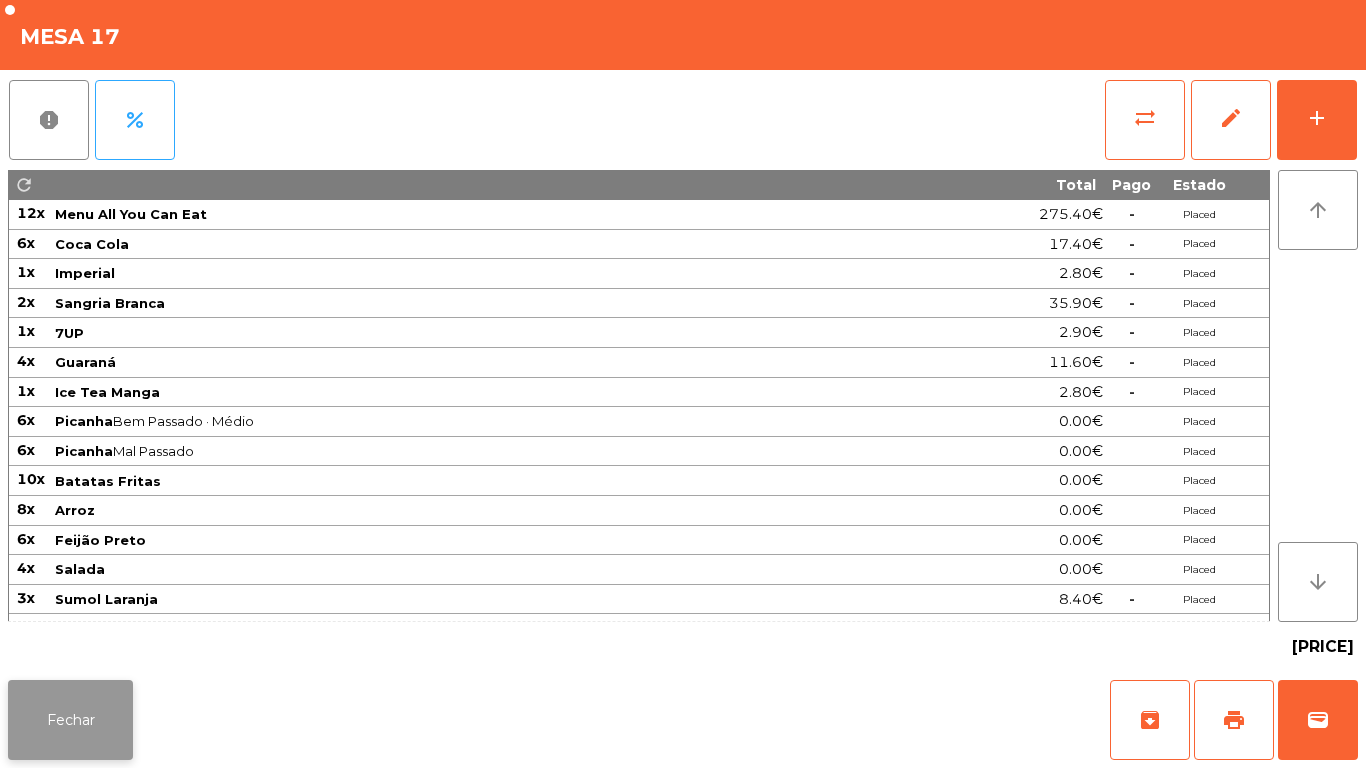 click on "Fechar" 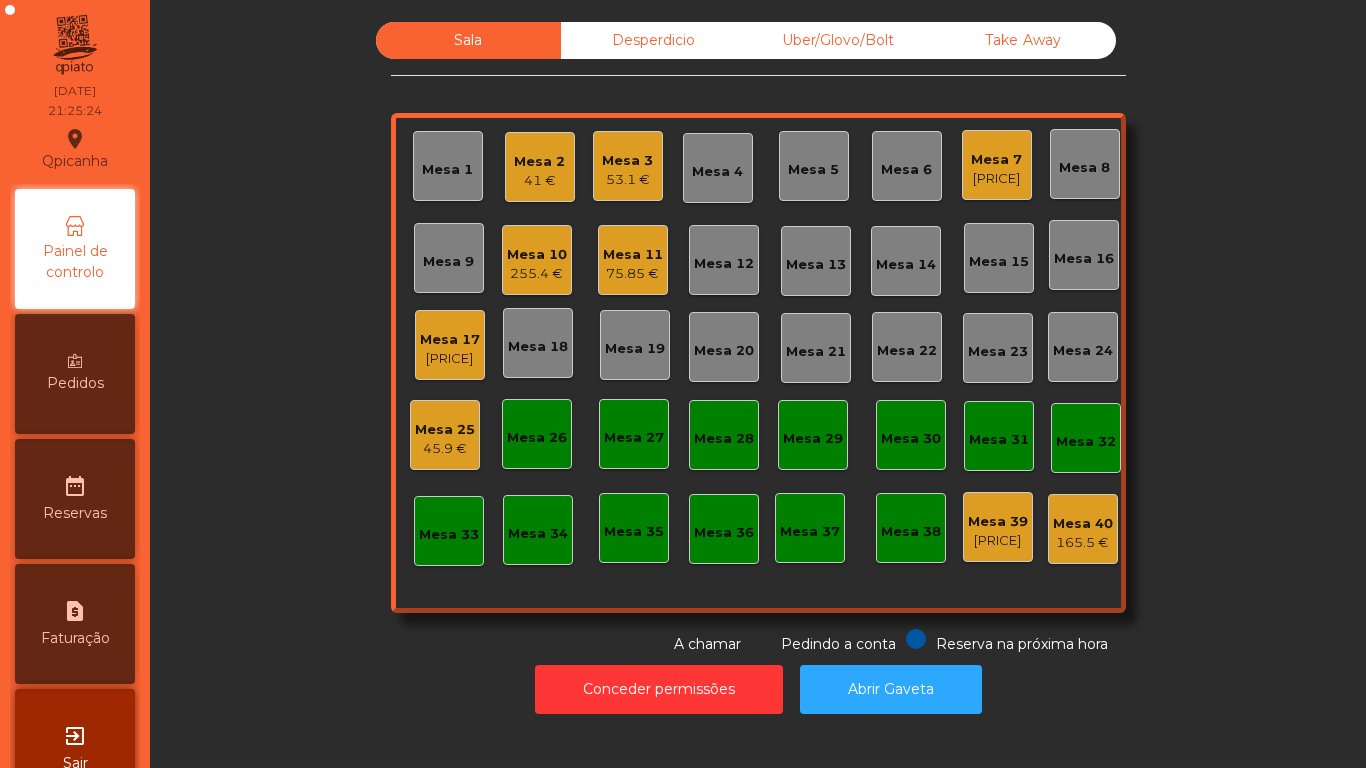 click on "Mesa 10" 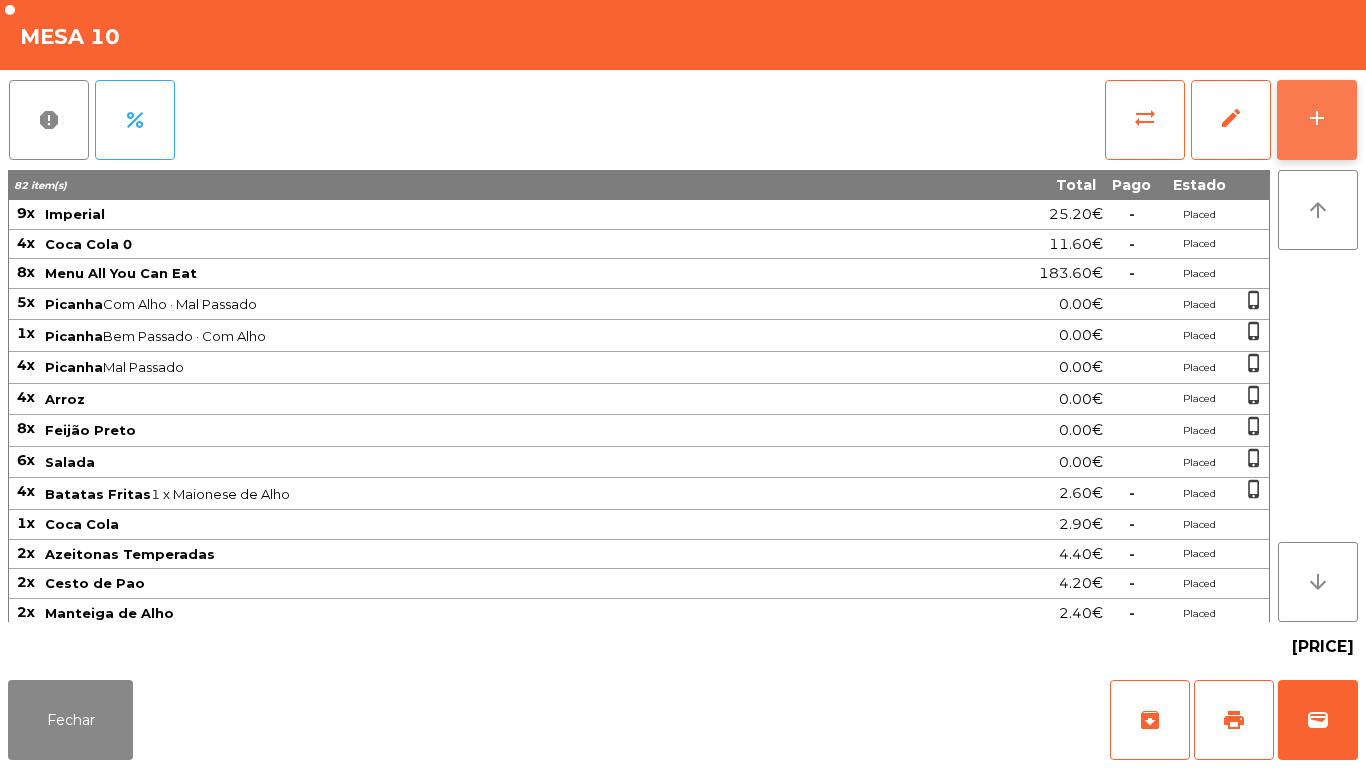 click on "add" 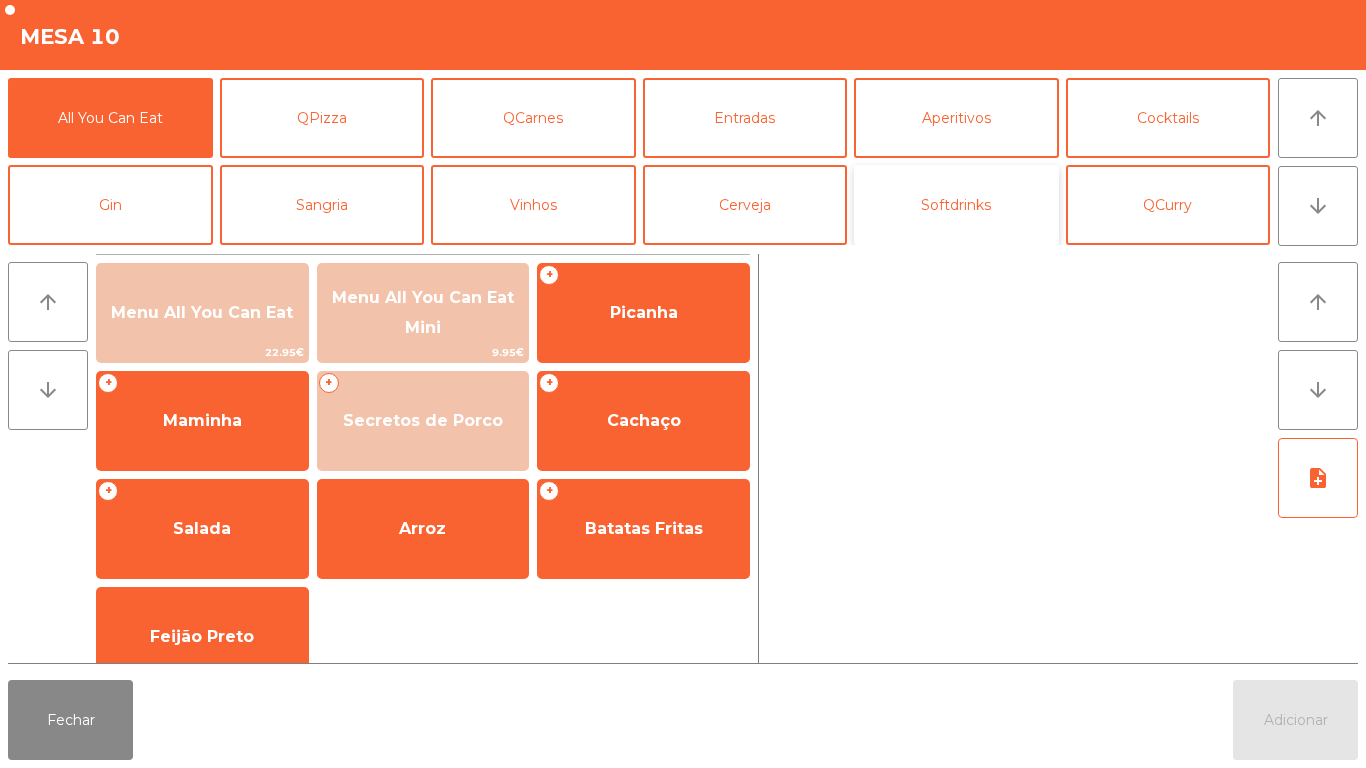 click on "Softdrinks" 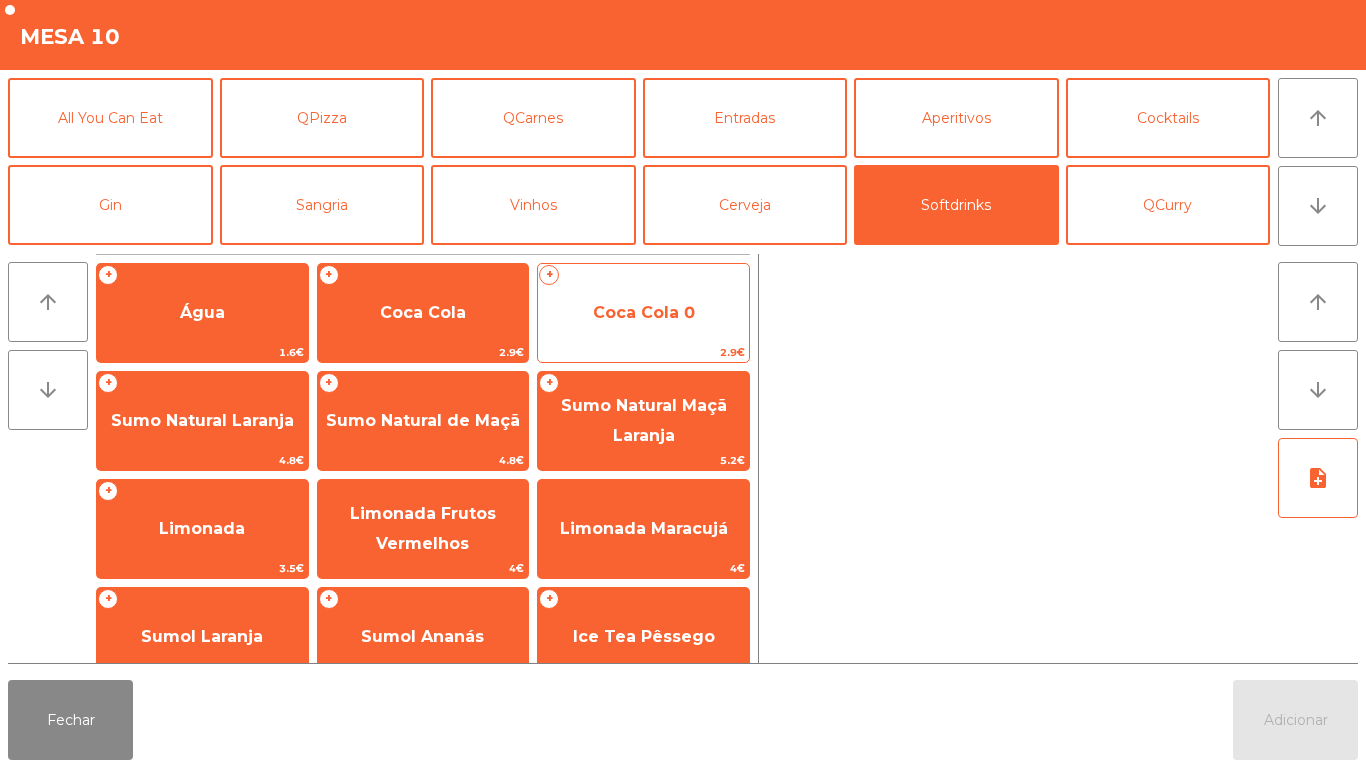 click on "Coca Cola 0" 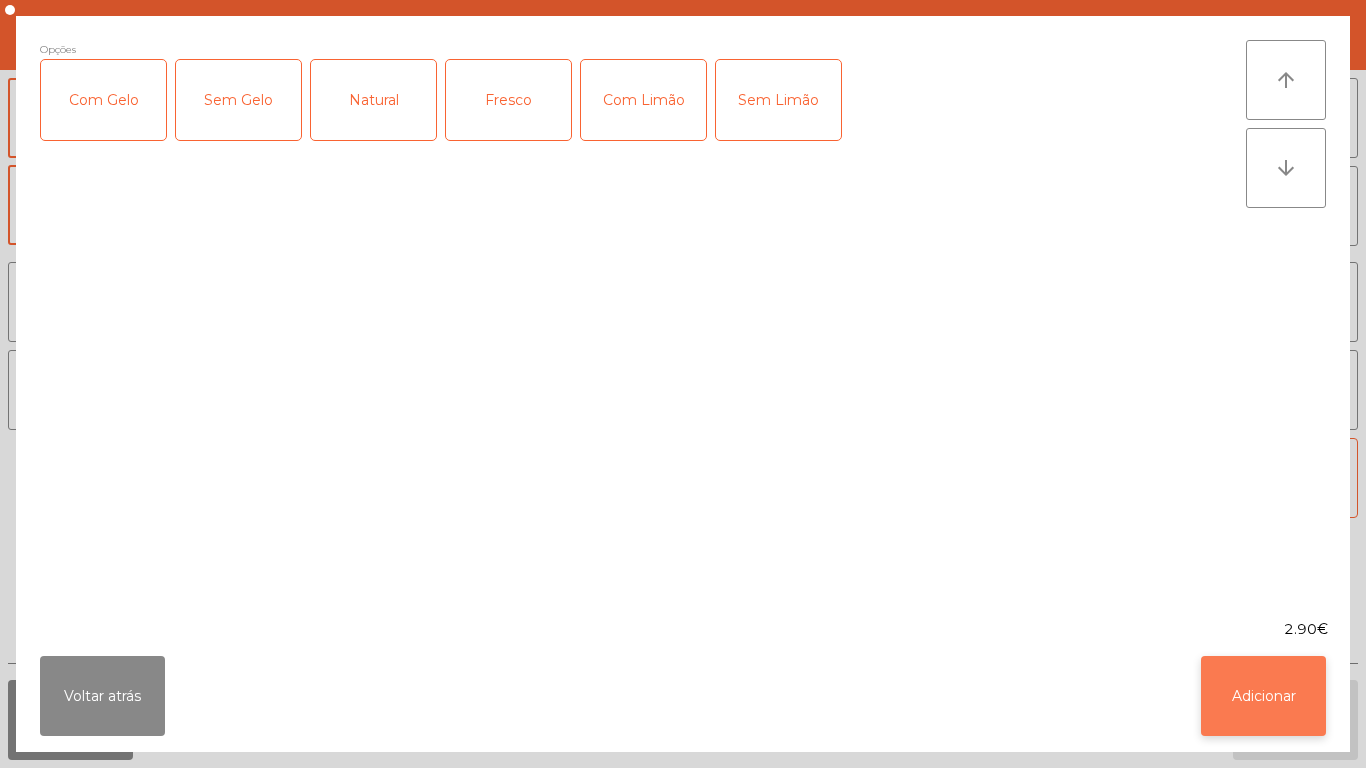 click on "Adicionar" 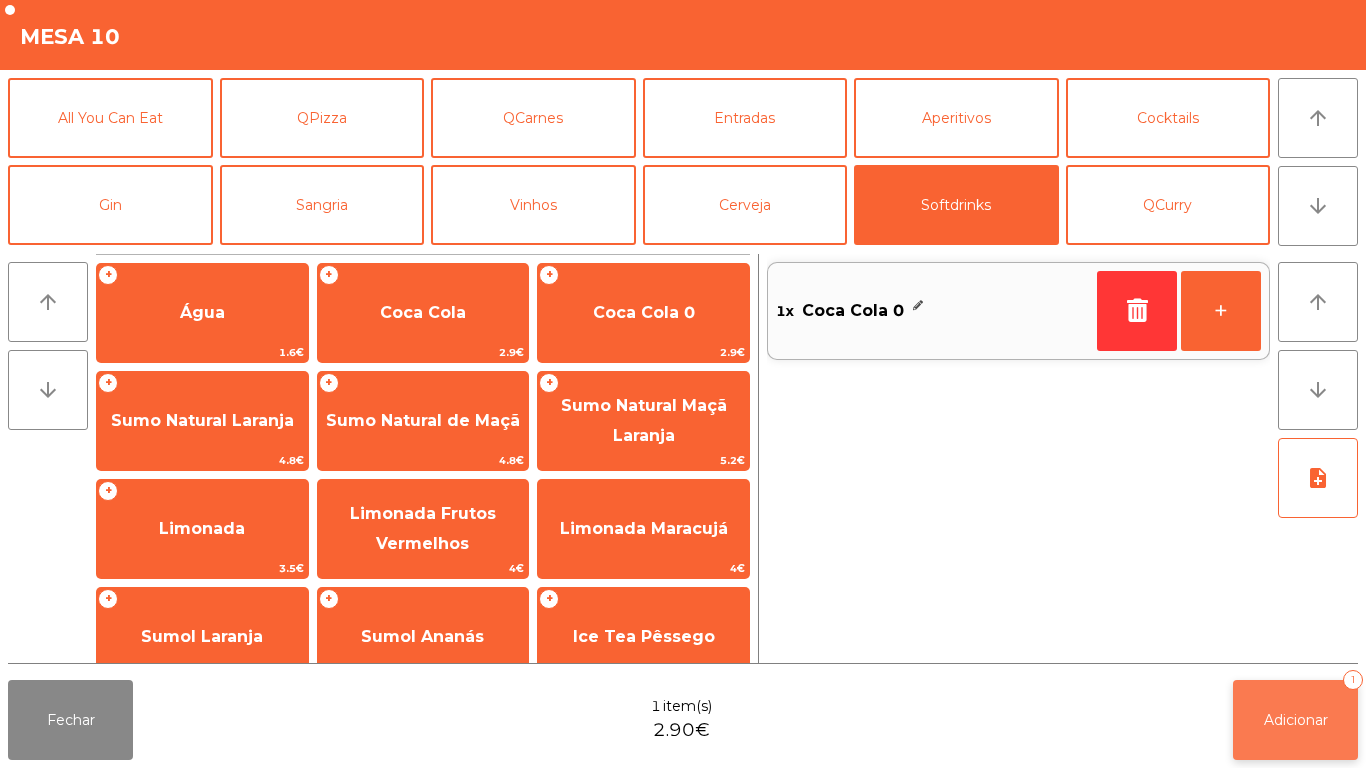 click on "Adicionar" 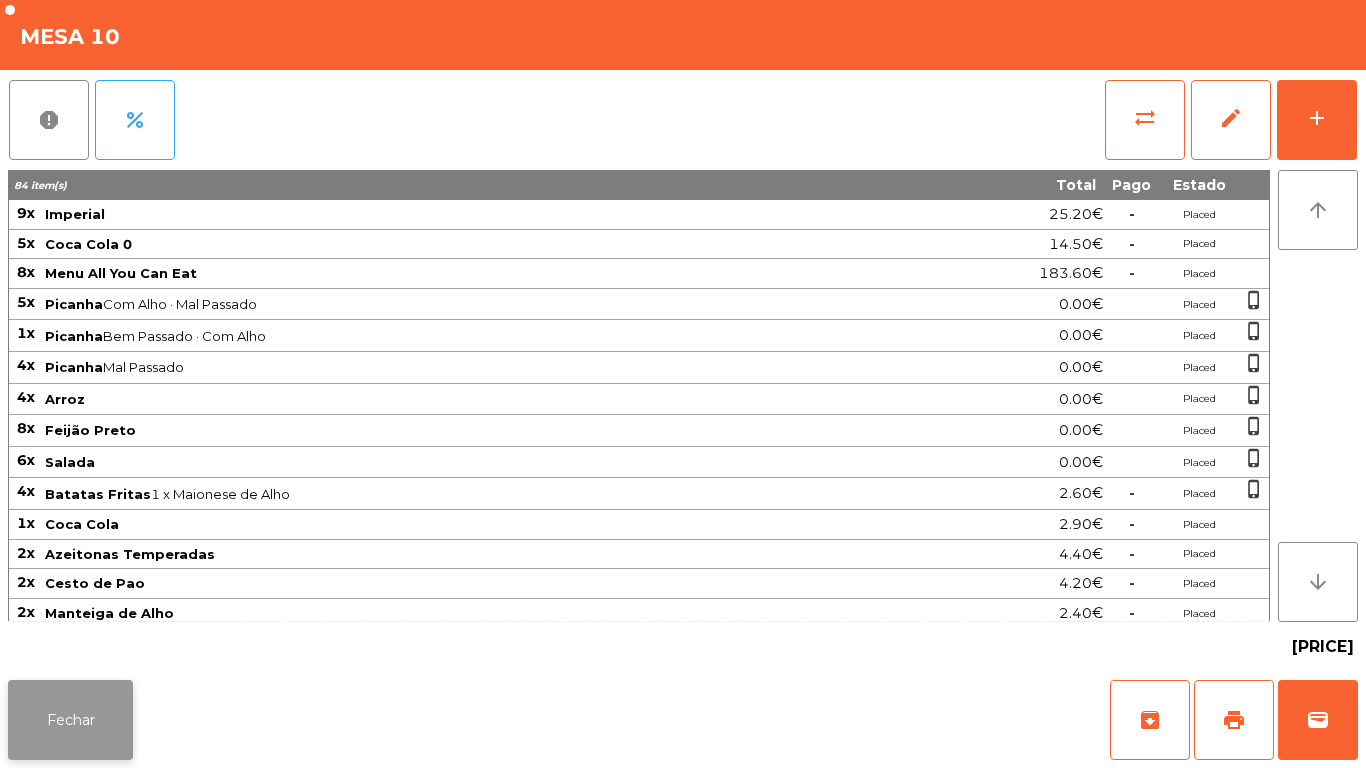 click on "Fechar" 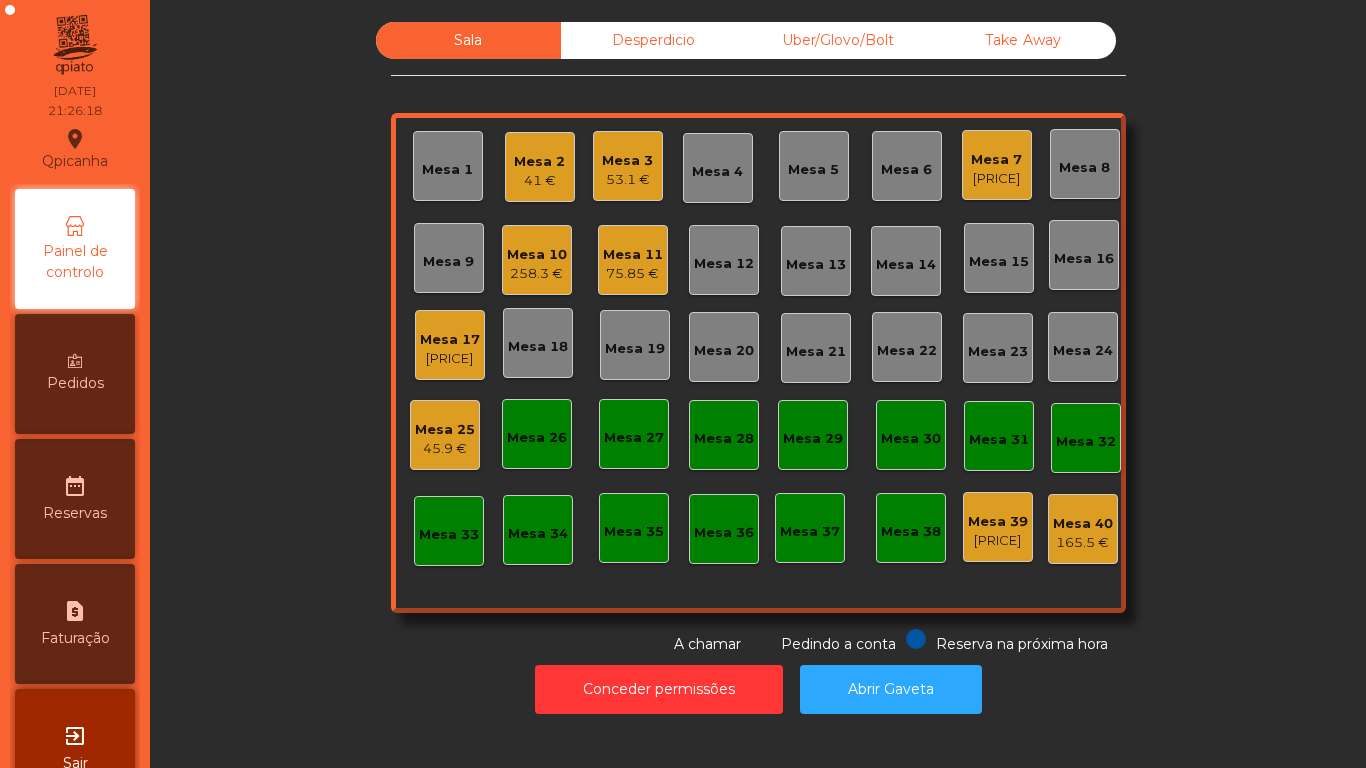 click on "[PRICE]" 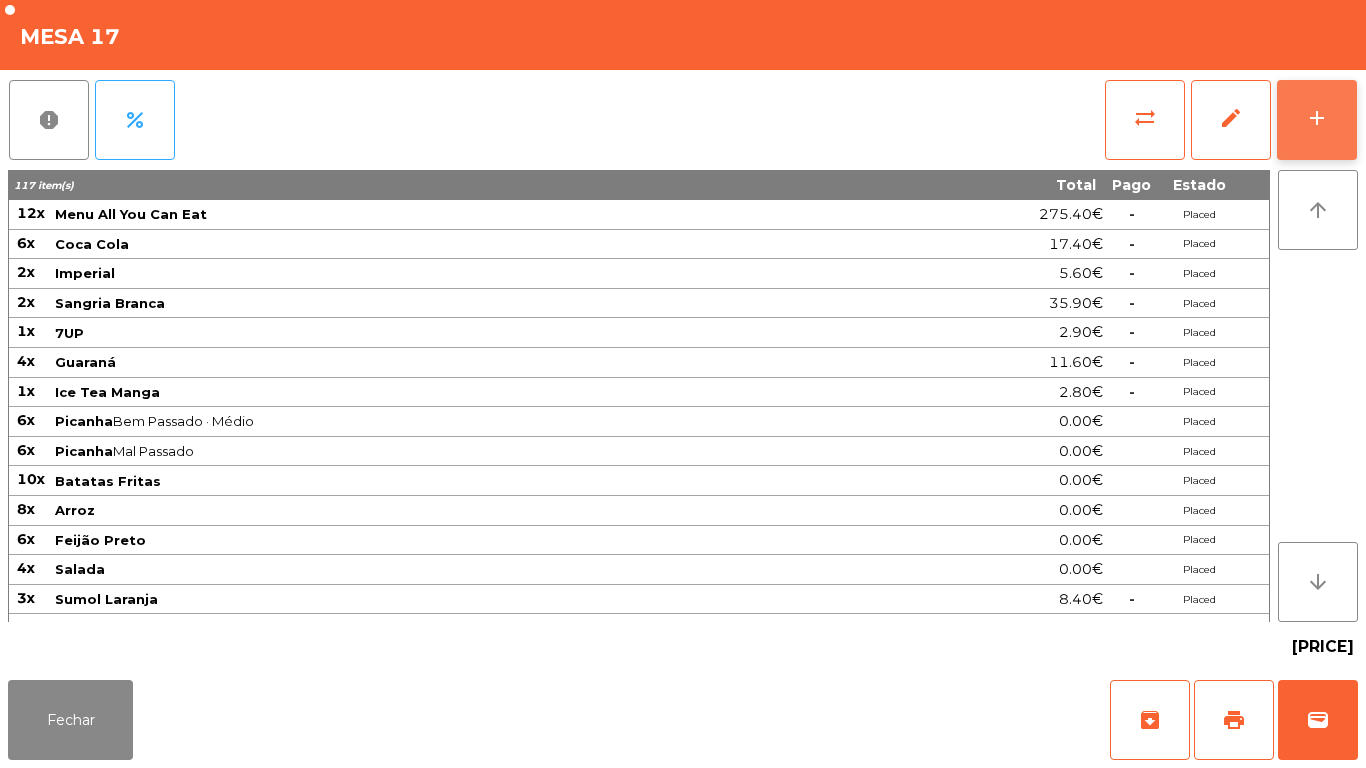 click on "add" 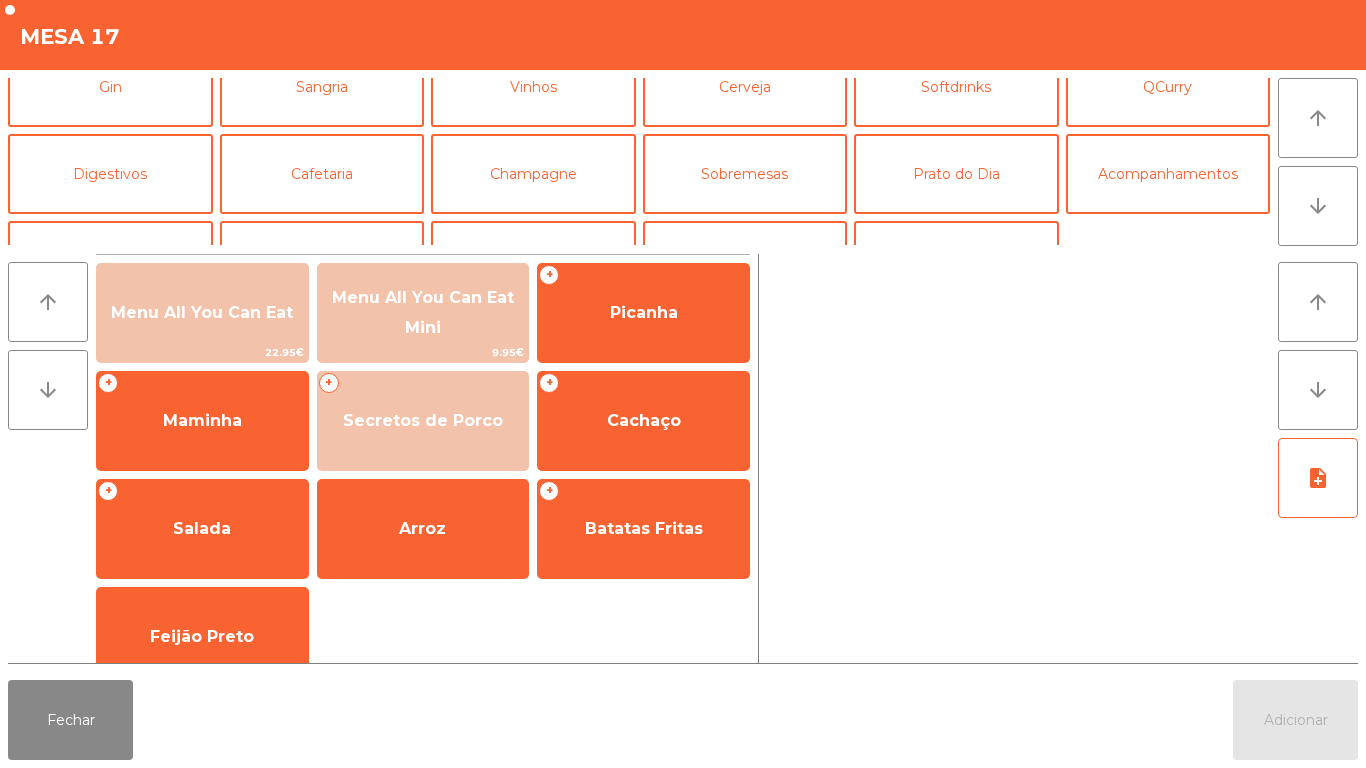 scroll, scrollTop: 123, scrollLeft: 0, axis: vertical 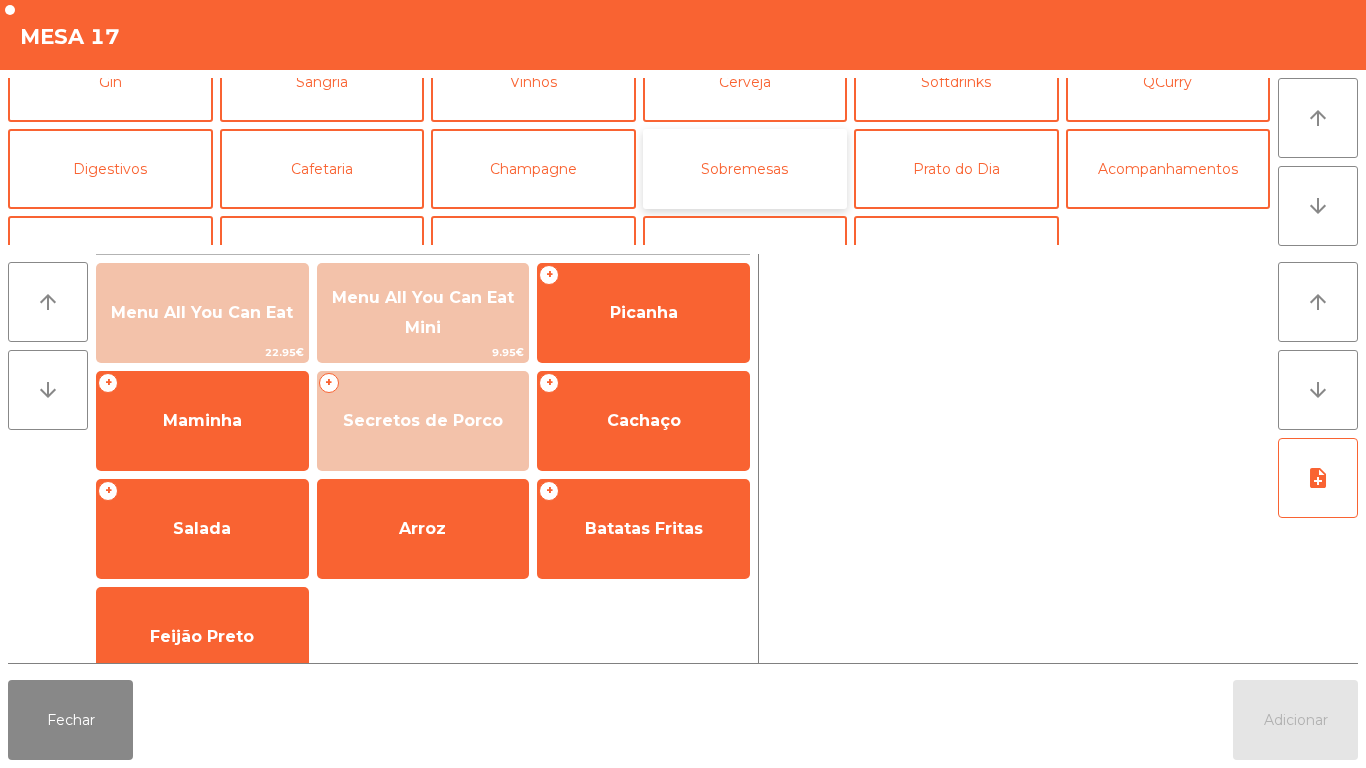 click on "Sobremesas" 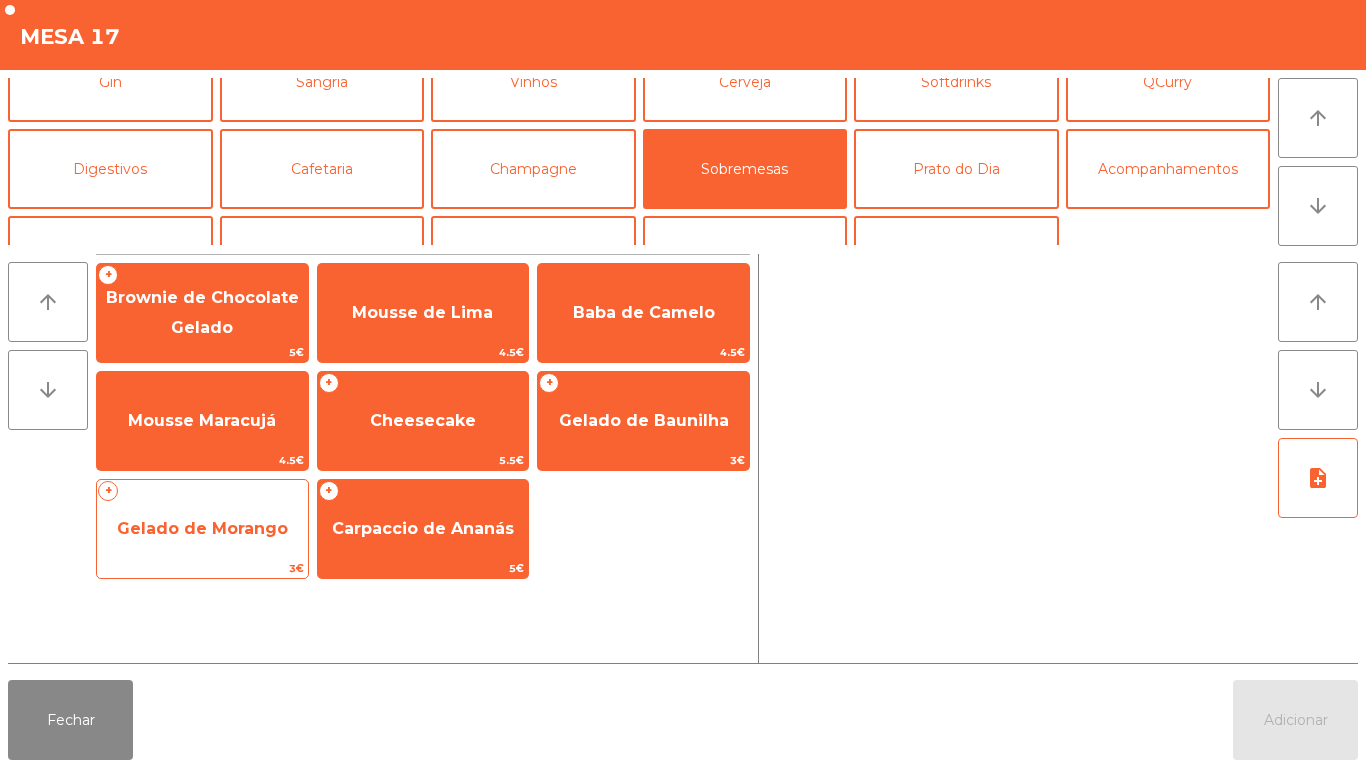 click on "Gelado de Morango" 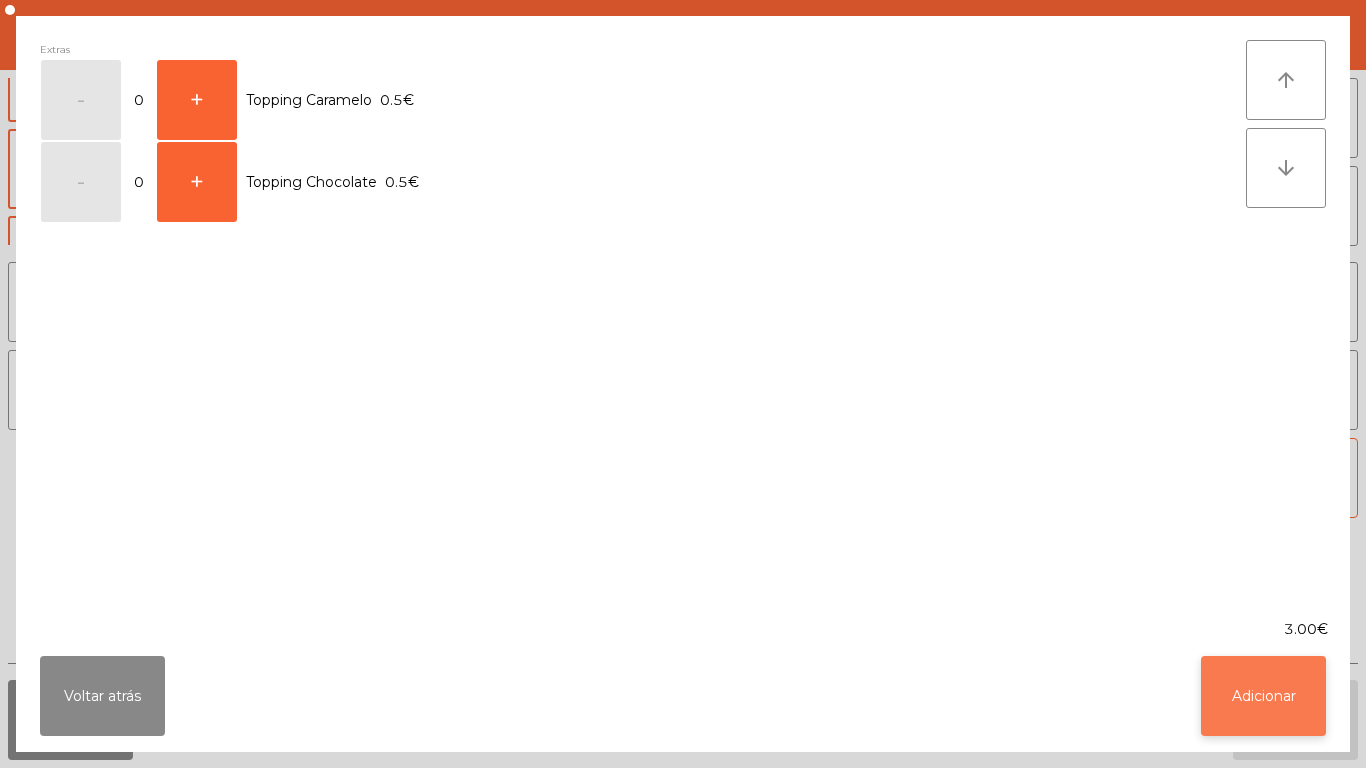 click on "Adicionar" 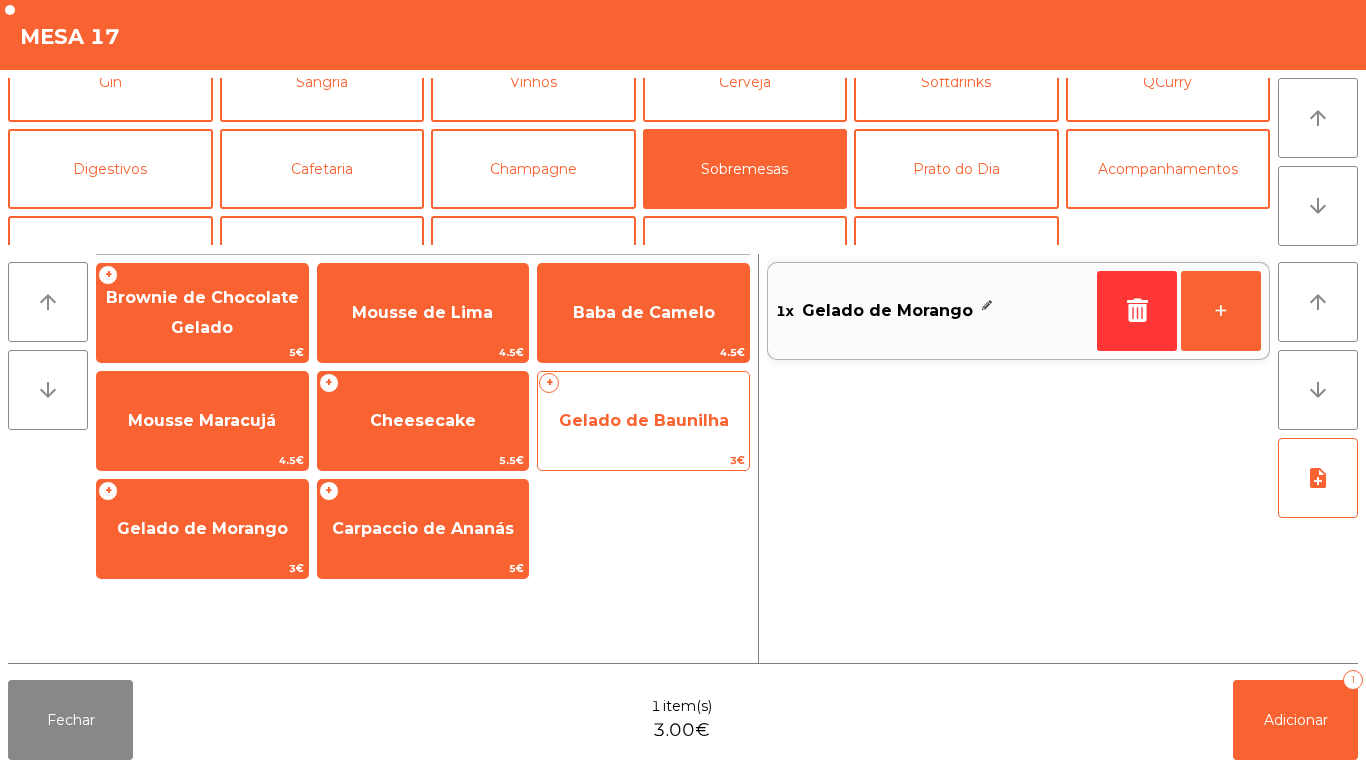 click on "Gelado de Baunilha" 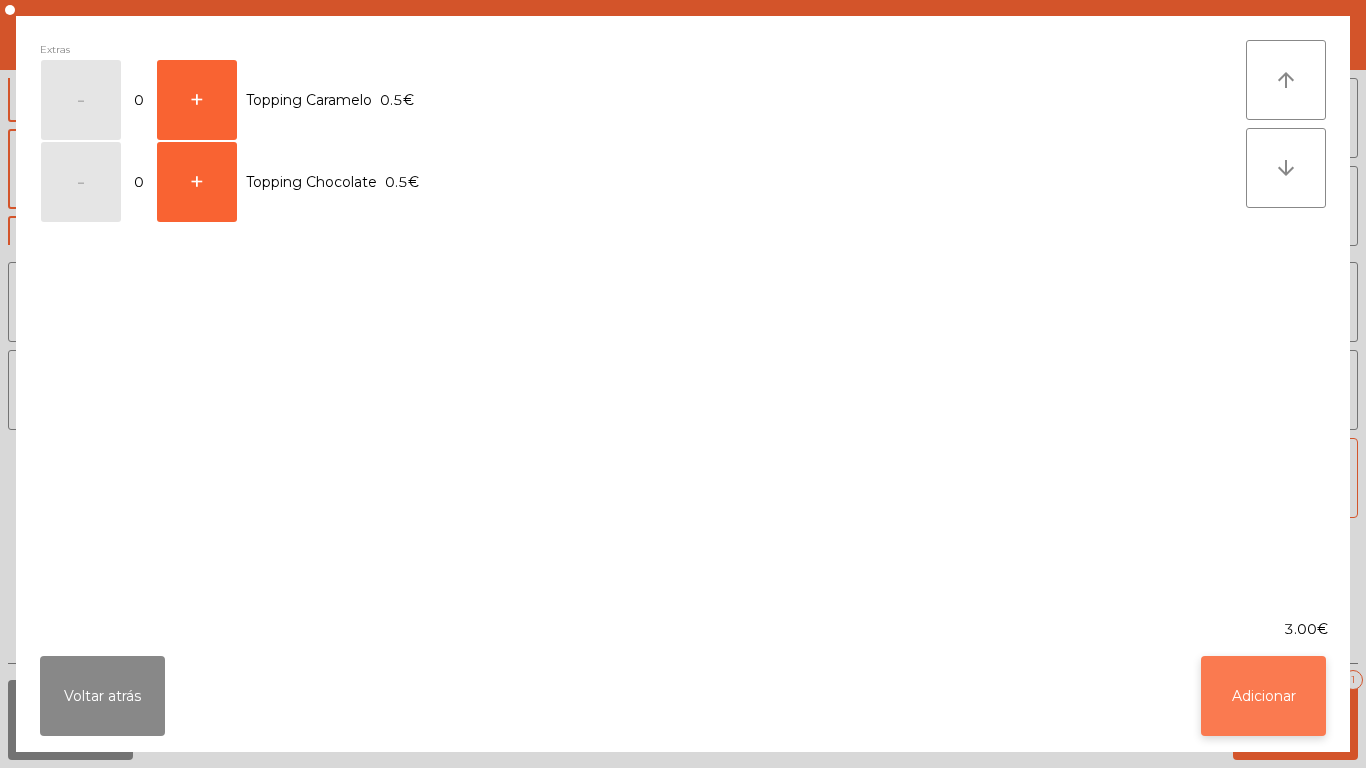 click on "Adicionar" 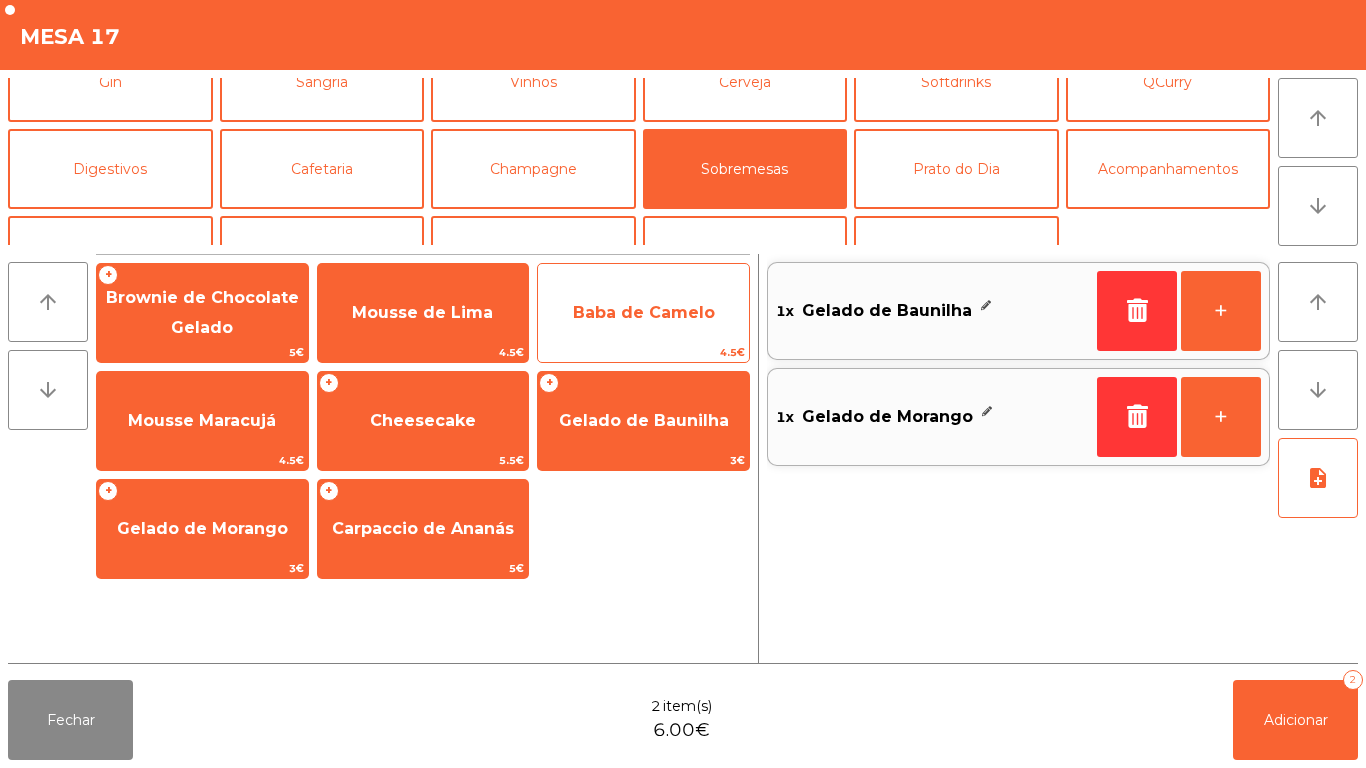 click on "Baba de Camelo" 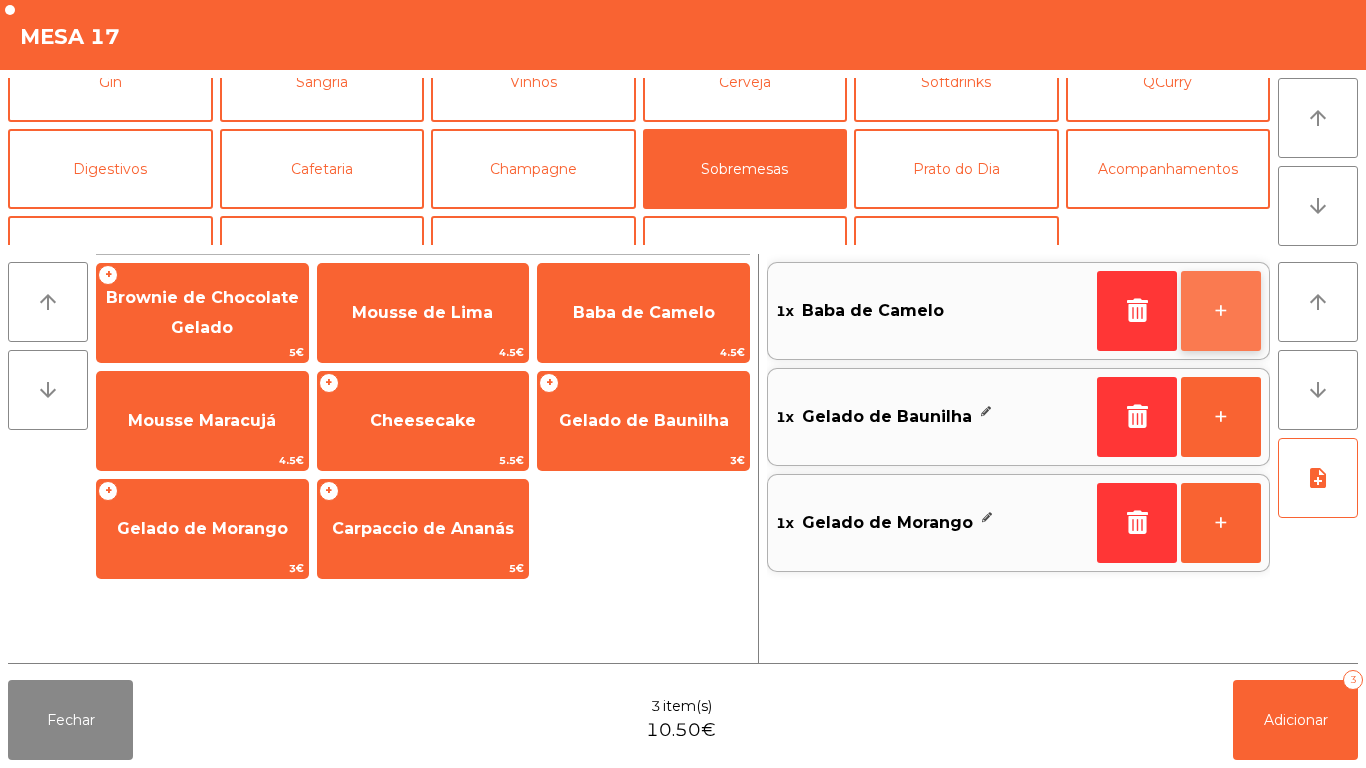 click on "+" 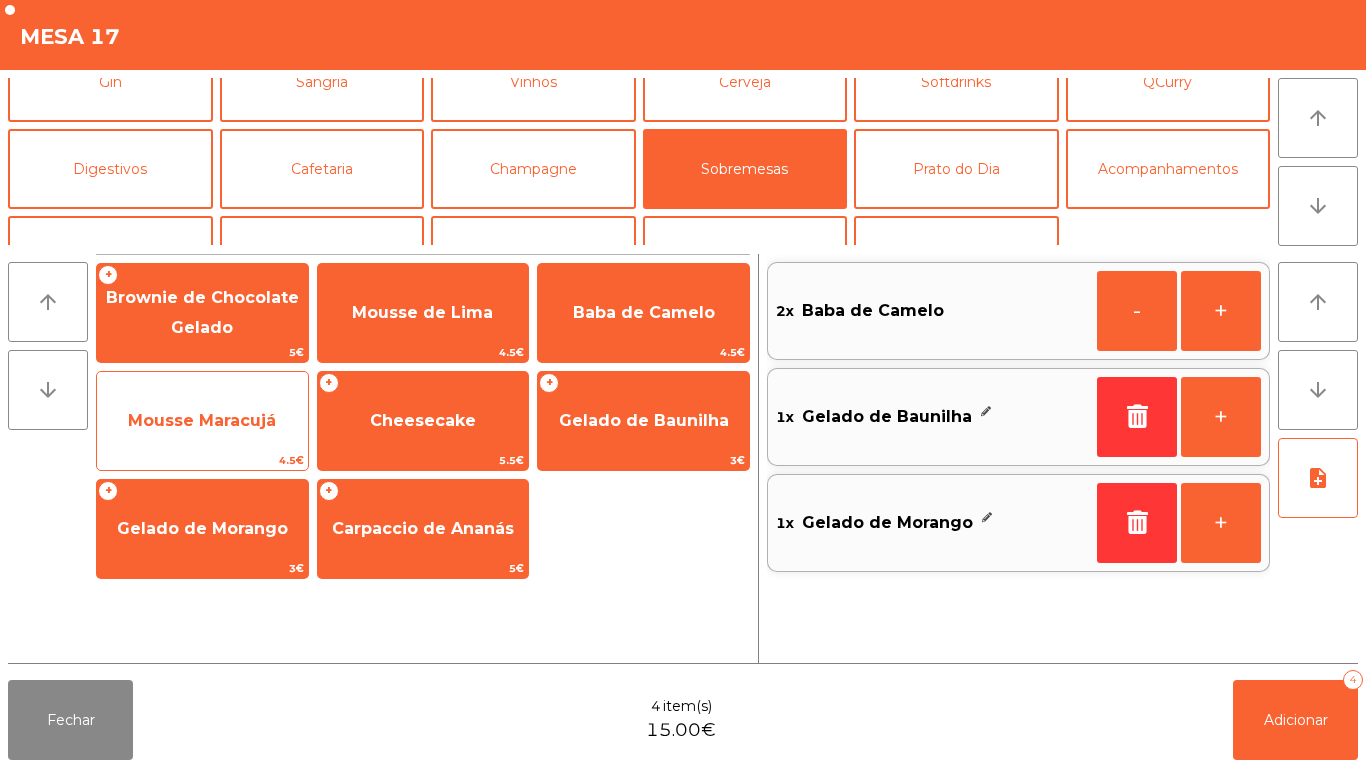 click on "Mousse Maracujá" 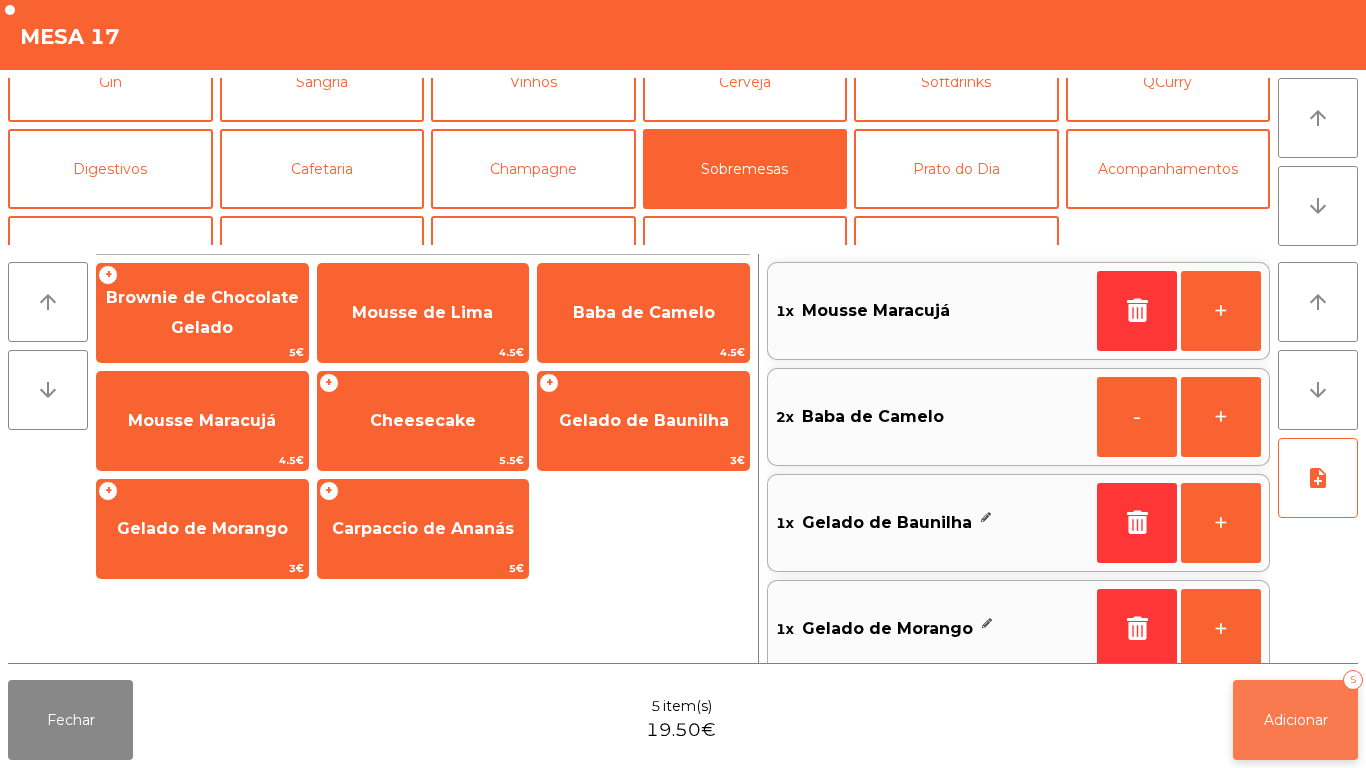 click on "Adicionar" 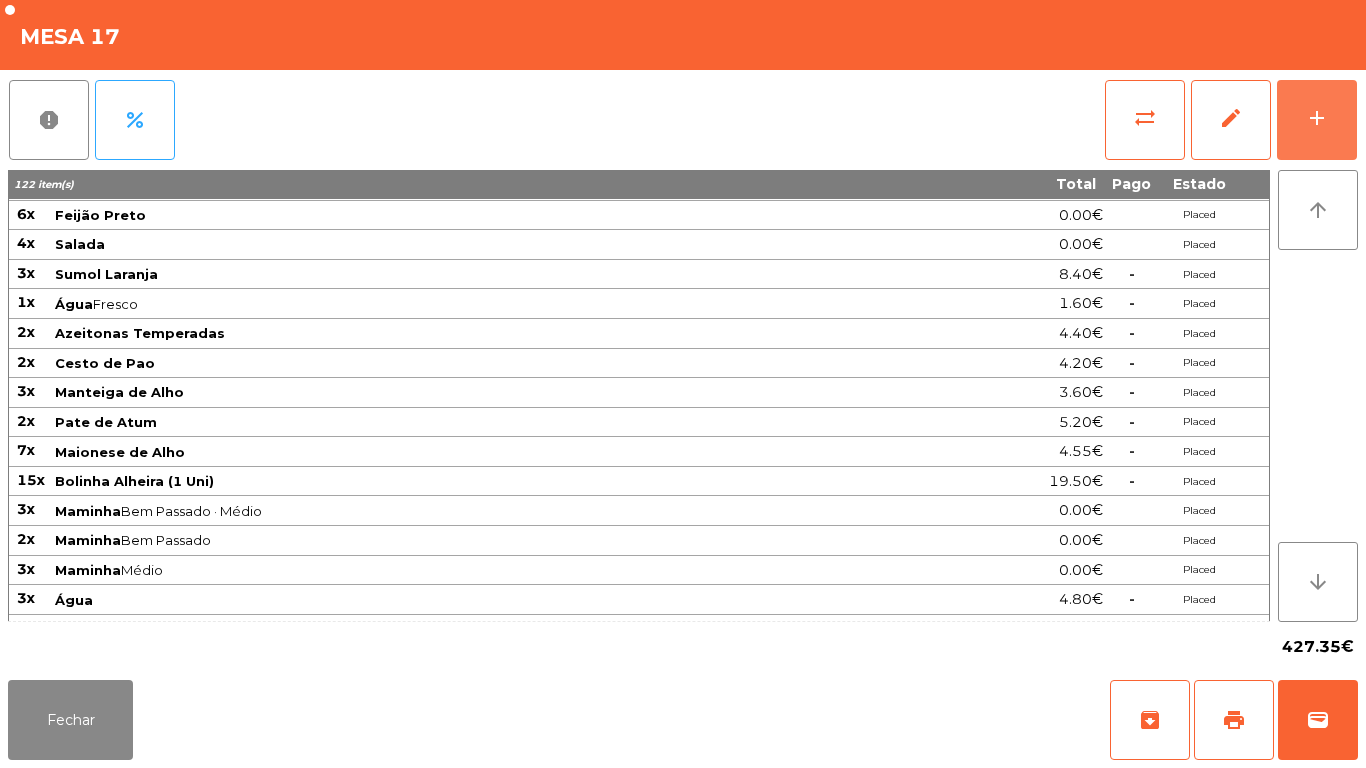 scroll, scrollTop: 467, scrollLeft: 0, axis: vertical 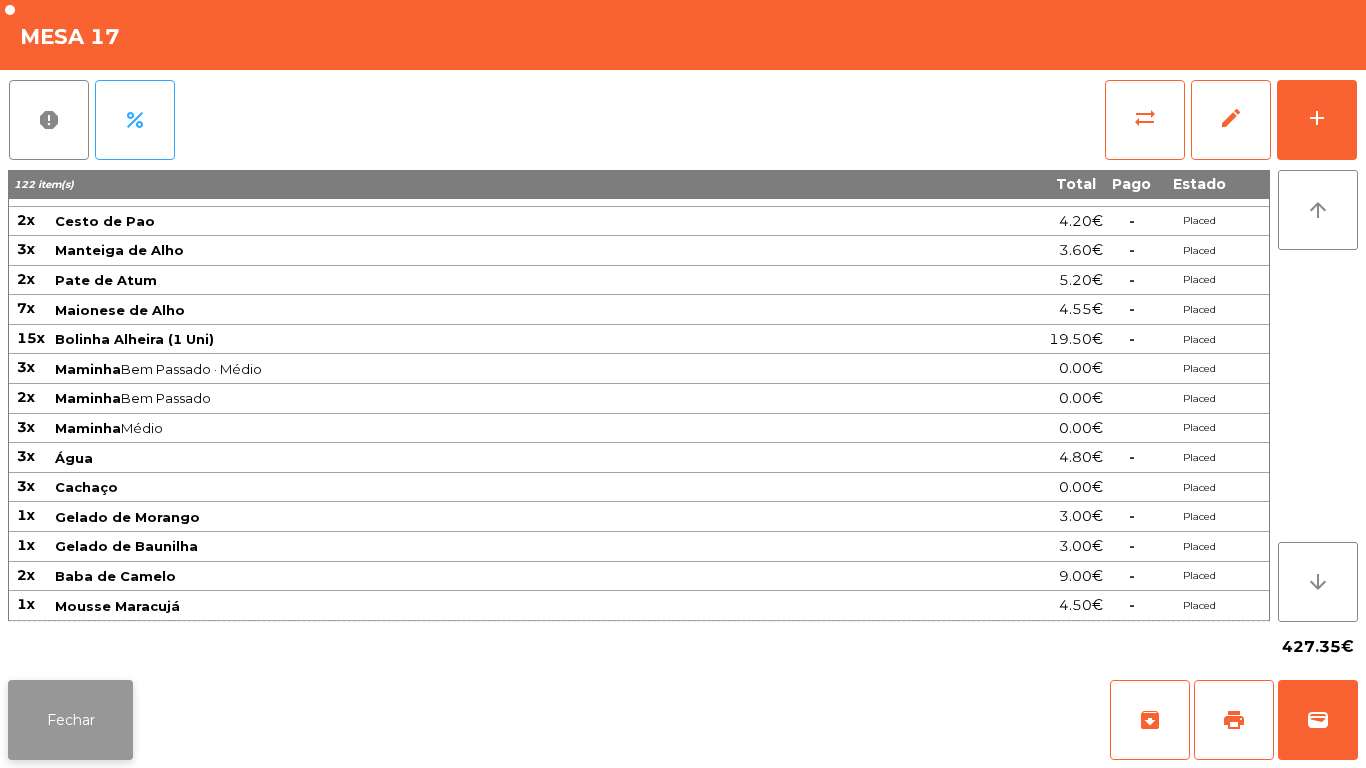 click on "Fechar" 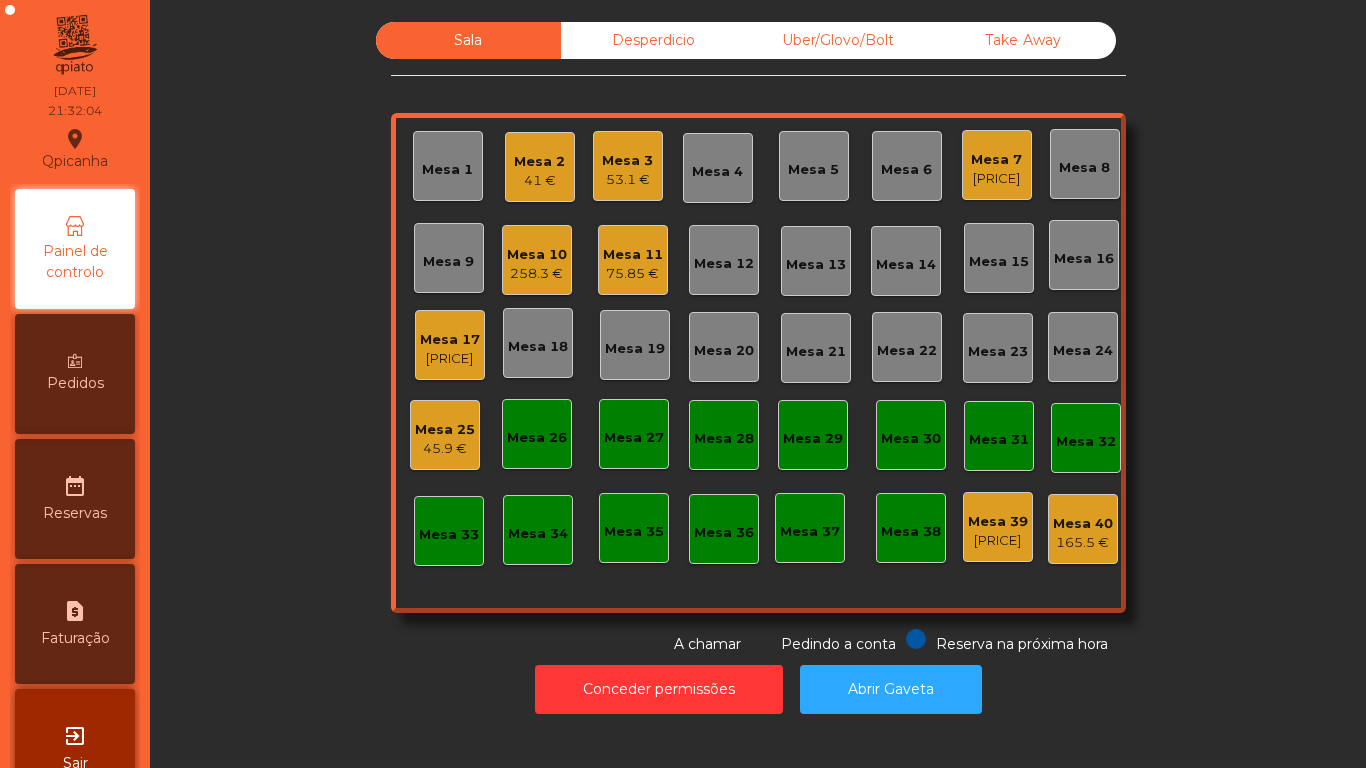 click on "Mesa 17" 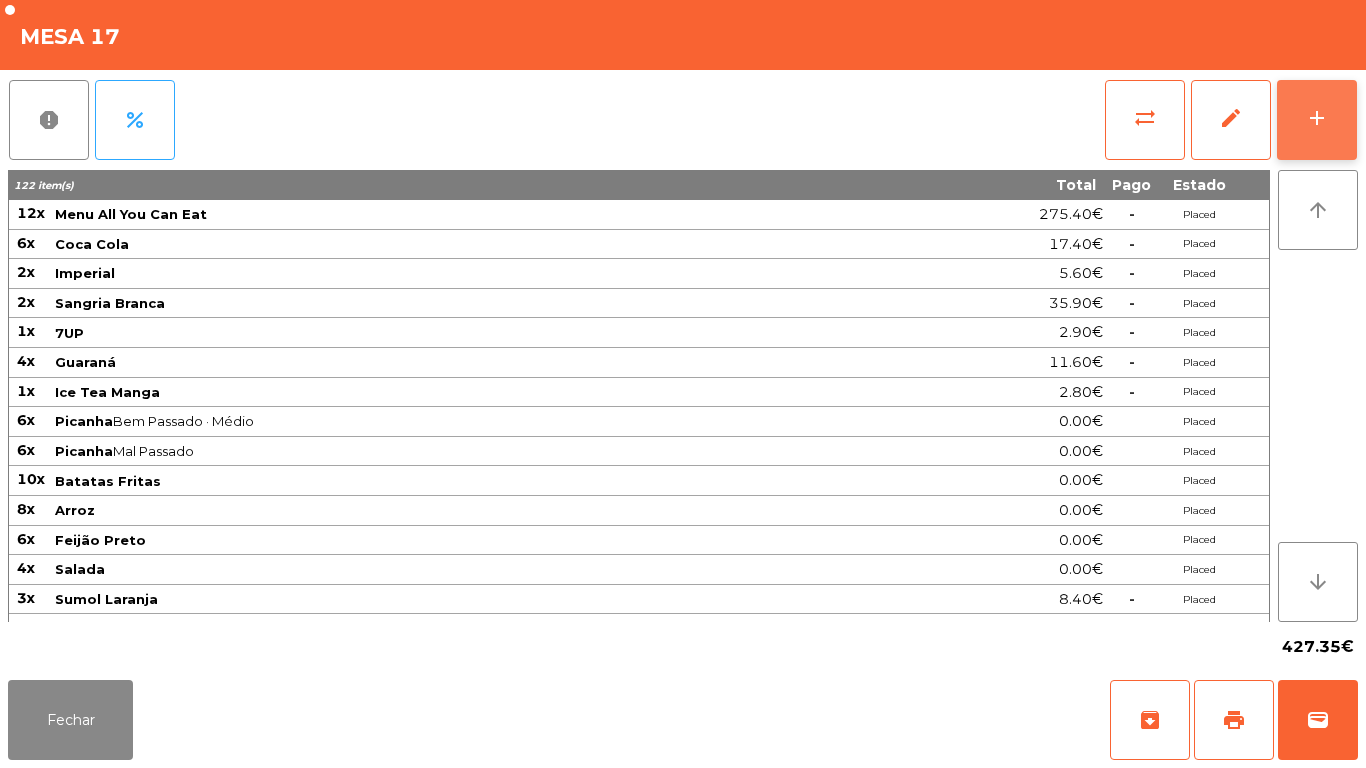 click on "add" 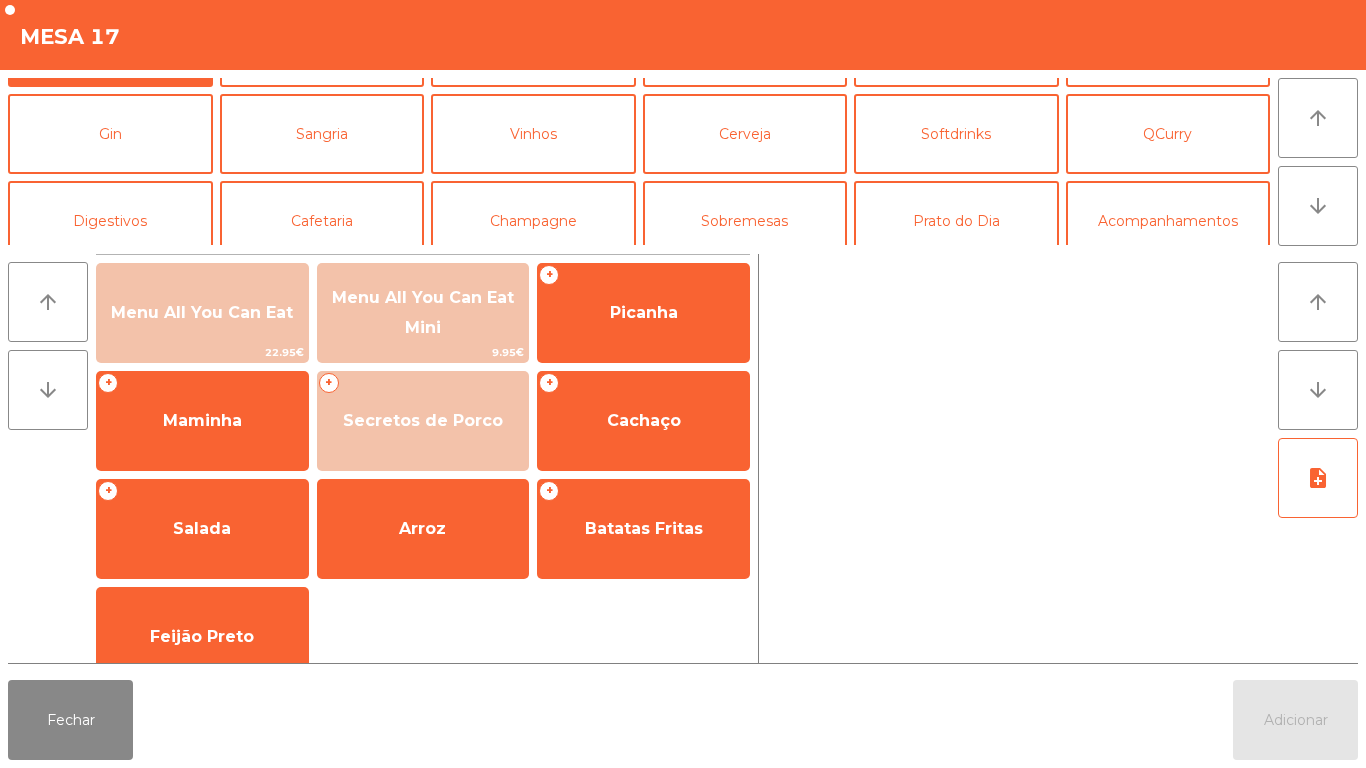 scroll, scrollTop: 113, scrollLeft: 0, axis: vertical 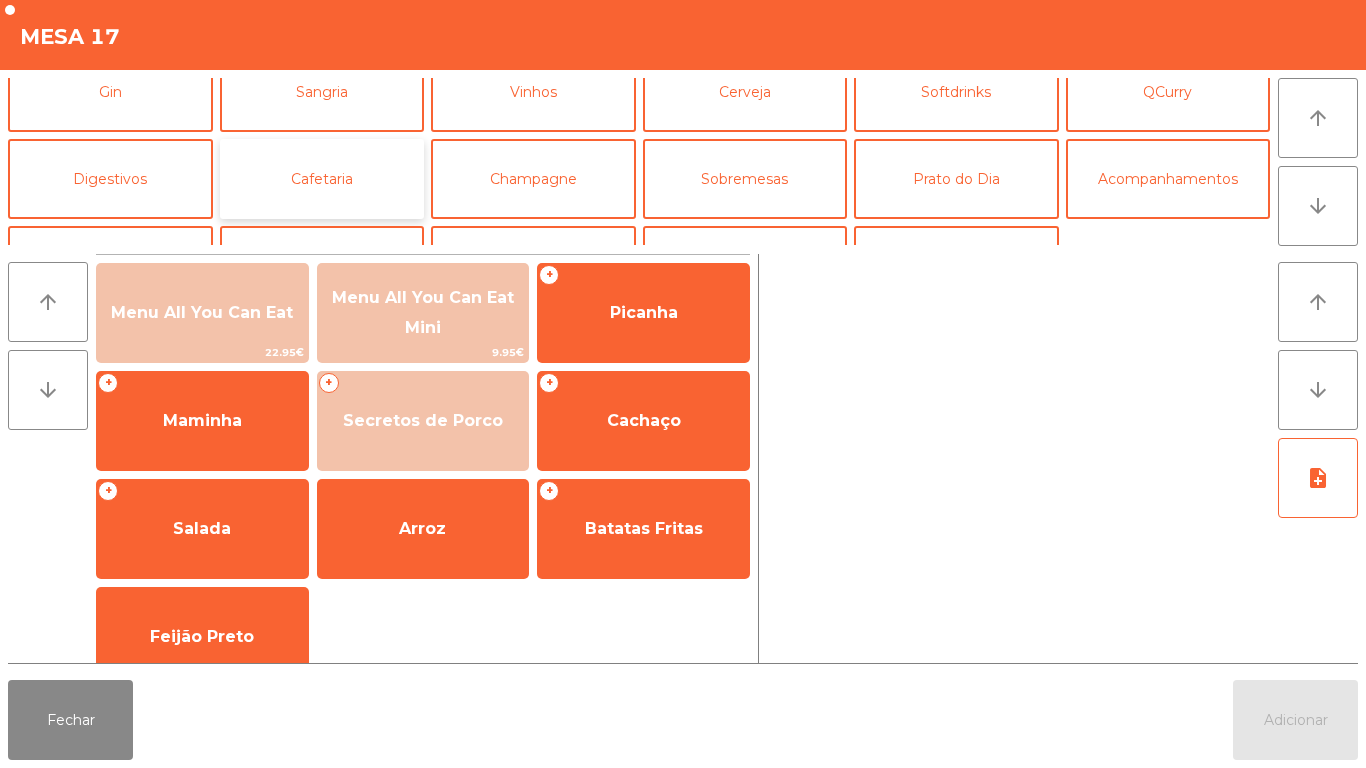 click on "Cafetaria" 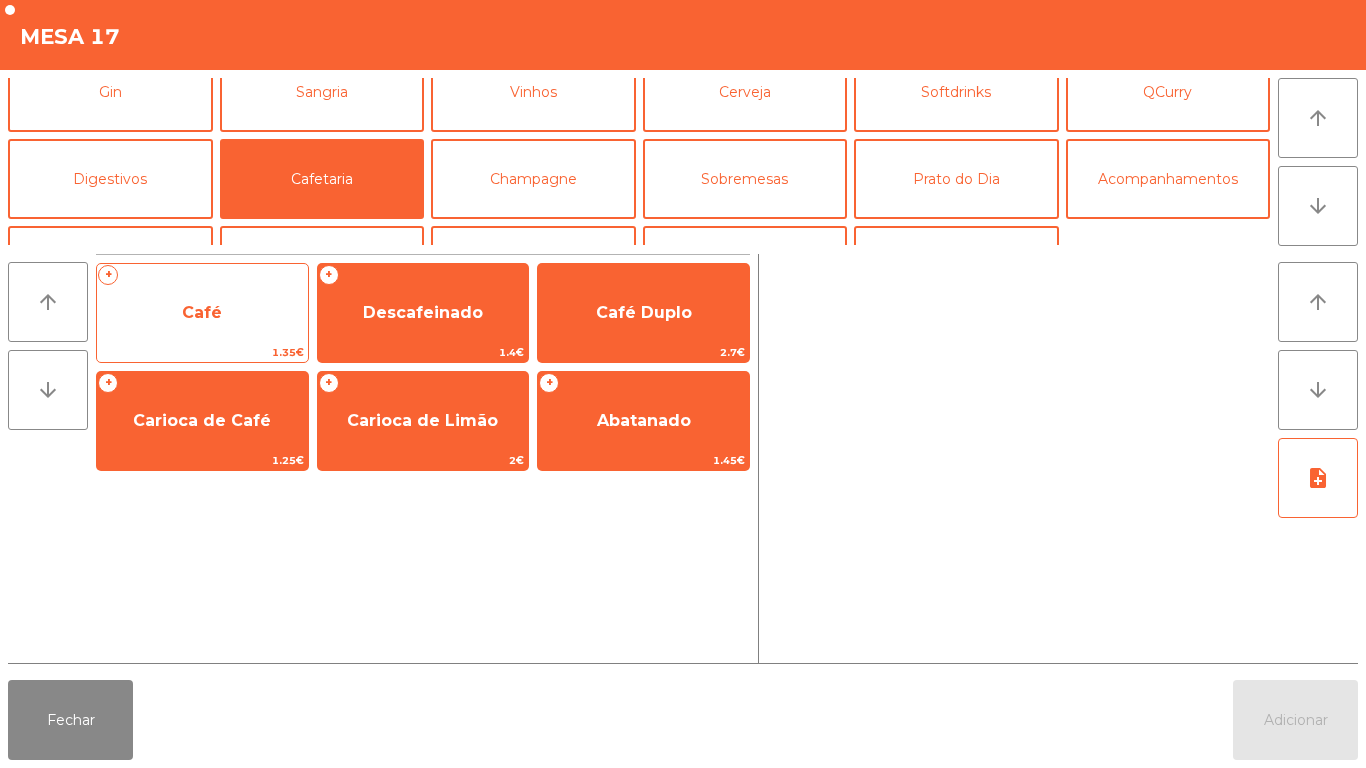 click on "Café" 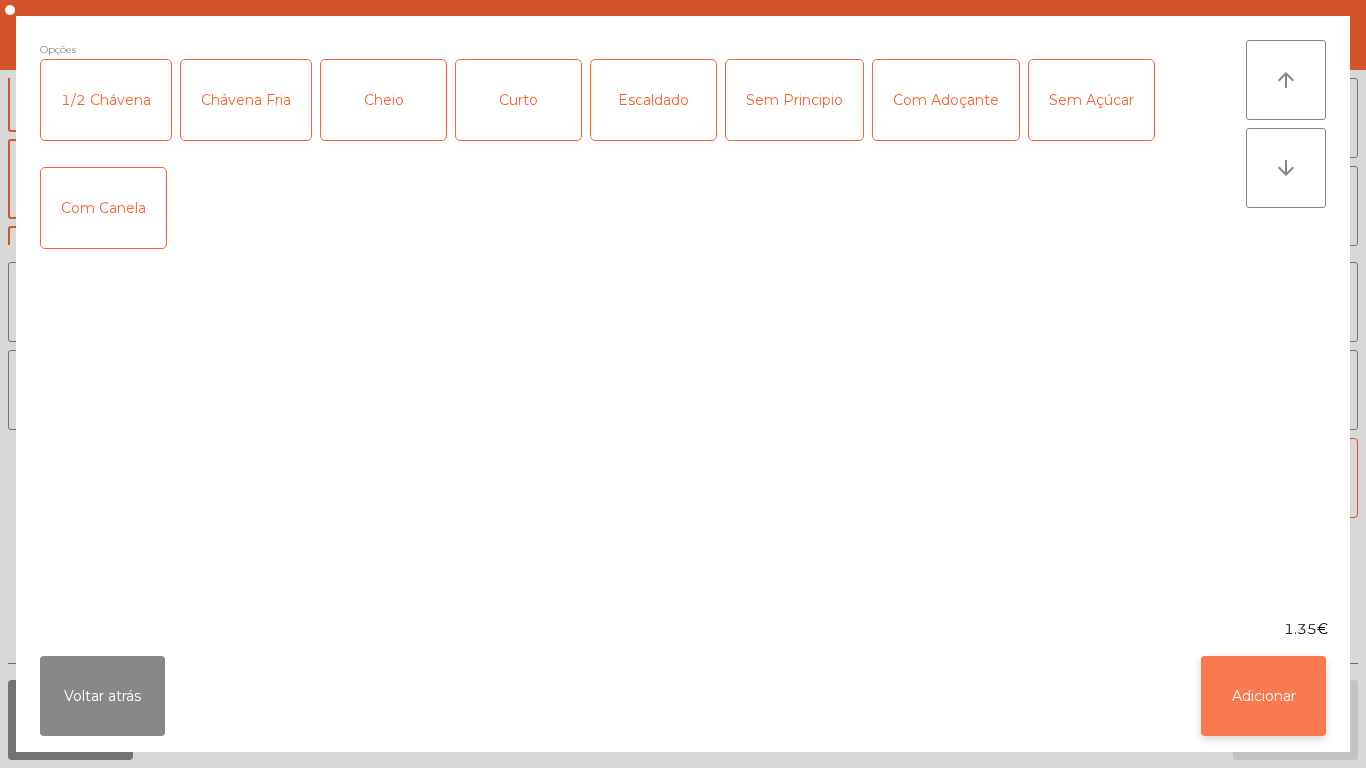 click on "Adicionar" 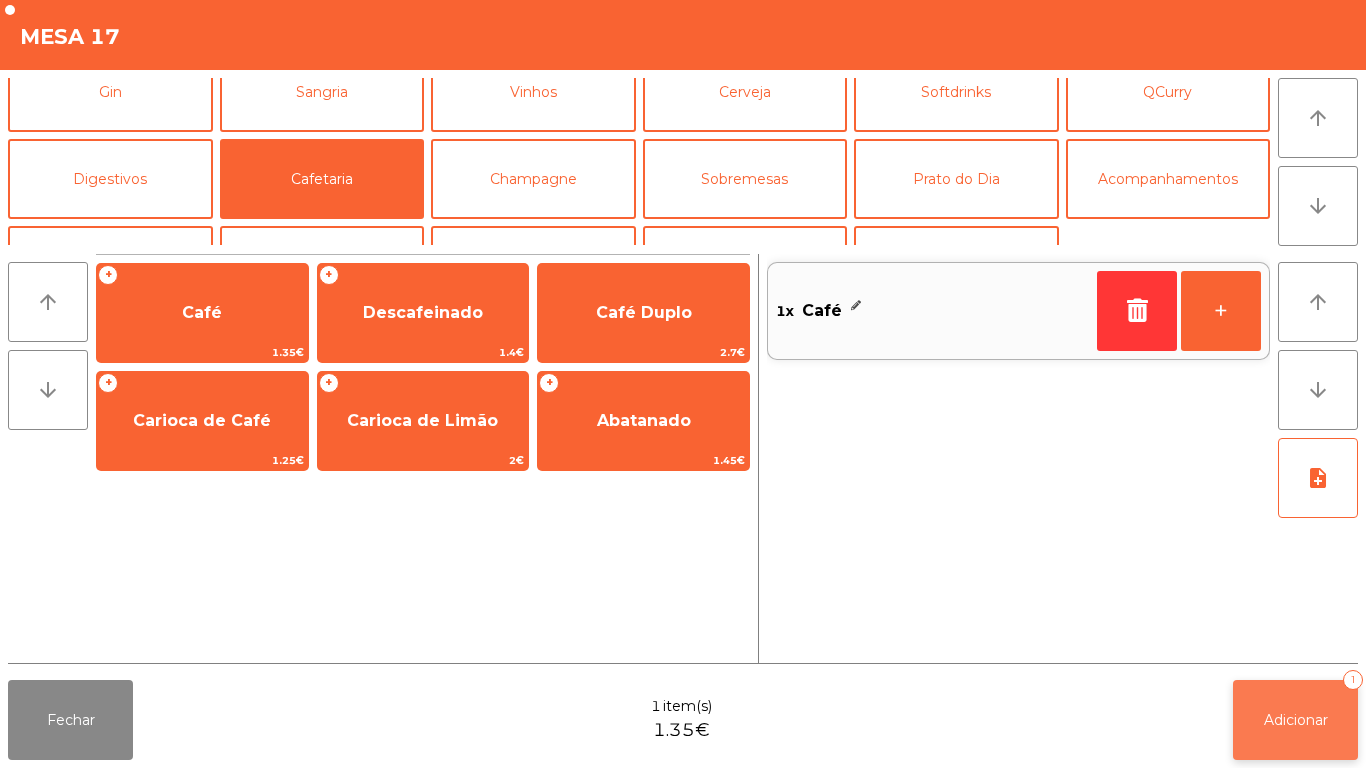 click on "Adicionar   1" 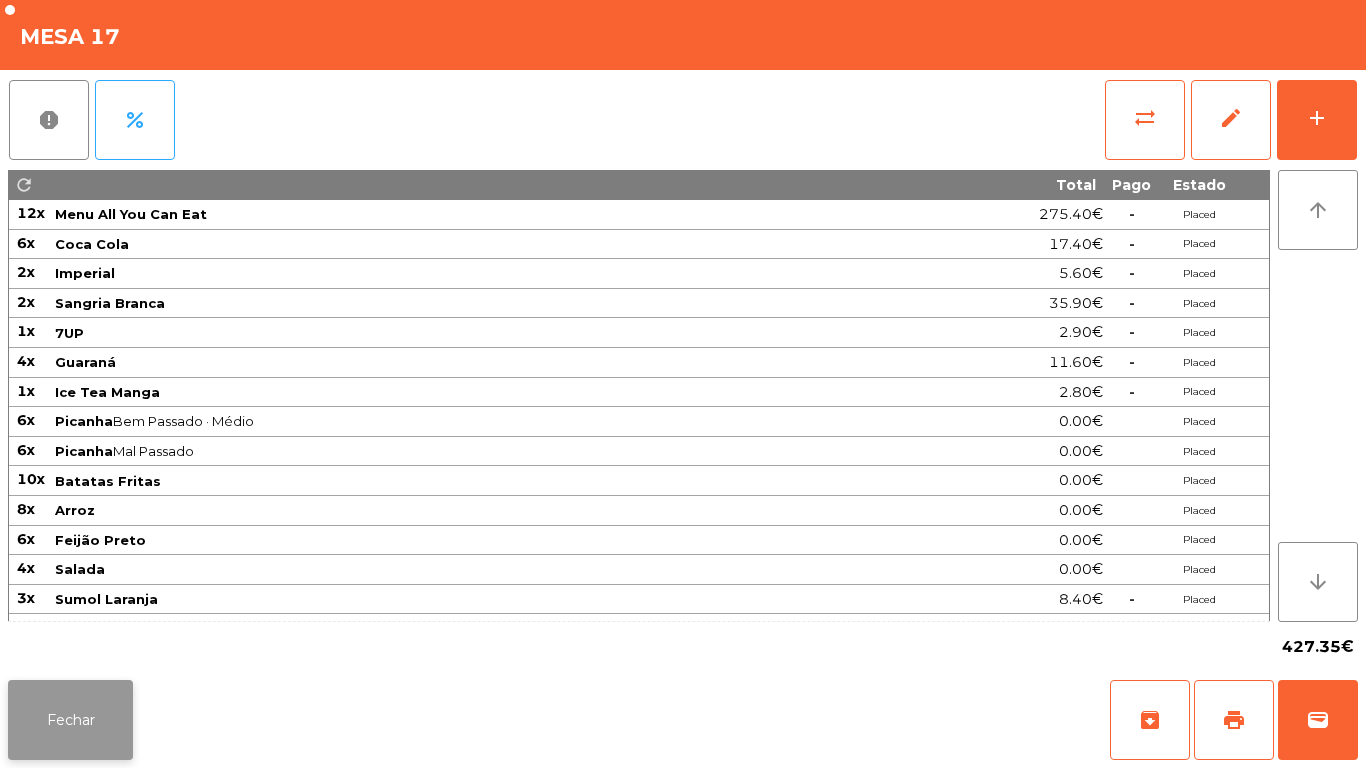click on "Fechar" 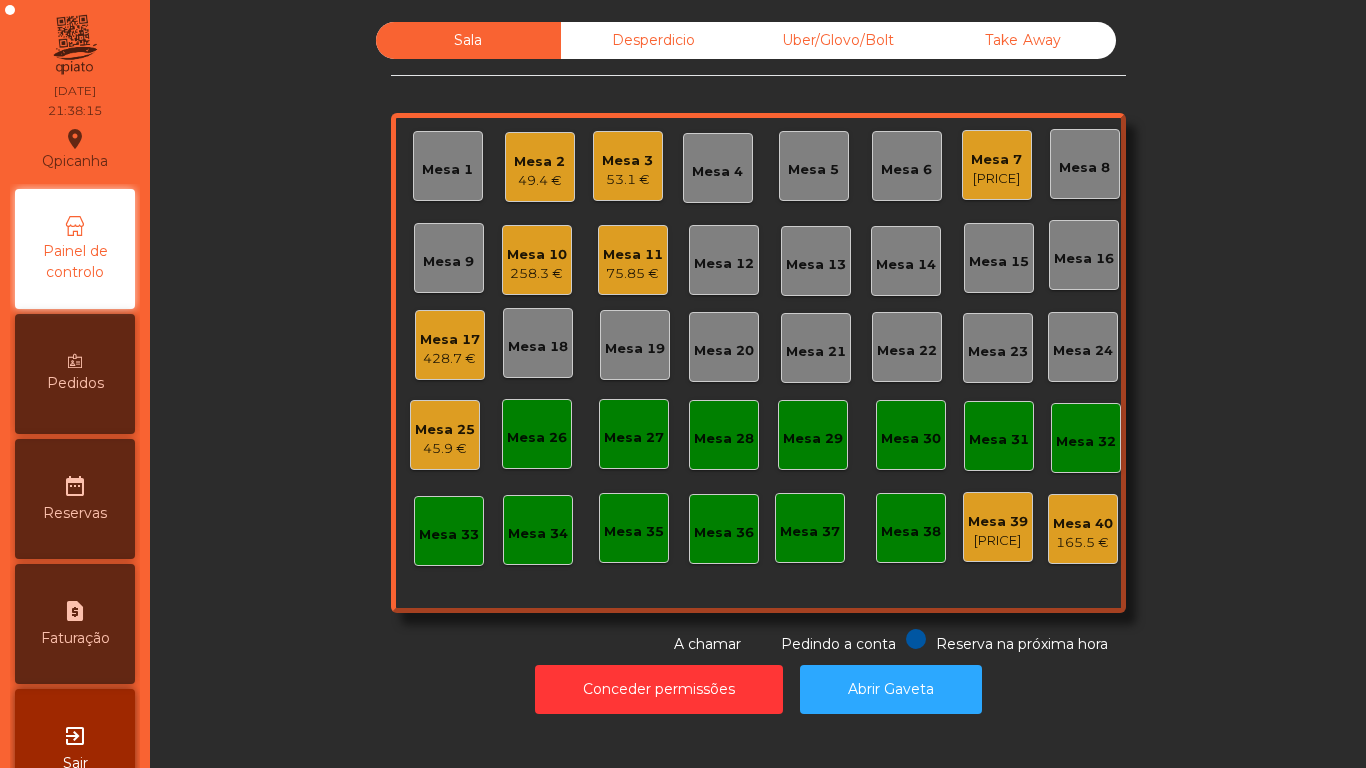 click on "Mesa 7   [PRICE]" 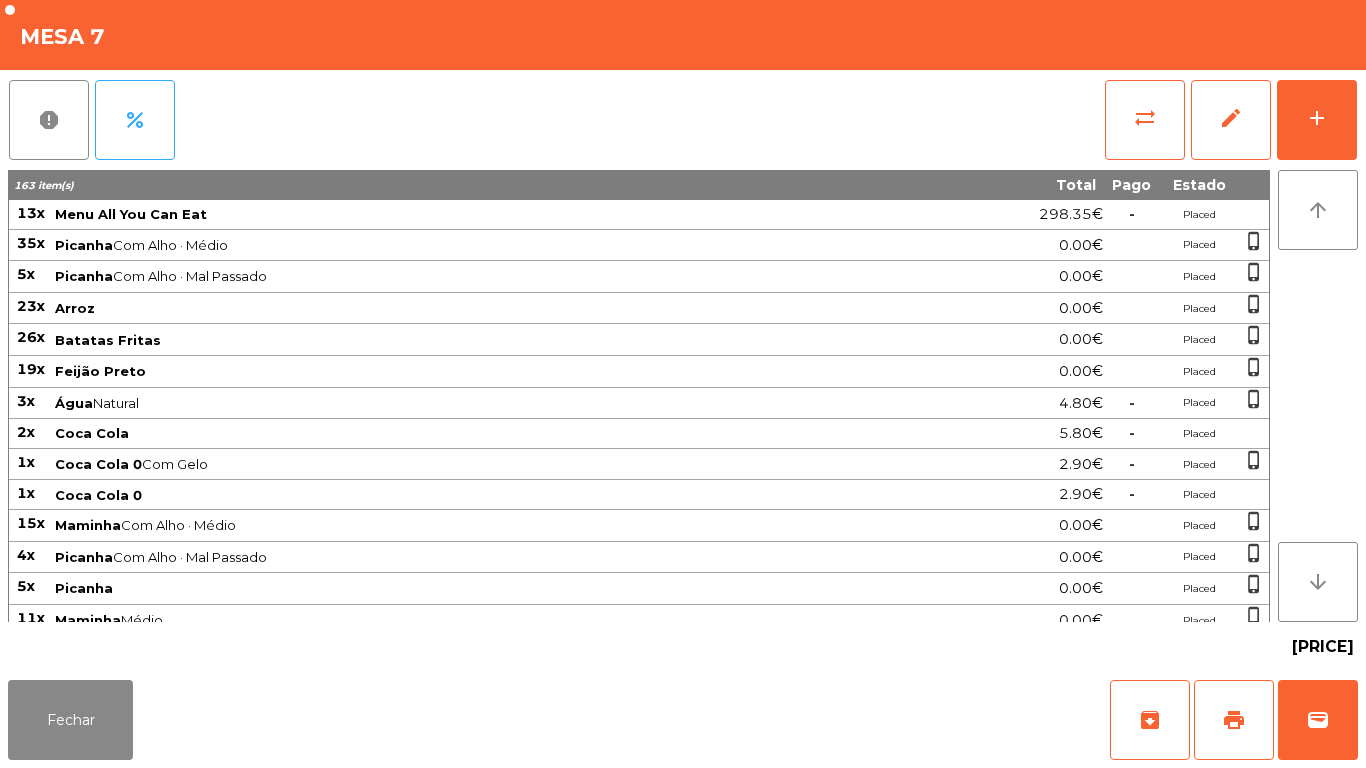 scroll, scrollTop: 14, scrollLeft: 0, axis: vertical 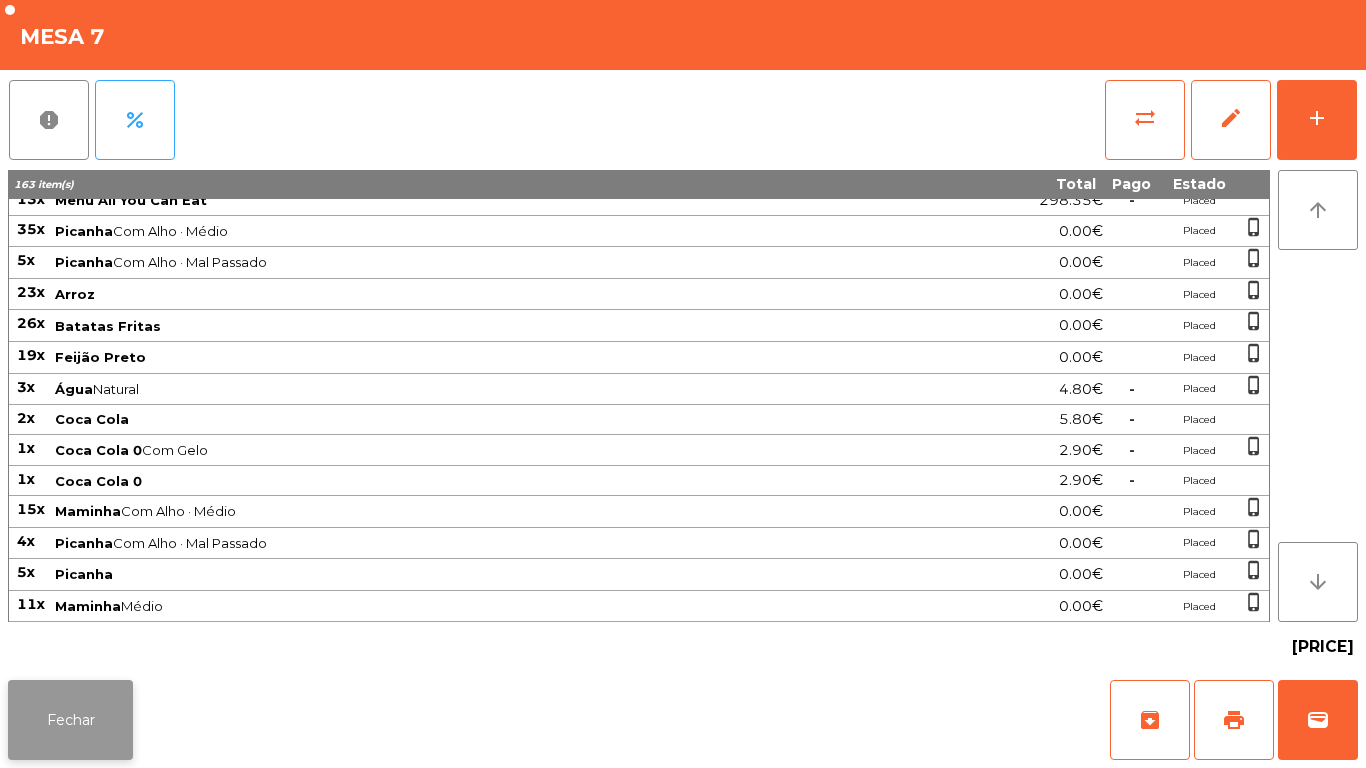click on "Fechar" 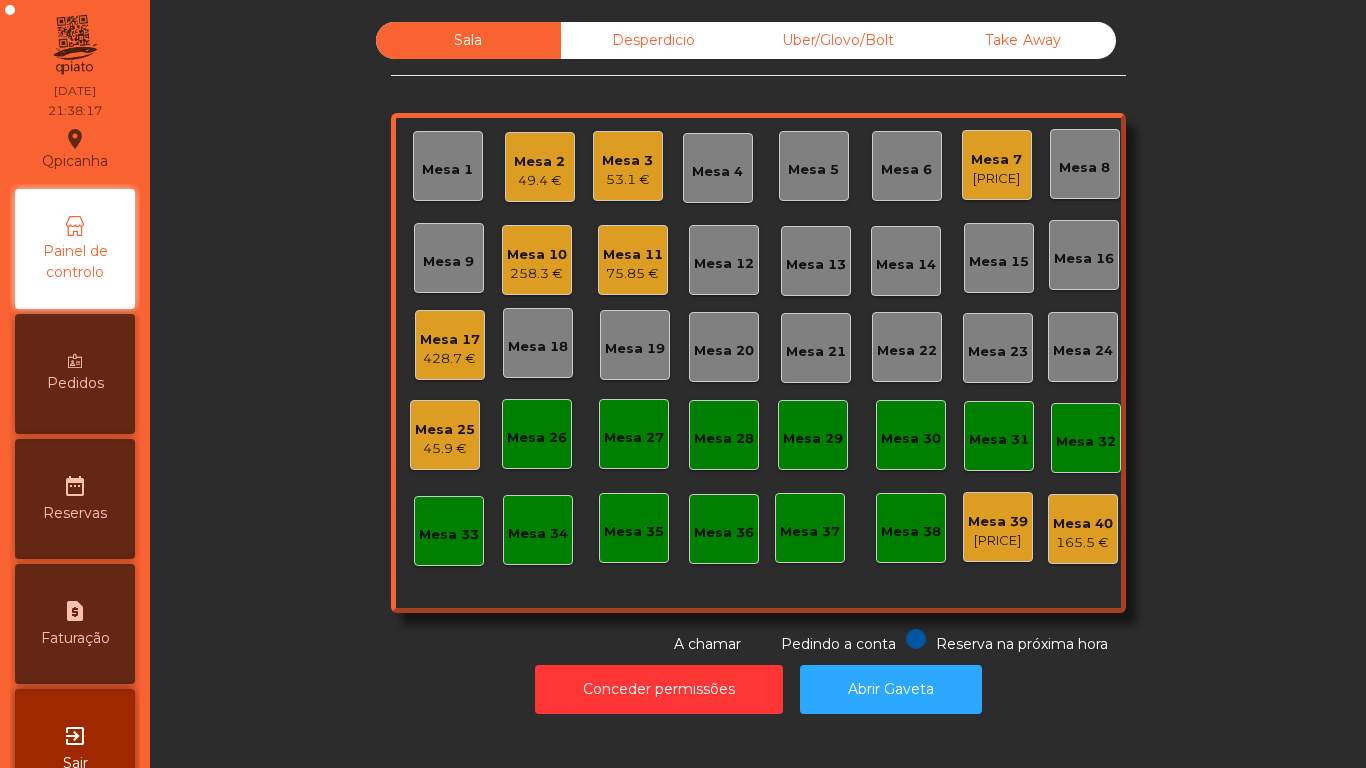 click on "Sala   Desperdicio   Uber/Glovo/Bolt   Take Away   Mesa [NUMBER]   Mesa [NUMBER]   [PRICE]   Mesa [NUMBER]   [PRICE]   Mesa [NUMBER]   Mesa [NUMBER]   Mesa [NUMBER]   Mesa [NUMBER]   [PRICE]   Mesa [NUMBER]   Mesa [NUMBER]   Mesa [NUMBER]   [PRICE]   Mesa [NUMBER]   Mesa [NUMBER]   Mesa [NUMBER]   Mesa [NUMBER]   Mesa [NUMBER]   Mesa [NUMBER]   Mesa [NUMBER]   Mesa [NUMBER]   Mesa [NUMBER]   Mesa [NUMBER]   Mesa [NUMBER]   Mesa [NUMBER]   Mesa [NUMBER]   Mesa [NUMBER]   Mesa [NUMBER]   Mesa [NUMBER]   Mesa [NUMBER]   Mesa [NUMBER]   Mesa [NUMBER]   Mesa [NUMBER]   Mesa [NUMBER]   Mesa [NUMBER]   Mesa [NUMBER]   Mesa [NUMBER]   [PRICE]   Mesa [NUMBER]   [PRICE]  Reserva na próxima hora Pedindo a conta A chamar" 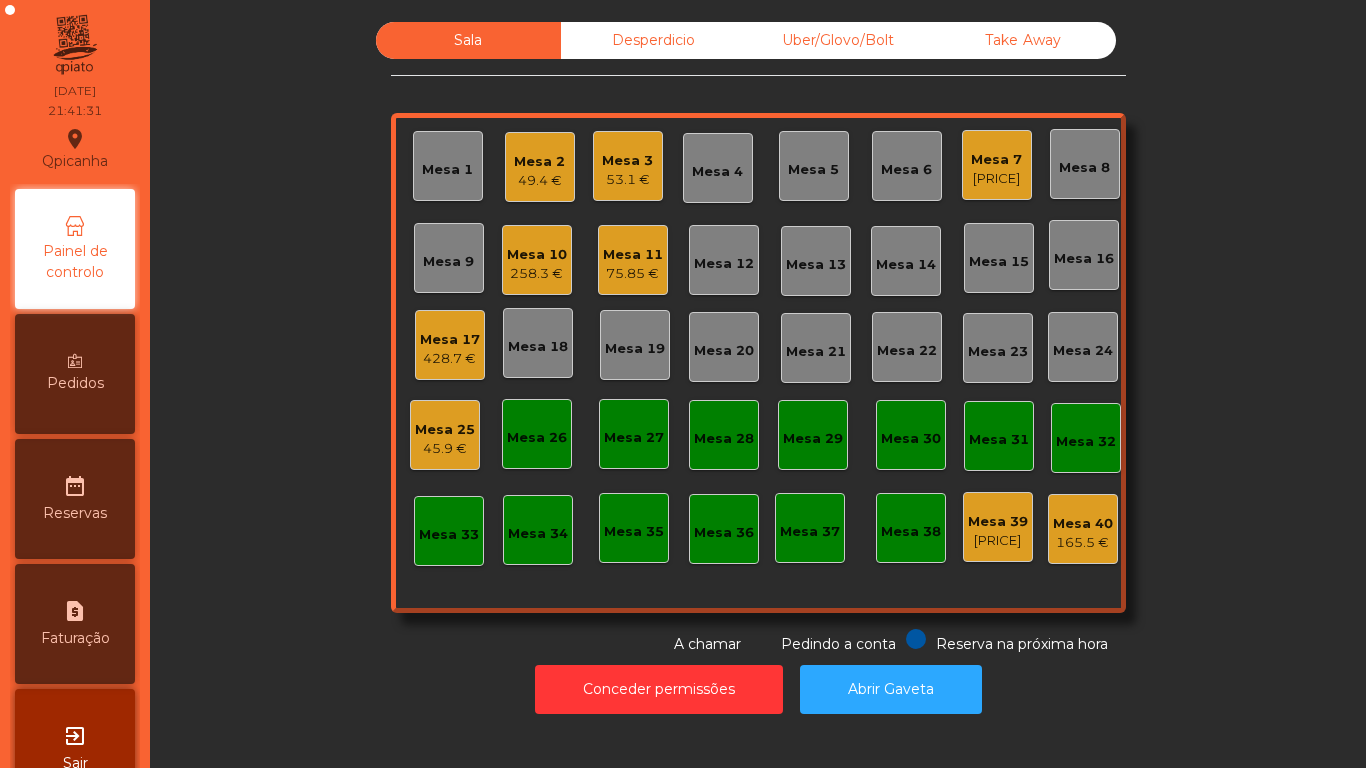 click on "Mesa 10   258.3 €" 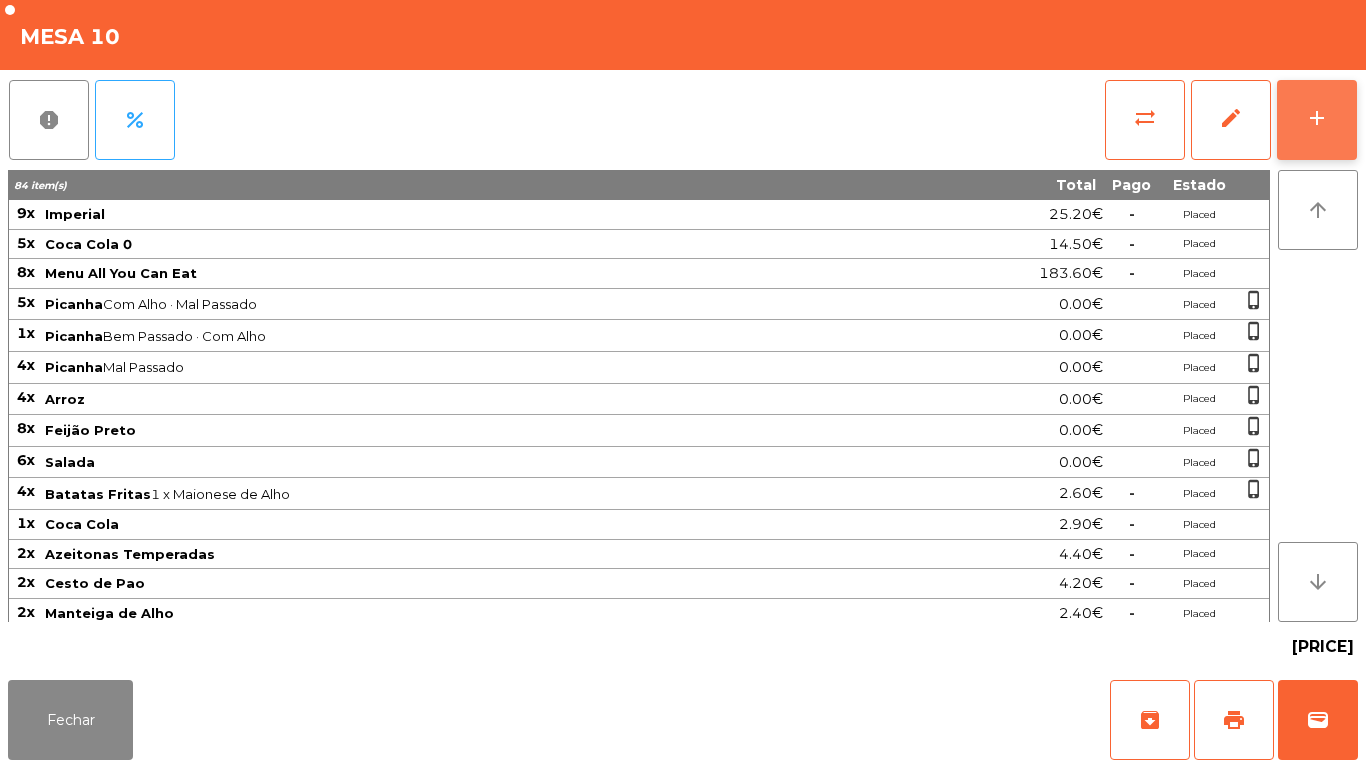 click on "add" 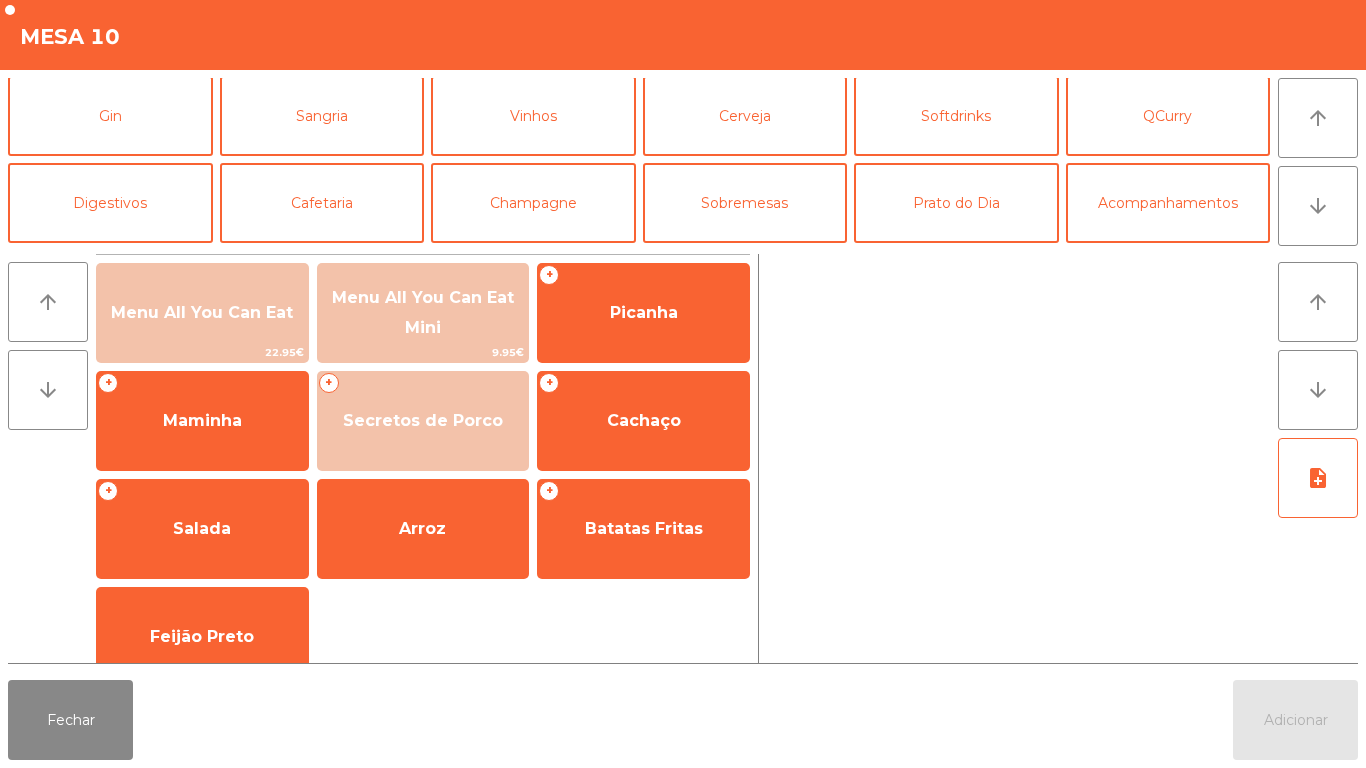 scroll, scrollTop: 89, scrollLeft: 0, axis: vertical 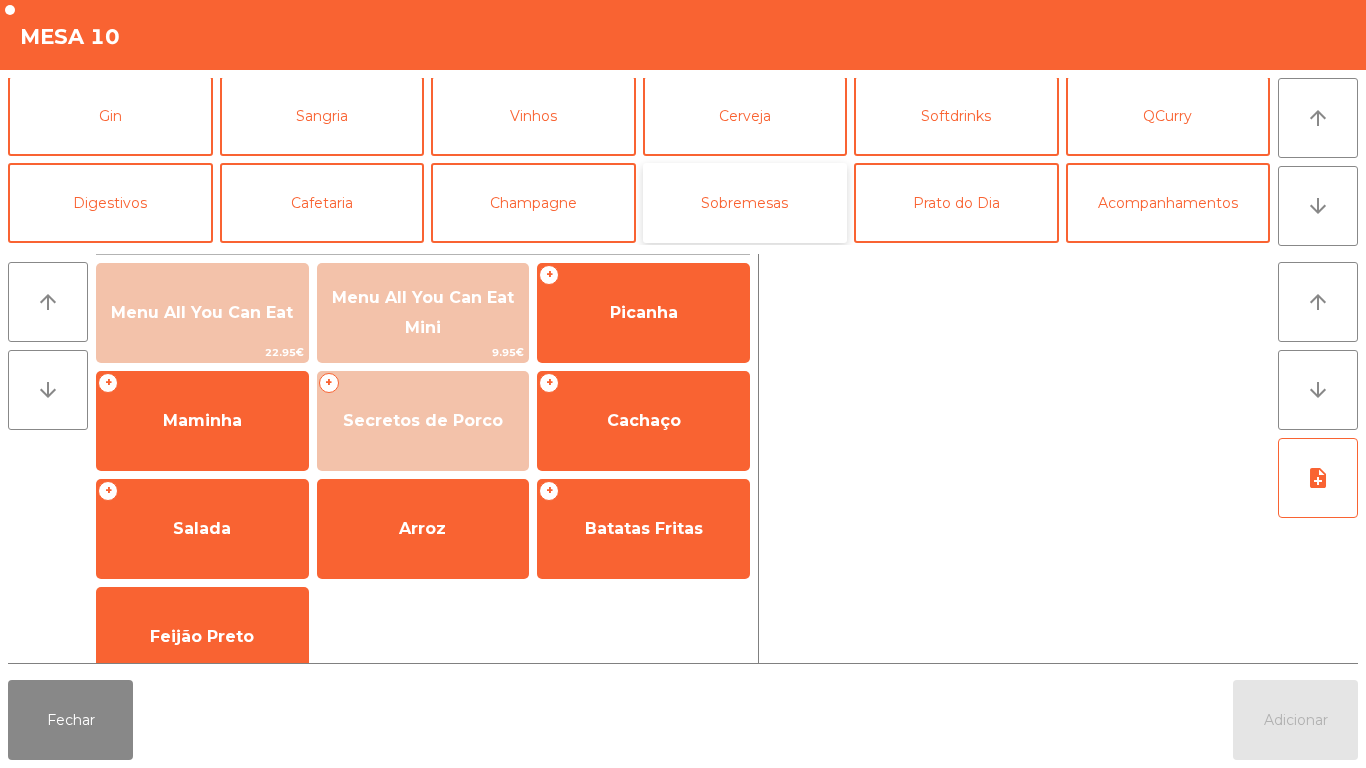 click on "Sobremesas" 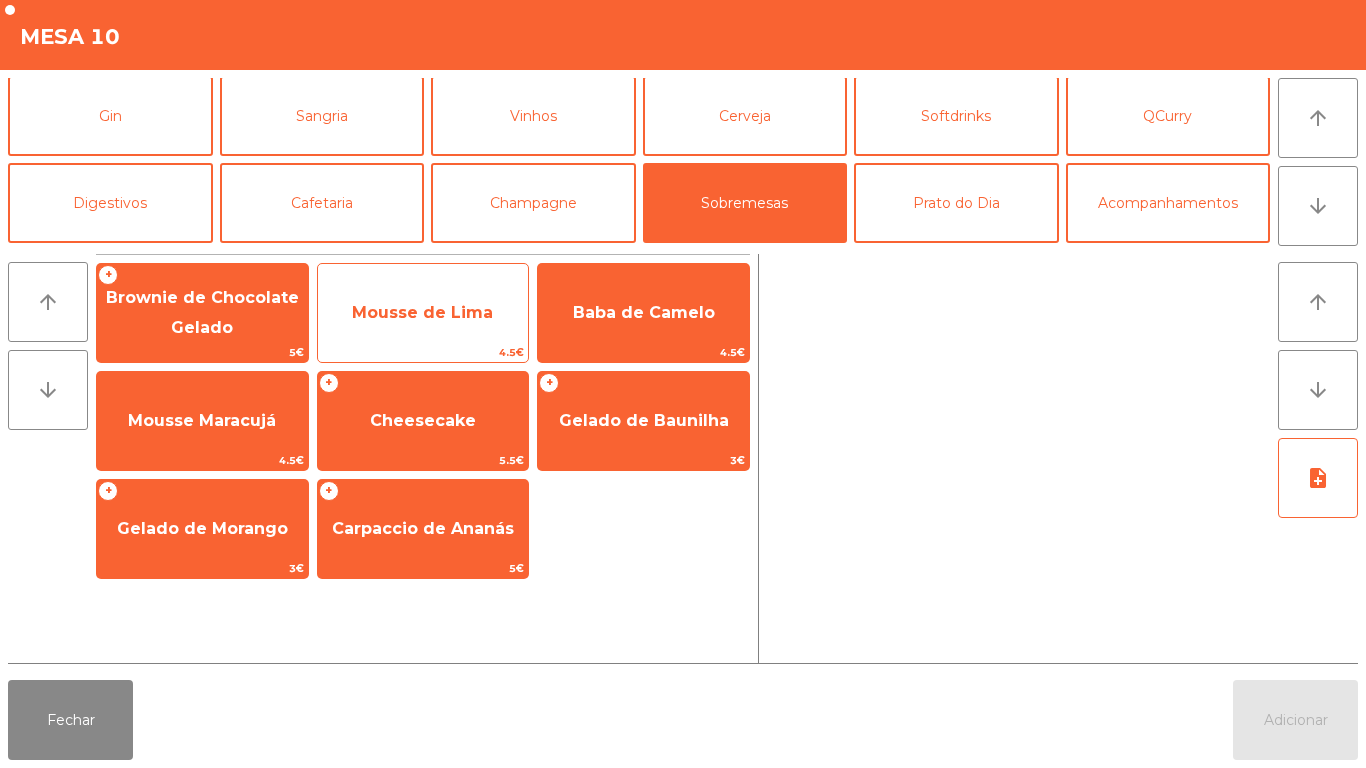 click on "Mousse de Lima" 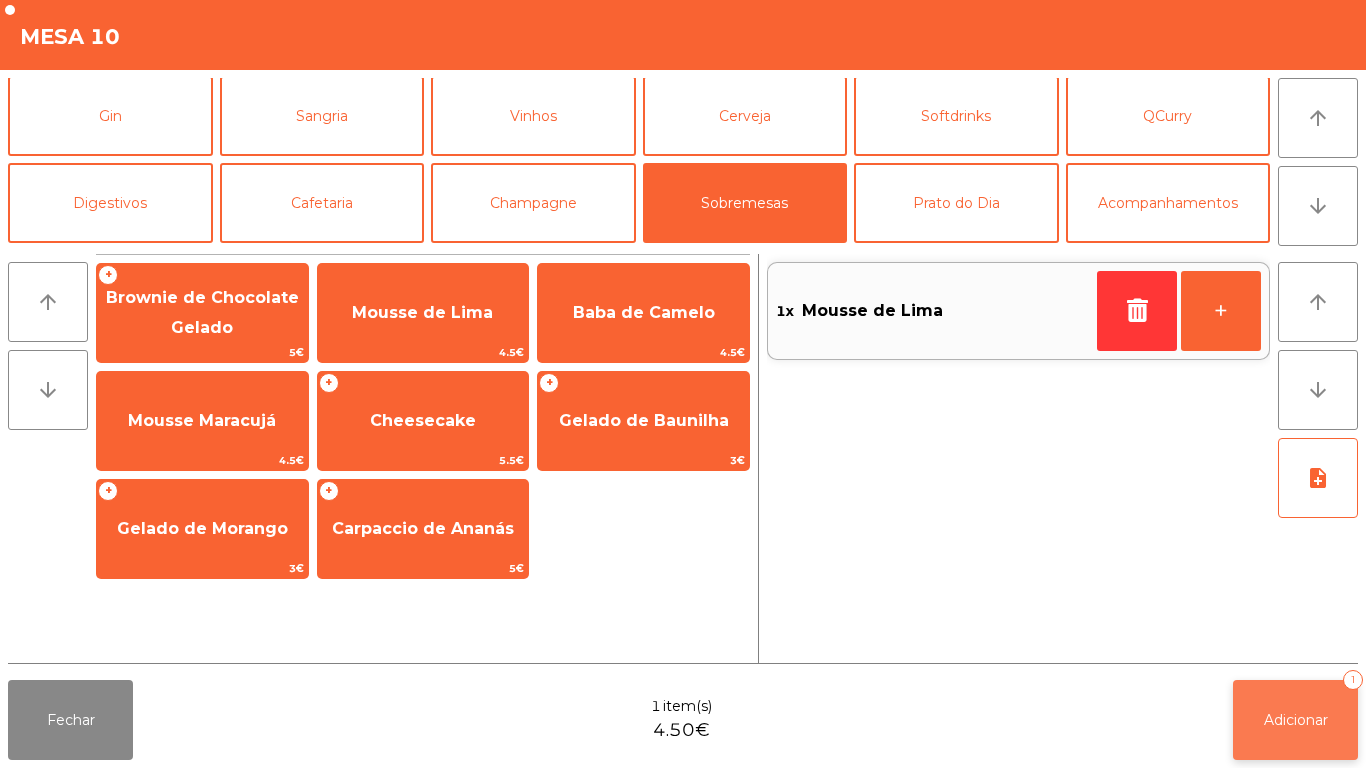 click on "Adicionar   1" 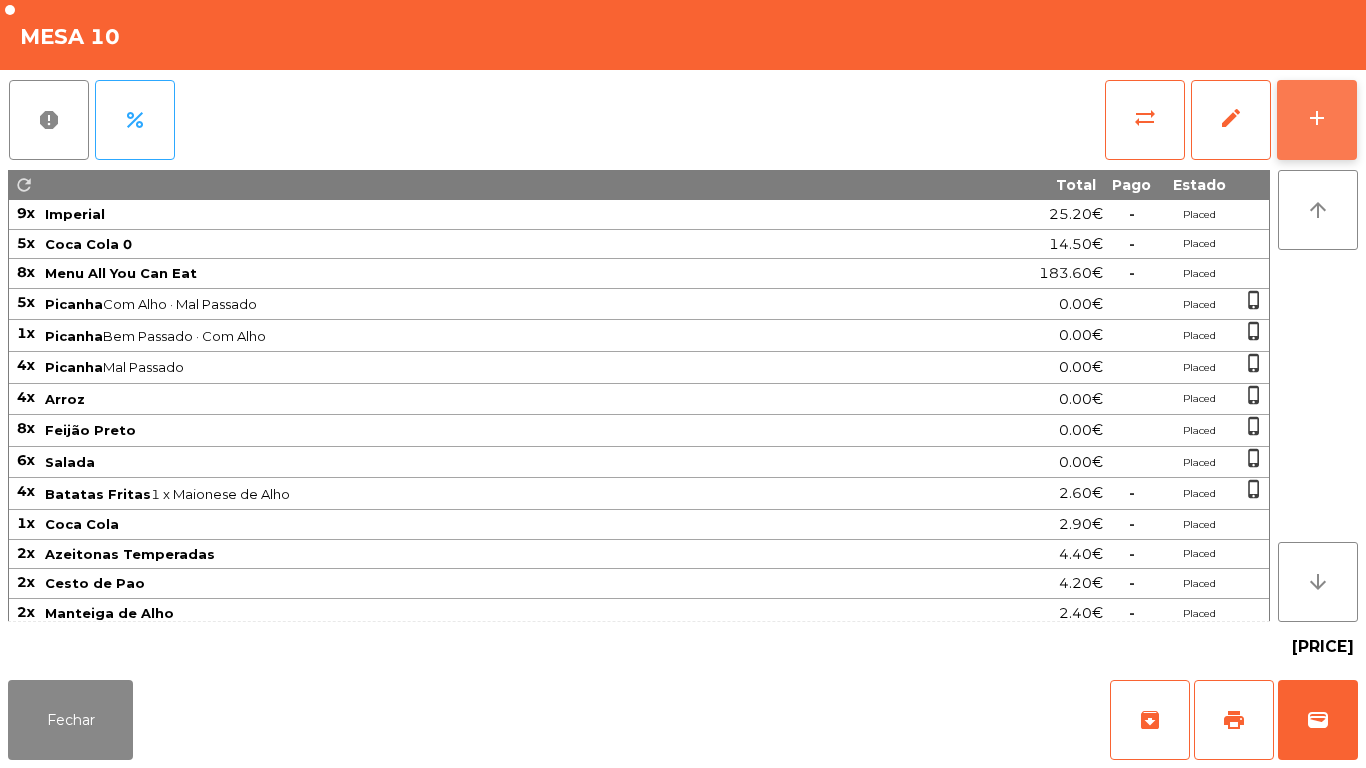 click on "add" 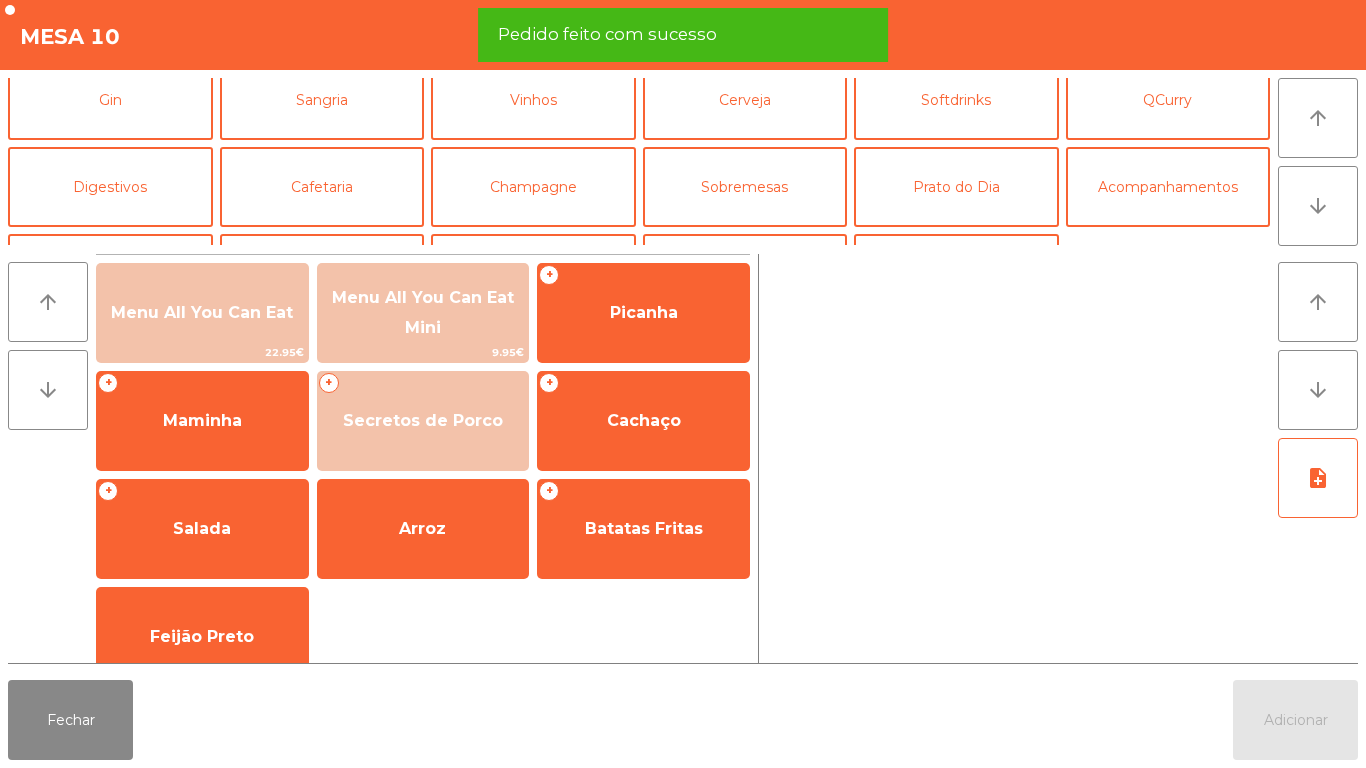 scroll, scrollTop: 130, scrollLeft: 0, axis: vertical 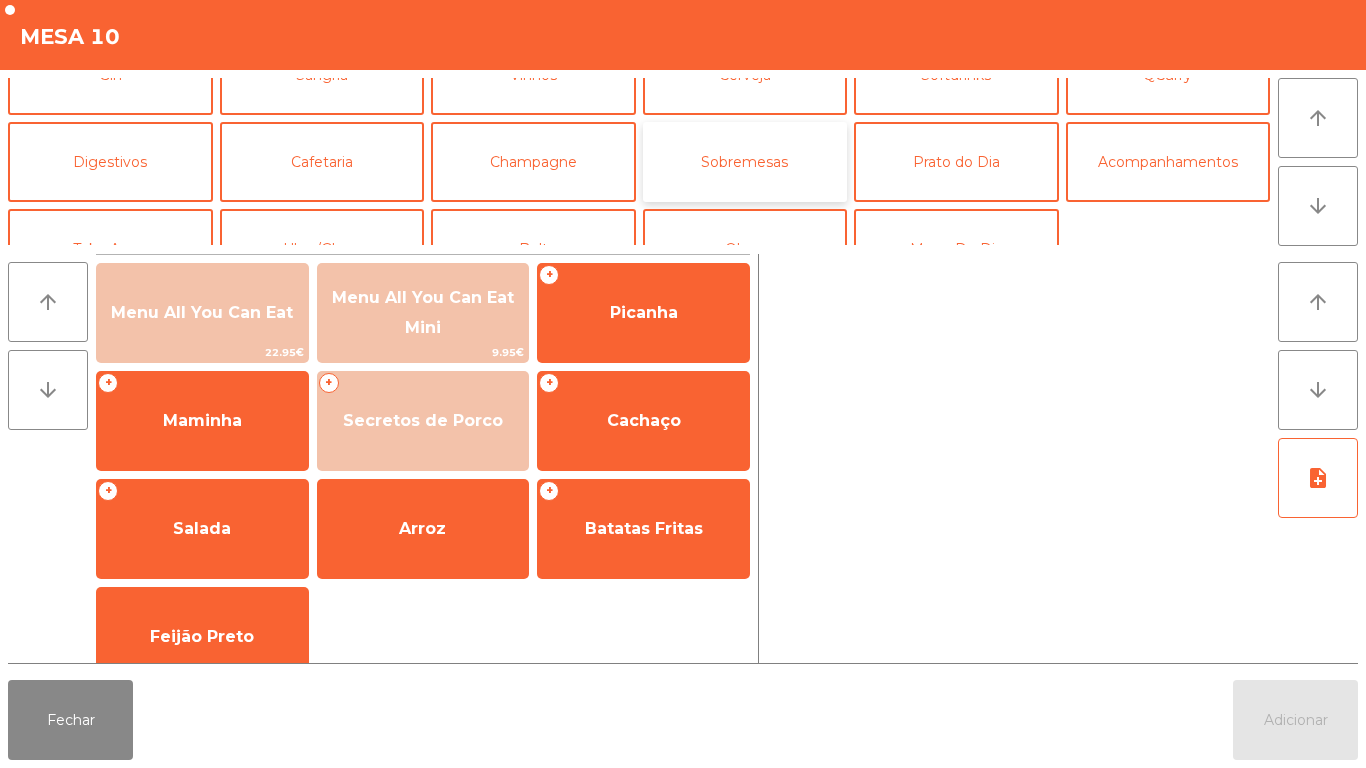 click on "Sobremesas" 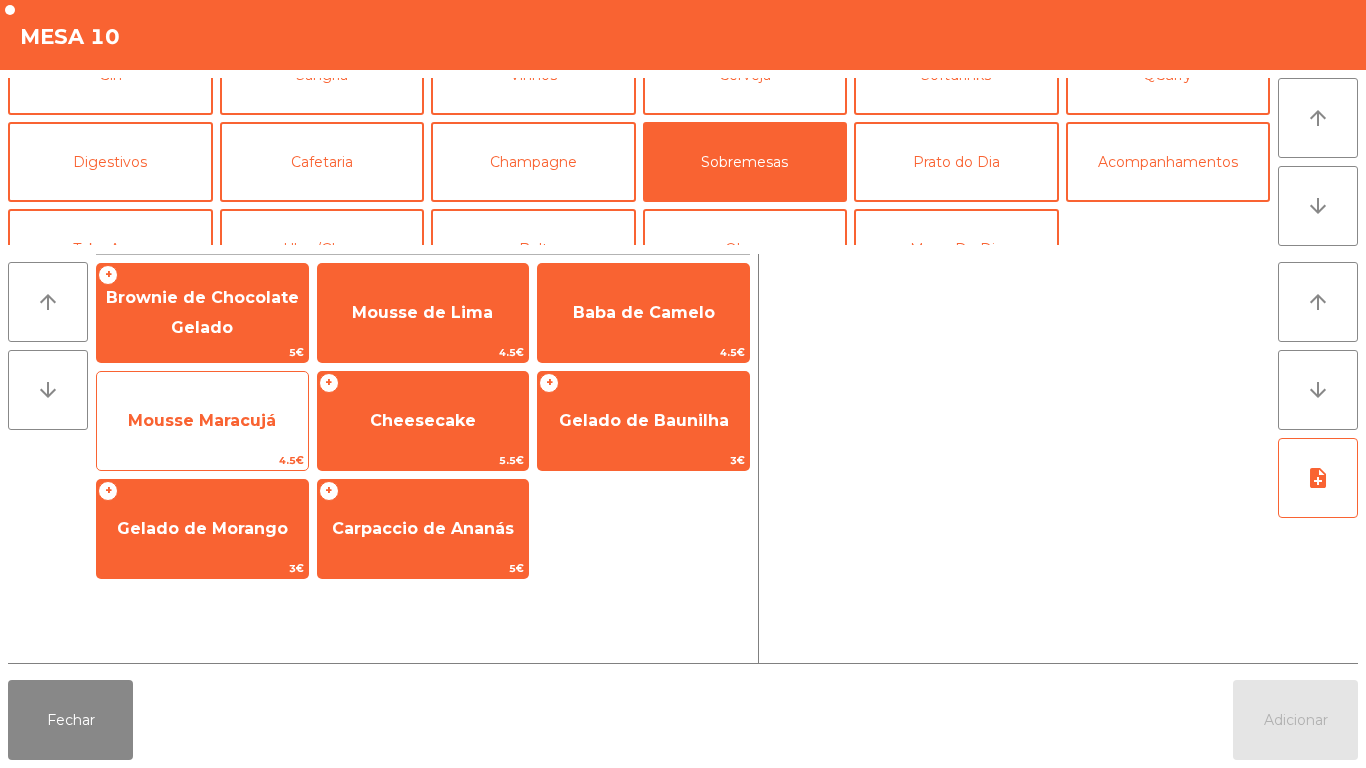 click on "Mousse Maracujá" 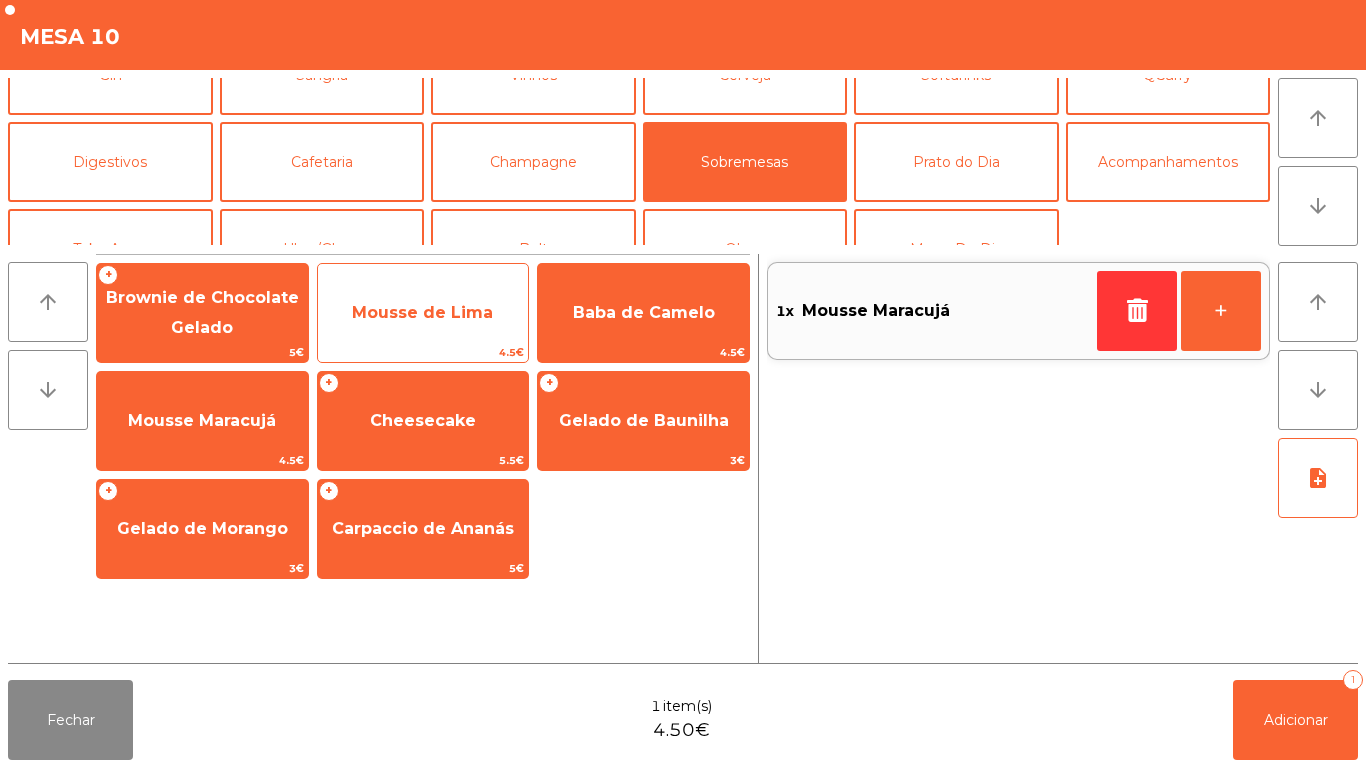 click on "Mousse de Lima" 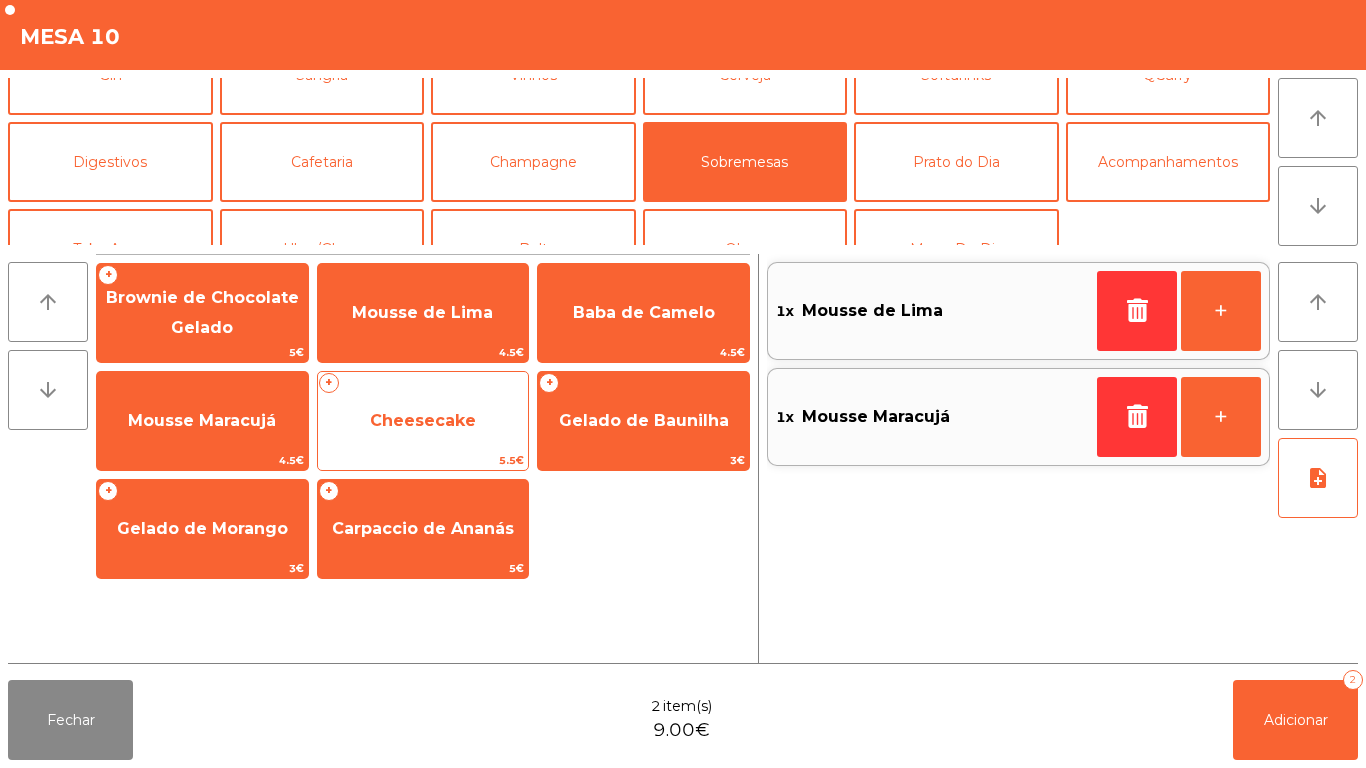 click on "Cheesecake" 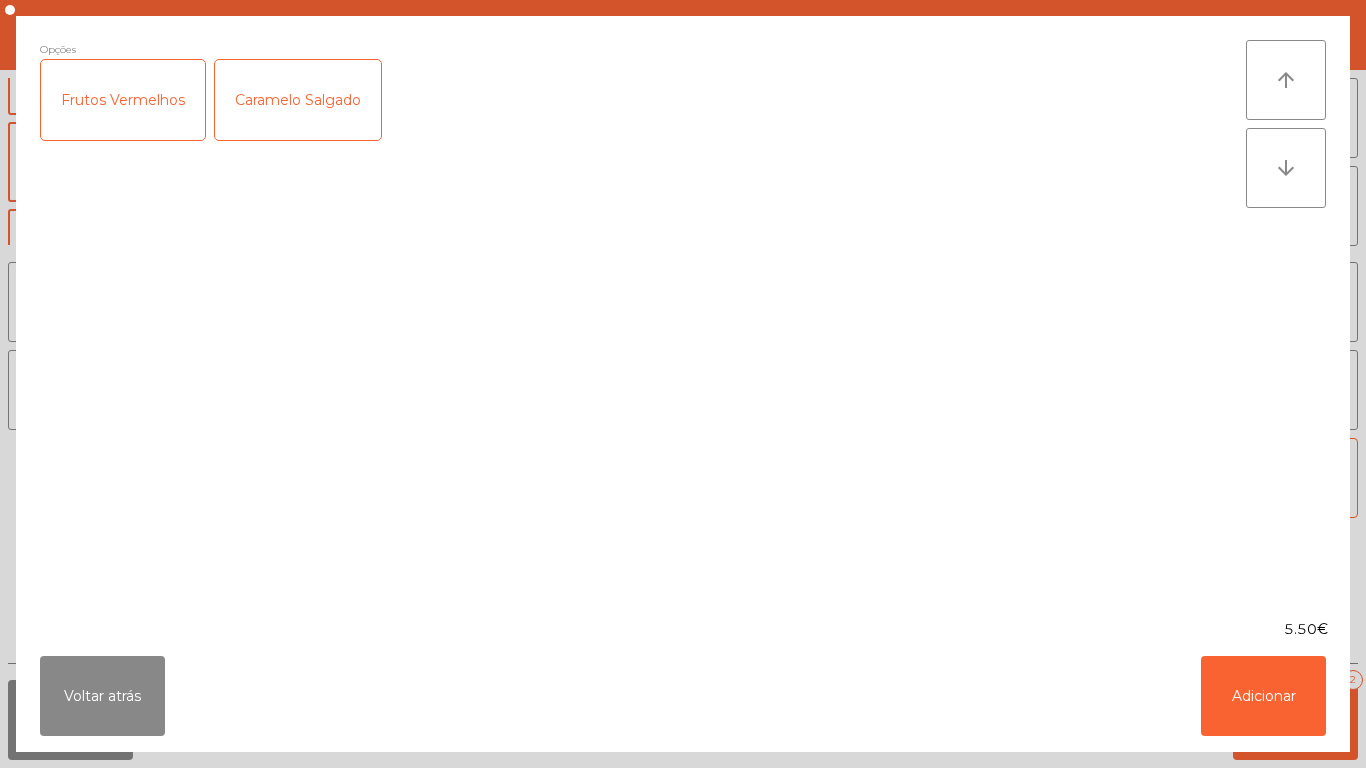 click on "Caramelo Salgado" 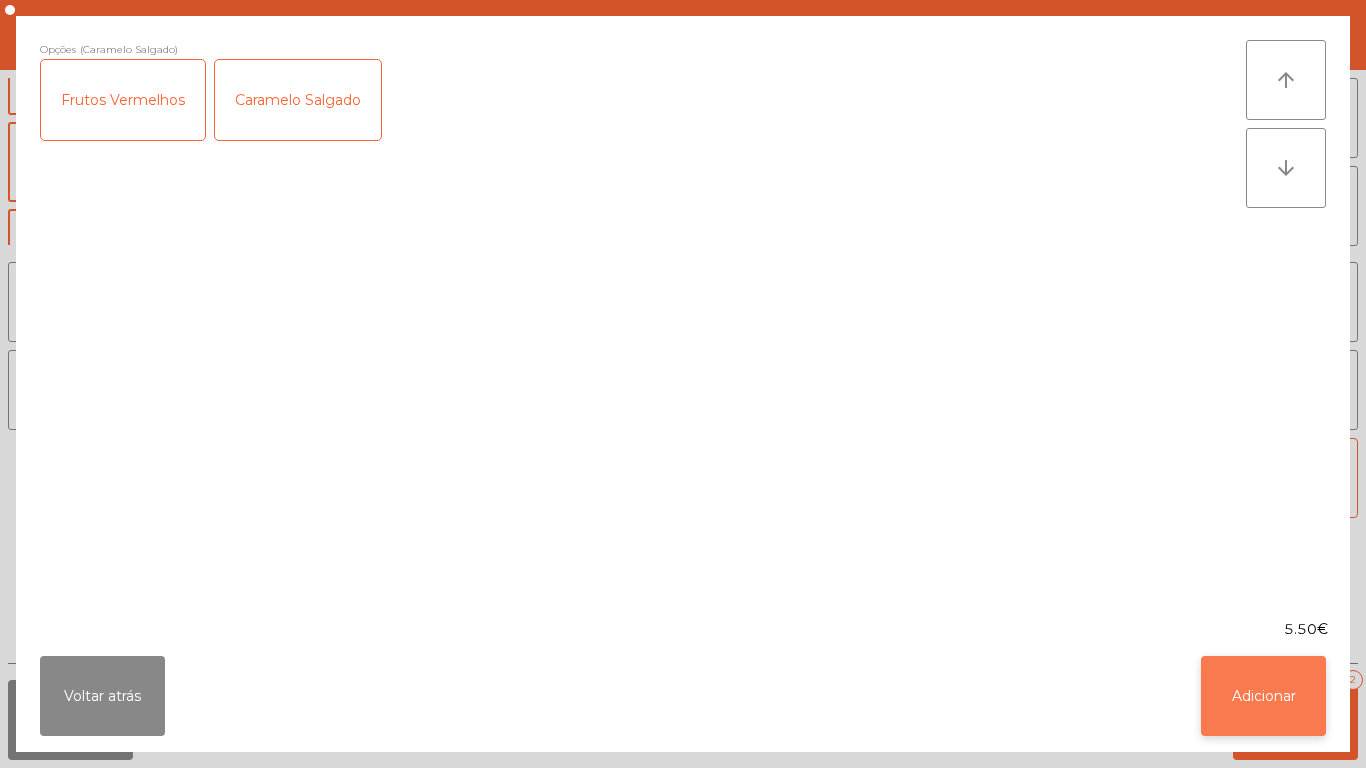 click on "Adicionar" 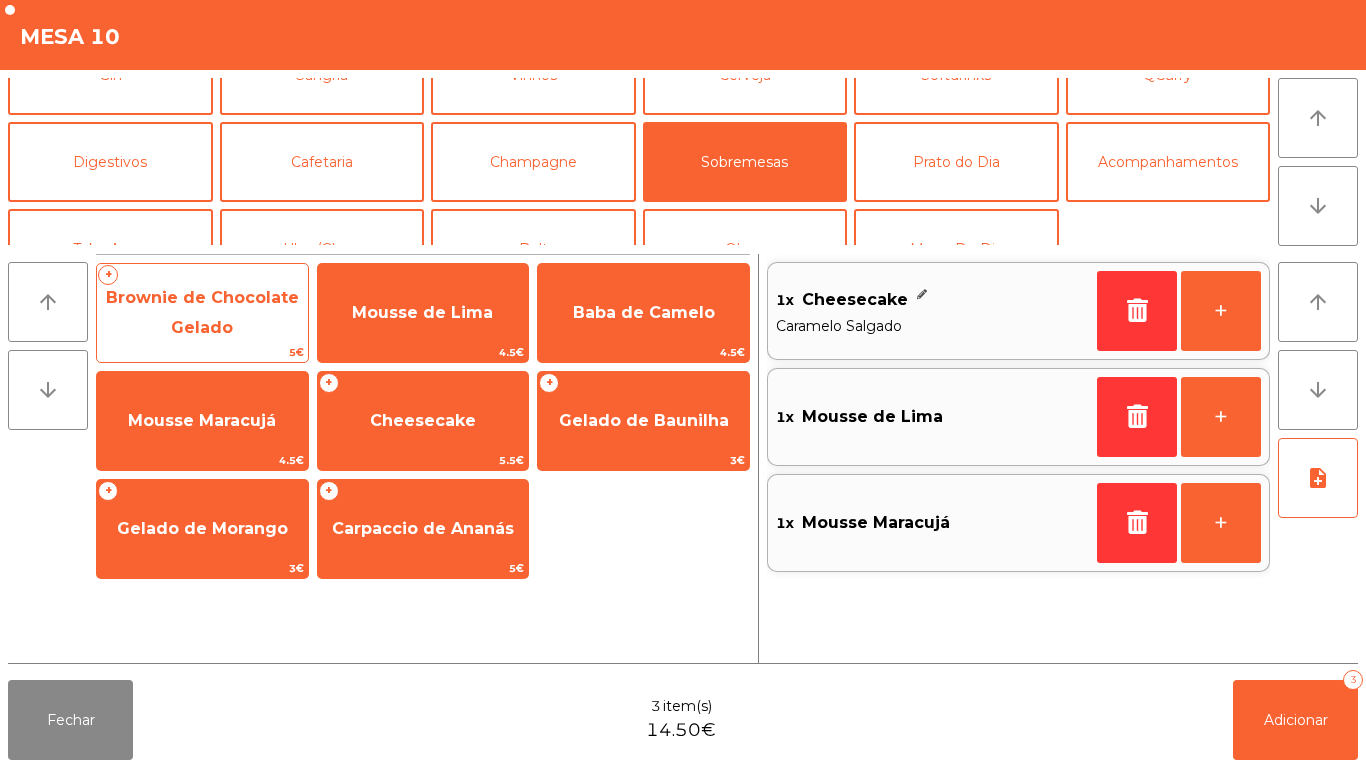 click on "Brownie de Chocolate Gelado" 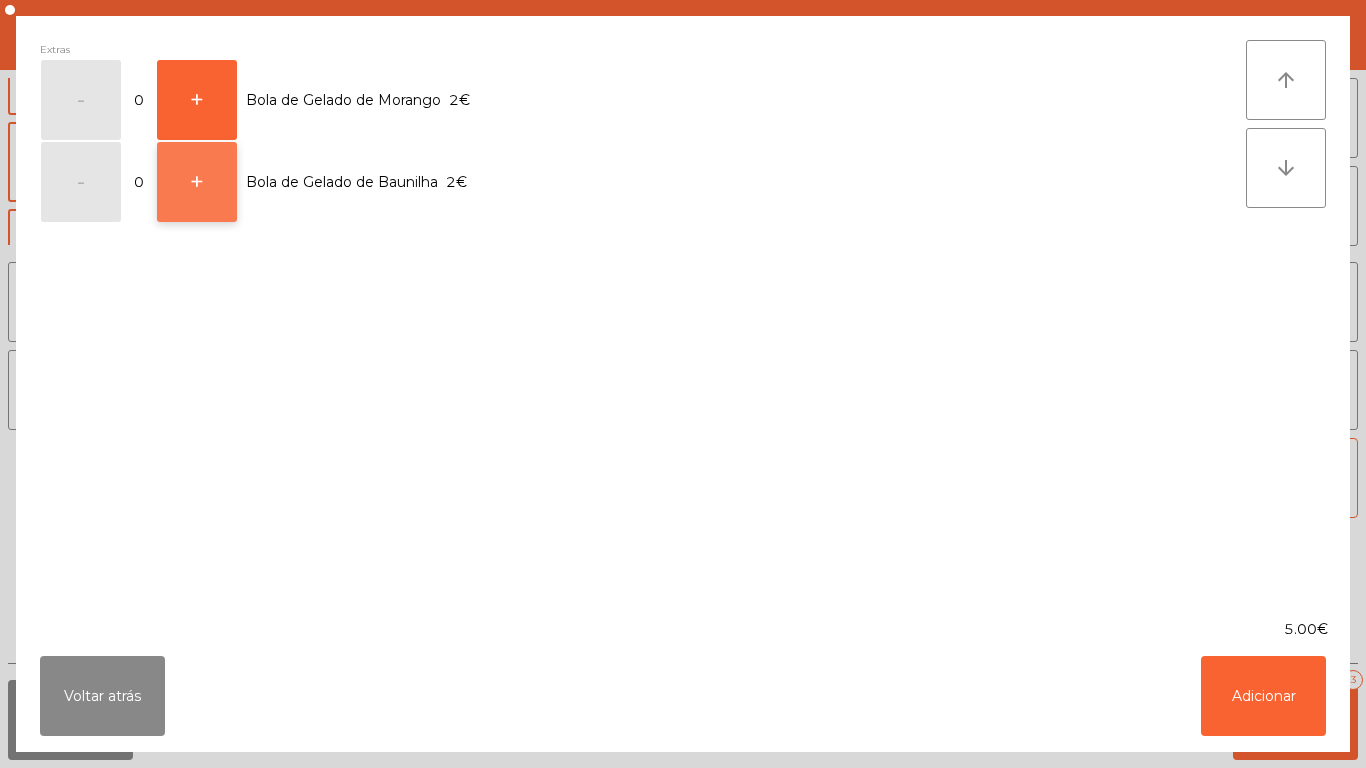 click on "+" 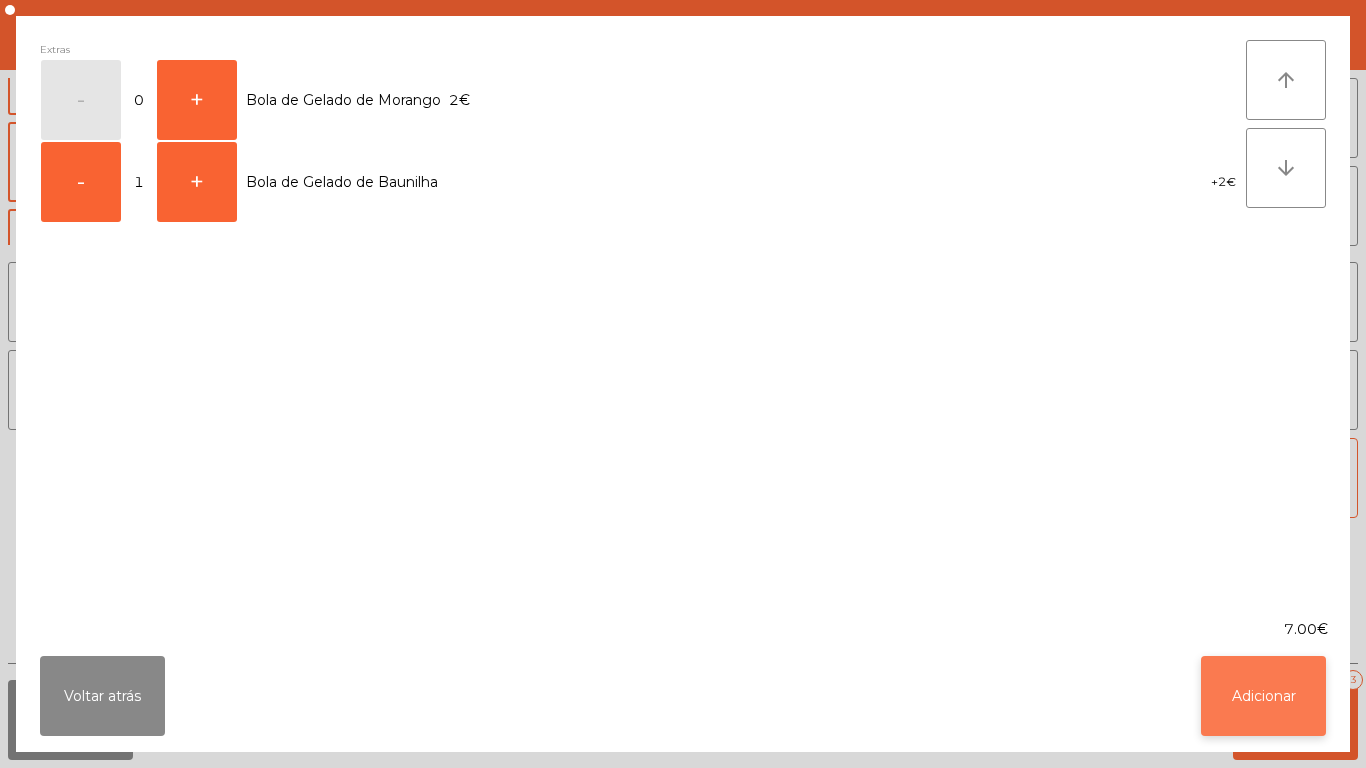 click on "Adicionar" 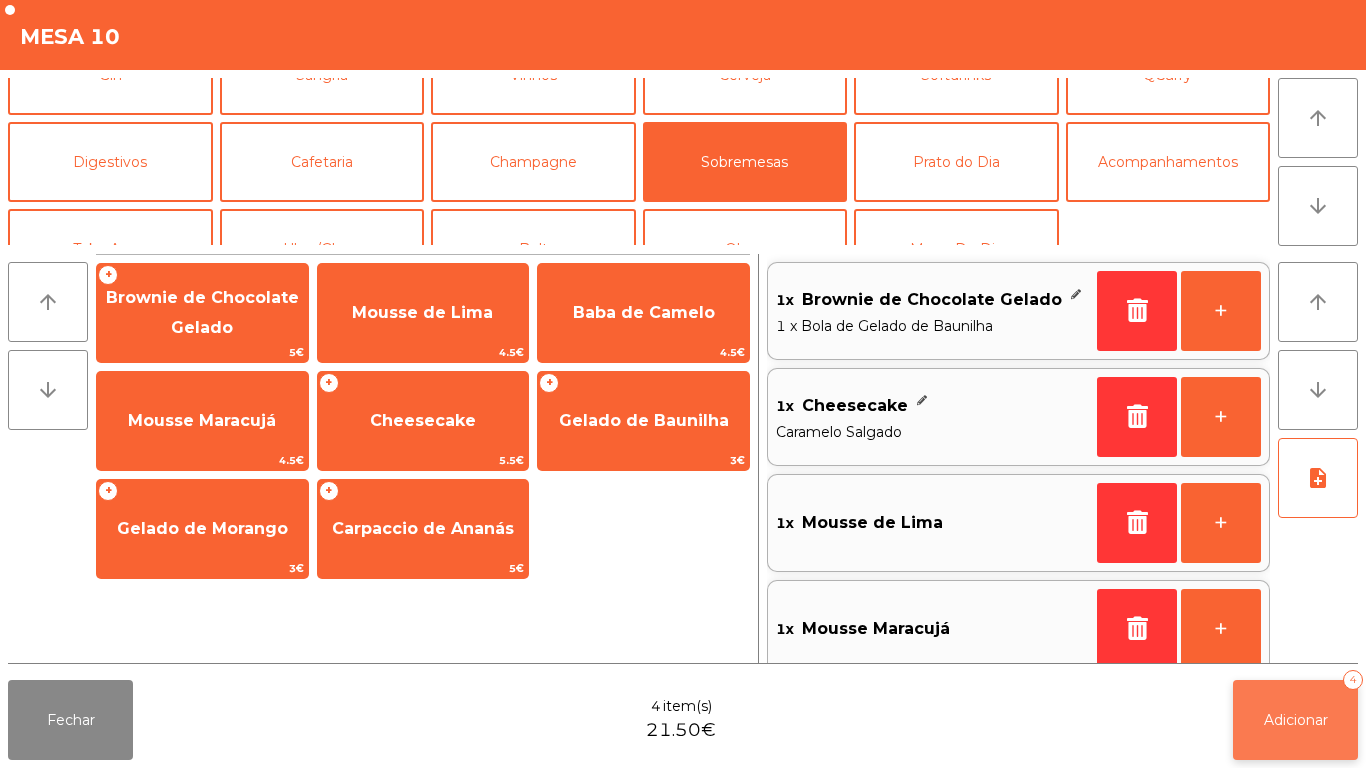 click on "Adicionar   4" 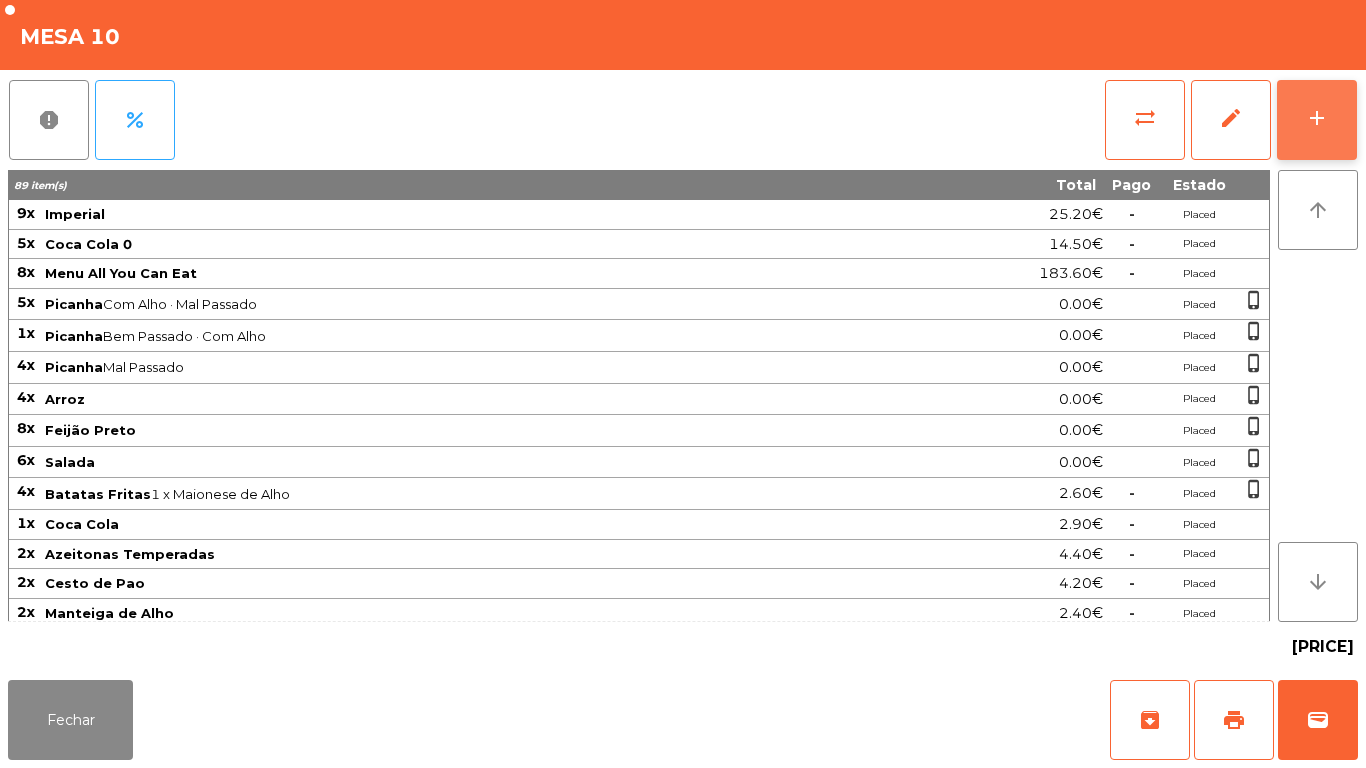 click on "add" 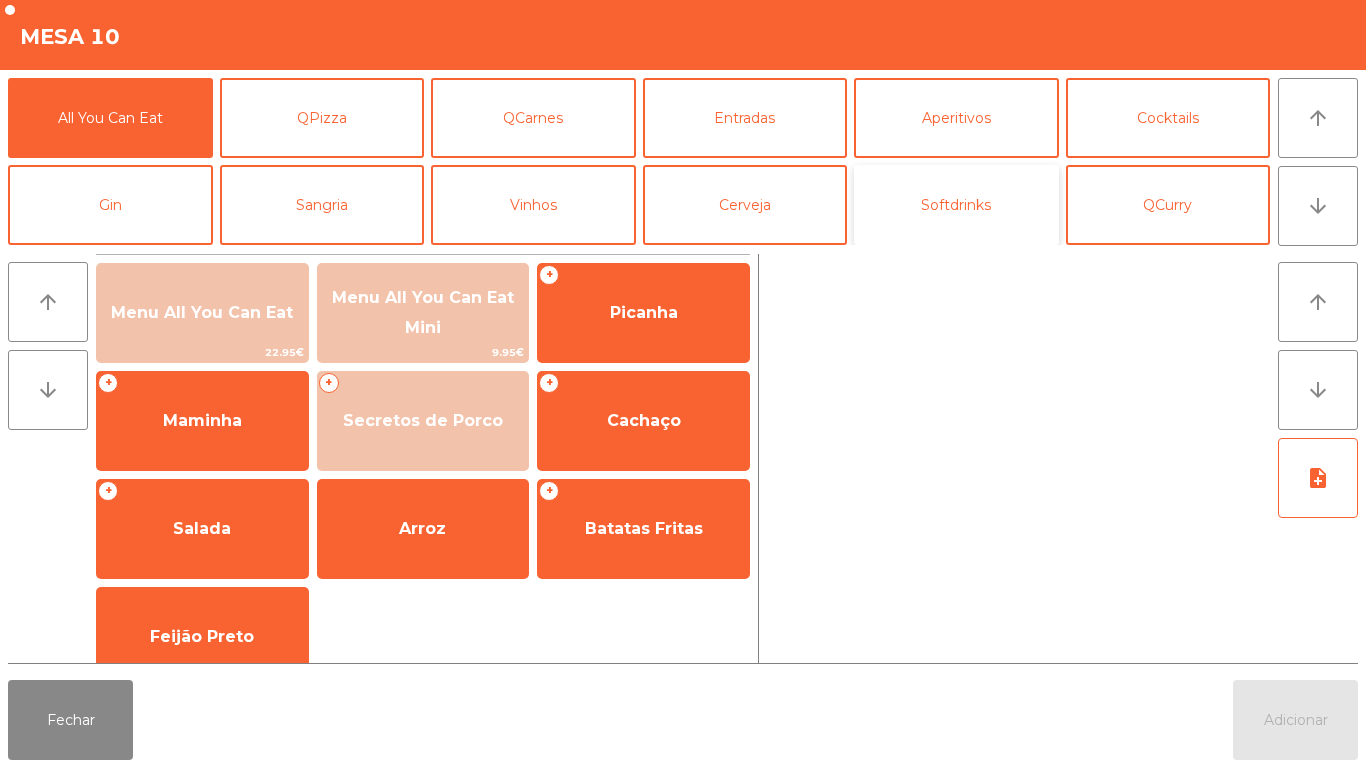 click on "Softdrinks" 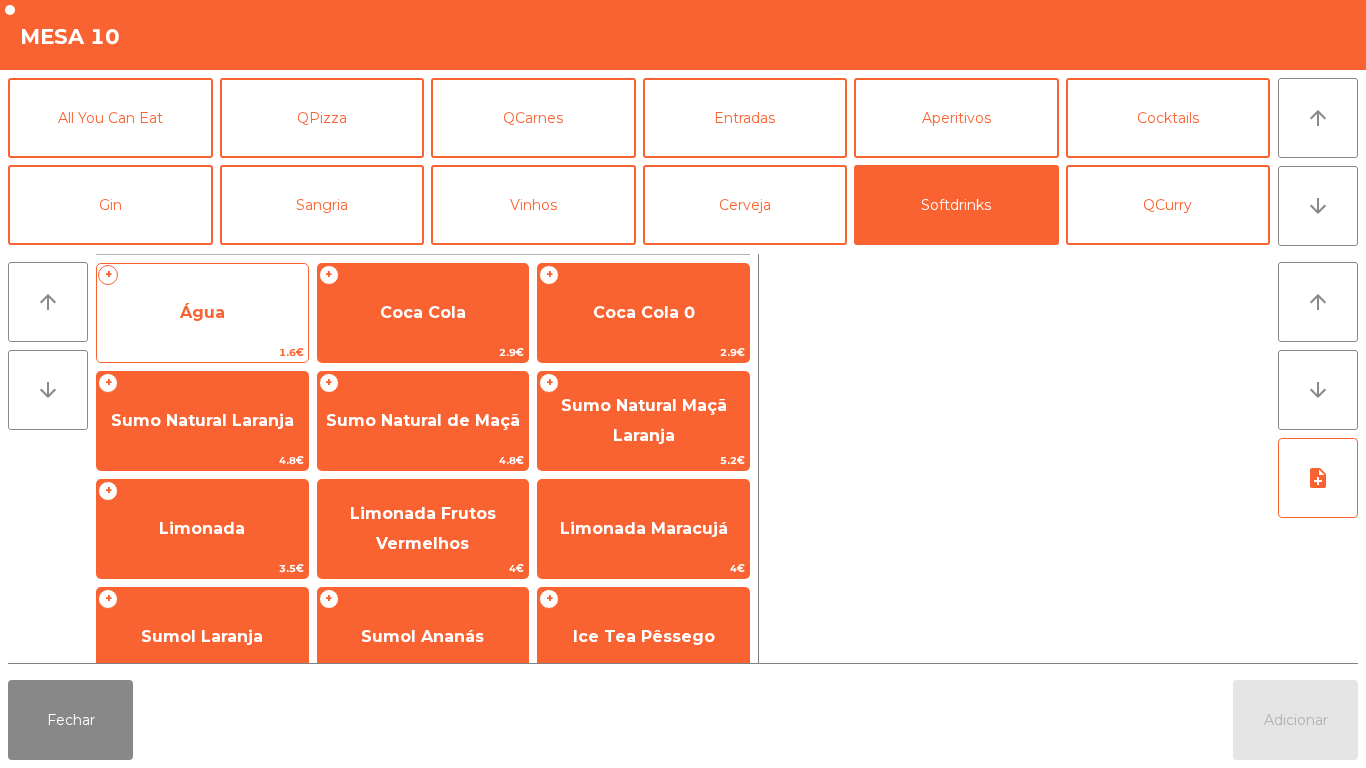 click on "1.6€" 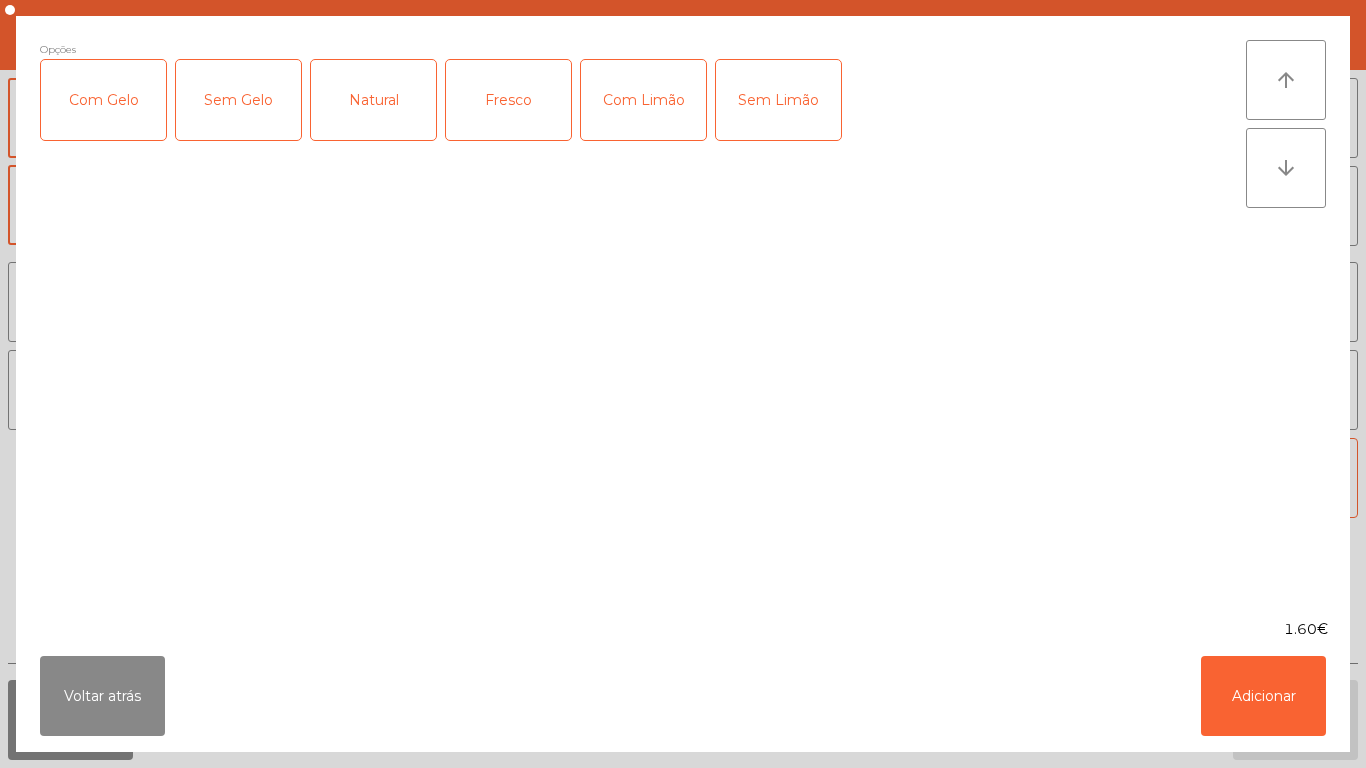 click on "Fresco" 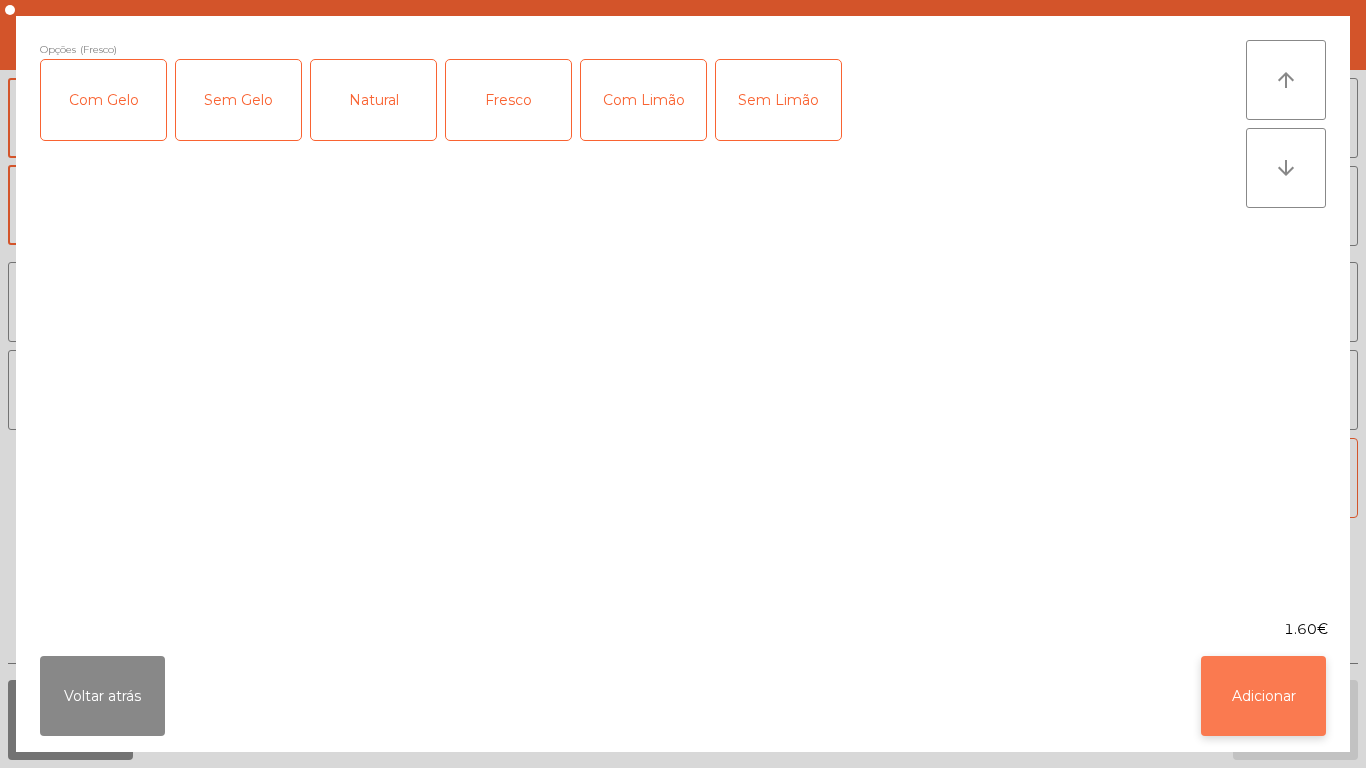 click on "Adicionar" 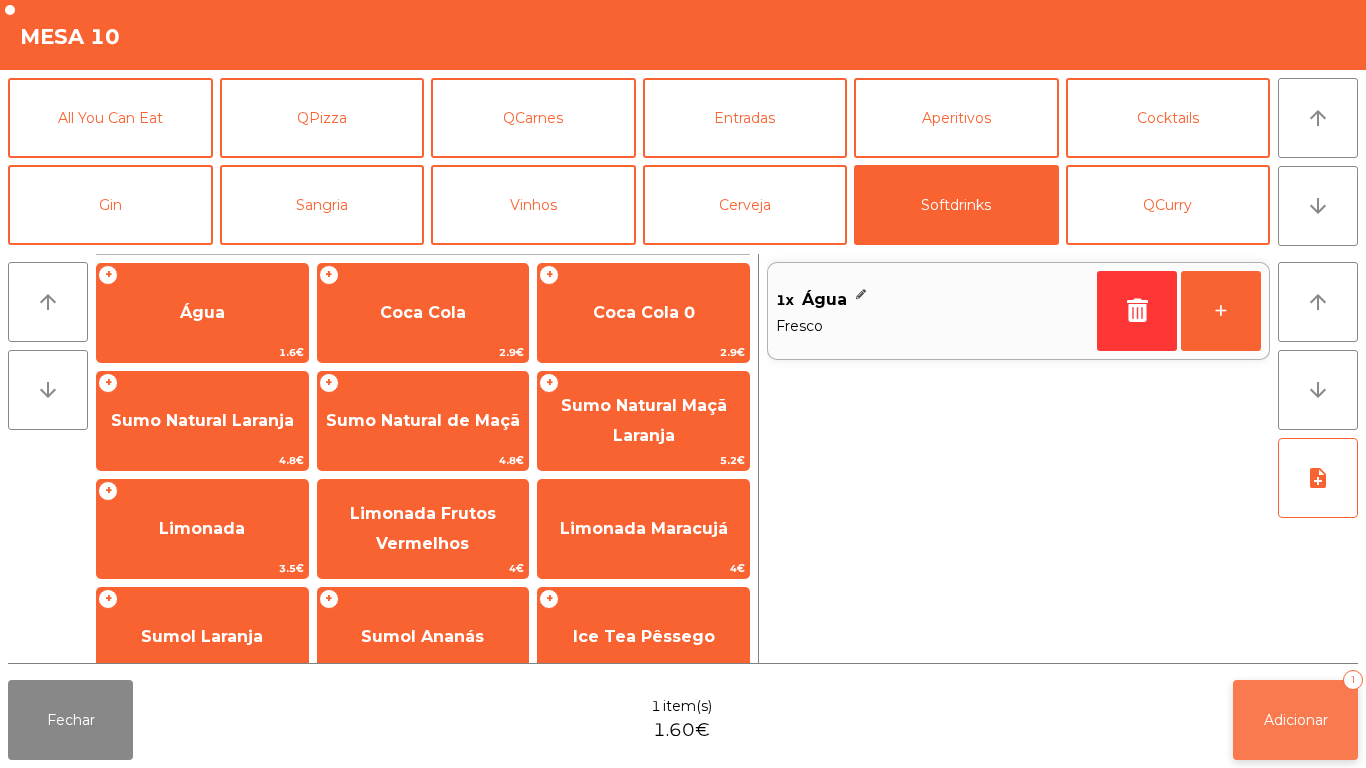 click on "Adicionar   1" 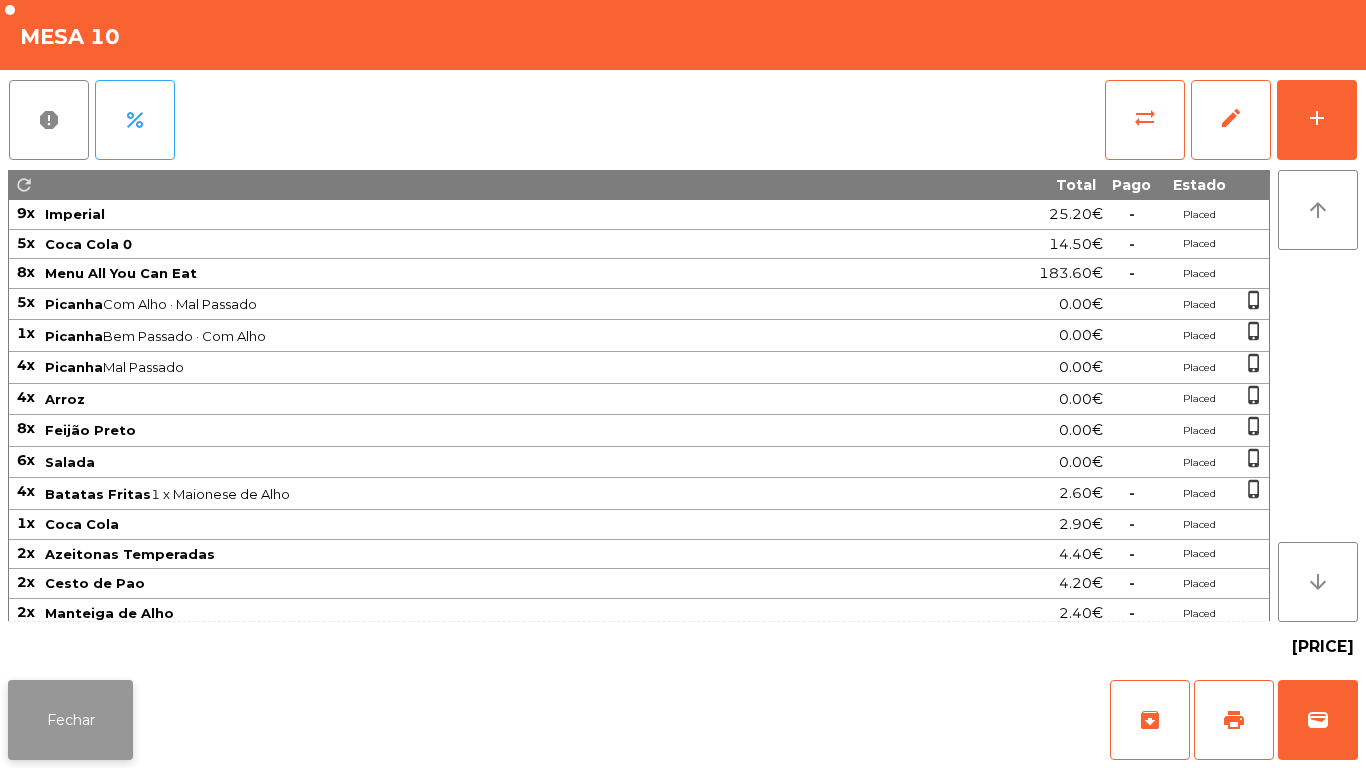 click on "Fechar" 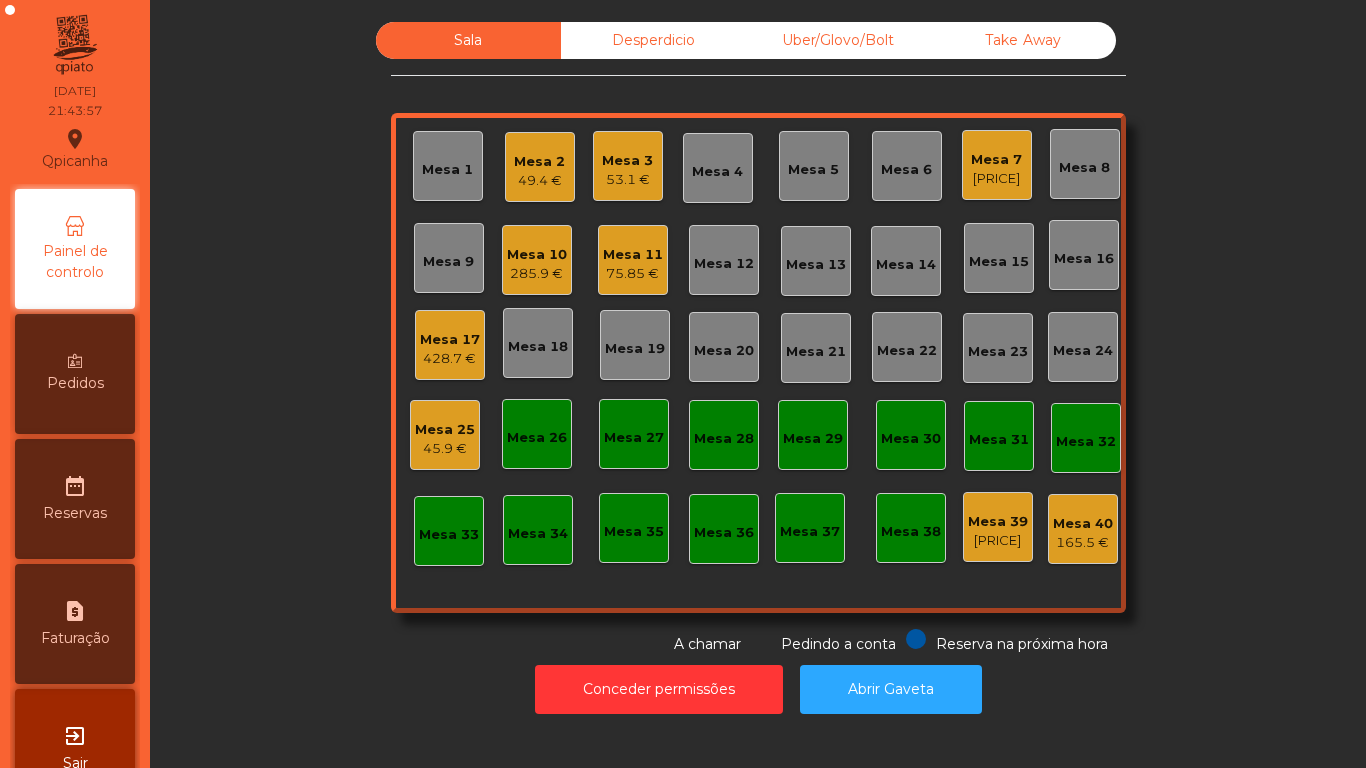 click on "Mesa 7   [PRICE]" 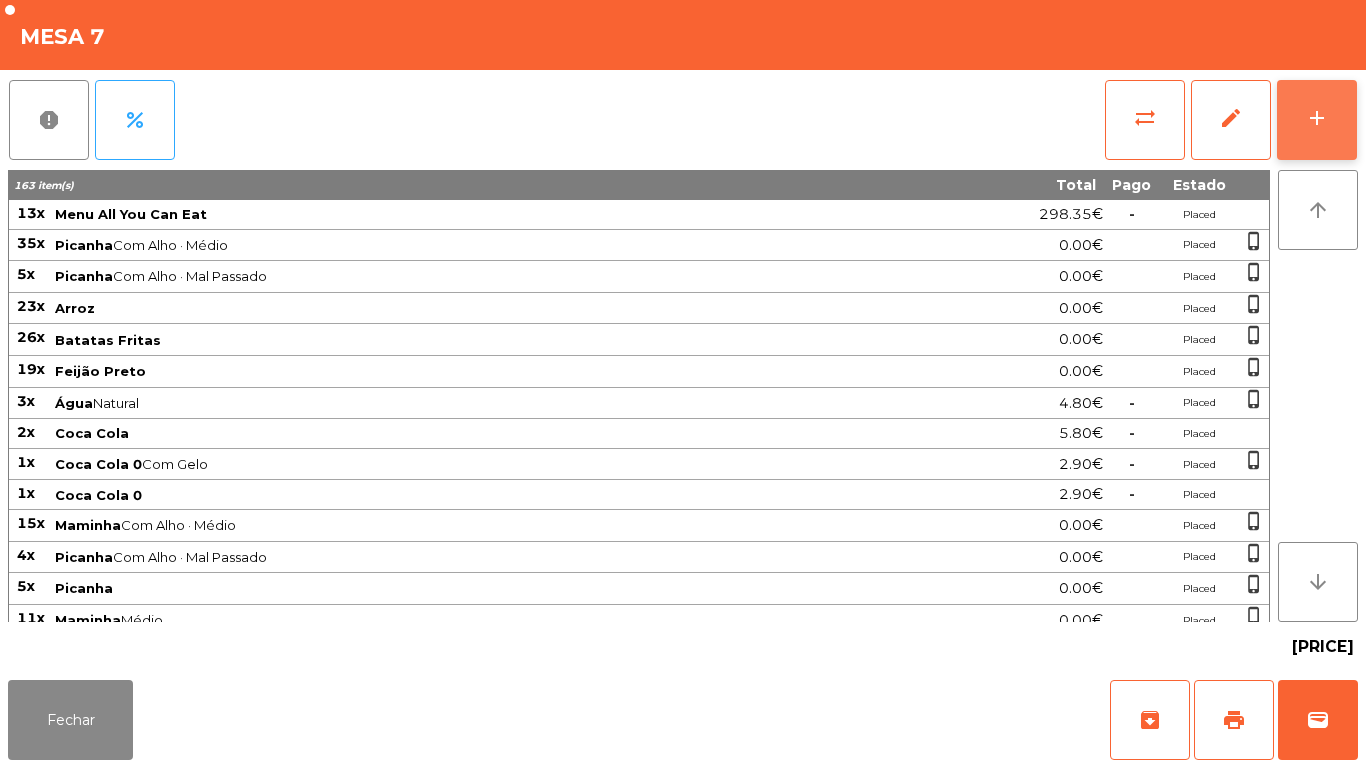 click on "add" 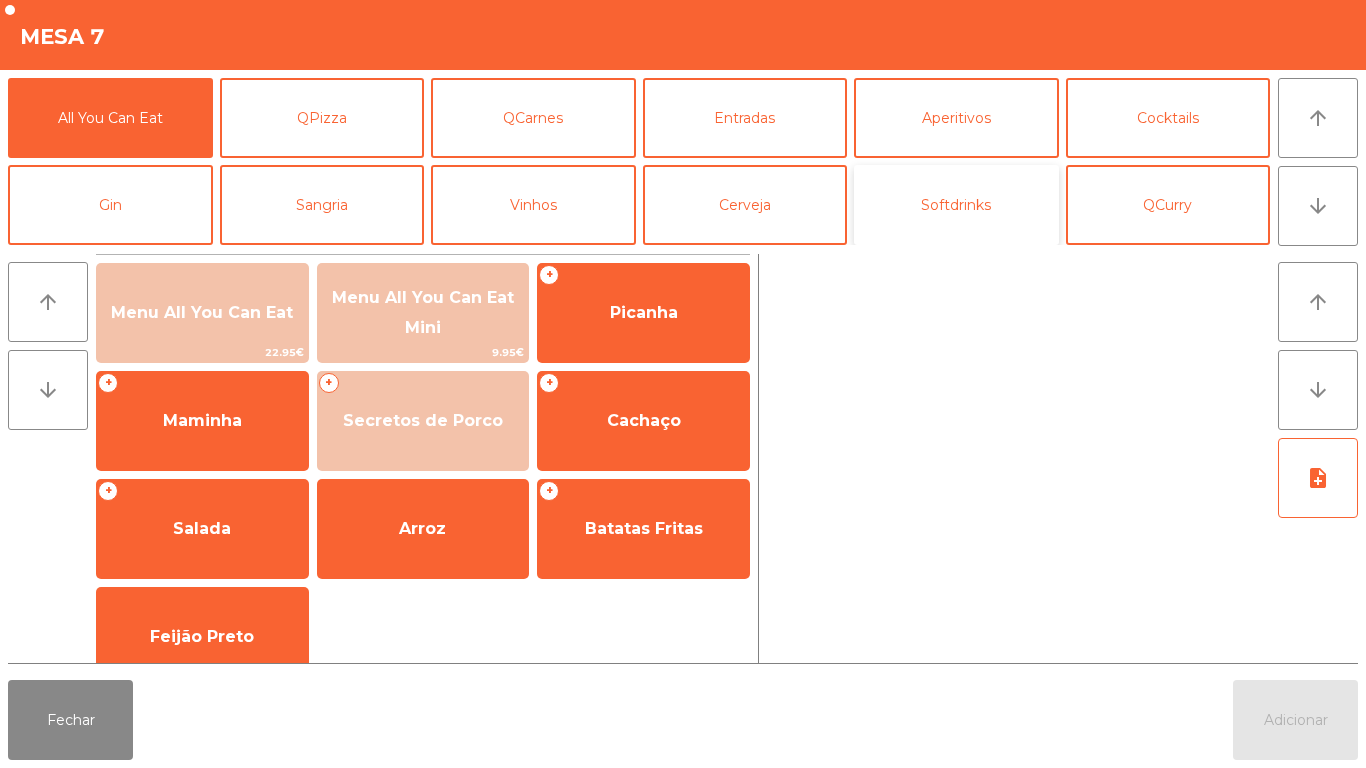 click on "Softdrinks" 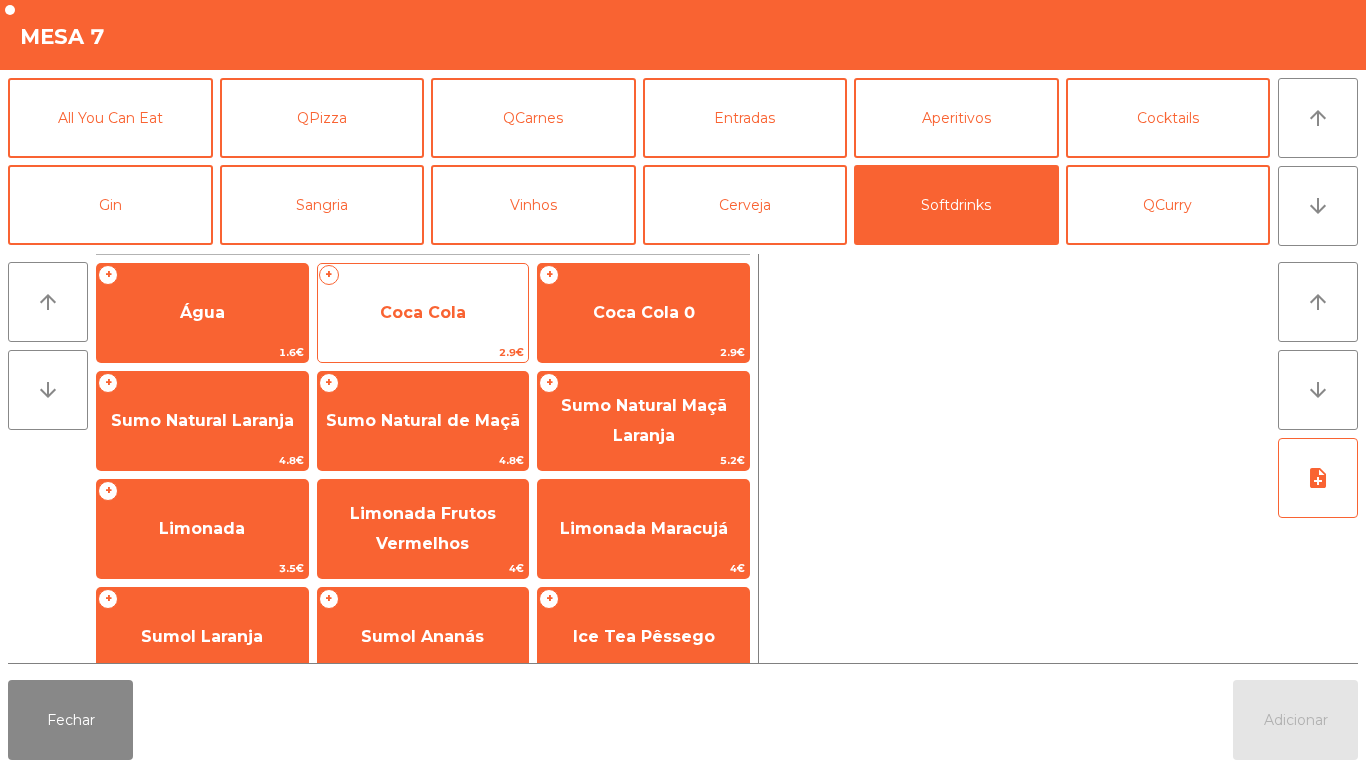 click on "Coca Cola" 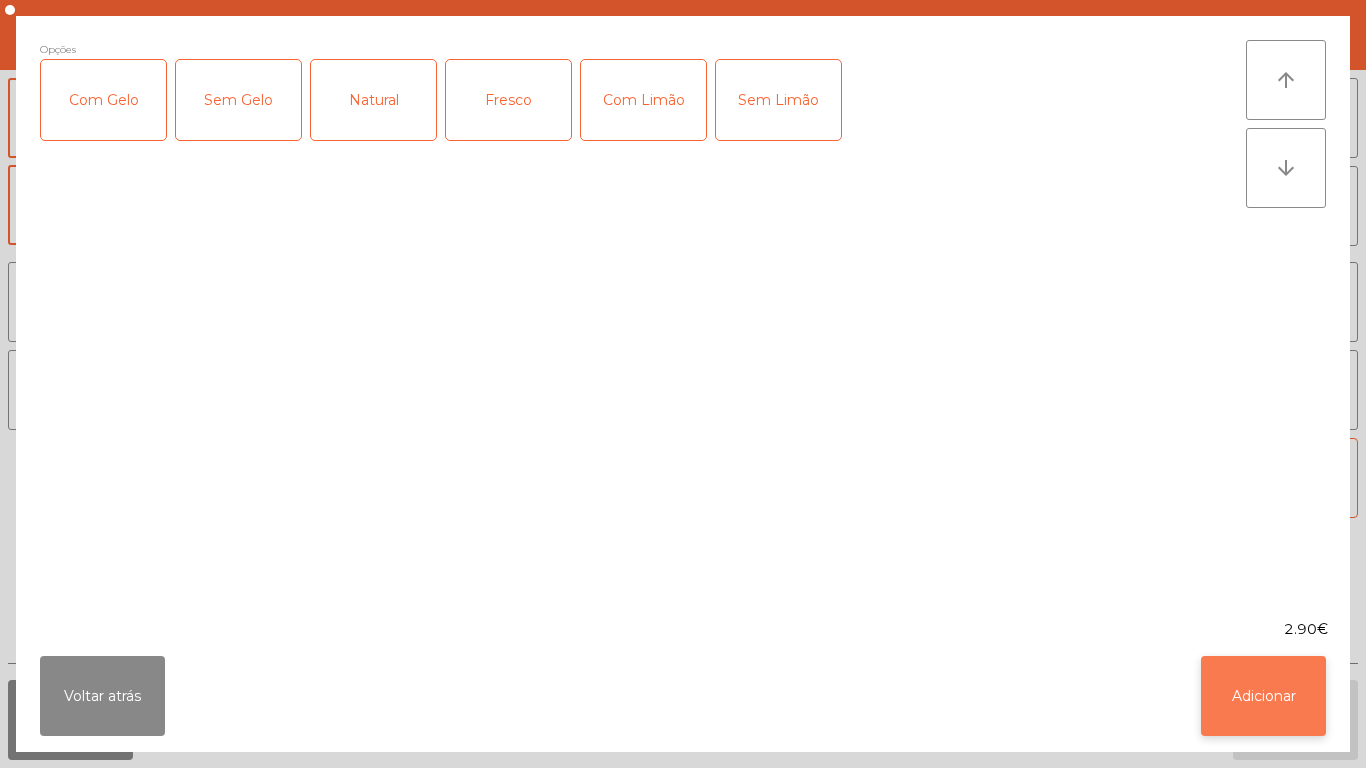 click on "Adicionar" 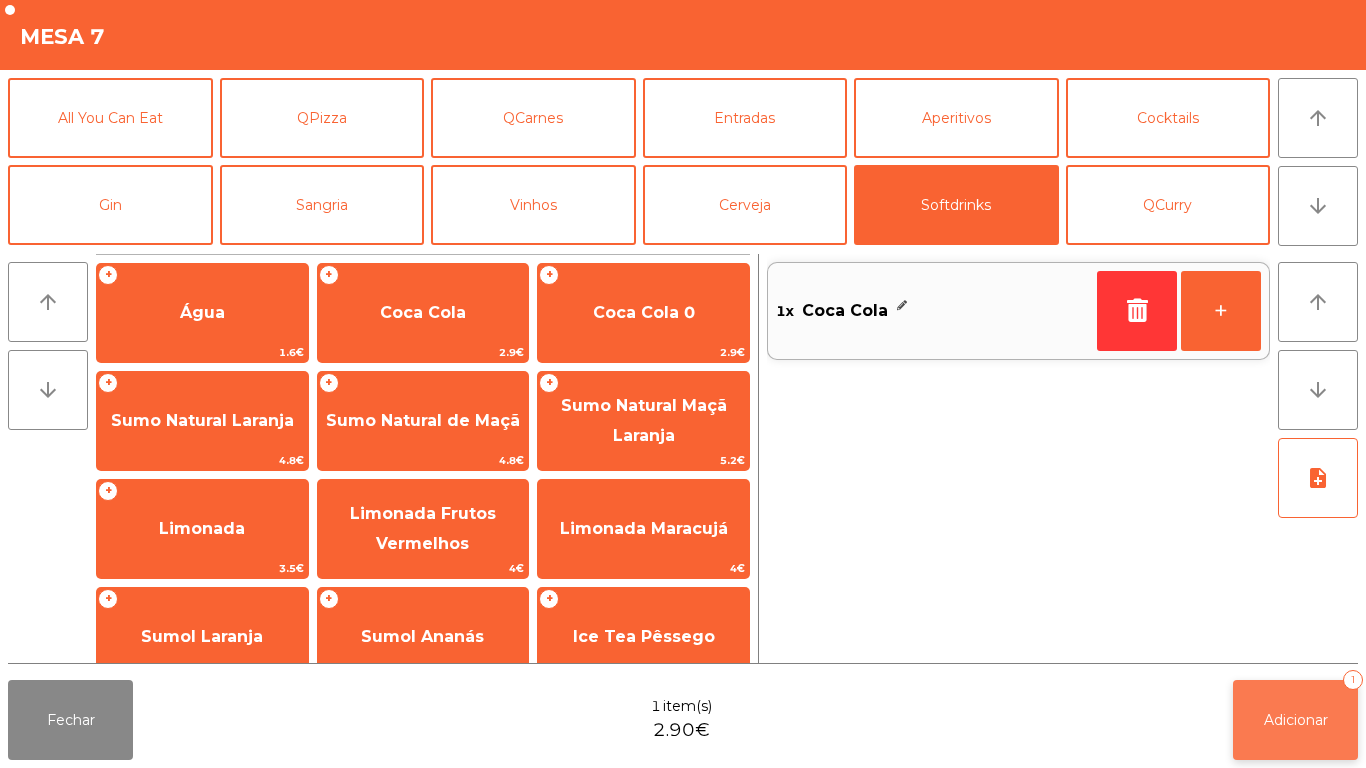 click on "Adicionar" 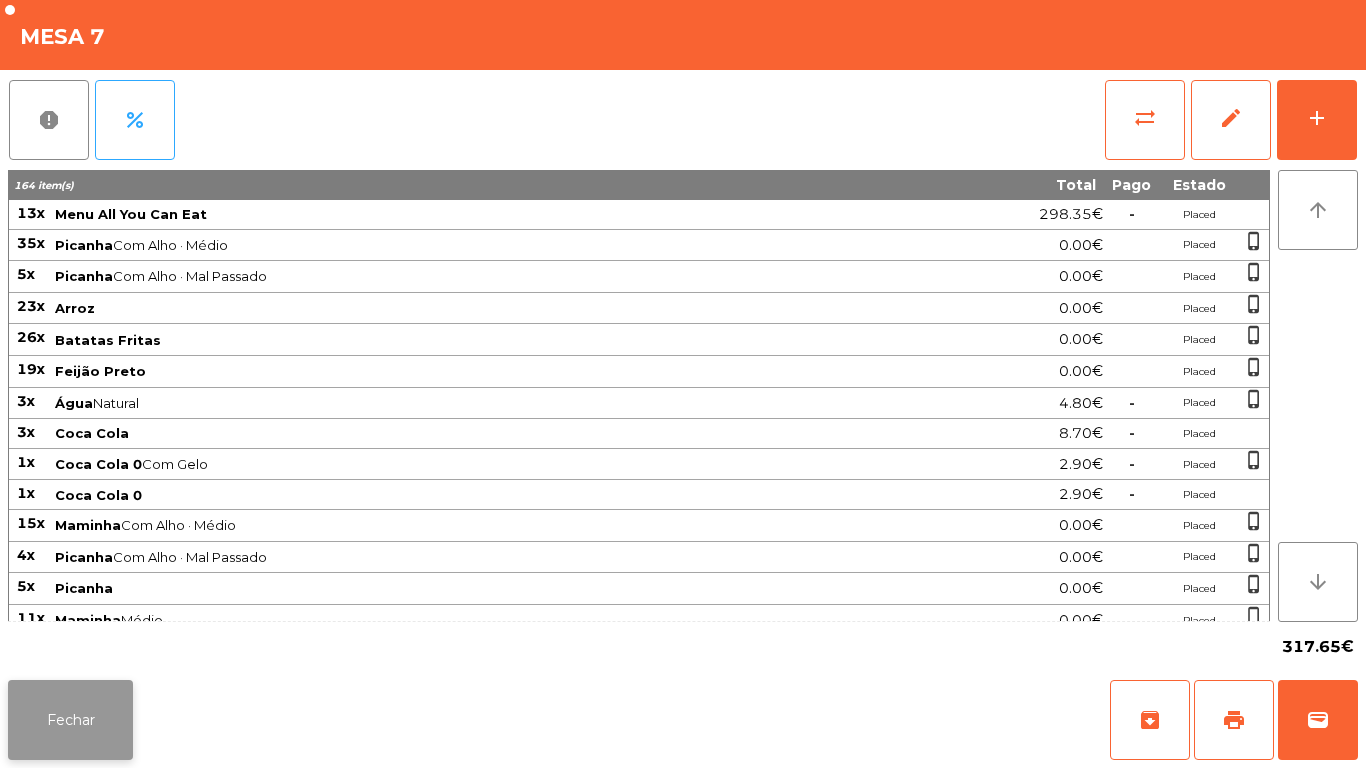 click on "Fechar" 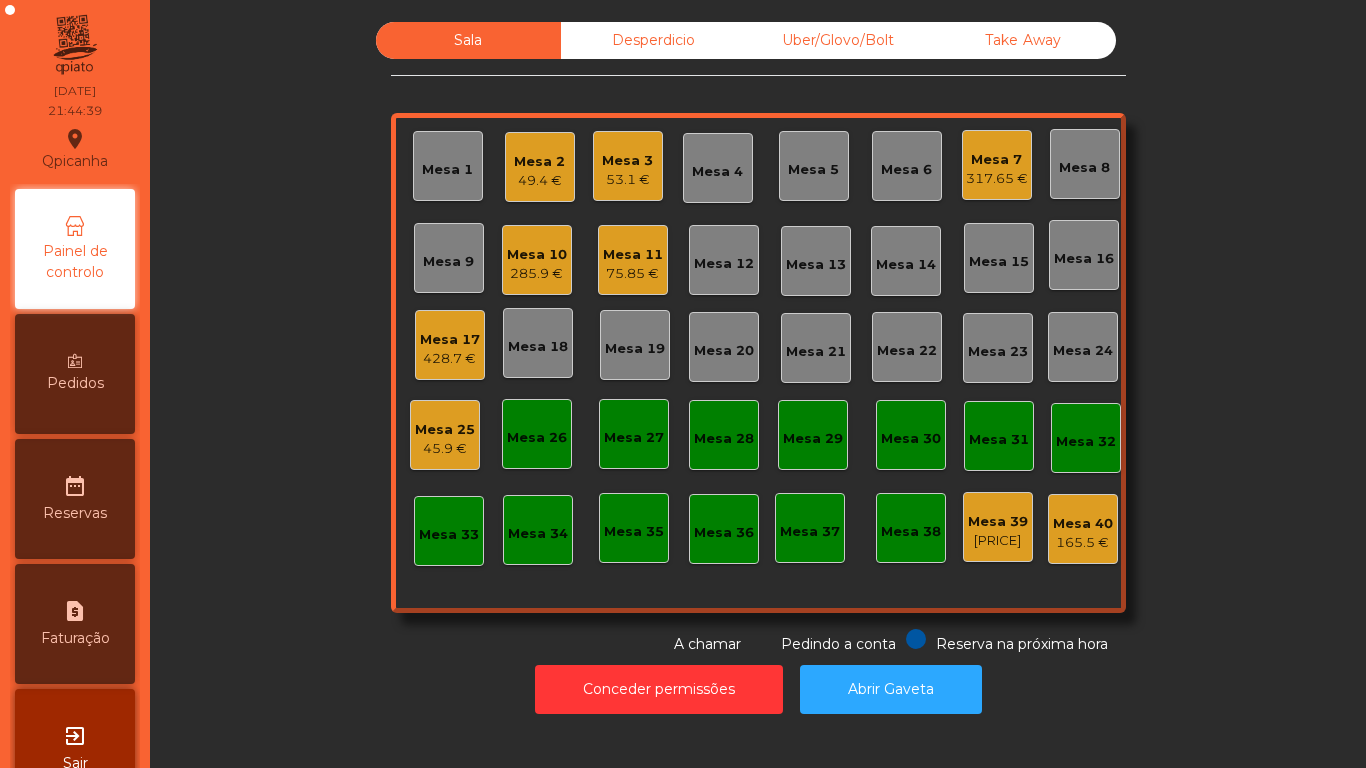 click on "49.4 €" 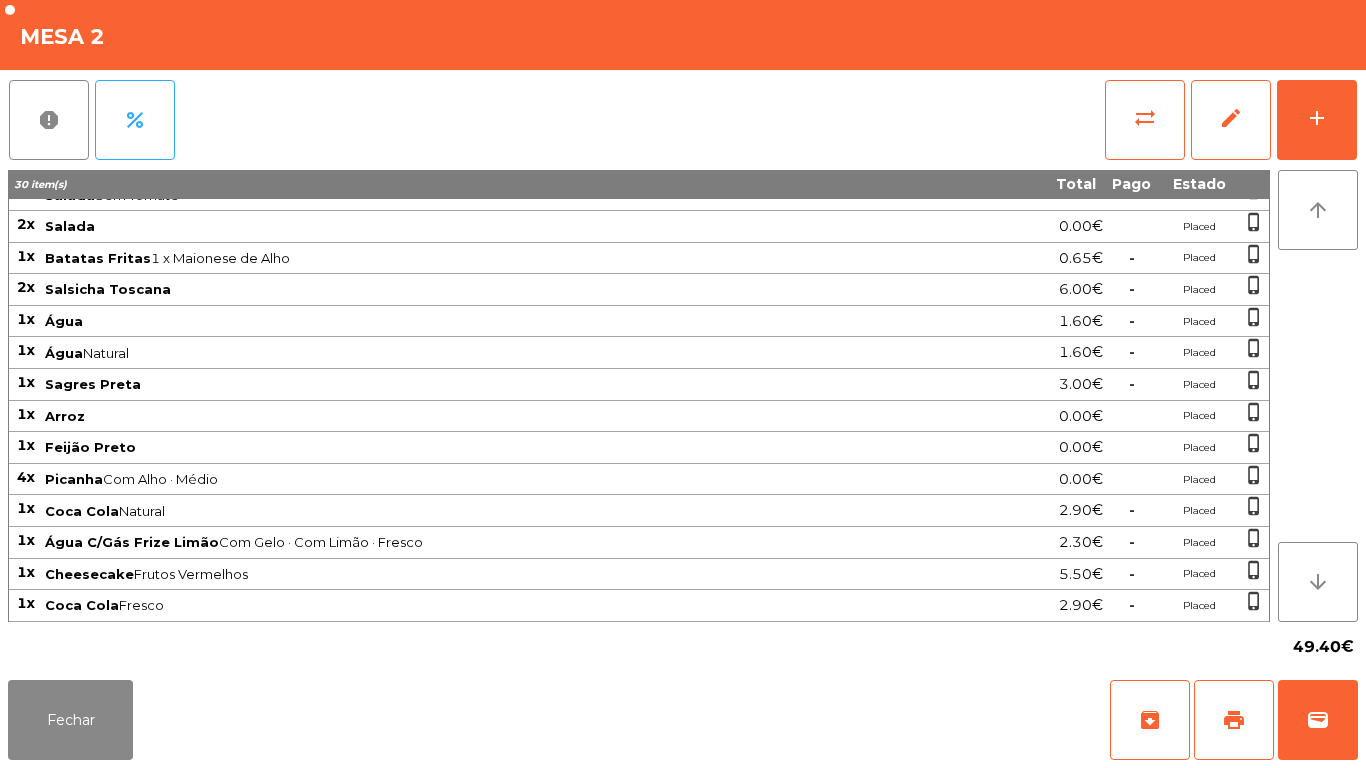 scroll, scrollTop: 0, scrollLeft: 0, axis: both 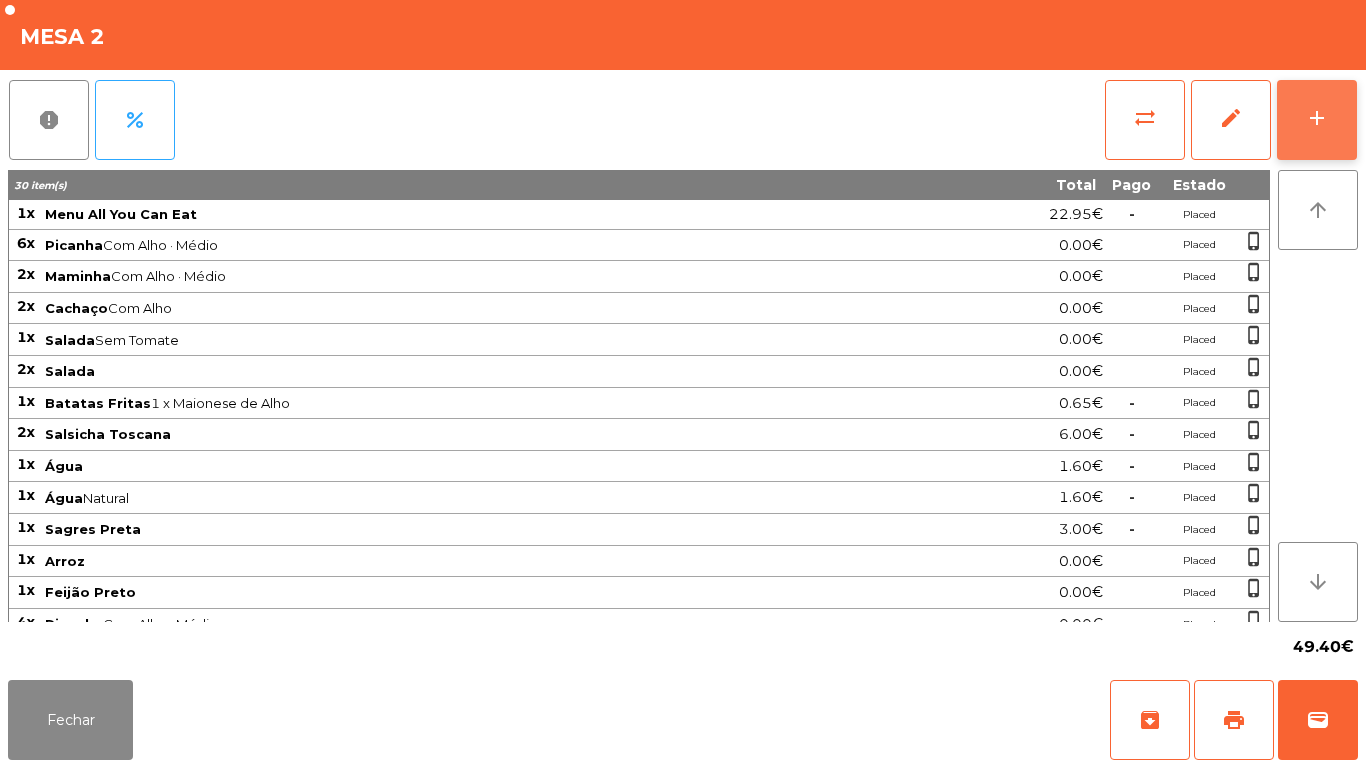 click on "add" 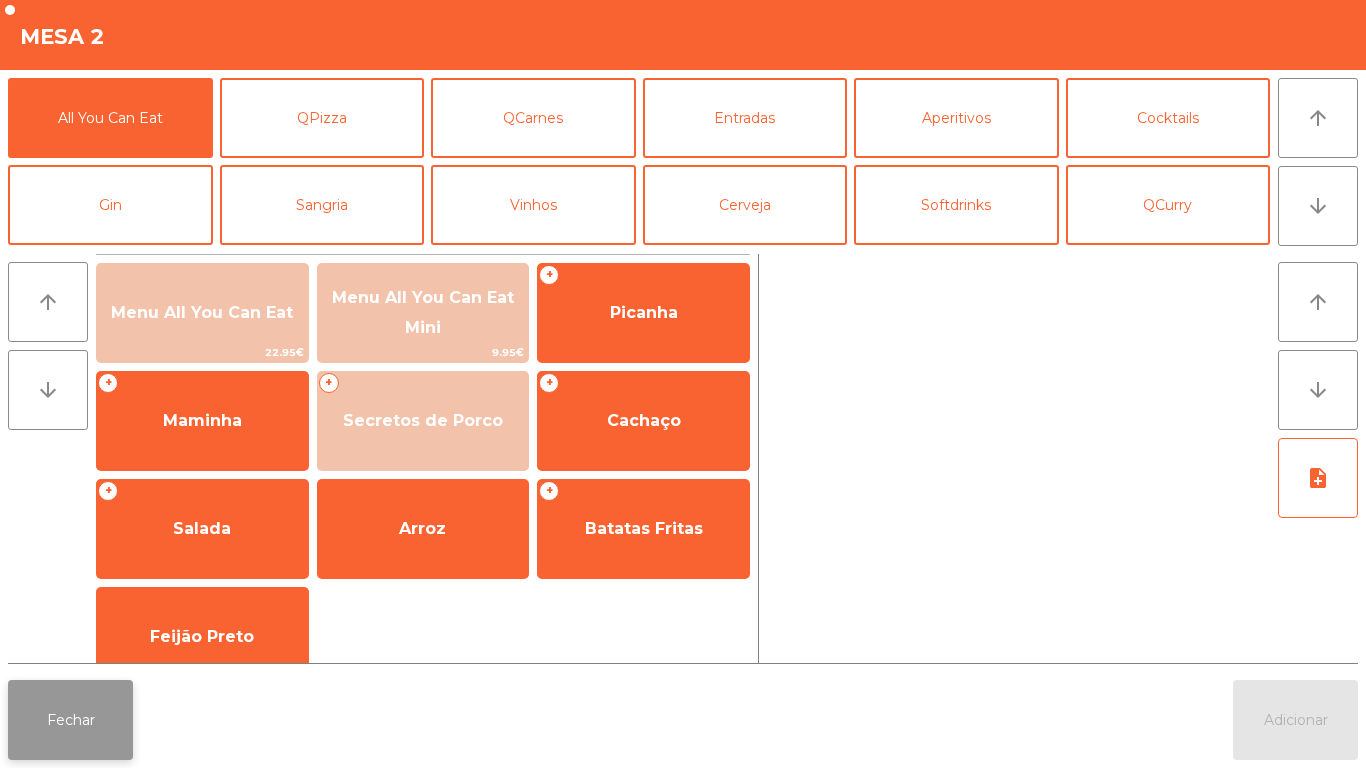 click on "Fechar" 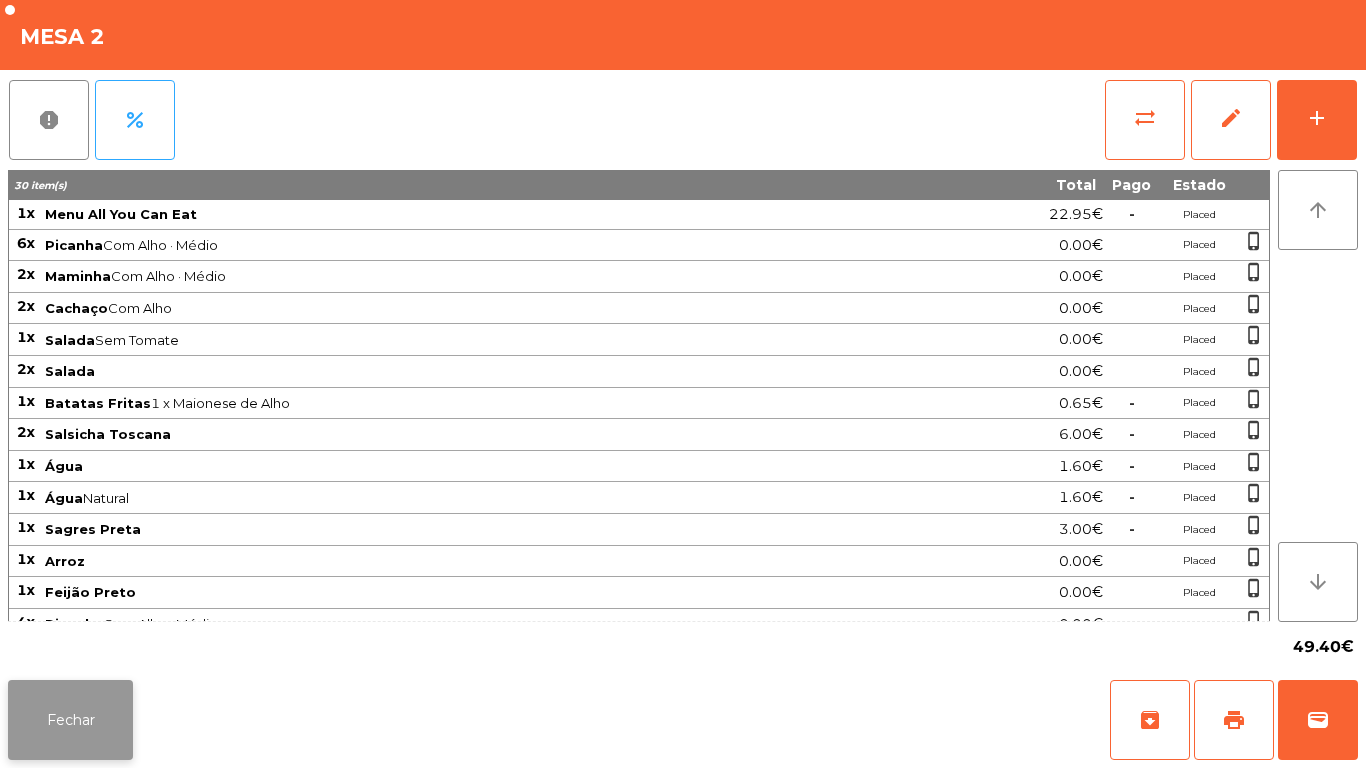 click on "Fechar" 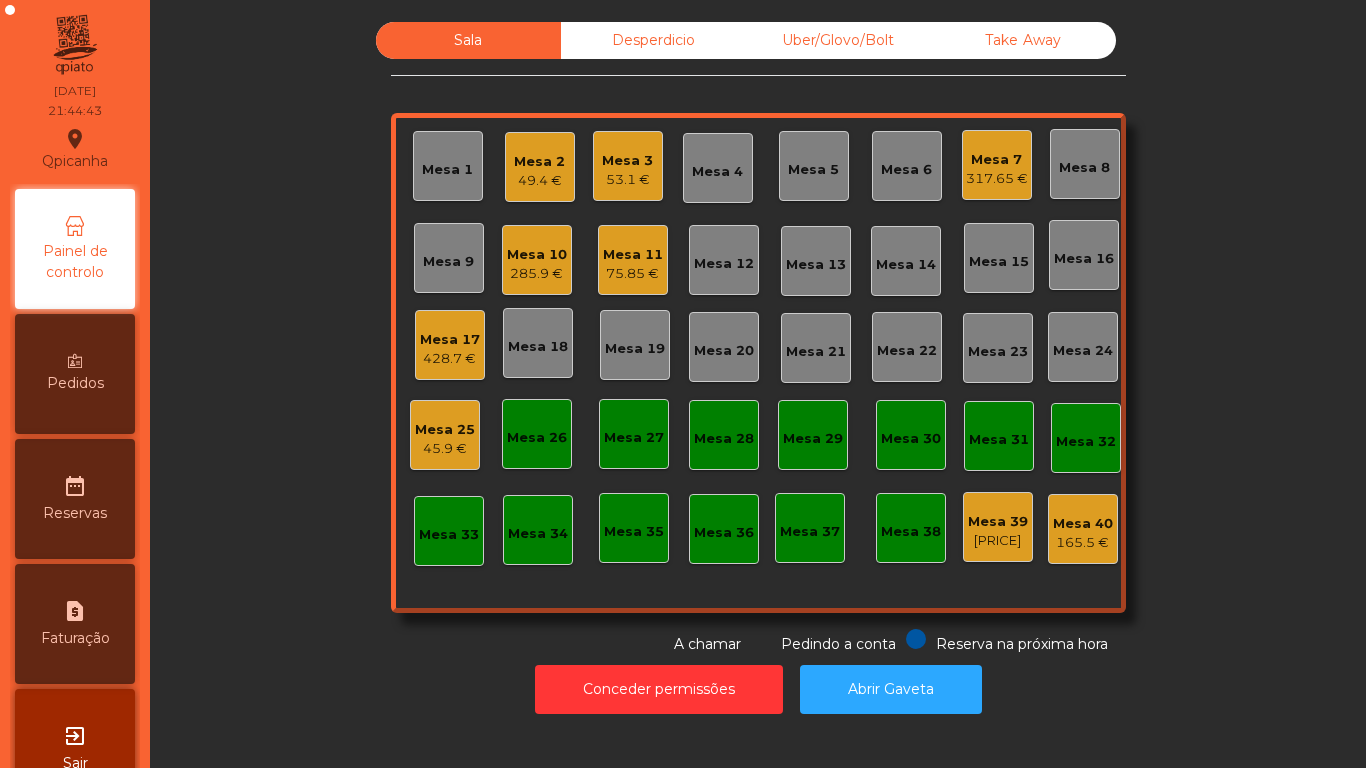 click on "Mesa 25   [PRICE]" 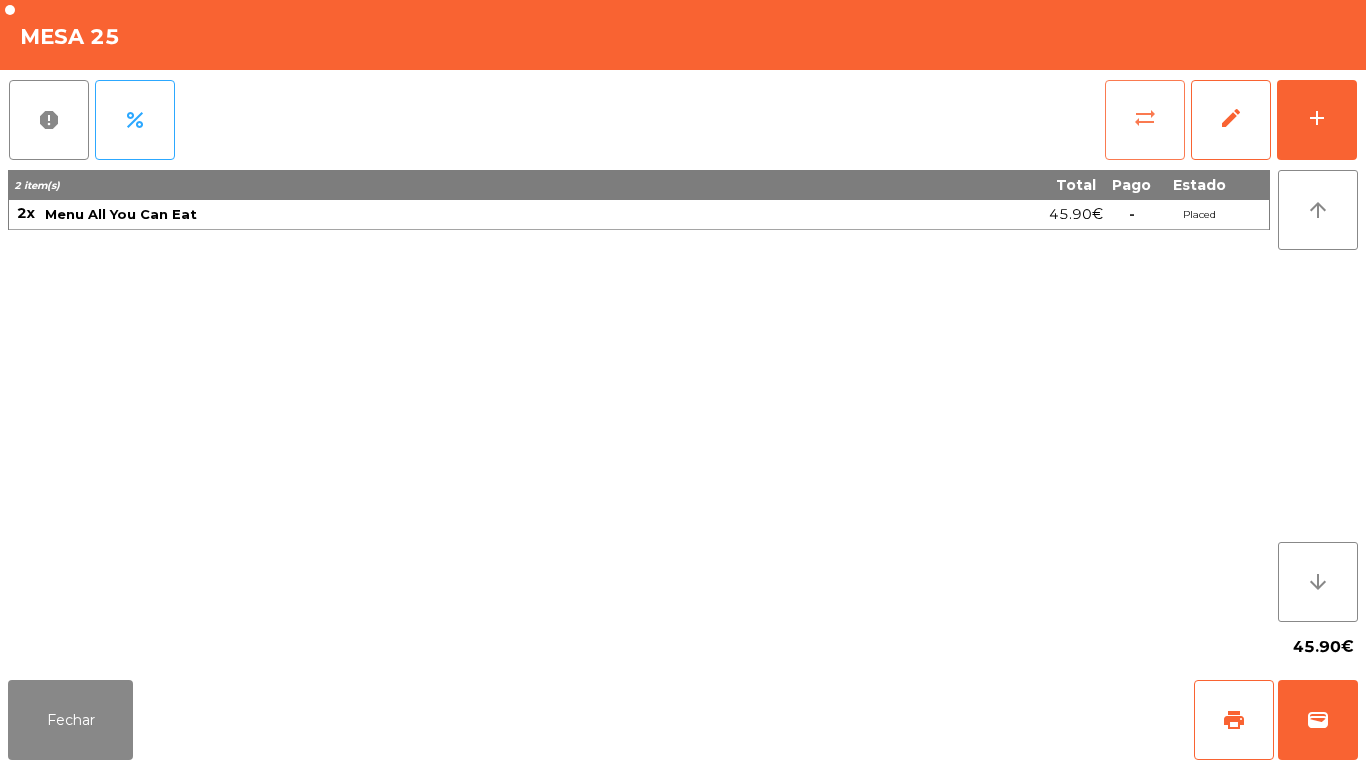 click on "sync_alt" 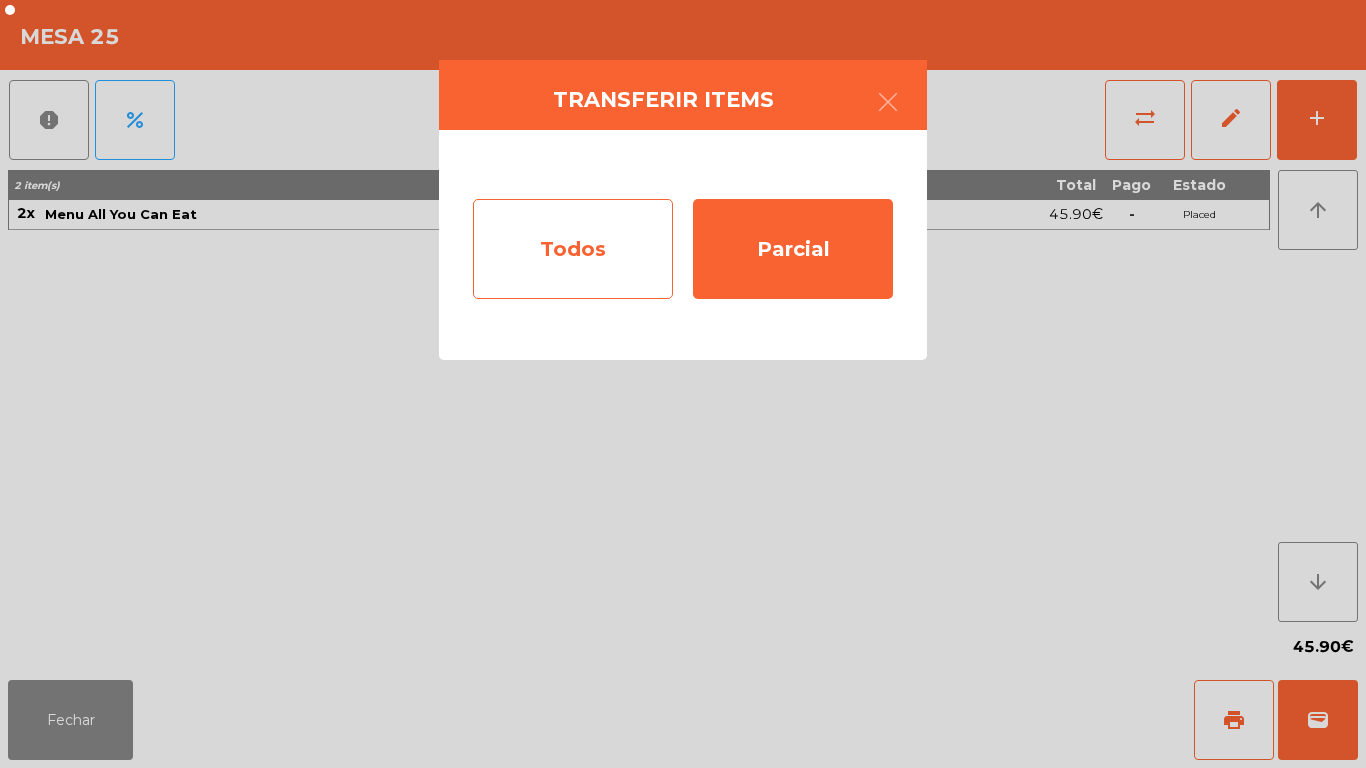 click on "Todos" 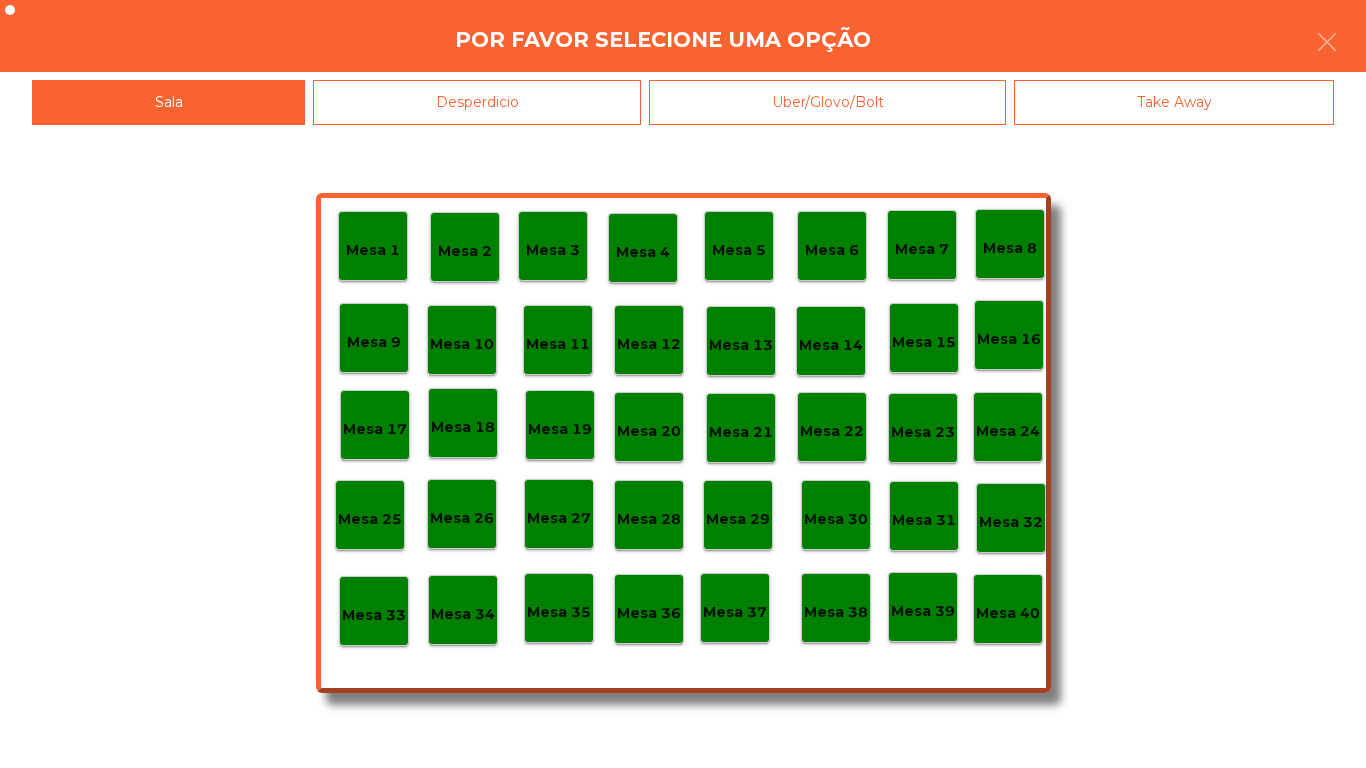 click on "Mesa 2" 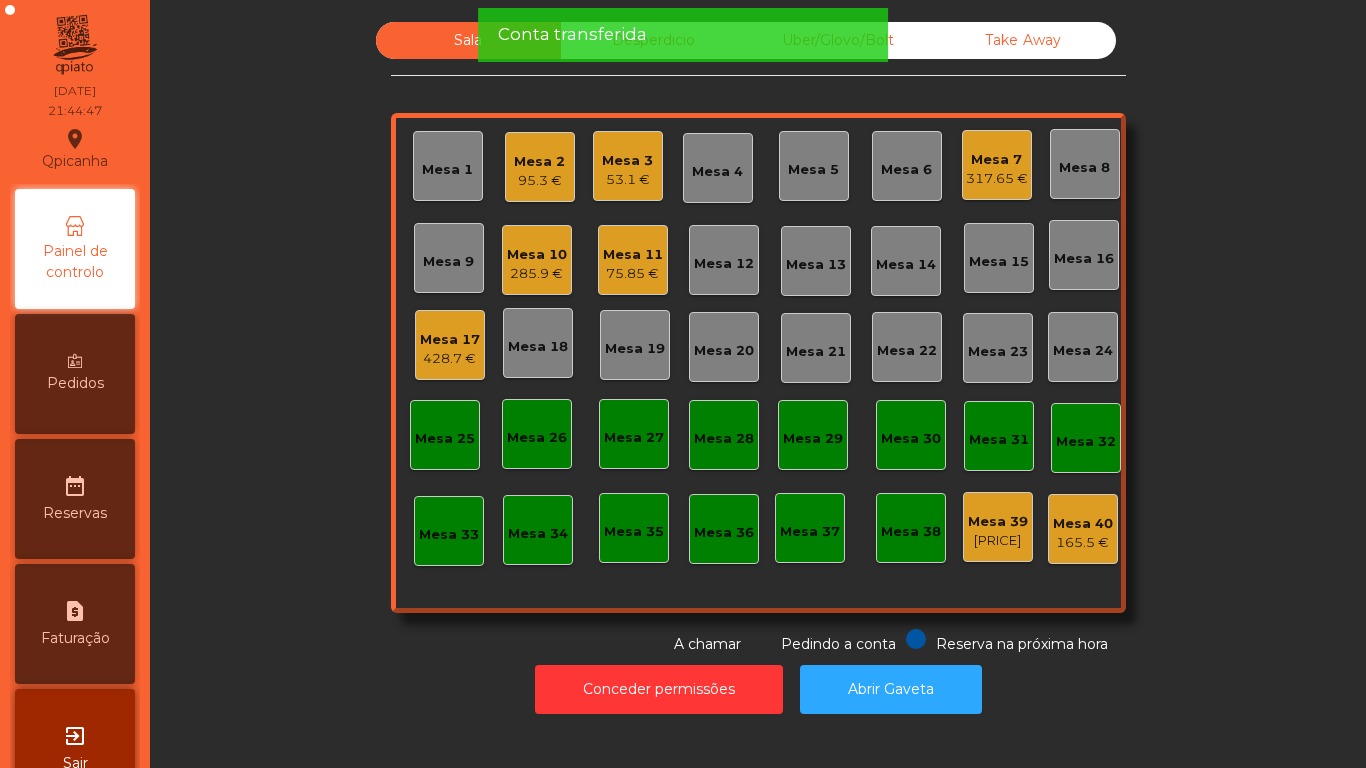 click on "95.3 €" 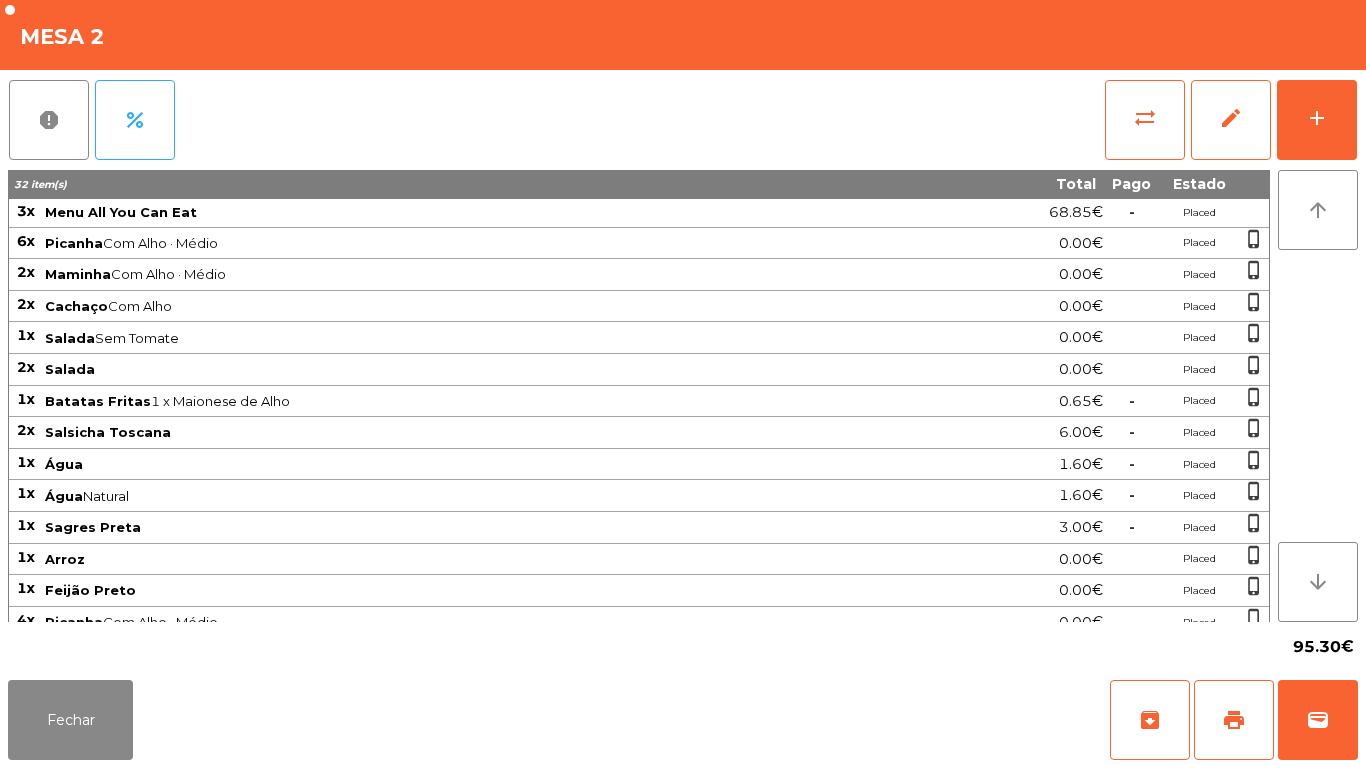 scroll, scrollTop: 0, scrollLeft: 0, axis: both 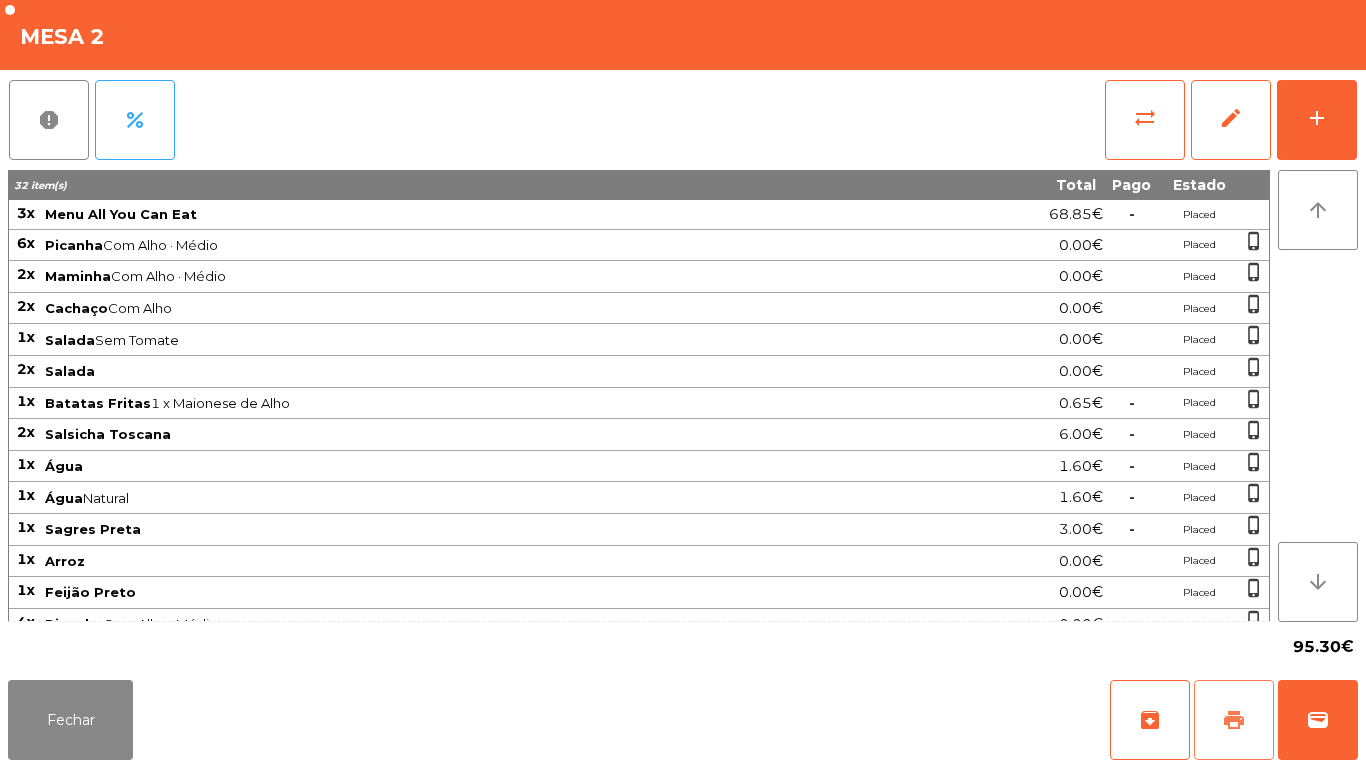 click on "print" 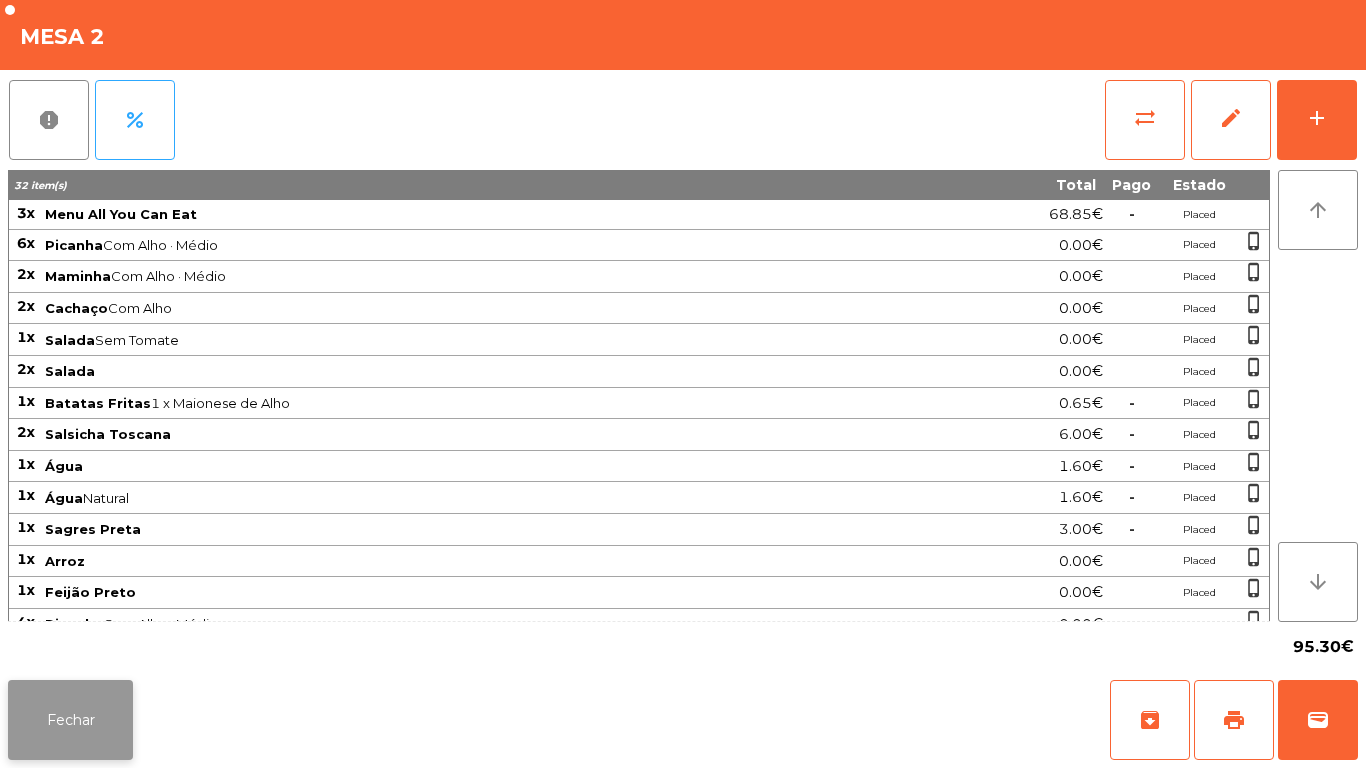 click on "Fechar" 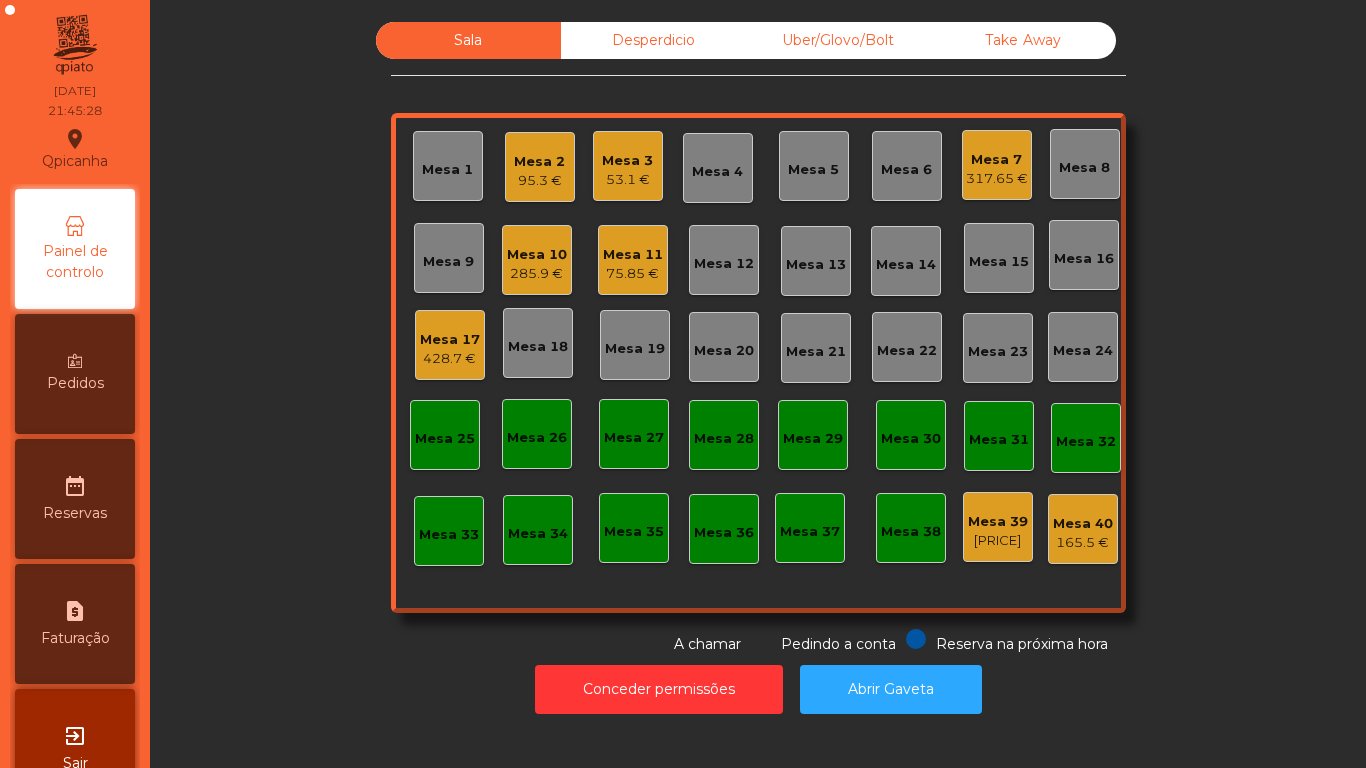 click on "Mesa 2" 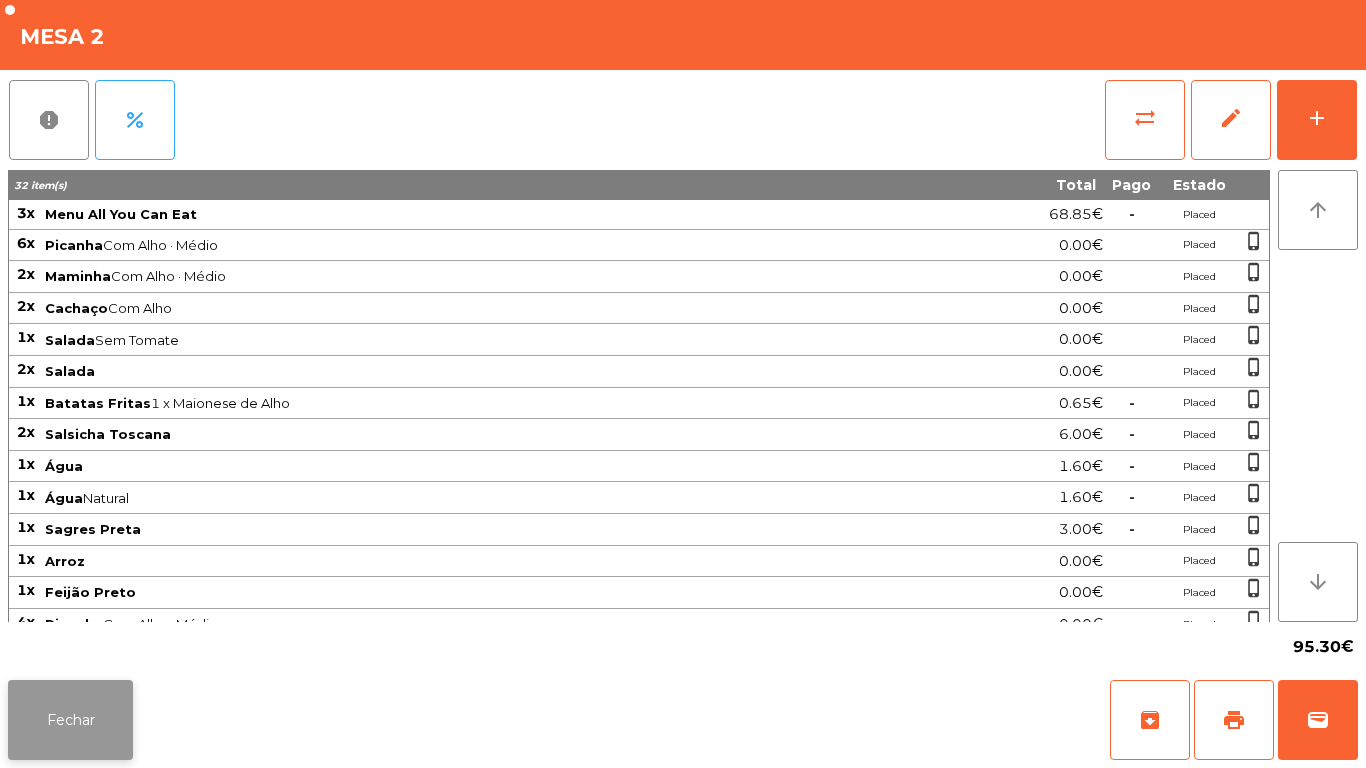 click on "Fechar" 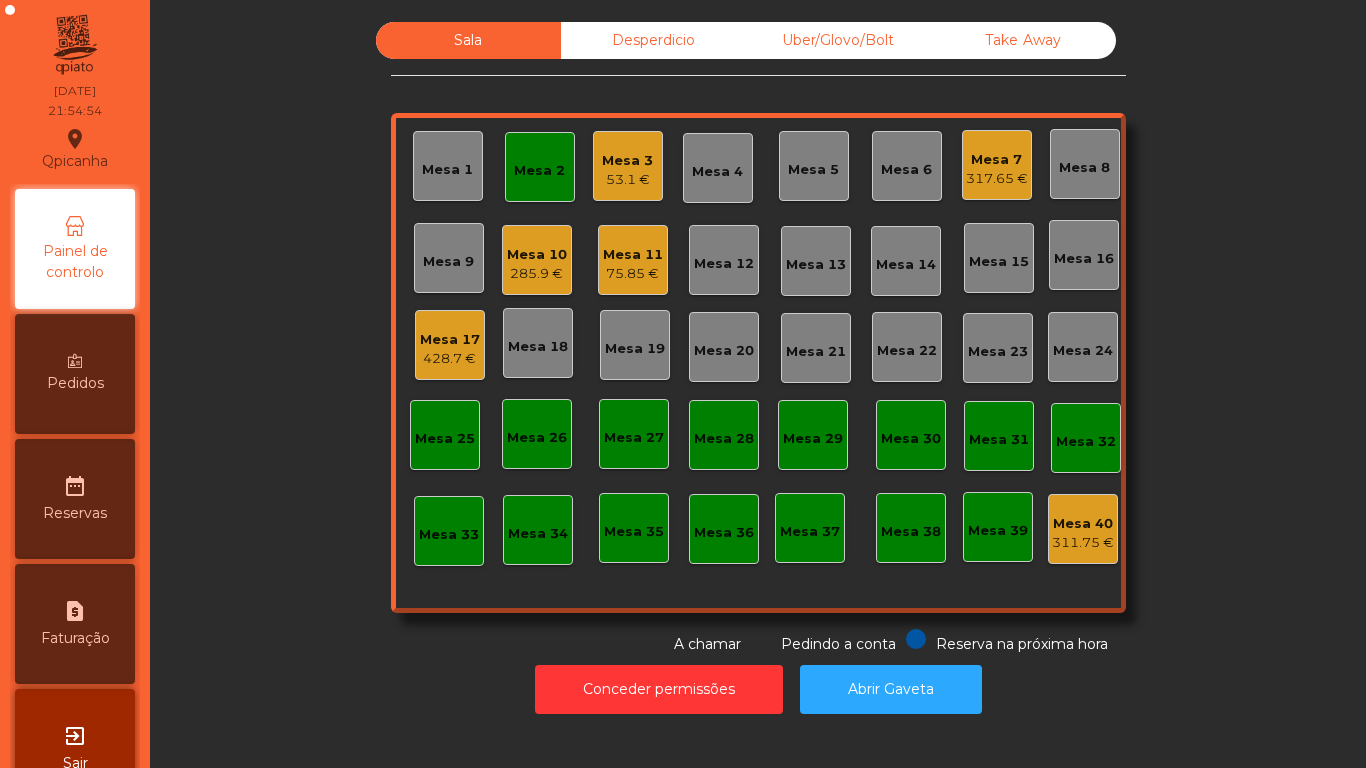 scroll, scrollTop: 0, scrollLeft: 0, axis: both 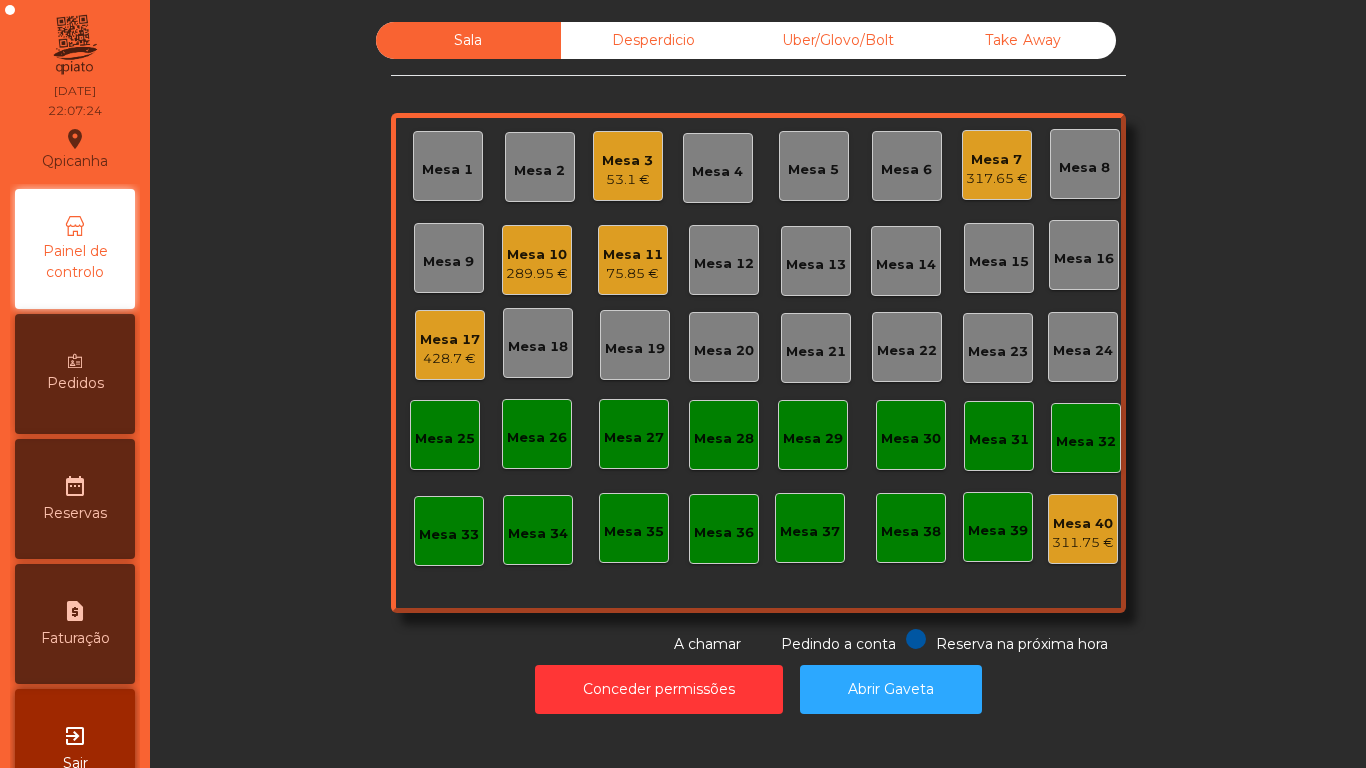 click on "317.65 €" 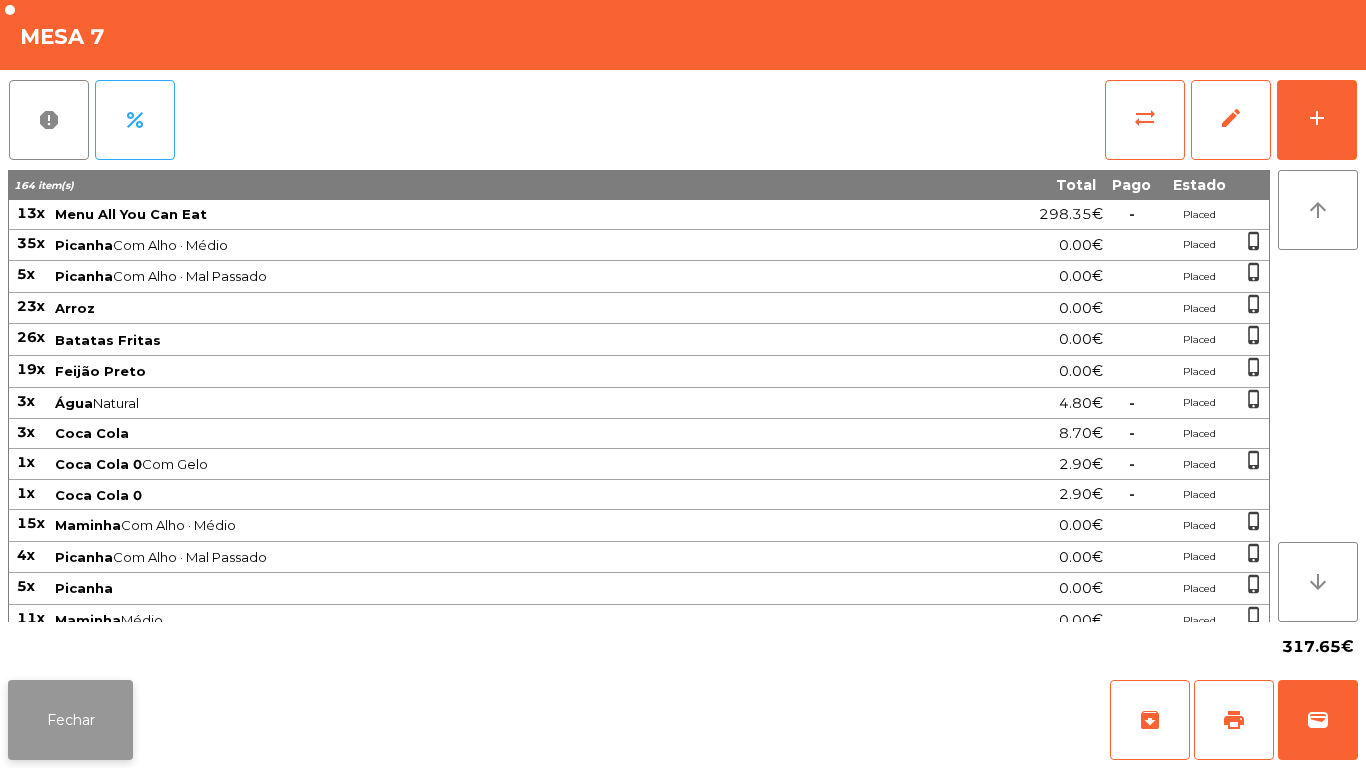 click on "Fechar" 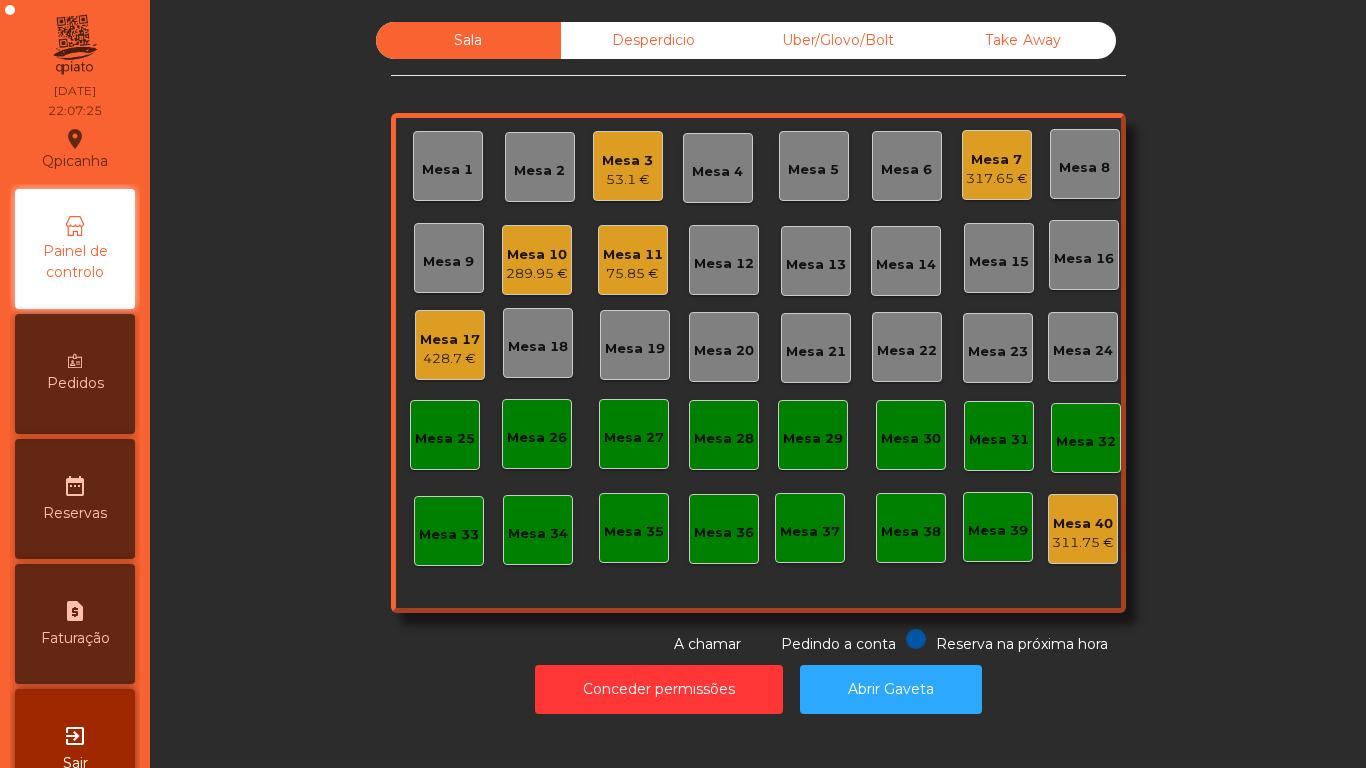click on "317.65 €" 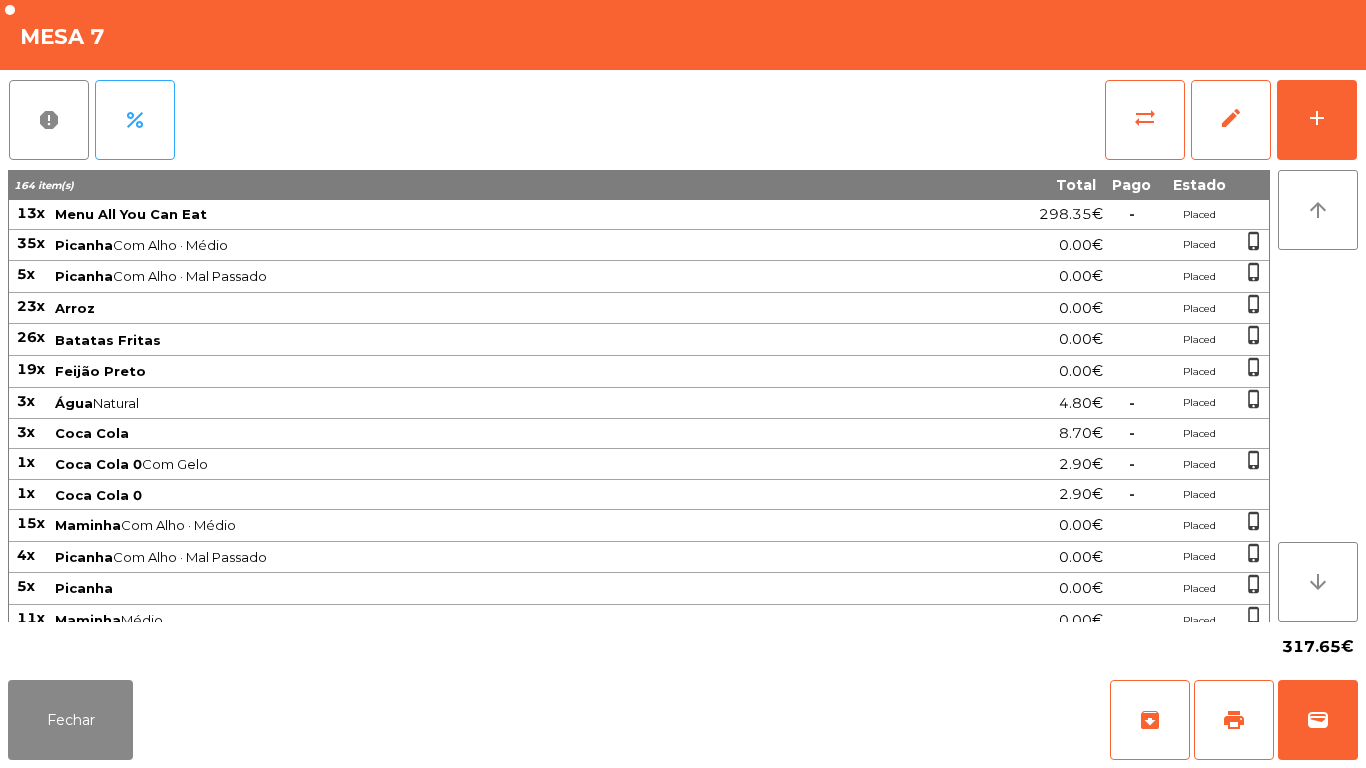 scroll, scrollTop: 14, scrollLeft: 0, axis: vertical 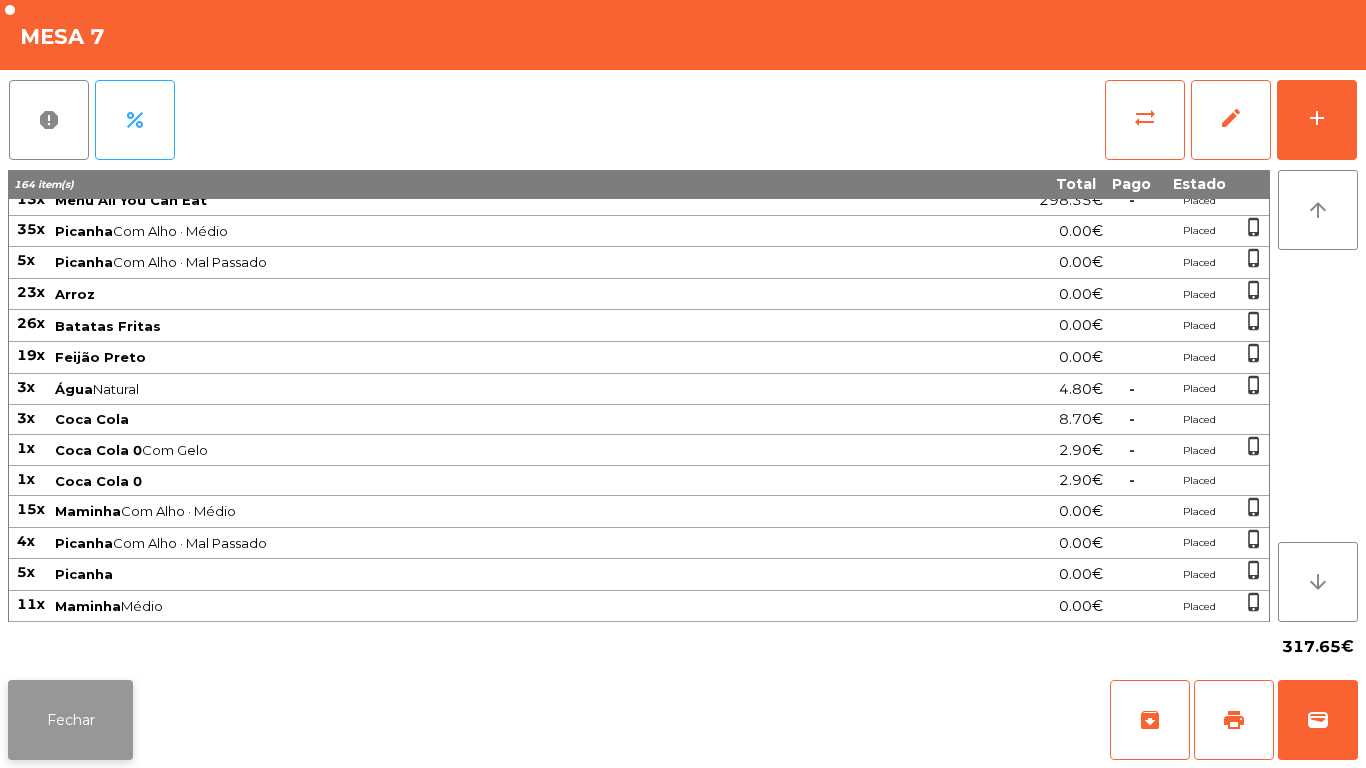 click on "Fechar" 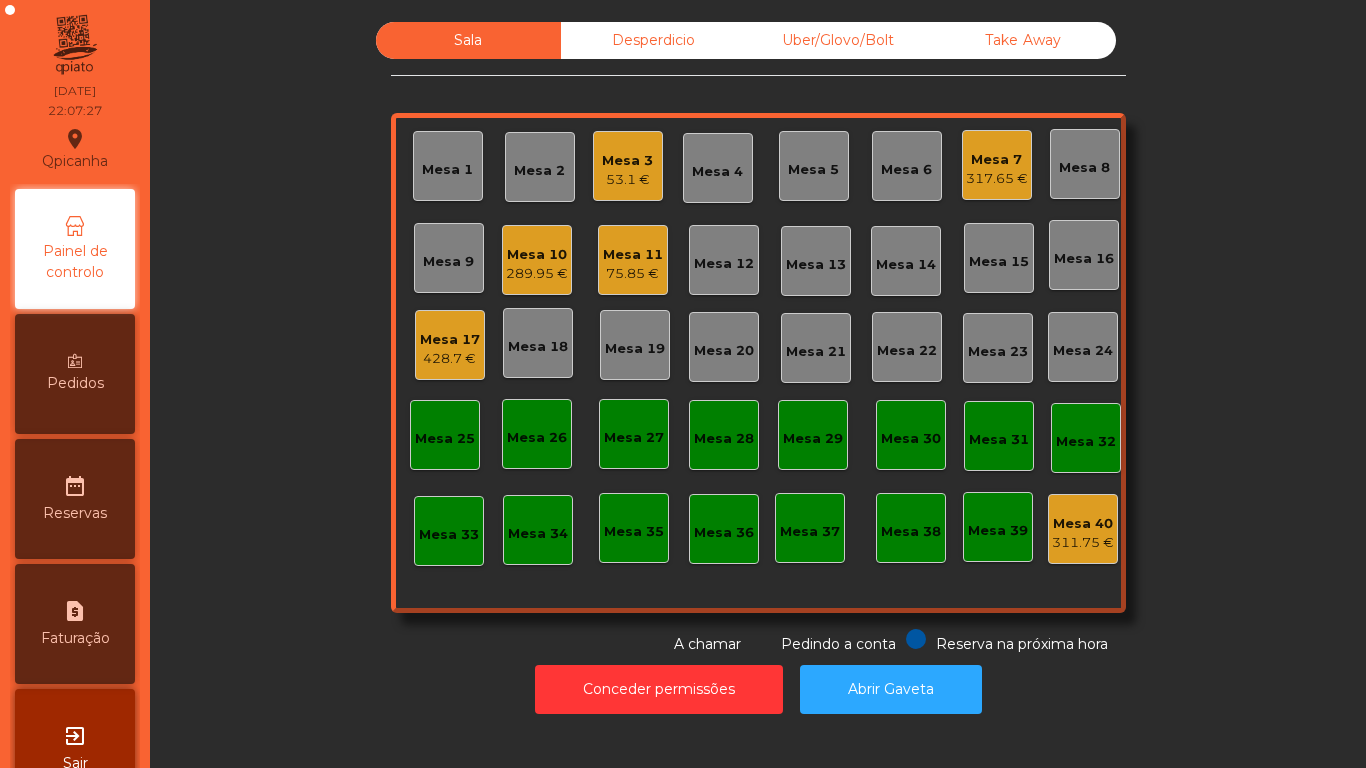 click on "75.85 €" 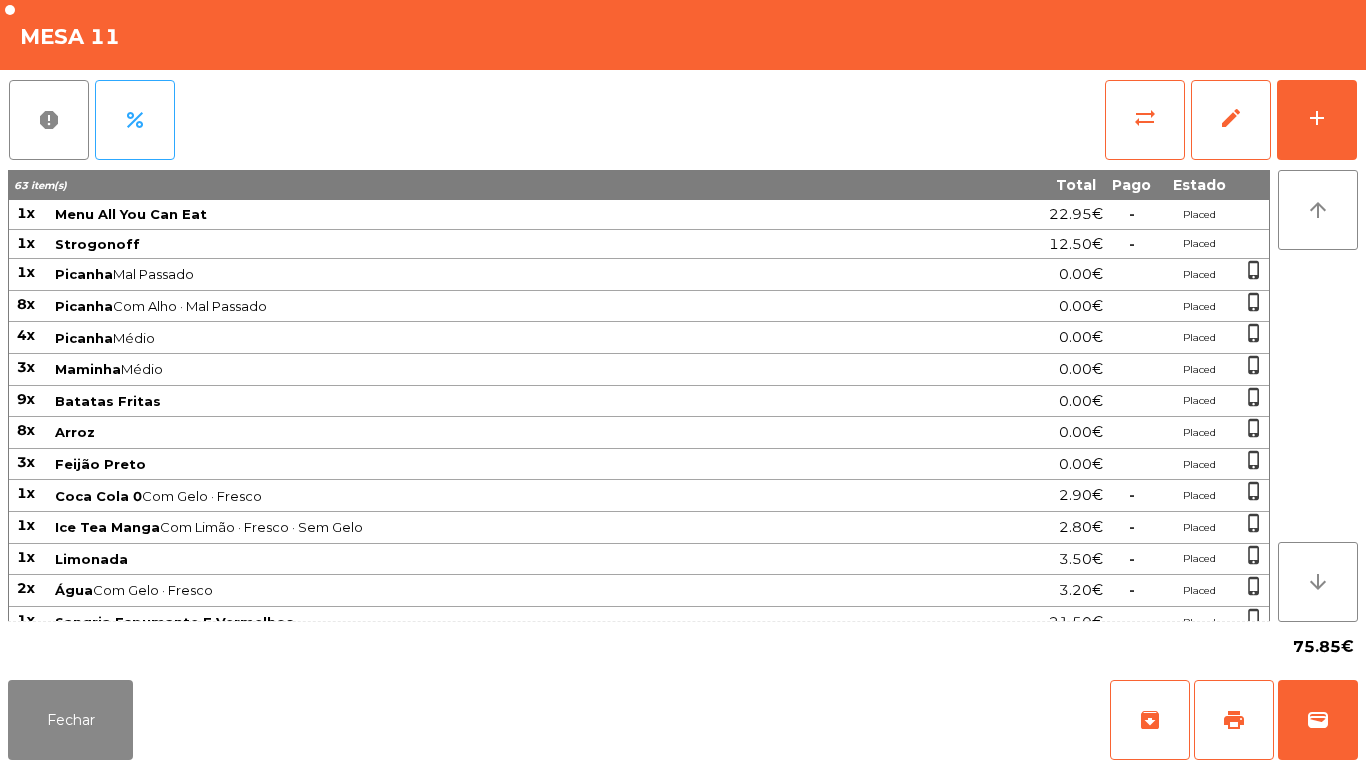 scroll, scrollTop: 110, scrollLeft: 0, axis: vertical 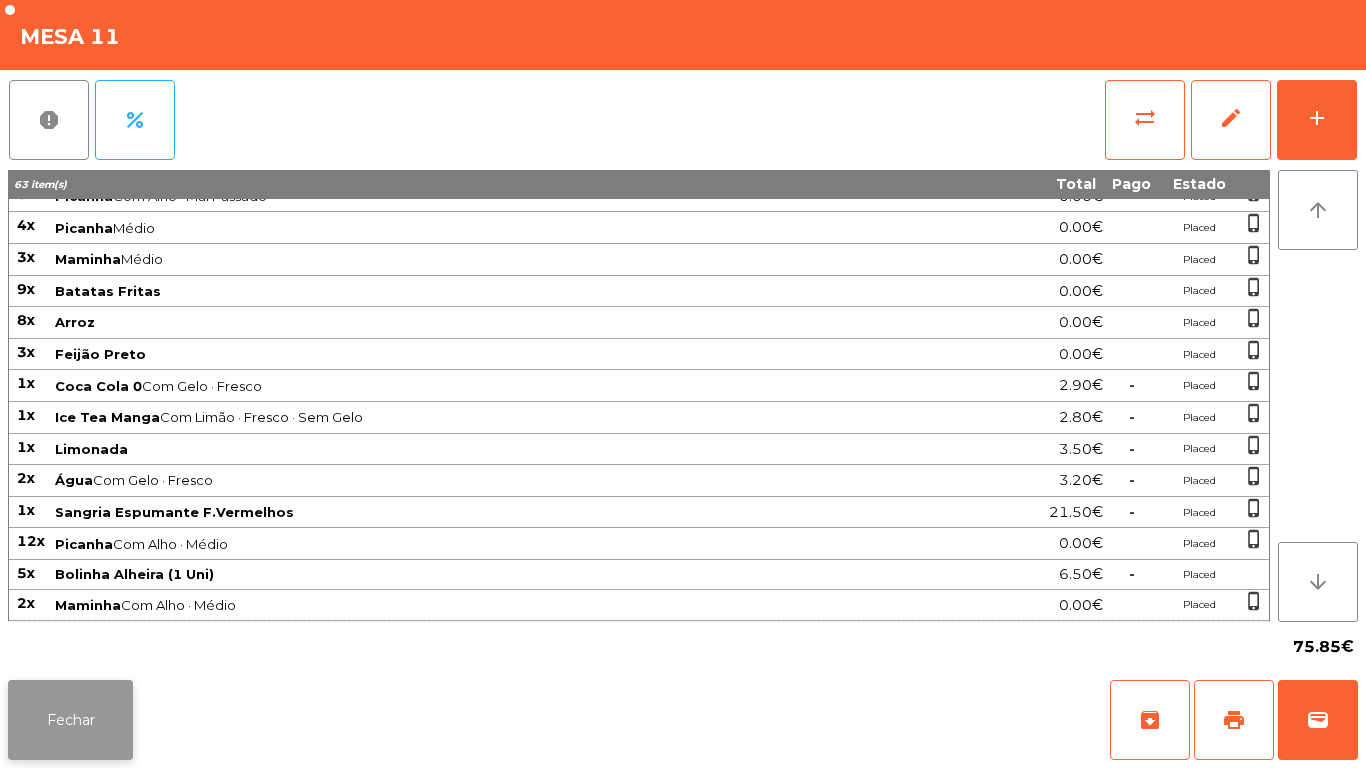 click on "Fechar" 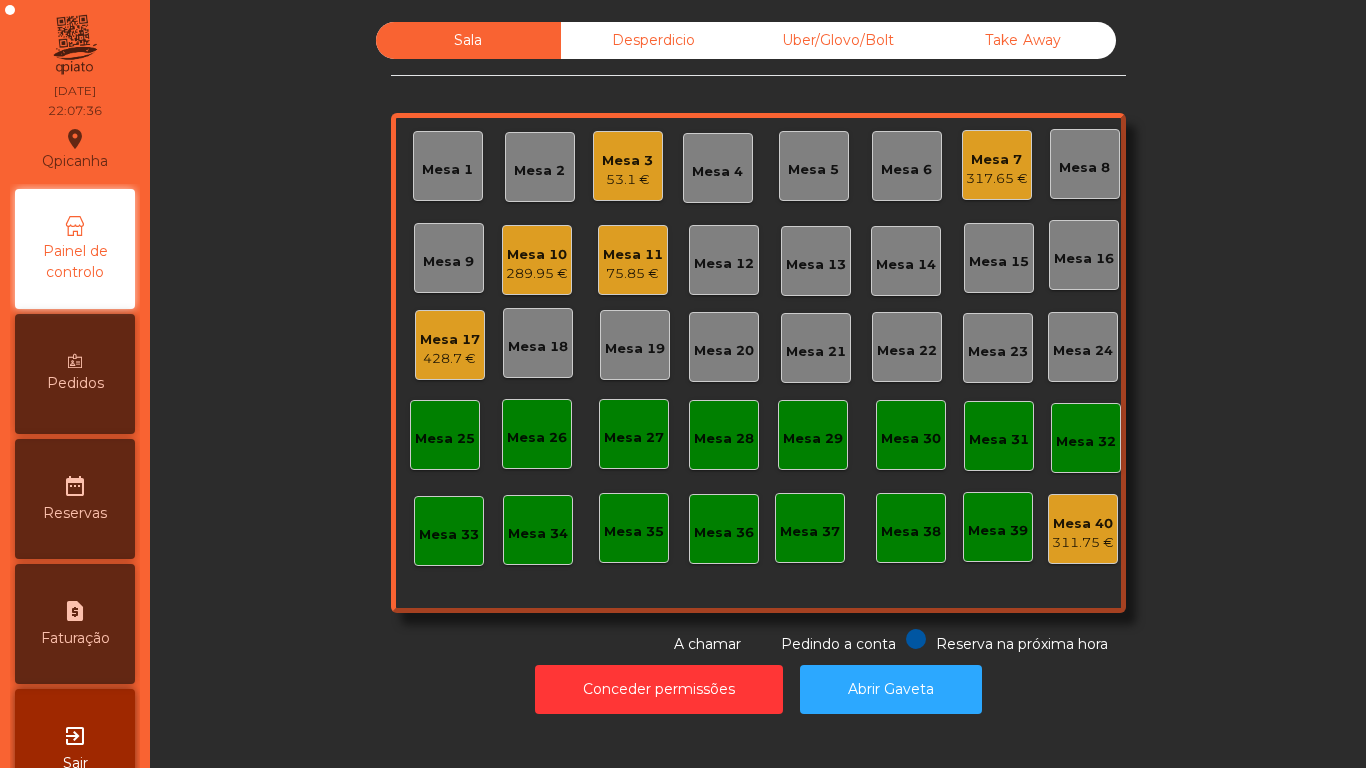 click on "Sala   Desperdicio   Uber/Glovo/Bolt   Take Away   Mesa 1   Mesa 2   Mesa 3   [PRICE]   Mesa 4   Mesa 5   Mesa 6   Mesa 7   [PRICE]   Mesa 8   Mesa 9   Mesa 10   [PRICE]   Mesa 11   [PRICE]   Mesa 12   Mesa 13   Mesa 14   Mesa 15   Mesa 16   Mesa 17   [PRICE]   Mesa 18   Mesa 19   Mesa 20   Mesa 21   Mesa 22   Mesa 23   Mesa 24   Mesa 25   Mesa 26   Mesa 27   Mesa 28   Mesa 29   Mesa 30   Mesa 31   Mesa 32   Mesa 33   Mesa 34   Mesa 35   Mesa 36   Mesa 37   Mesa 38   Mesa 39   Mesa 40   [PRICE]  Reserva na próxima hora Pedindo a conta A chamar" 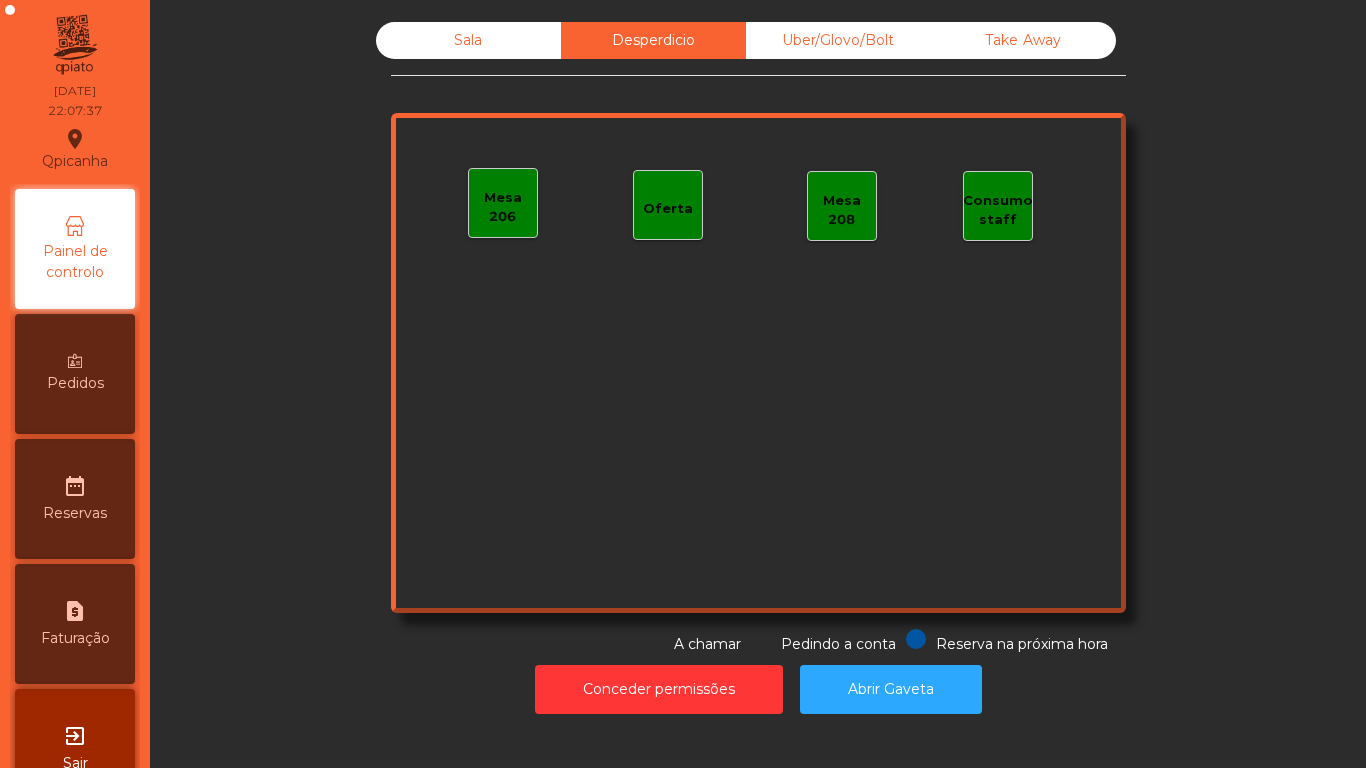 click on "Uber/Glovo/Bolt" 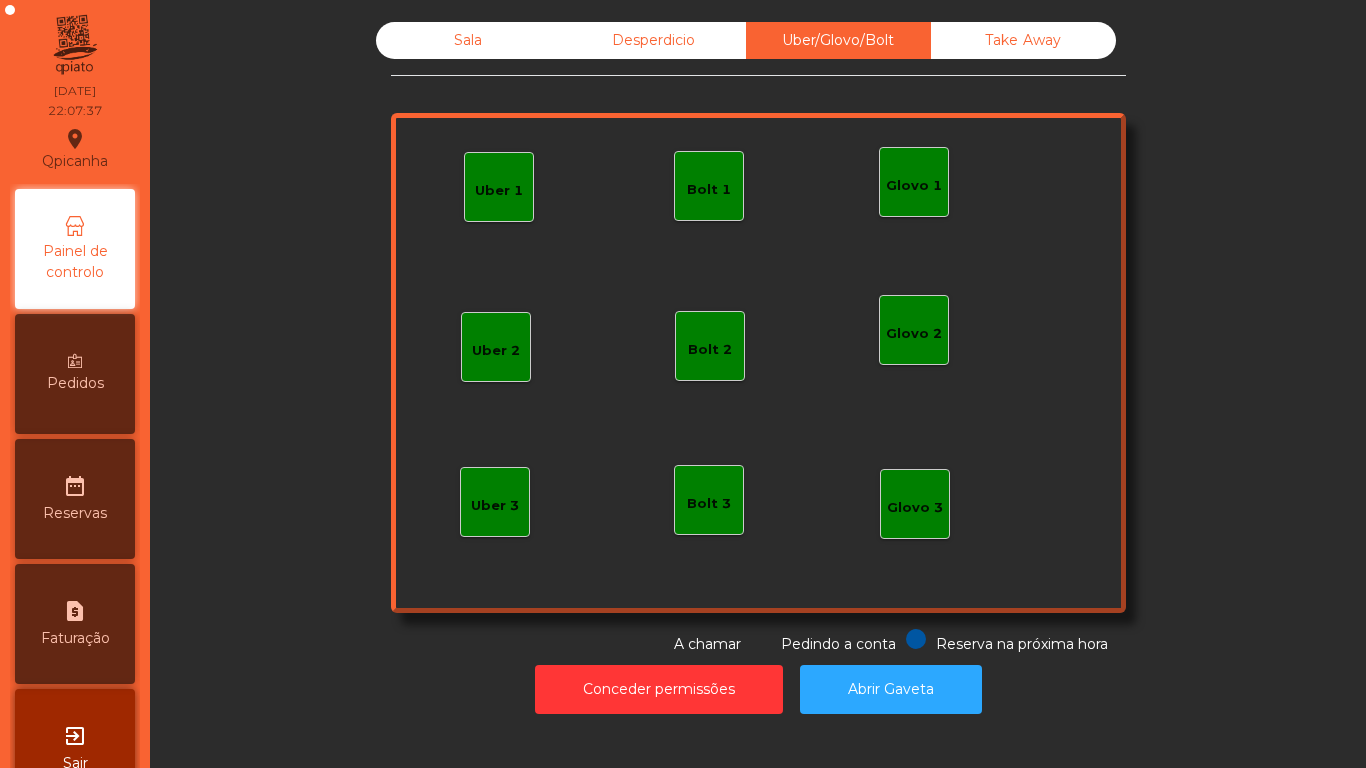 click on "Take Away" 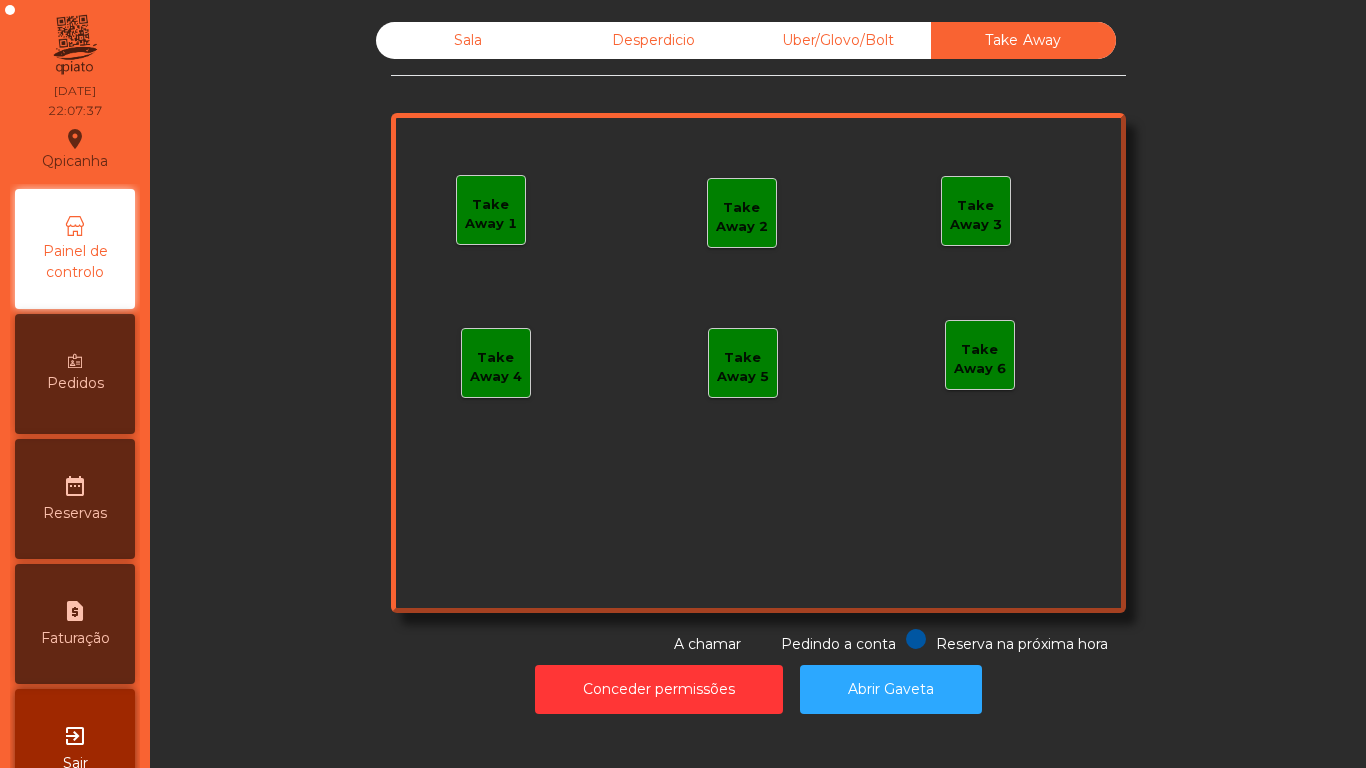 click on "Sala" 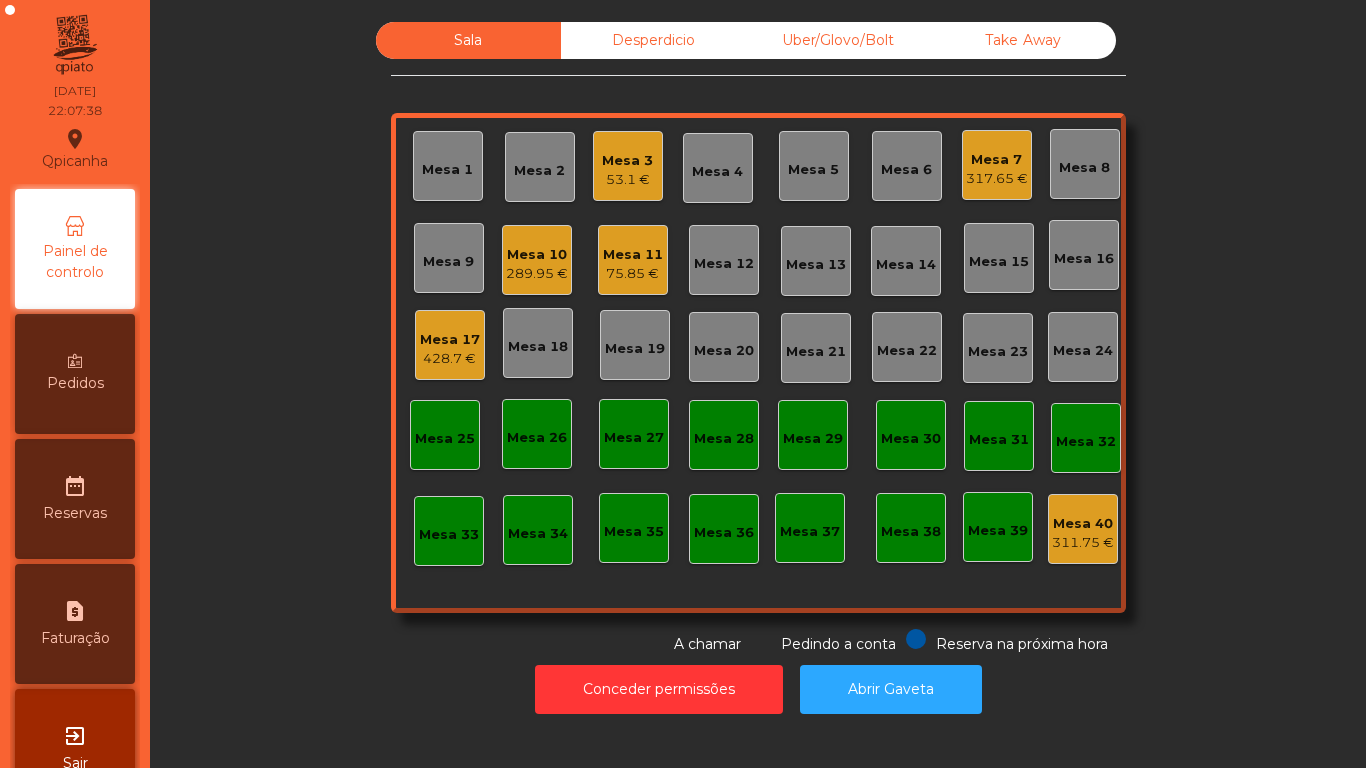click on "Sala   Desperdicio   Uber/Glovo/Bolt   Take Away   Mesa 1   Mesa 2   Mesa 3   53.1 €   Mesa 4   Mesa 5   Mesa 6   Mesa 7   317.65 €   Mesa 8   Mesa 9   Mesa 10   289.95 €   Mesa 11   75.85 €   Mesa 12   Mesa 13   Mesa 14   Mesa 15   Mesa 16   Mesa 17   428.7 €   Mesa 18   Mesa 19   Mesa 20   Mesa 21   Mesa 22   Mesa 23   Mesa 24   Mesa 25   Mesa 26   Mesa 27   Mesa 28   Mesa 29   Mesa 30   Mesa 31   Mesa 32   Mesa 33   Mesa 34   Mesa 35   Mesa 36   Mesa 37   Mesa 38   Mesa 39   Mesa 40   311.75 €  Reserva na próxima hora Pedindo a conta A chamar" 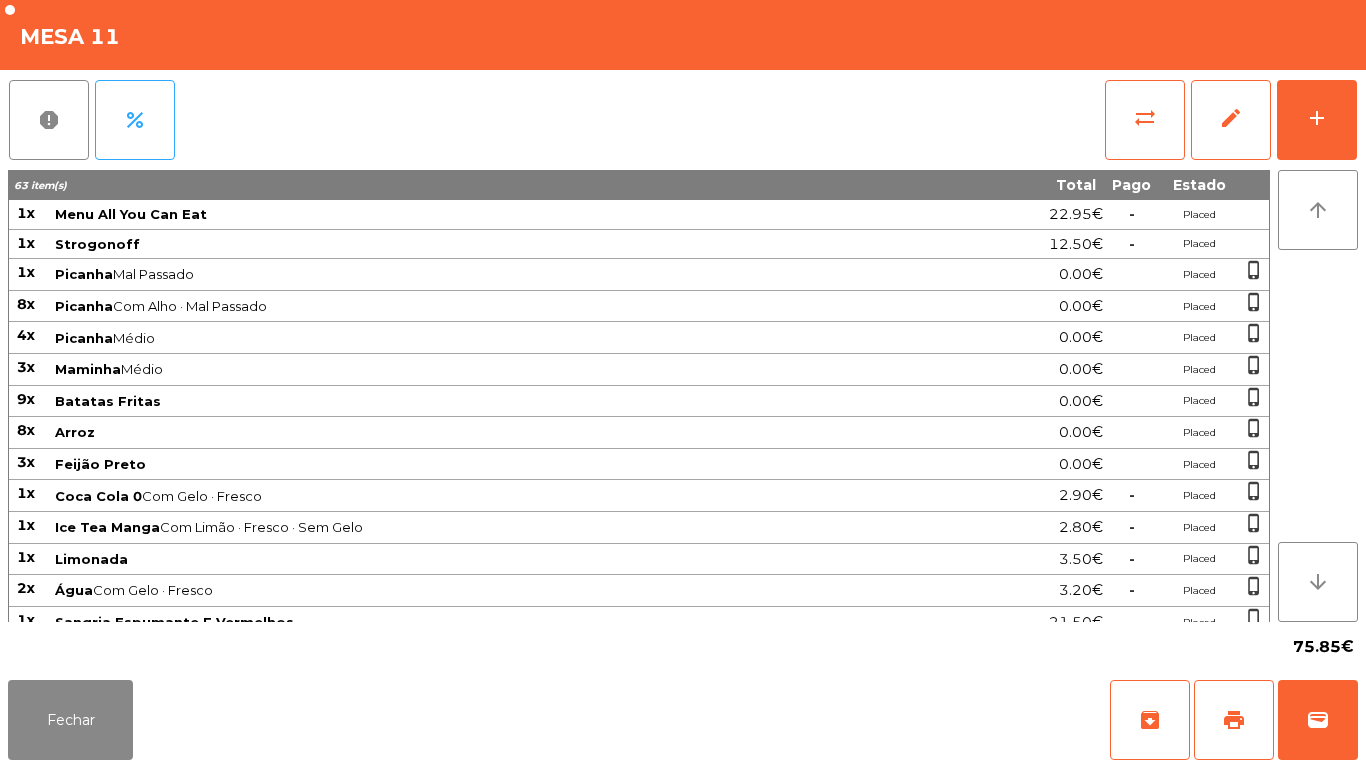 scroll, scrollTop: 109, scrollLeft: 0, axis: vertical 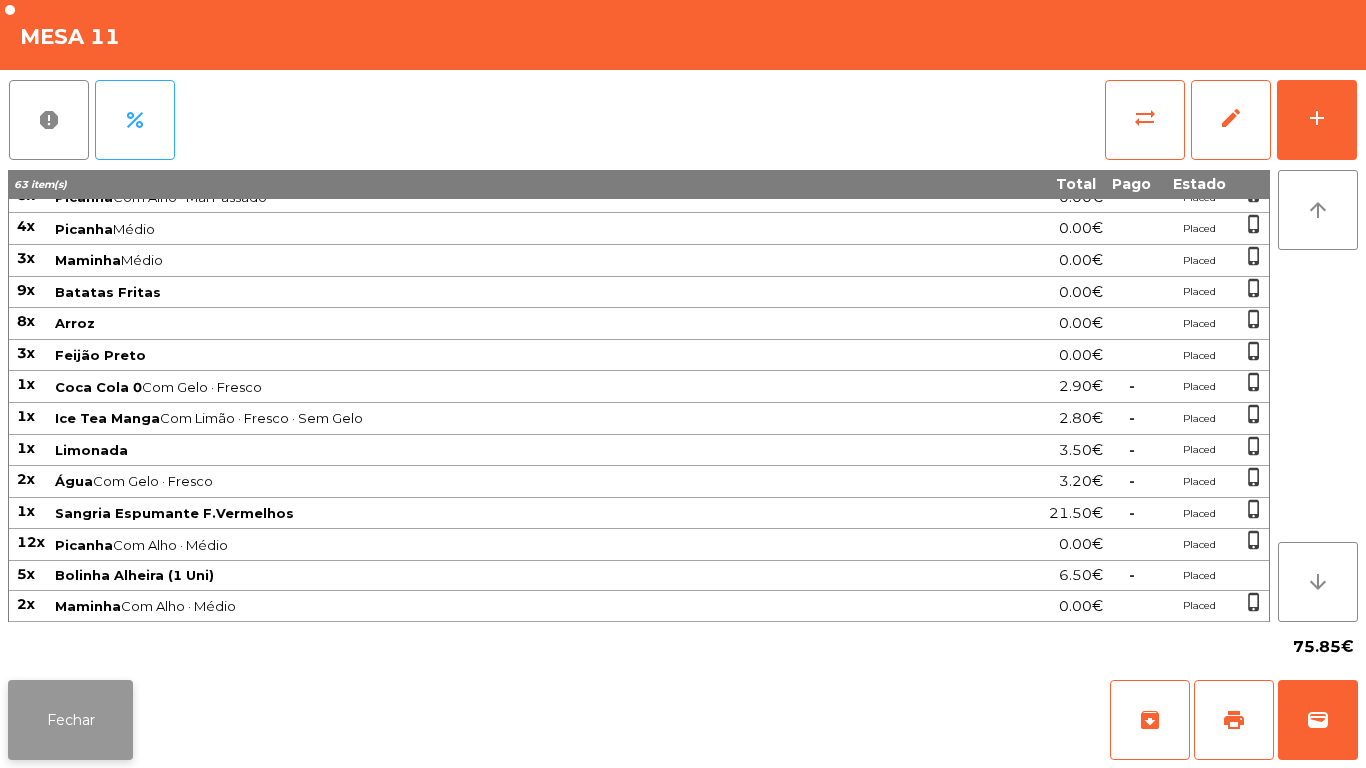 click on "Fechar" 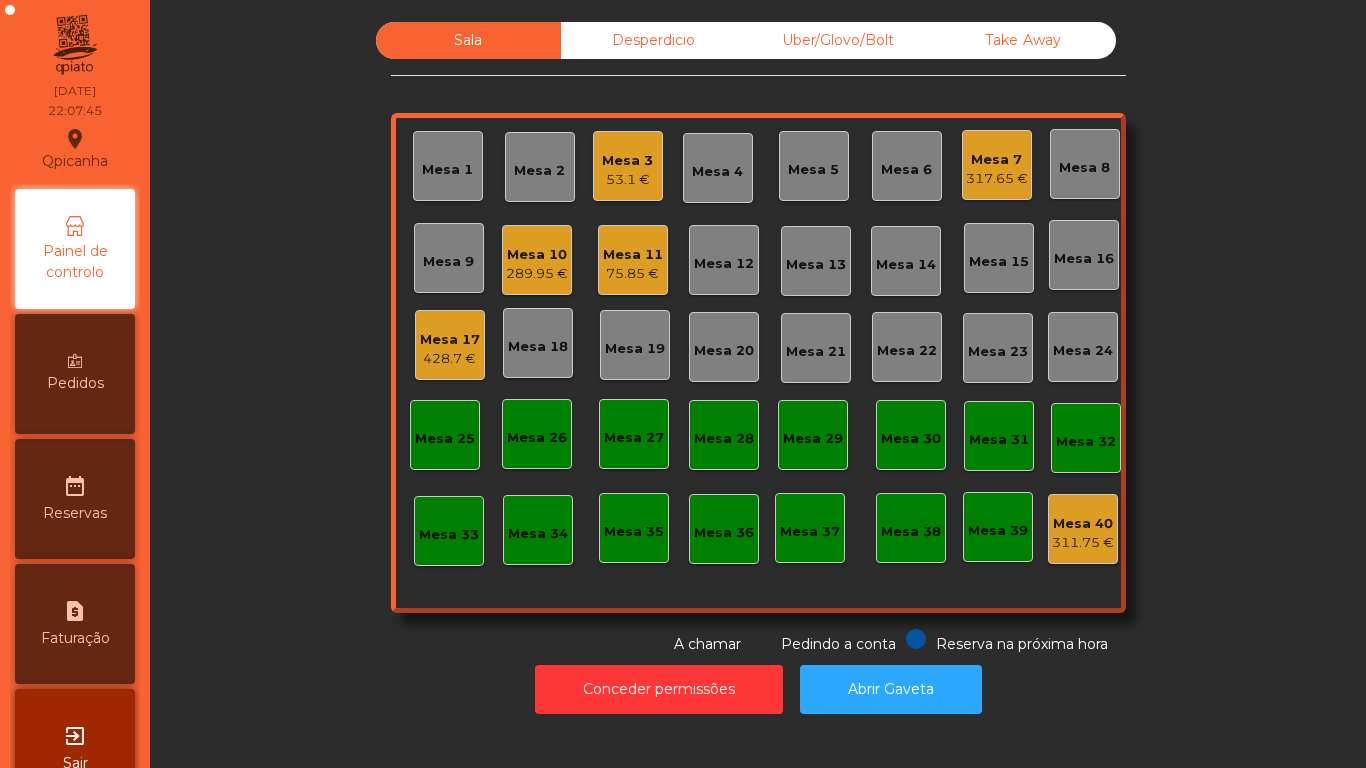 click on "289.95 €" 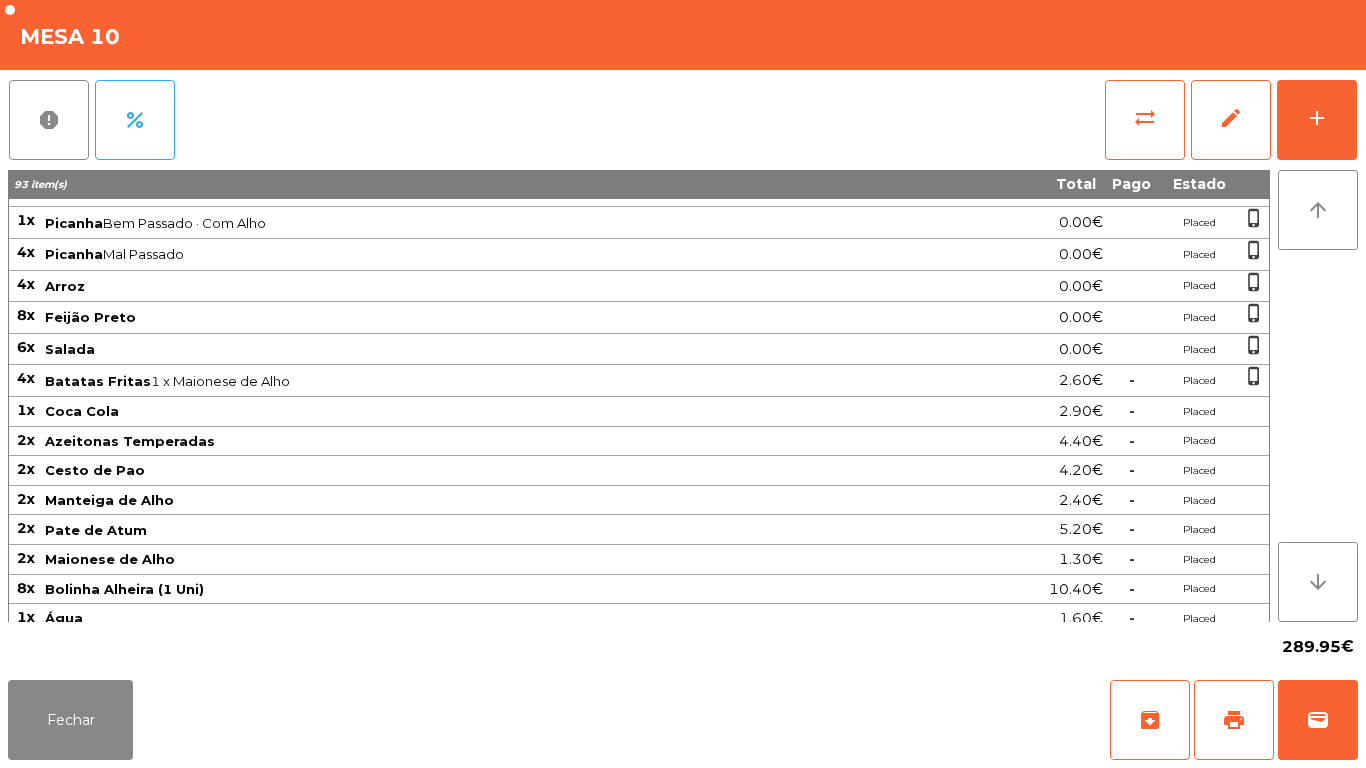 scroll, scrollTop: 0, scrollLeft: 0, axis: both 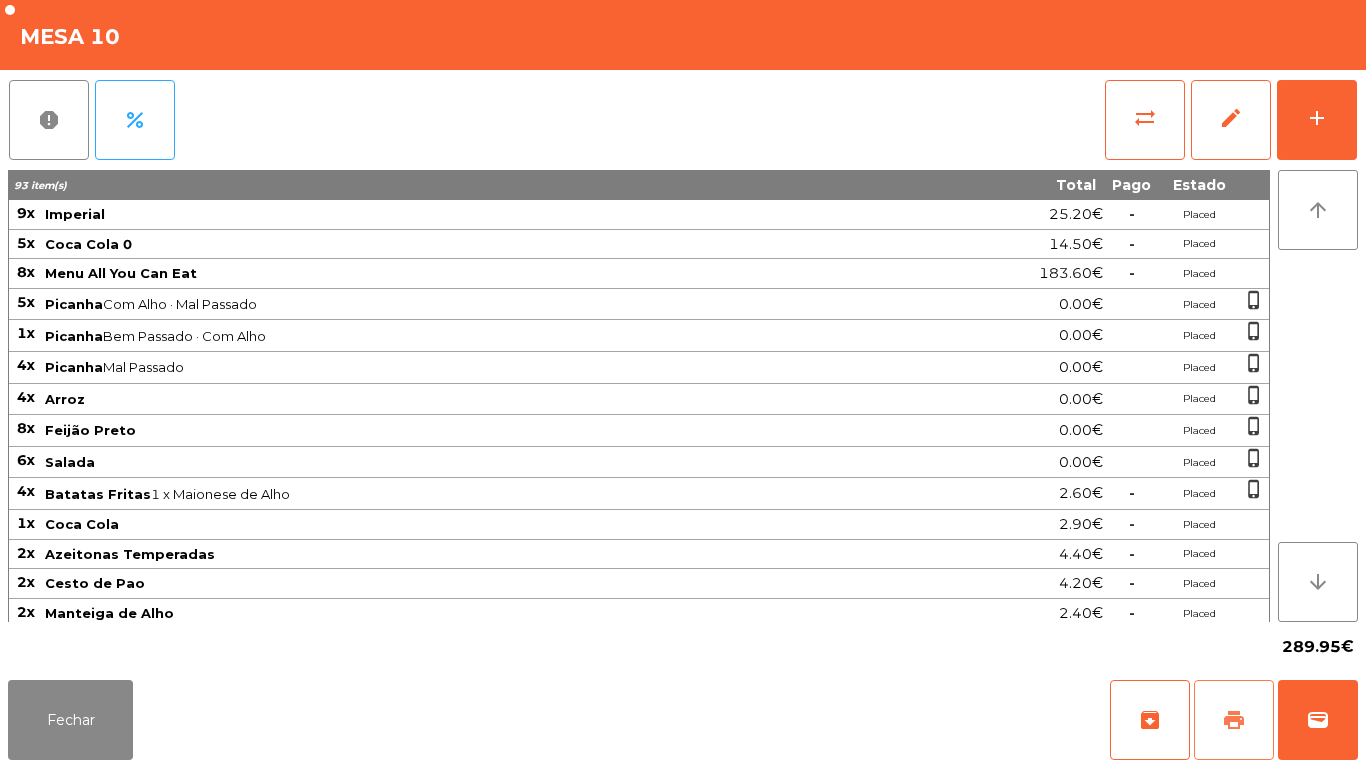 click on "print" 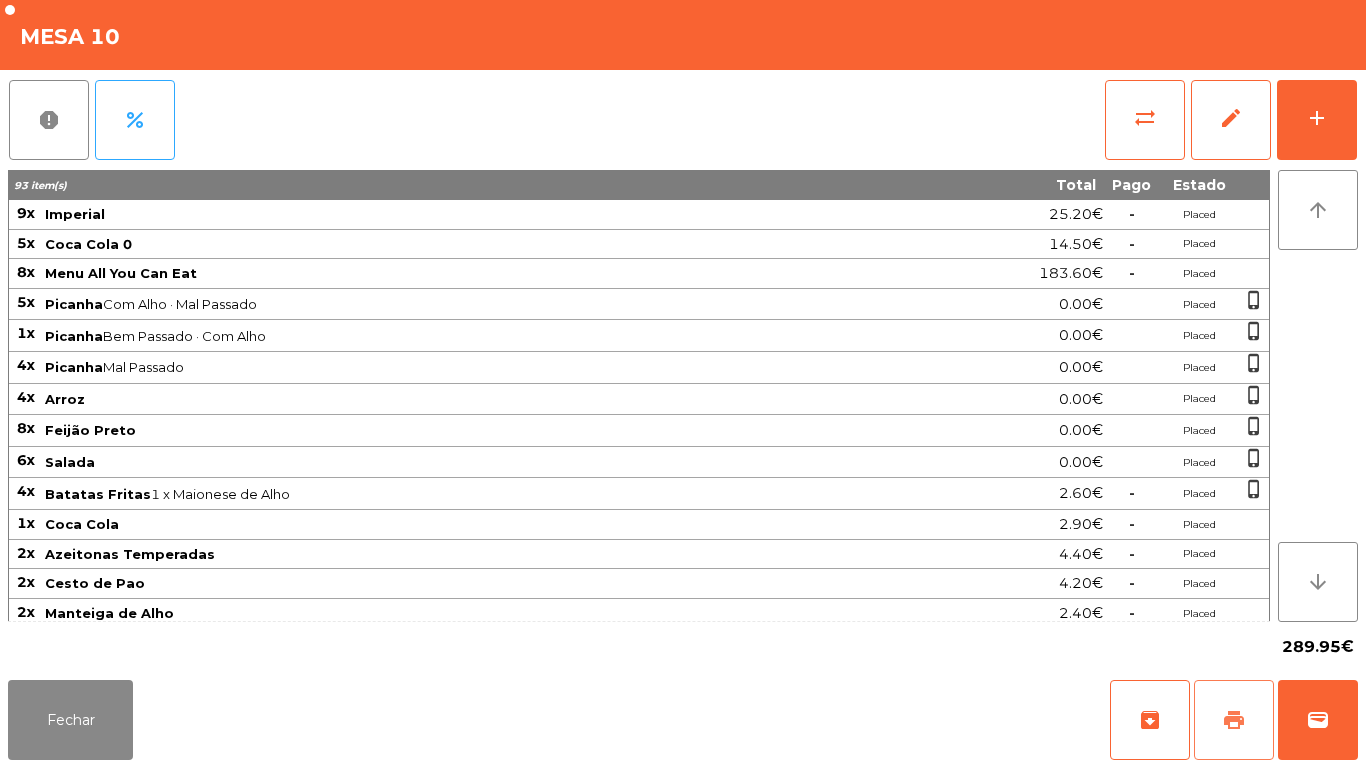 scroll, scrollTop: 398, scrollLeft: 0, axis: vertical 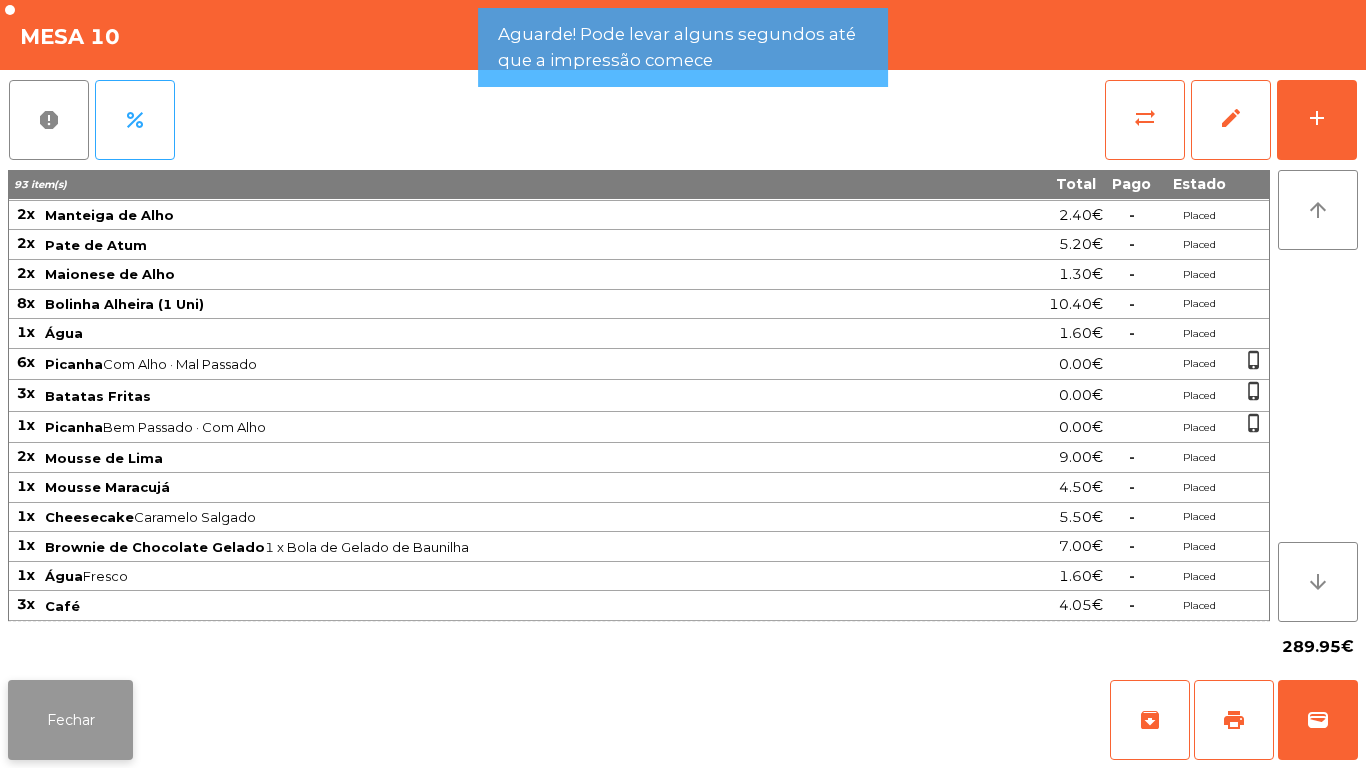 click on "Fechar" 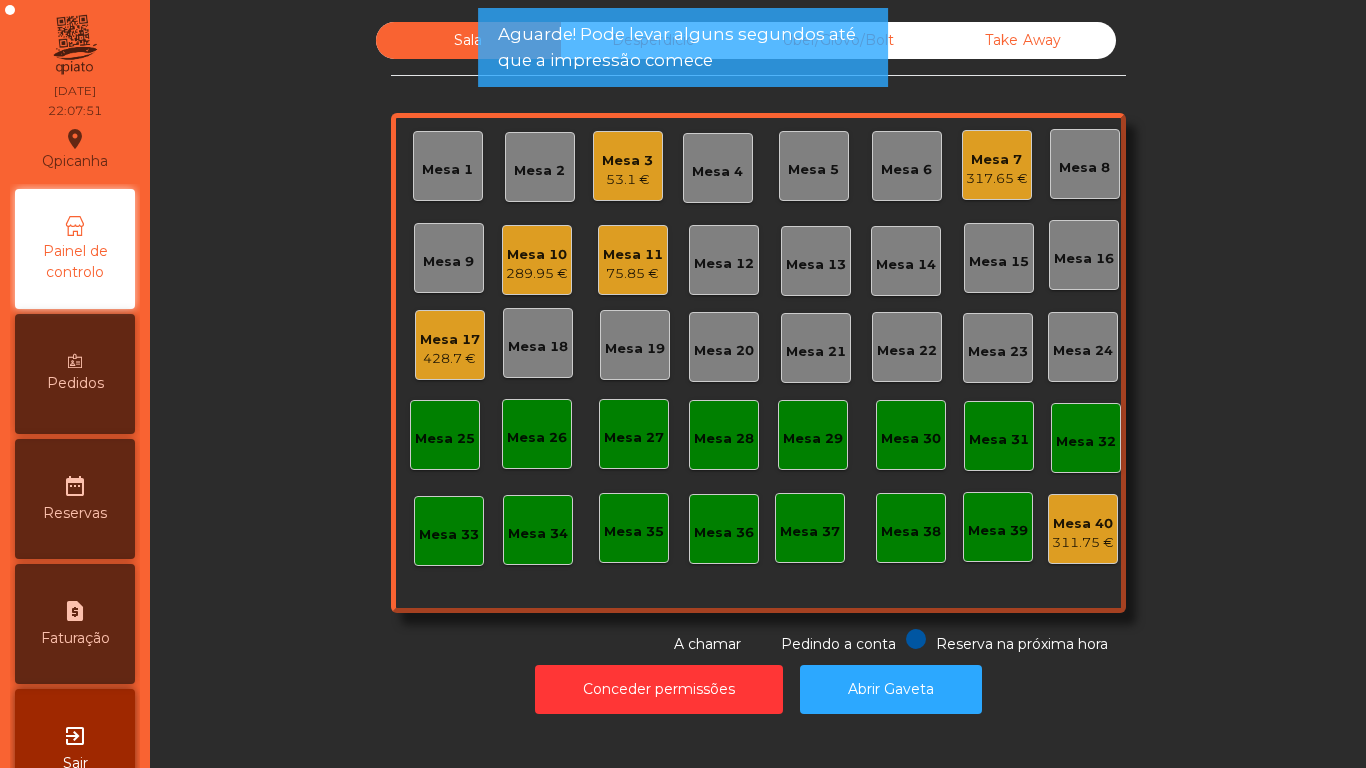 click on "Sala   Desperdicio   Uber/Glovo/Bolt   Take Away   Mesa 1   Mesa 2   Mesa 3   53.1 €   Mesa 4   Mesa 5   Mesa 6   Mesa 7   317.65 €   Mesa 8   Mesa 9   Mesa 10   289.95 €   Mesa 11   75.85 €   Mesa 12   Mesa 13   Mesa 14   Mesa 15   Mesa 16   Mesa 17   428.7 €   Mesa 18   Mesa 19   Mesa 20   Mesa 21   Mesa 22   Mesa 23   Mesa 24   Mesa 25   Mesa 26   Mesa 27   Mesa 28   Mesa 29   Mesa 30   Mesa 31   Mesa 32   Mesa 33   Mesa 34   Mesa 35   Mesa 36   Mesa 37   Mesa 38   Mesa 39   Mesa 40   311.75 €  Reserva na próxima hora Pedindo a conta A chamar" 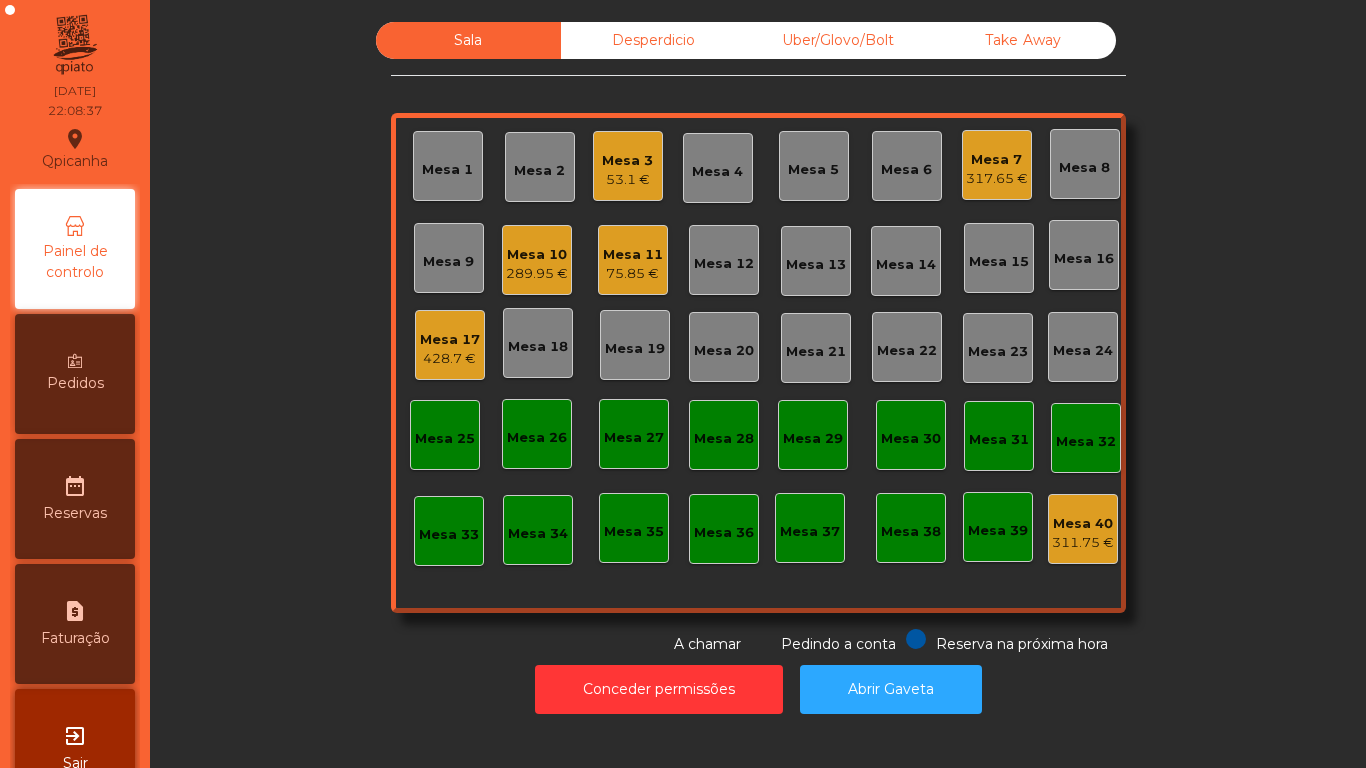 click on "Mesa 11" 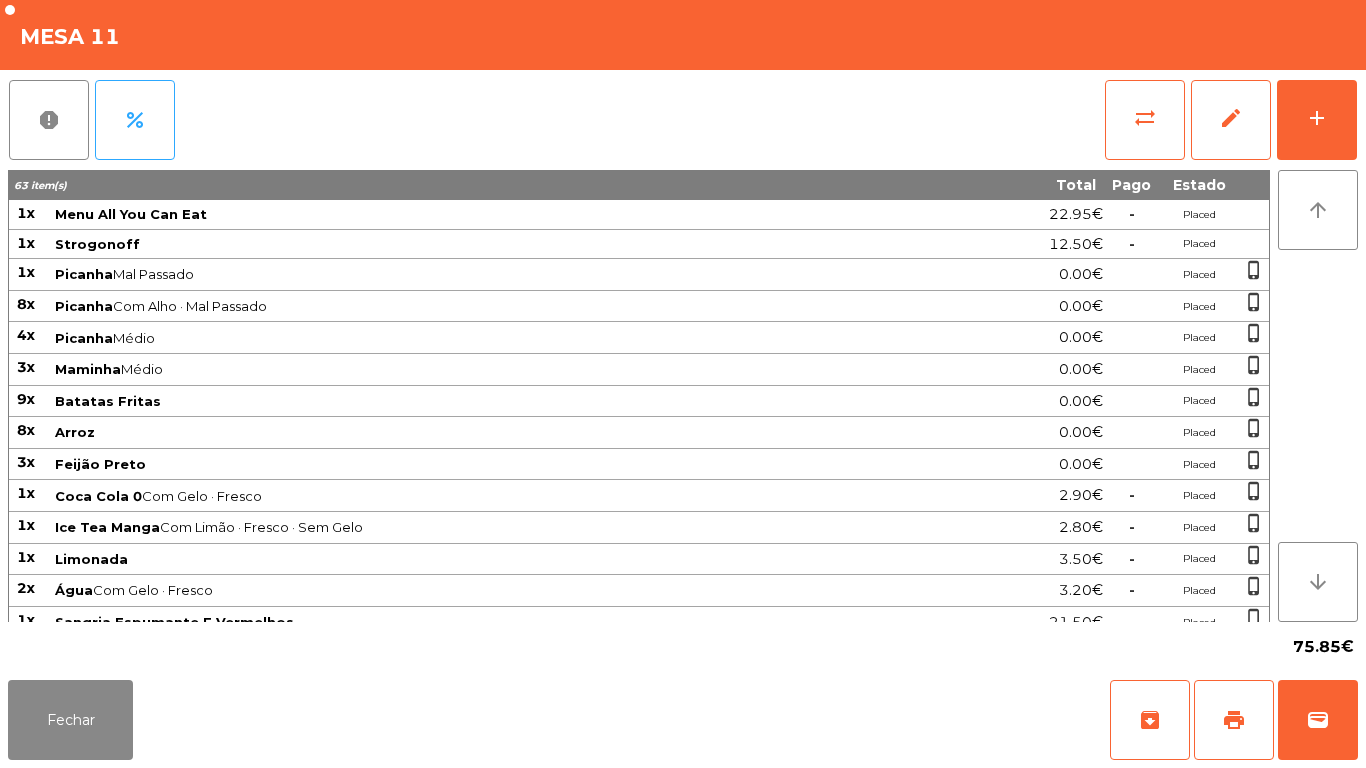 scroll, scrollTop: 109, scrollLeft: 0, axis: vertical 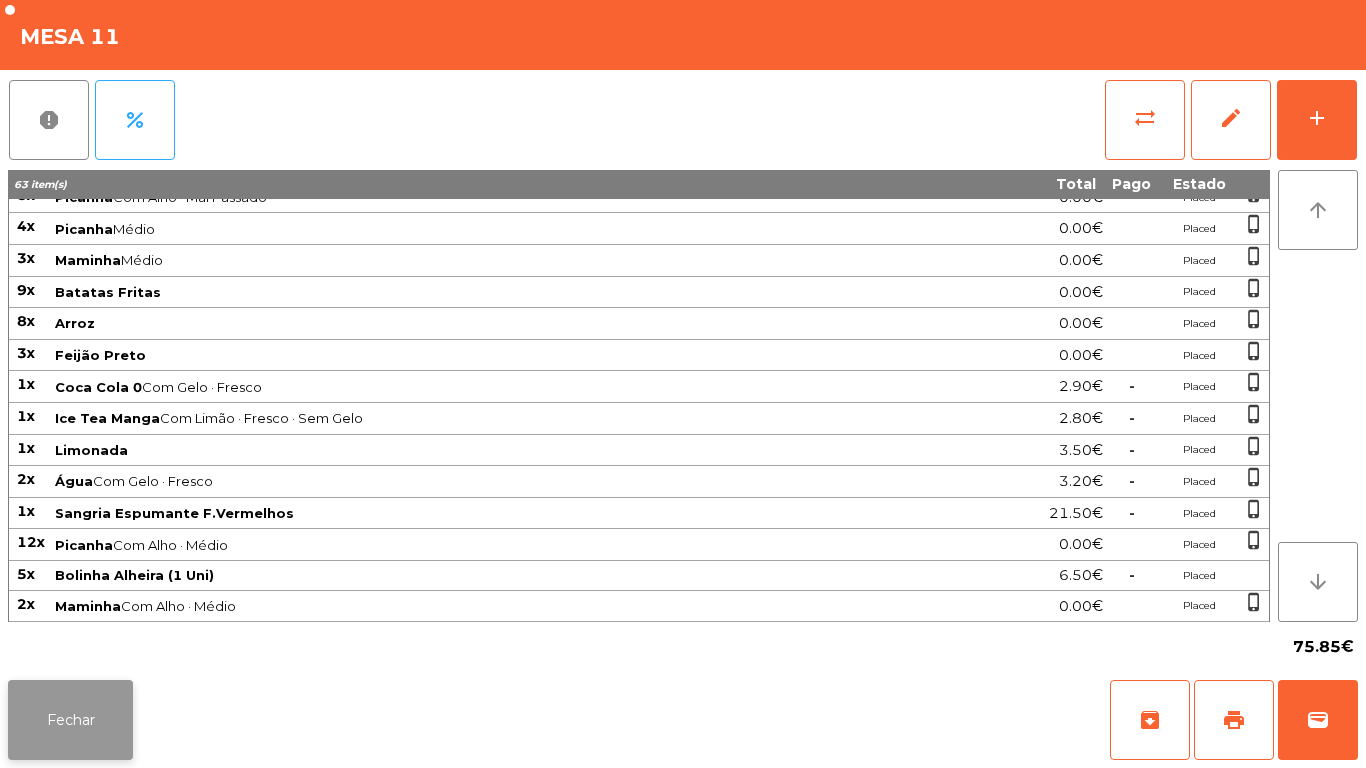 click on "Fechar" 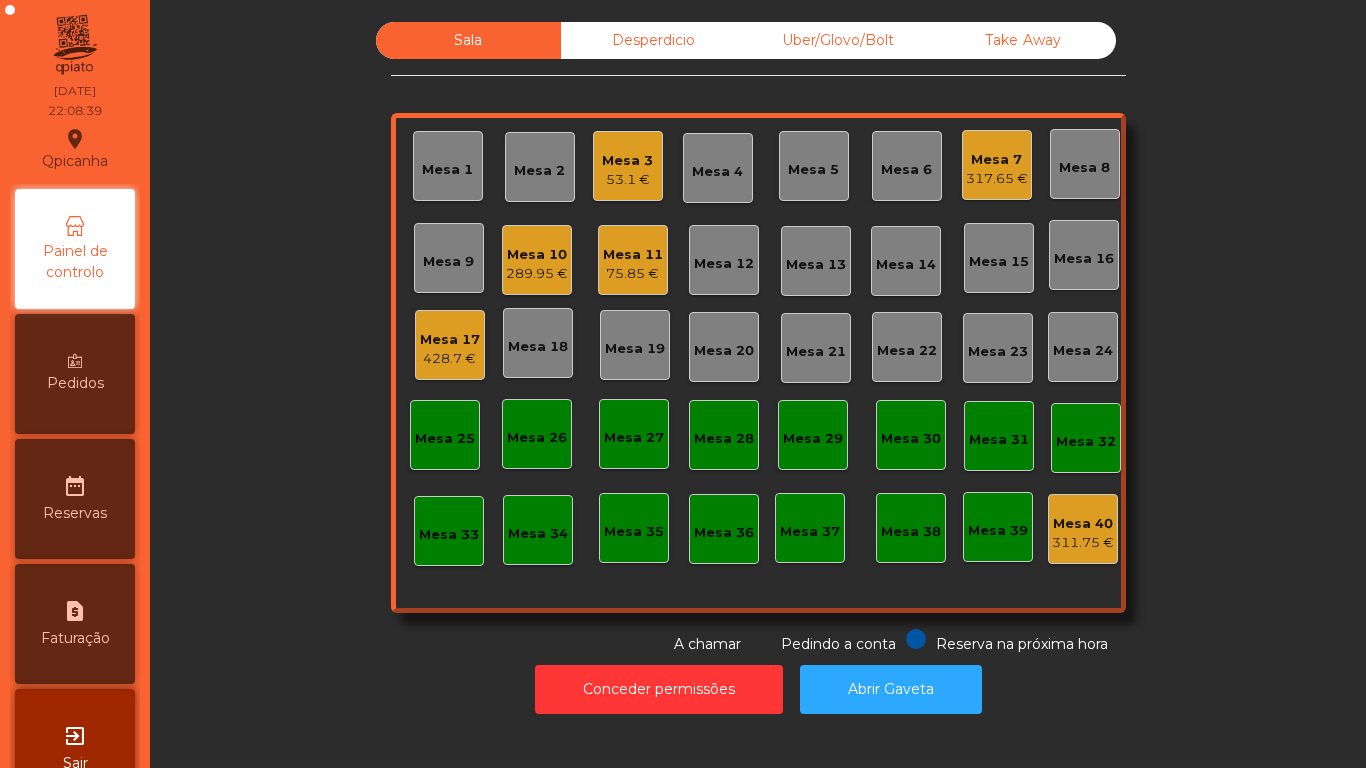 click on "289.95 €" 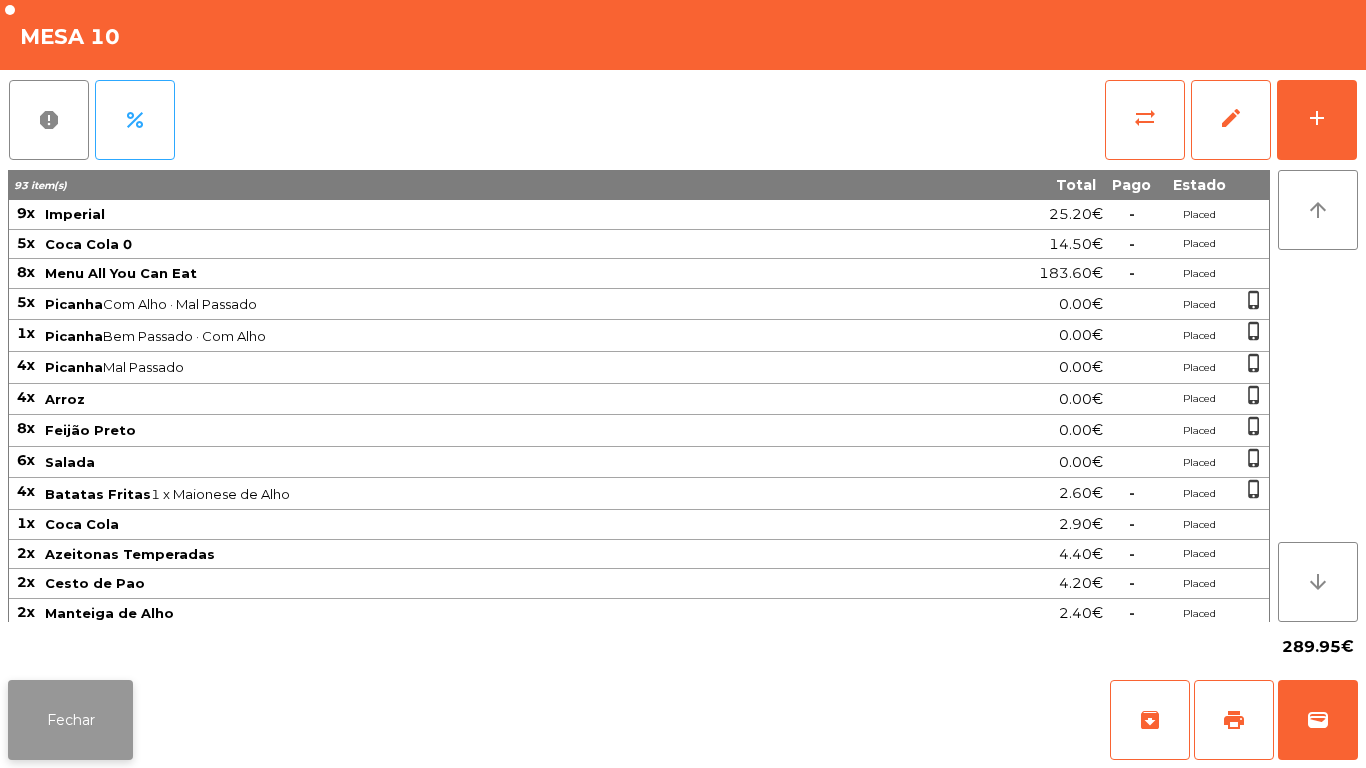 click on "Fechar" 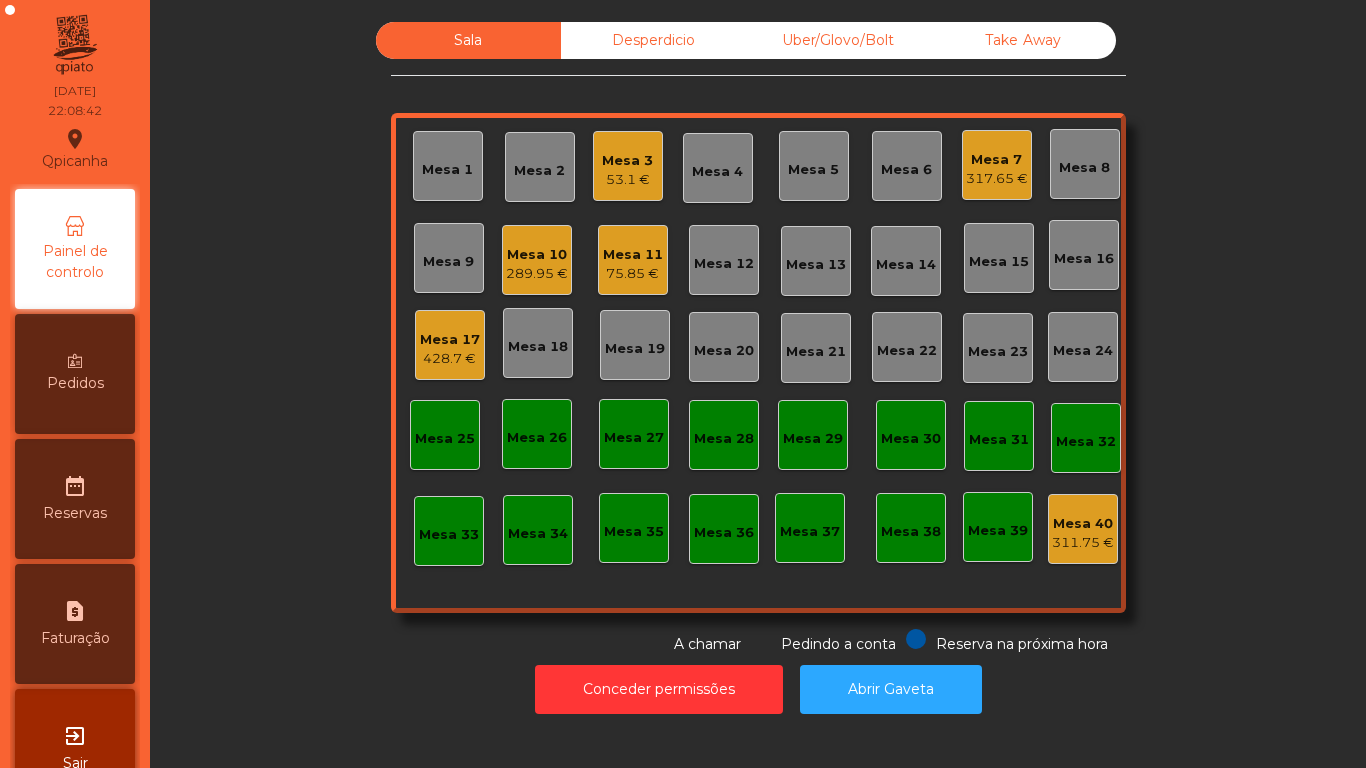 click on "Mesa 7" 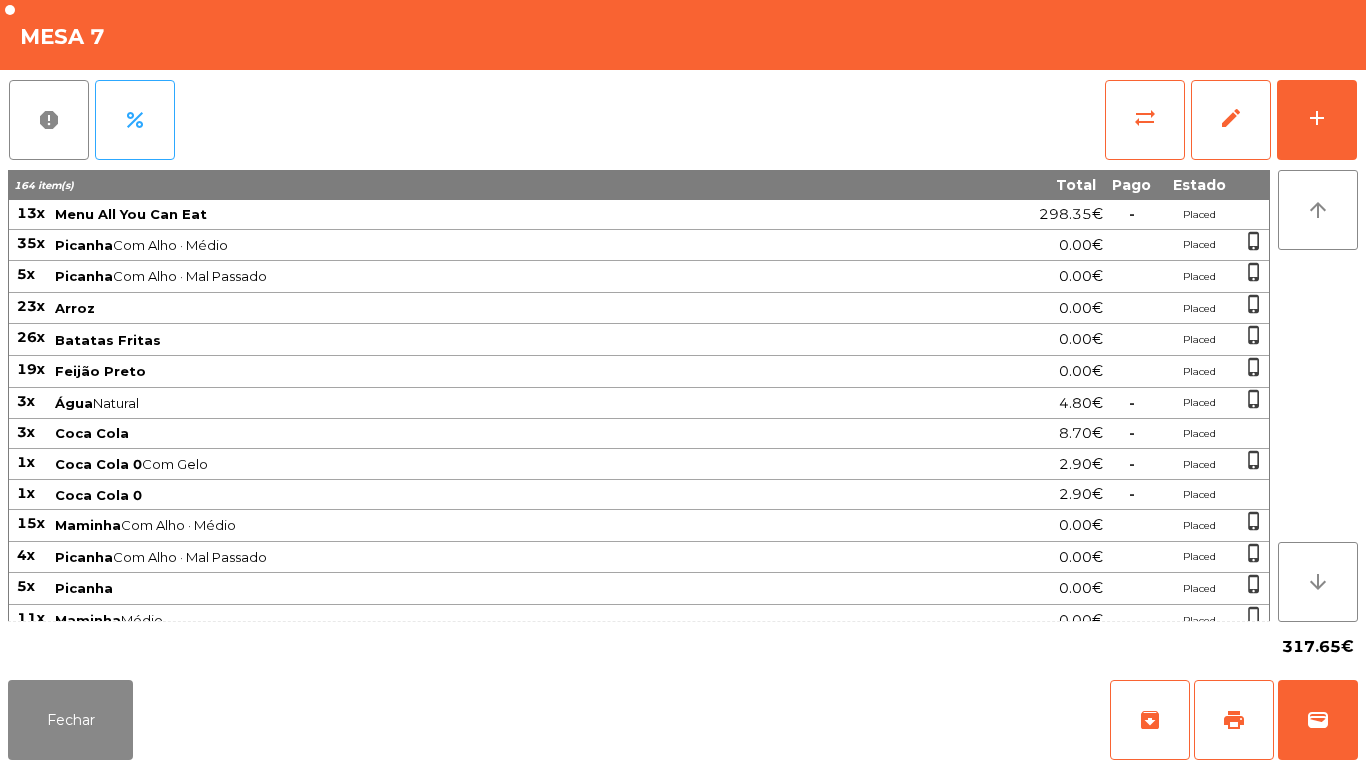 scroll, scrollTop: 15, scrollLeft: 0, axis: vertical 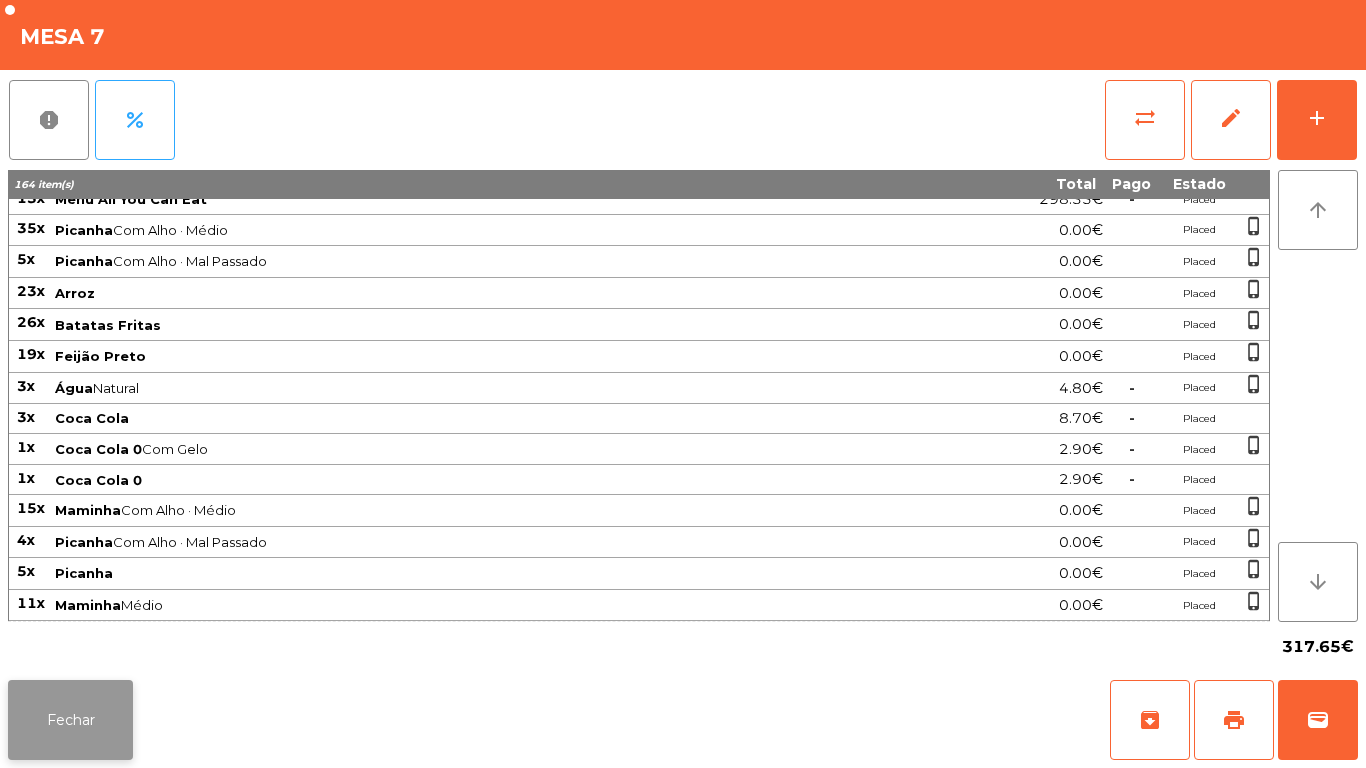click on "Fechar" 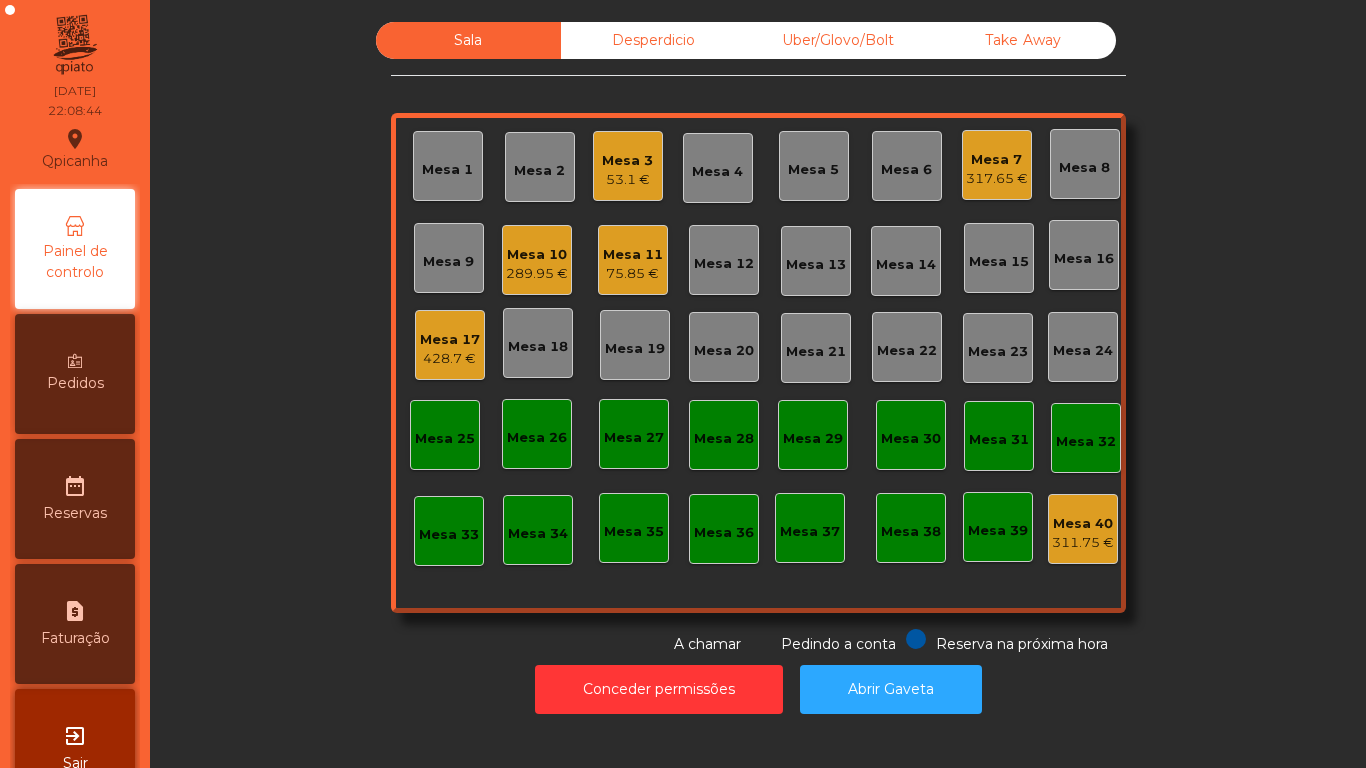 click on "75.85 €" 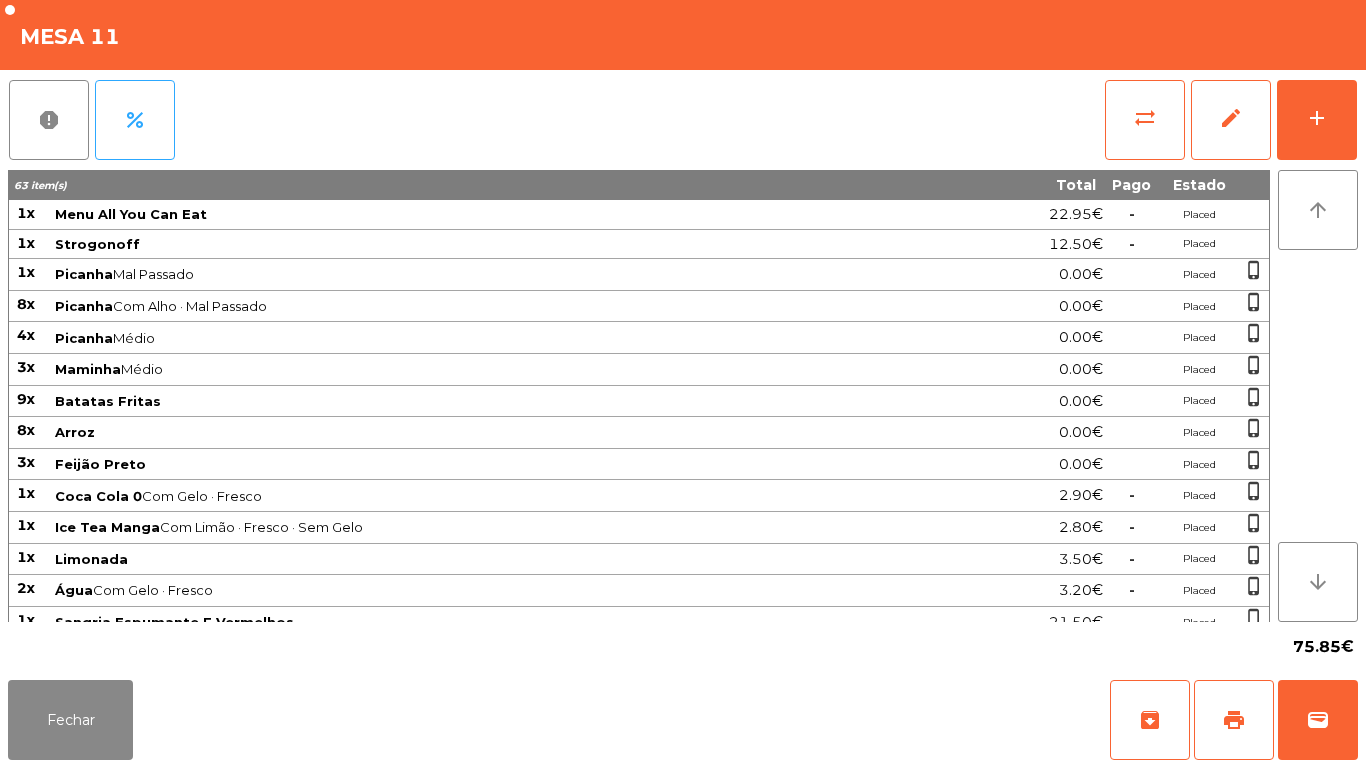 scroll, scrollTop: 109, scrollLeft: 0, axis: vertical 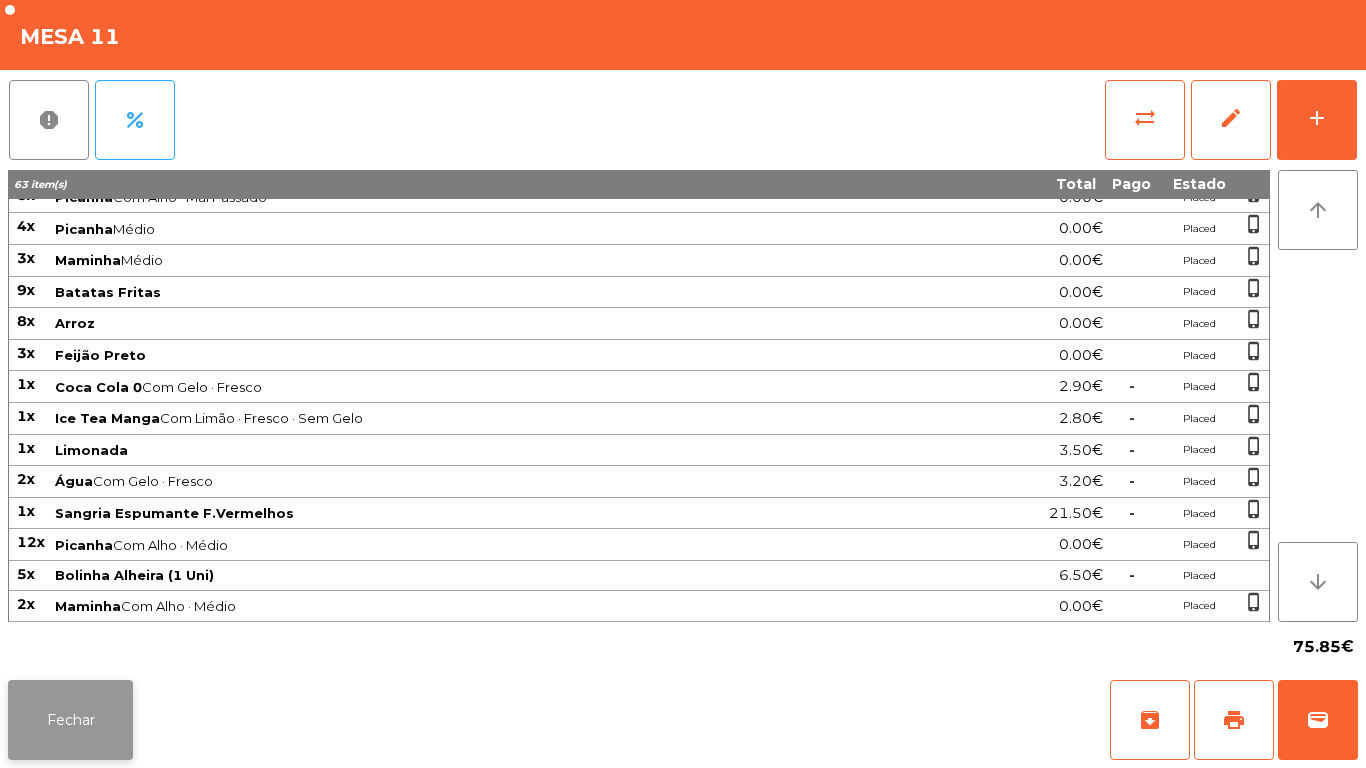 click on "Fechar" 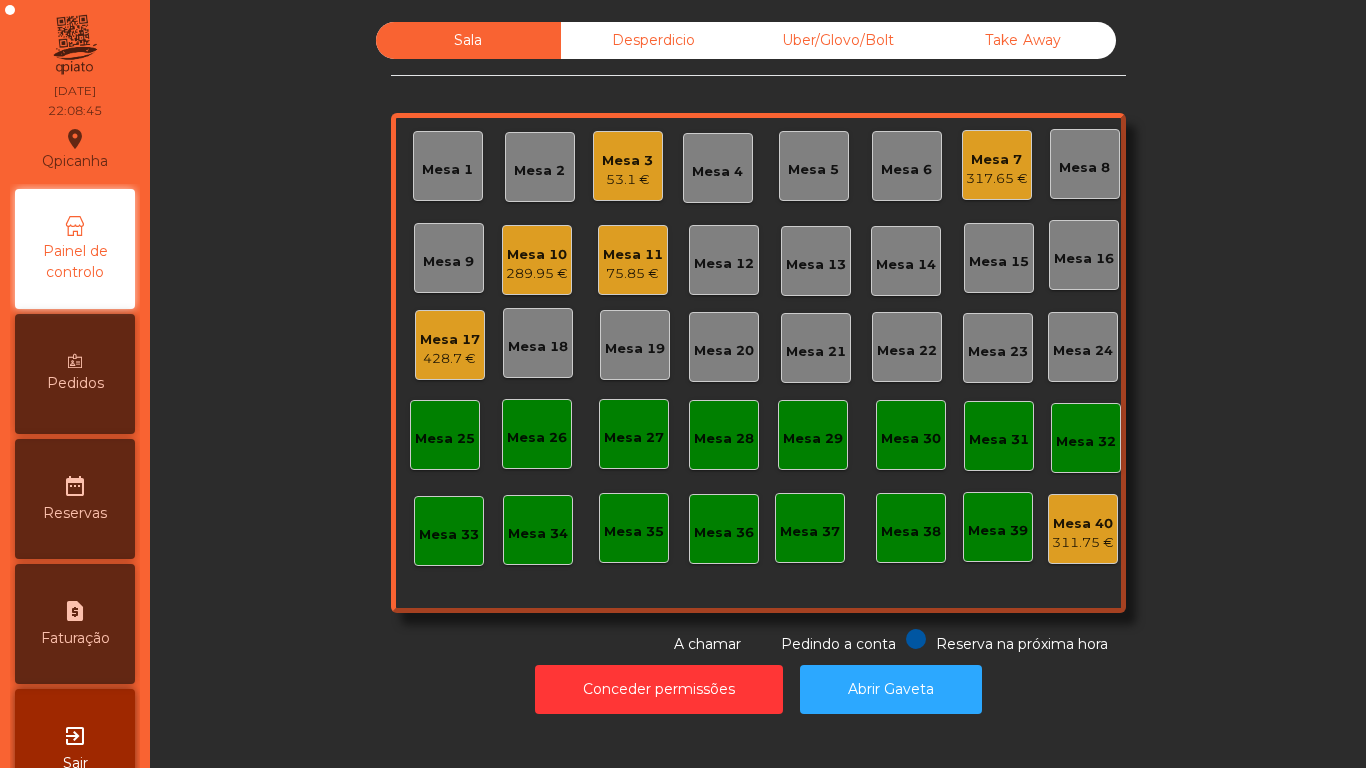 click on "Sala   Desperdicio   Uber/Glovo/Bolt   Take Away   Mesa 1   Mesa 2   Mesa 3   53.1 €   Mesa 4   Mesa 5   Mesa 6   Mesa 7   317.65 €   Mesa 8   Mesa 9   Mesa 10   289.95 €   Mesa 11   75.85 €   Mesa 12   Mesa 13   Mesa 14   Mesa 15   Mesa 16   Mesa 17   428.7 €   Mesa 18   Mesa 19   Mesa 20   Mesa 21   Mesa 22   Mesa 23   Mesa 24   Mesa 25   Mesa 26   Mesa 27   Mesa 28   Mesa 29   Mesa 30   Mesa 31   Mesa 32   Mesa 33   Mesa 34   Mesa 35   Mesa 36   Mesa 37   Mesa 38   Mesa 39   Mesa 40   311.75 €  Reserva na próxima hora Pedindo a conta A chamar" 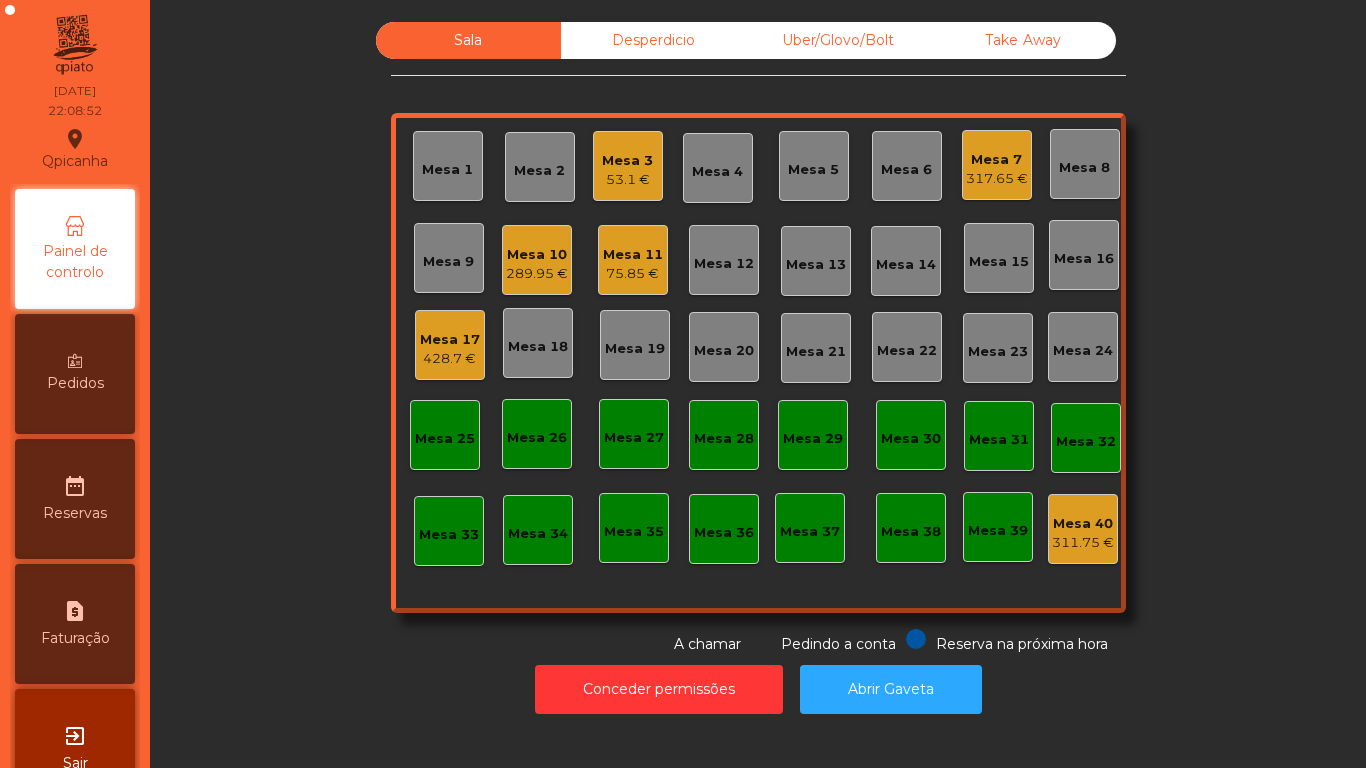 click on "317.65 €" 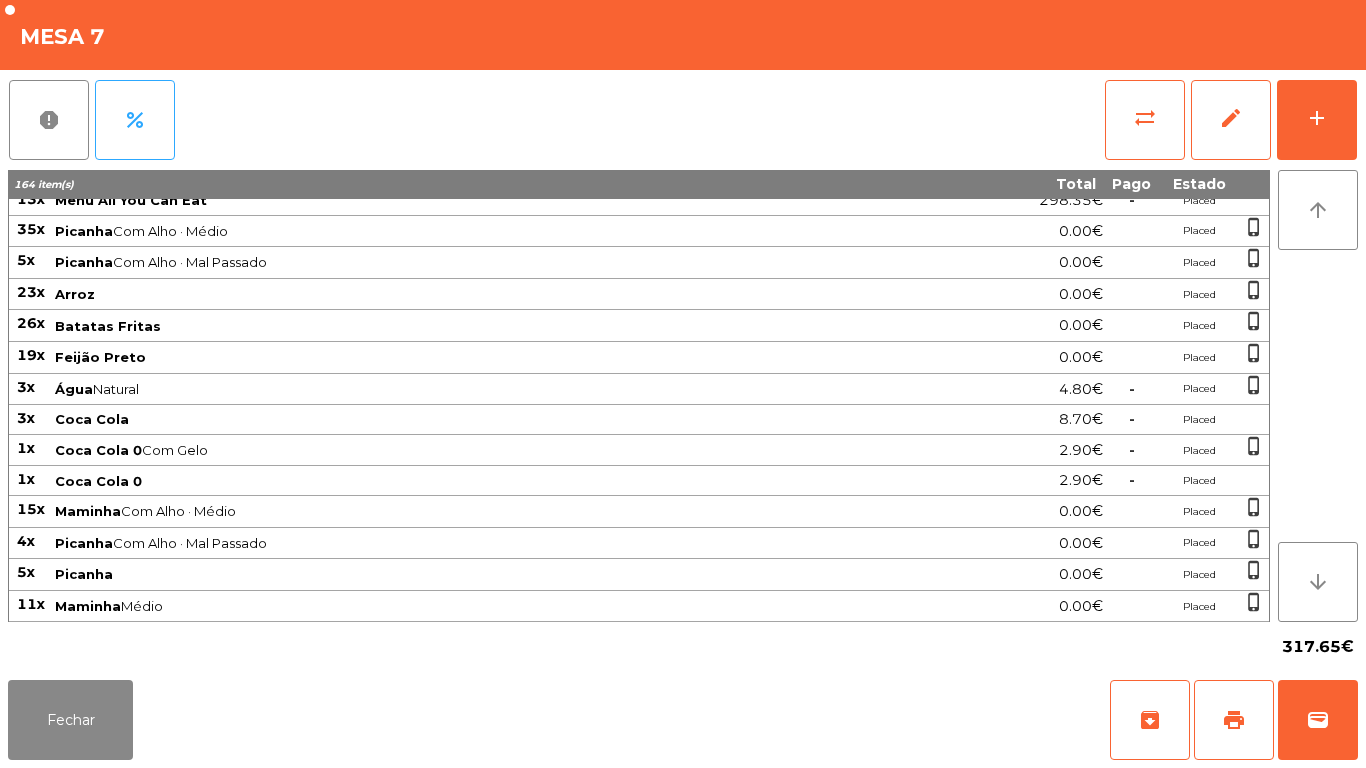 scroll, scrollTop: 0, scrollLeft: 0, axis: both 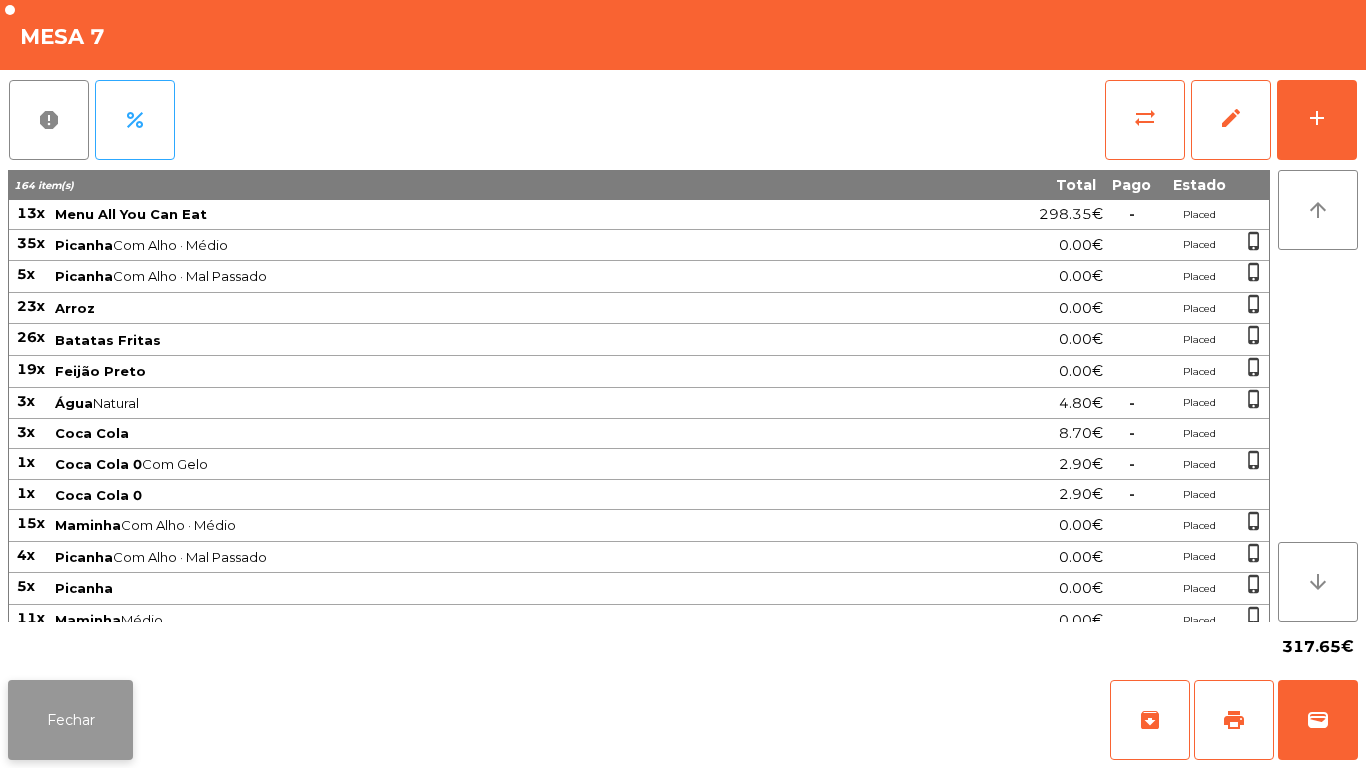 click on "Fechar" 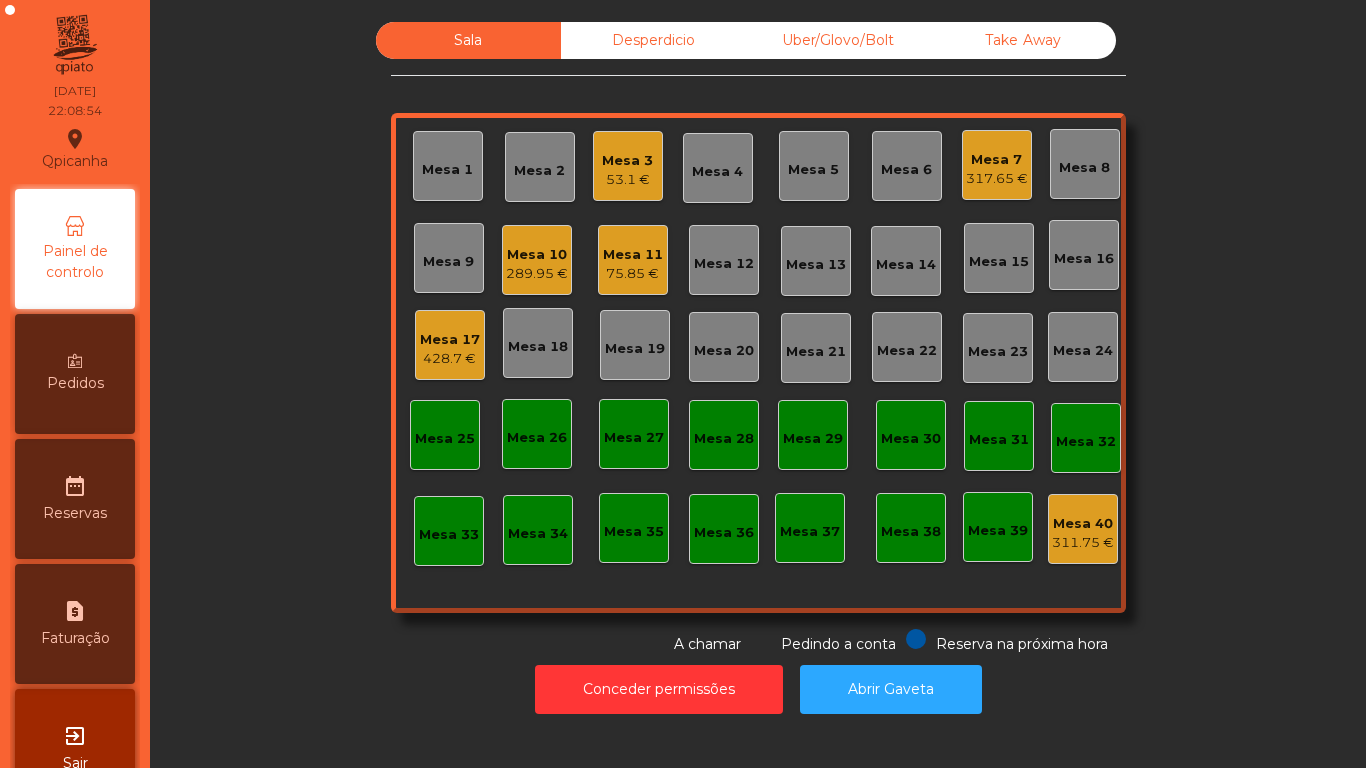 click on "75.85 €" 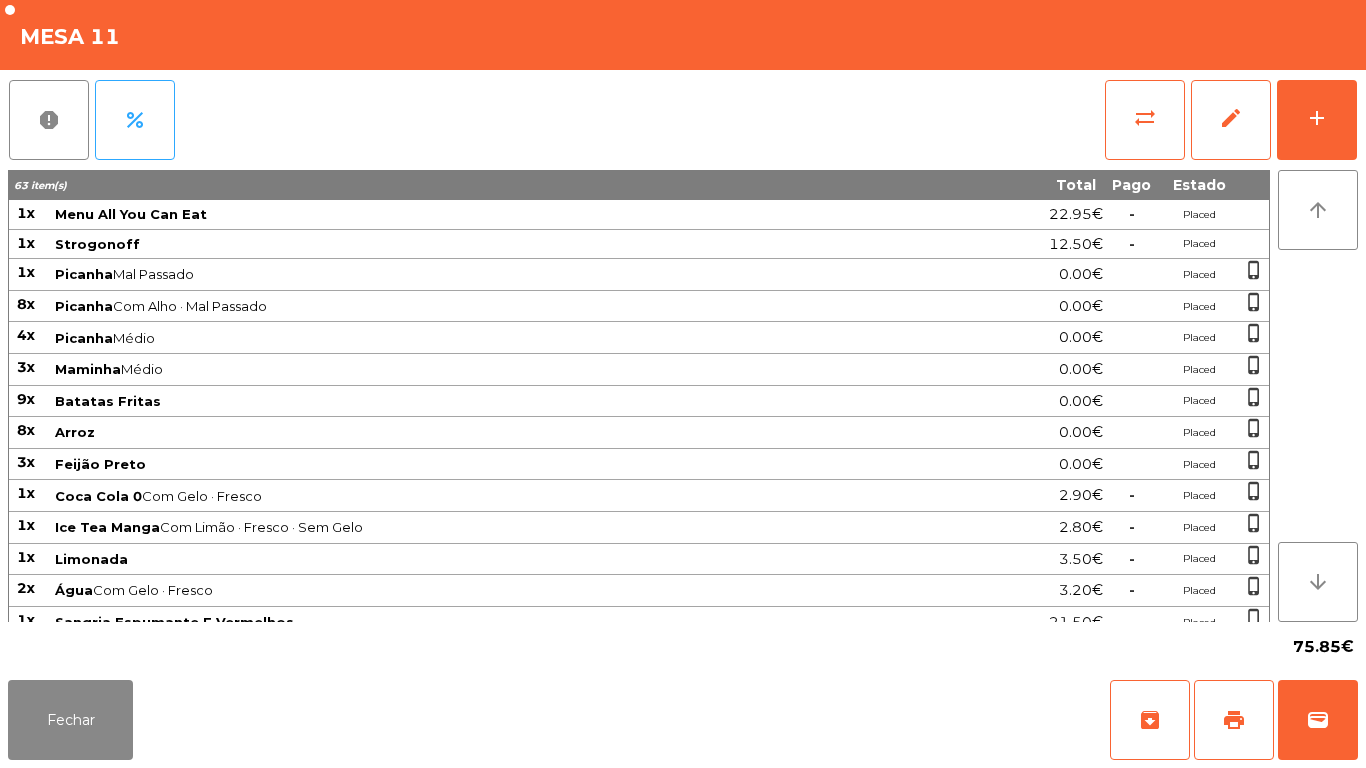 scroll, scrollTop: 109, scrollLeft: 0, axis: vertical 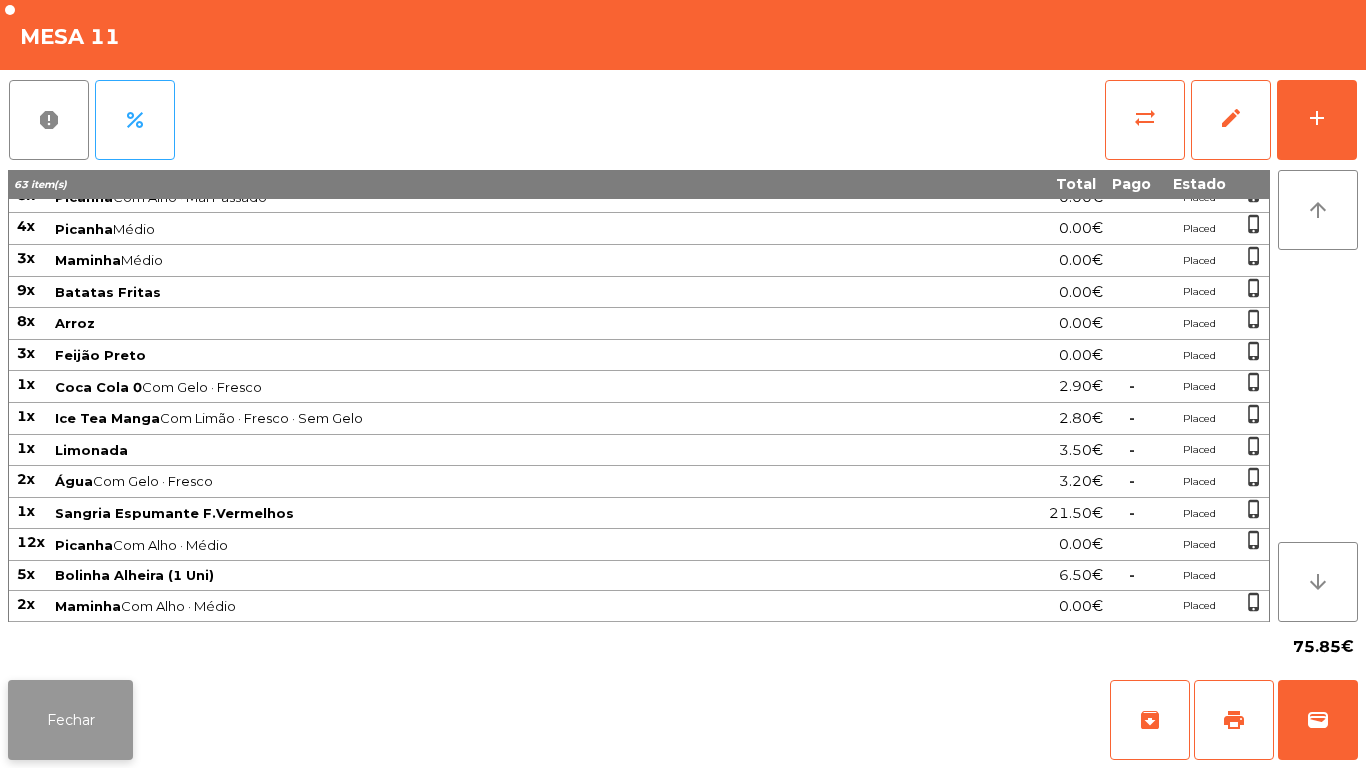 click on "Fechar" 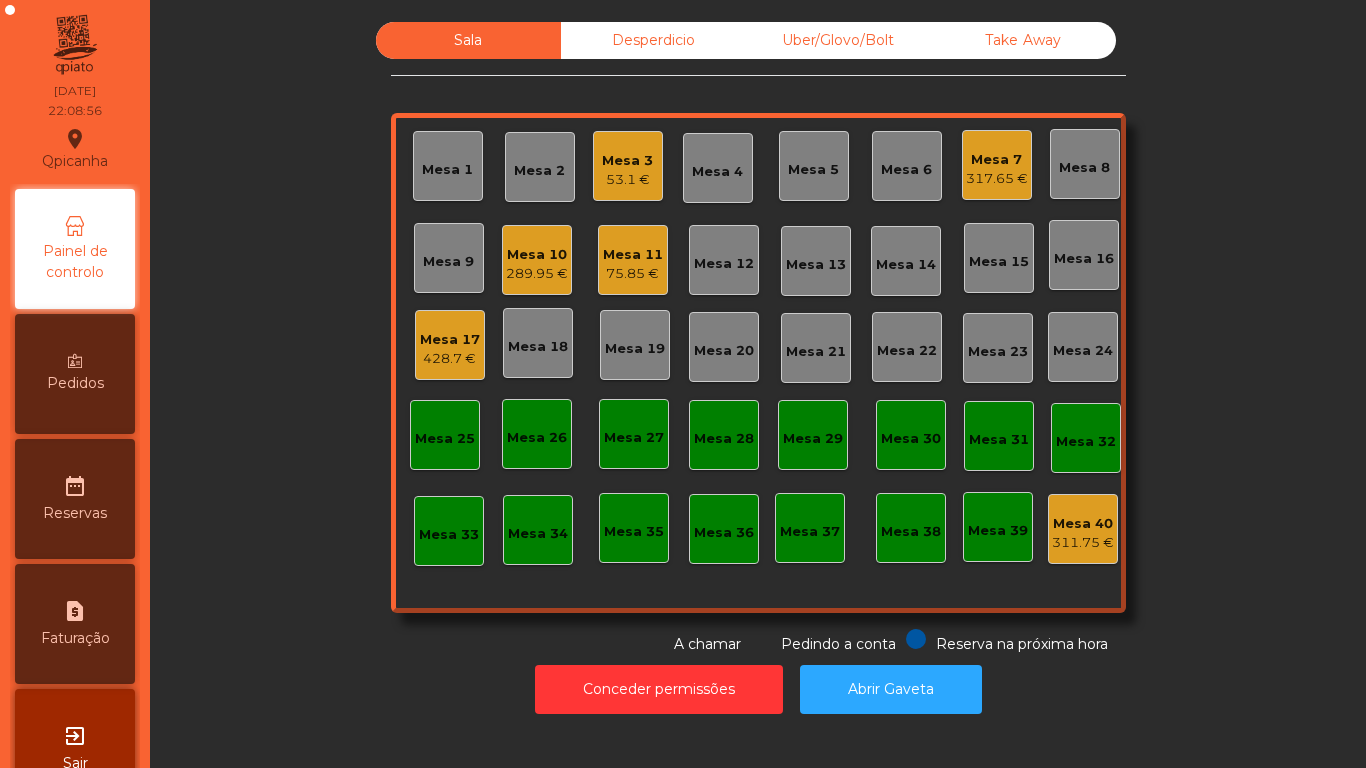 click on "Mesa 7   317.65 €" 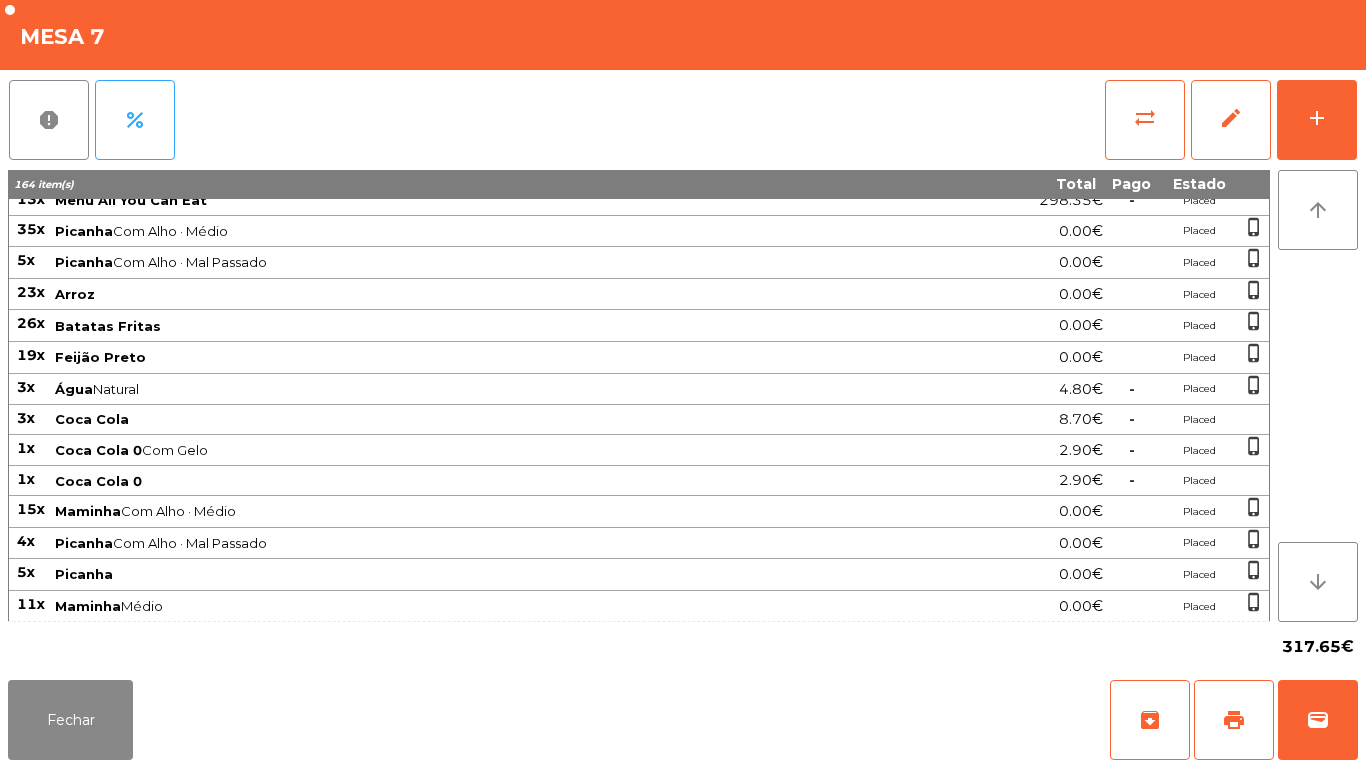 scroll, scrollTop: 0, scrollLeft: 0, axis: both 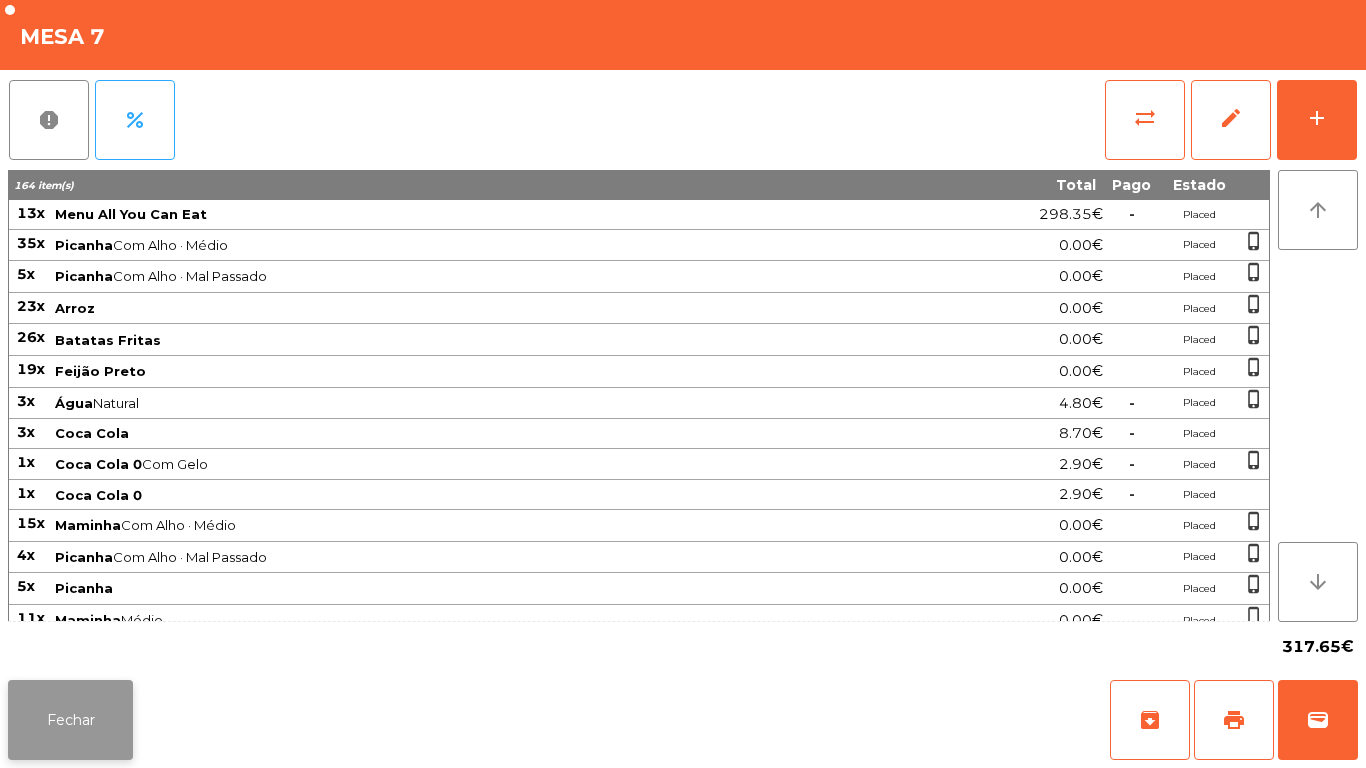 click on "Fechar" 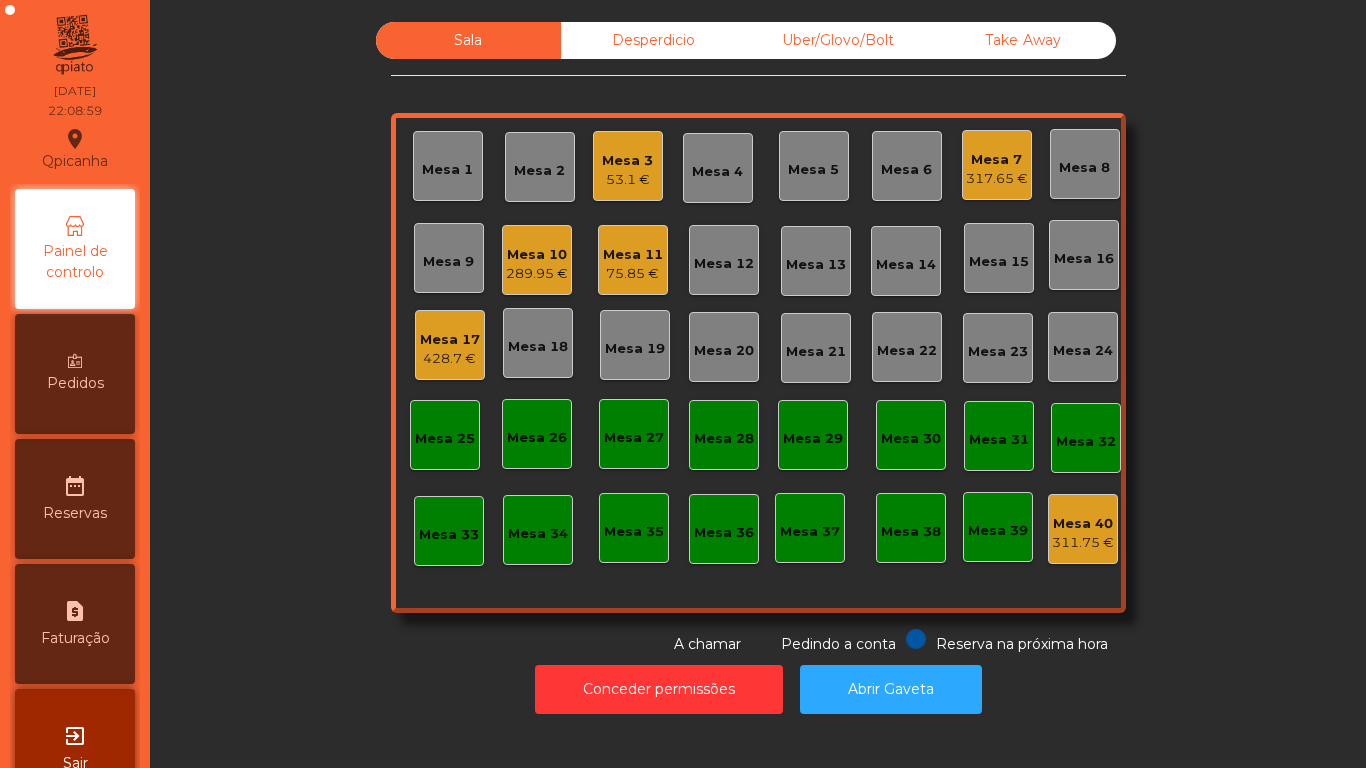 click on "Mesa 11" 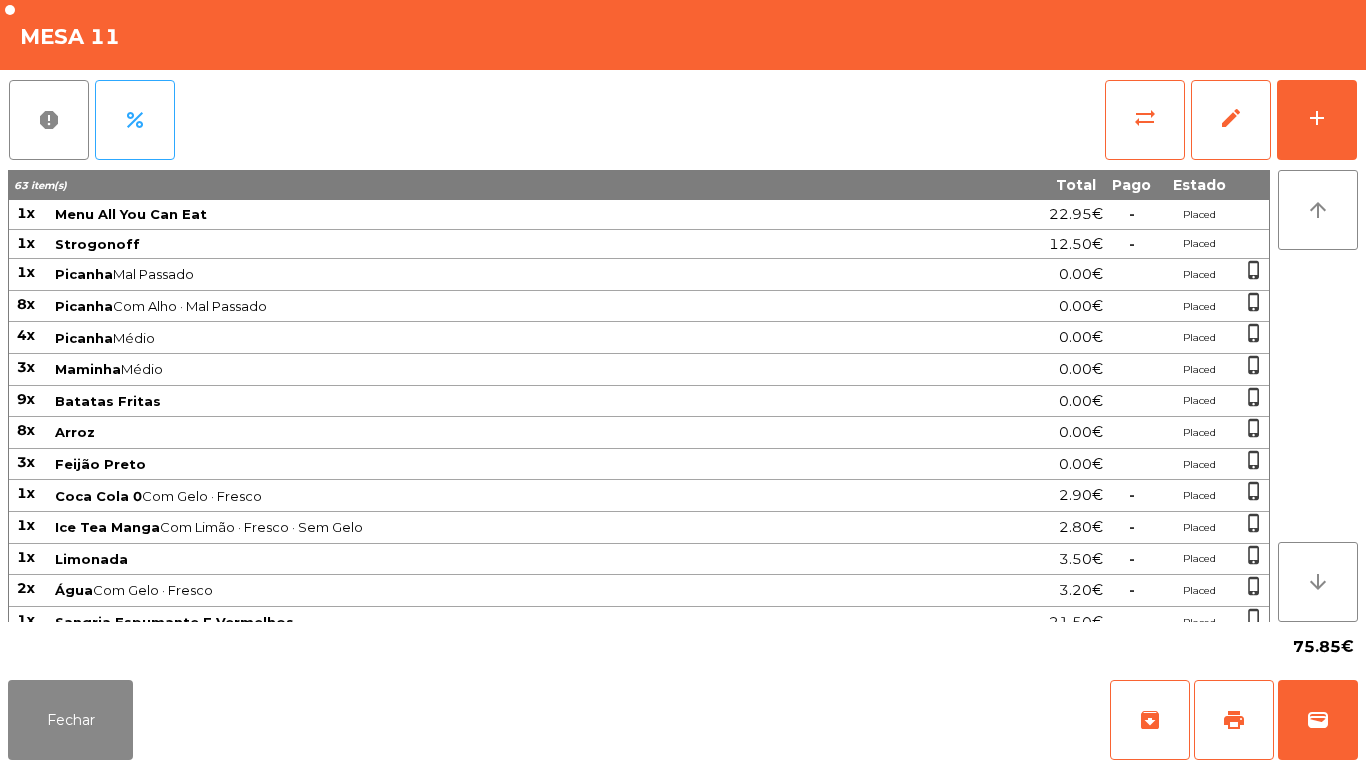 scroll, scrollTop: 109, scrollLeft: 0, axis: vertical 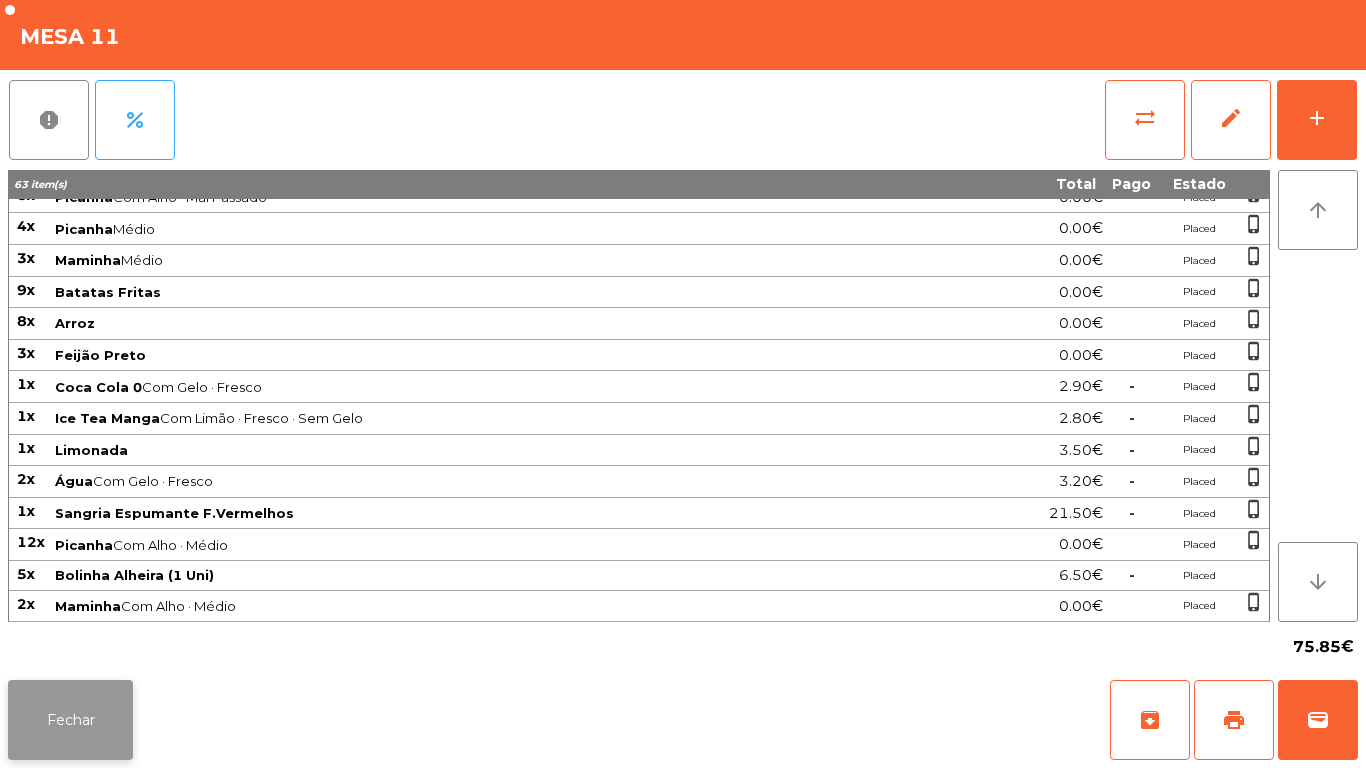 click on "Fechar" 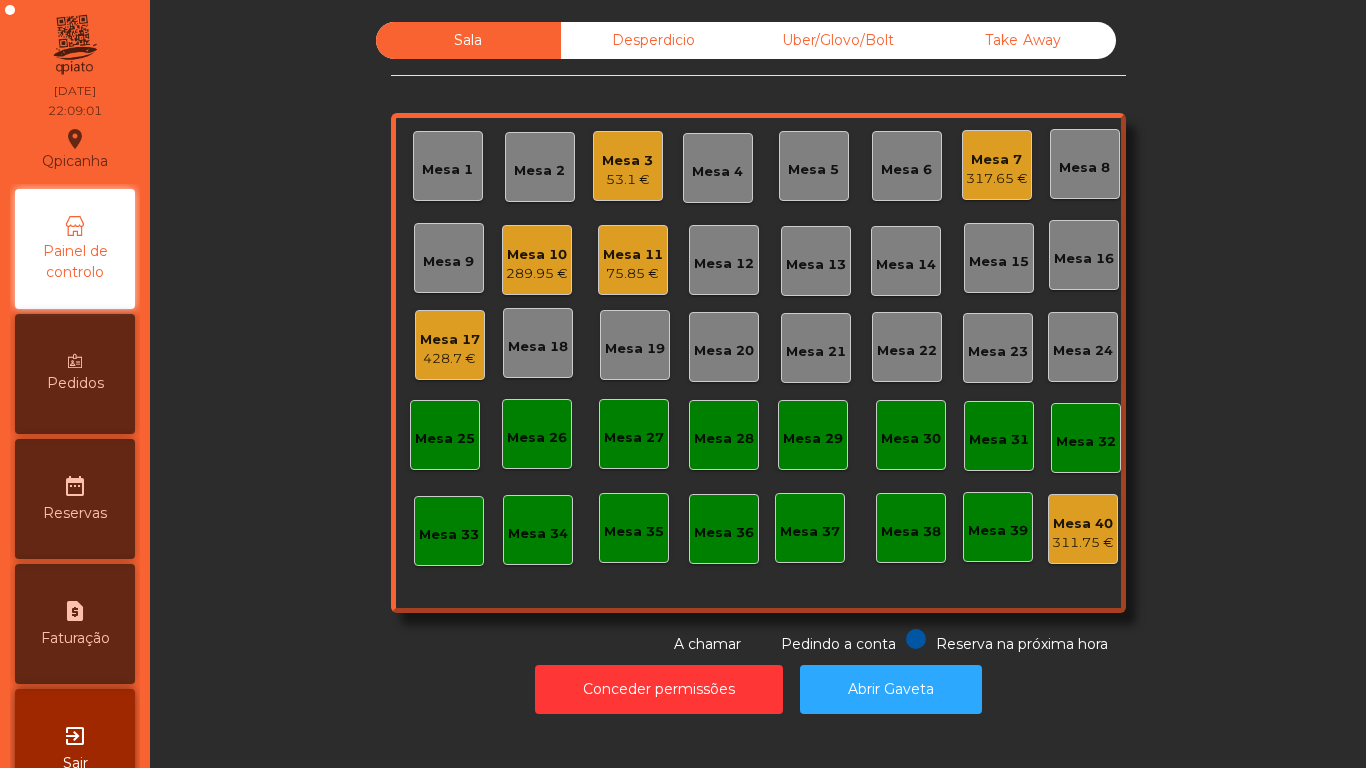 click on "Sala   Desperdicio   Uber/Glovo/Bolt   Take Away   Mesa 1   Mesa 2   Mesa 3   53.1 €   Mesa 4   Mesa 5   Mesa 6   Mesa 7   317.65 €   Mesa 8   Mesa 9   Mesa 10   289.95 €   Mesa 11   75.85 €   Mesa 12   Mesa 13   Mesa 14   Mesa 15   Mesa 16   Mesa 17   428.7 €   Mesa 18   Mesa 19   Mesa 20   Mesa 21   Mesa 22   Mesa 23   Mesa 24   Mesa 25   Mesa 26   Mesa 27   Mesa 28   Mesa 29   Mesa 30   Mesa 31   Mesa 32   Mesa 33   Mesa 34   Mesa 35   Mesa 36   Mesa 37   Mesa 38   Mesa 39   Mesa 40   311.75 €  Reserva na próxima hora Pedindo a conta A chamar" 